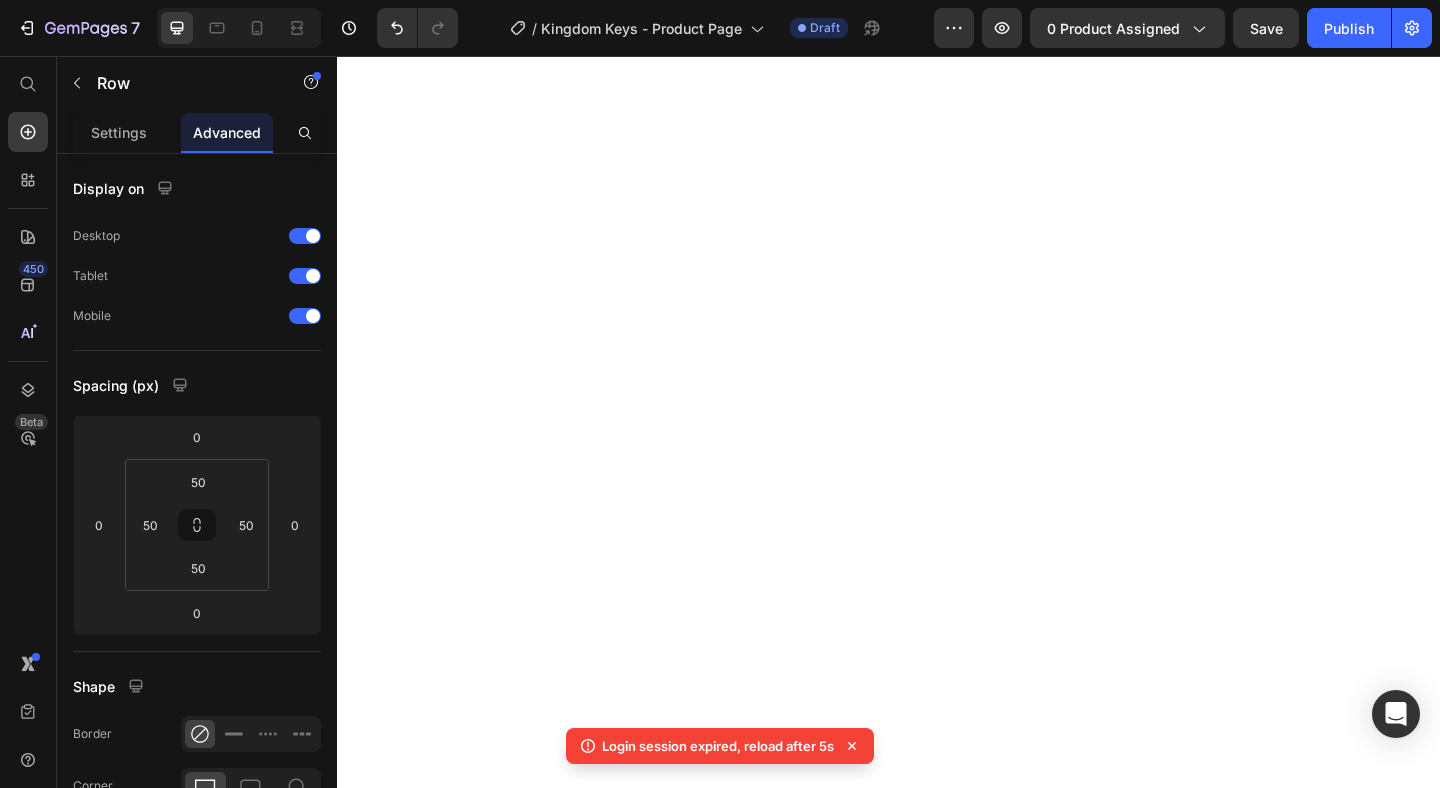 scroll, scrollTop: 0, scrollLeft: 0, axis: both 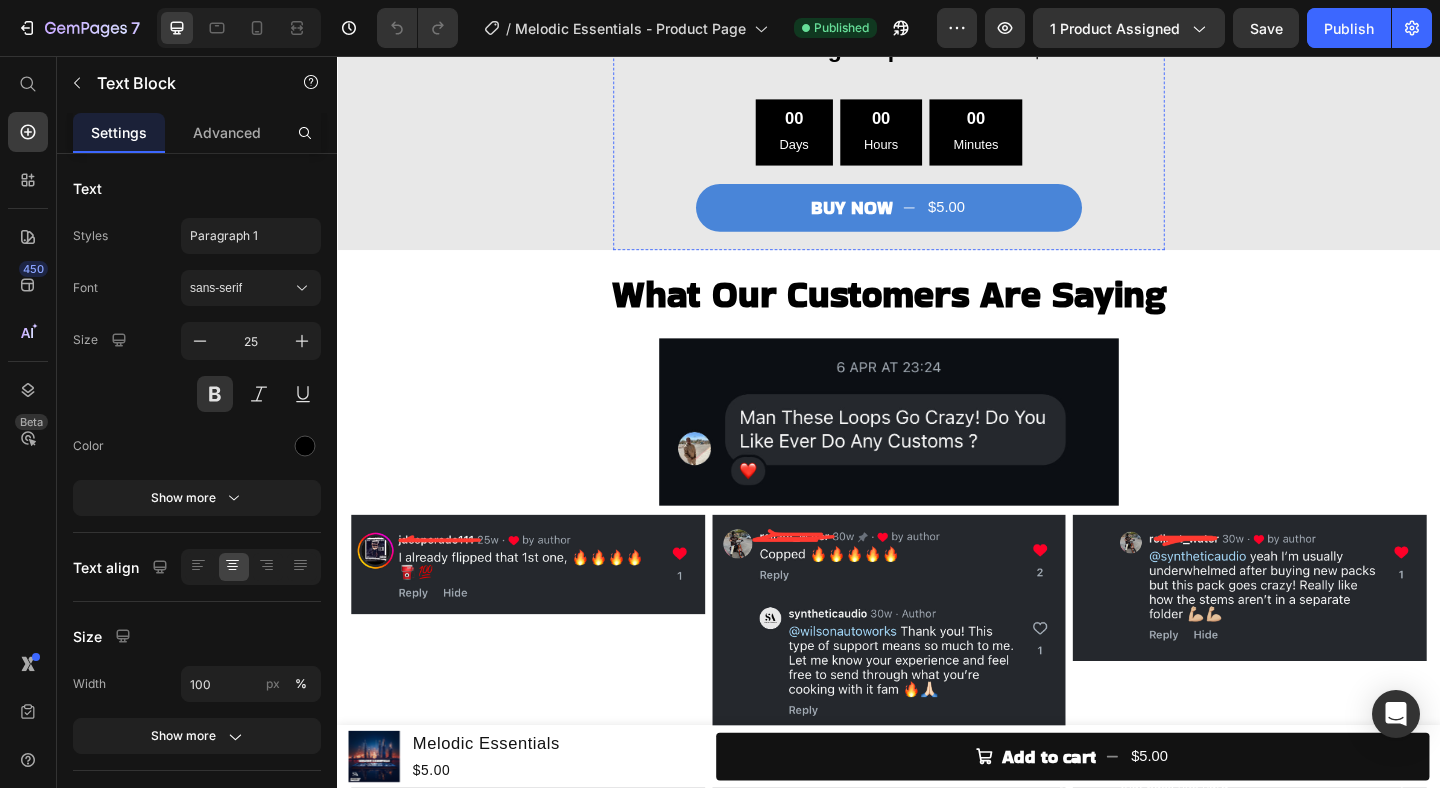click on "Limited Time Offer: $5" at bounding box center (937, -66) 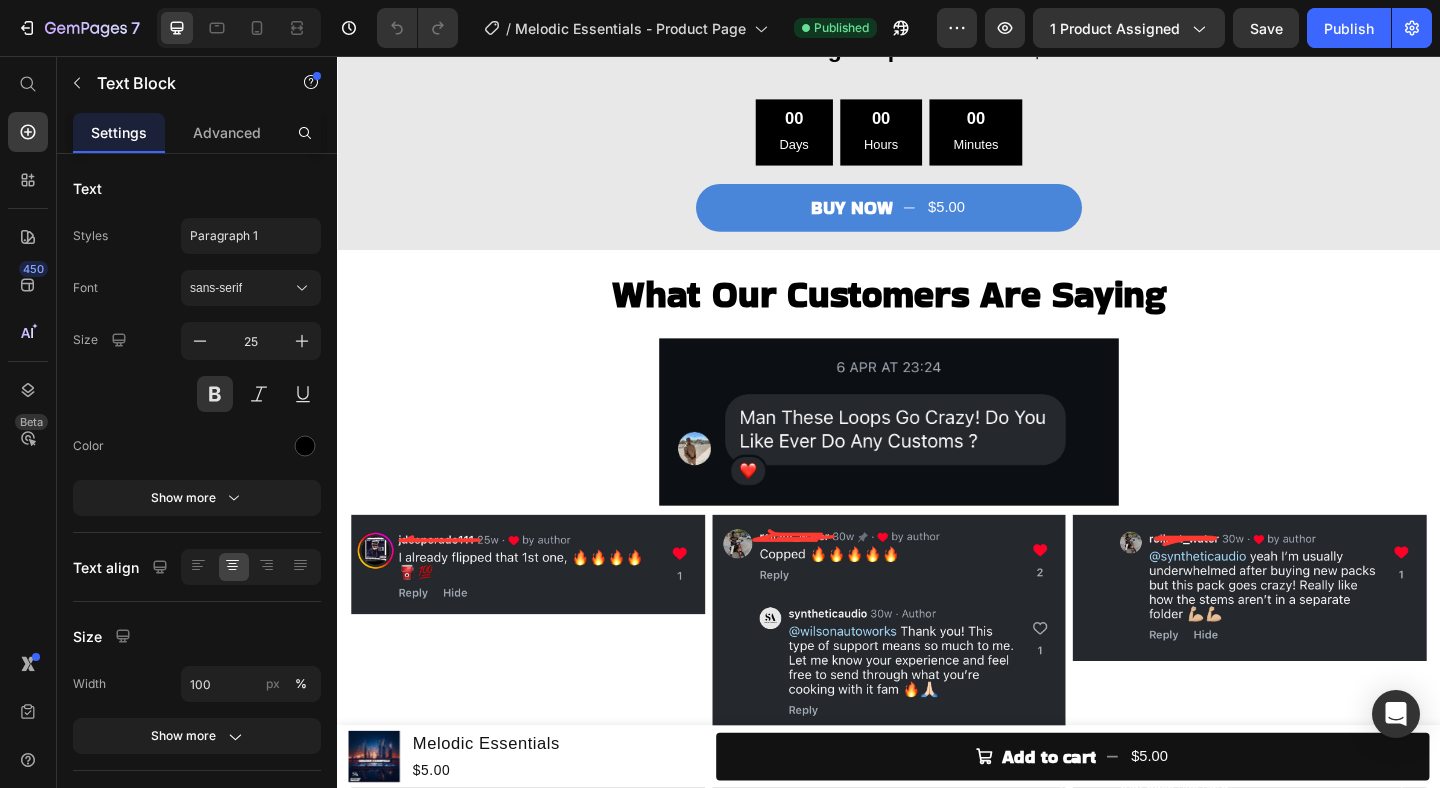 click on "Limited Time Offer: $5" at bounding box center [937, -66] 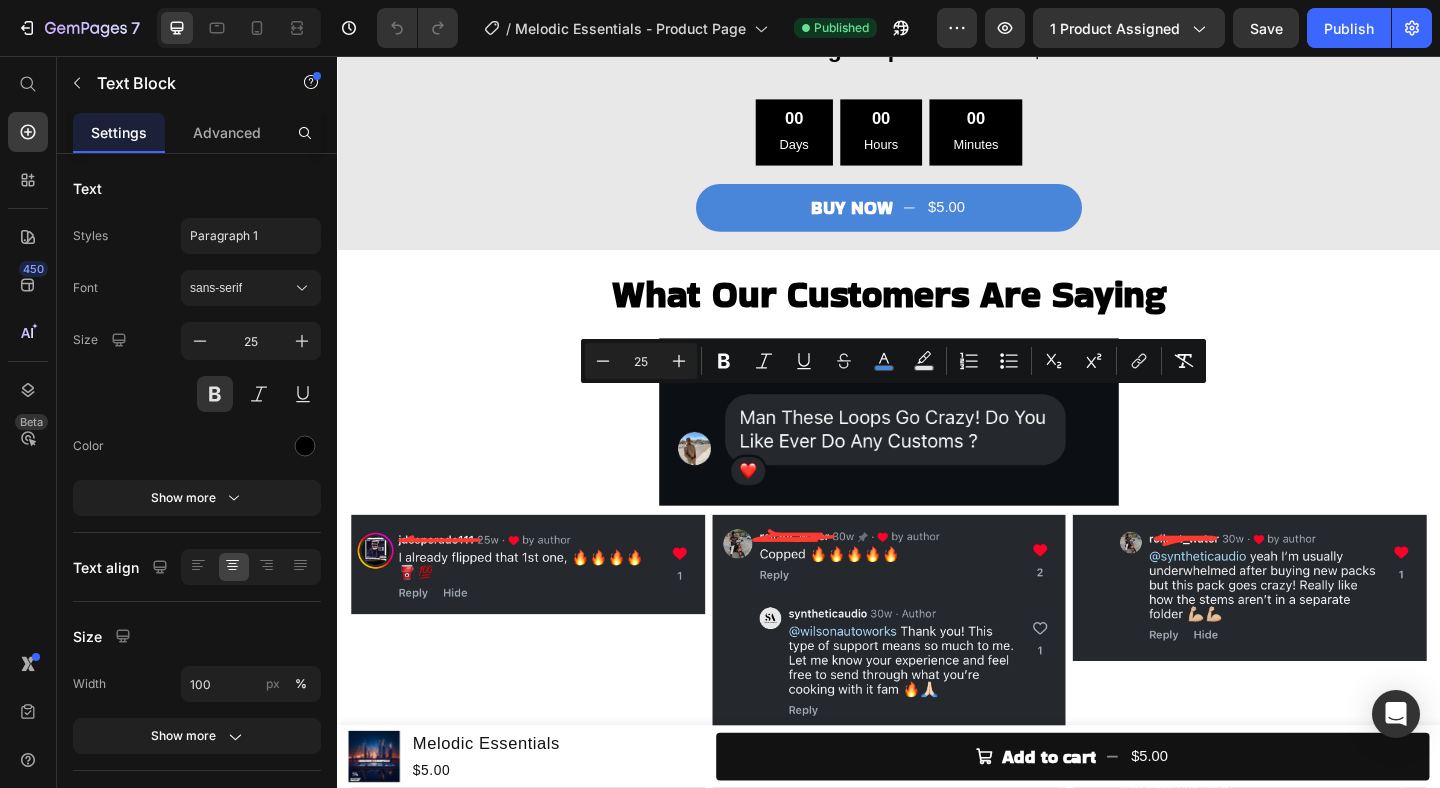 drag, startPoint x: 1024, startPoint y: 435, endPoint x: 806, endPoint y: 439, distance: 218.0367 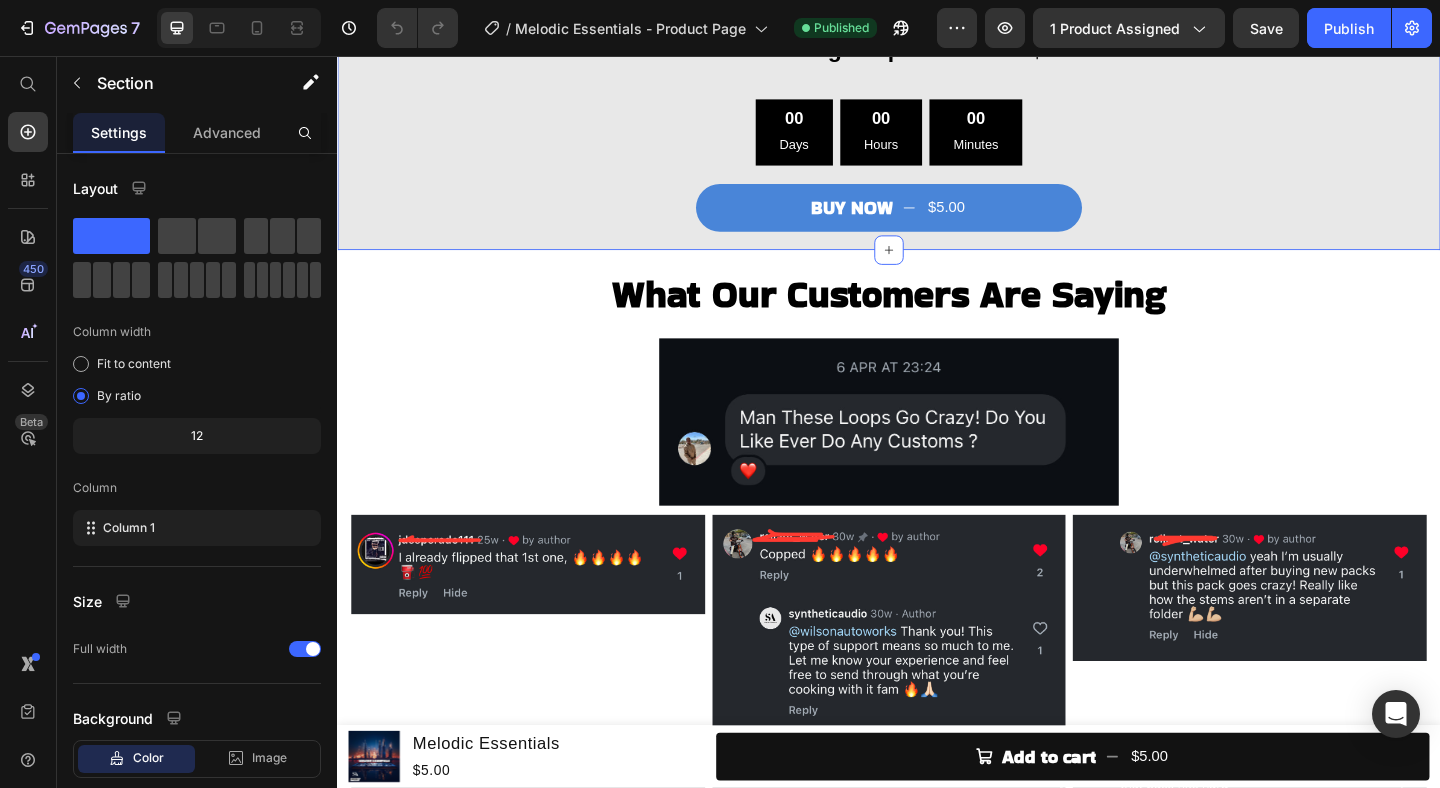 click on "Kill Beatblock Today Heading Unlock 200 Files - 2.76GB Size Text Block
100 Stemmed Out Melody Loops
100 Midi Files to each Loop
All Files are Bpm & Key labeled
Easy Usable in every DAW
Royalty Free for Selling Beats Online Item List                Title Line Total Value: $100 Limited Time Offer: $5 Text Block Sale Ends Very Soon! Back to original price then at $35 Text Block 00 Days 00 Hours 00 Minutes Countdown Timer BUY NOW
$5.00 Add to Cart Product" at bounding box center [937, -158] 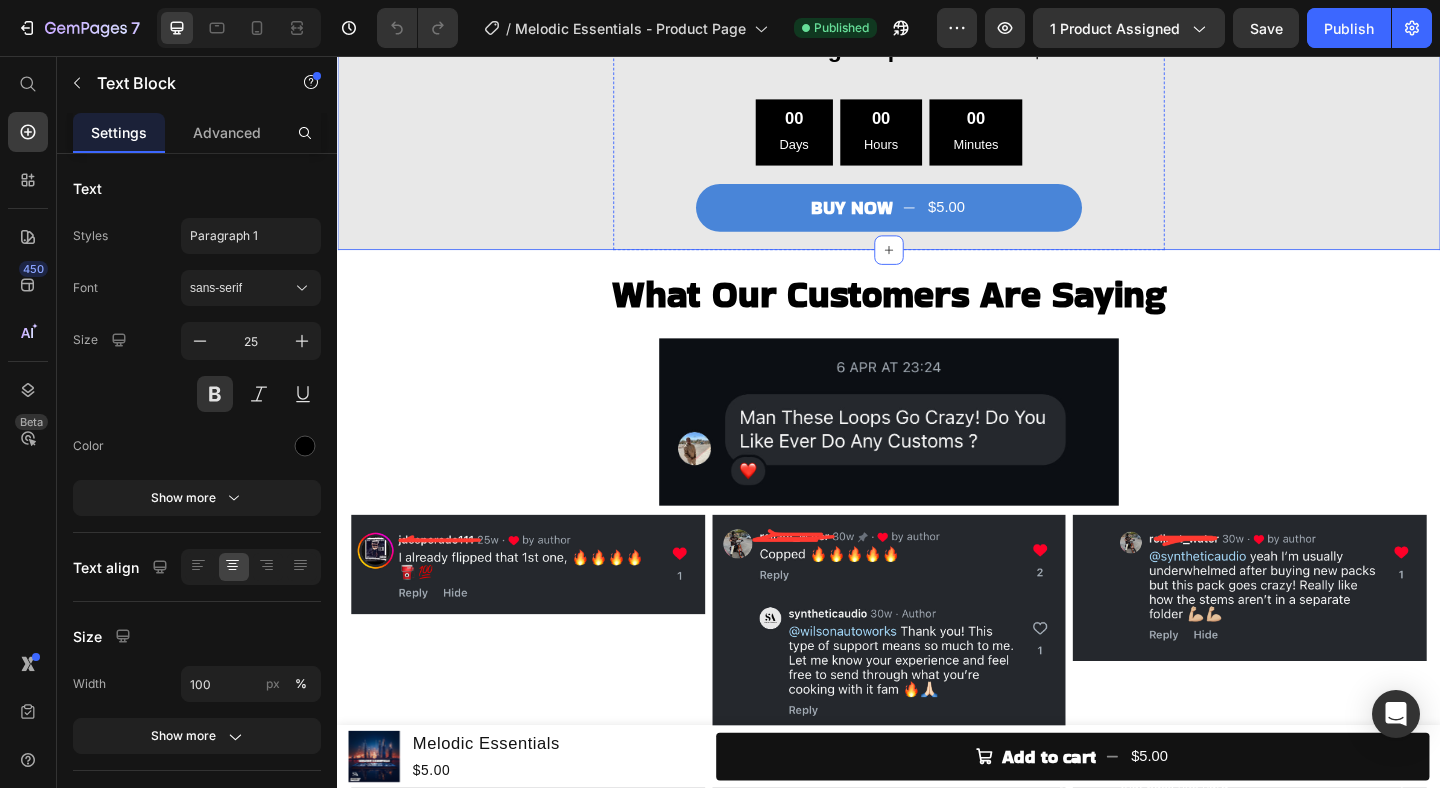 click on "Limited Time Offer: $5" at bounding box center [937, -66] 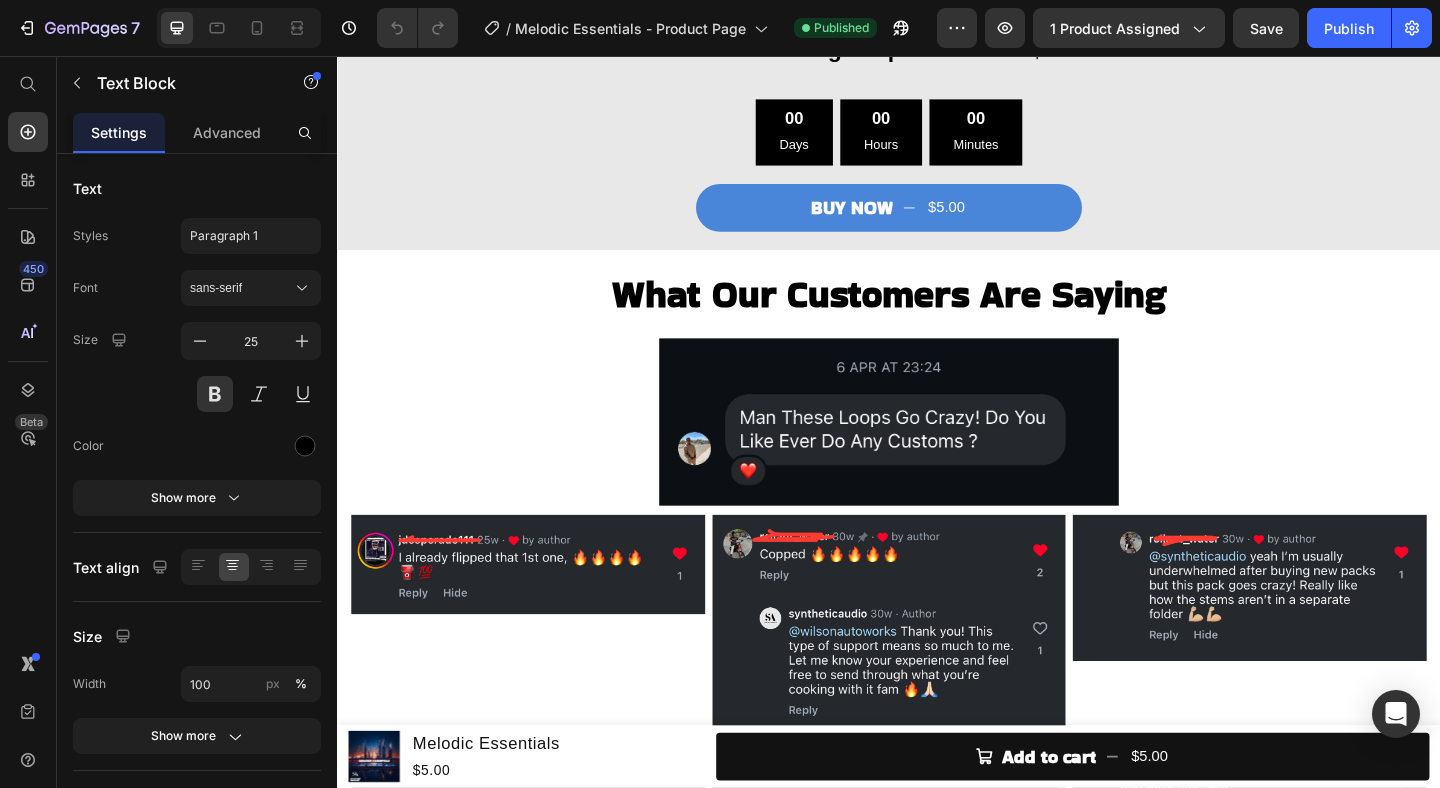 click on "Limited Time Offer: $5" at bounding box center (937, -66) 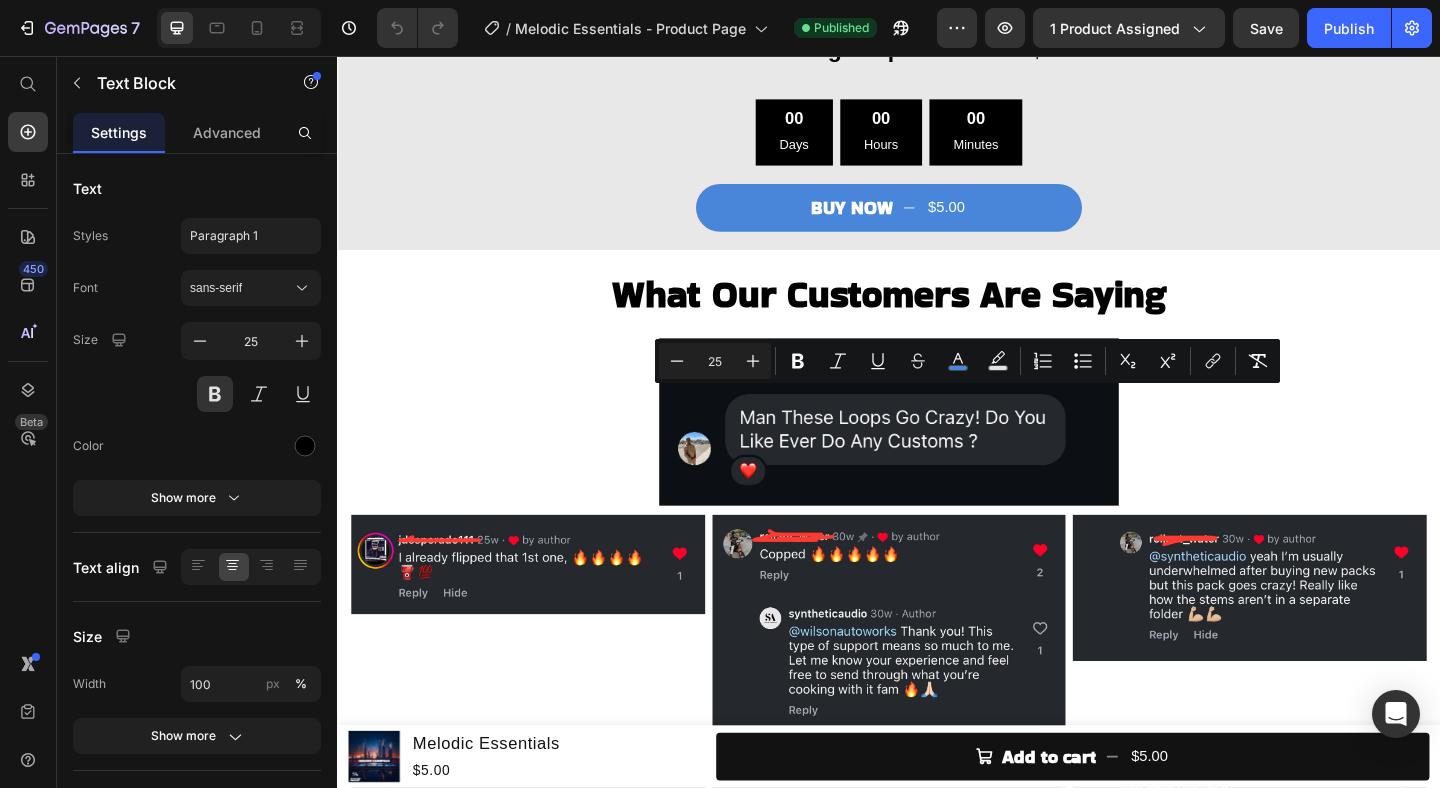 click on "Limited Time Offer: $5" at bounding box center [937, -66] 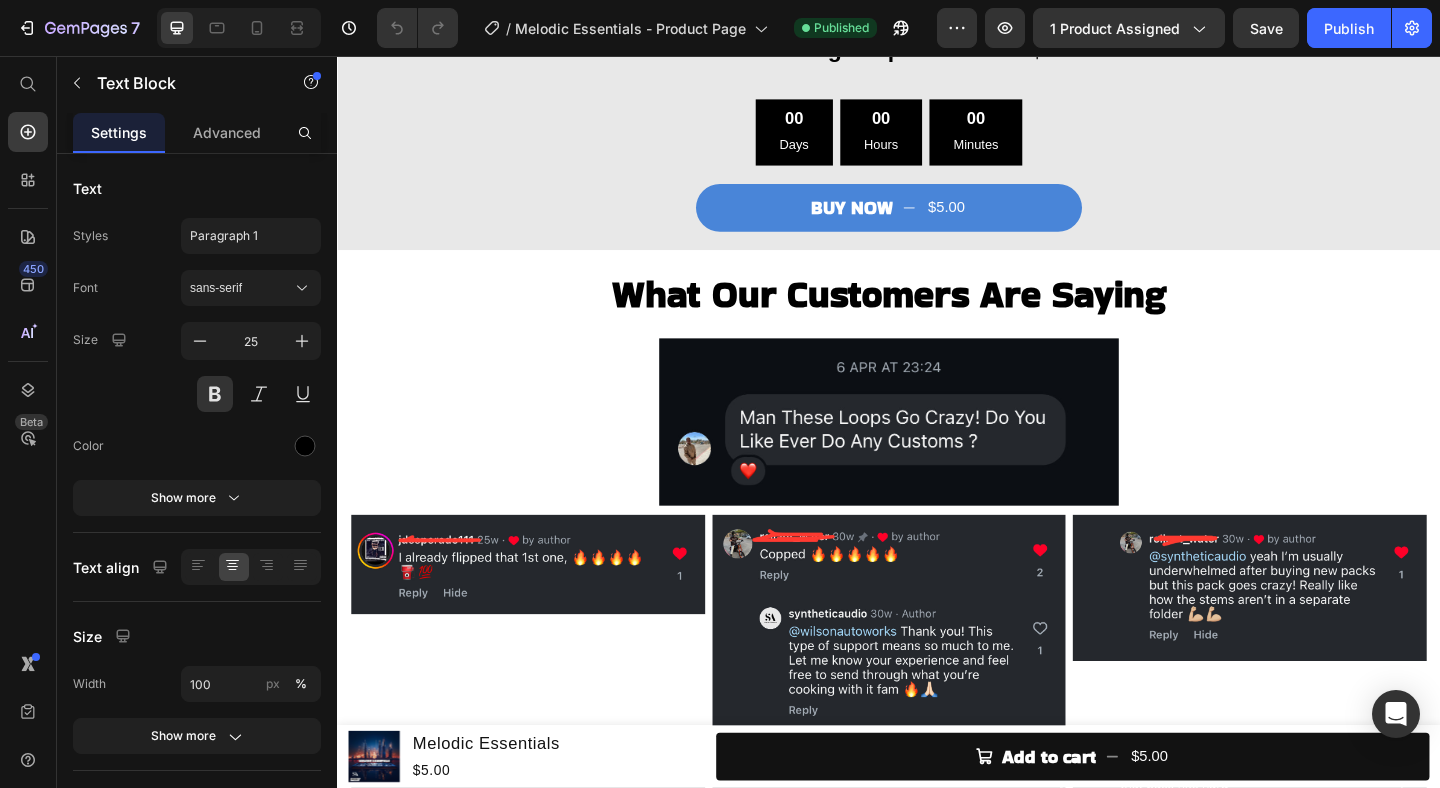 drag, startPoint x: 1024, startPoint y: 437, endPoint x: 811, endPoint y: 435, distance: 213.00938 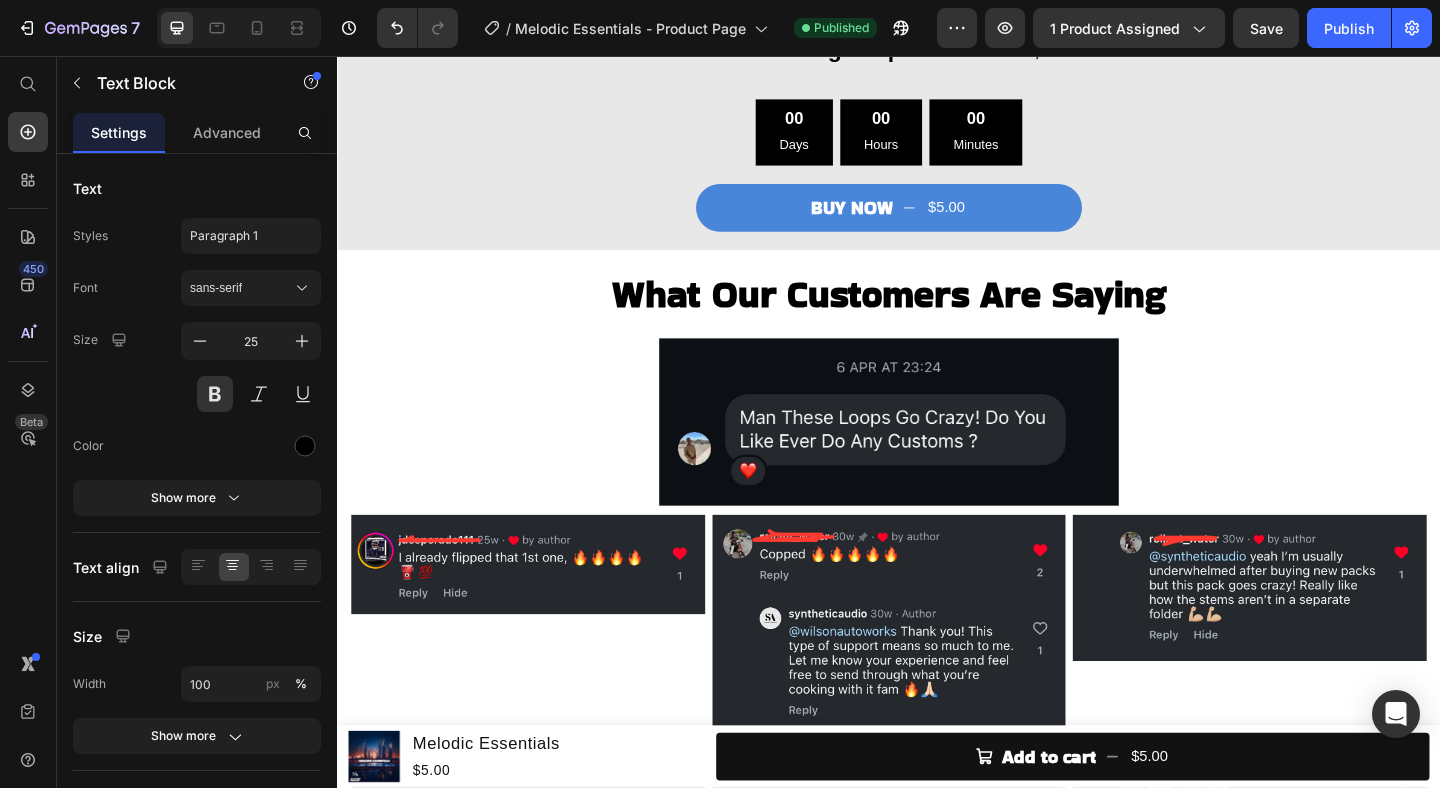click on "Your Price: $5" at bounding box center (937, -66) 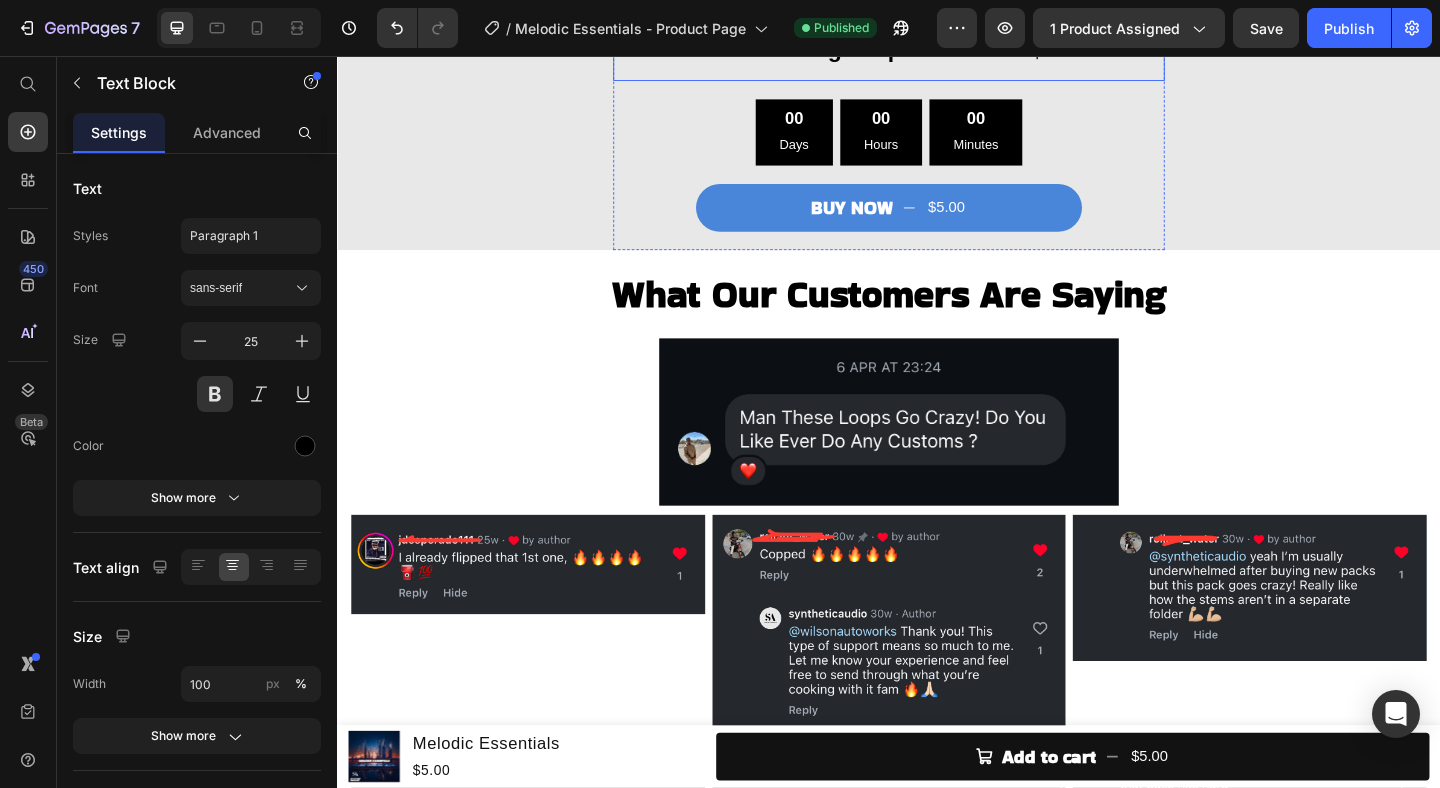 click on "Sale Ends Very Soon!" at bounding box center (937, 3) 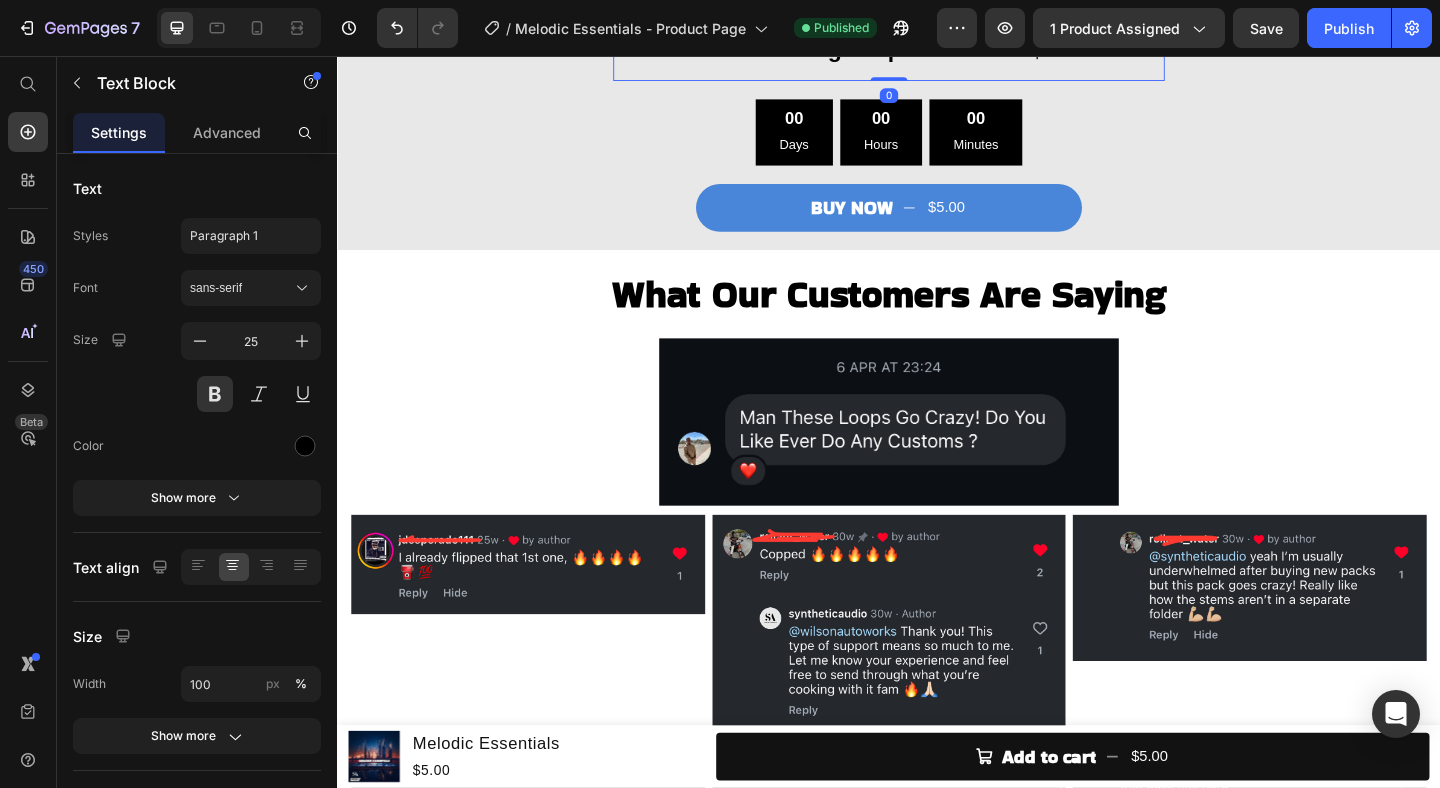 click 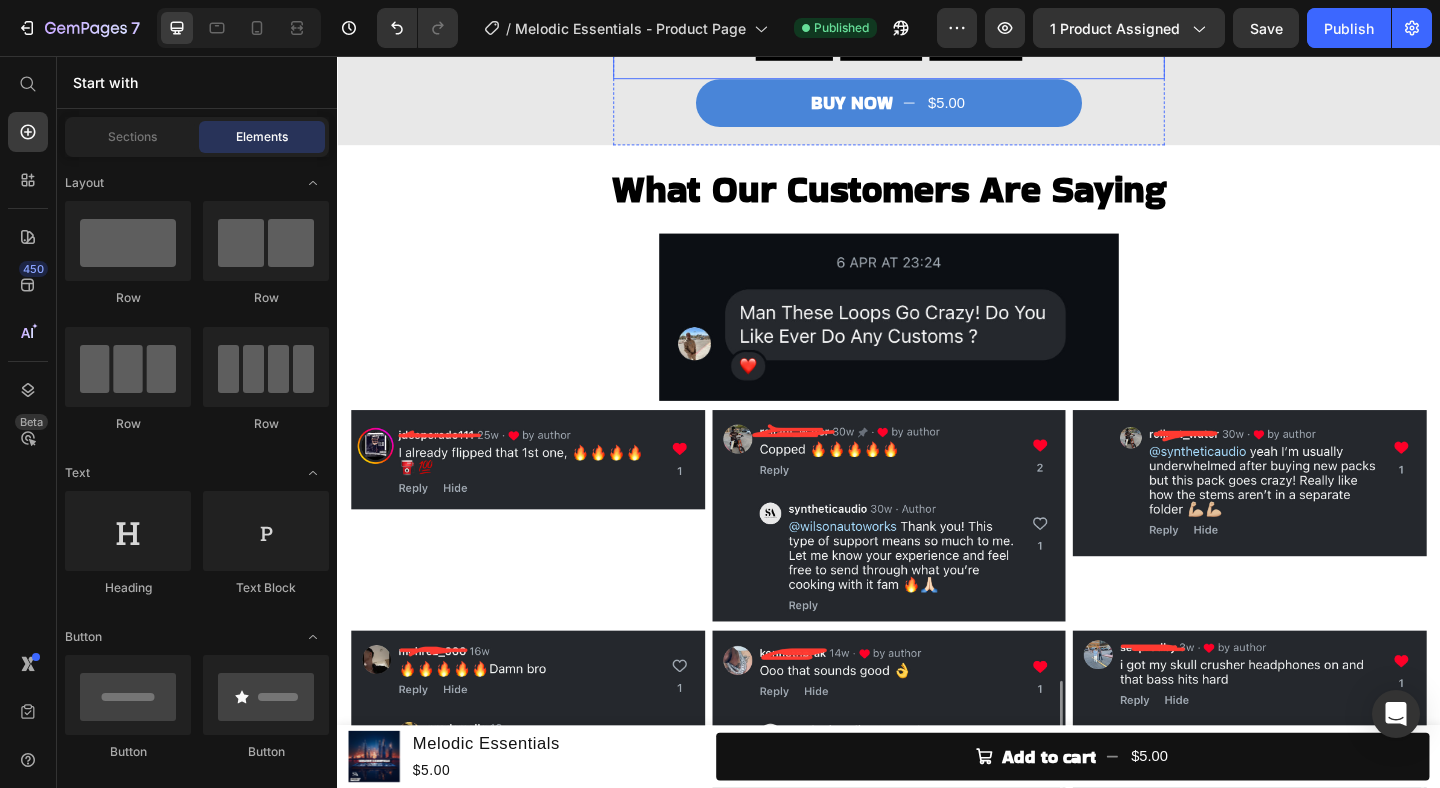 click on "00 Days 00 Hours 00 Minutes" at bounding box center (937, 25) 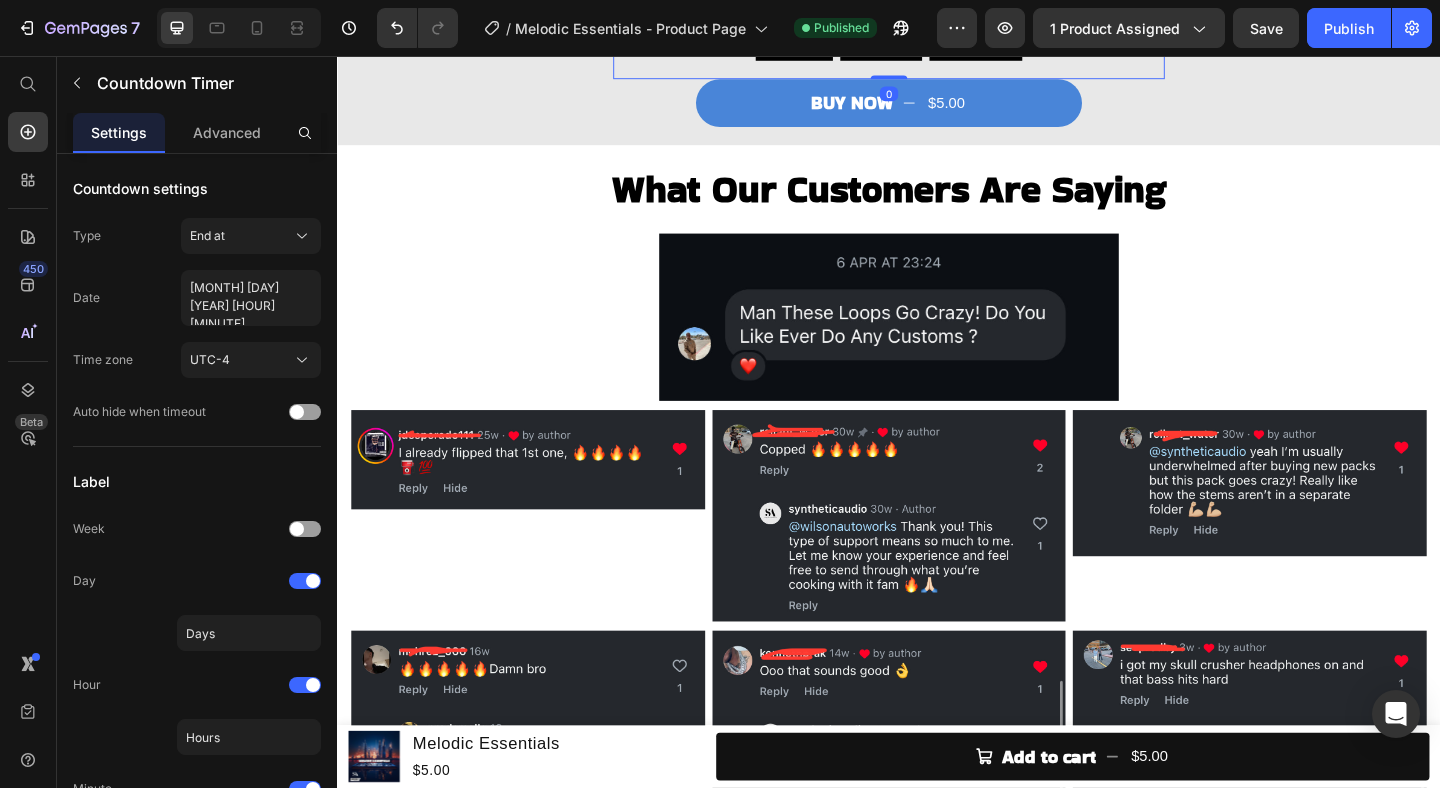click 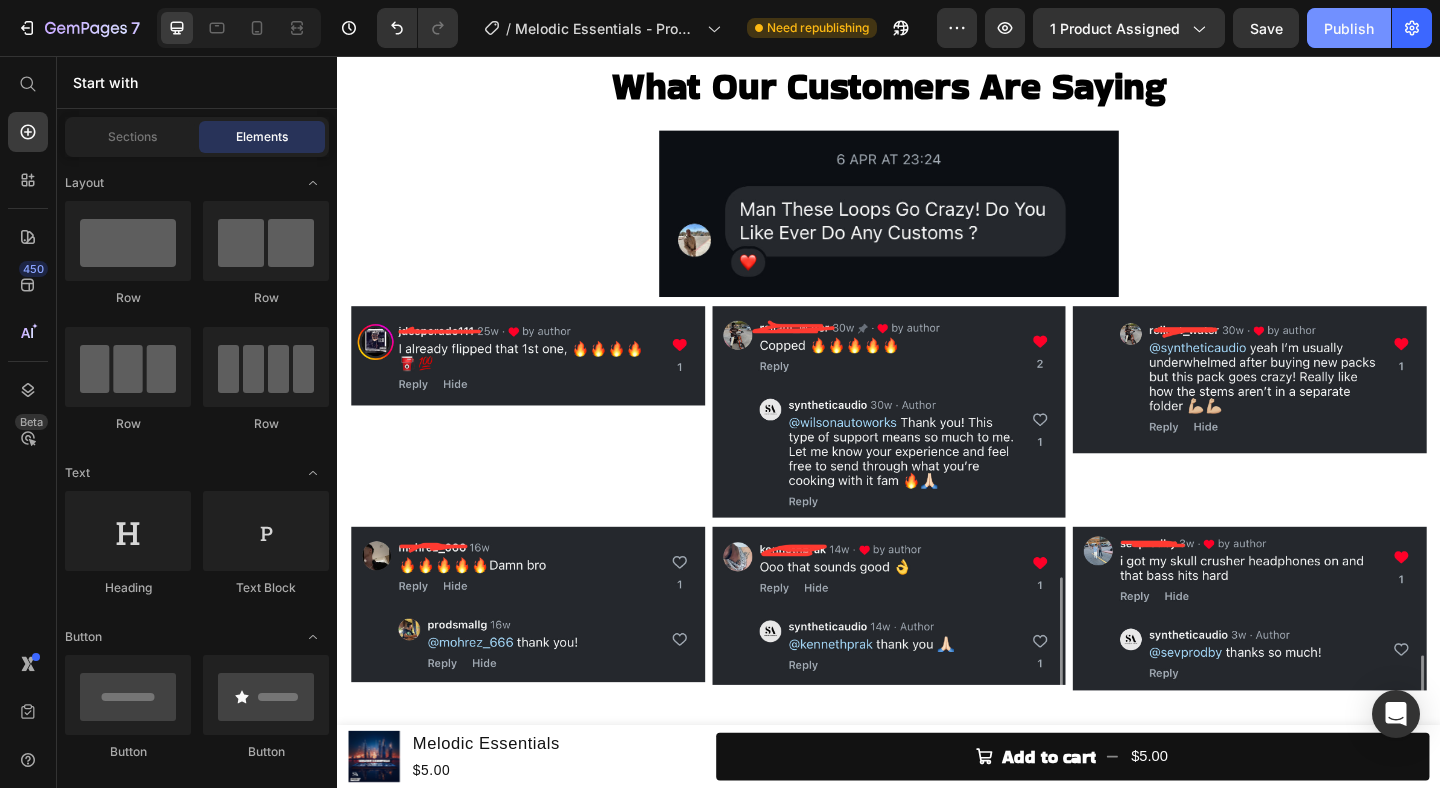 click on "Publish" at bounding box center (1349, 28) 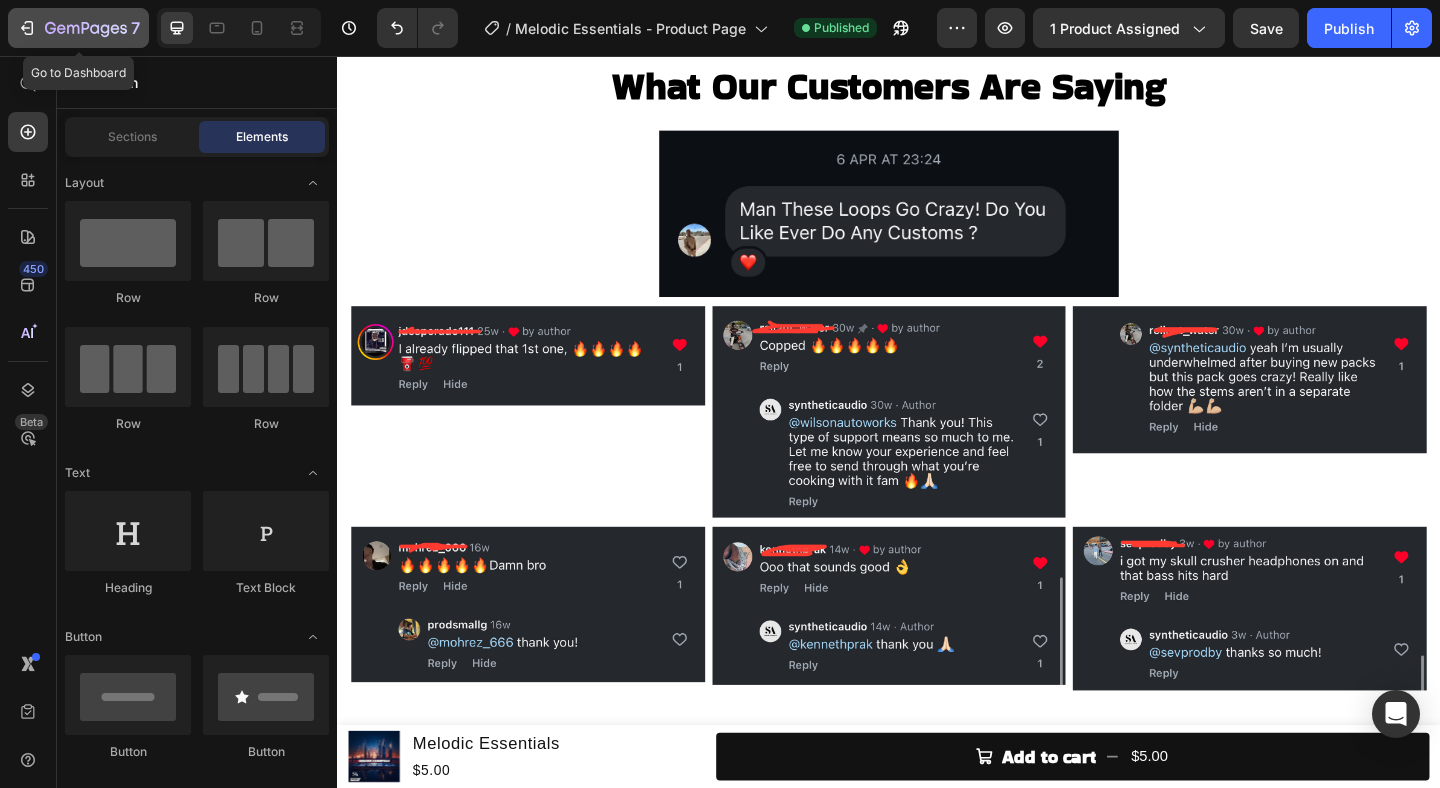 click 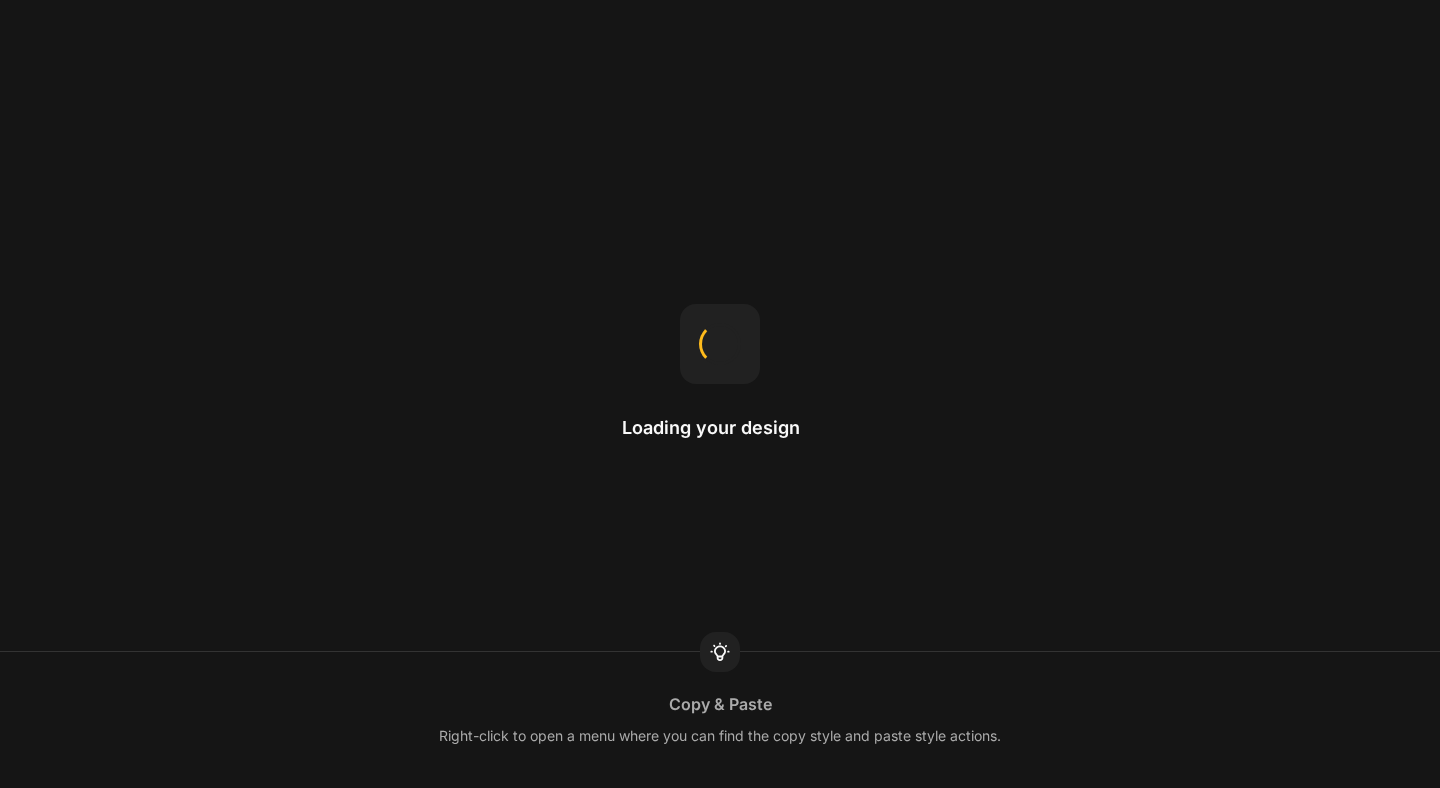 scroll, scrollTop: 0, scrollLeft: 0, axis: both 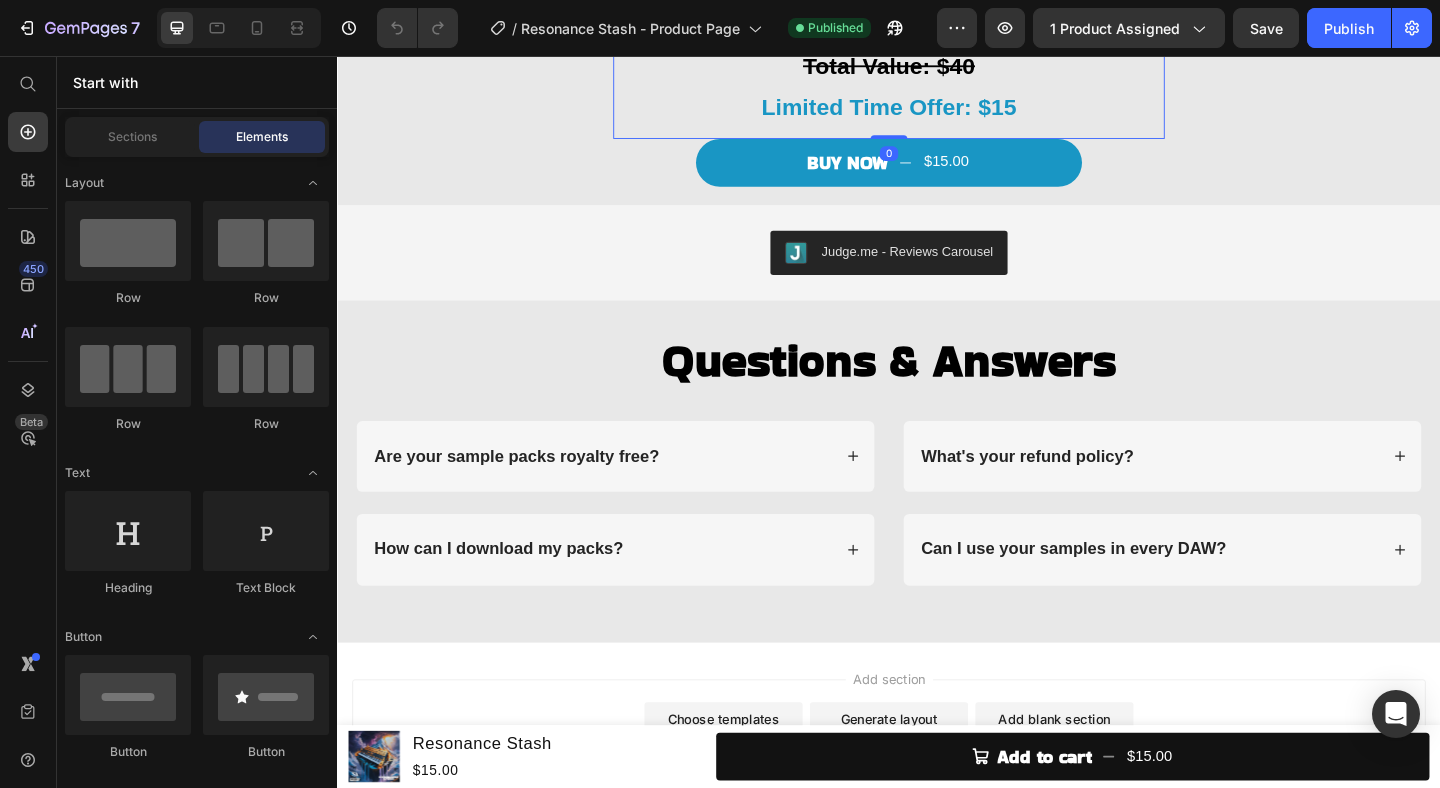 click on "Total Value: $40" at bounding box center (936, 66) 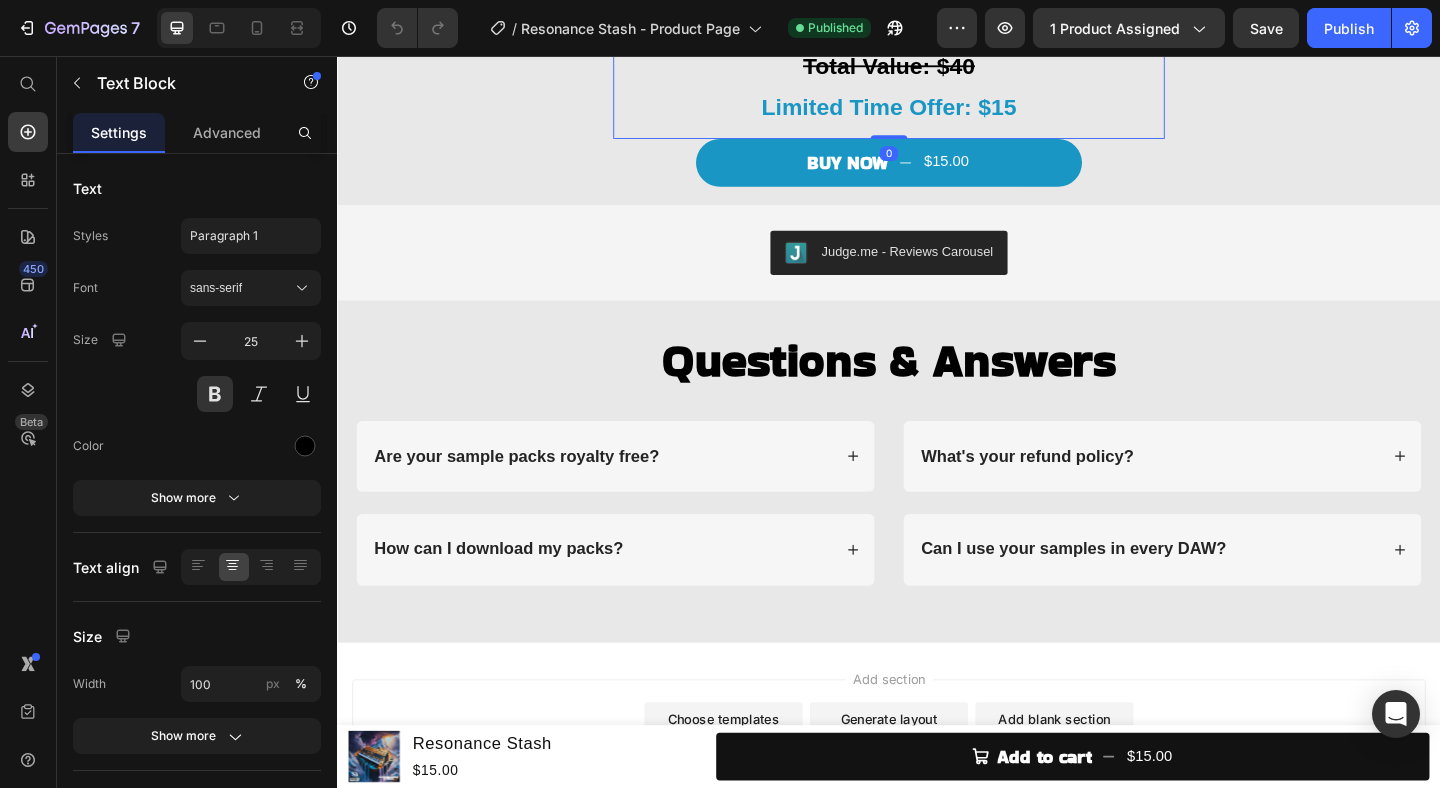 click on "Limited Time Offer: $15" at bounding box center (936, 111) 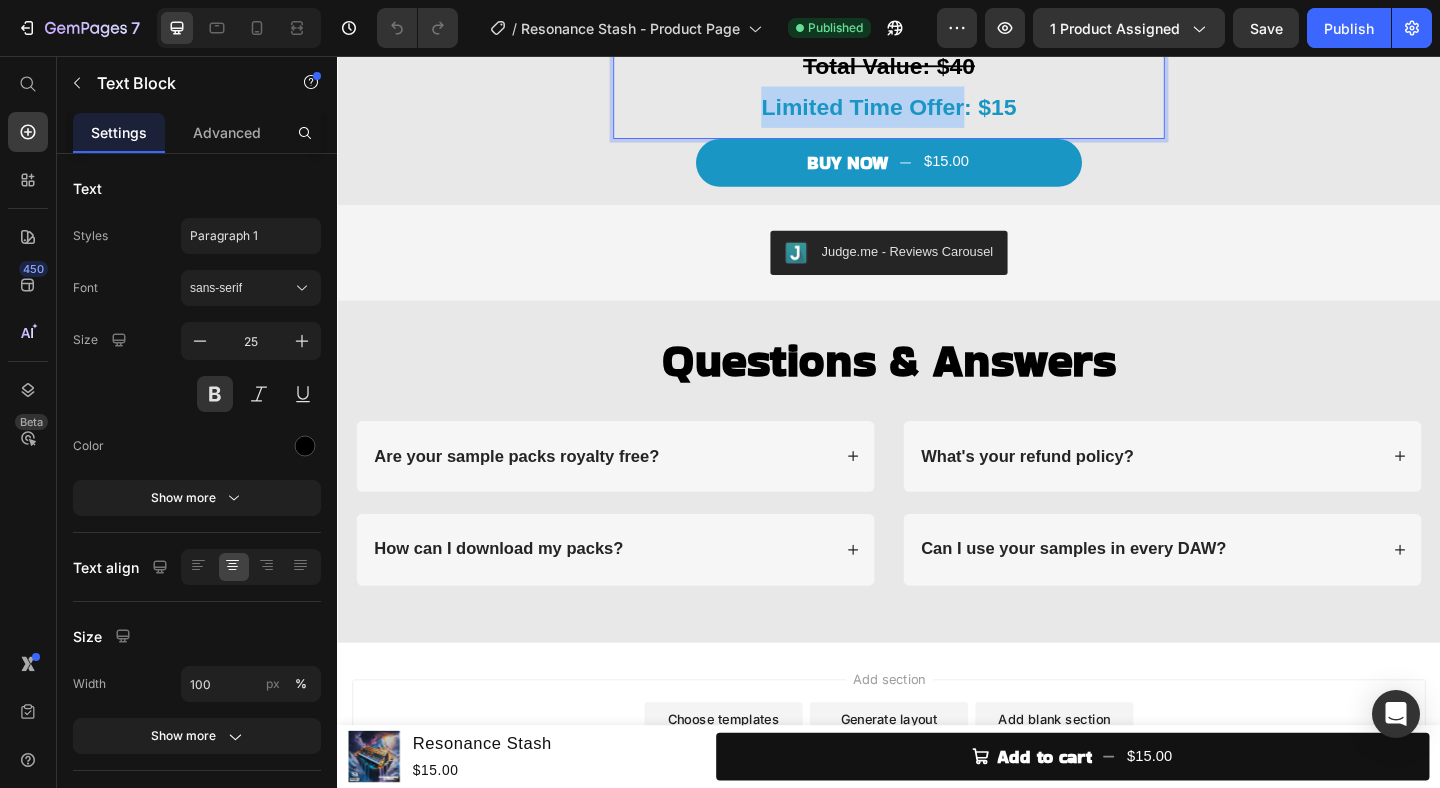drag, startPoint x: 1014, startPoint y: 496, endPoint x: 799, endPoint y: 498, distance: 215.00931 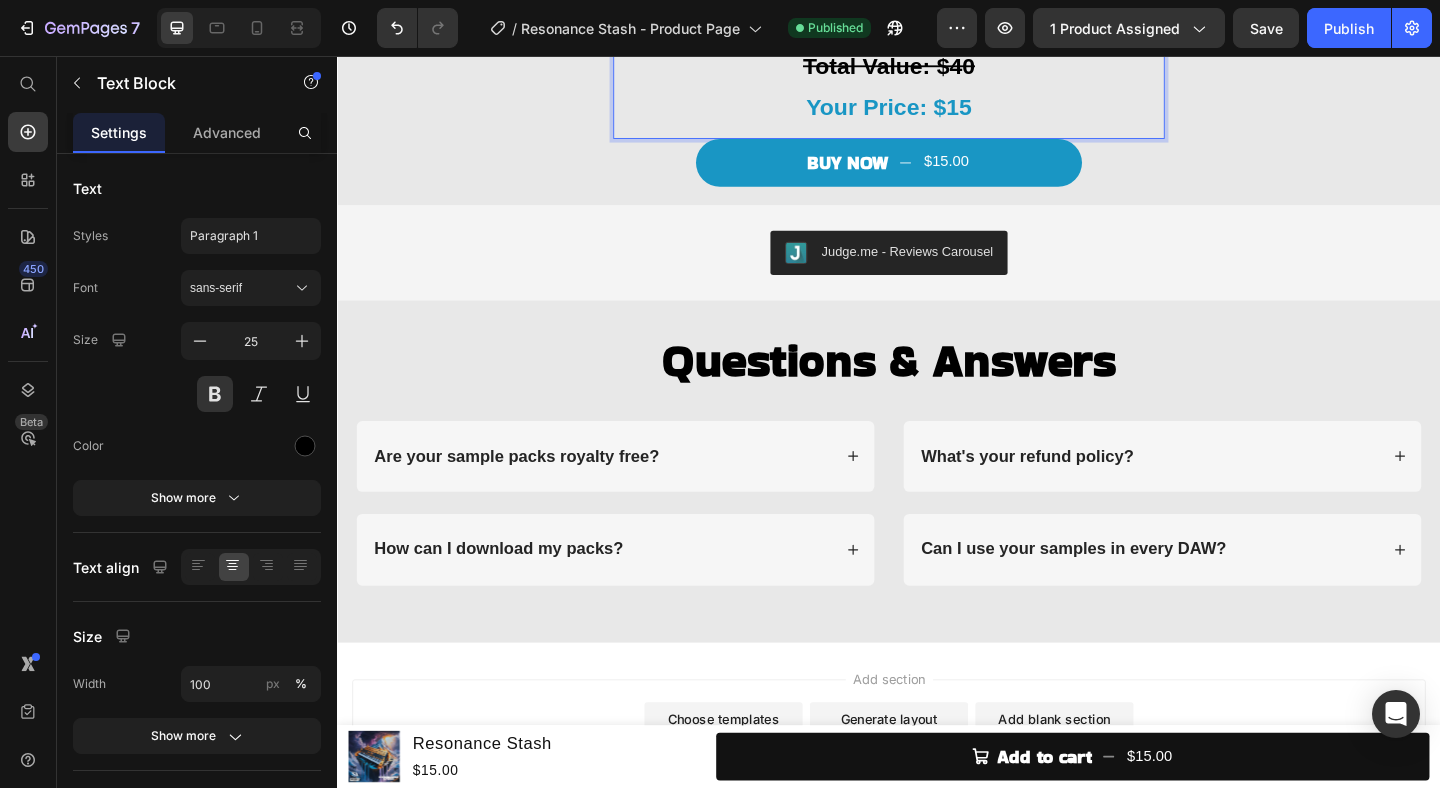 click on "Your Price: $15" at bounding box center (937, 111) 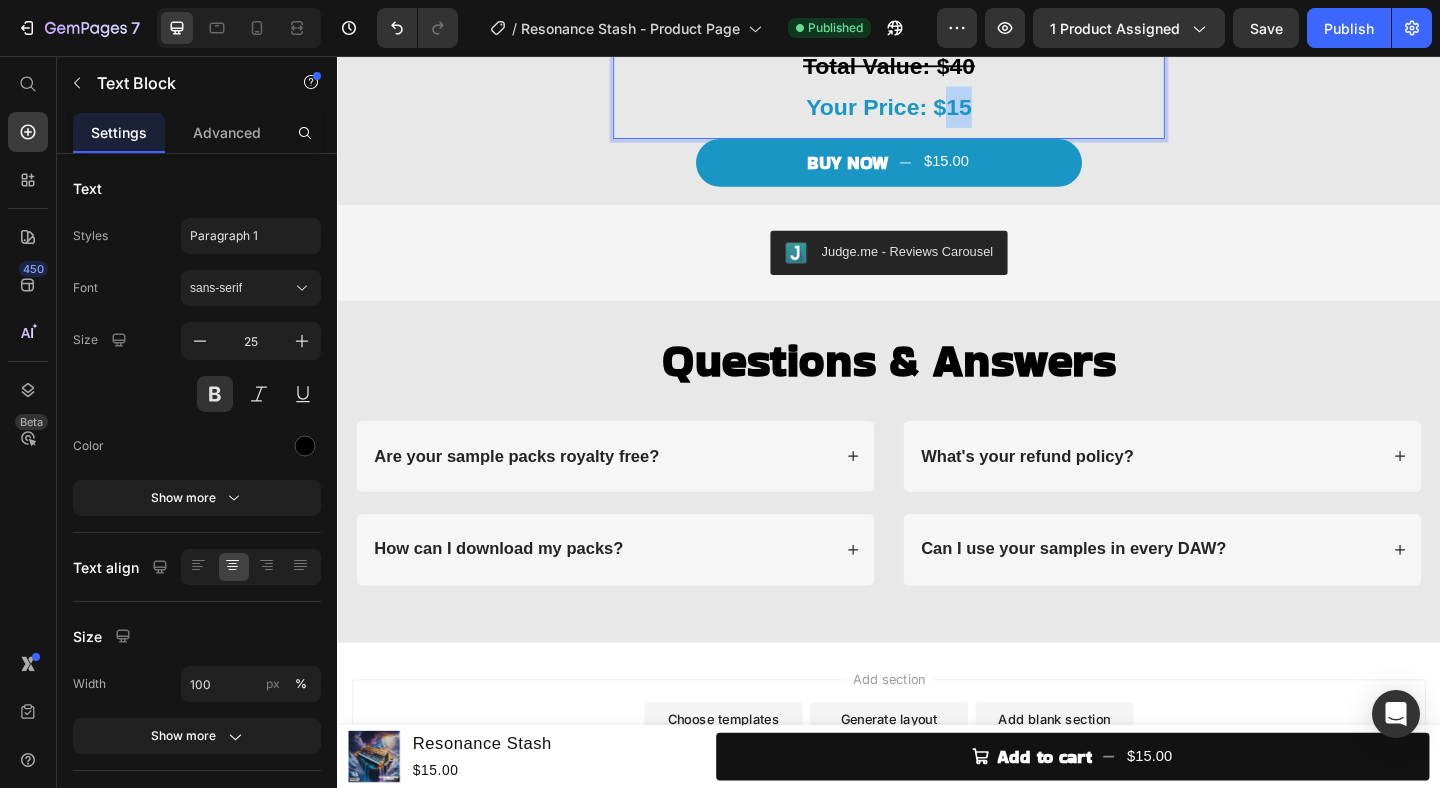 click on "Your Price: $15" at bounding box center [937, 111] 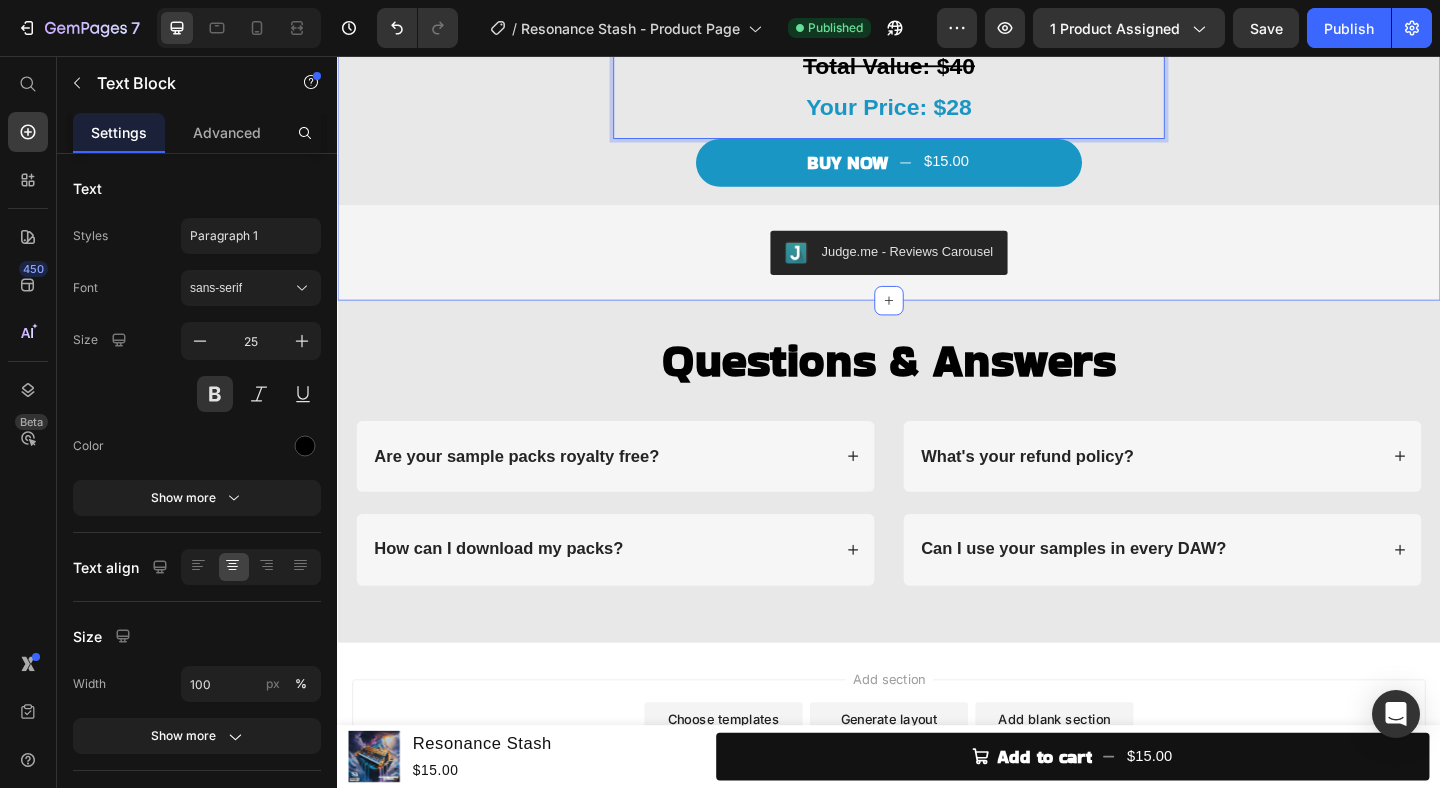 click on "Get Inspired Today Heading Unlock 80 Files - 1.47GB Size Text Block 40 Stemmed Out Melody Loops 40 Midi Files to each Loop Royalty Free for Selling Beats Online Item List                Title Line Total Value: $40 Your Price: $28 Text Block   0 BUY NOW
$15.00 Add to Cart Product Judge.me - Reviews Carousel Judge.me" at bounding box center [937, 101] 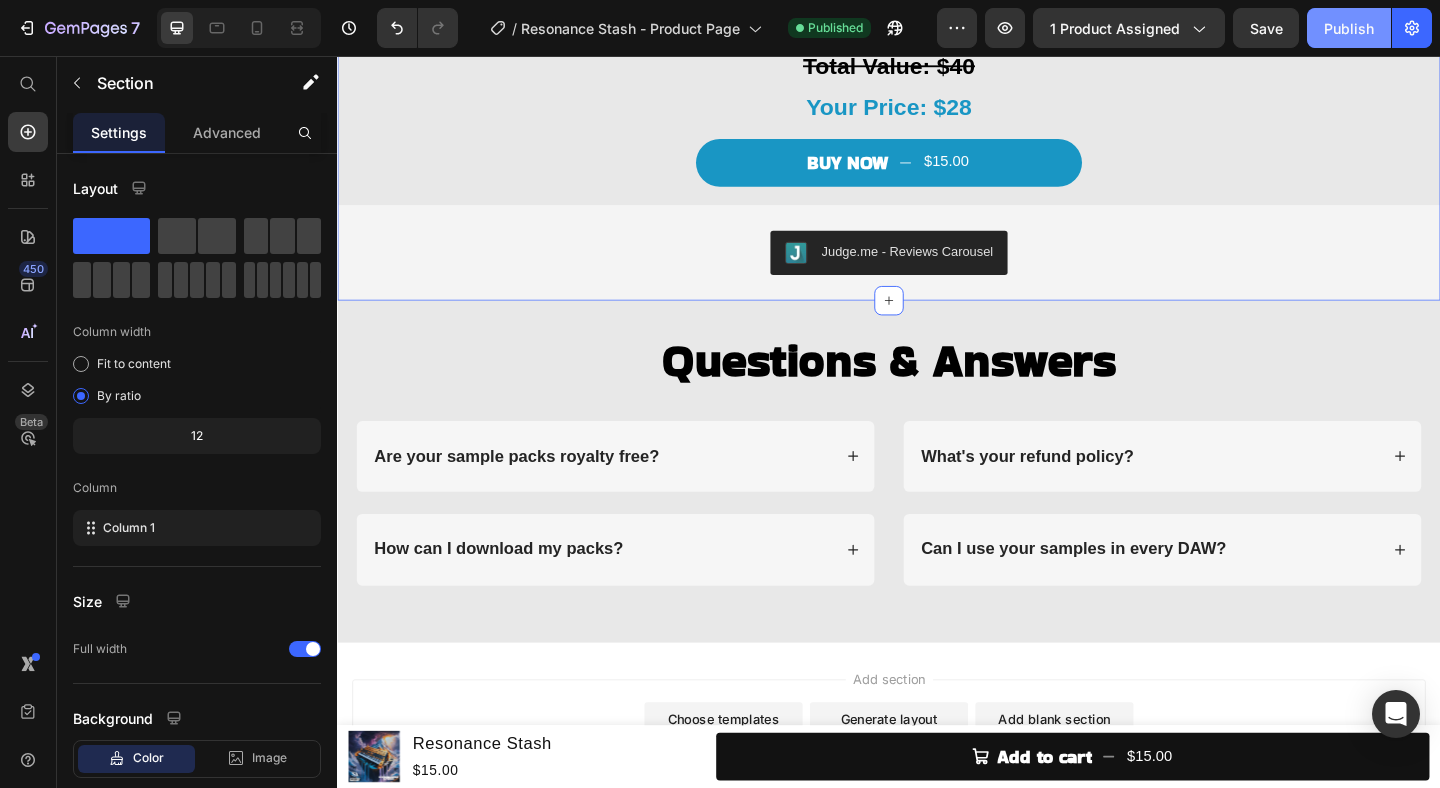 click on "Publish" at bounding box center (1349, 28) 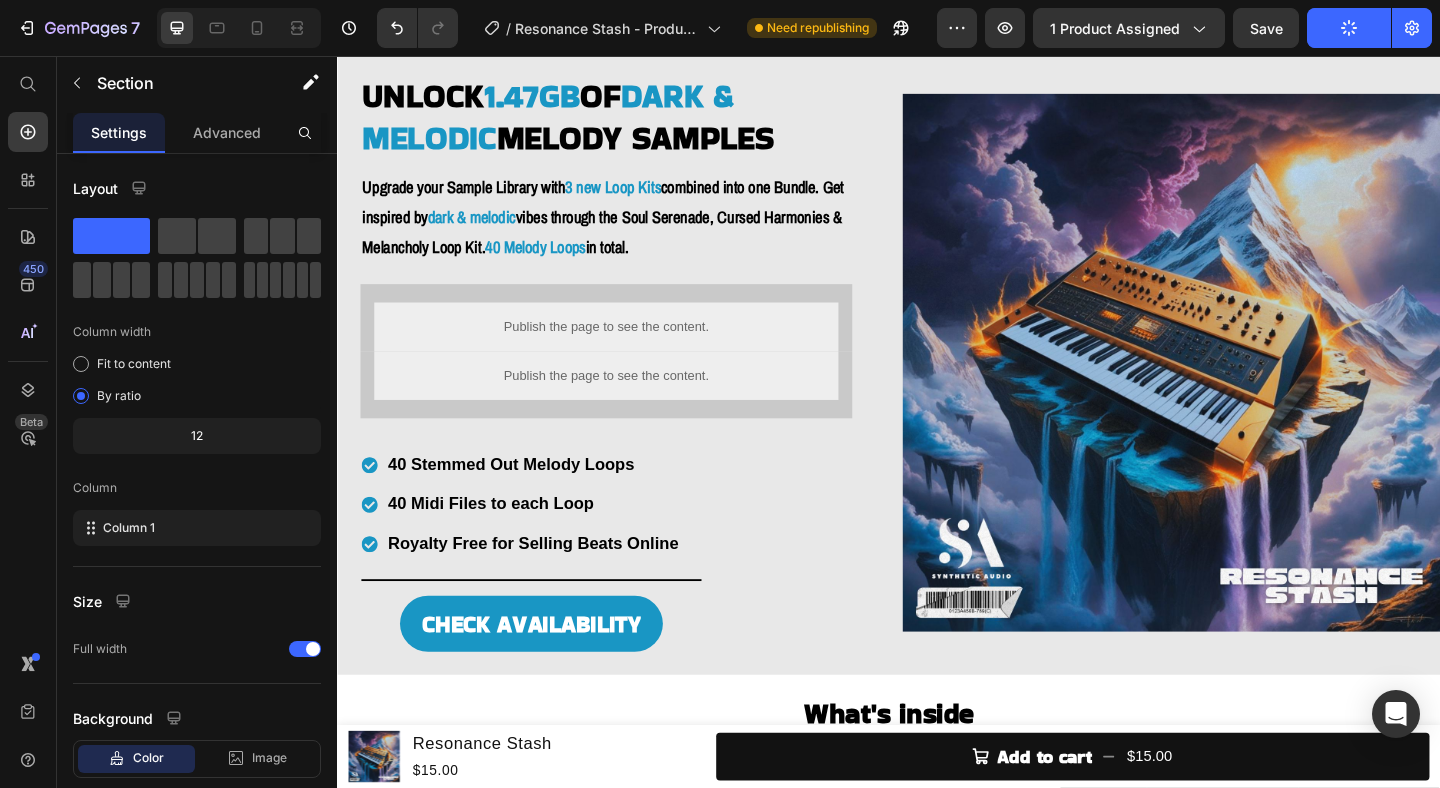 scroll, scrollTop: 0, scrollLeft: 0, axis: both 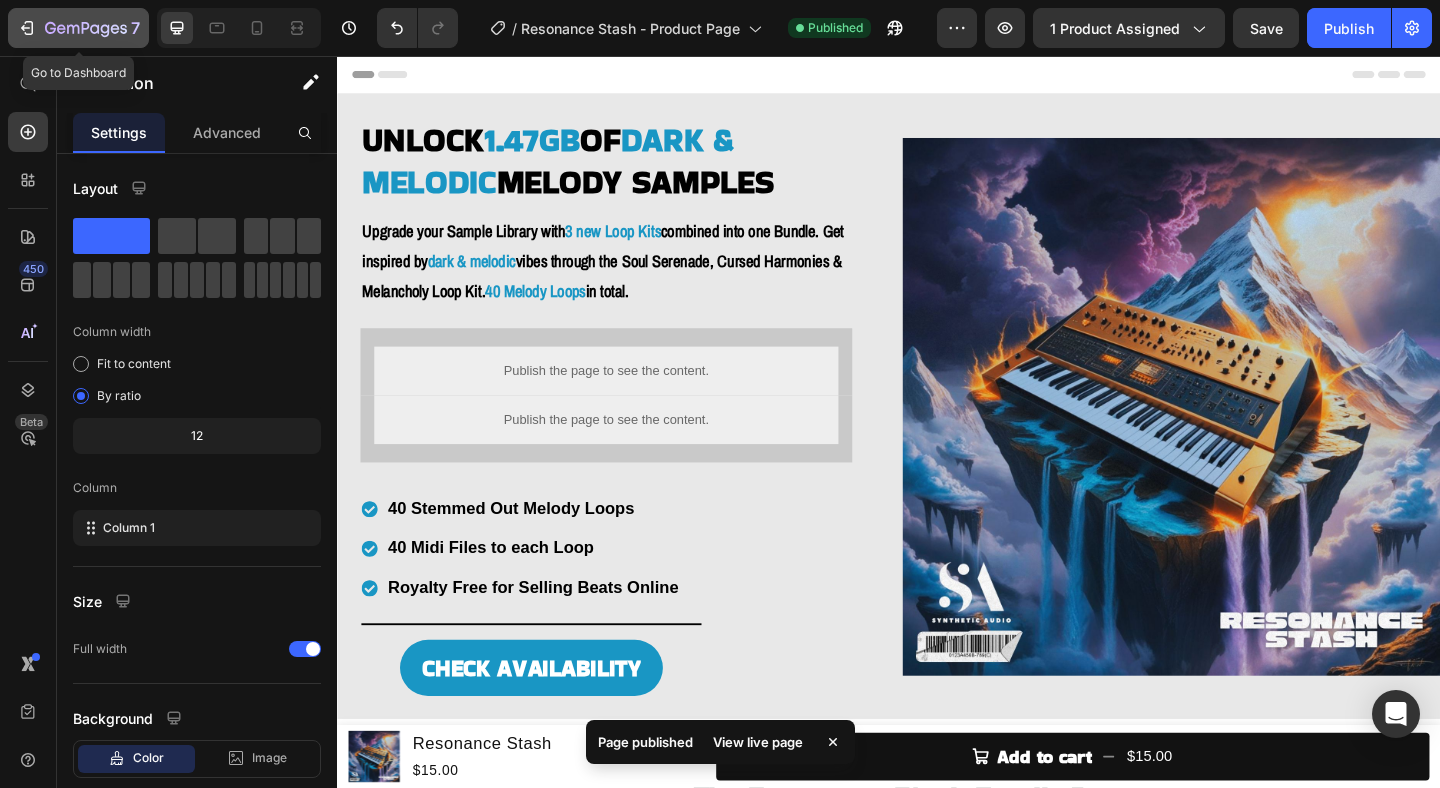 click 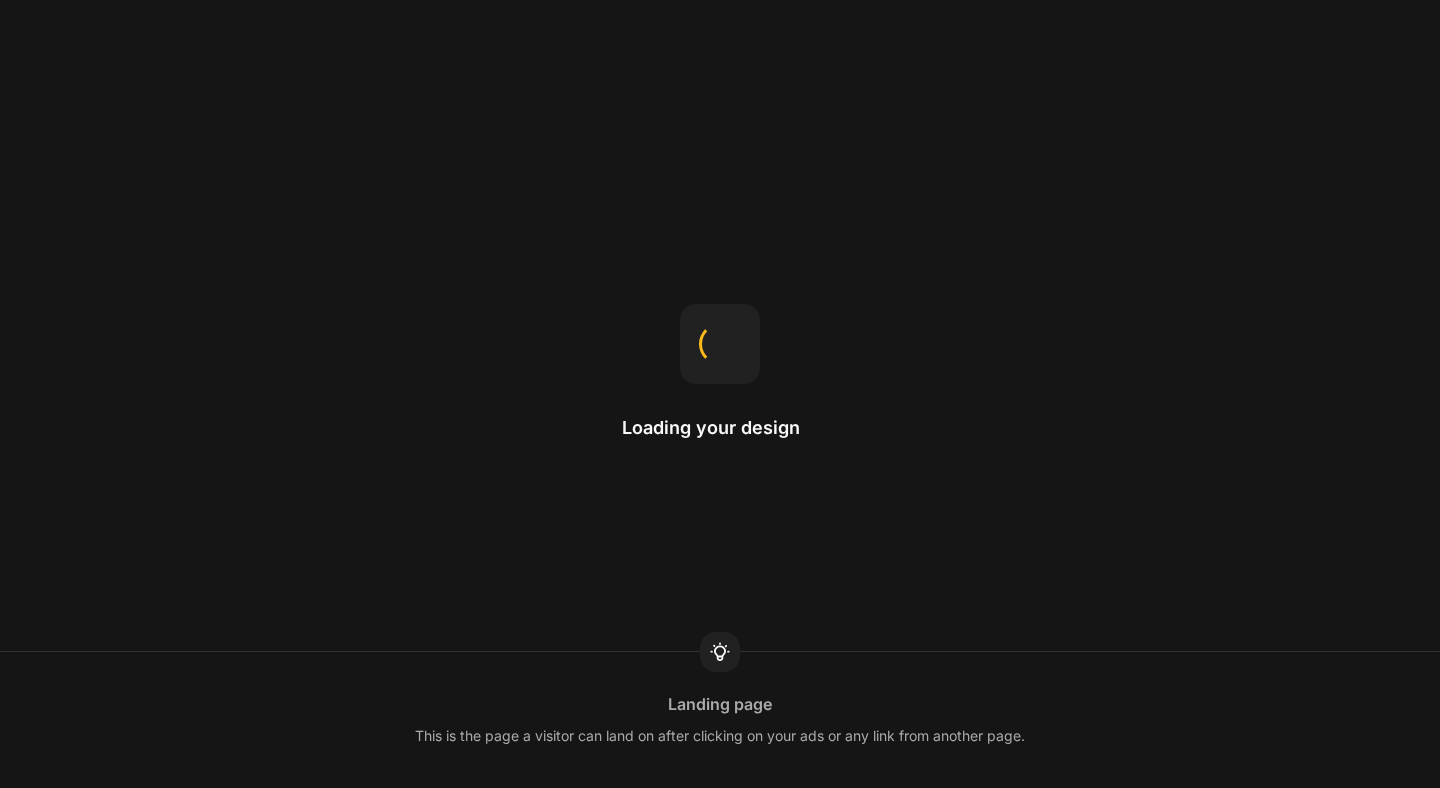scroll, scrollTop: 0, scrollLeft: 0, axis: both 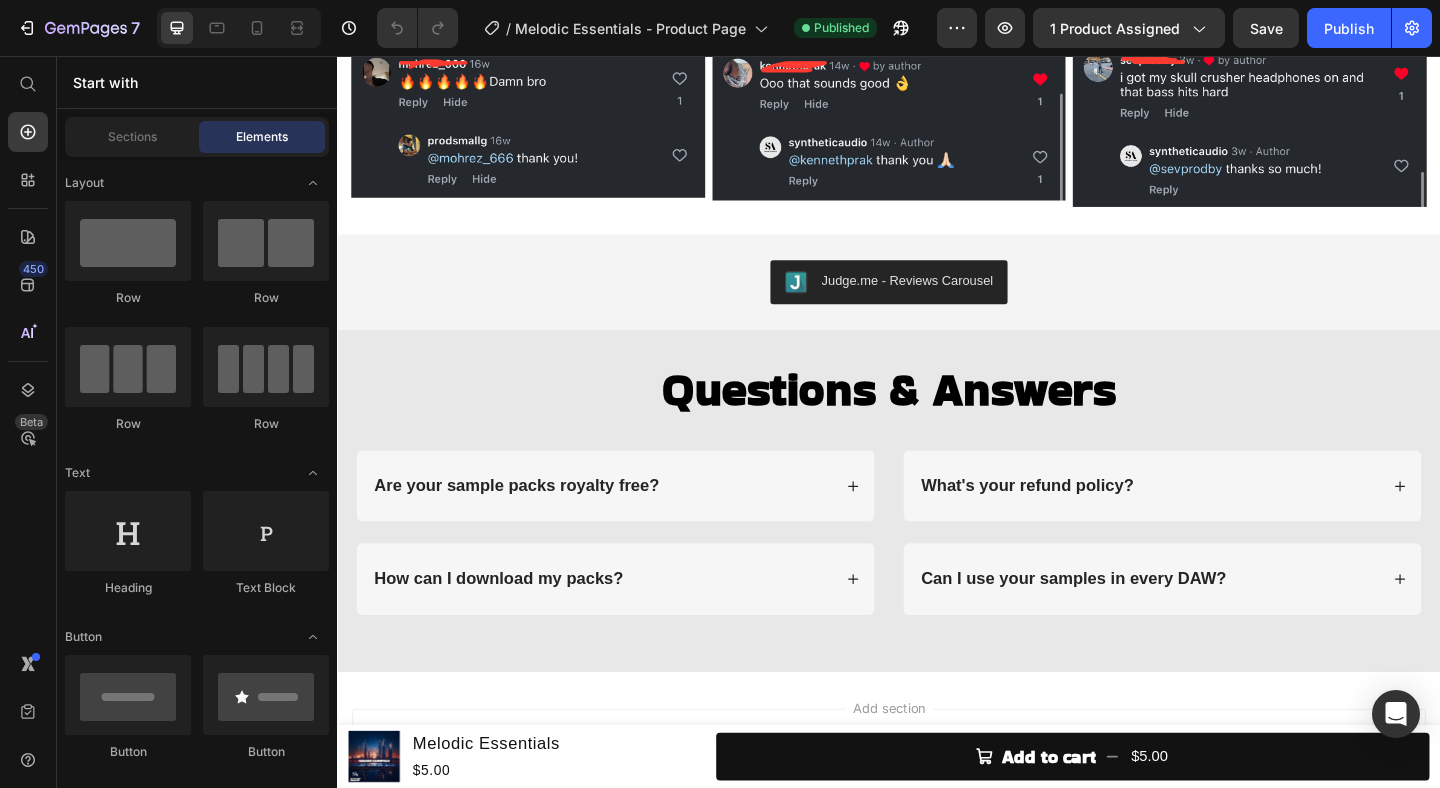 click on "BUY NOW
$5.00 Add to Cart" at bounding box center [937, -120] 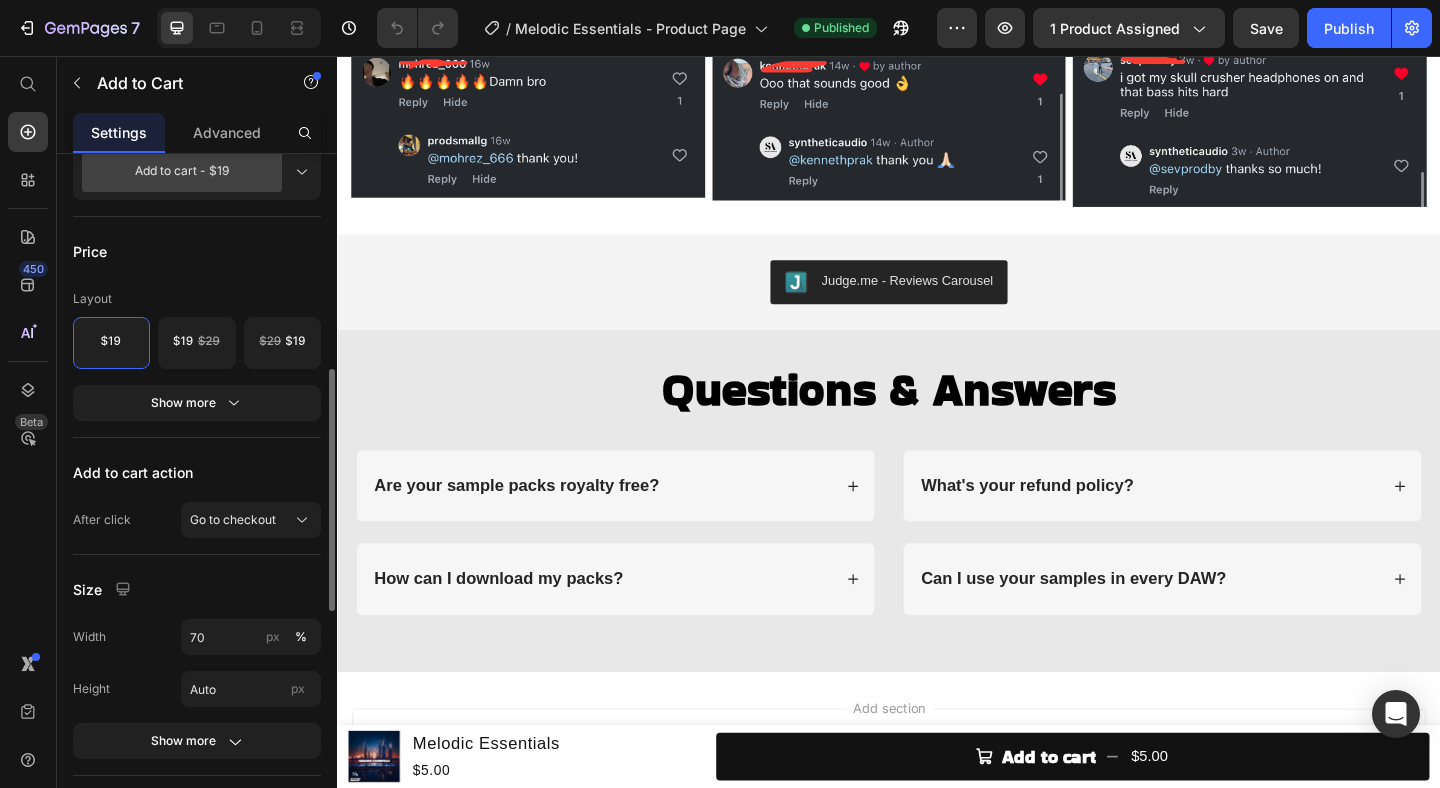 scroll, scrollTop: 641, scrollLeft: 0, axis: vertical 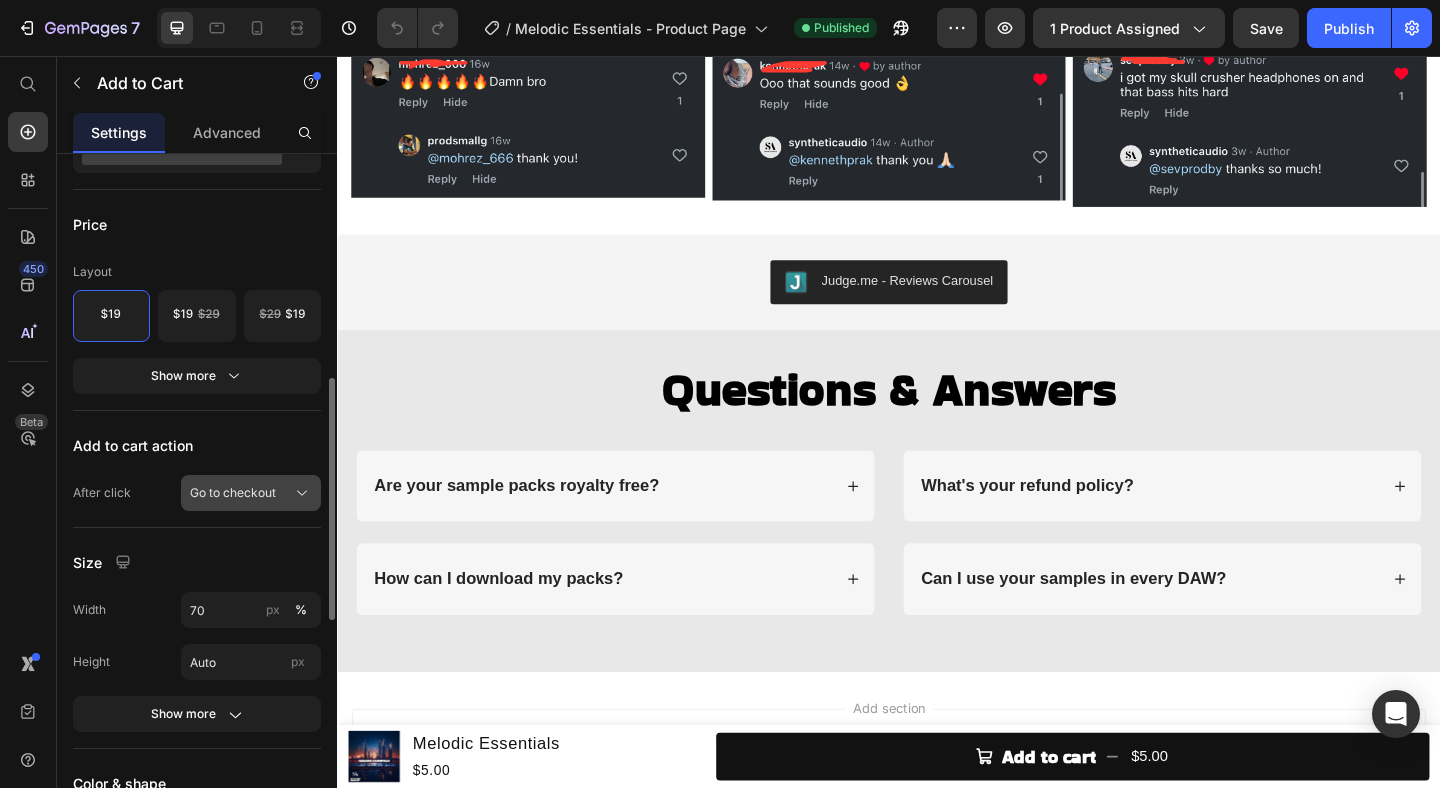 click on "Go to checkout" at bounding box center [233, 493] 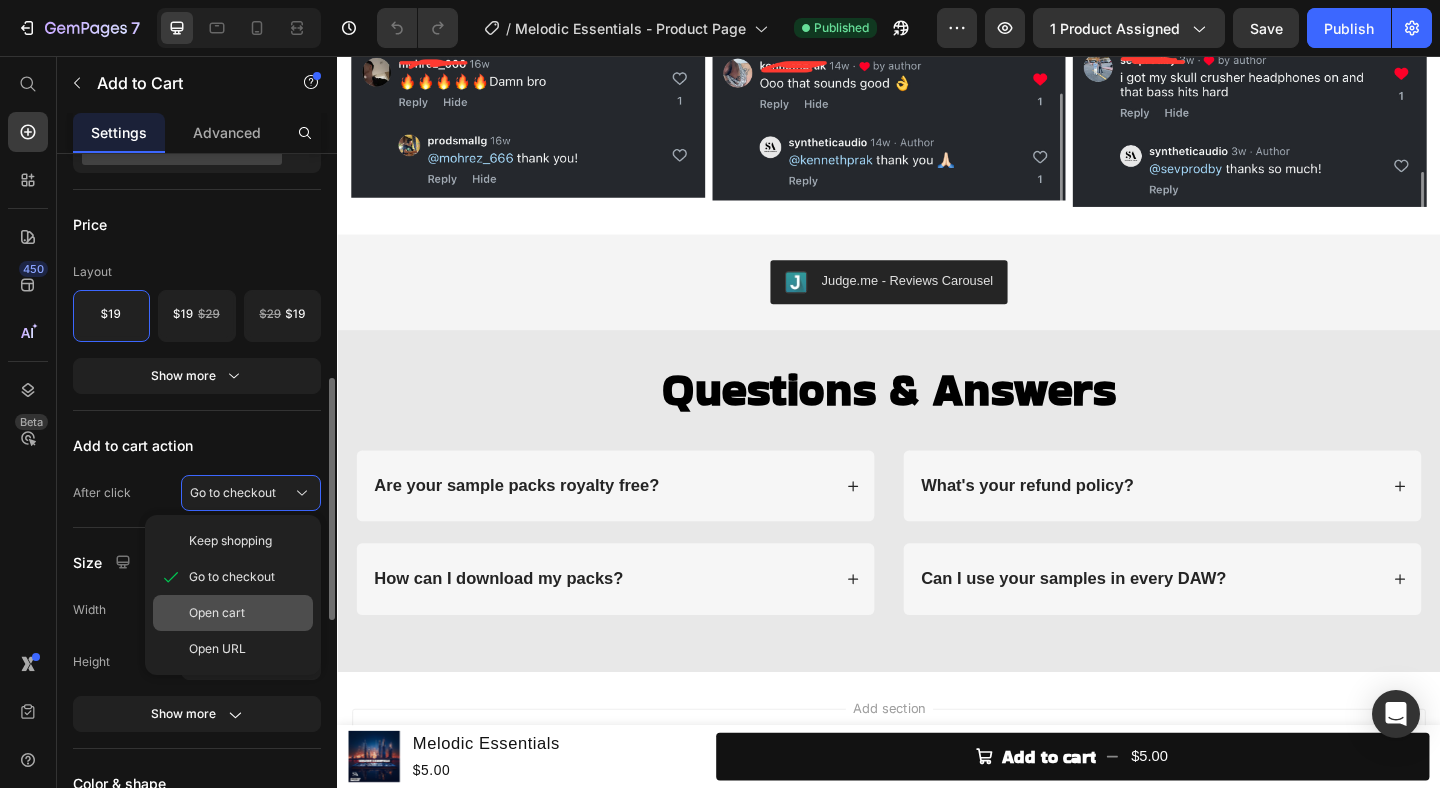 click on "Open cart" at bounding box center [217, 613] 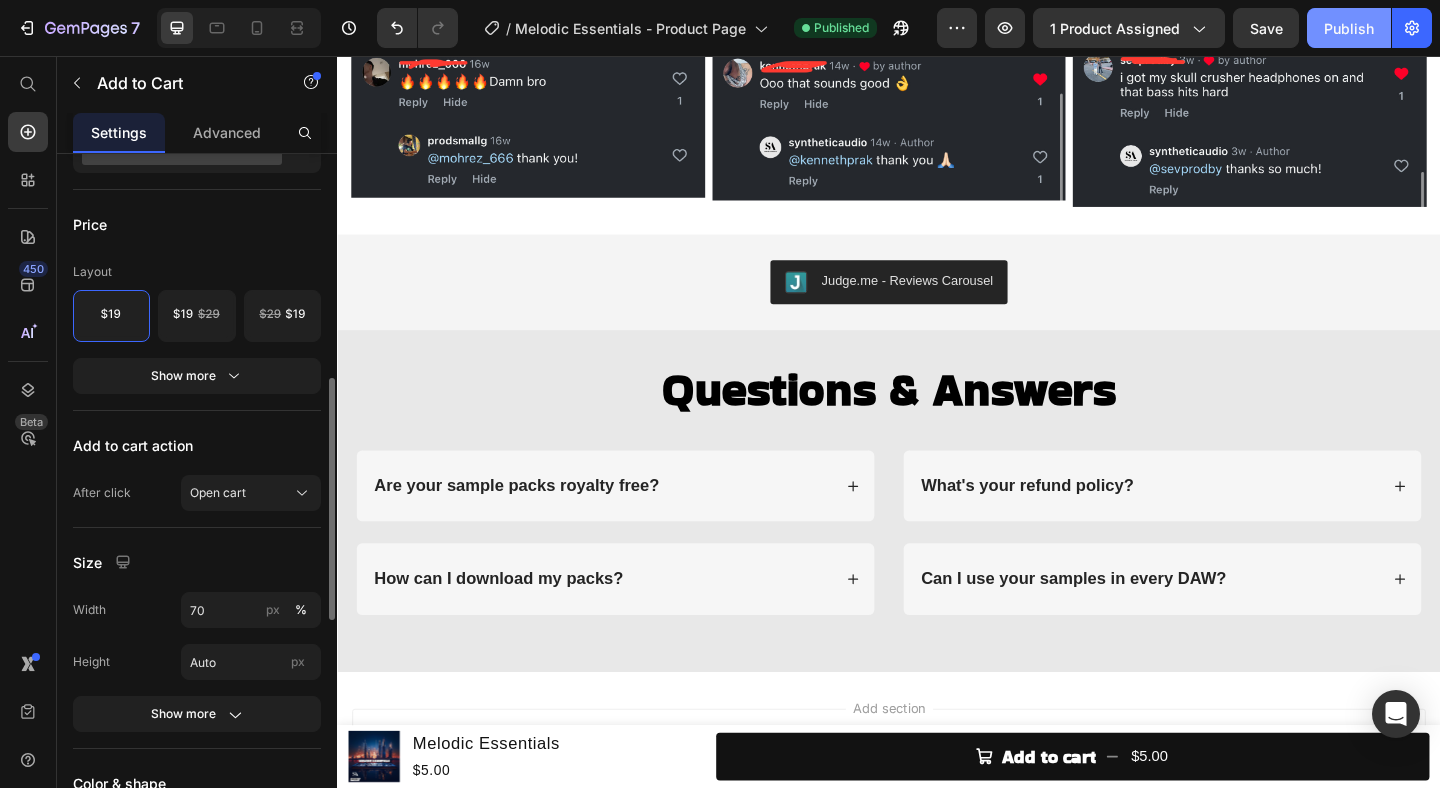 click on "Publish" 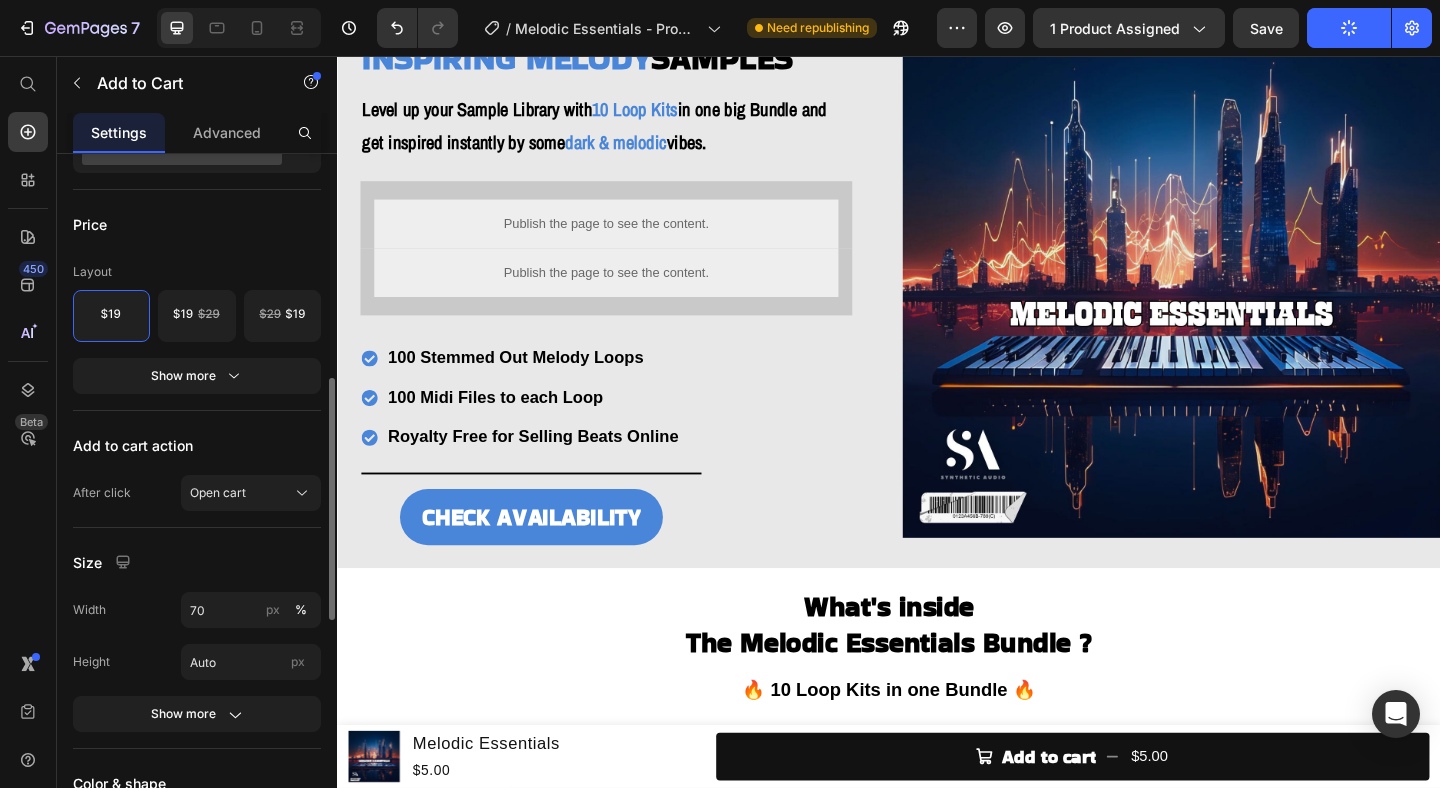 scroll, scrollTop: 0, scrollLeft: 0, axis: both 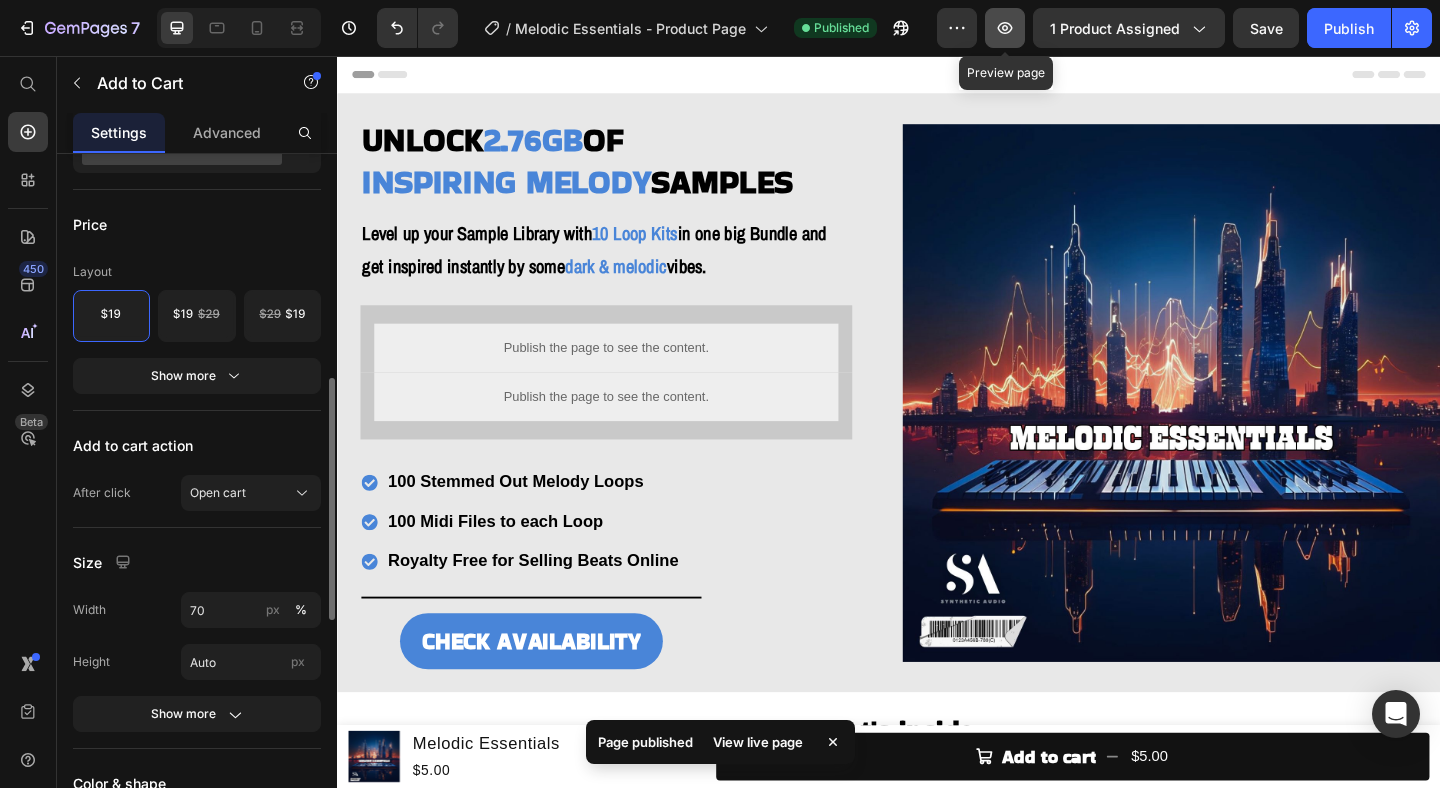 click 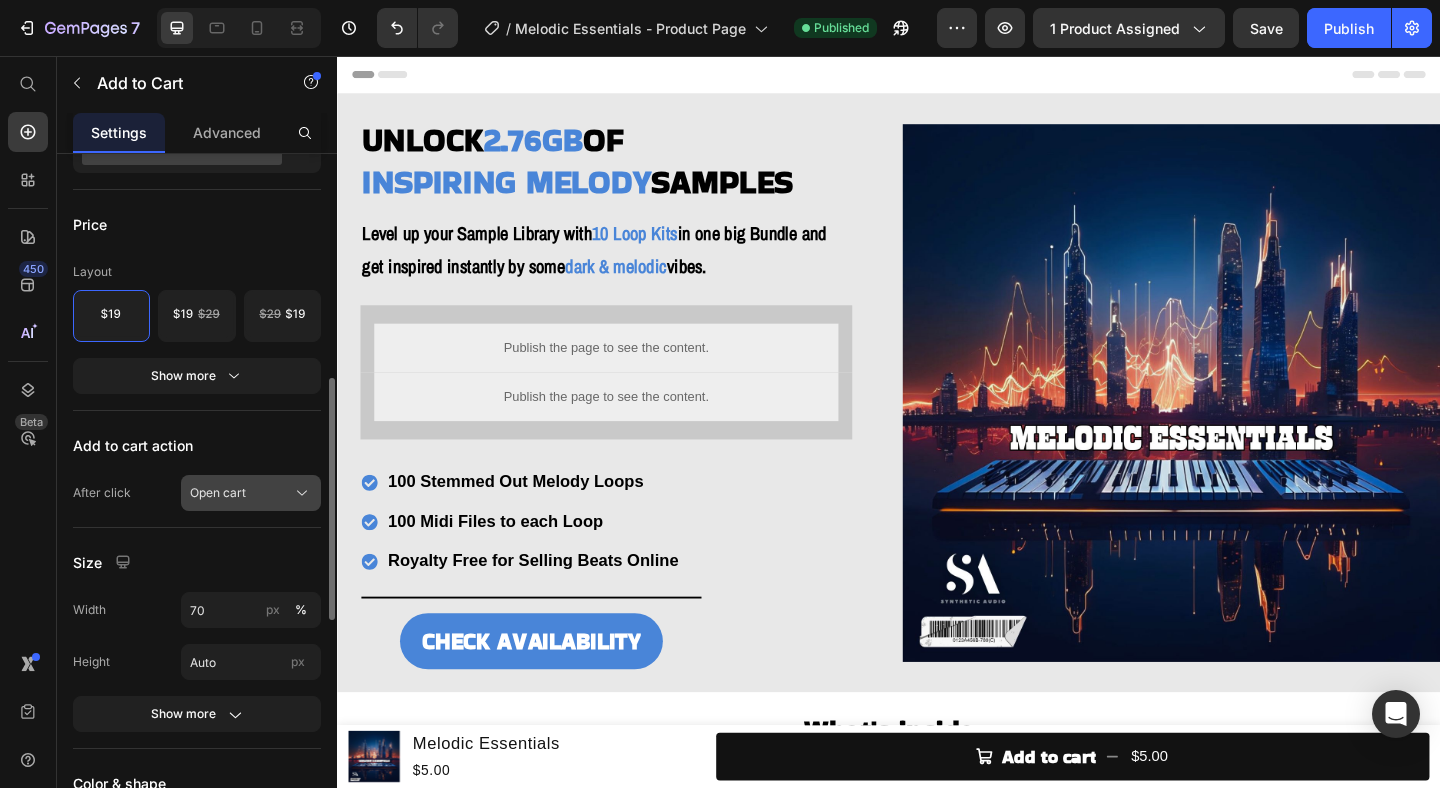 click on "Open cart" 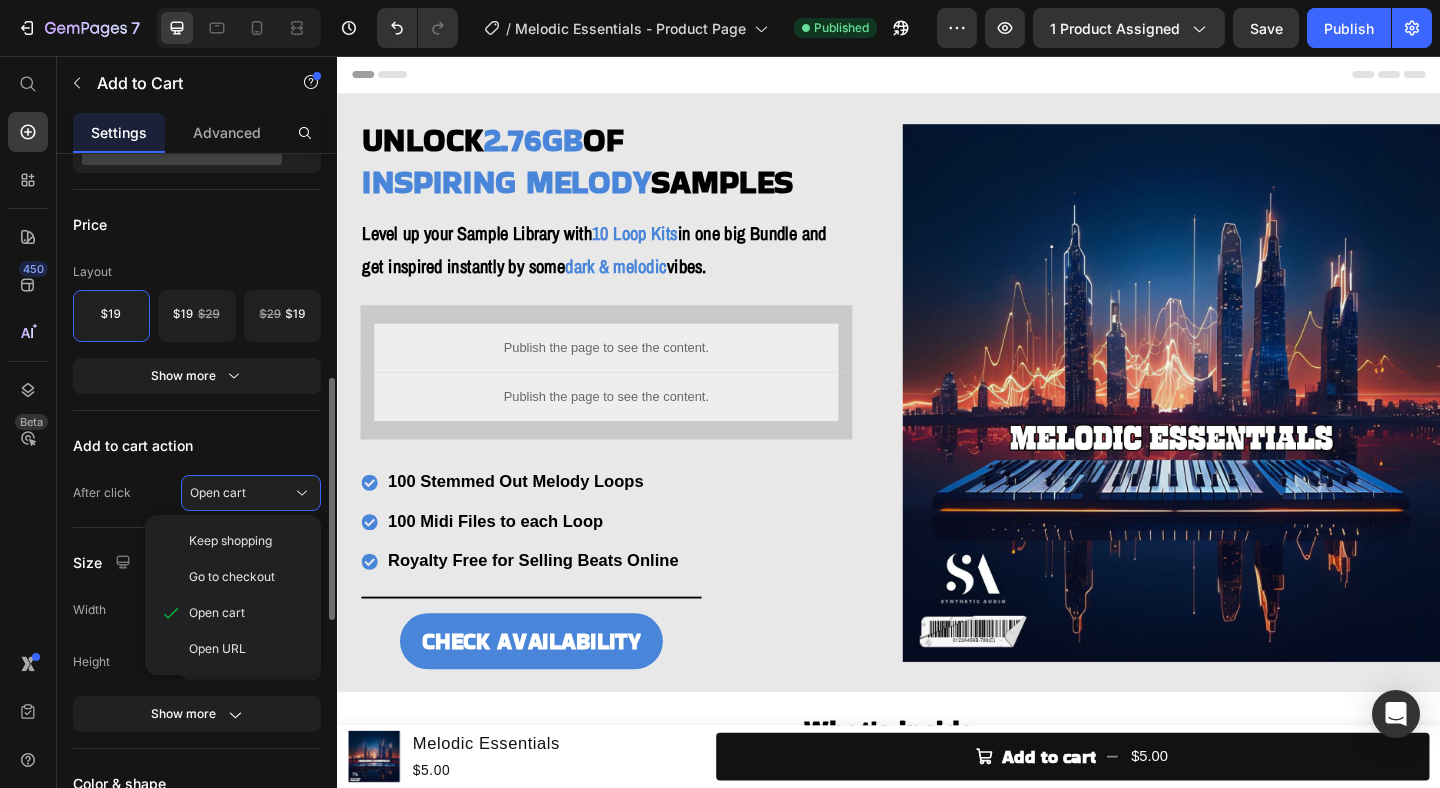 click on "Product Source Melodic Essentials  You can manage it in   Product element  Content Label BUY NOW Styles Paragraph 1* Font Bakbak One Size 20 Show more Layout Add to cart  -  $19 Price Layout Show more Add to cart action After click Open cart Keep shopping Go to checkout Open cart Open URL Size Width 70 px % Height Auto px Show more Color & shape Normal Hover Background color Text color Border Corner Shadow Out of stock button Message Out of stock Custom style Align" at bounding box center [197, 449] 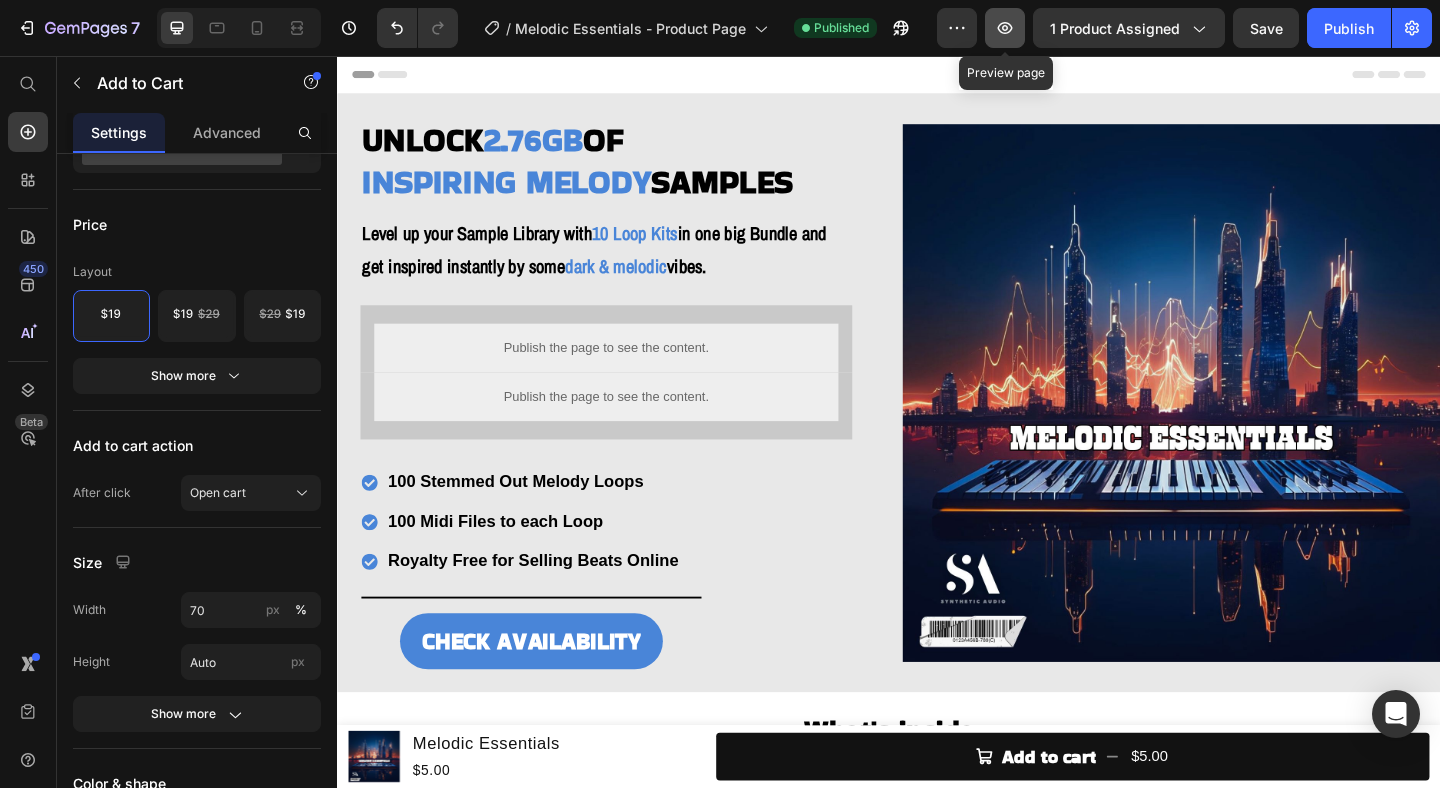click 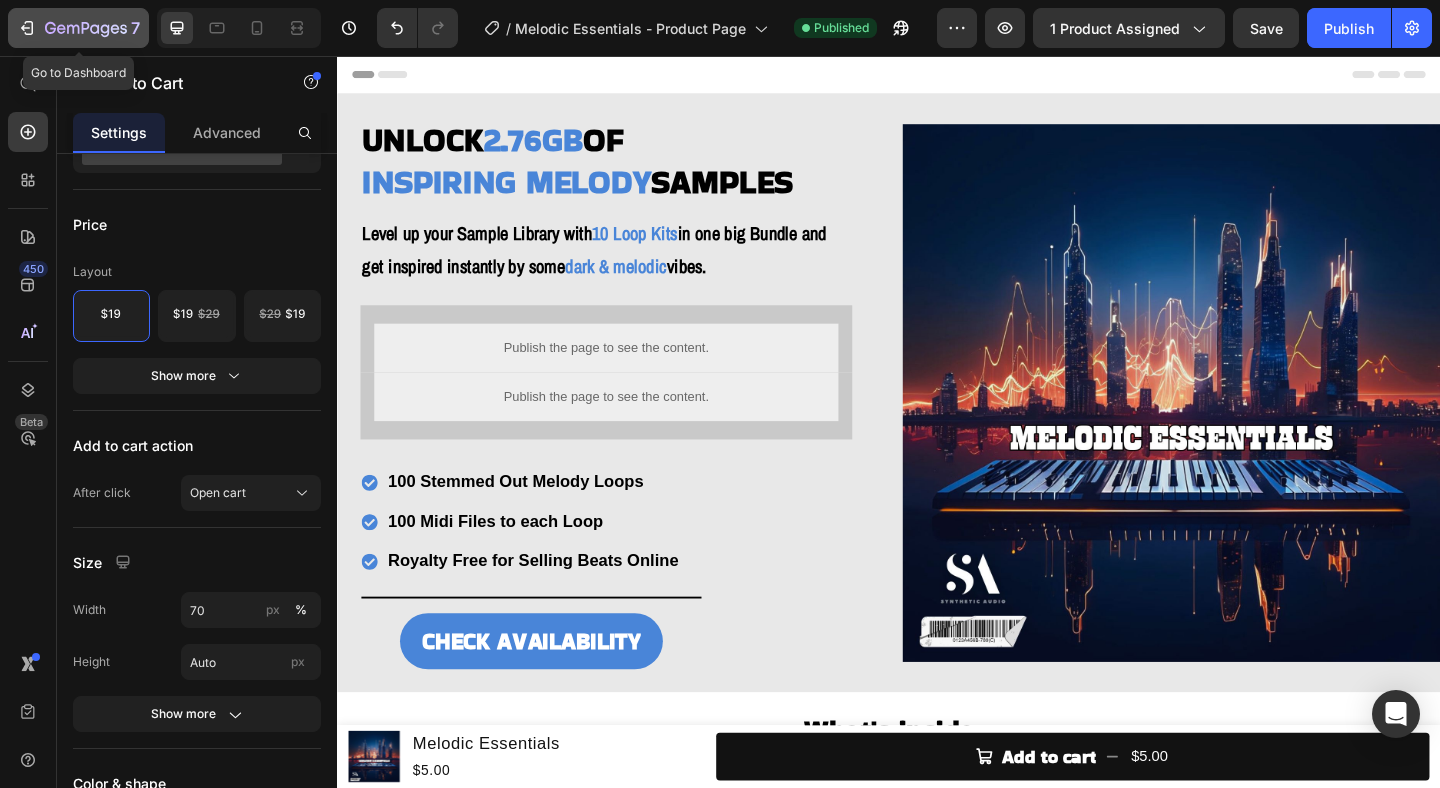 click 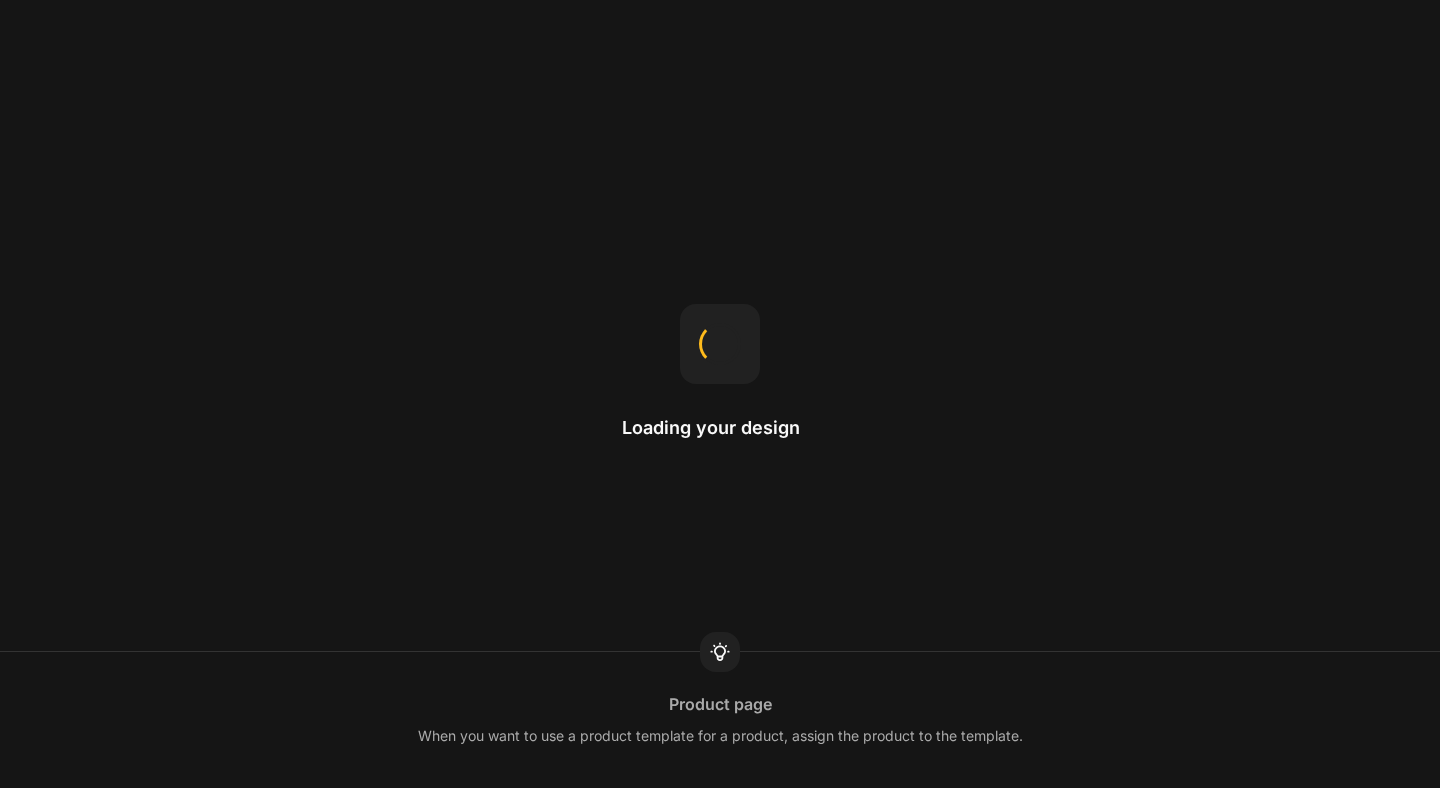 scroll, scrollTop: 0, scrollLeft: 0, axis: both 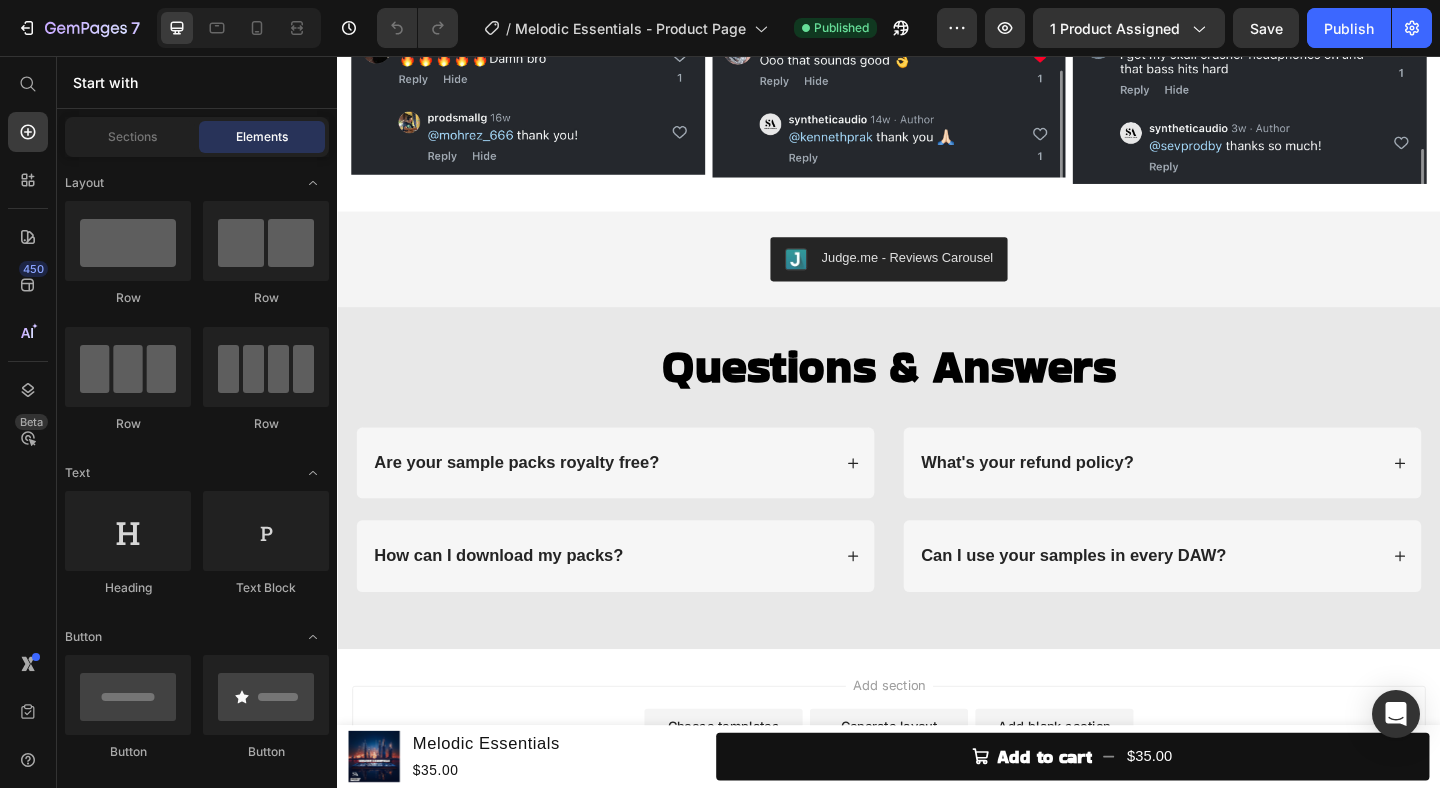 click on "BUY NOW
$35.00 Add to Cart" at bounding box center (937, -145) 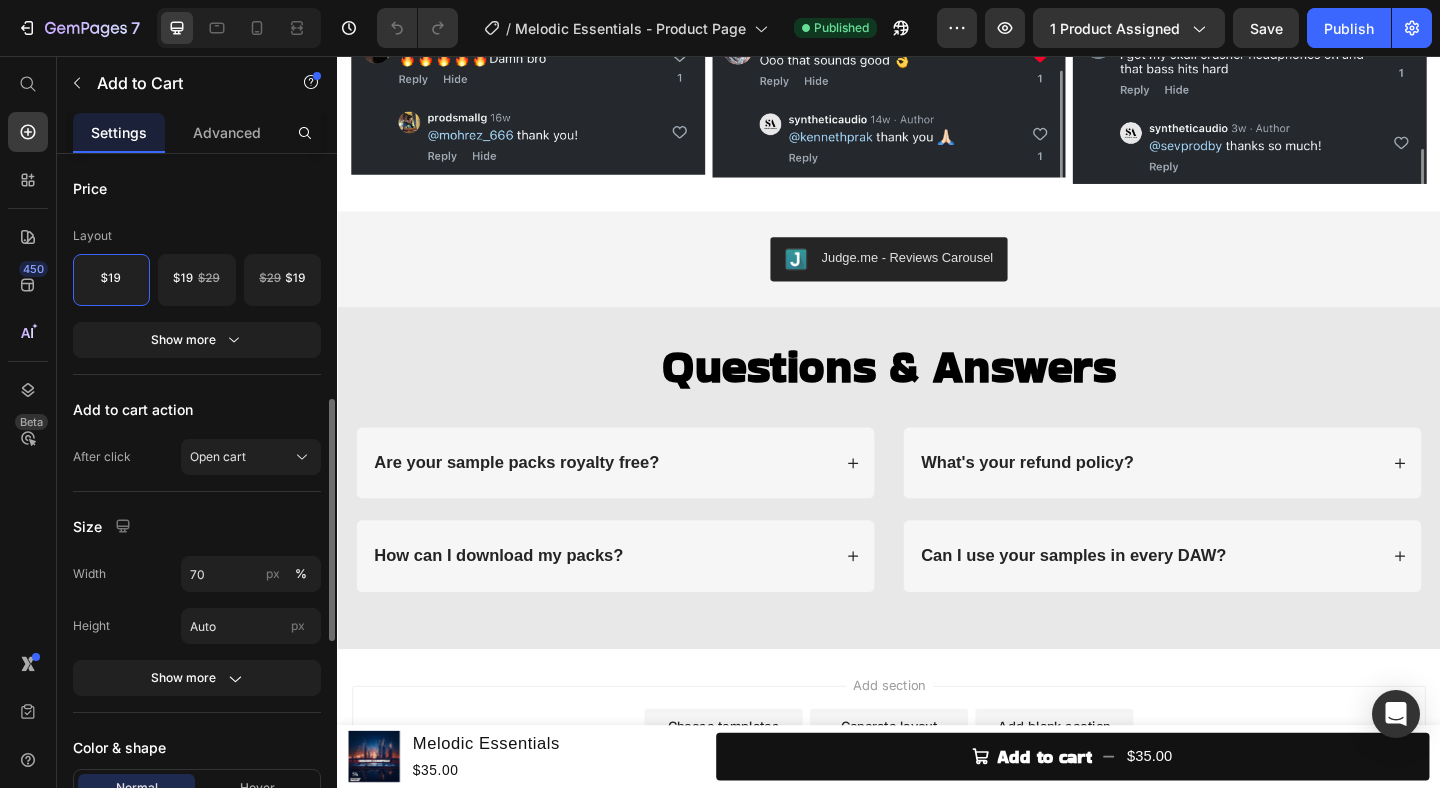 scroll, scrollTop: 683, scrollLeft: 0, axis: vertical 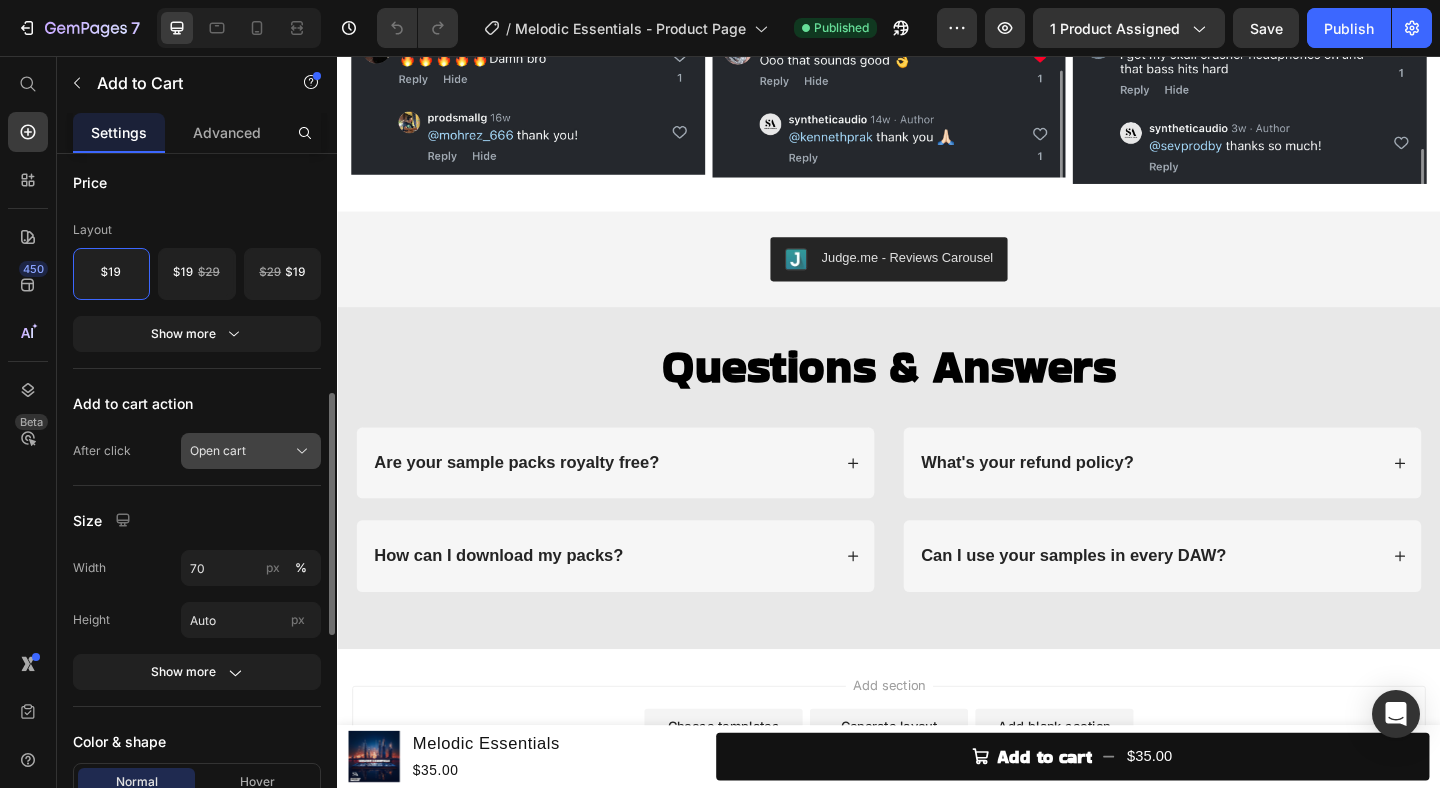 click on "Open cart" 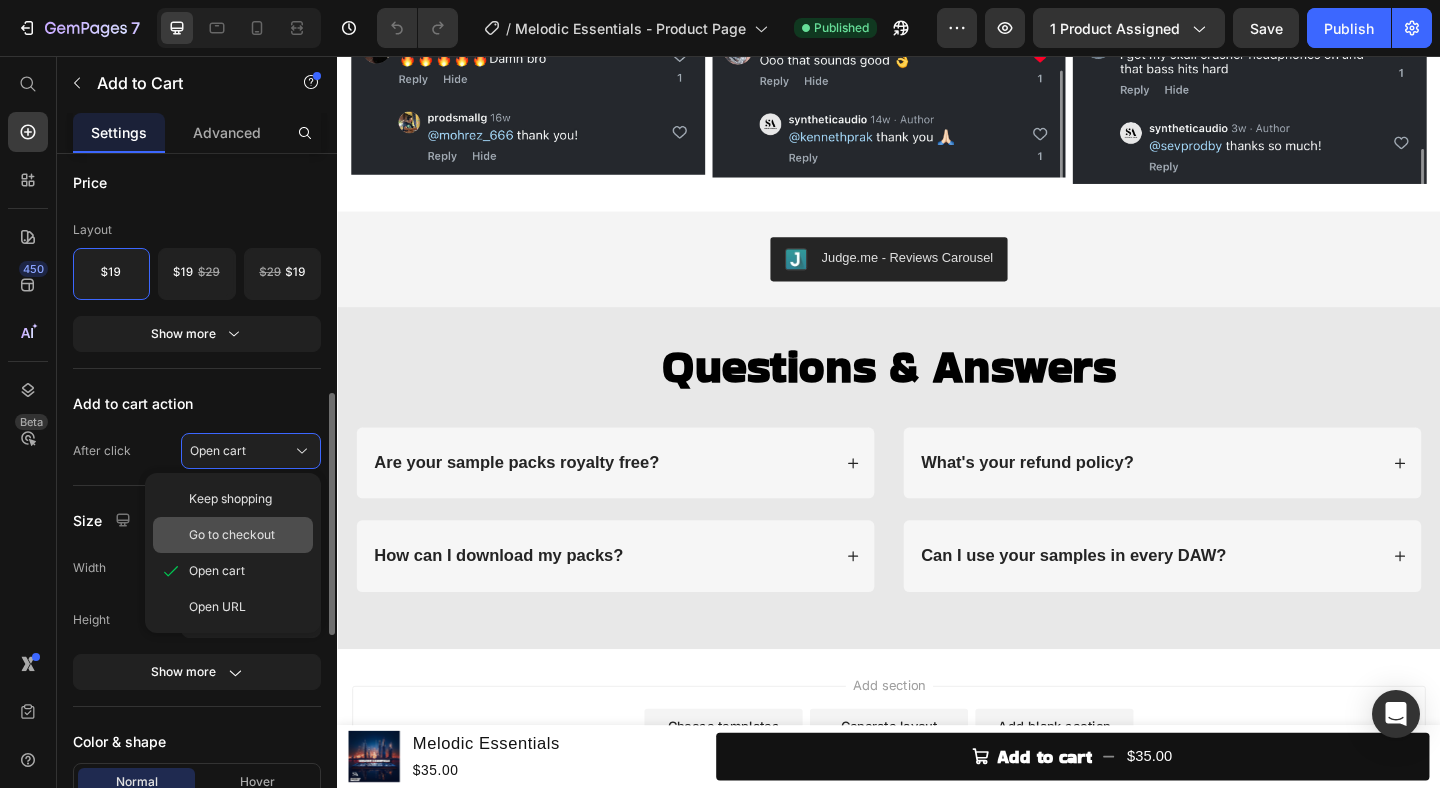 click on "Go to checkout" at bounding box center [232, 535] 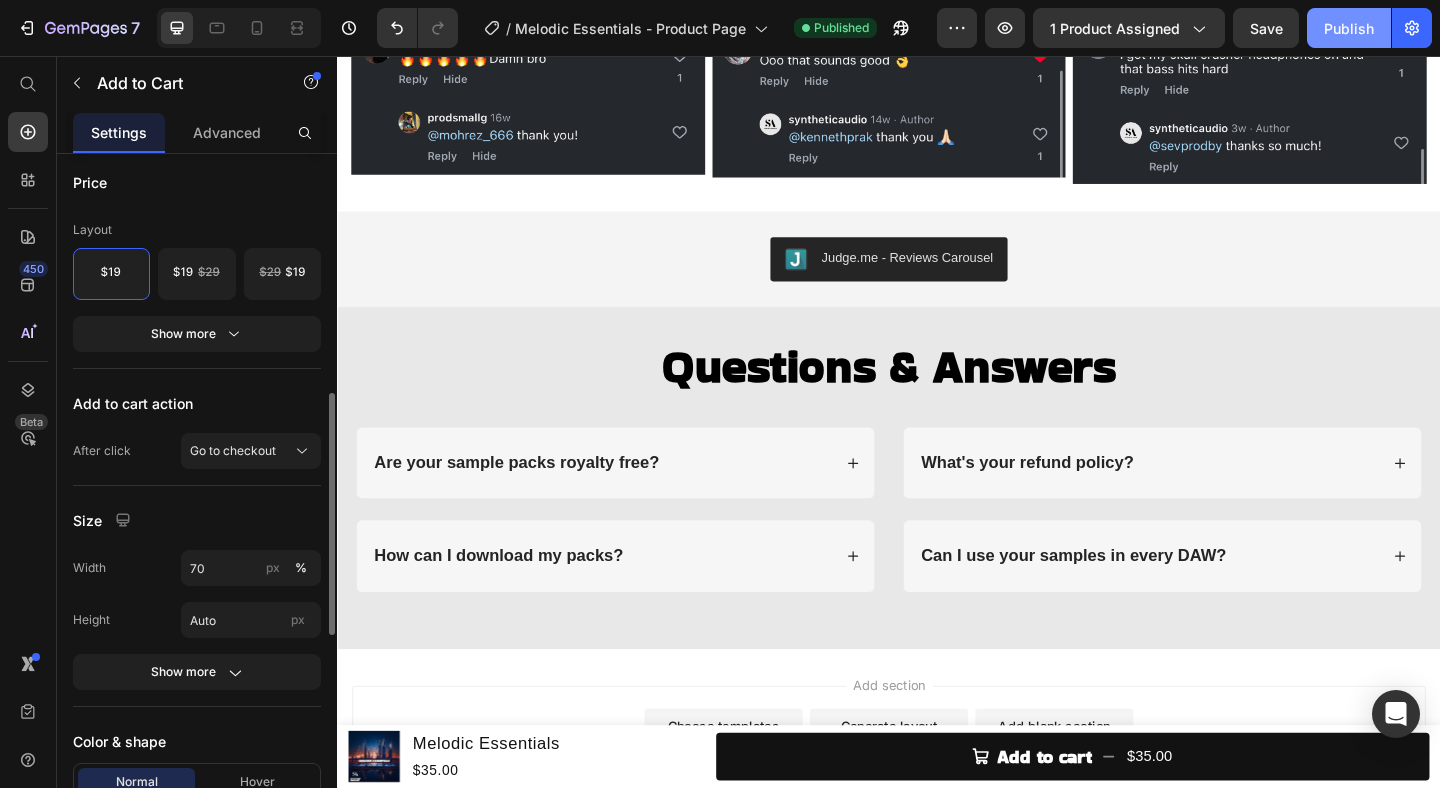 click on "Publish" at bounding box center (1349, 28) 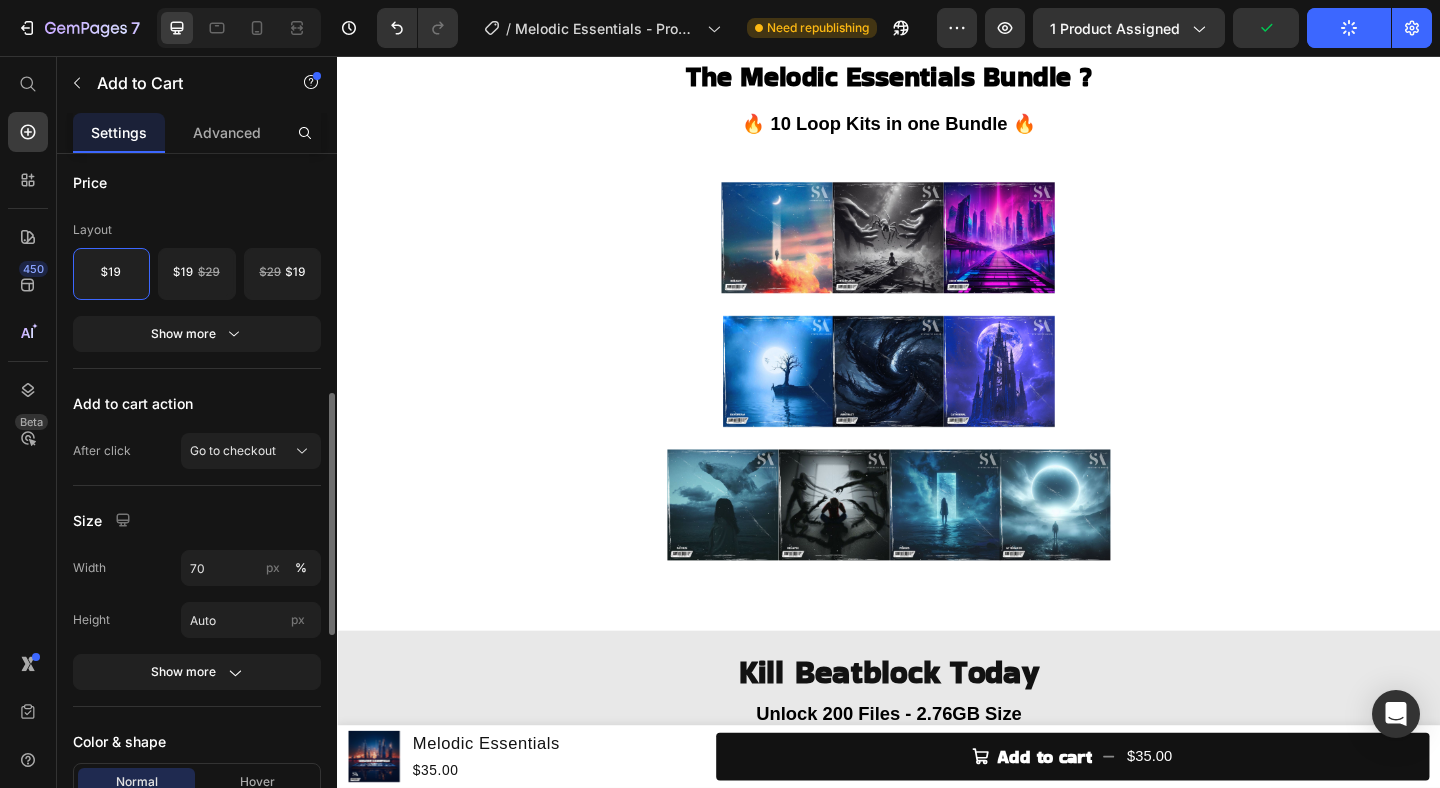 scroll, scrollTop: 0, scrollLeft: 0, axis: both 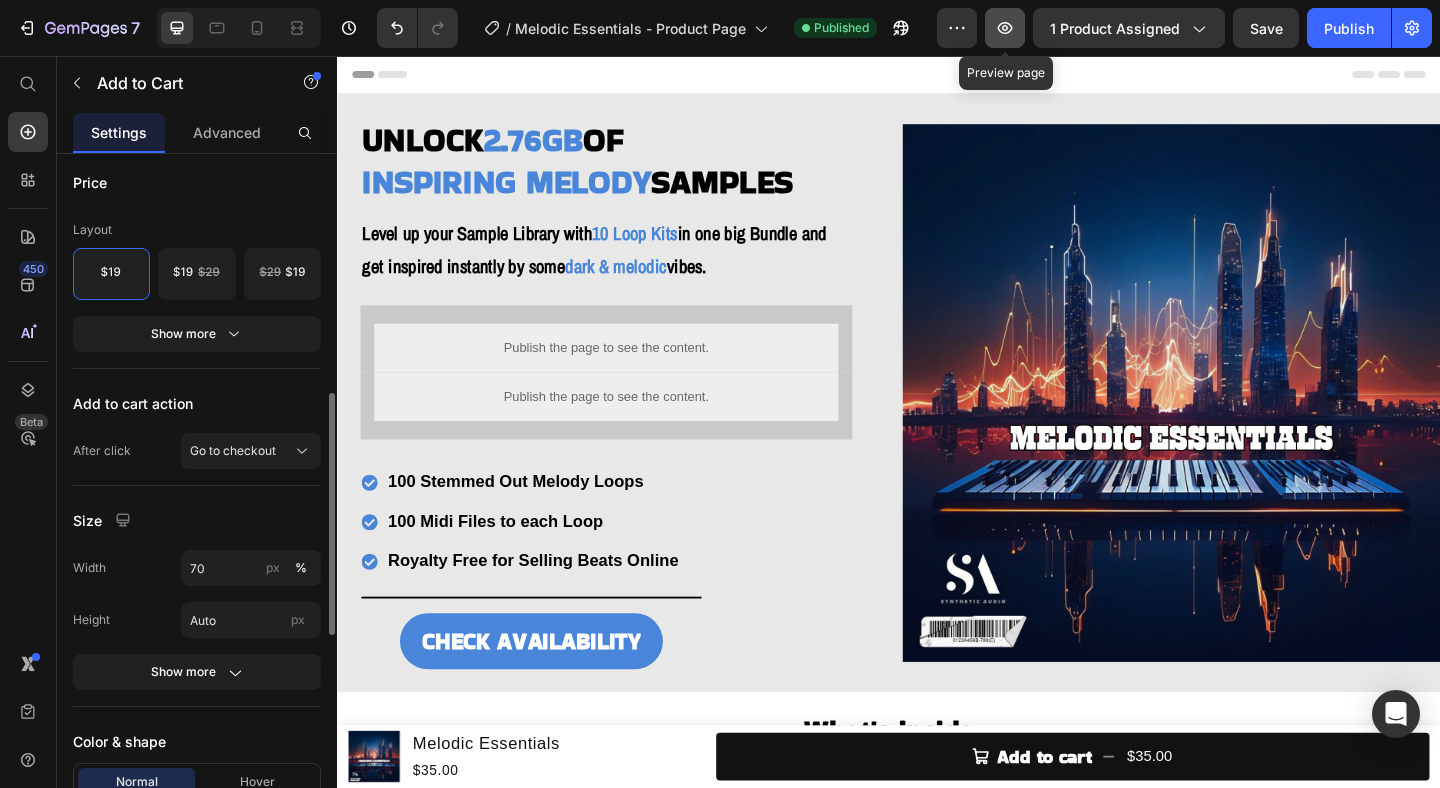click 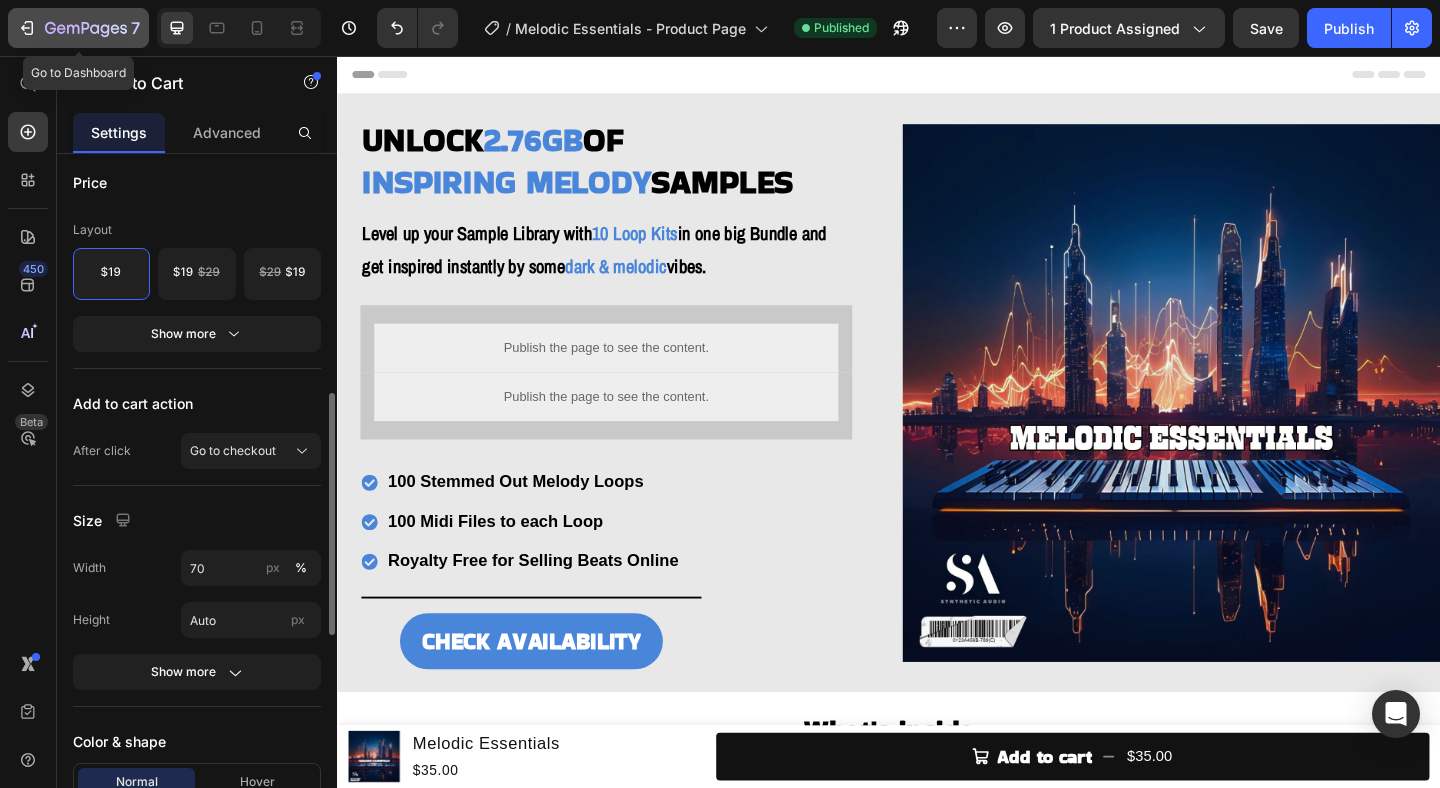 click 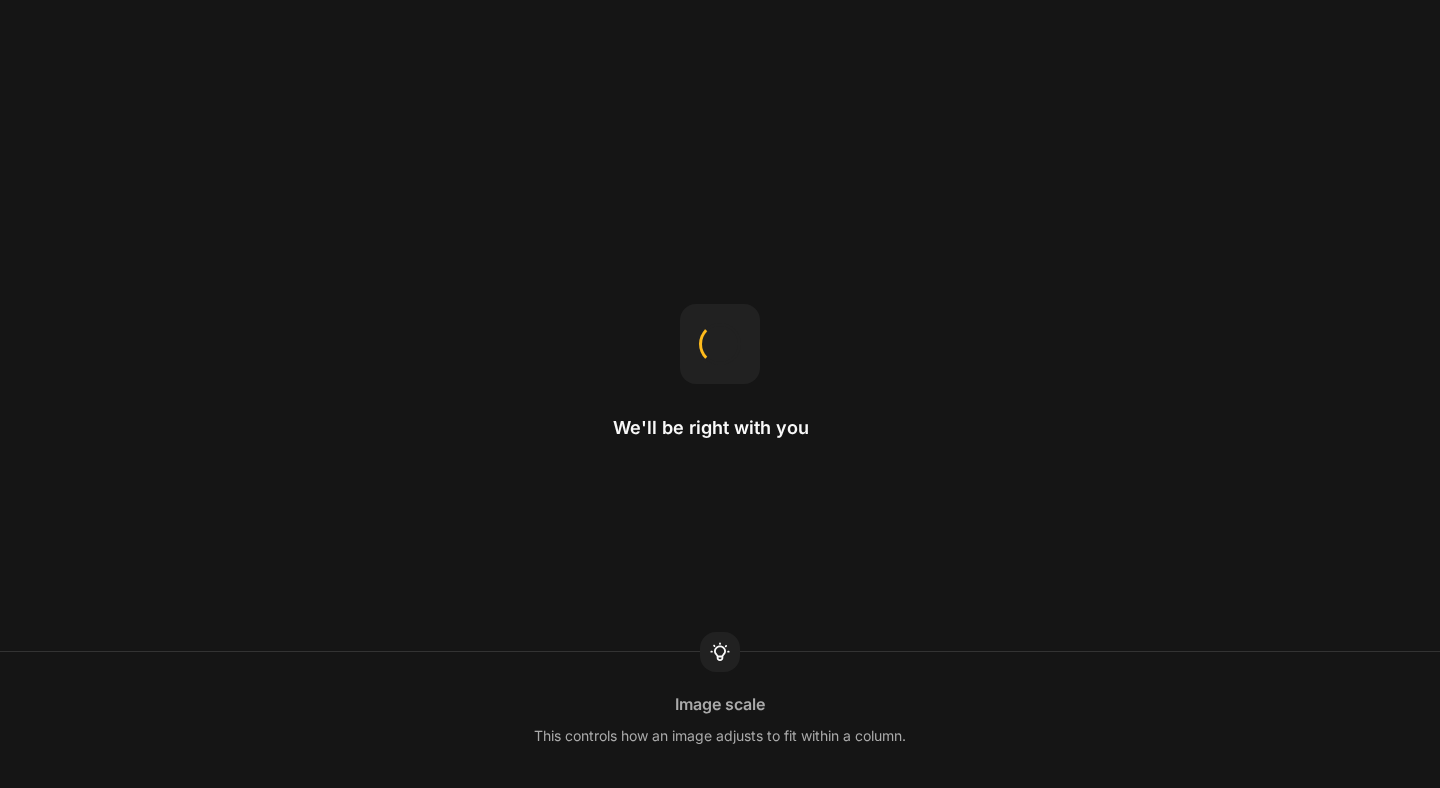 scroll, scrollTop: 0, scrollLeft: 0, axis: both 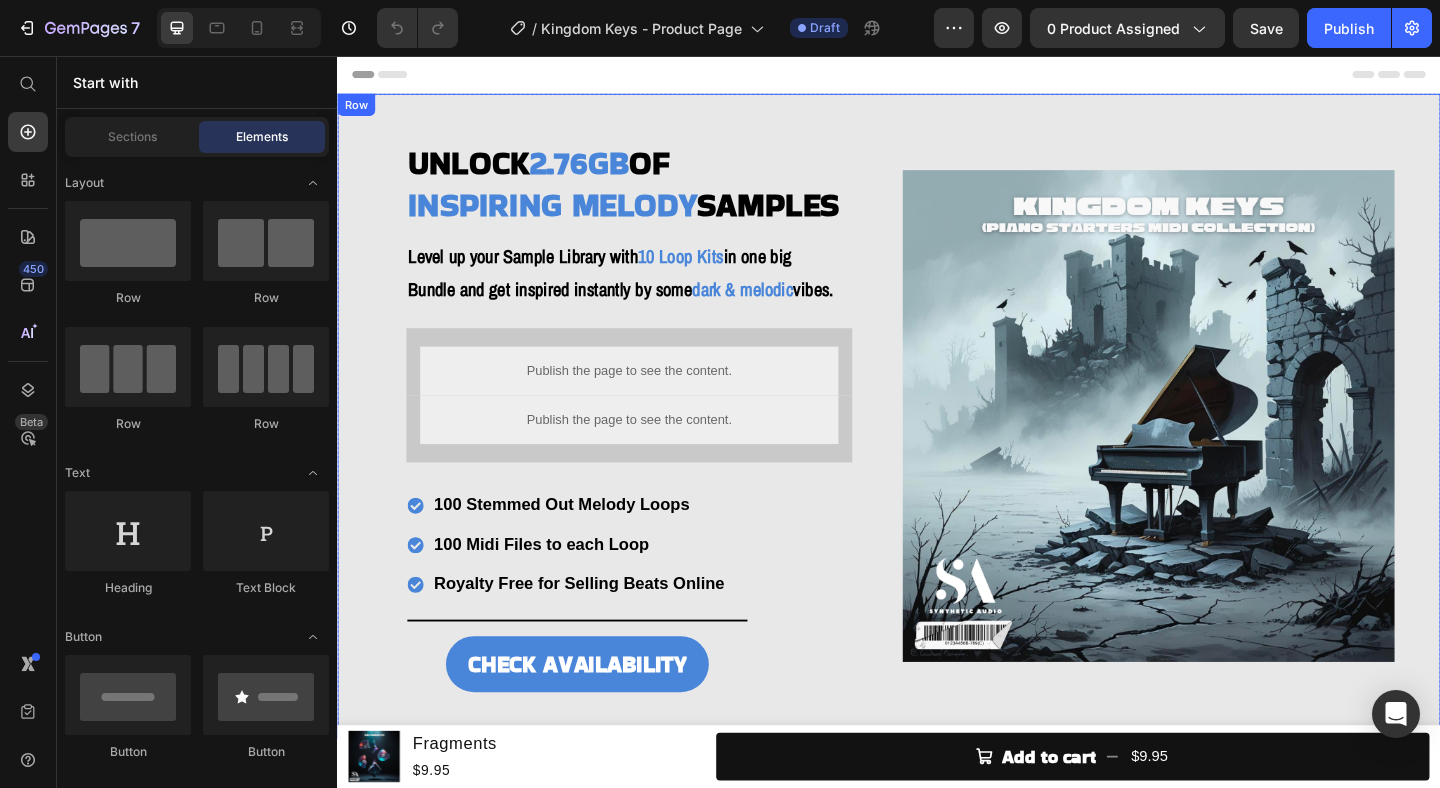 click on "UNLOCK  2.76GB  OF  INSPIRING   MELODY  SAMPLES Heading Level up your Sample Library with  10 Loop Kits  in one big Bundle and get inspired instantly by some  dark & melodic  vibes. Heading
Publish the page to see the content.
Custom Code
Publish the page to see the content.
Custom Code 100 Stemmed Out Melody Loops 100 Midi Files to each Loop Royalty Free for Selling Beats Online Item List                Title Line CHECK AVAILABILITY Button Row Row Image Row" at bounding box center (937, 447) 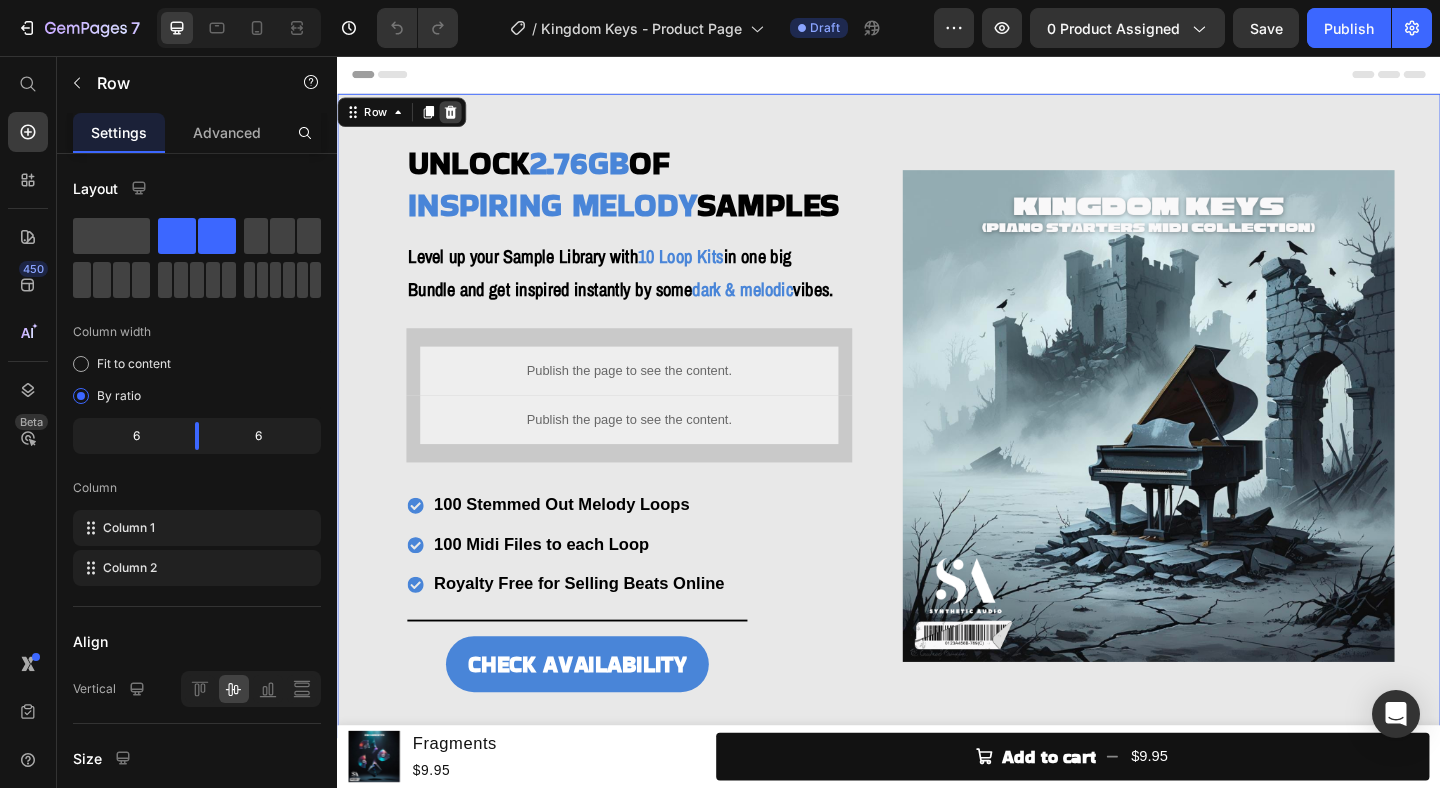 click 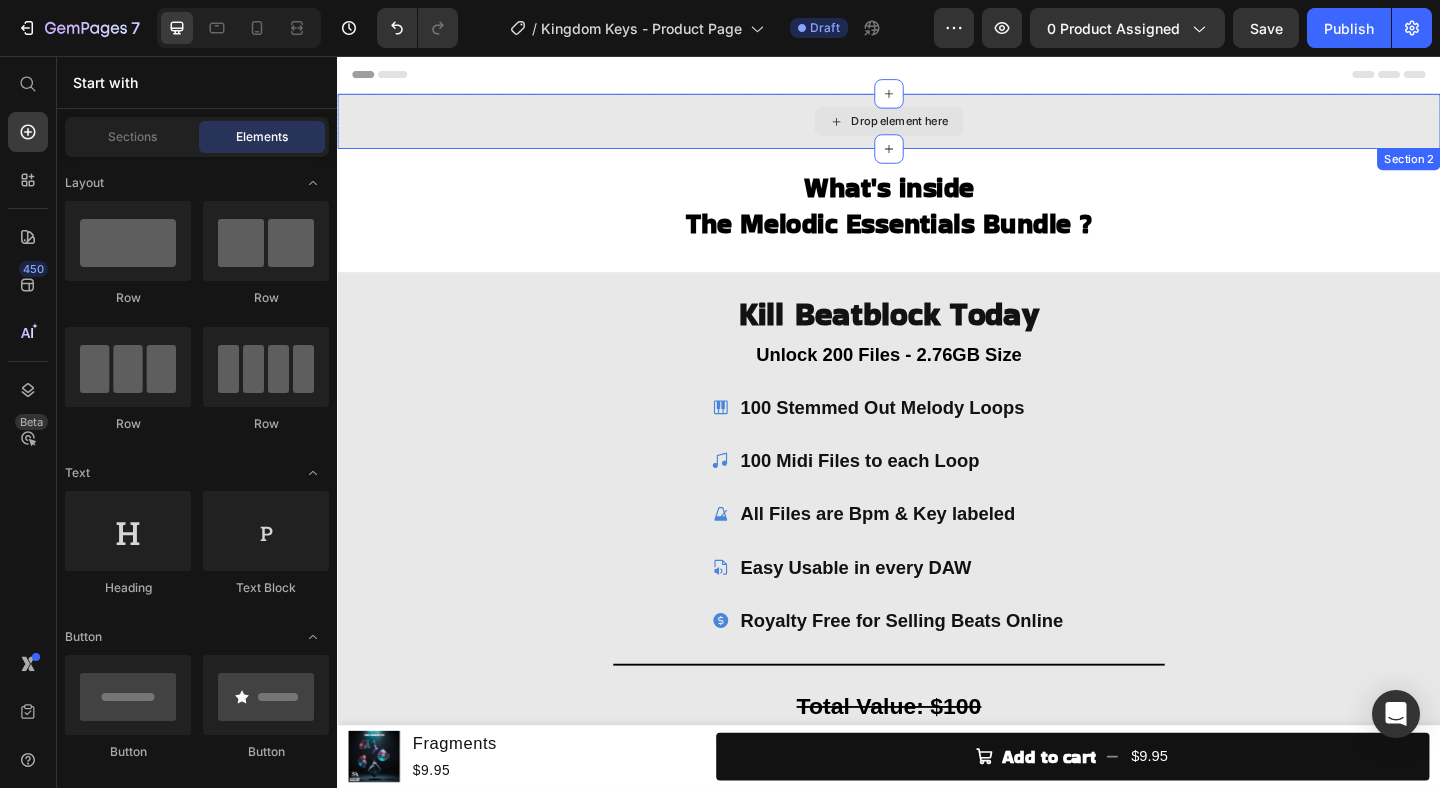 click on "Drop element here" at bounding box center (937, 127) 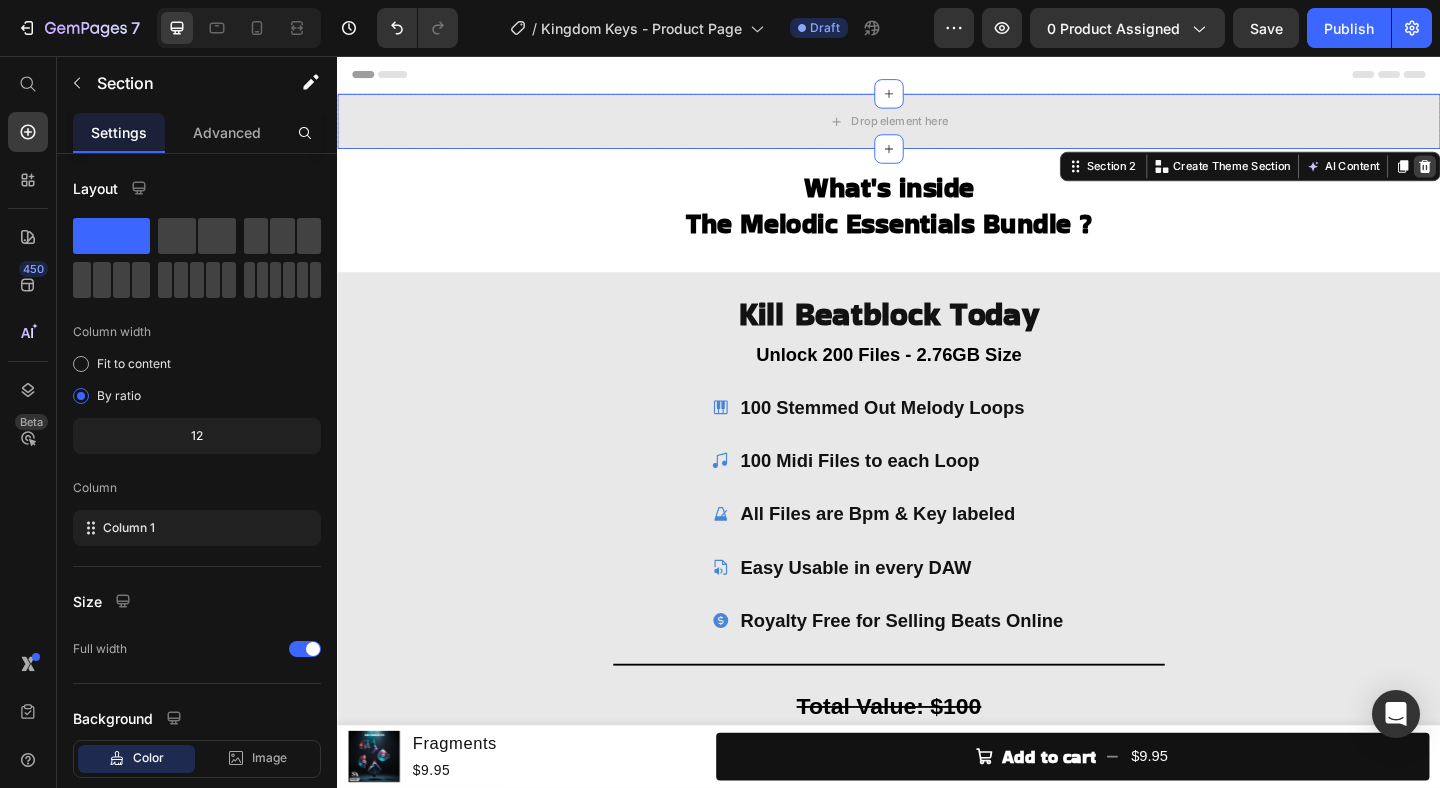 click 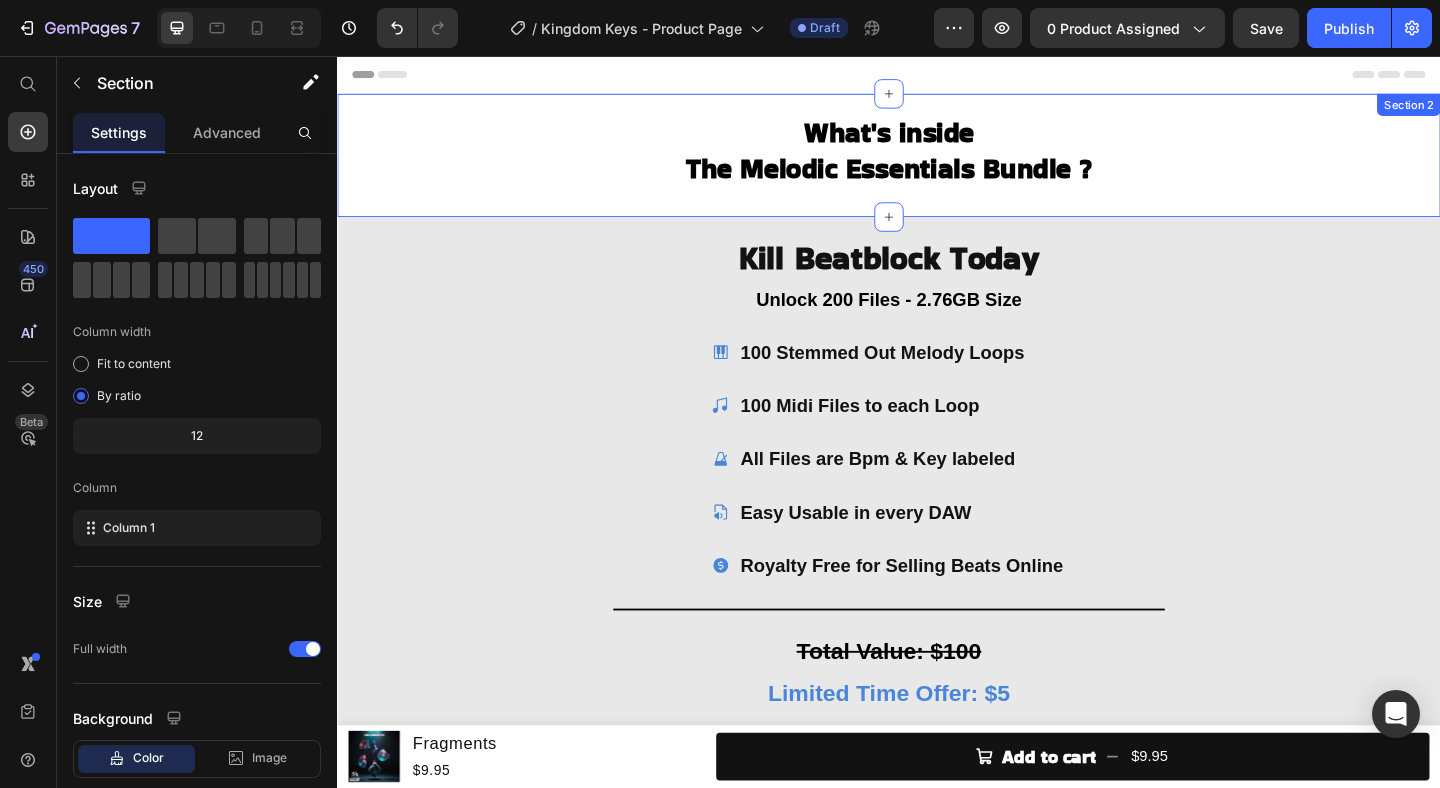 click on "What's inside  The Melodic Essentials Bundle ? Heading Row" at bounding box center [937, 174] 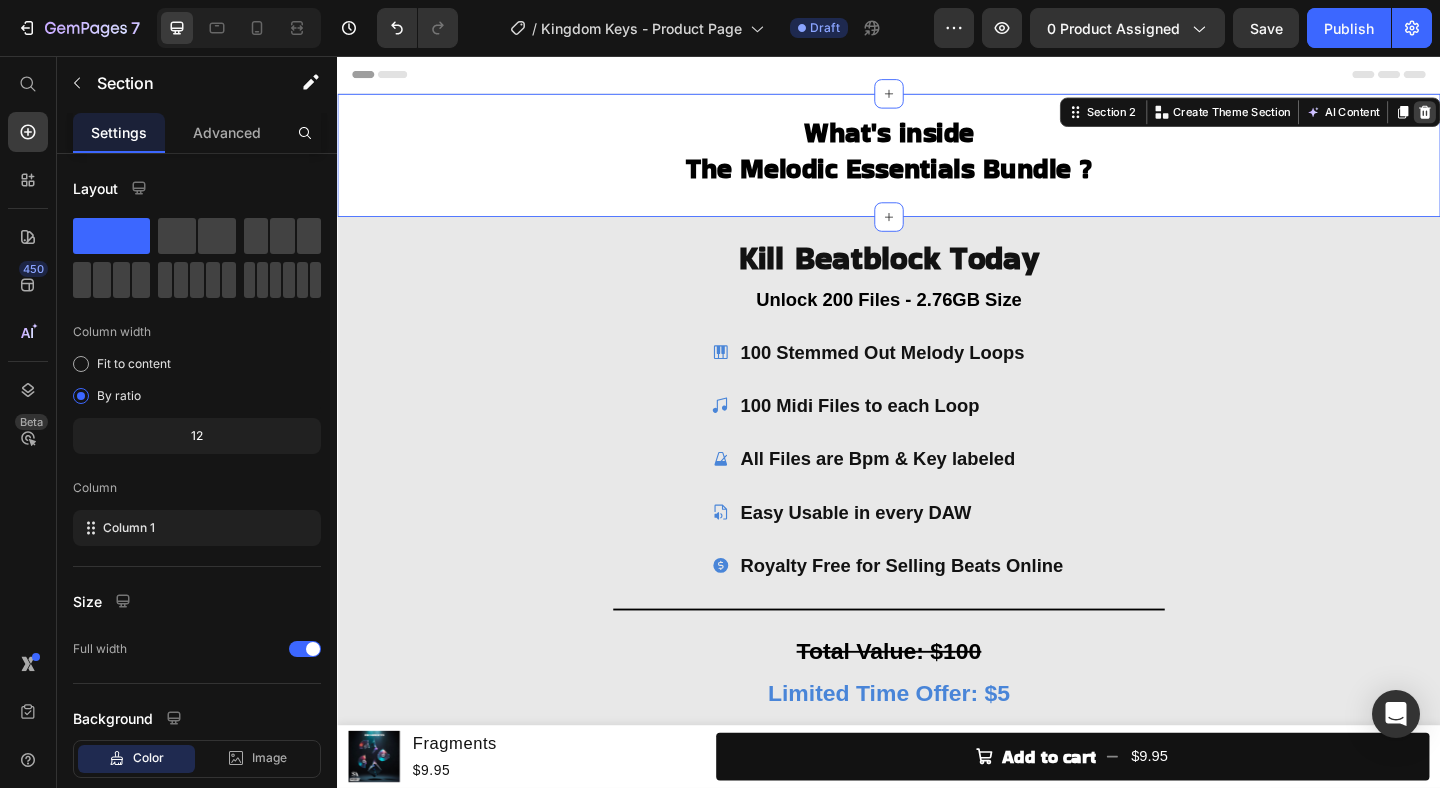 click 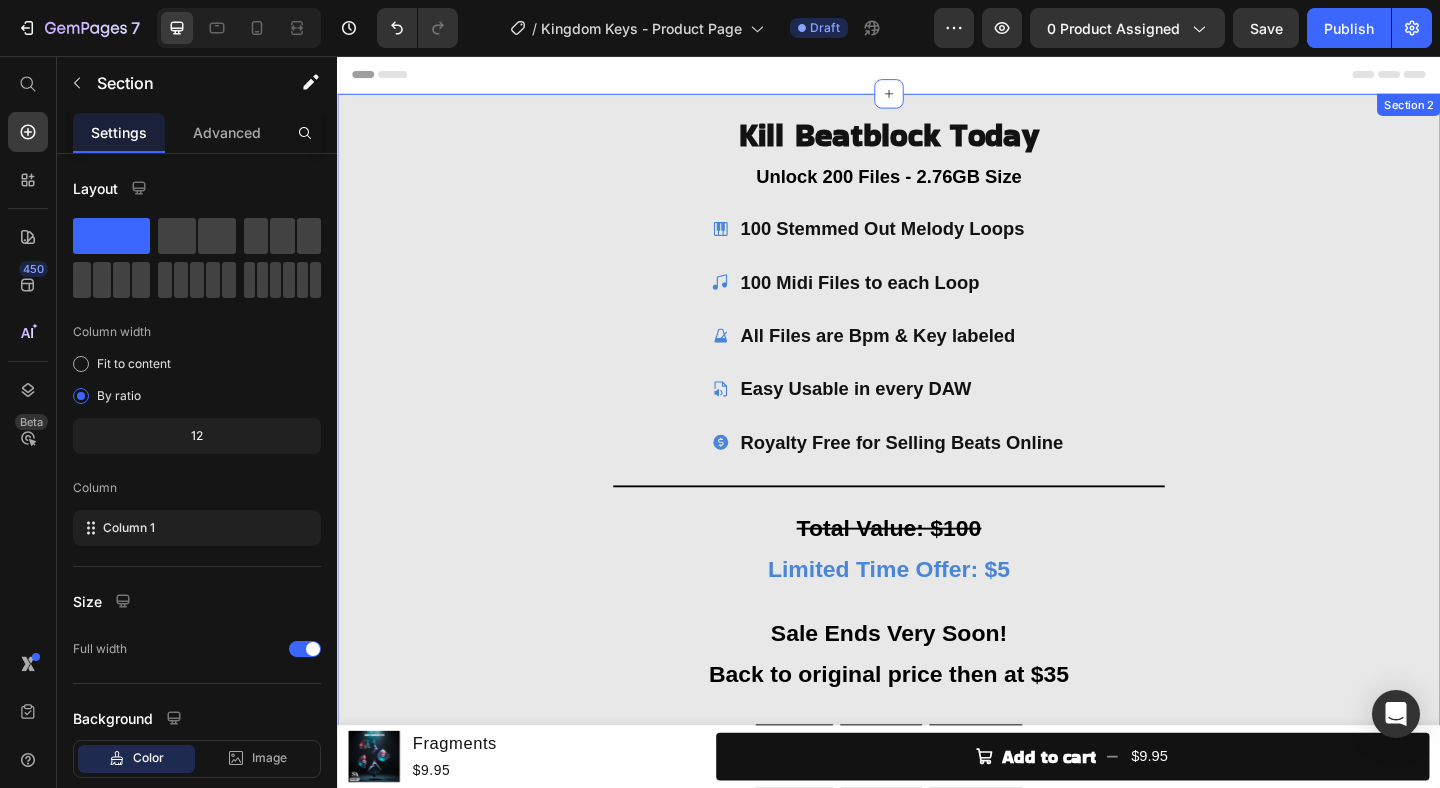 click on "Kill Beatblock Today Heading Unlock 200 Files - 2.76GB Size Text Block
100 Stemmed Out Melody Loops
100 Midi Files to each Loop
All Files are Bpm & Key labeled
Easy Usable in every DAW
Royalty Free for Selling Beats Online Item List                Title Line Total Value: $100 Limited Time Offer: $5 Text Block Sale Ends Very Soon! Back to original price then at $35 Text Block 00 Days 00 Hours 00 Minutes Countdown Timer BUY NOW
$9.95 Add to Cart Product" at bounding box center [937, 522] 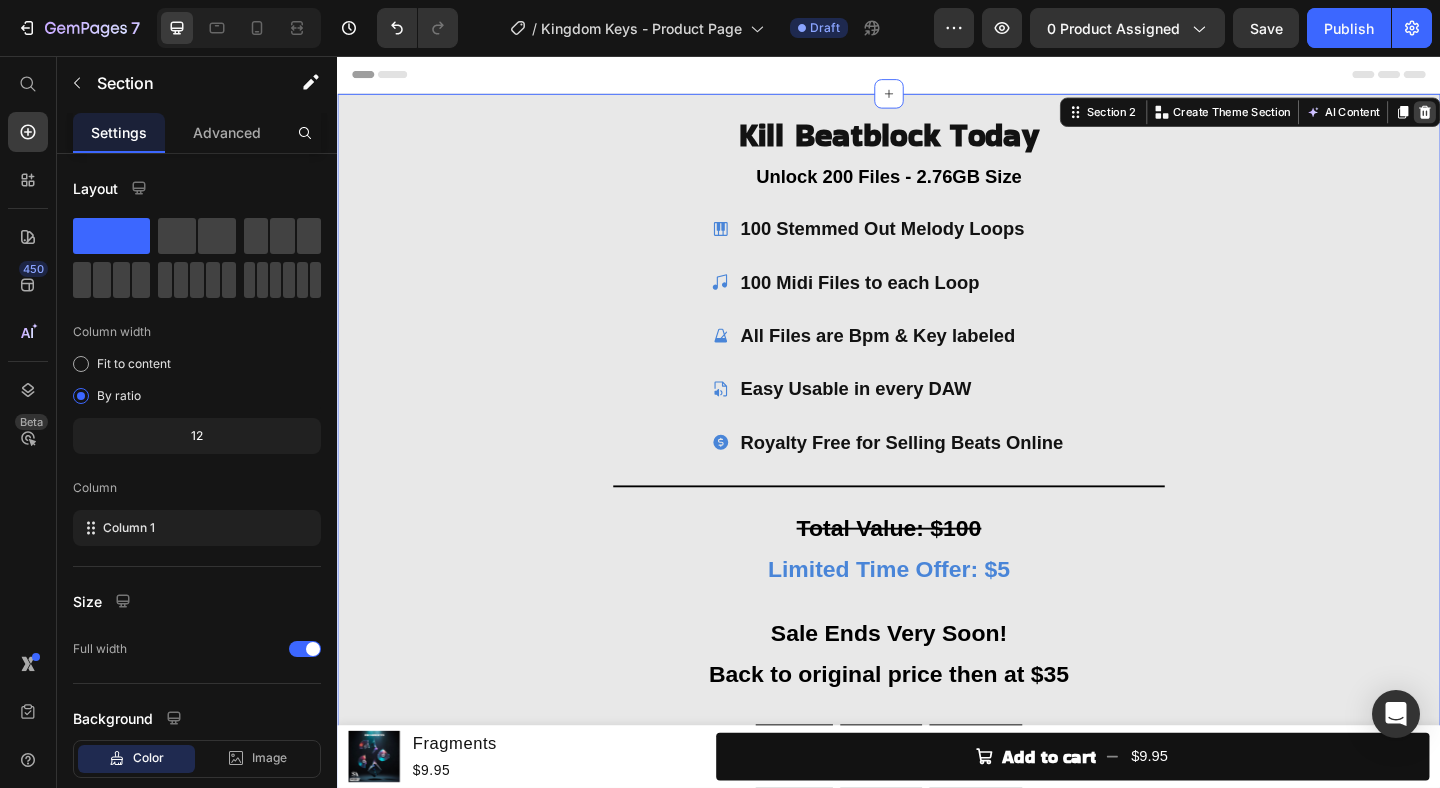 click 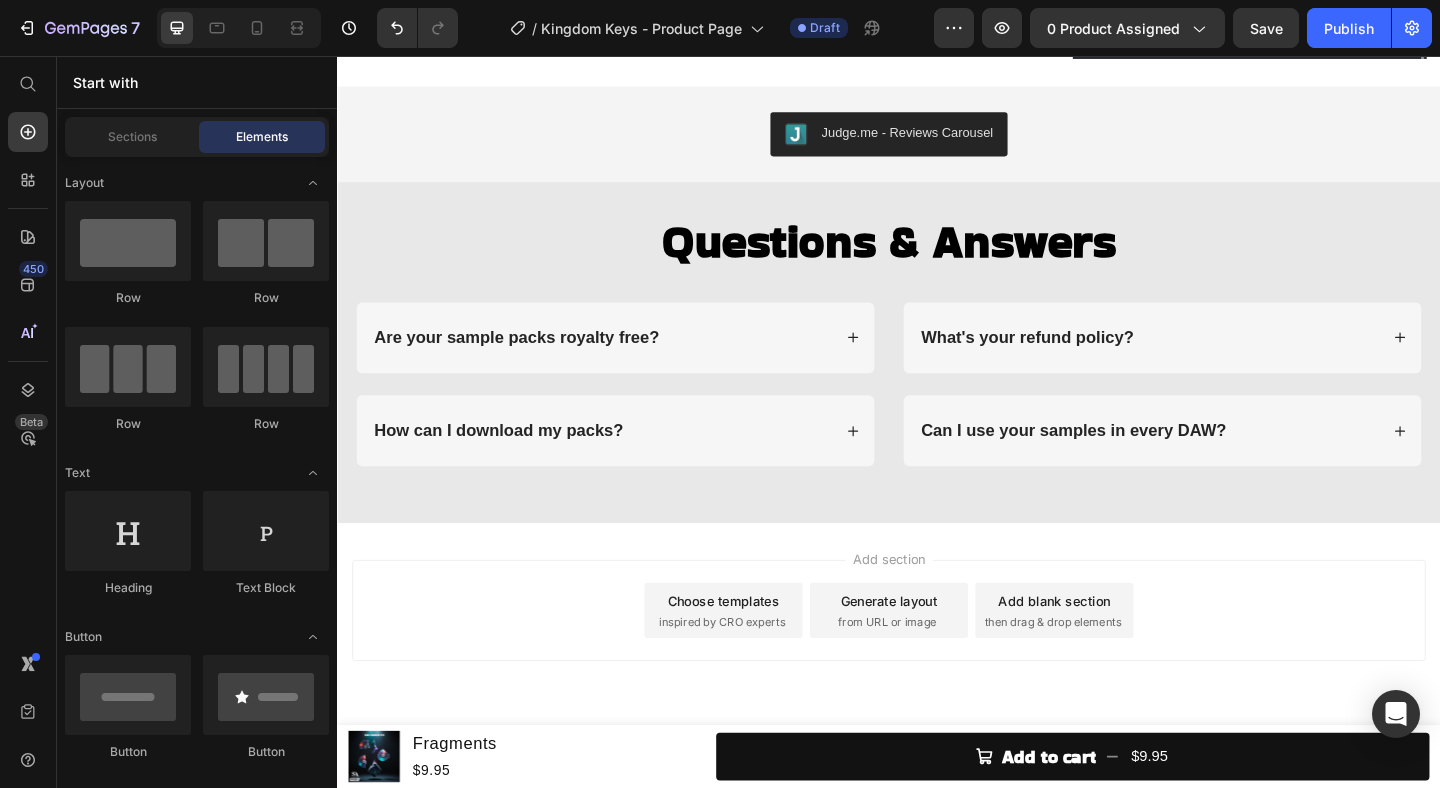 scroll, scrollTop: 0, scrollLeft: 0, axis: both 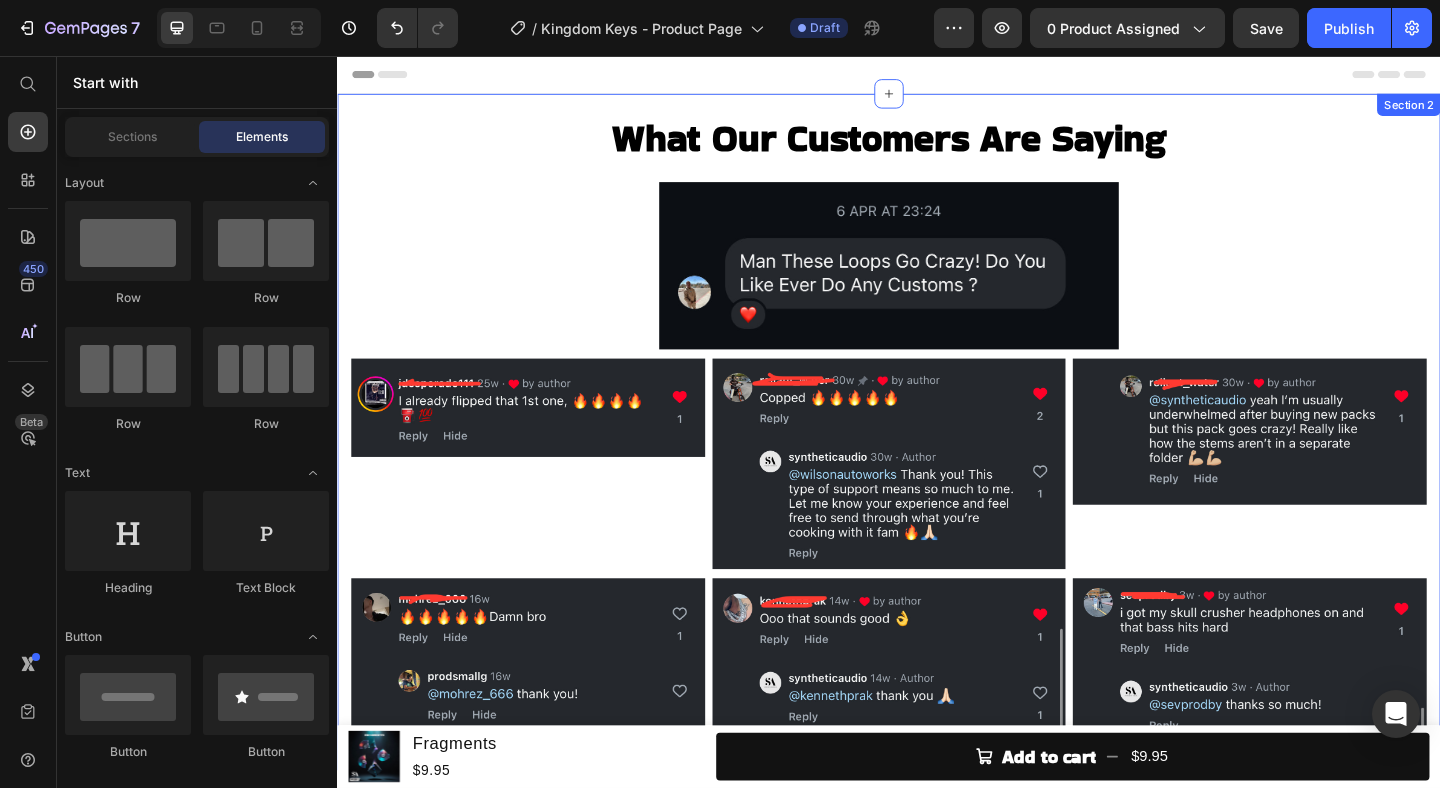 click on "What Our Customers Are Saying Heading Image Image Image Image Row Image Image Image Row Row Section 2" at bounding box center [937, 465] 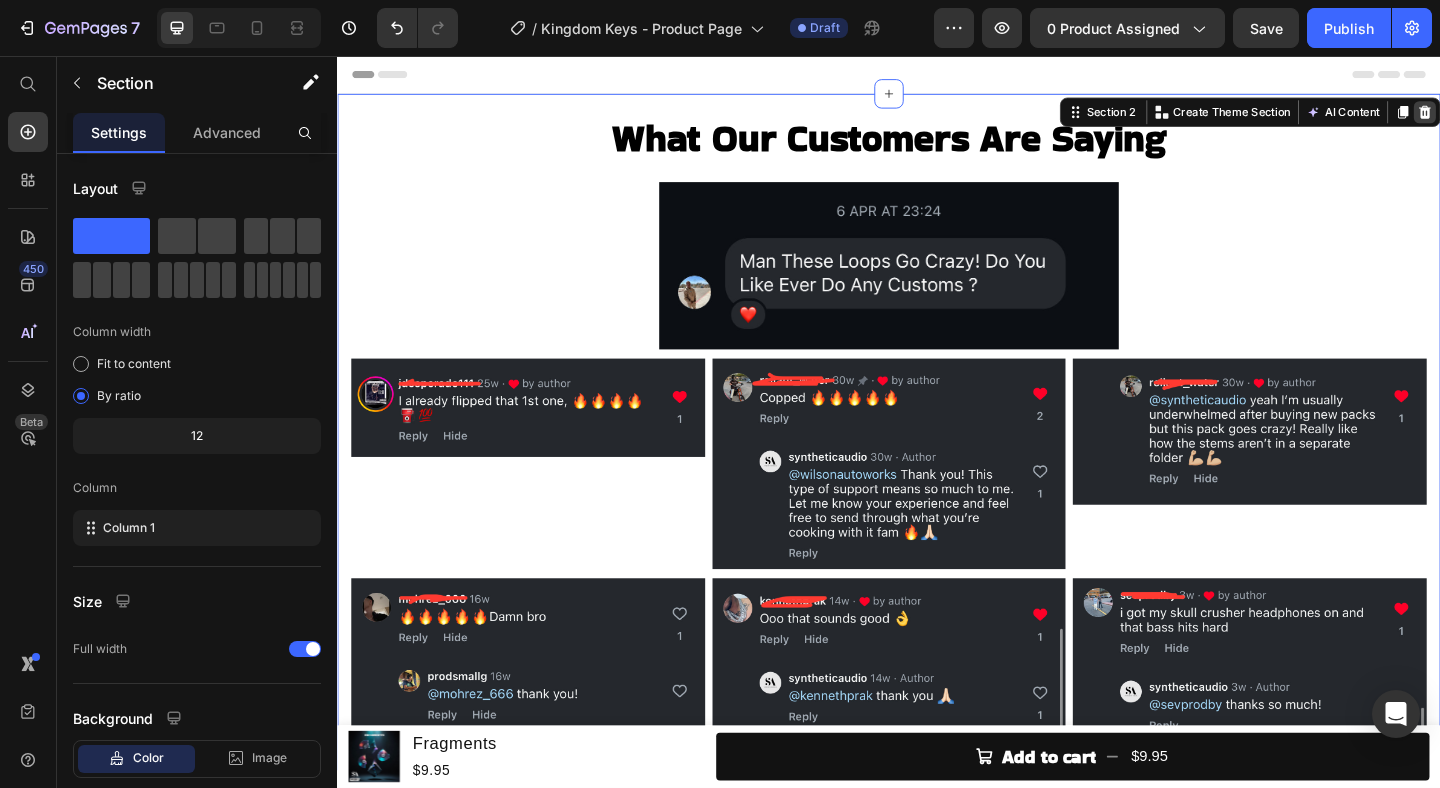 click 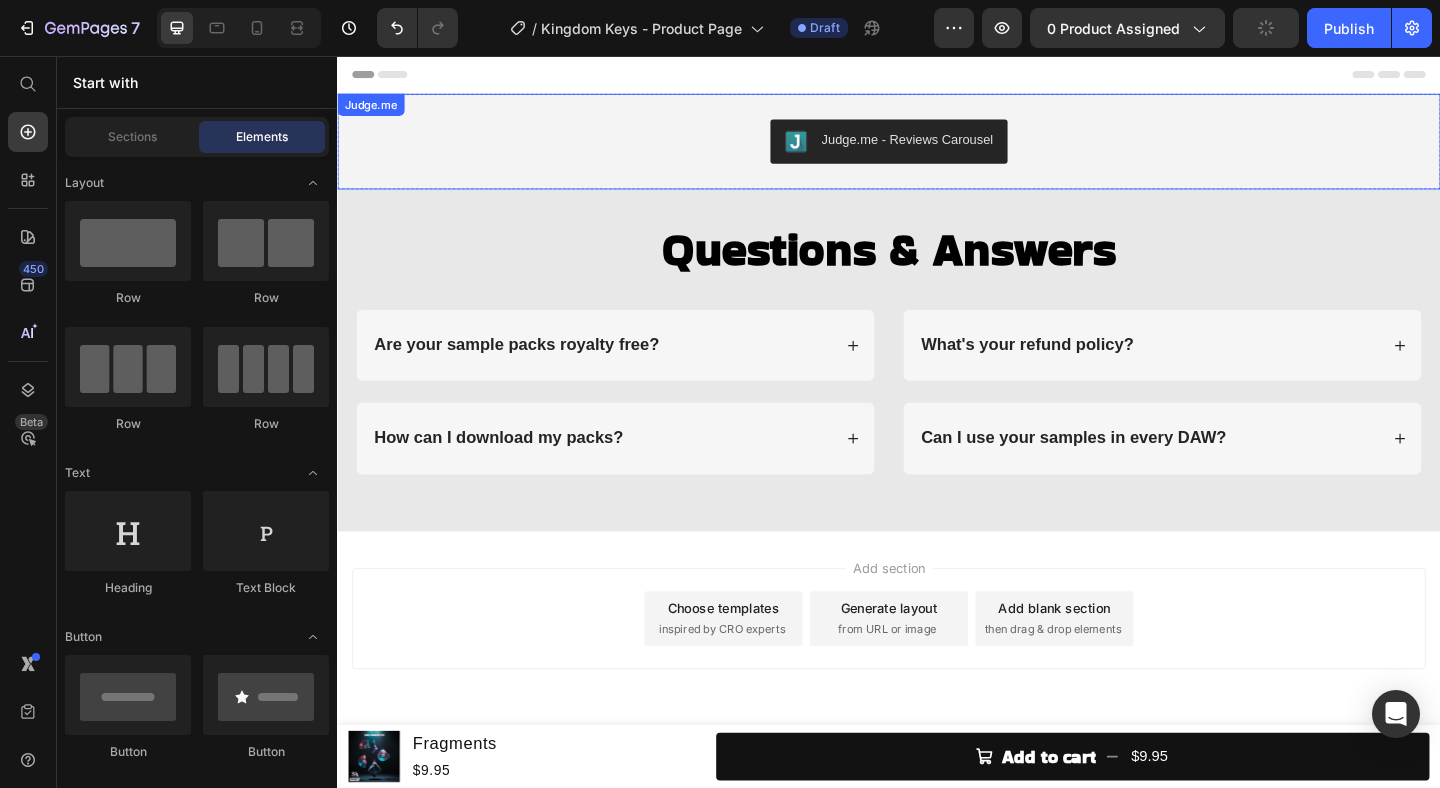 click on "Judge.me - Reviews Carousel" at bounding box center (937, 149) 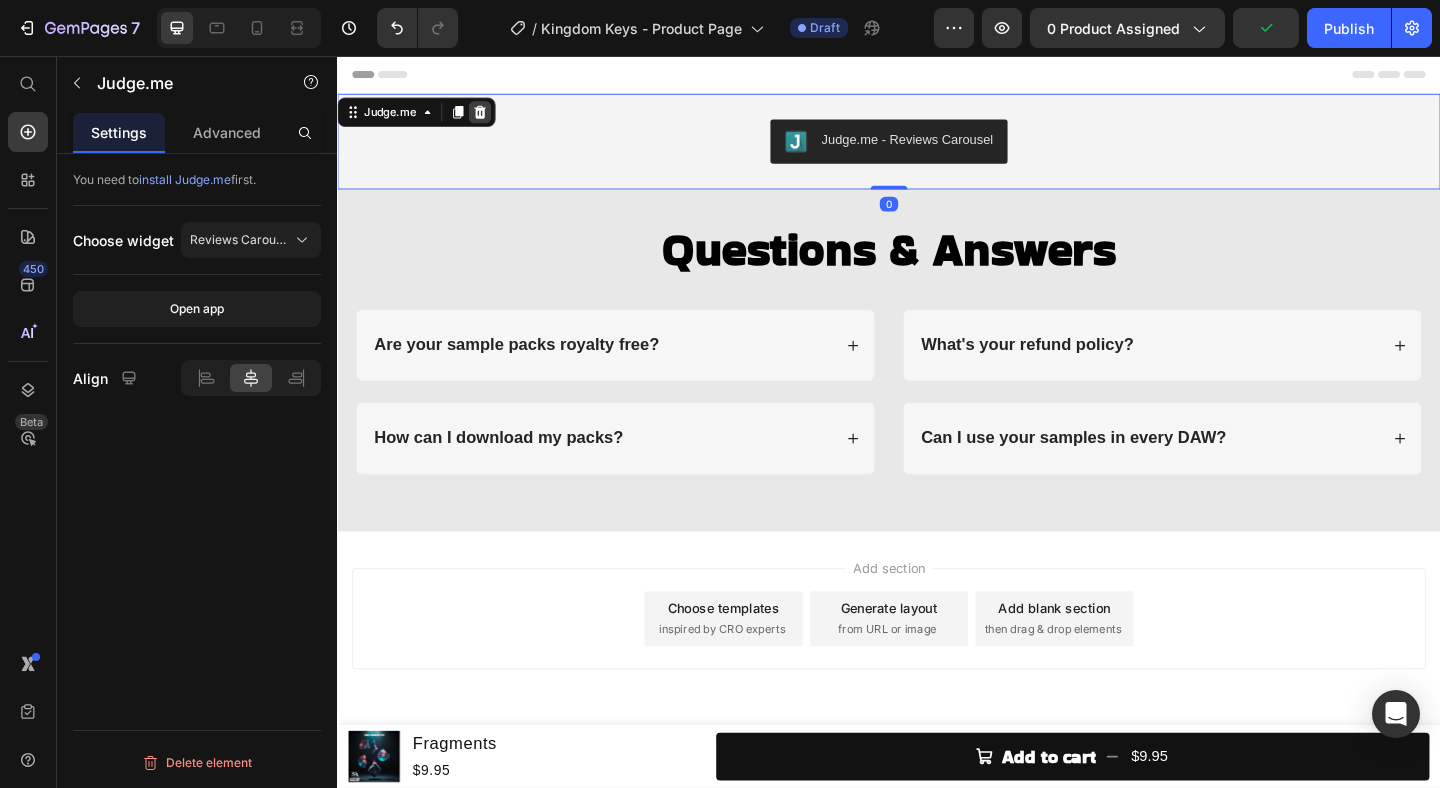 click 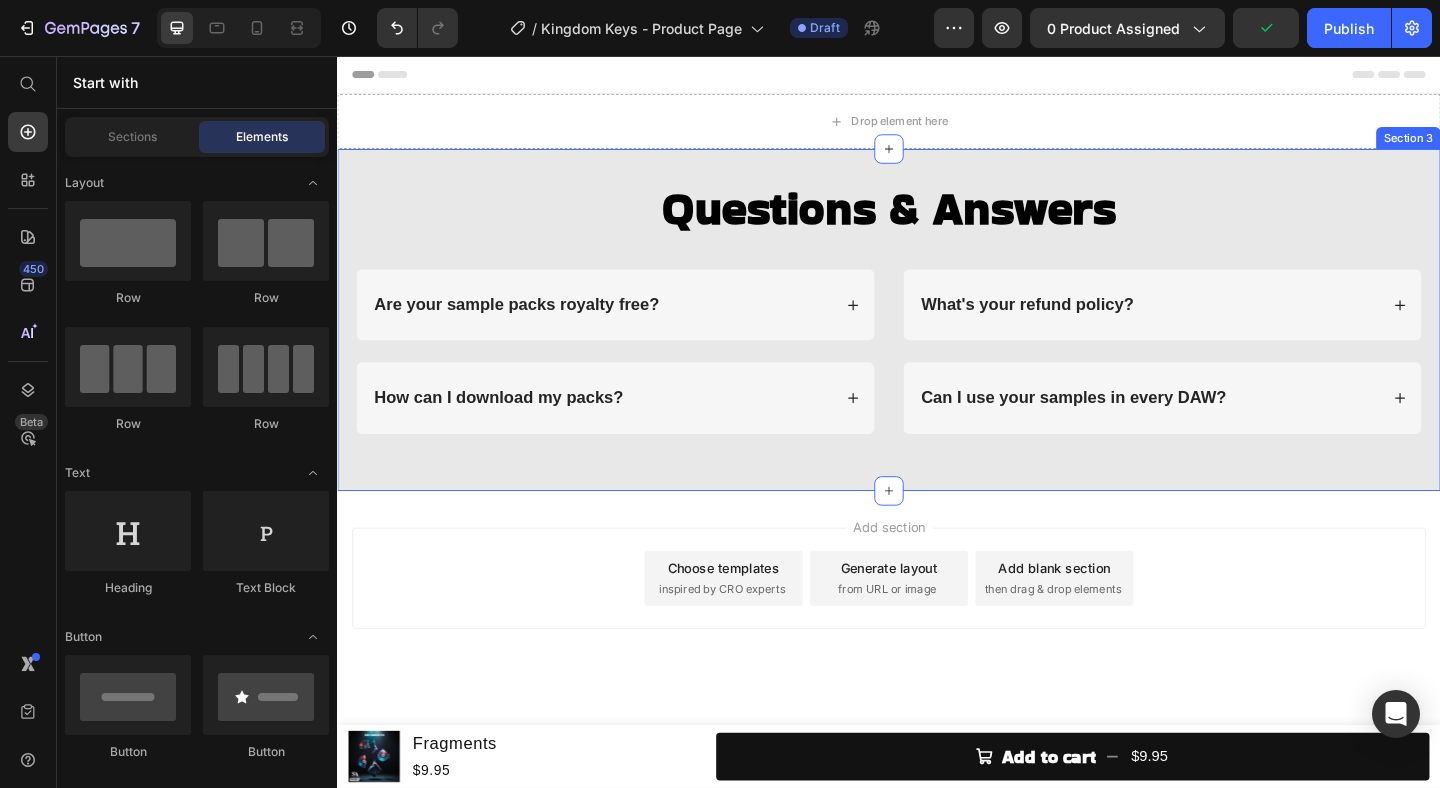 click on "Questions & Answers Heading Row
Are your sample packs royalty free?
How can I download my packs? Accordion
What's your refund policy?
Can I use your samples in every DAW? Accordion Row Section 3" at bounding box center [937, 343] 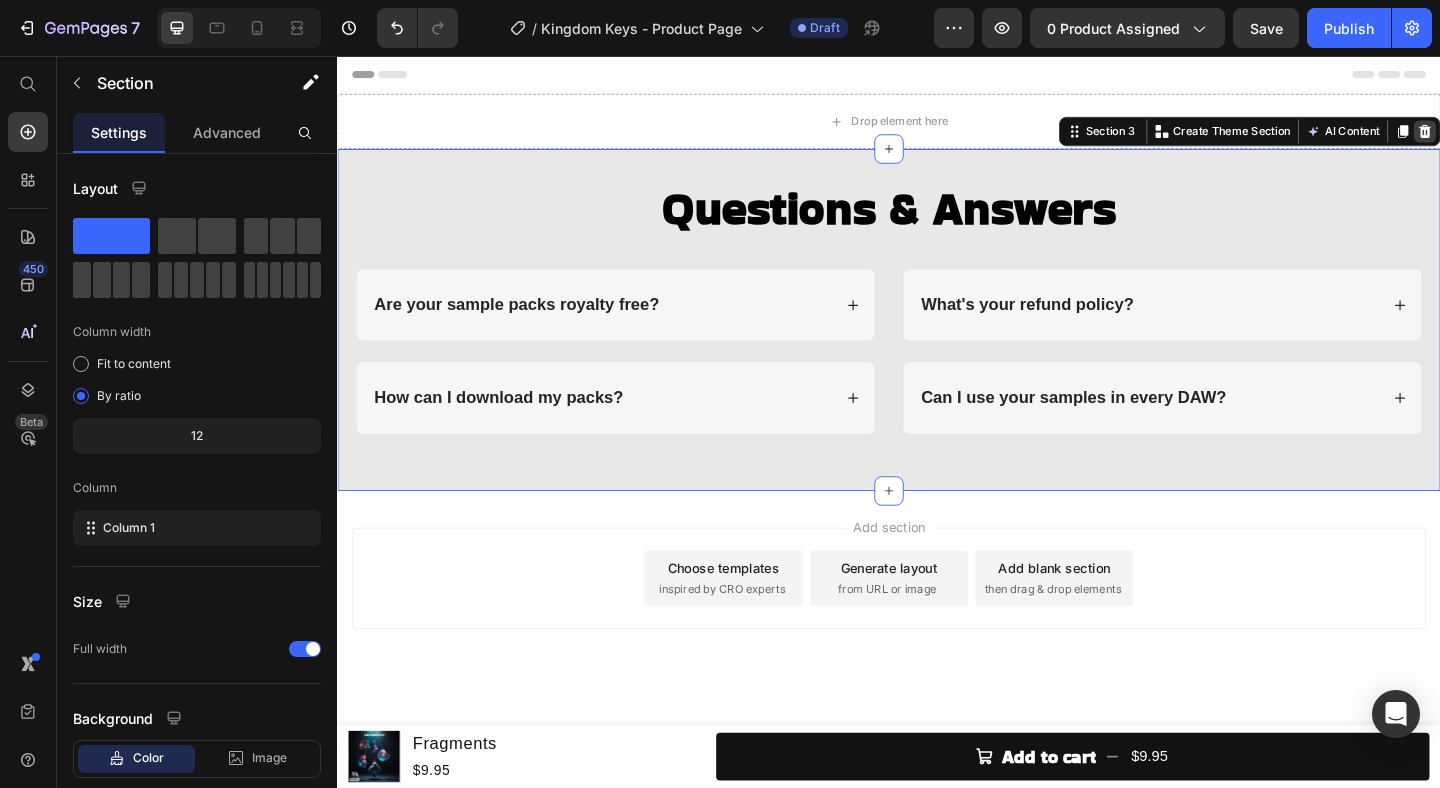 click 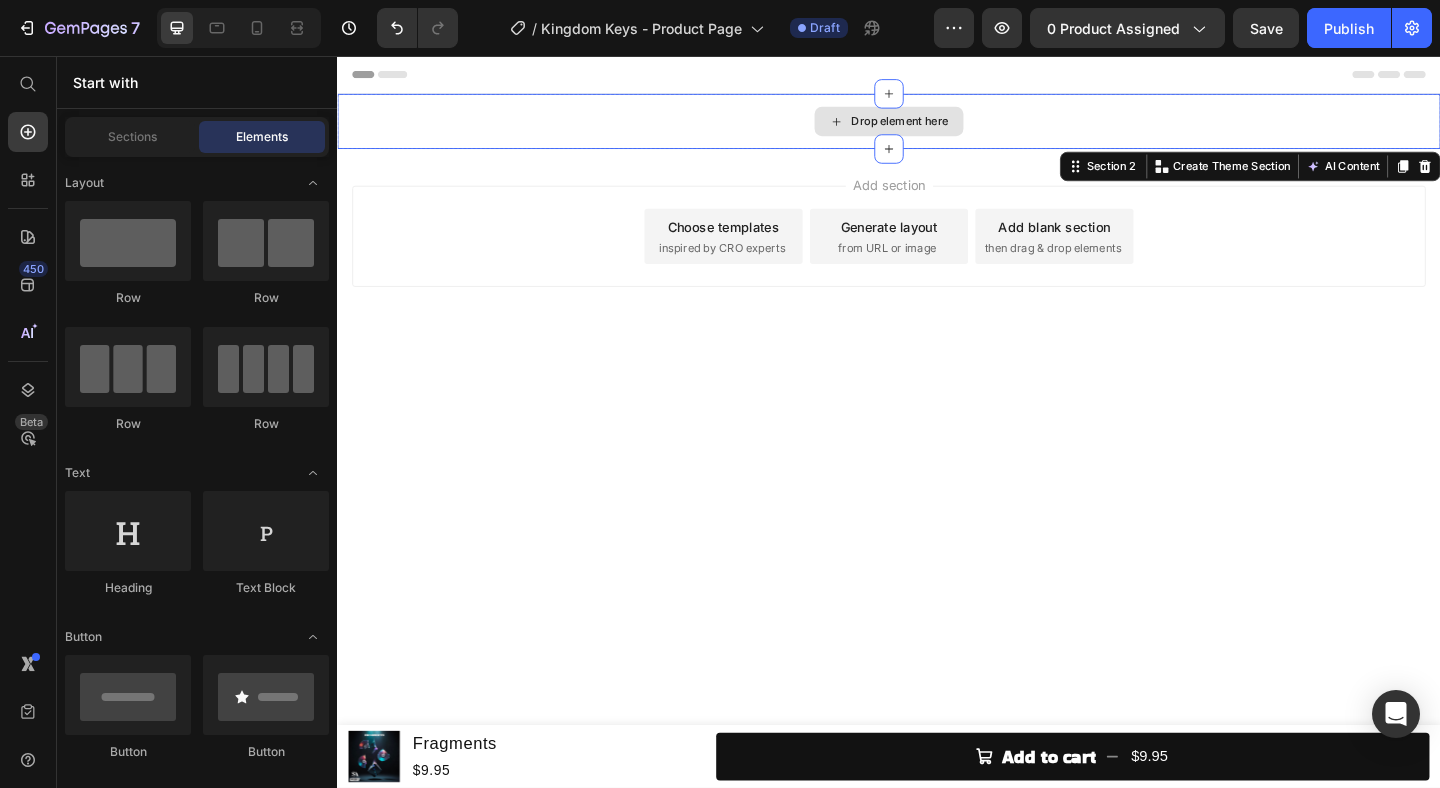 click on "Drop element here" at bounding box center [937, 127] 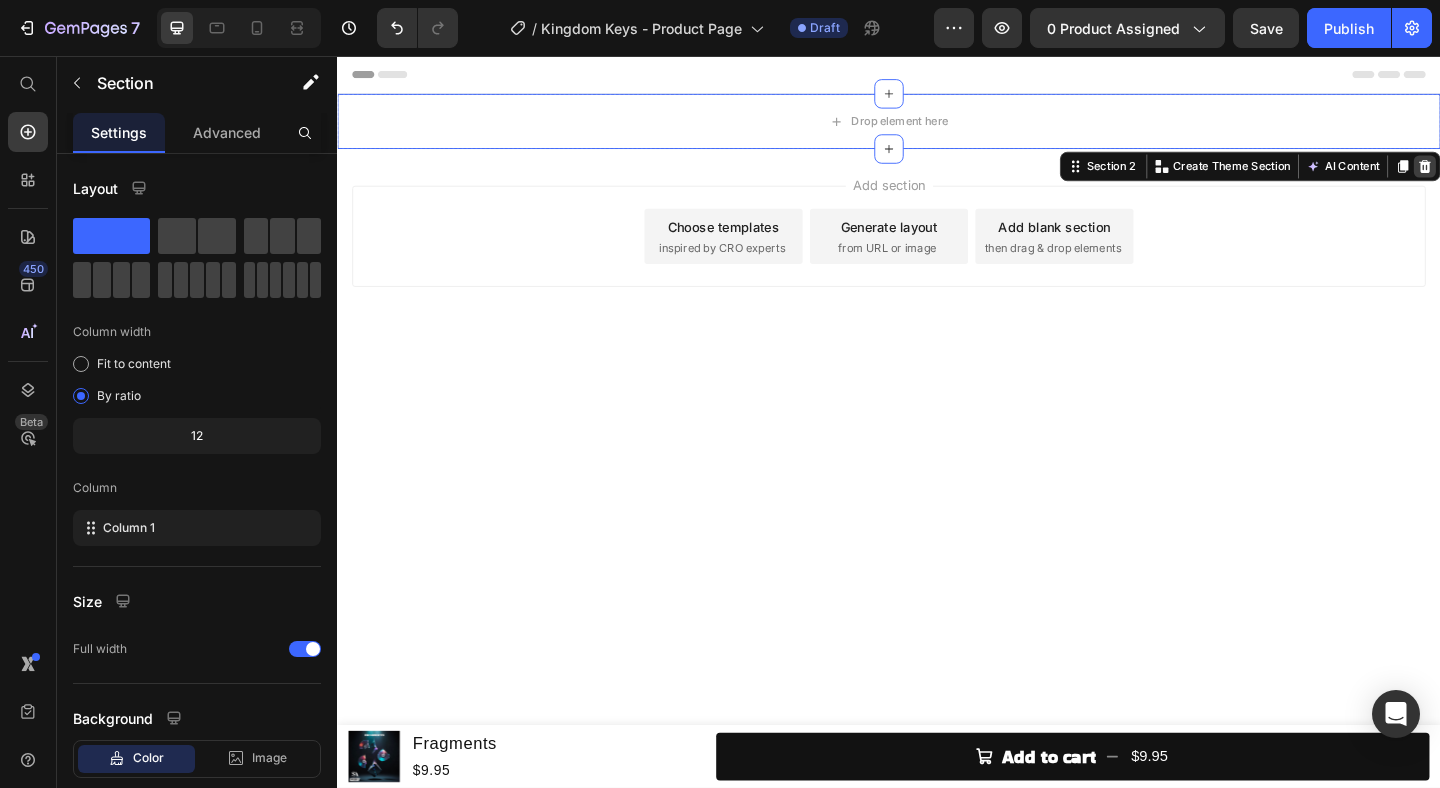 click 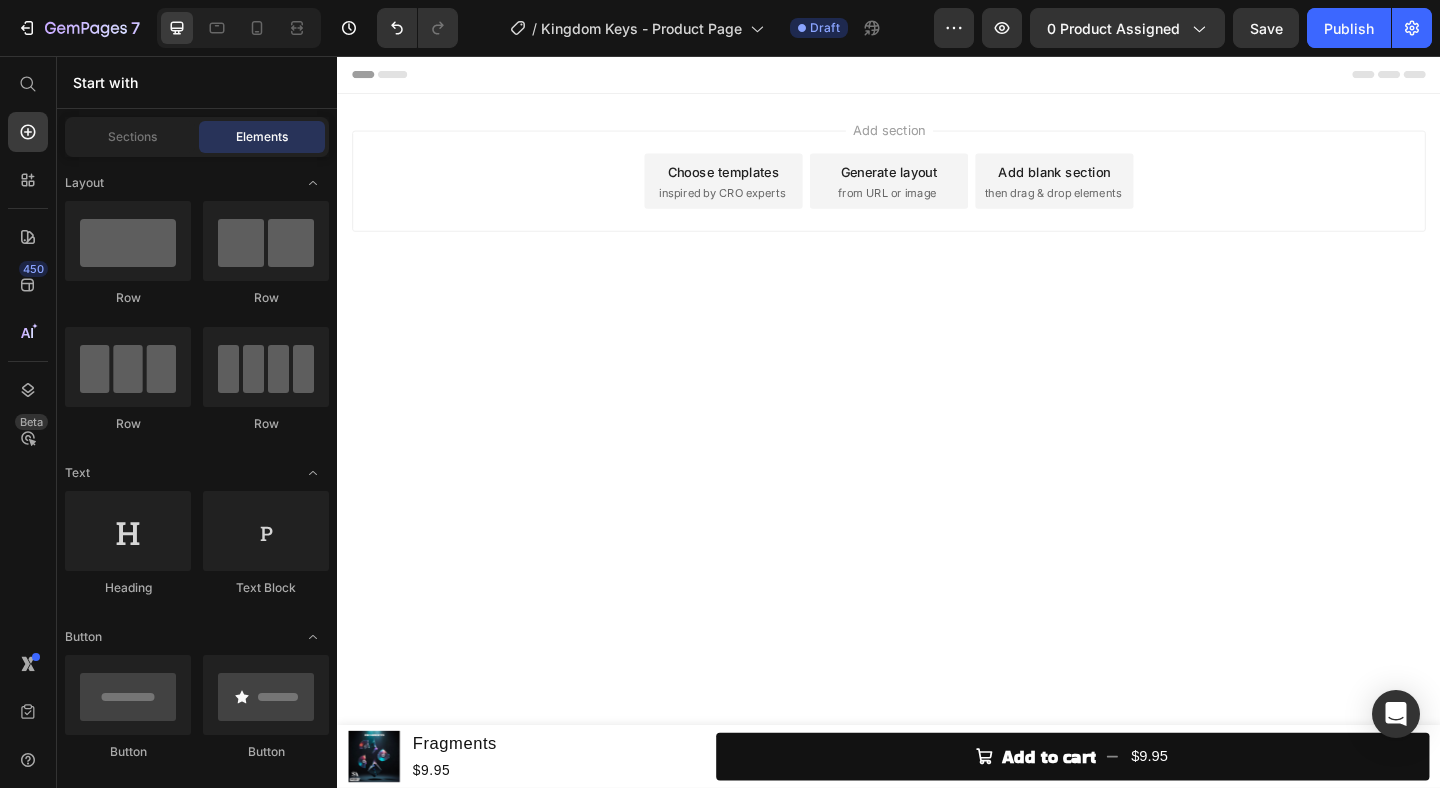click on "from URL or image" at bounding box center [935, 205] 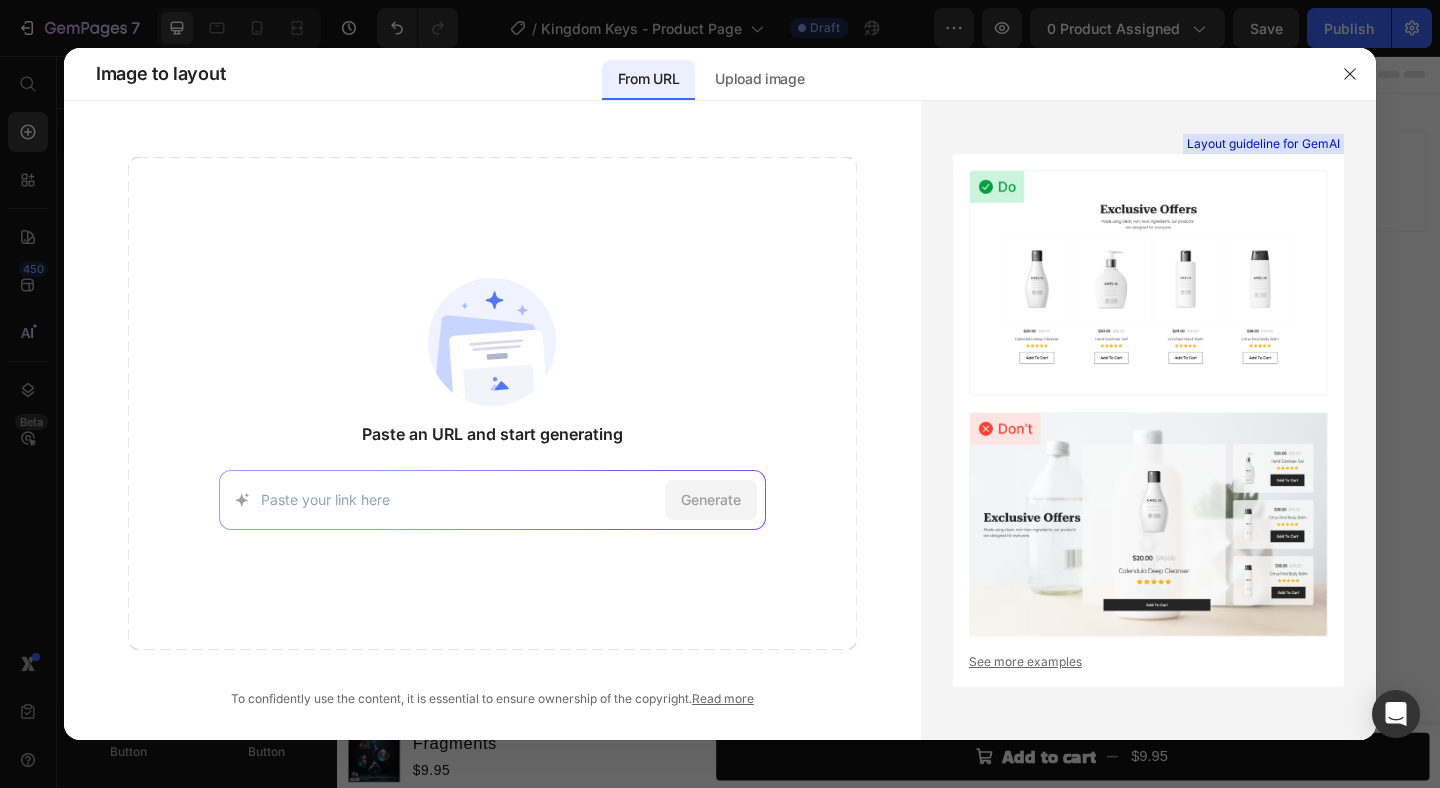 click at bounding box center [459, 499] 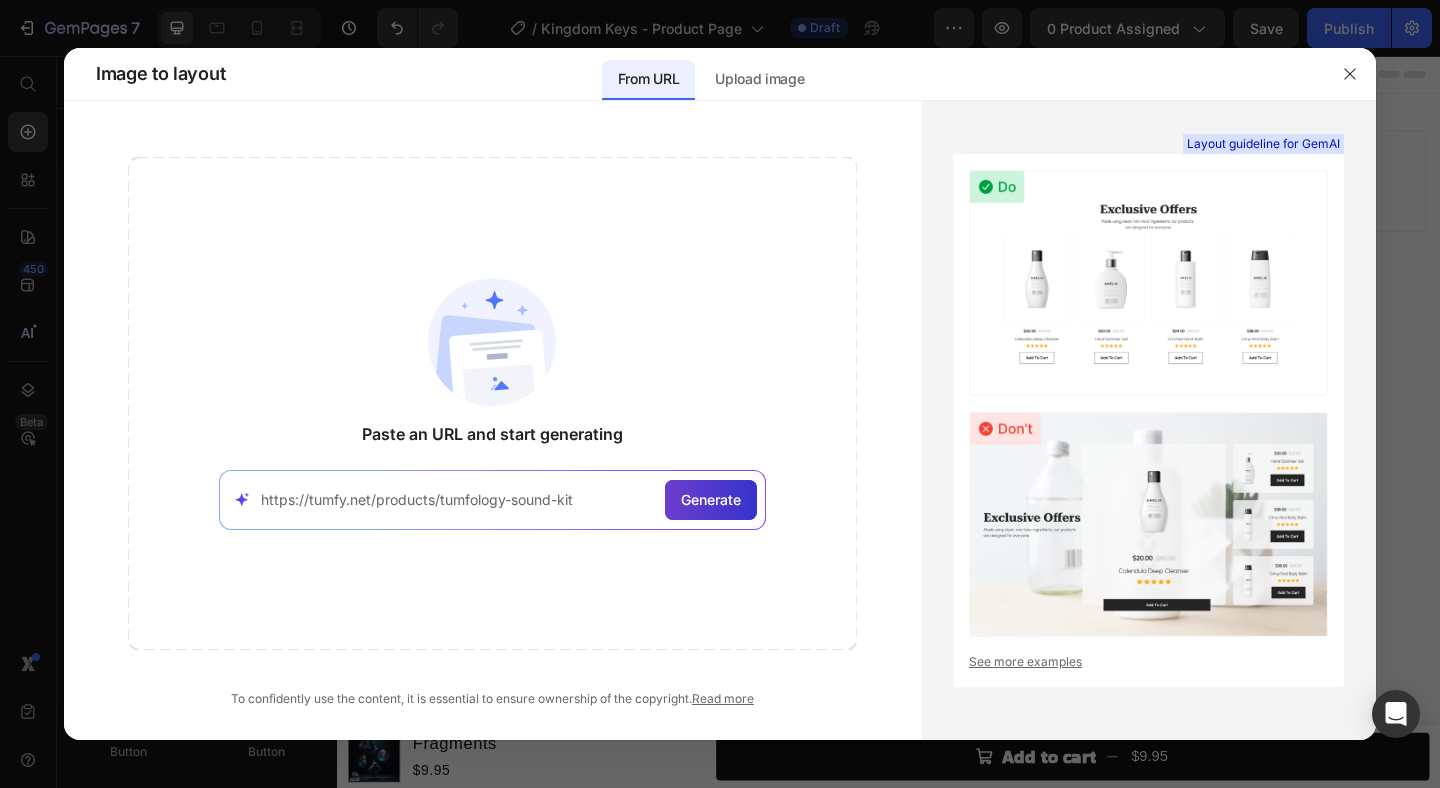 type on "https://tumfy.net/products/tumfology-sound-kit" 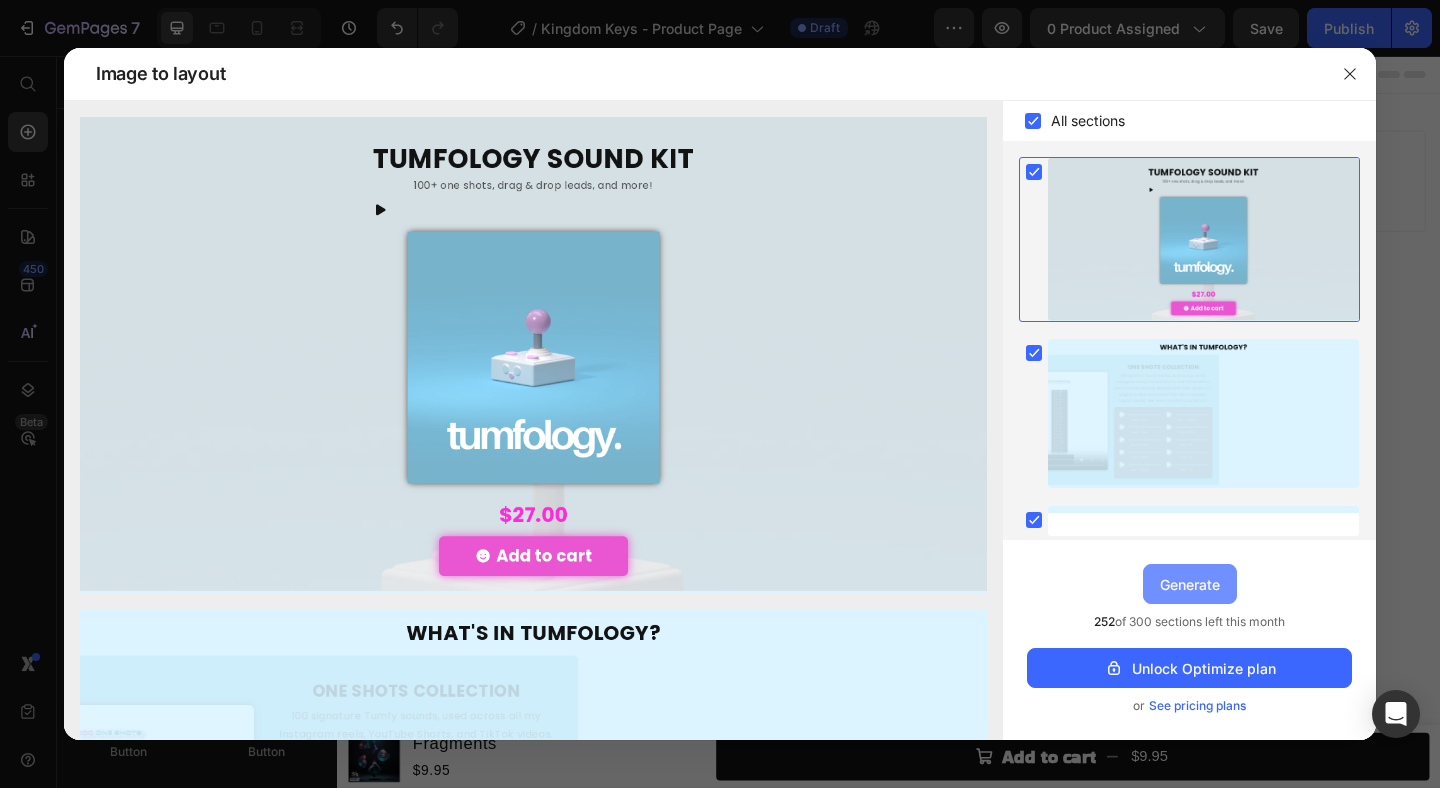 click on "Generate" at bounding box center (1190, 584) 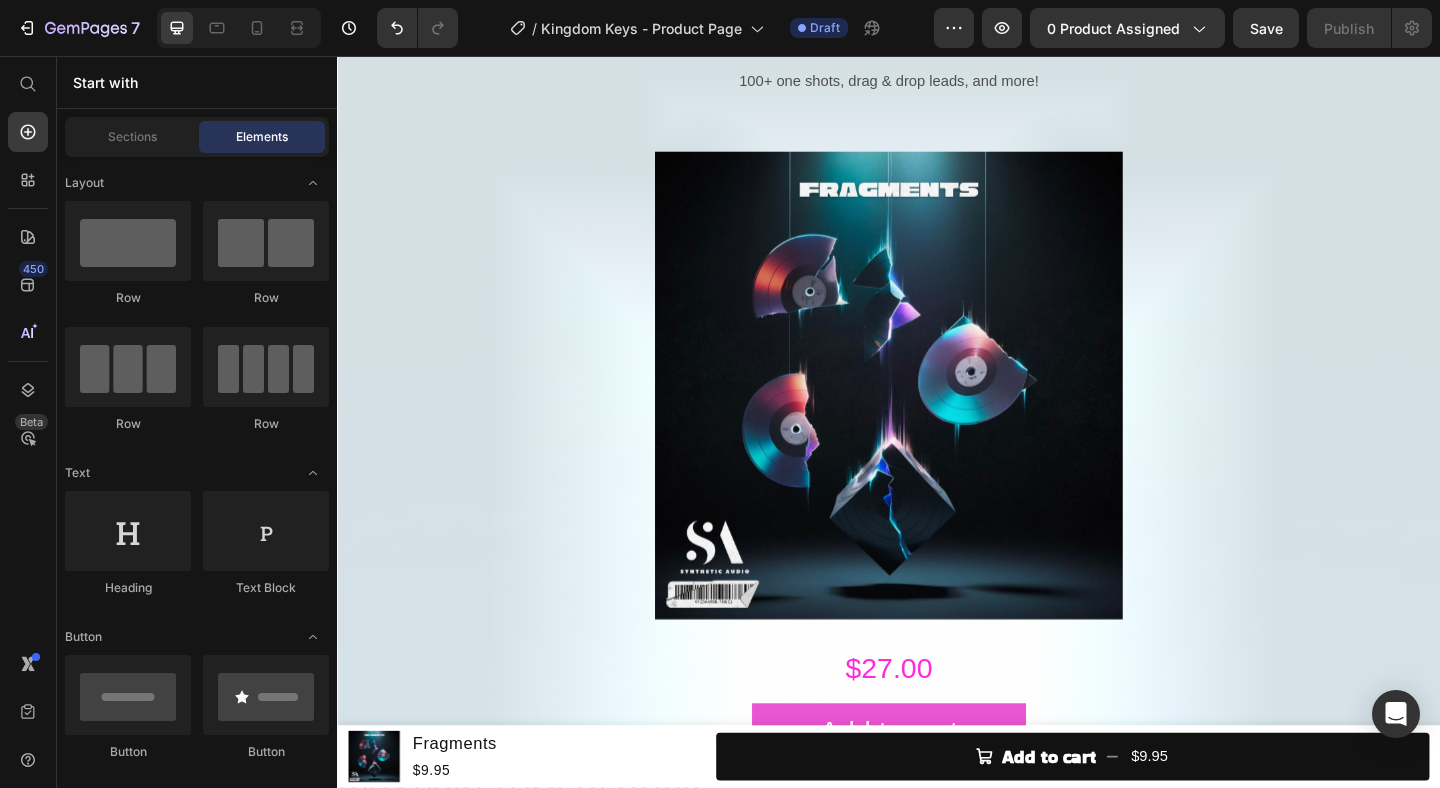 scroll, scrollTop: 0, scrollLeft: 0, axis: both 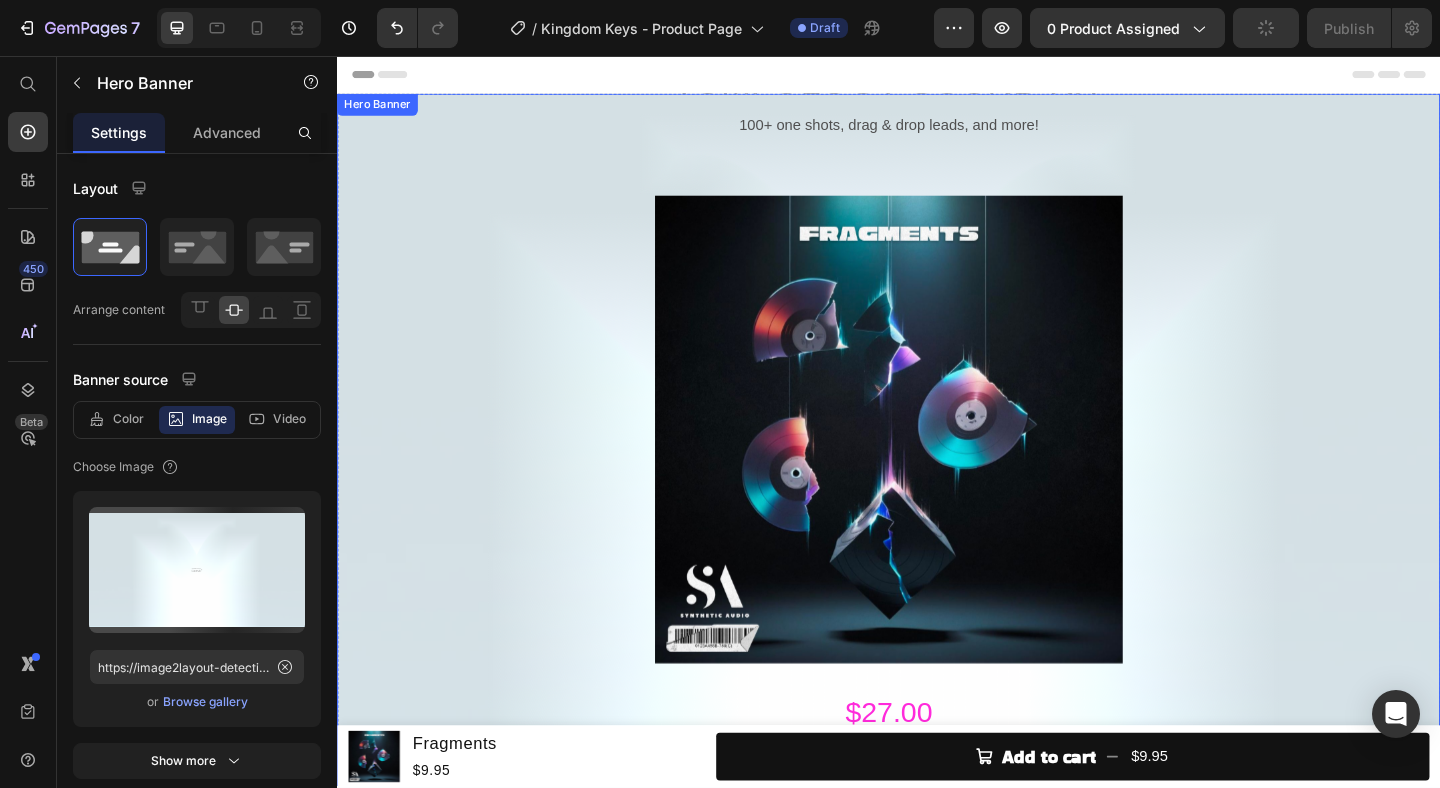 click on "TUMFOLOGY SOUND KIT Heading 100+ one shots, drag & drop leads, and more! Text Block Row Product Images $27.00 Heading Add to cart Add to Cart Row Product Row" at bounding box center [937, 473] 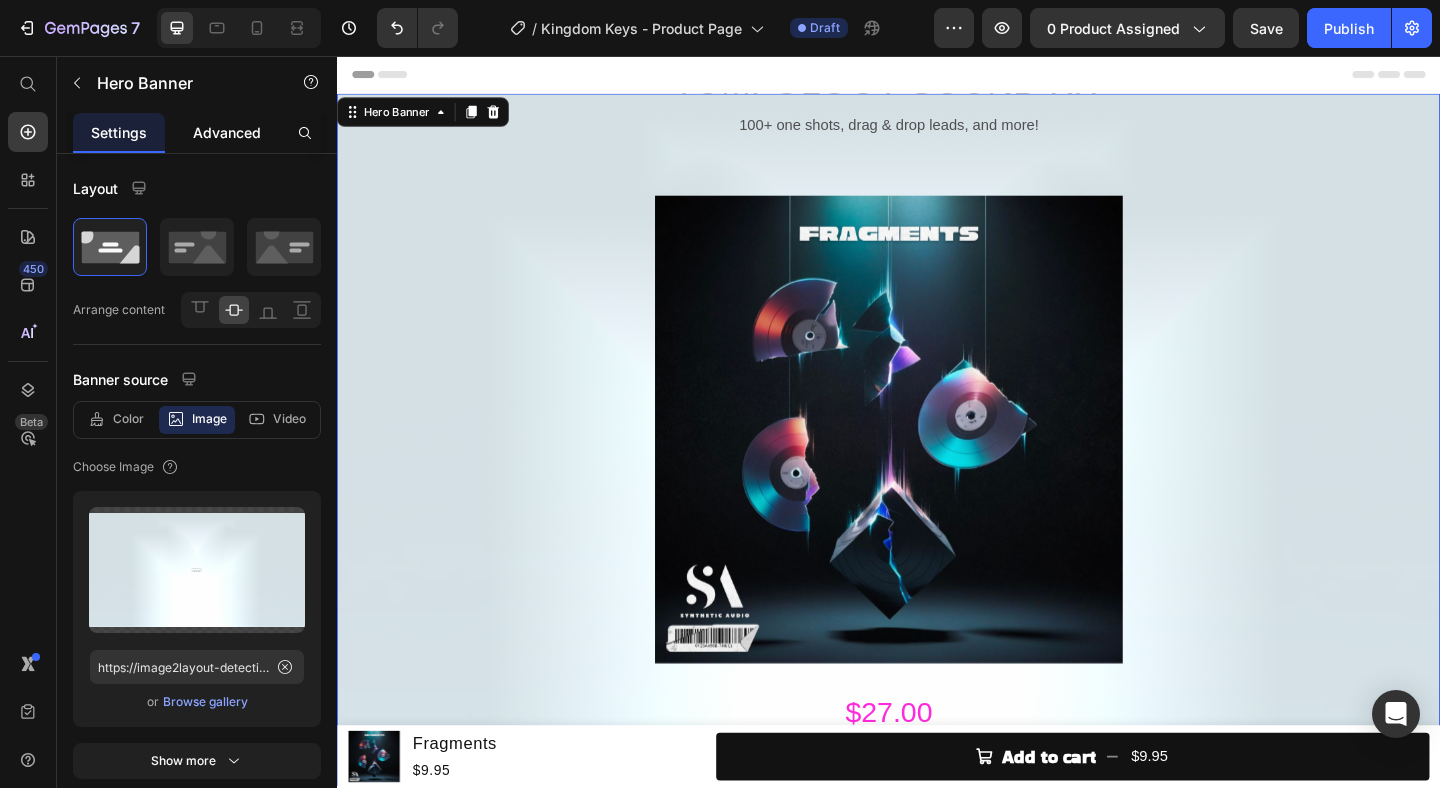 click on "Advanced" at bounding box center [227, 132] 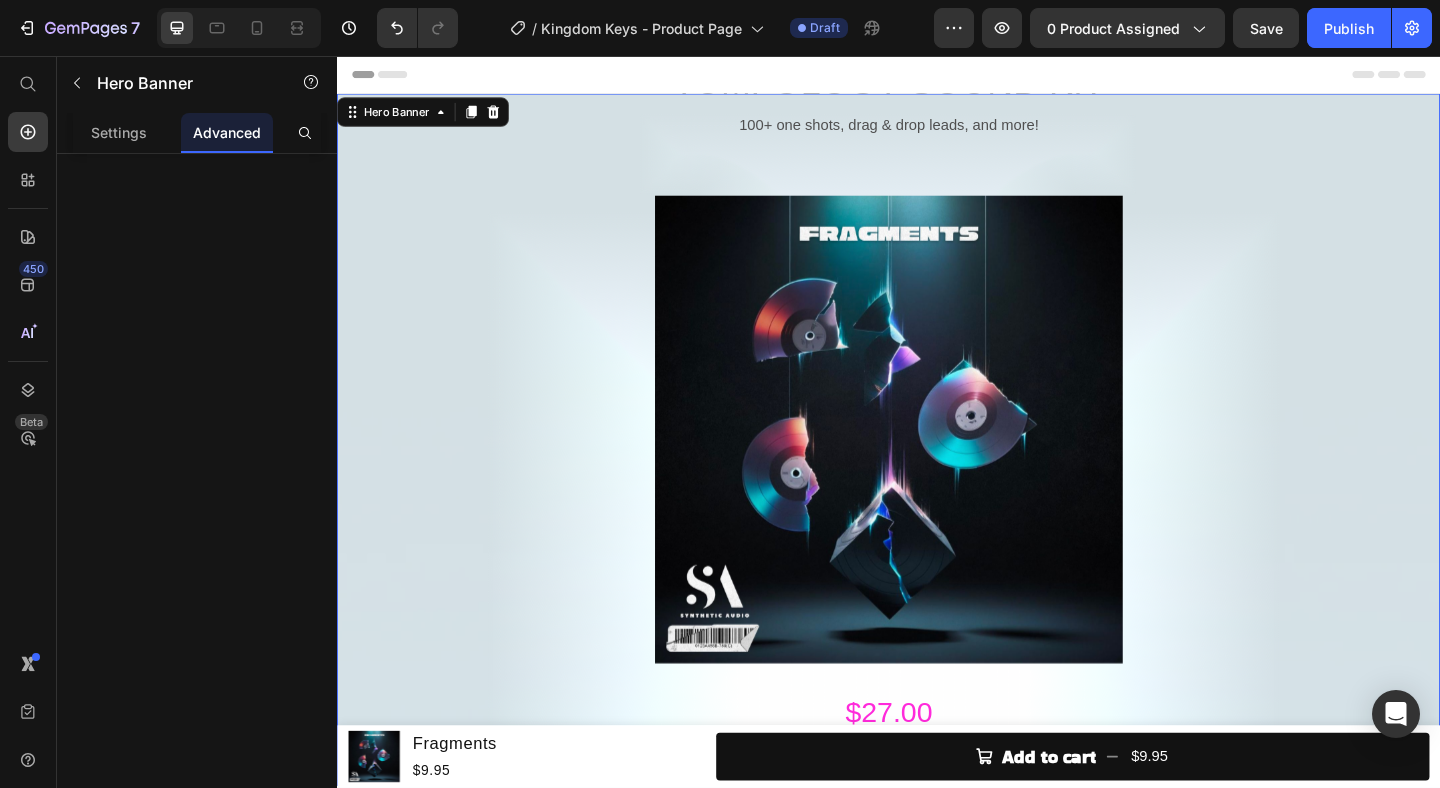 click on "TUMFOLOGY SOUND KIT Heading 100+ one shots, drag & drop leads, and more! Text Block Row Product Images $27.00 Heading Add to cart Add to Cart Row Product Row" at bounding box center [937, 473] 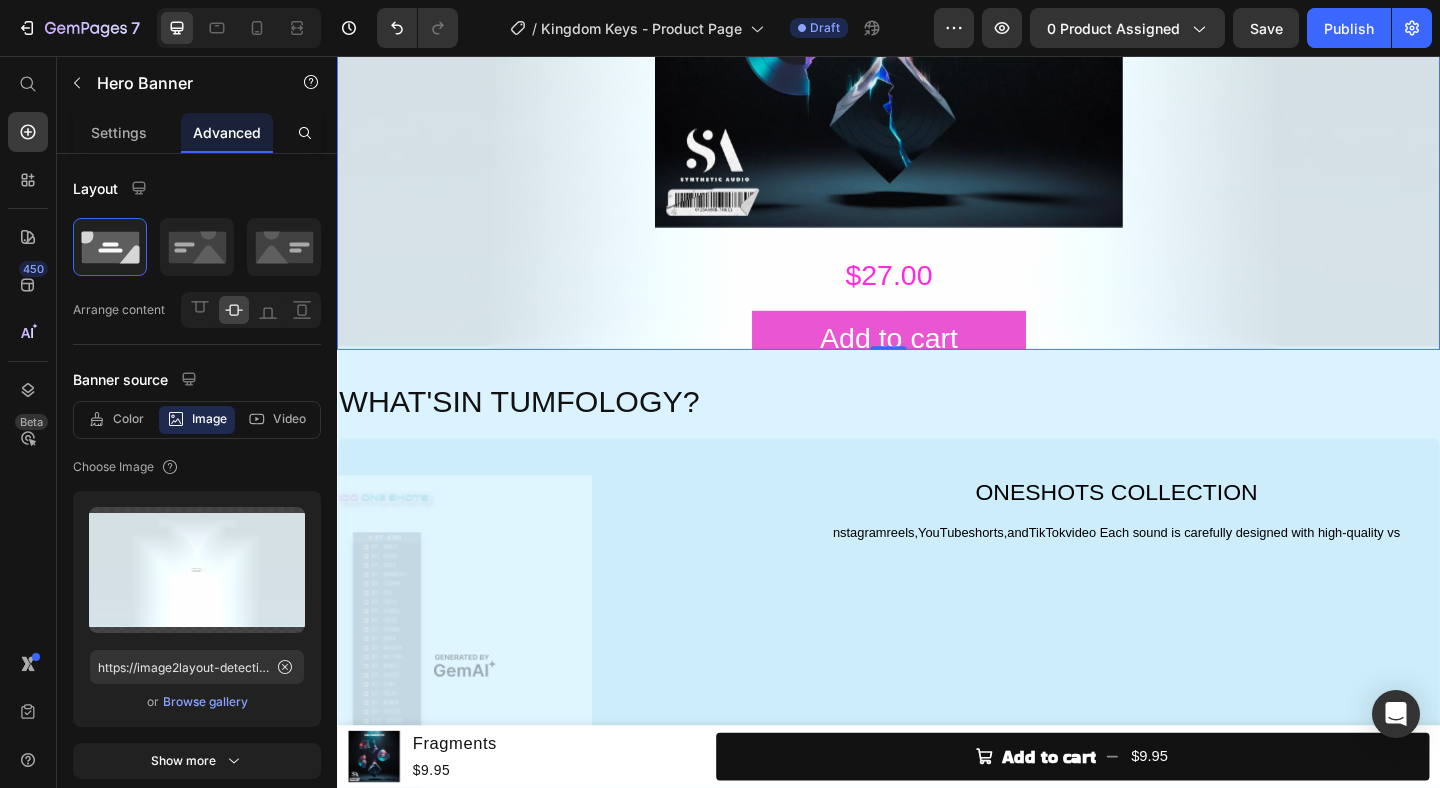 scroll, scrollTop: 484, scrollLeft: 0, axis: vertical 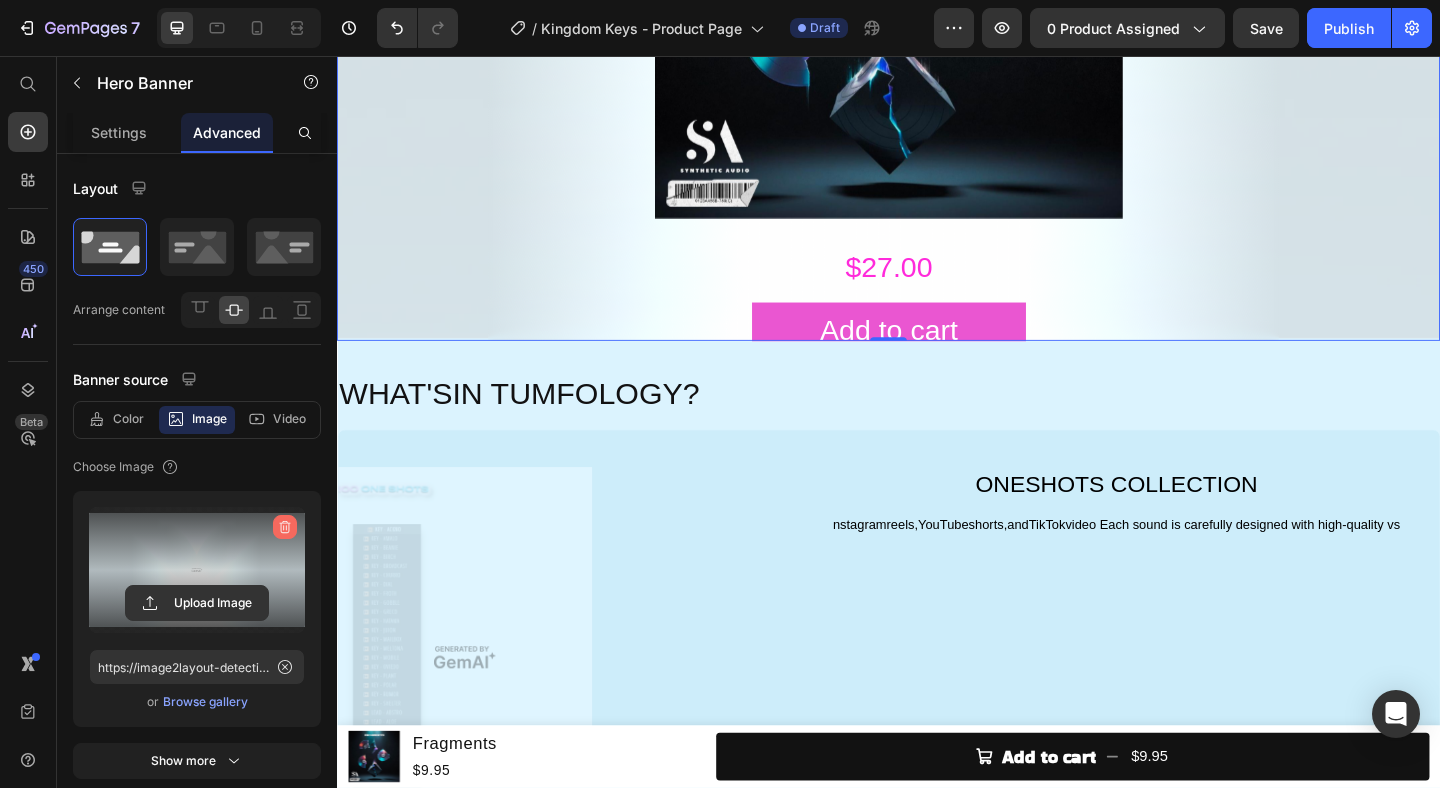 click 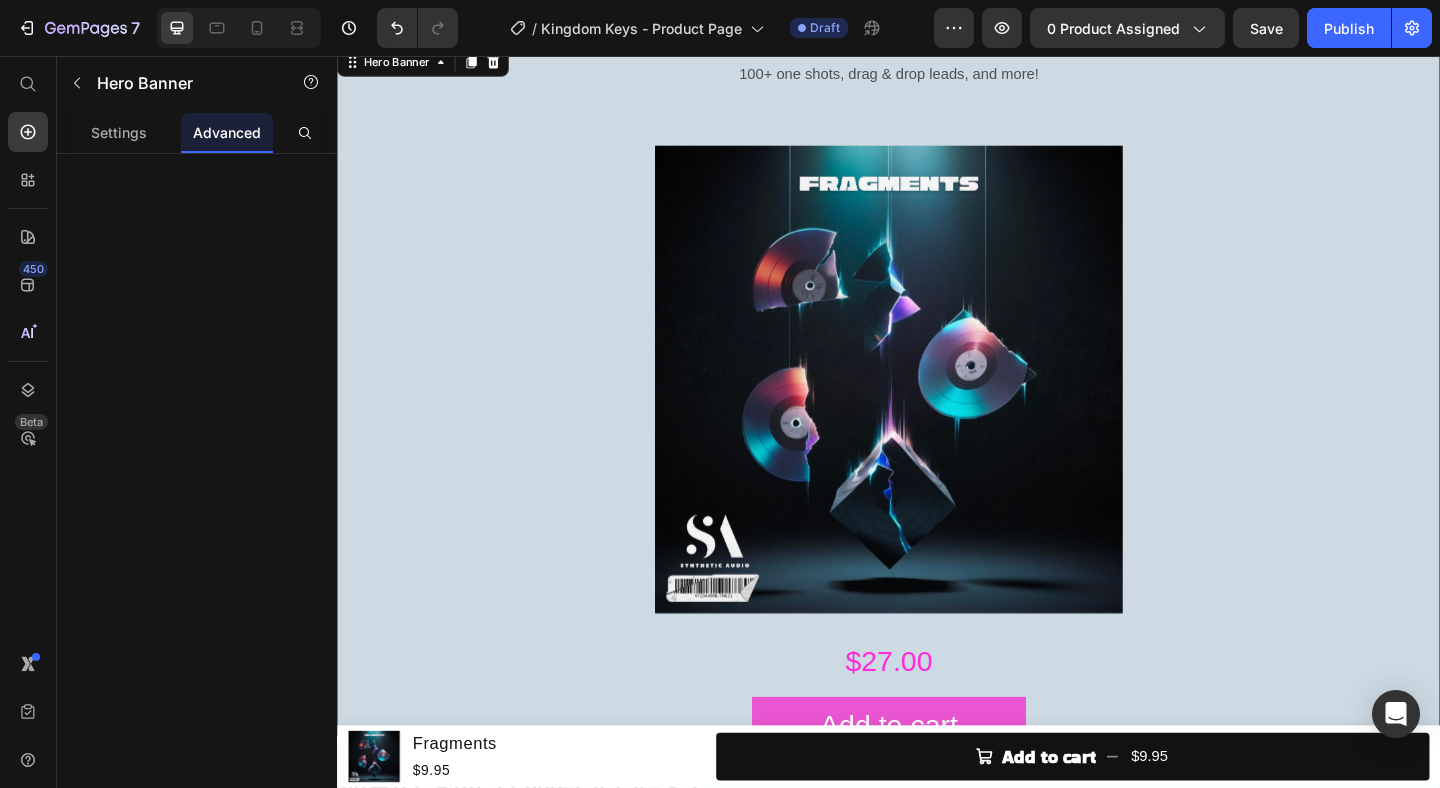 scroll, scrollTop: 0, scrollLeft: 0, axis: both 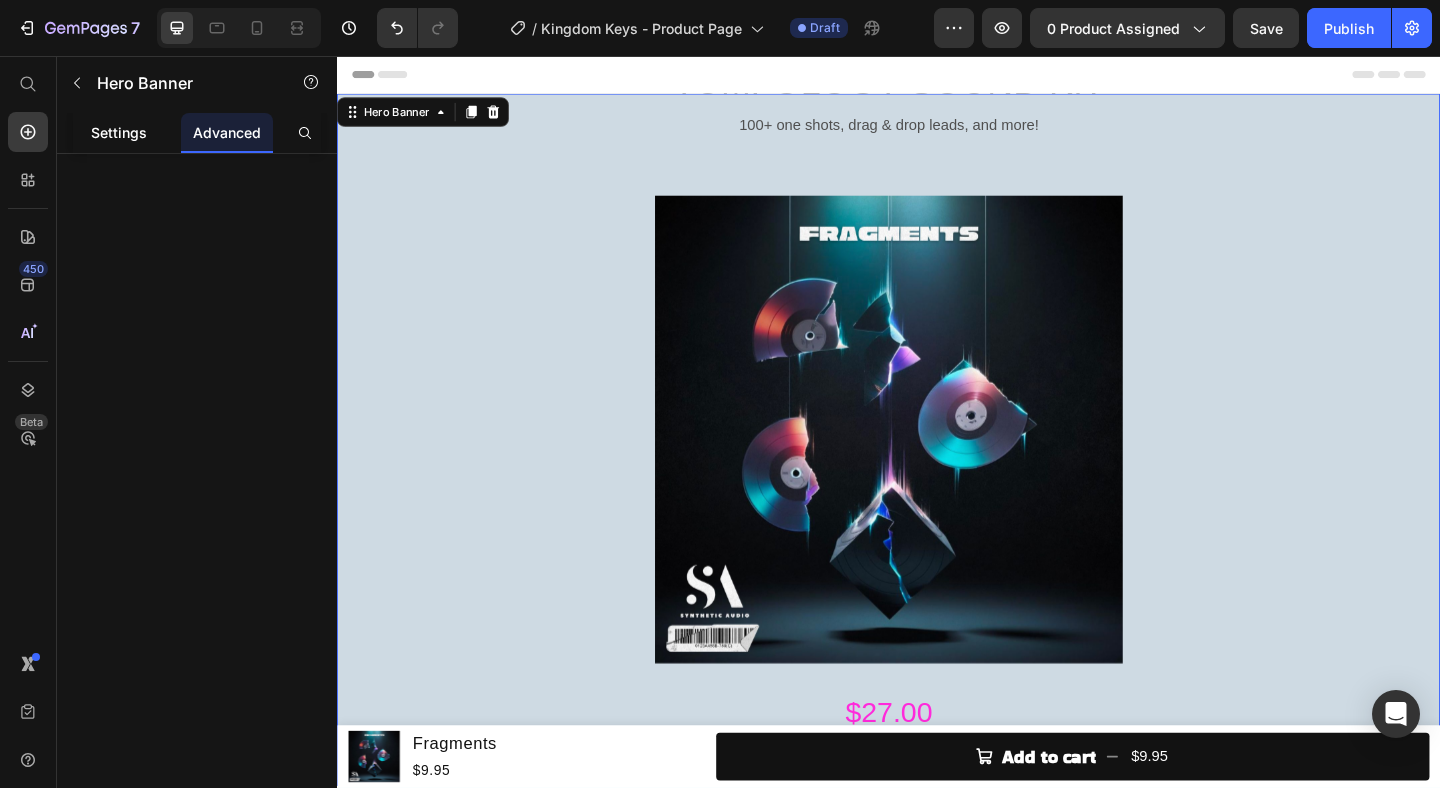 click on "Settings" at bounding box center (119, 132) 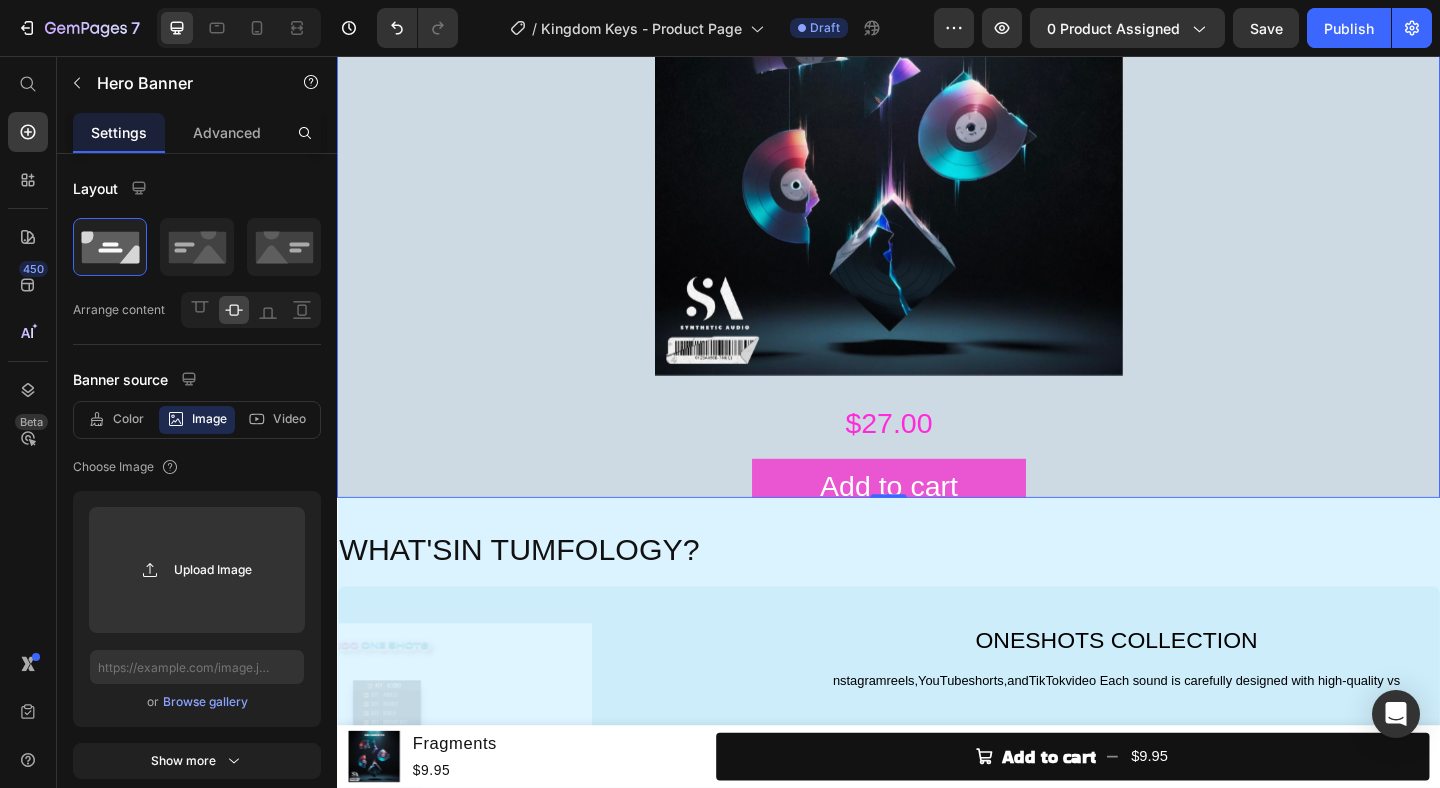 scroll, scrollTop: 473, scrollLeft: 0, axis: vertical 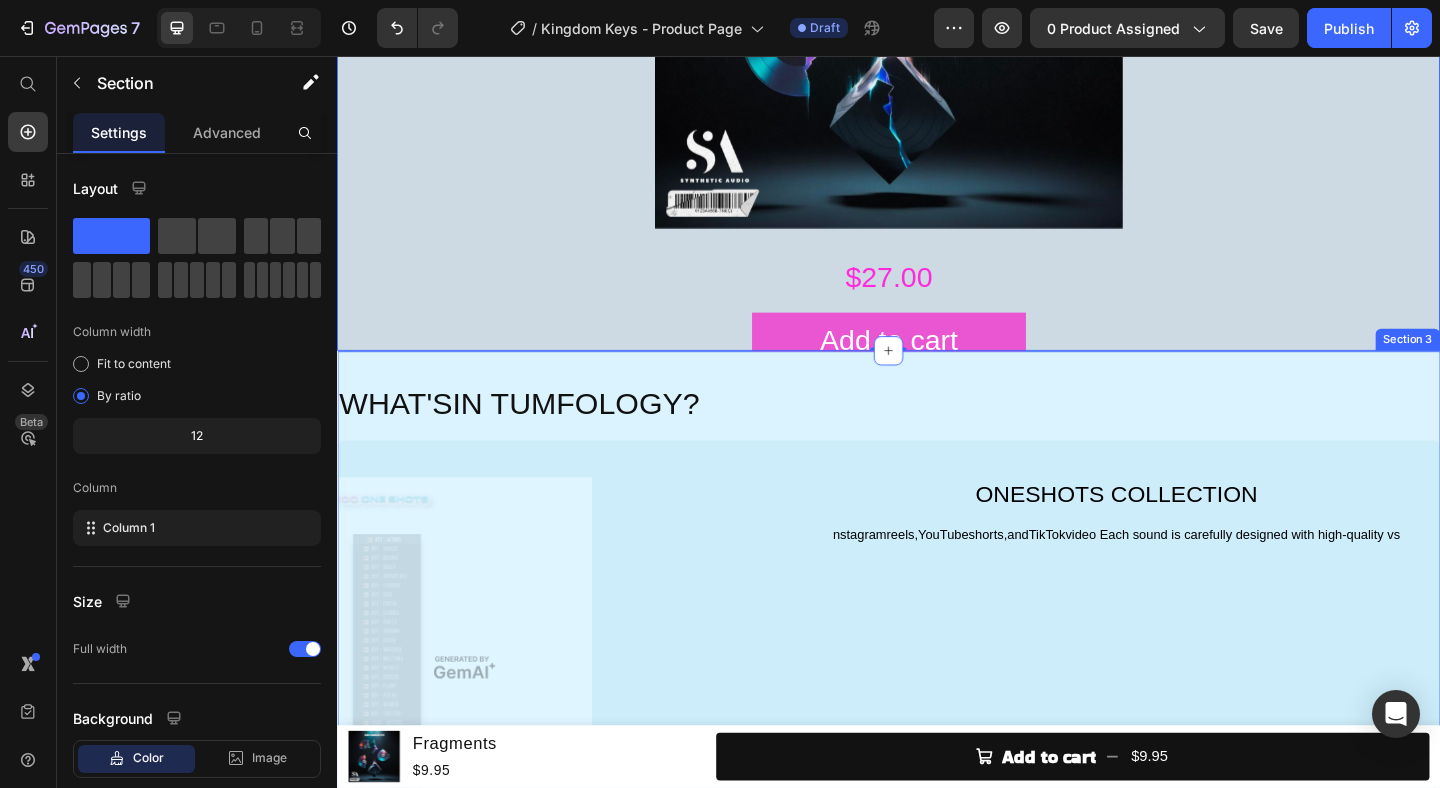 click on "WHAT'SIN TUMFOLOGY? Heading Image ONESHOTS COLLECTION Text Block nstagramreels,YouTubeshorts,andTikTokvideo Each sound is carefully designed with high-quality vs Text Block Row Row Section 3" at bounding box center (937, 702) 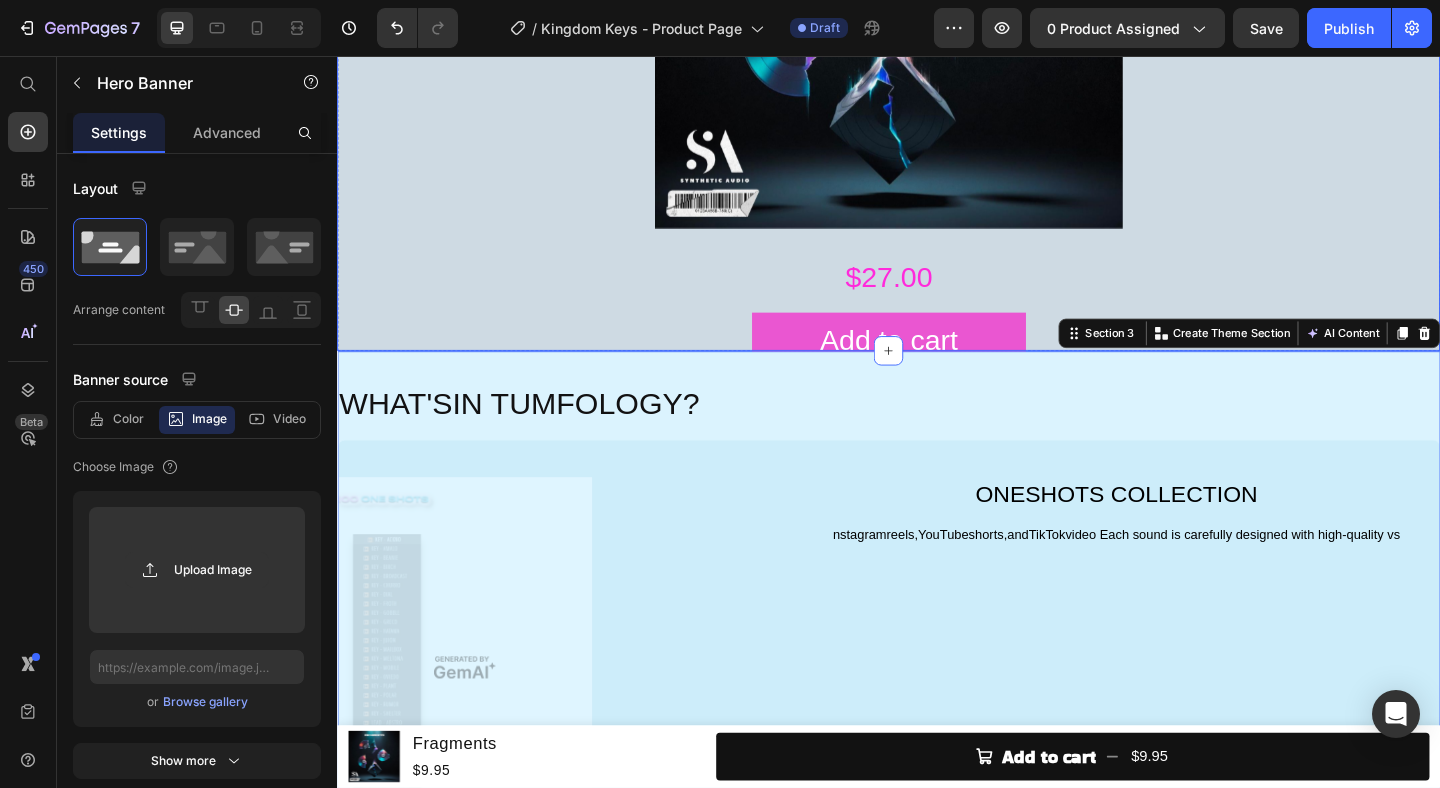 click on "TUMFOLOGY SOUND KIT Heading 100+ one shots, drag & drop leads, and more! Text Block Row Product Images $27.00 Heading Add to cart Add to Cart Row Product Row" at bounding box center (937, 0) 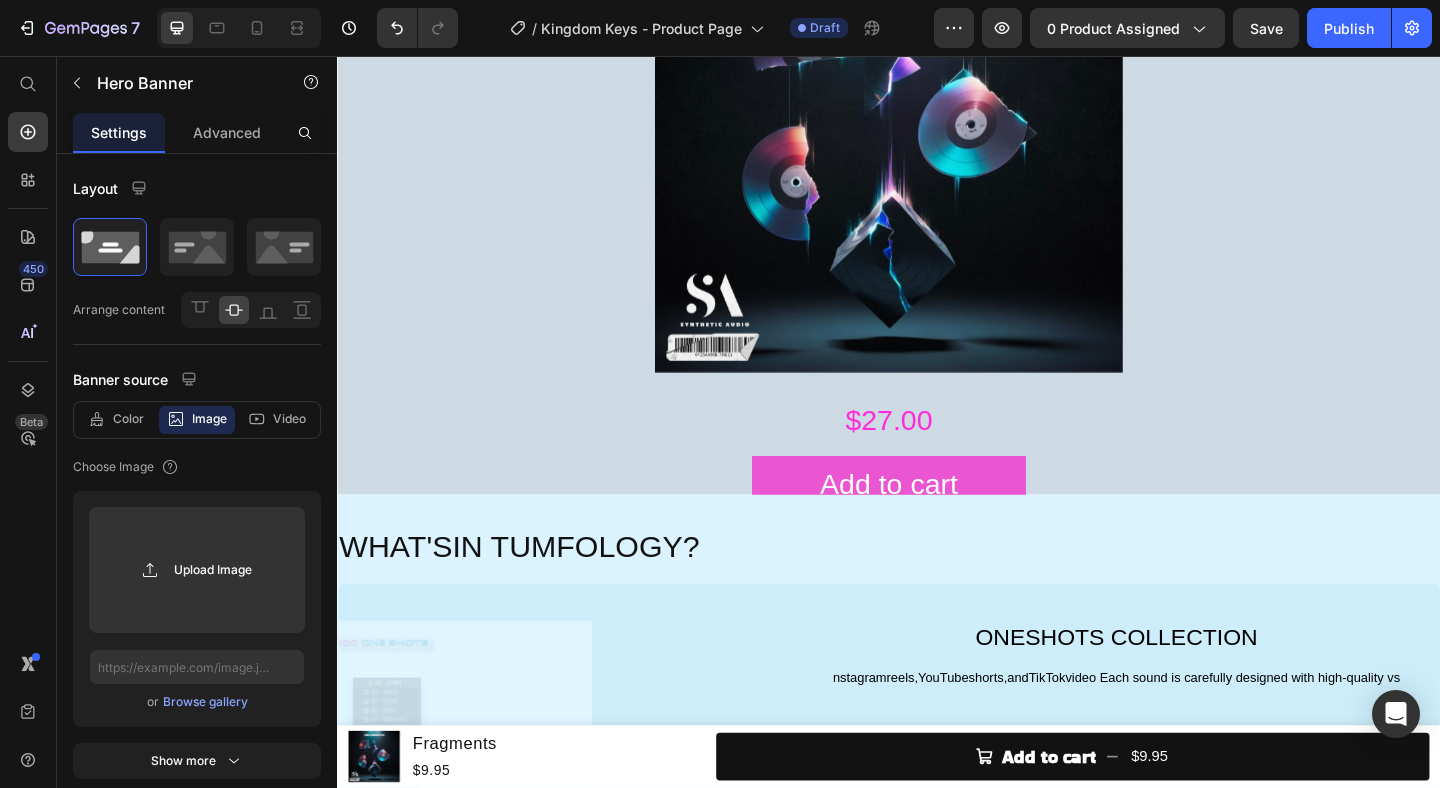 scroll, scrollTop: 0, scrollLeft: 0, axis: both 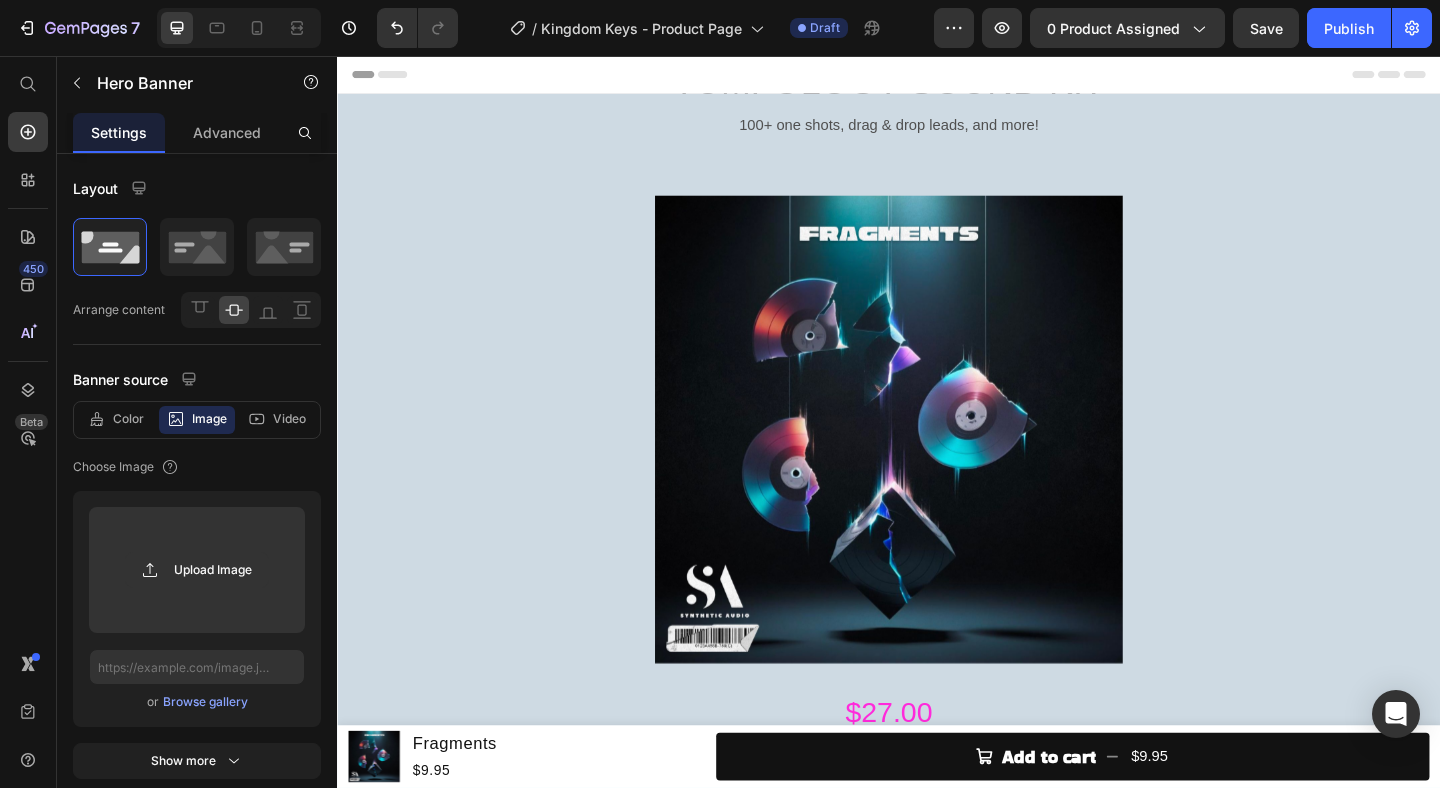 click on "TUMFOLOGY SOUND KIT Heading 100+ one shots, drag & drop leads, and more! Text Block Row Product Images $27.00 Heading Add to cart Add to Cart Row Product Row" at bounding box center (937, 473) 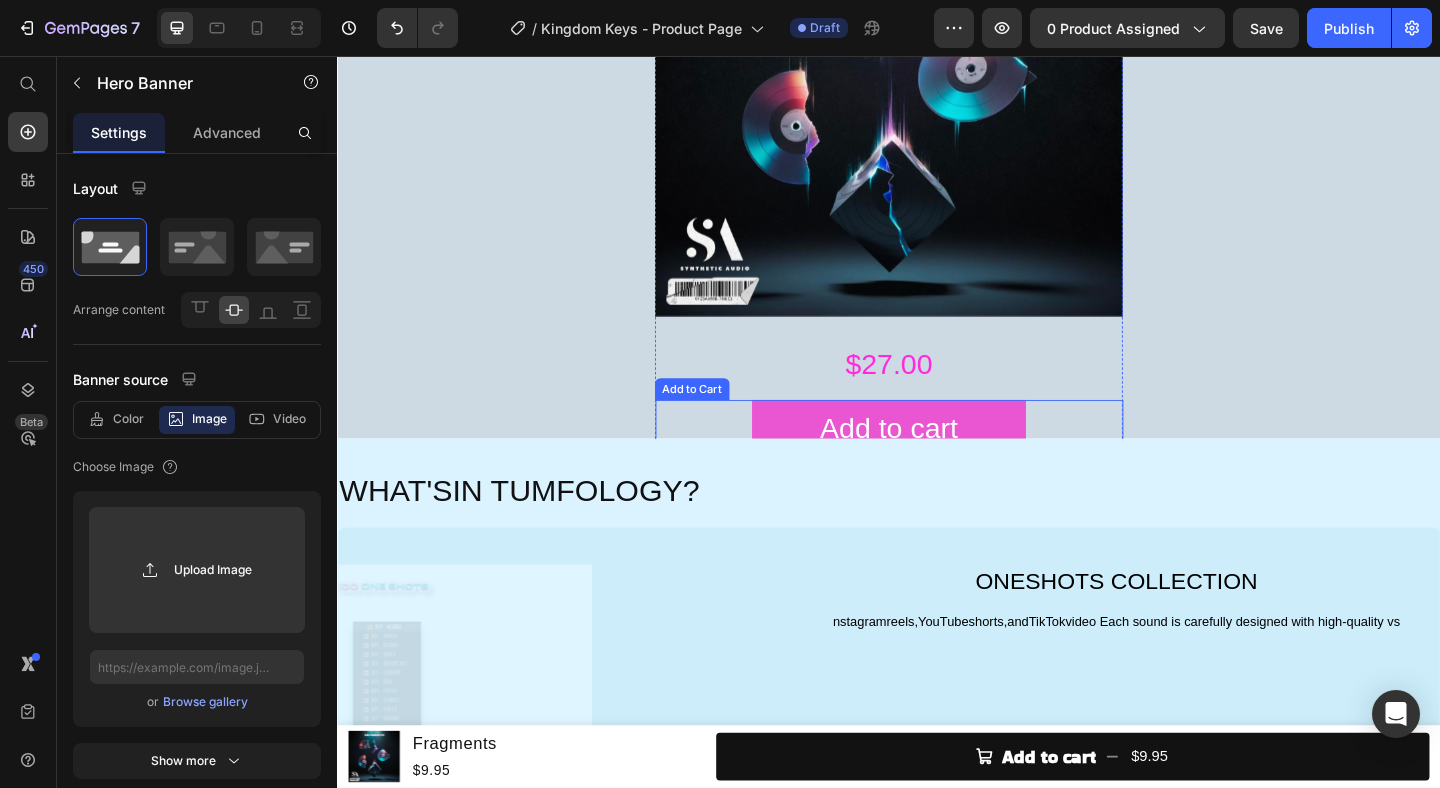 scroll, scrollTop: 425, scrollLeft: 0, axis: vertical 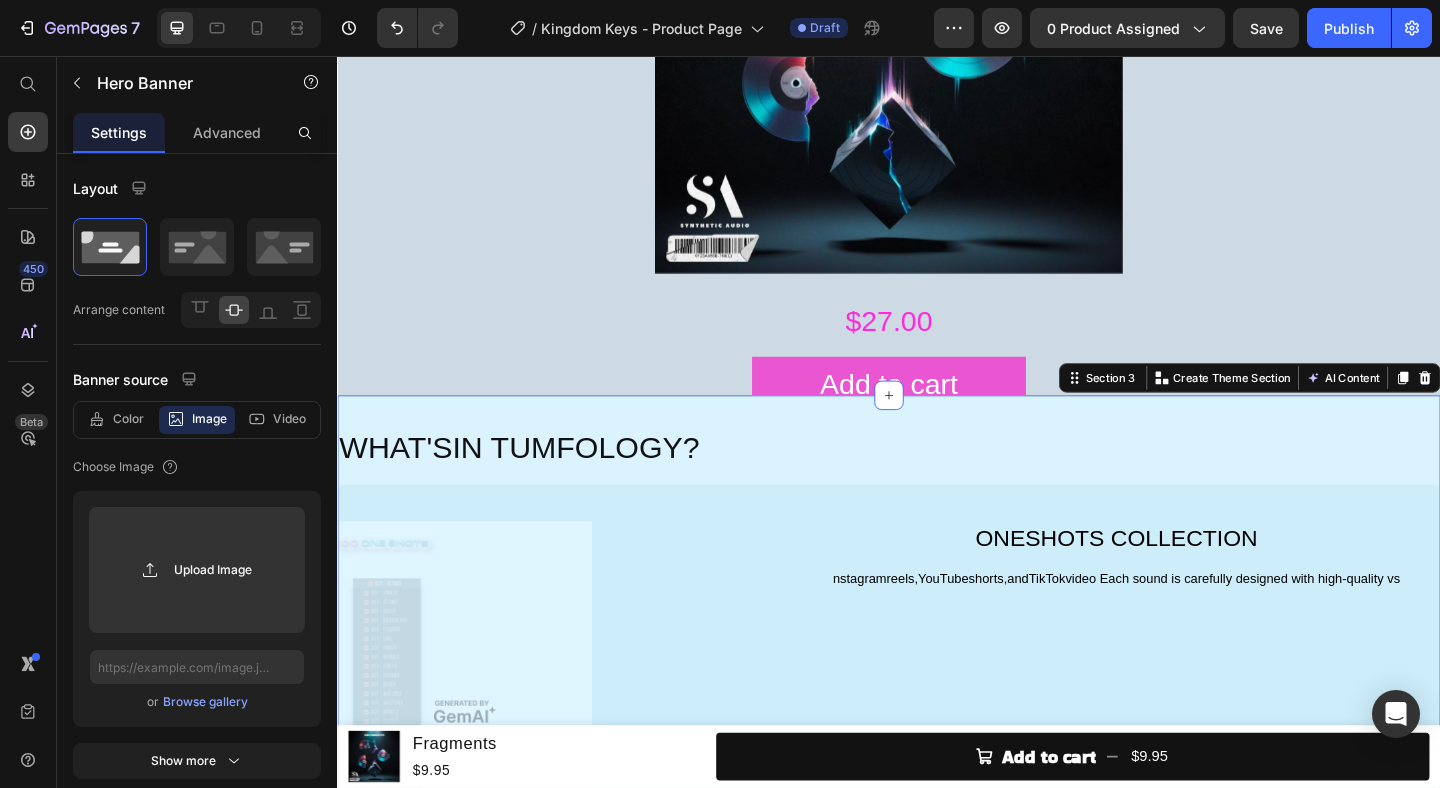 click on "WHAT'SIN TUMFOLOGY? Heading Image ONESHOTS COLLECTION Text Block nstagramreels,YouTubeshorts,andTikTokvideo Each sound is carefully designed with high-quality vs Text Block Row Row Section 3   Create Theme Section AI Content Write with GemAI What would you like to describe here? Tone and Voice Persuasive Product Fragments Show more Generate" at bounding box center [937, 750] 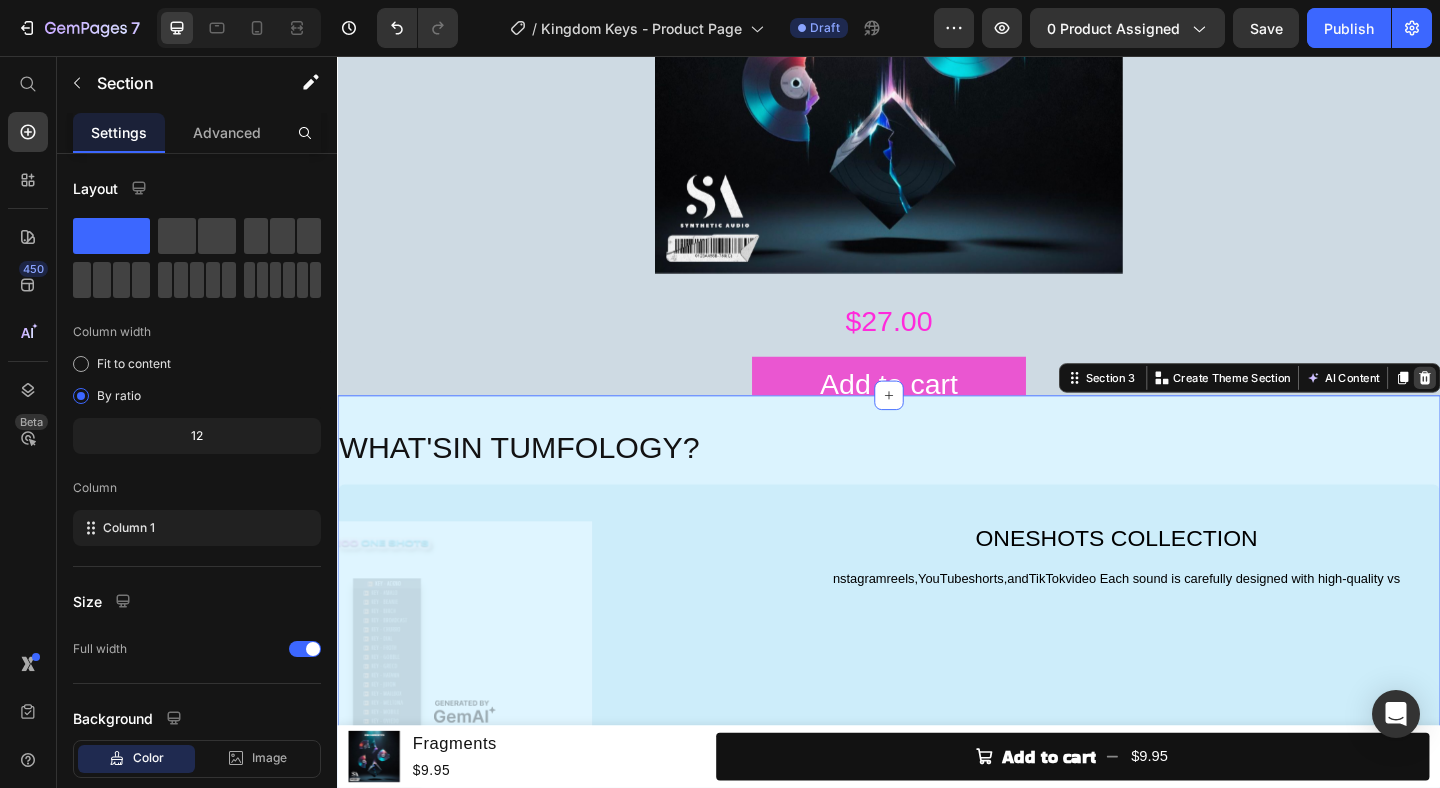 click 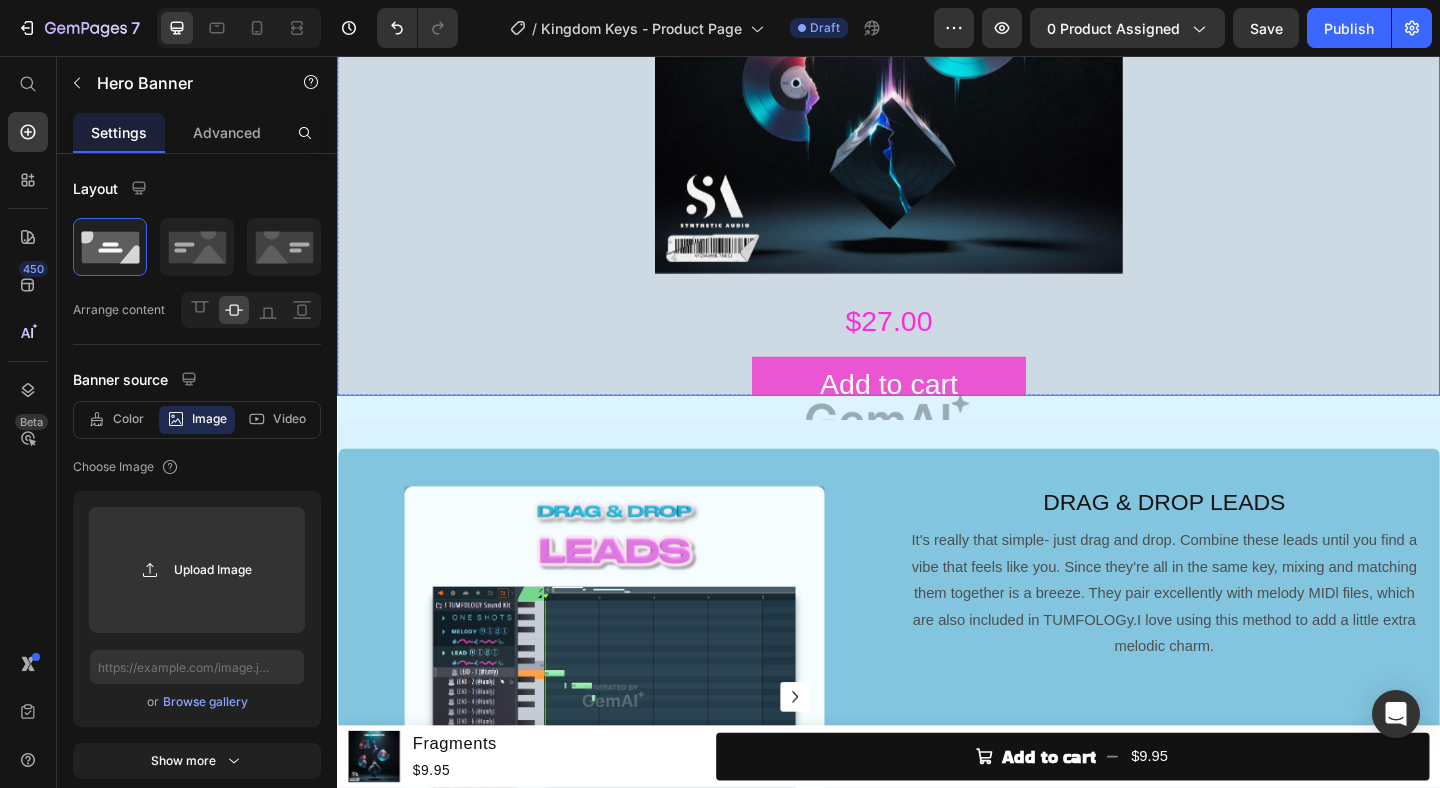 click on "TUMFOLOGY SOUND KIT Heading 100+ one shots, drag & drop leads, and more! Text Block Row Product Images $27.00 Heading Add to cart Add to Cart Row Product Row" at bounding box center (937, 48) 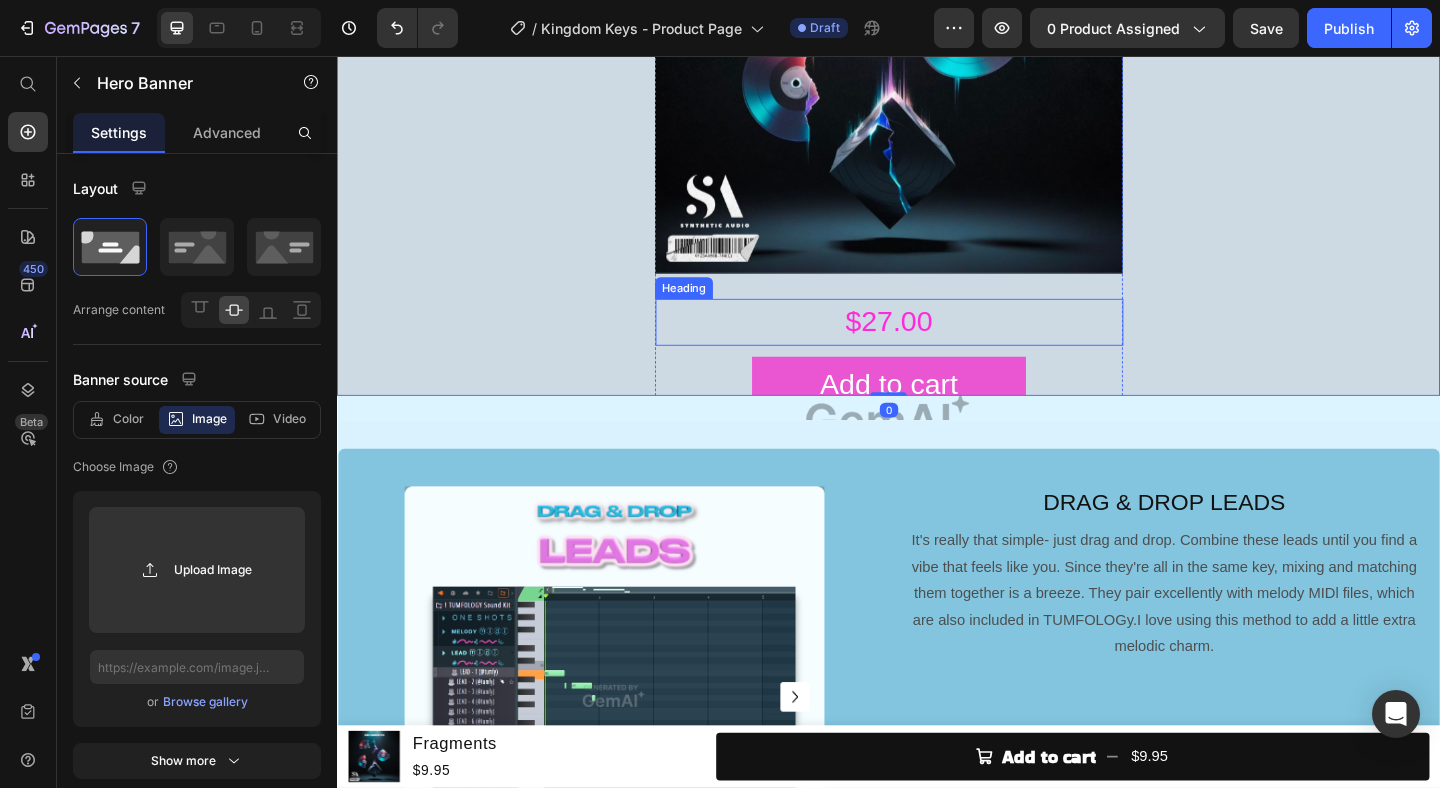 scroll, scrollTop: 0, scrollLeft: 0, axis: both 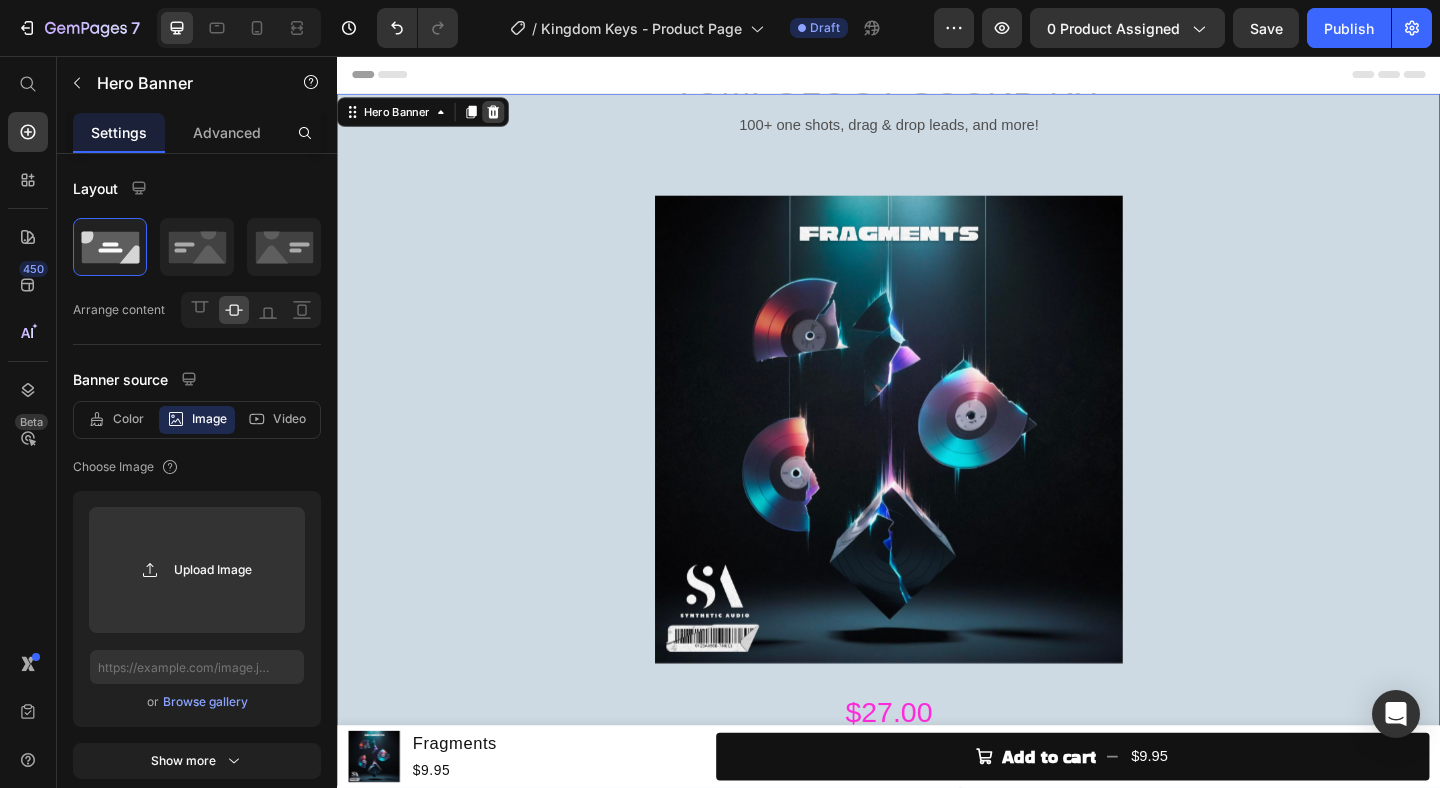 click 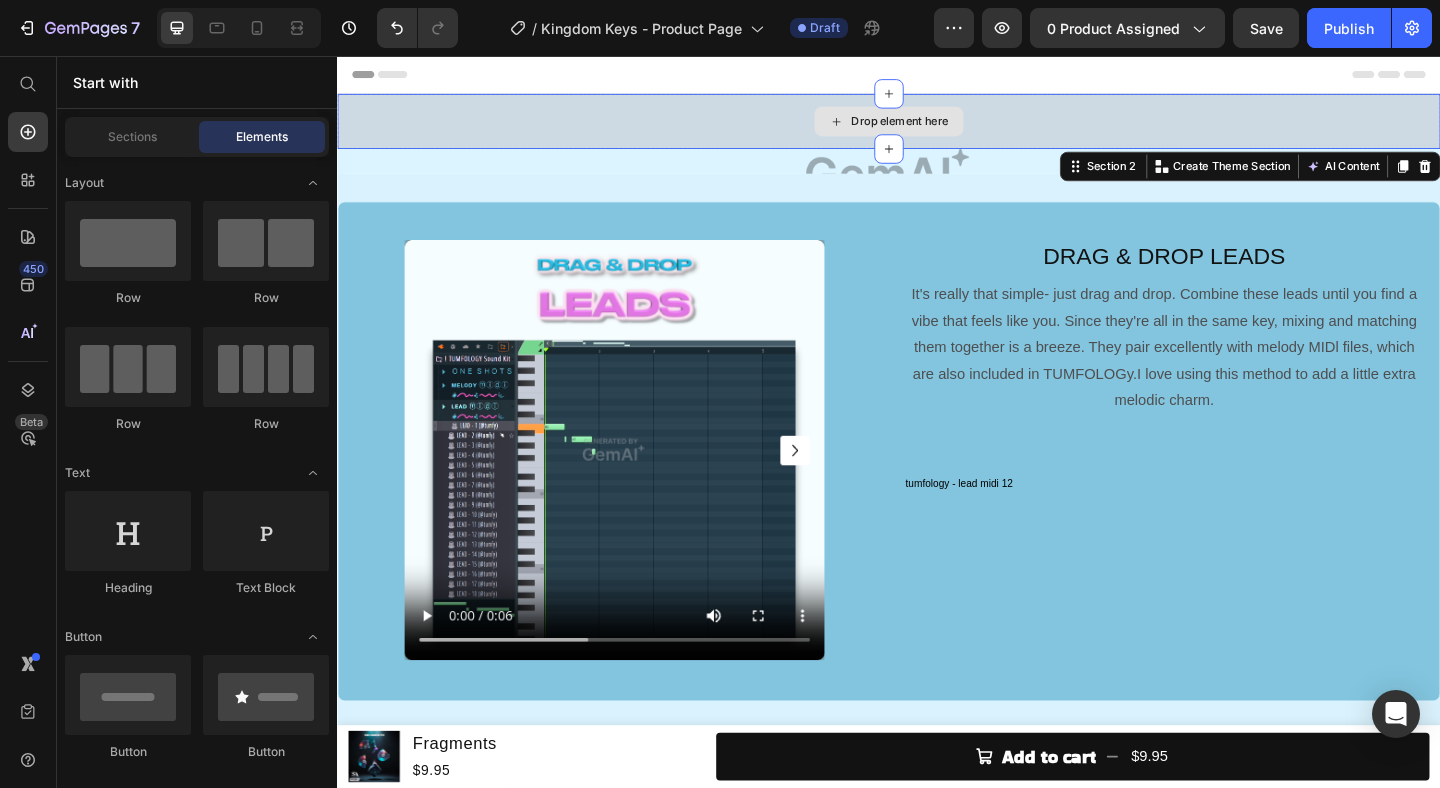 click on "Drop element here" at bounding box center (937, 127) 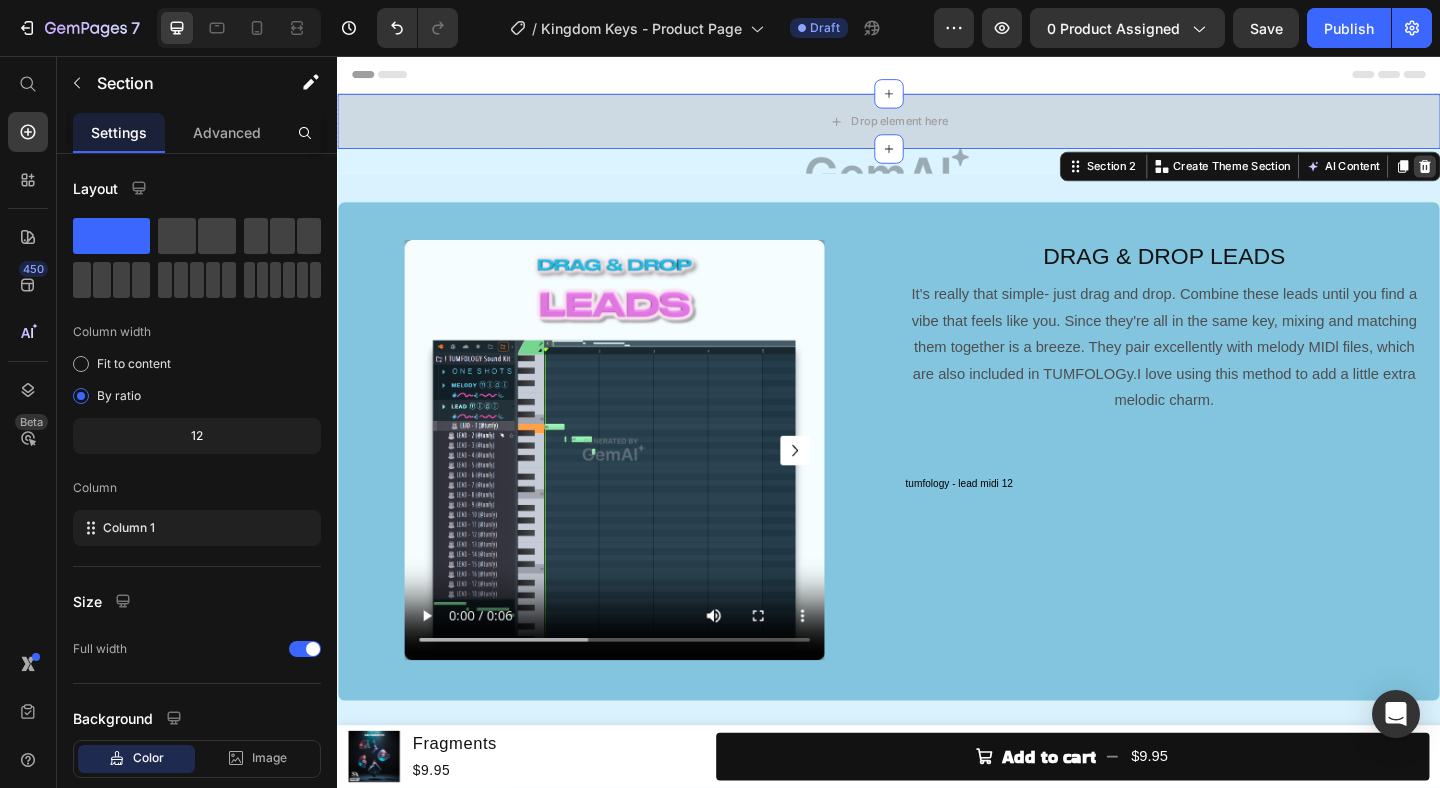 click 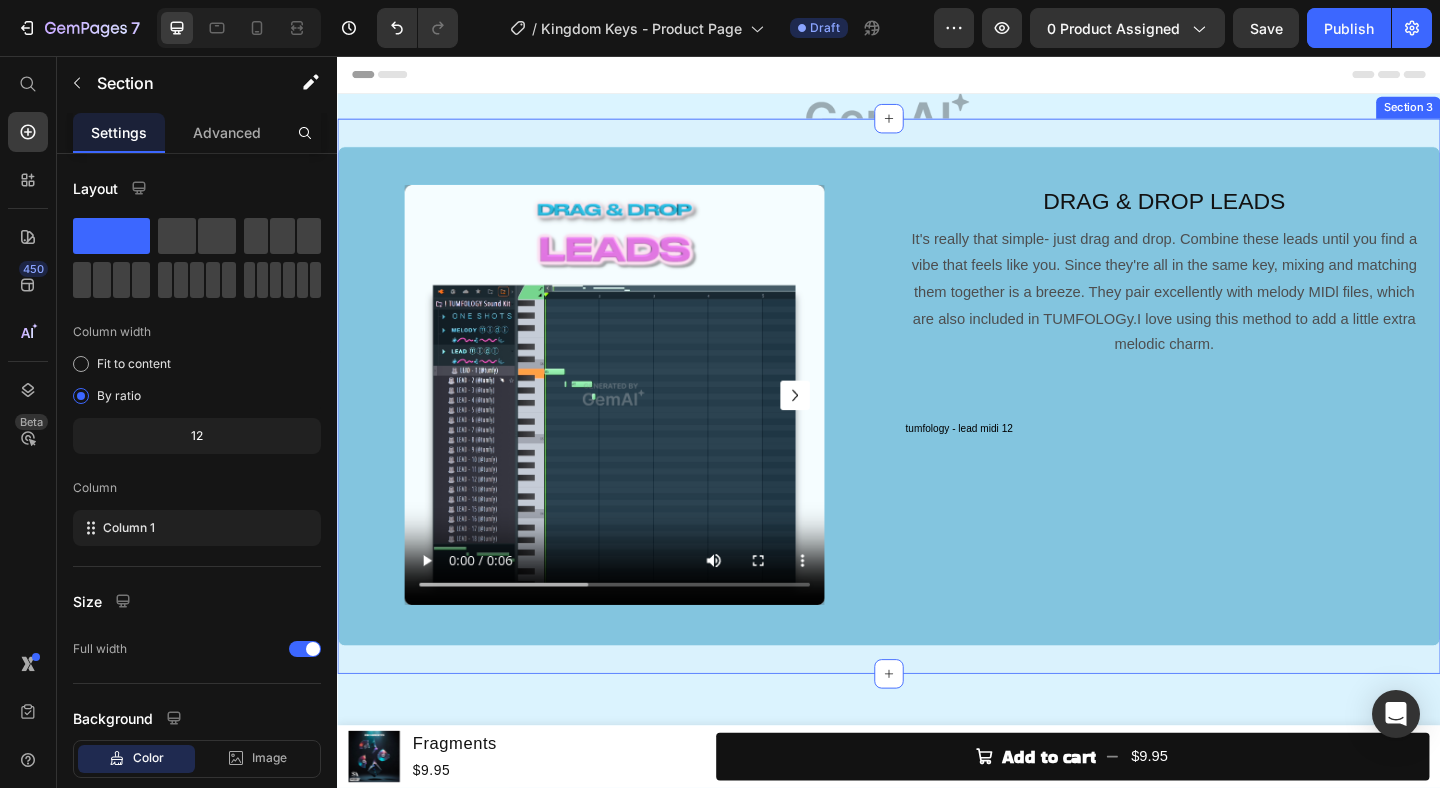 click on "Image DRAG & DROP LEADS Text Block It's really that simple- just drag and drop. Combine these leads until you find a vibe that feels like you. Since they're all in the same key, mixing and matching them together is a breeze. They pair excellently with melody MIDl files, which are also included in TUMFOLOGy.I love using this method to add a little extra melodic charm. Text Block tumfology - lead midi 12 Text Block Row Section 3" at bounding box center (937, 426) 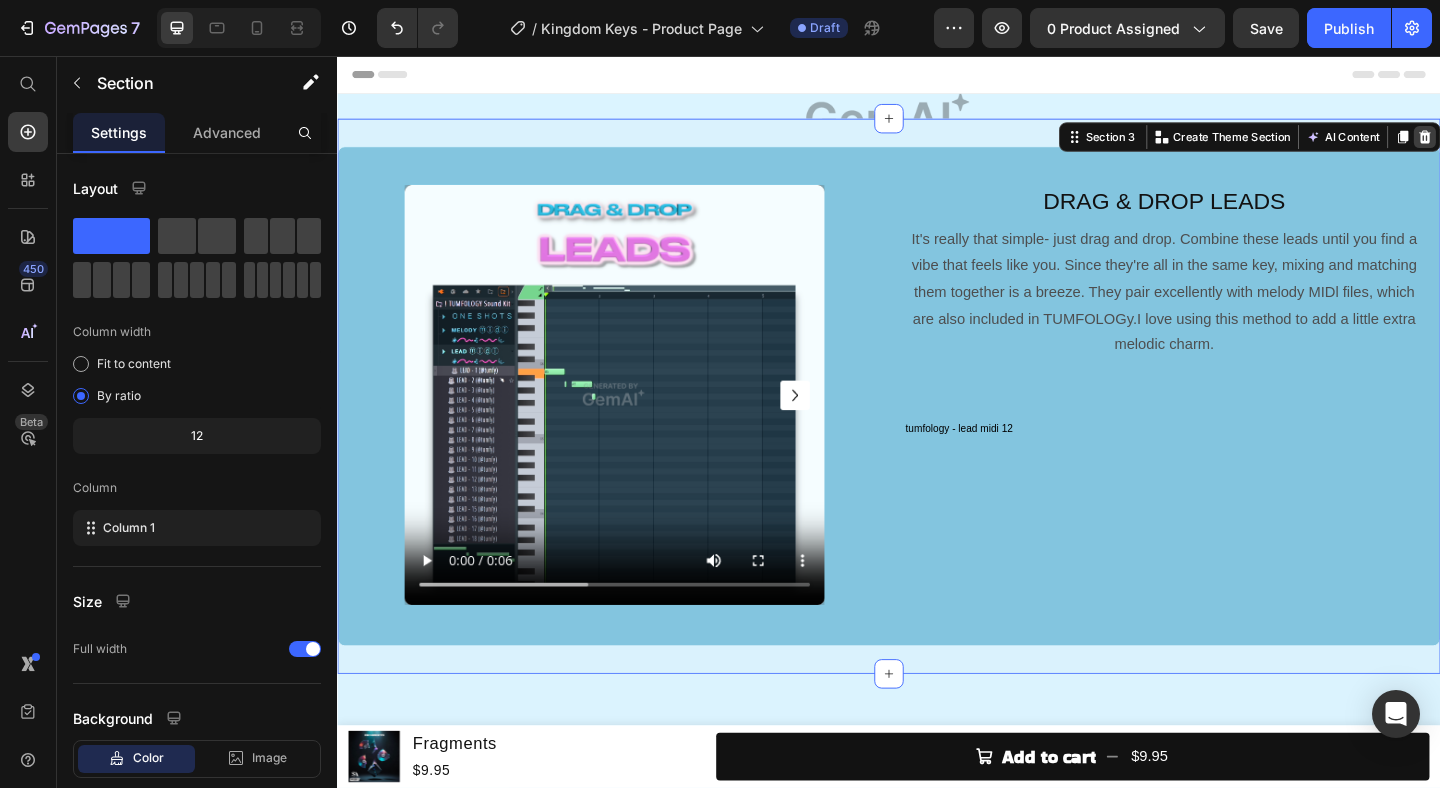 click 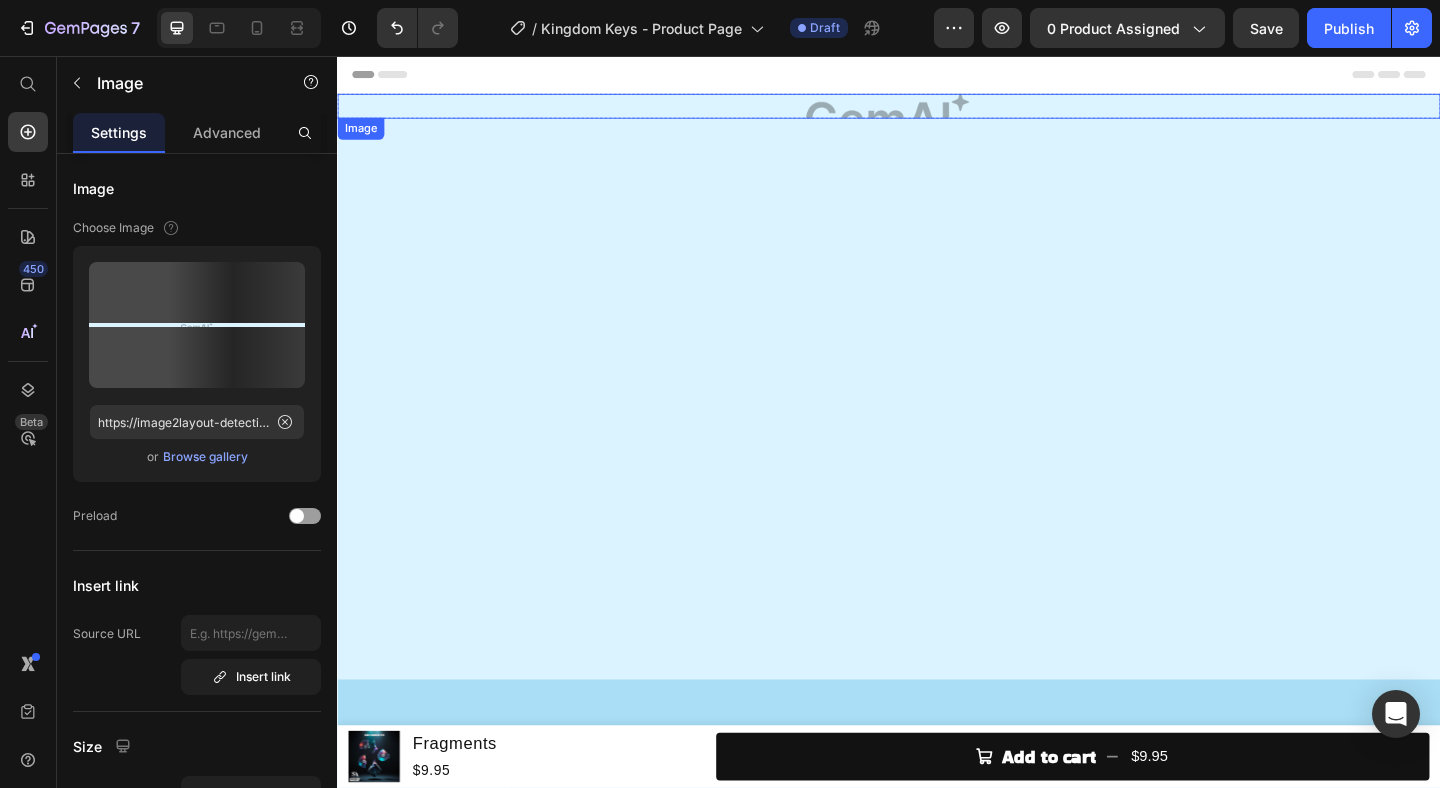 click at bounding box center (937, 110) 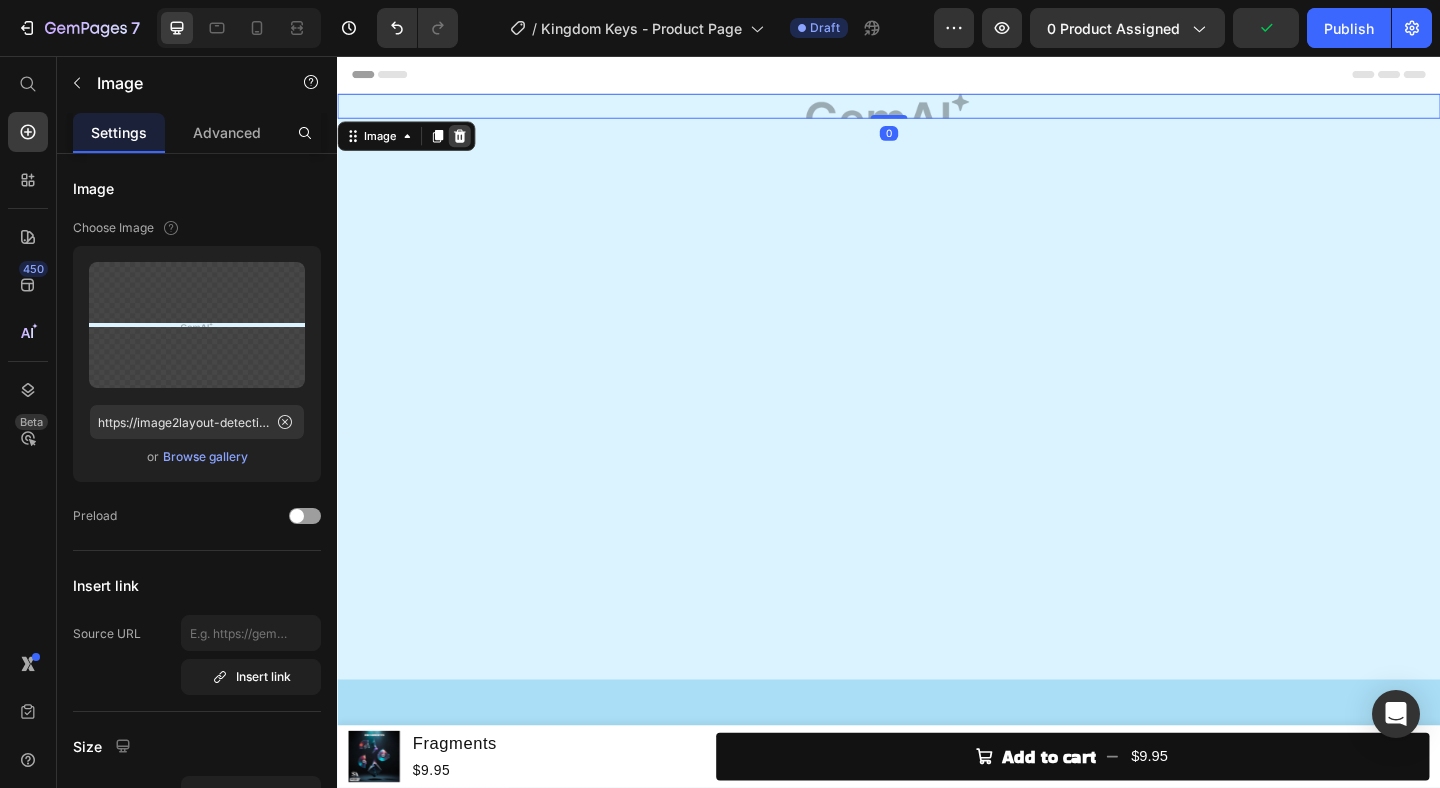 click 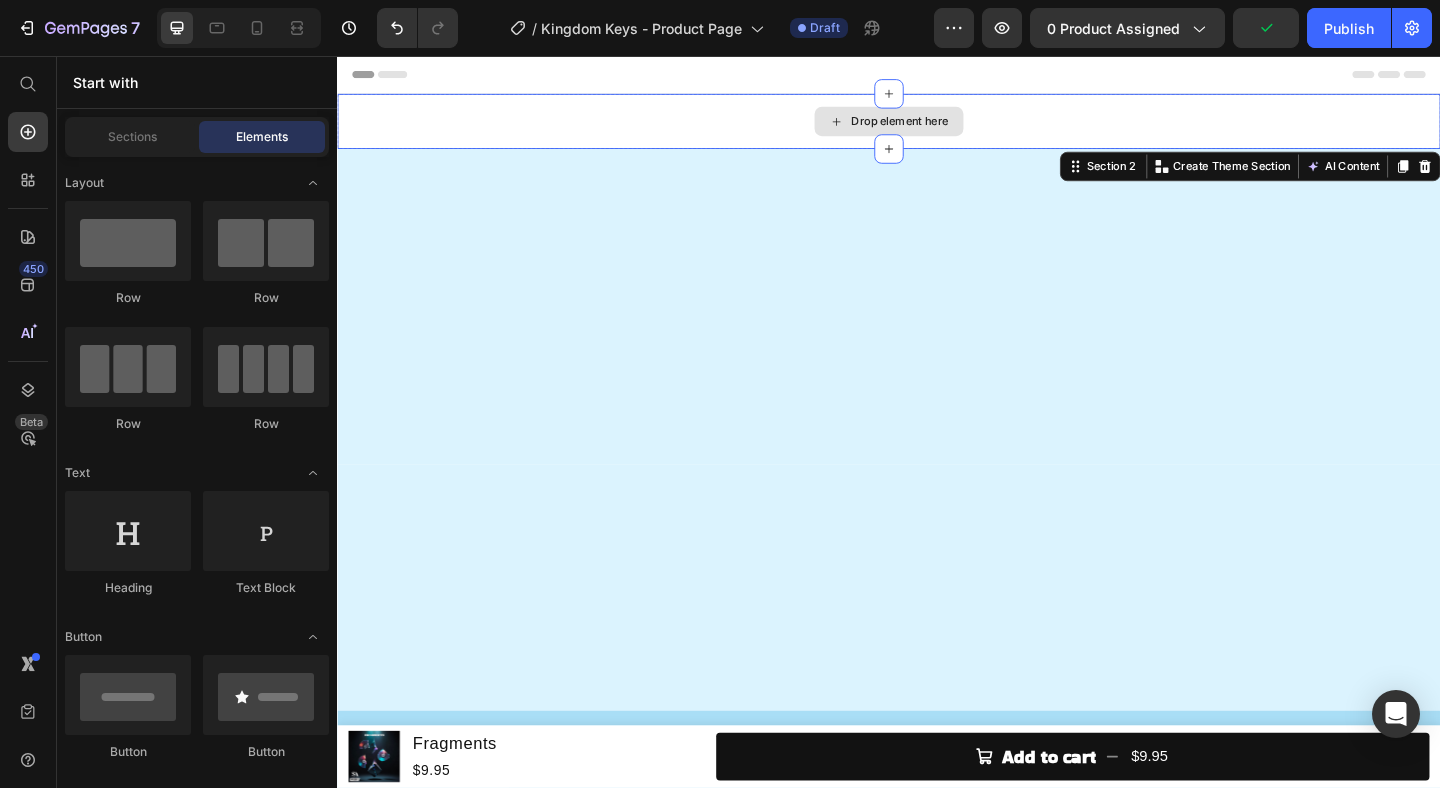 click on "Drop element here" at bounding box center [937, 127] 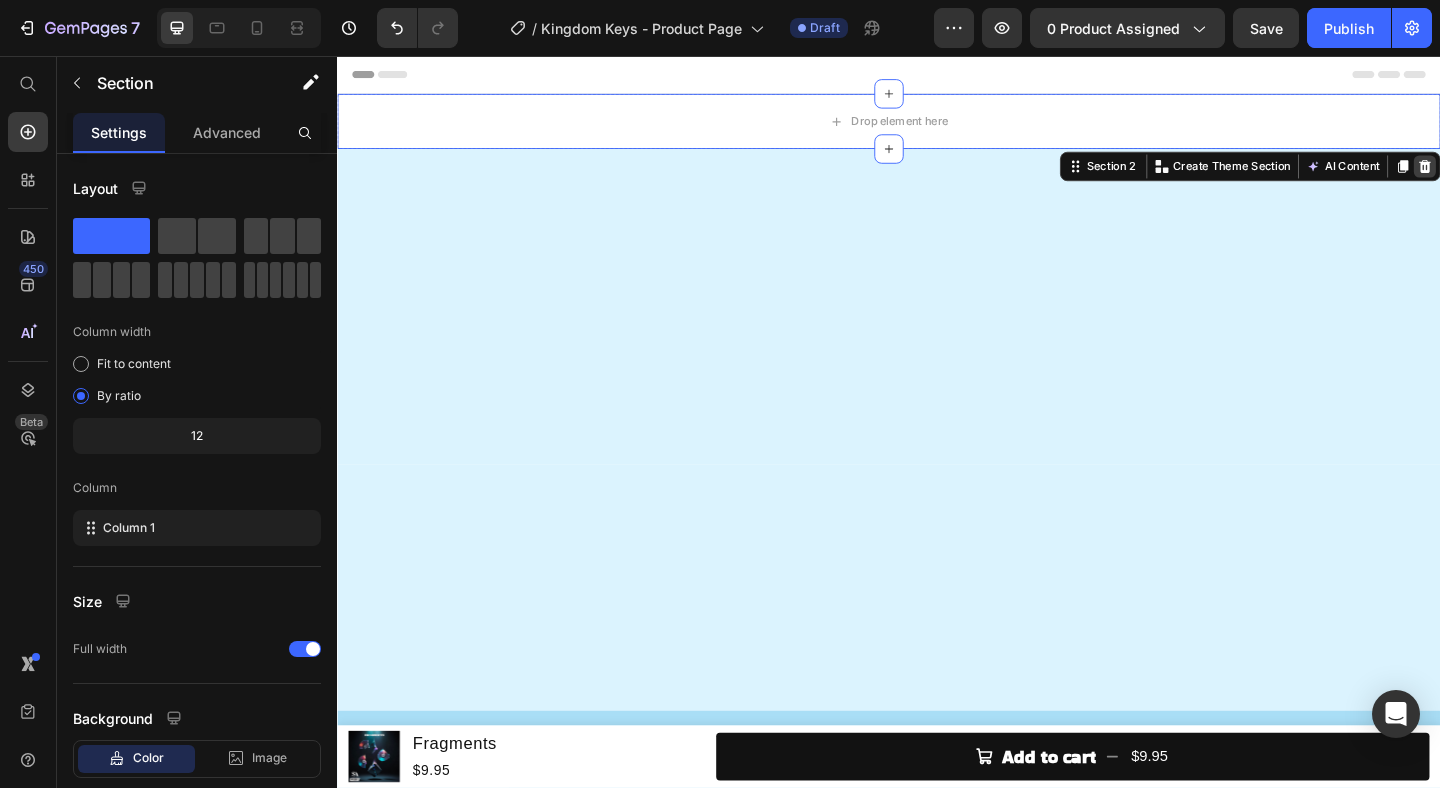 click 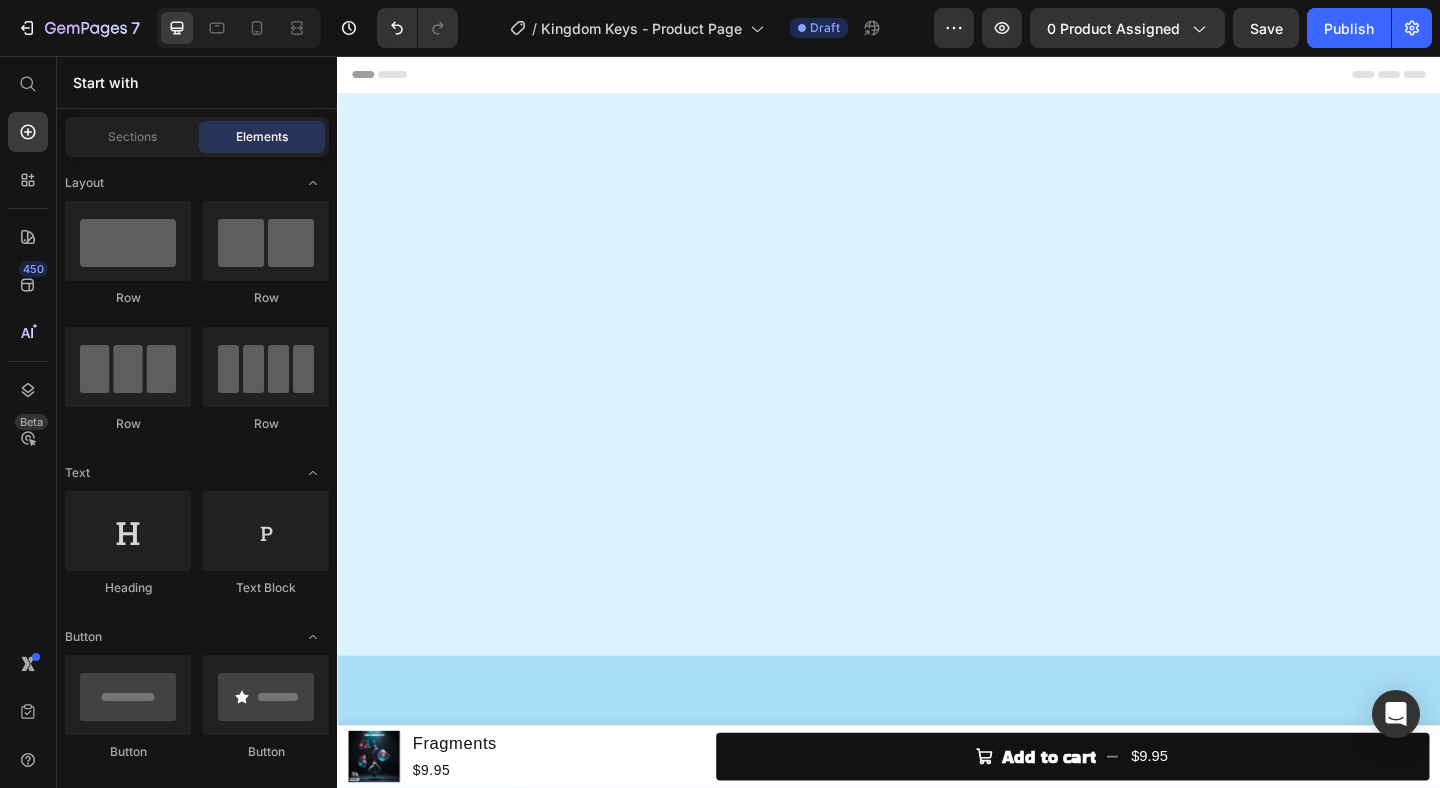 click at bounding box center (937, 268) 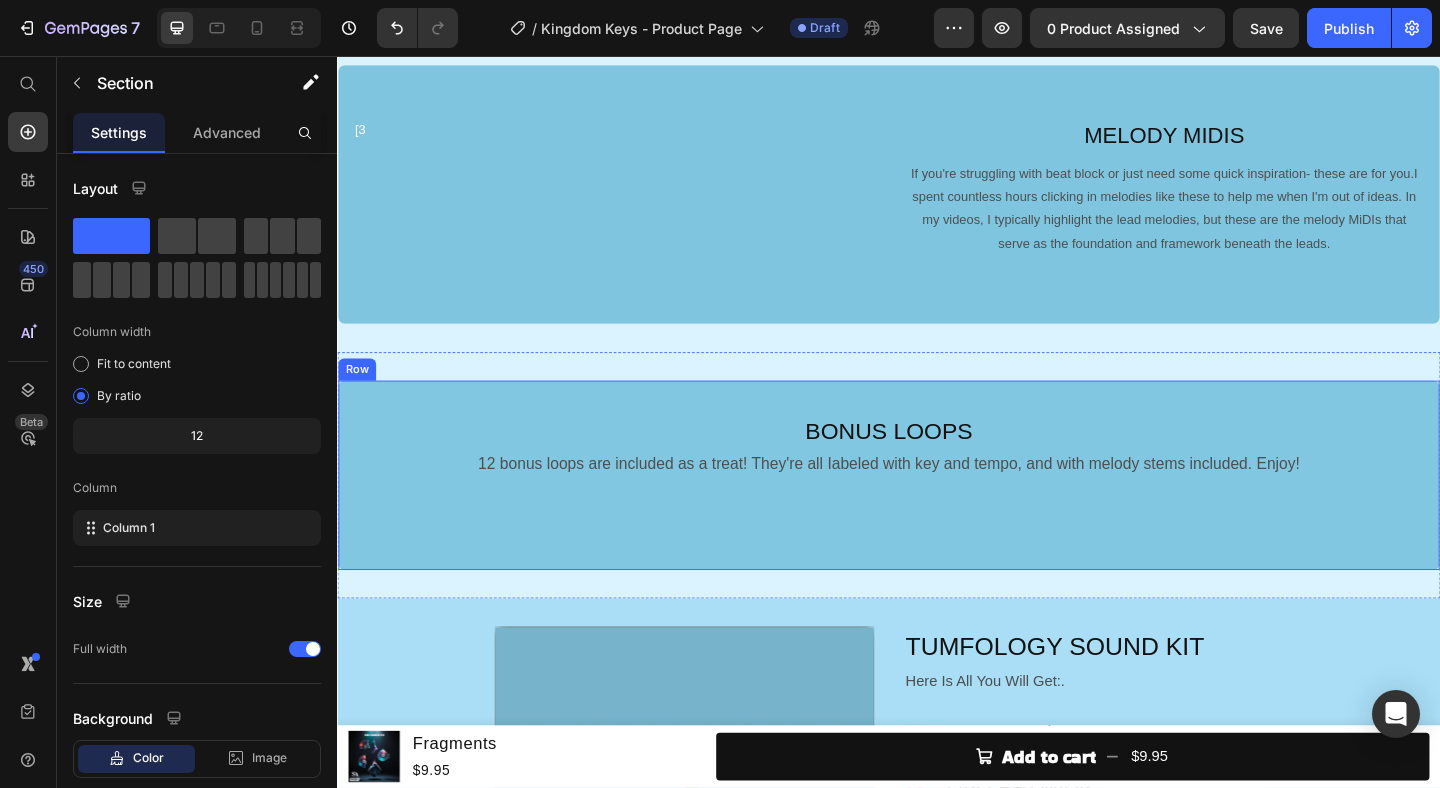 scroll, scrollTop: 0, scrollLeft: 0, axis: both 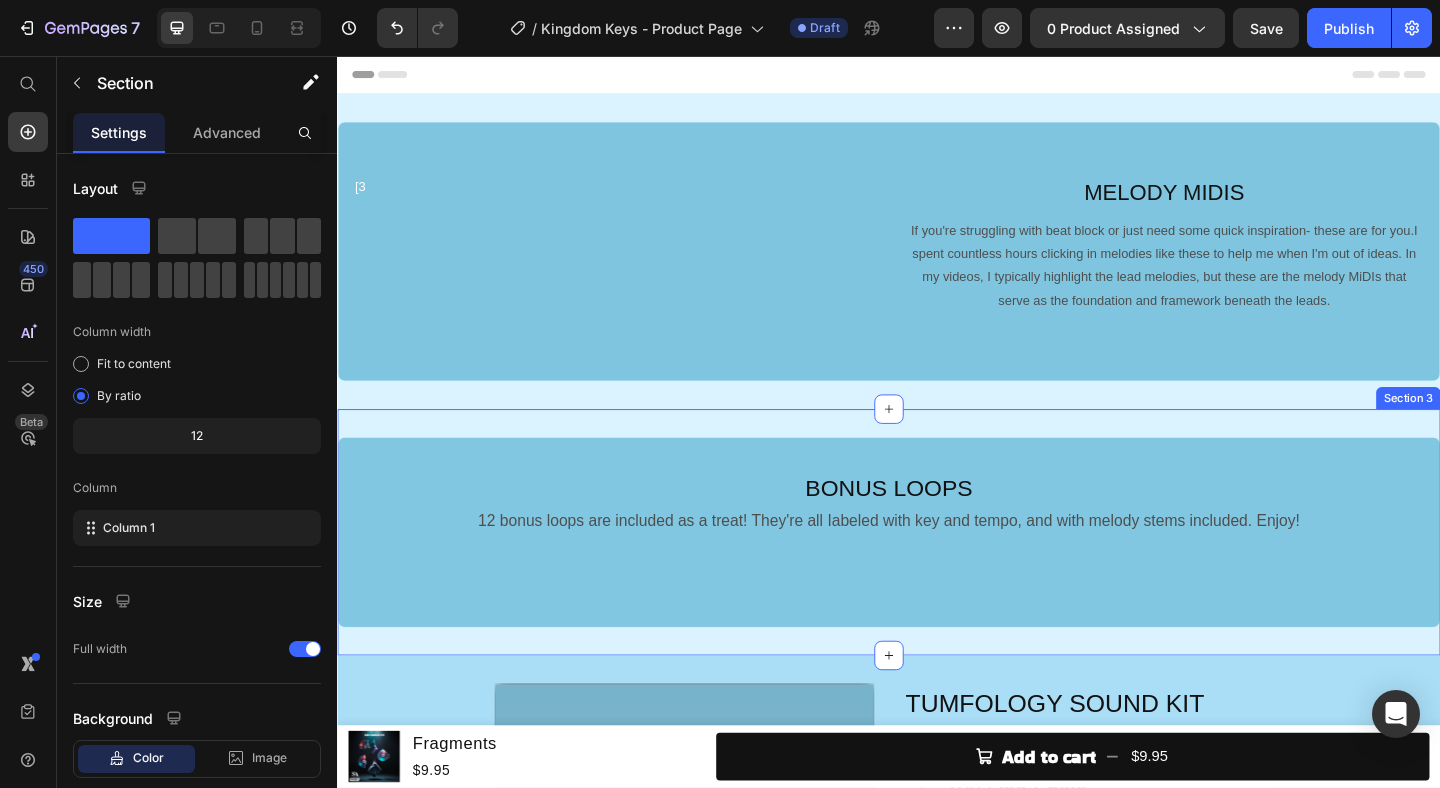 click on "BONUS LOOPS Text Block 12 bonus loops are included as a treat! They're all Iabeled with key and tempo, and with melody stems included. Enjoy! Text Block Row Section 3" at bounding box center [937, 574] 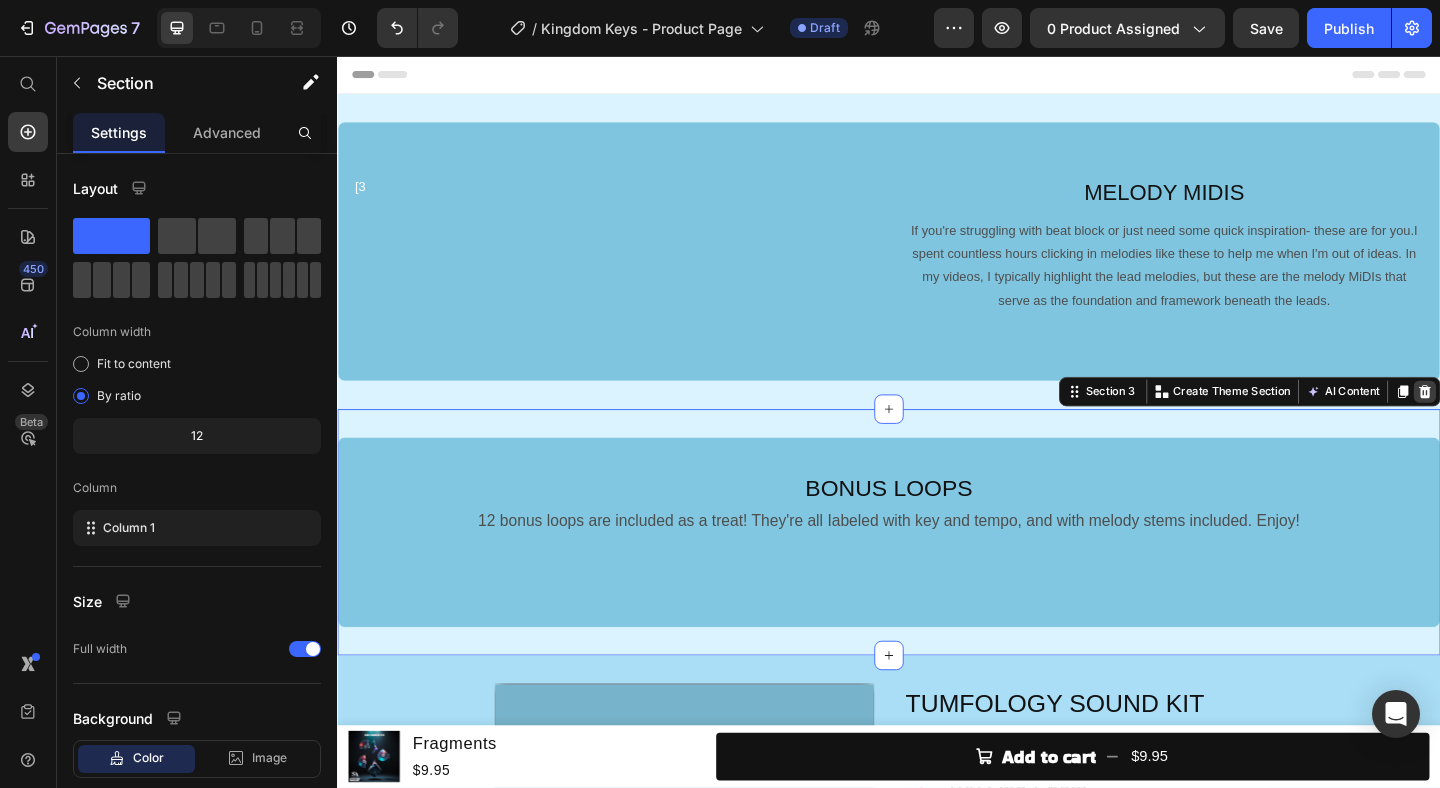 click at bounding box center [1520, 421] 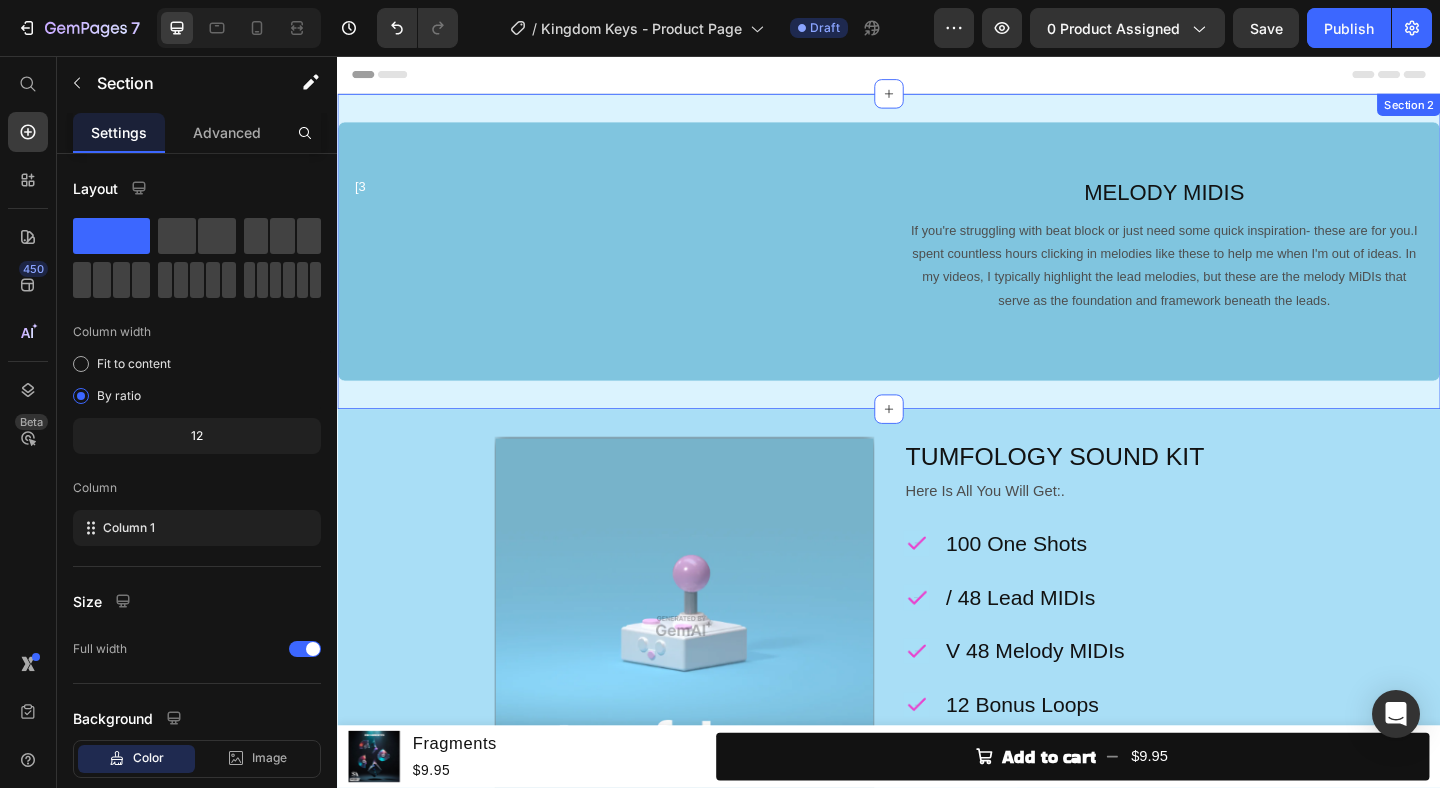 click on "[3 Text Block MELODY MIDIS Text Block If you're struggling with beat block or just need some quick inspiration- these are for you.I spent countless hours clicking in melodies like these to help me when I'm out of ideas. In my videos, I typically highlight the lead melodies, but these are the melody MiDIs that serve as the foundation and framework beneath the leads. Text Block Row Section 2" at bounding box center [937, 268] 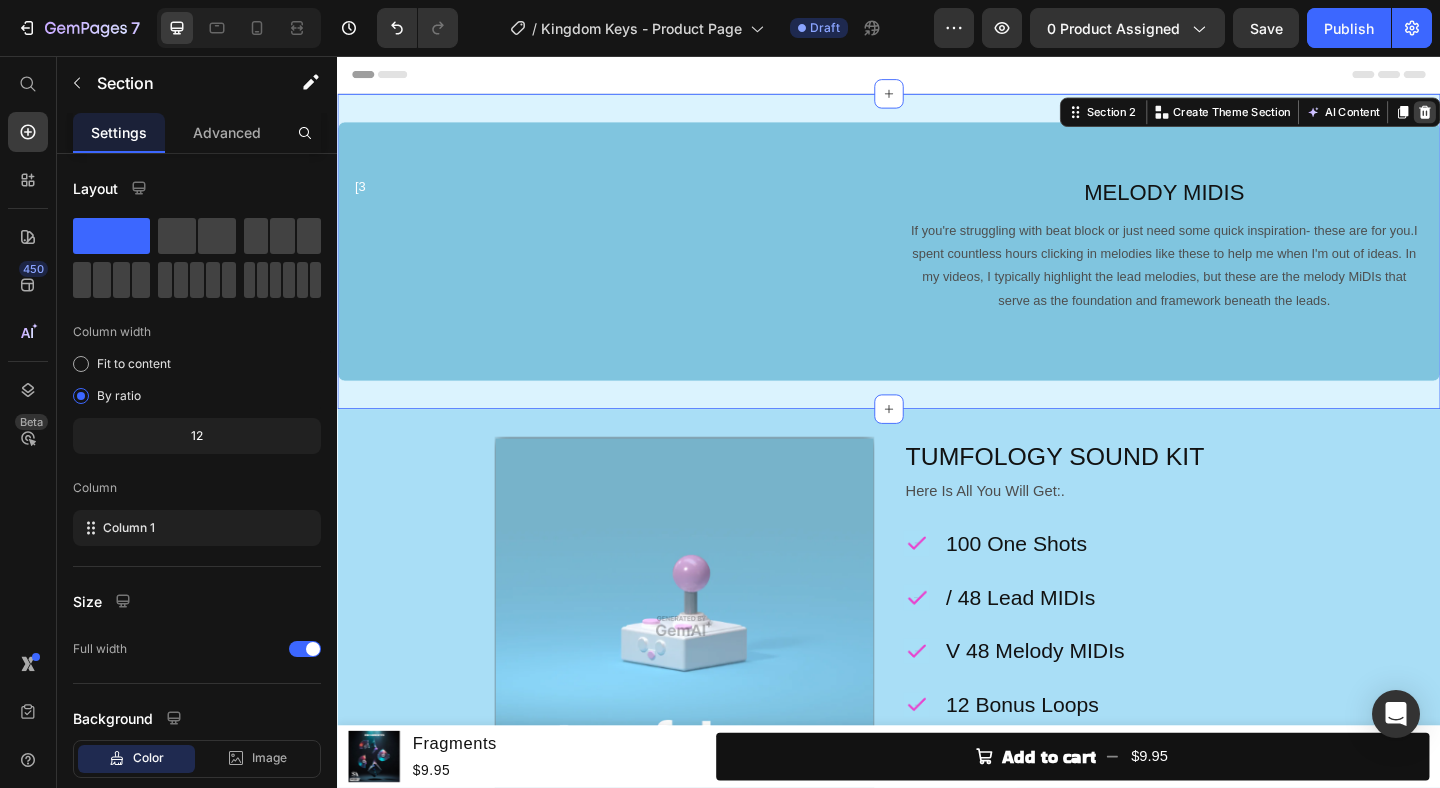 click 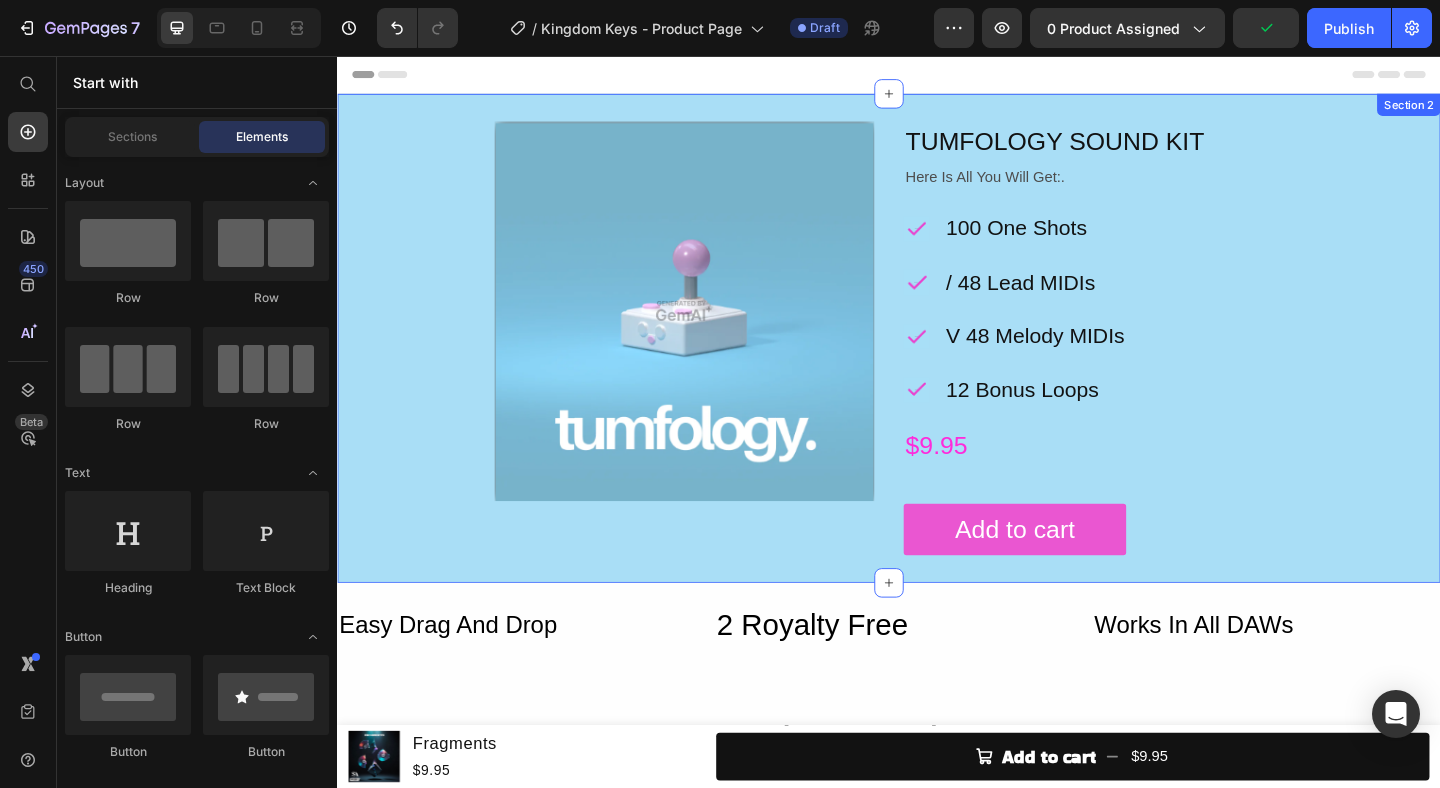 click on "Image TUMFOLOGY SOUND KIT Text Block Here Is All You Will Get:. Text Block Row     Icon 100 One Shots Text Block     Icon / 48 Lead MIDIs Text Block     Icon V 48 Melody MIDIs Text Block     Icon 12 Bonus Loops Text Block Advanced list $9.95 Product Price Row Row Add to cart Button Row Product Section 2" at bounding box center (937, 363) 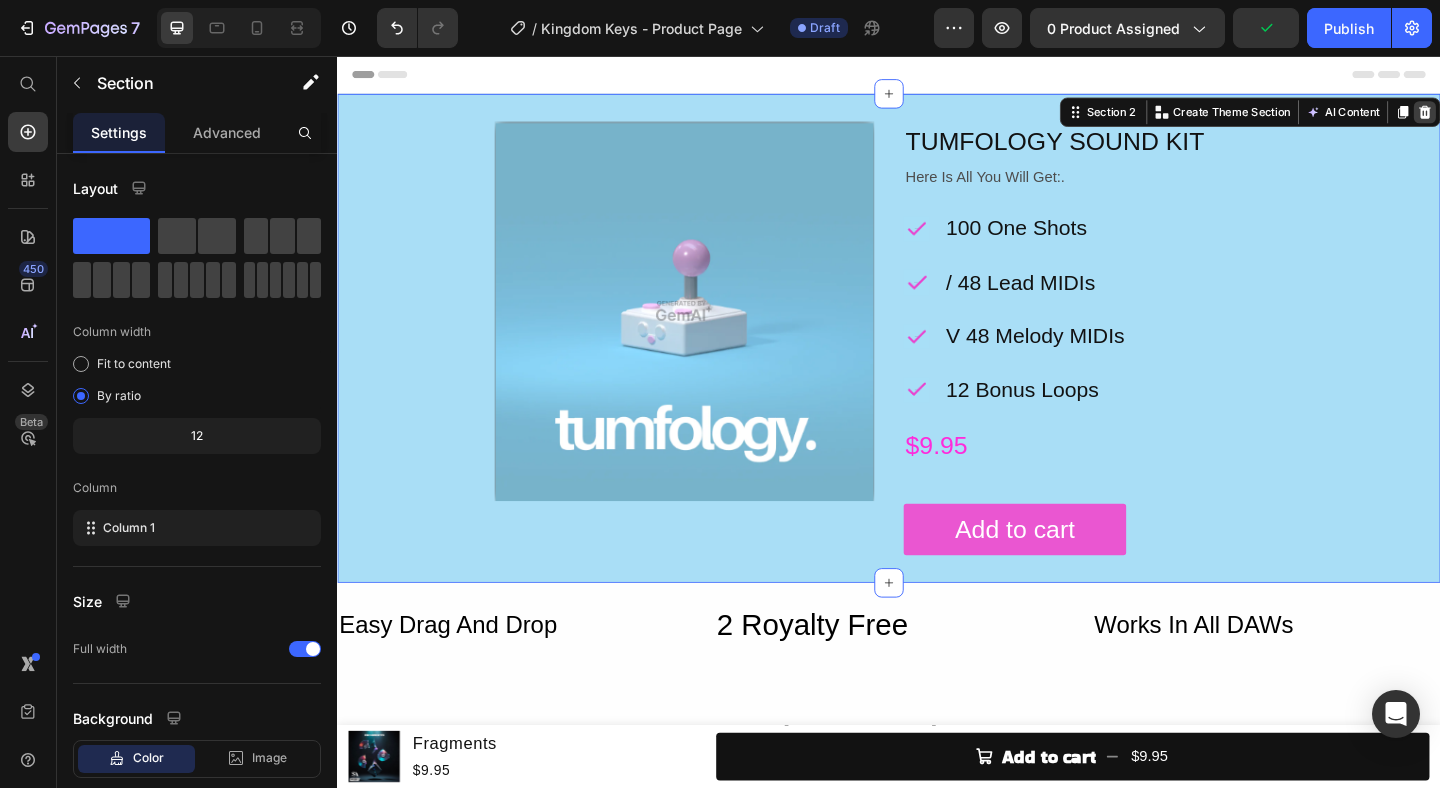 click 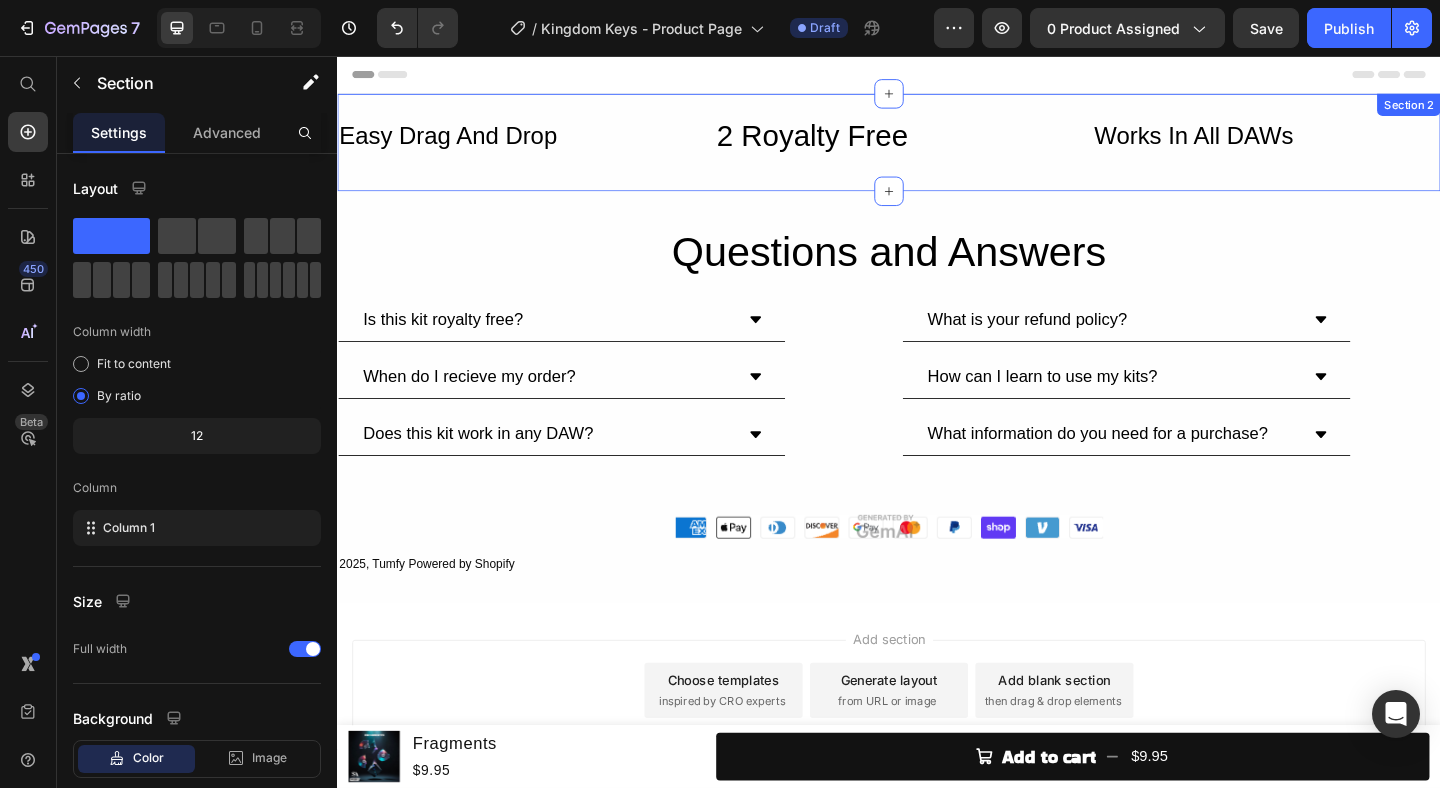click on "Easy Drag And Drop Text Block 2 Royalty Free Heading Works In All DAWs Text Block Row Section 2" at bounding box center [937, 150] 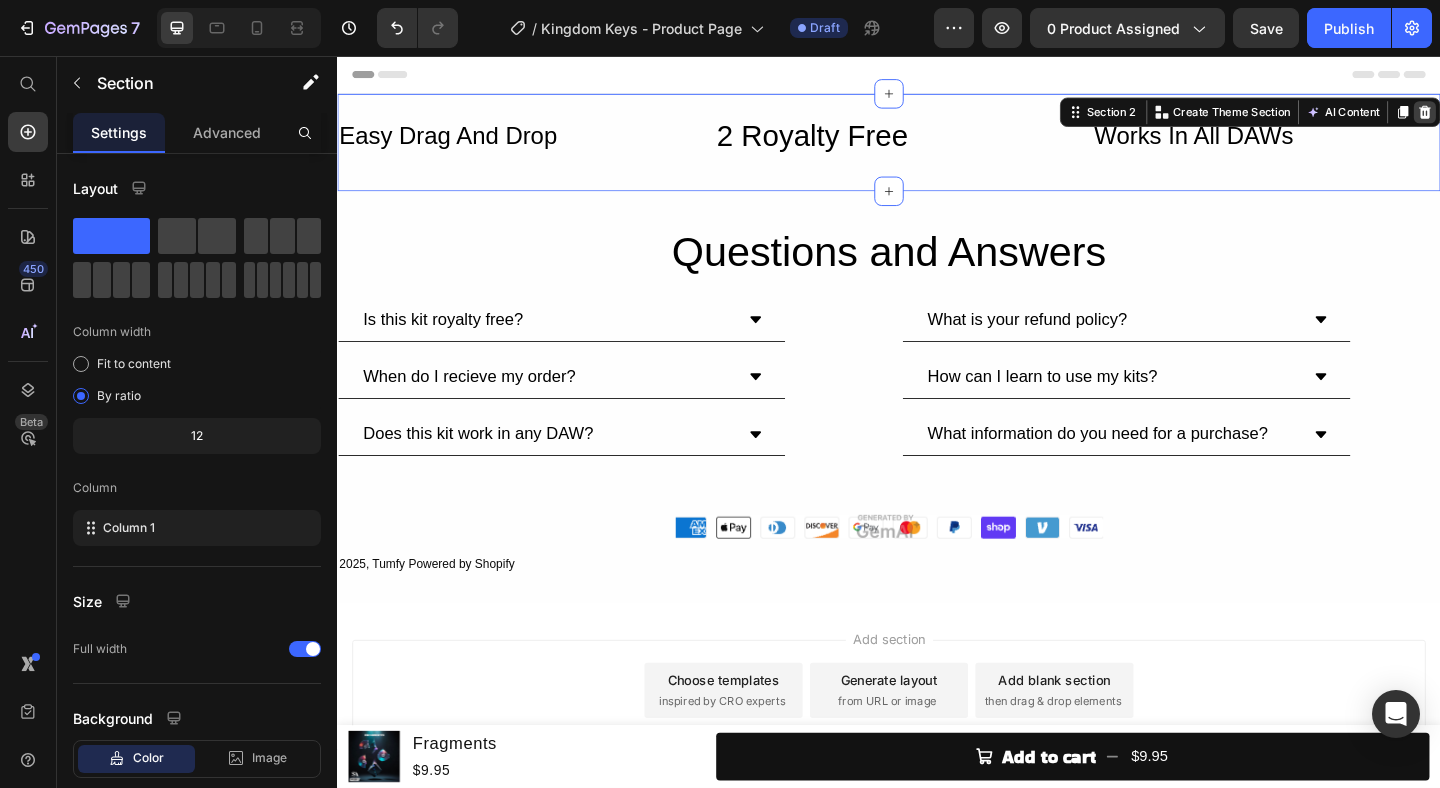 click 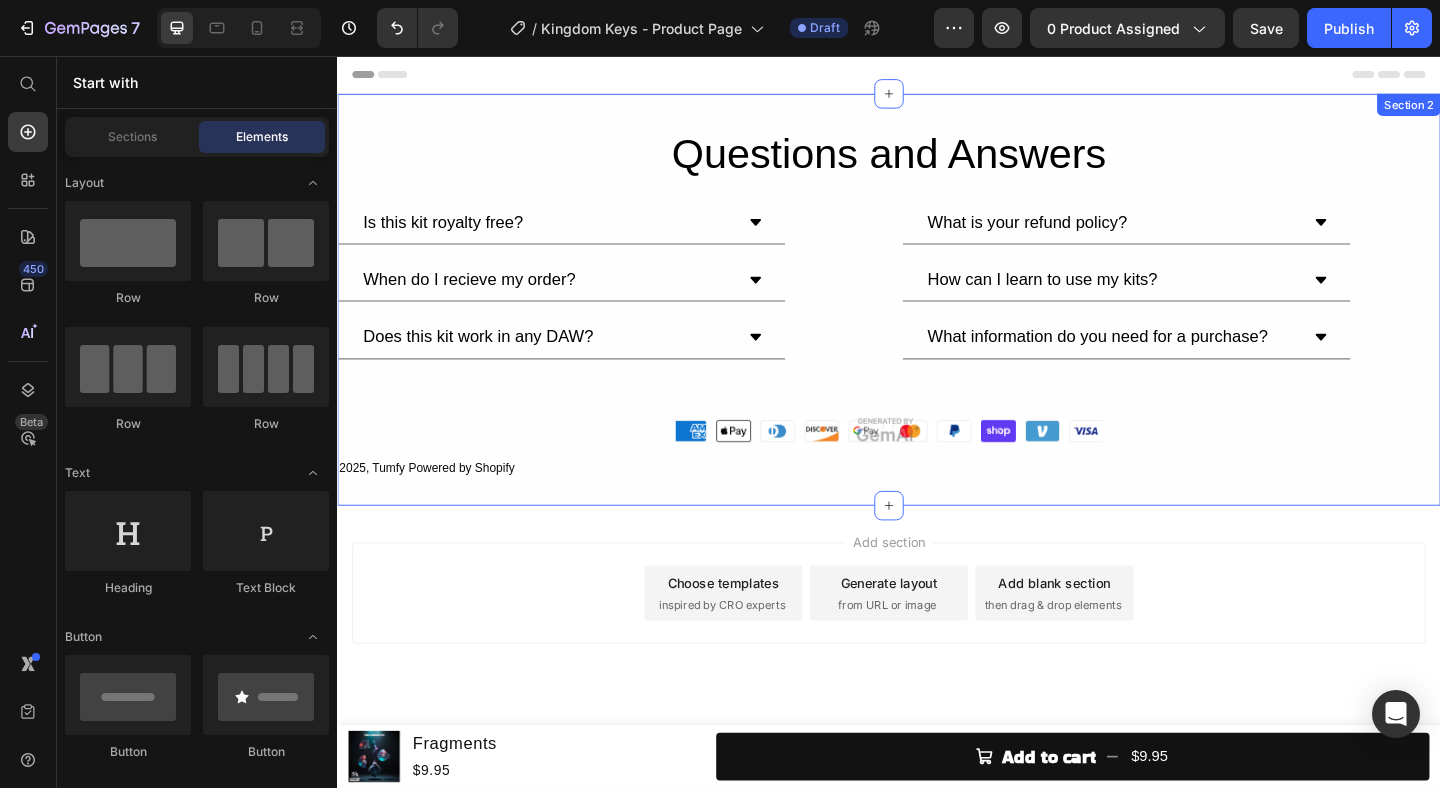 click on "Questions and Answers Heading
Is this kit royalty free?
When do I recieve my order?
Does this kit work in any DAW? Accordion
What is your refund policy?
How can I learn to use my kits?
What information do you need for a purchase? Accordion Row Row Image Row 2025, Tumfy Powered by Shopify Text Block Row Section 2" at bounding box center [937, 321] 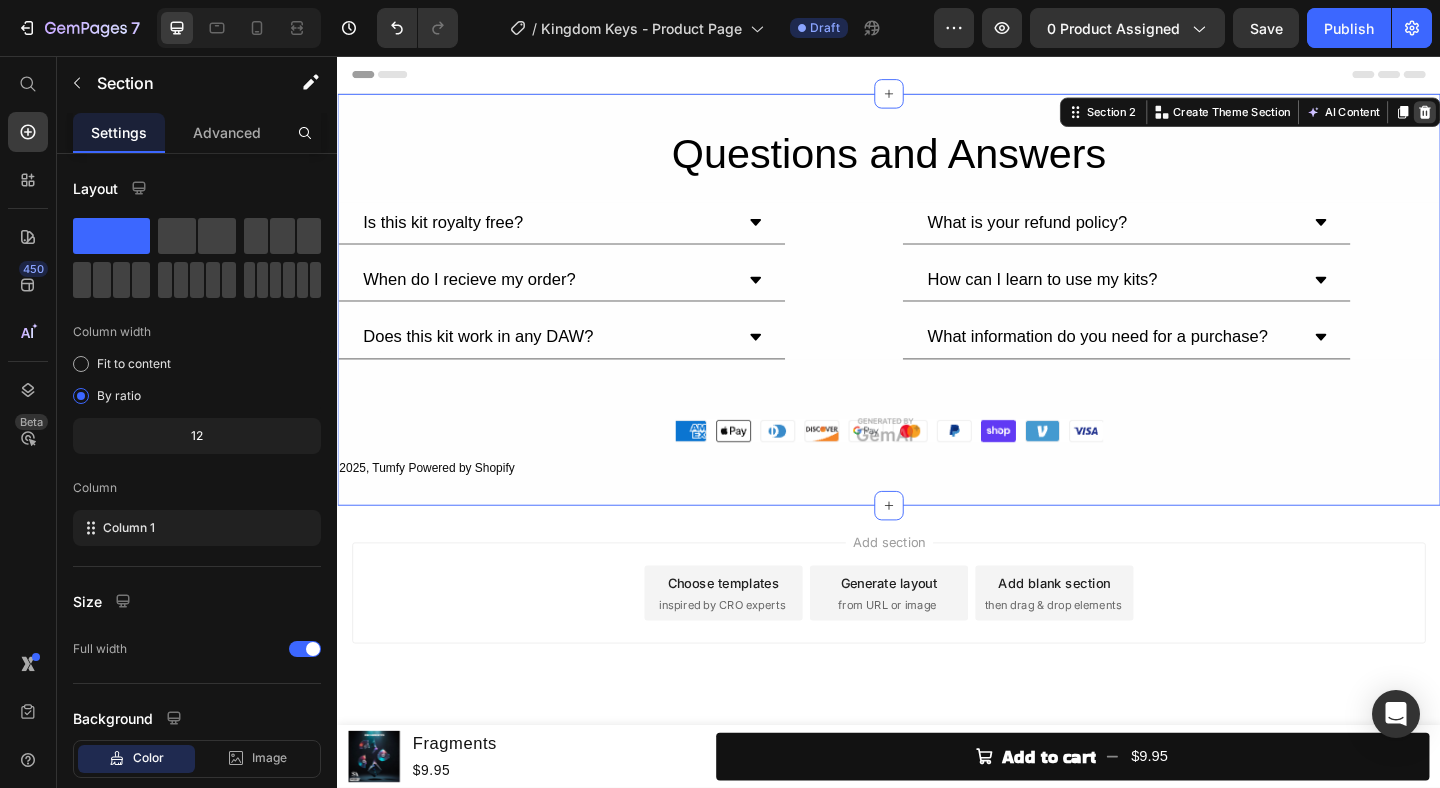 click 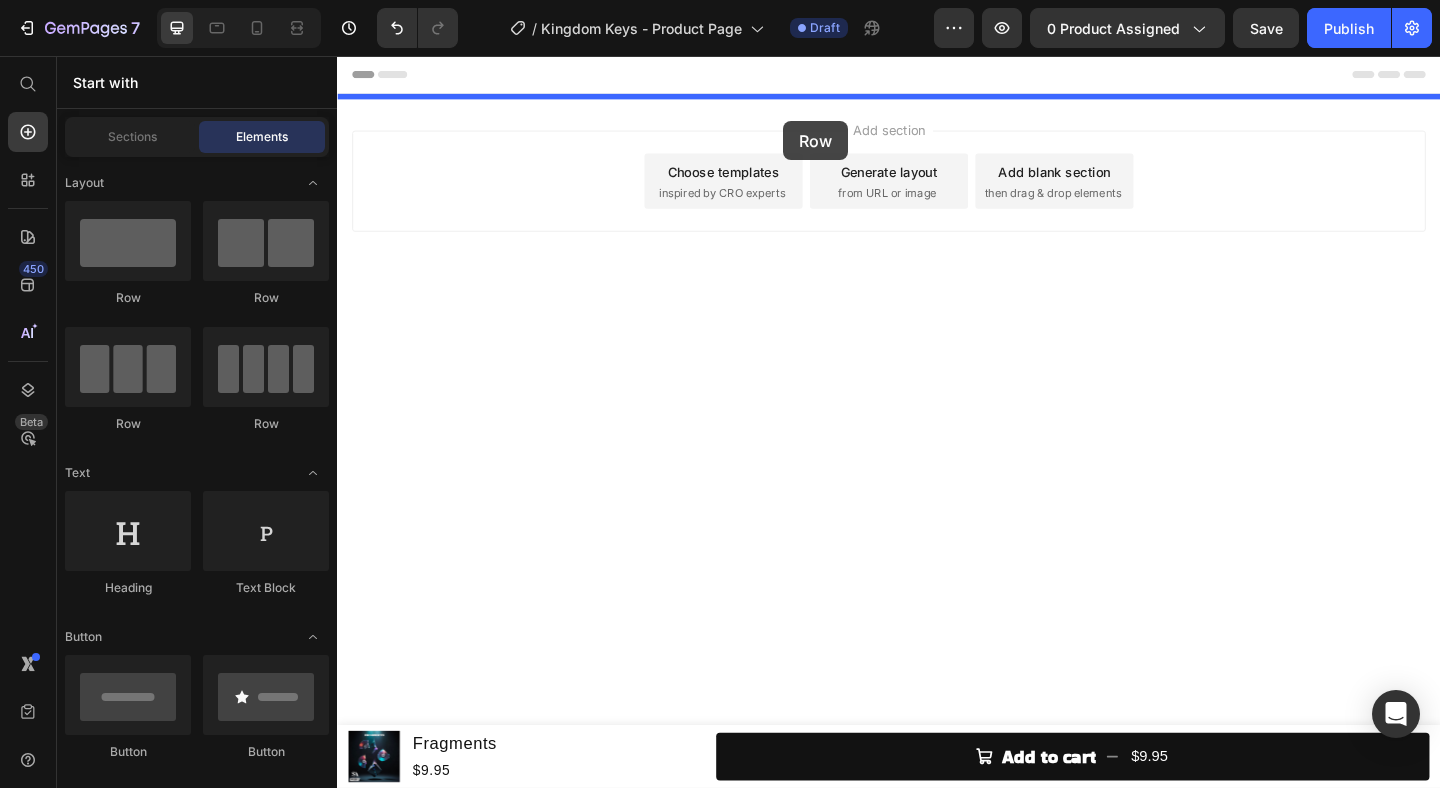 drag, startPoint x: 474, startPoint y: 312, endPoint x: 822, endPoint y: 127, distance: 394.118 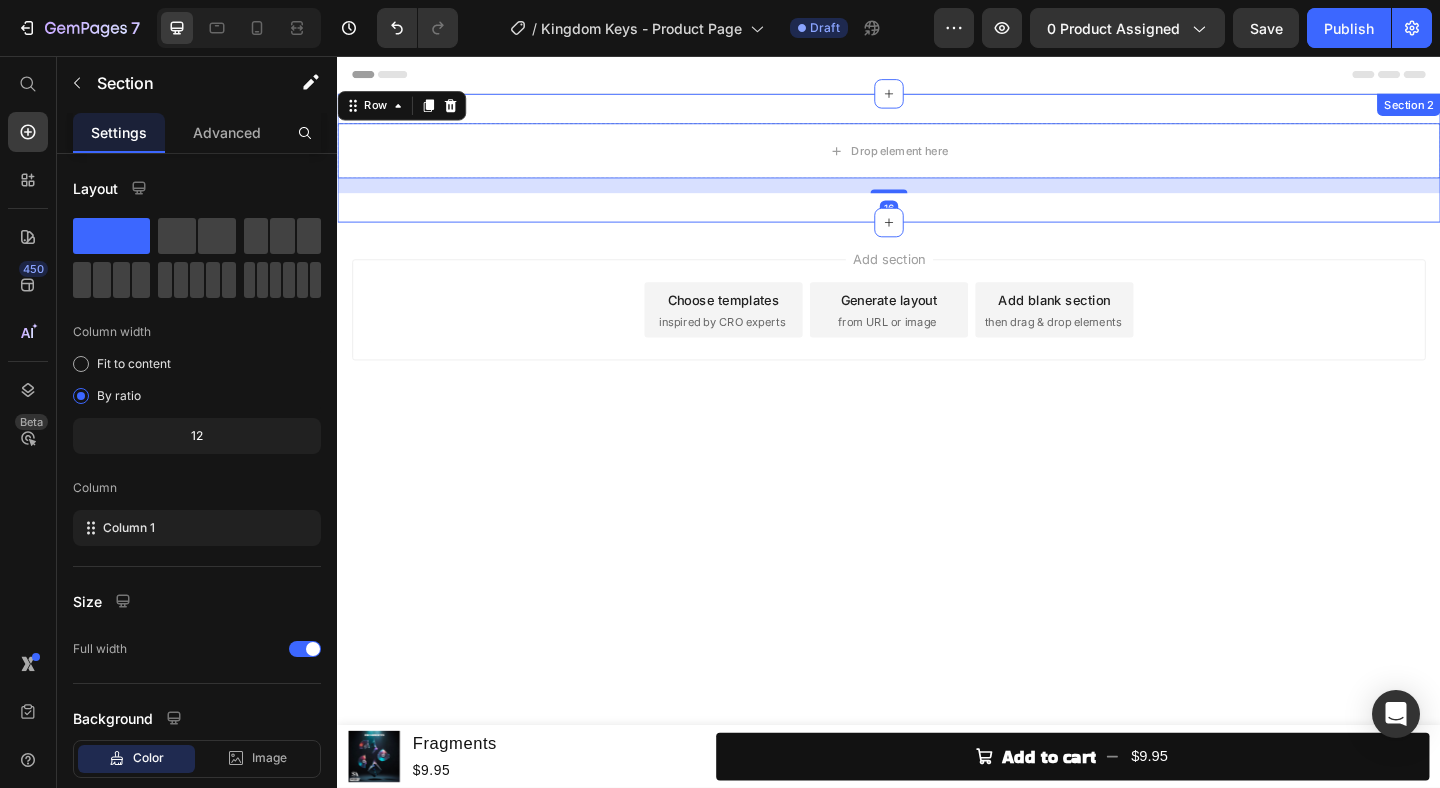 click on "Drop element here Row   16 Section 2" at bounding box center [937, 167] 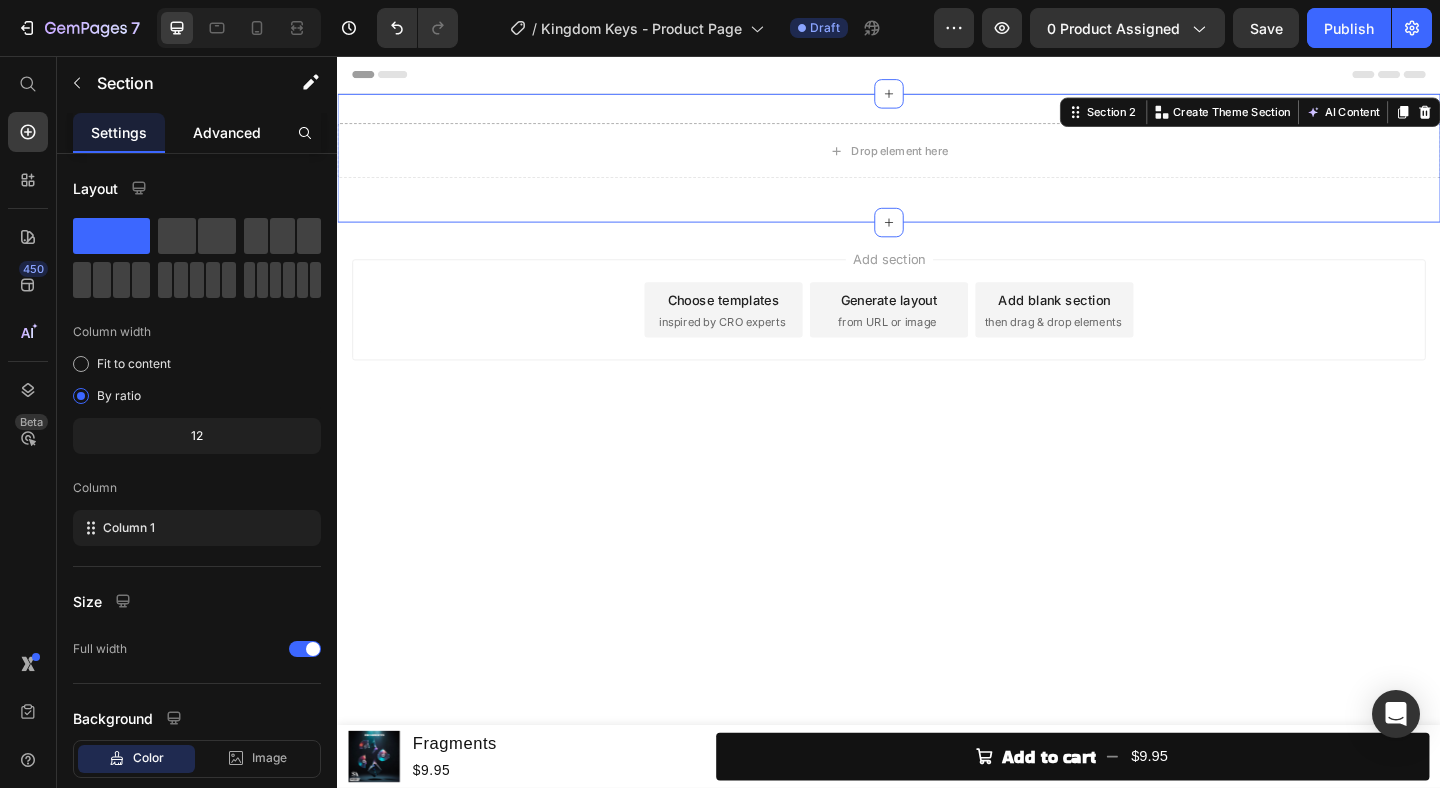 click on "Advanced" at bounding box center (227, 132) 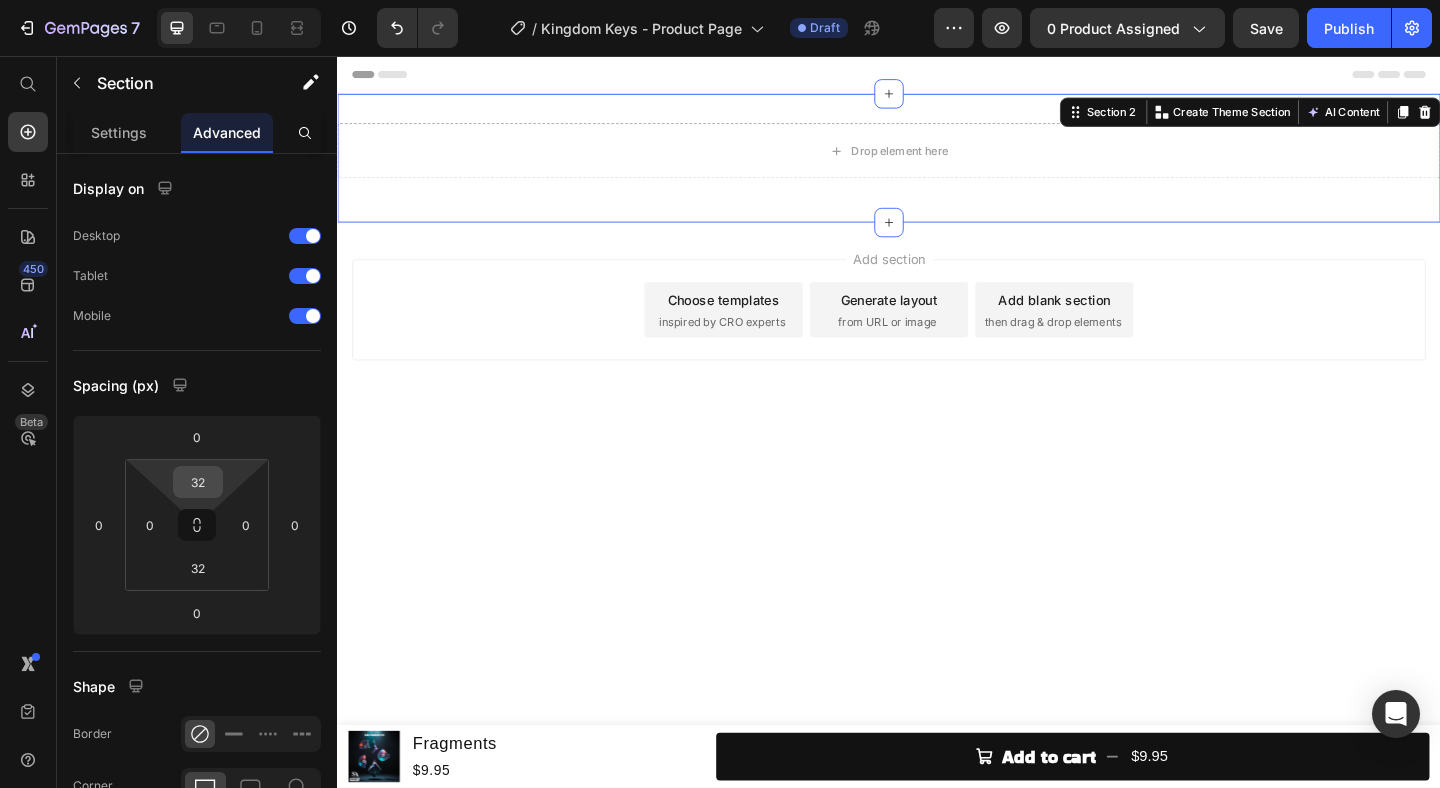 click on "32" at bounding box center [198, 482] 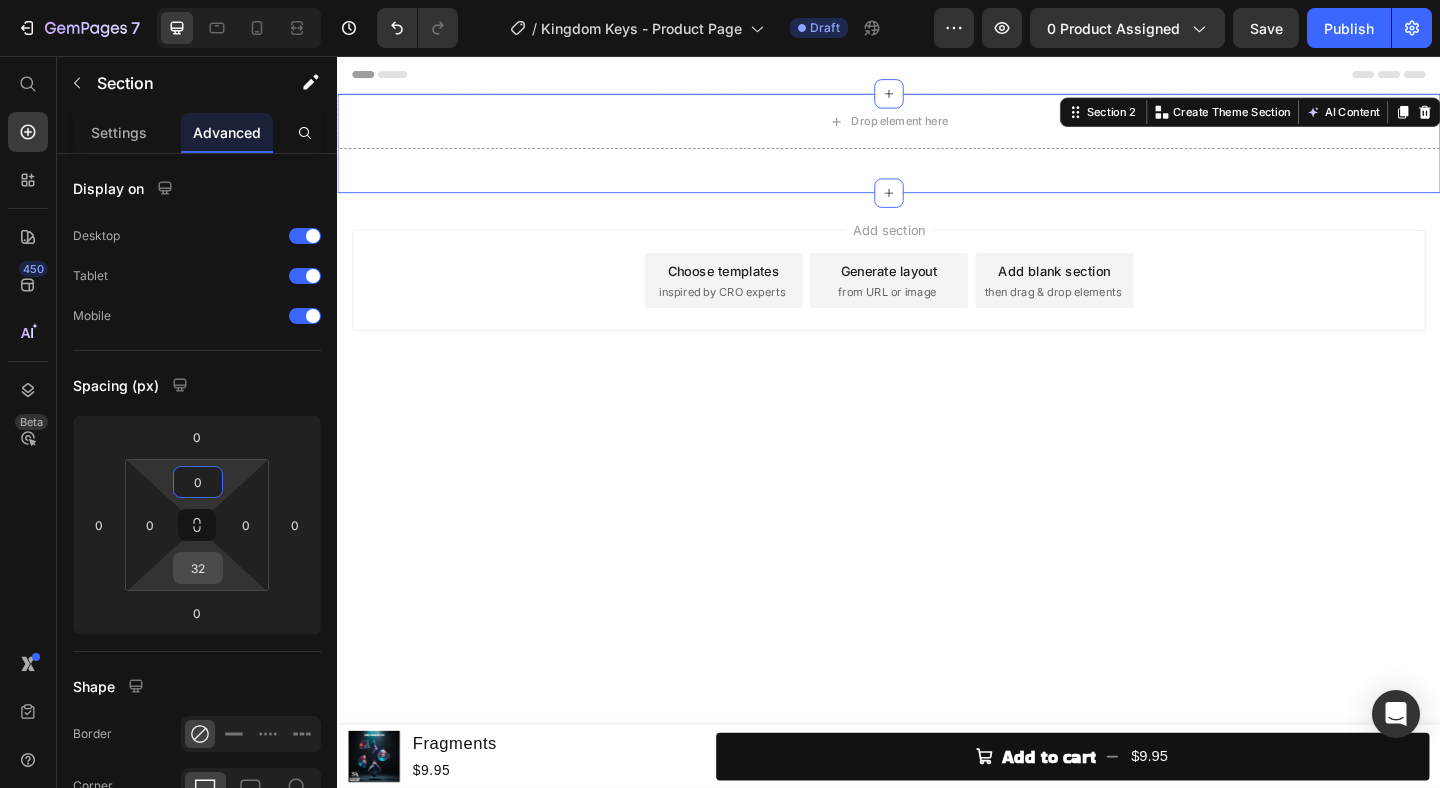 type on "0" 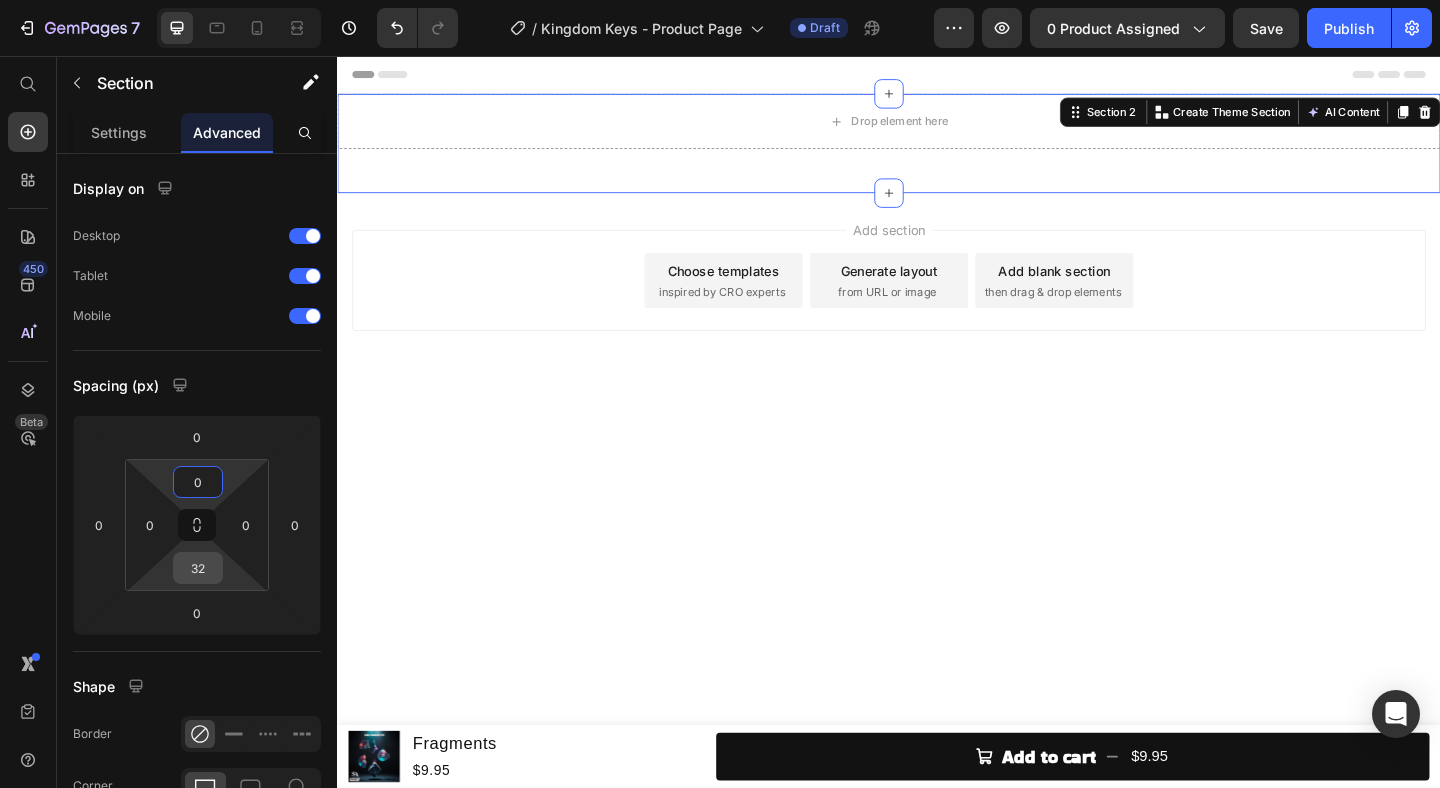 click on "32" at bounding box center [198, 568] 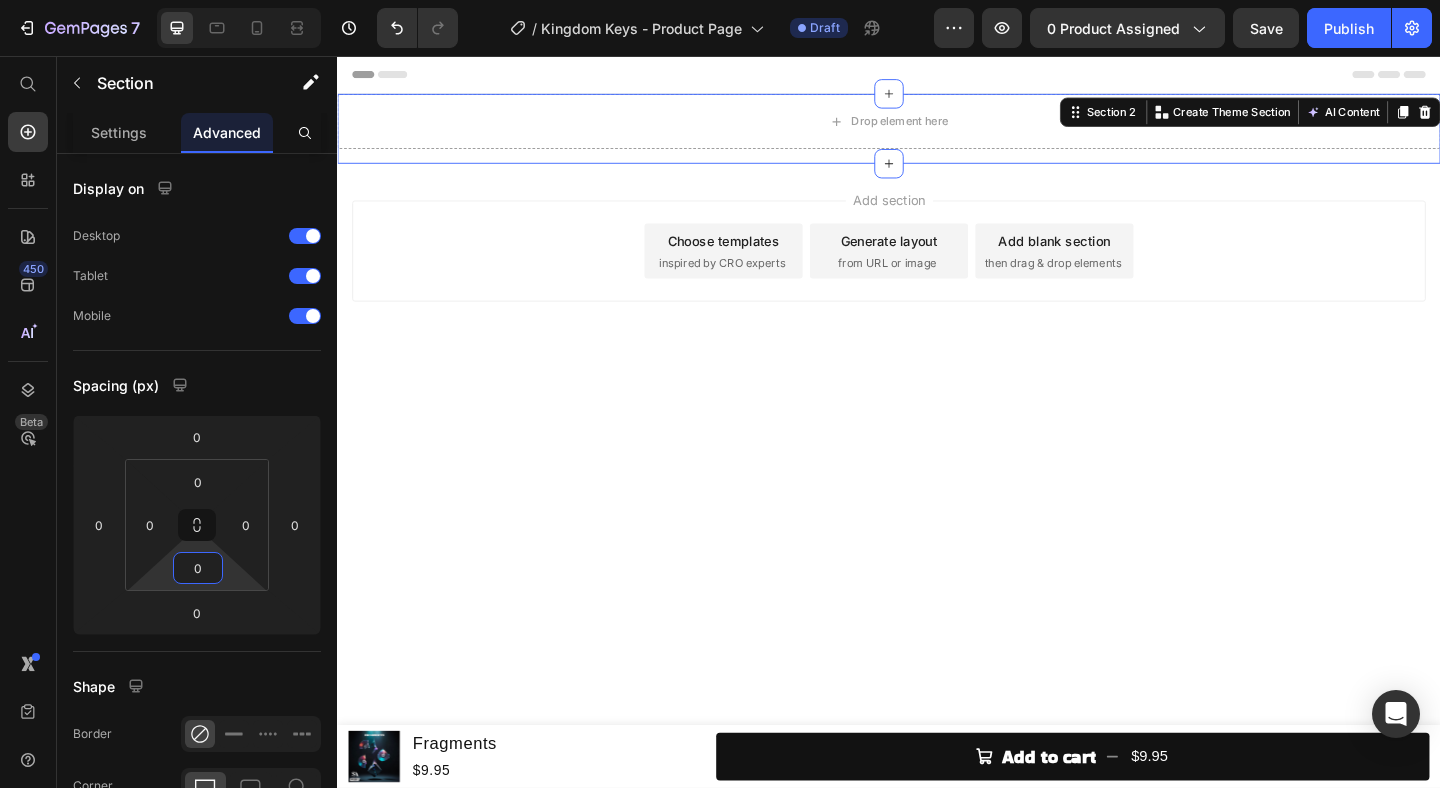 type on "0" 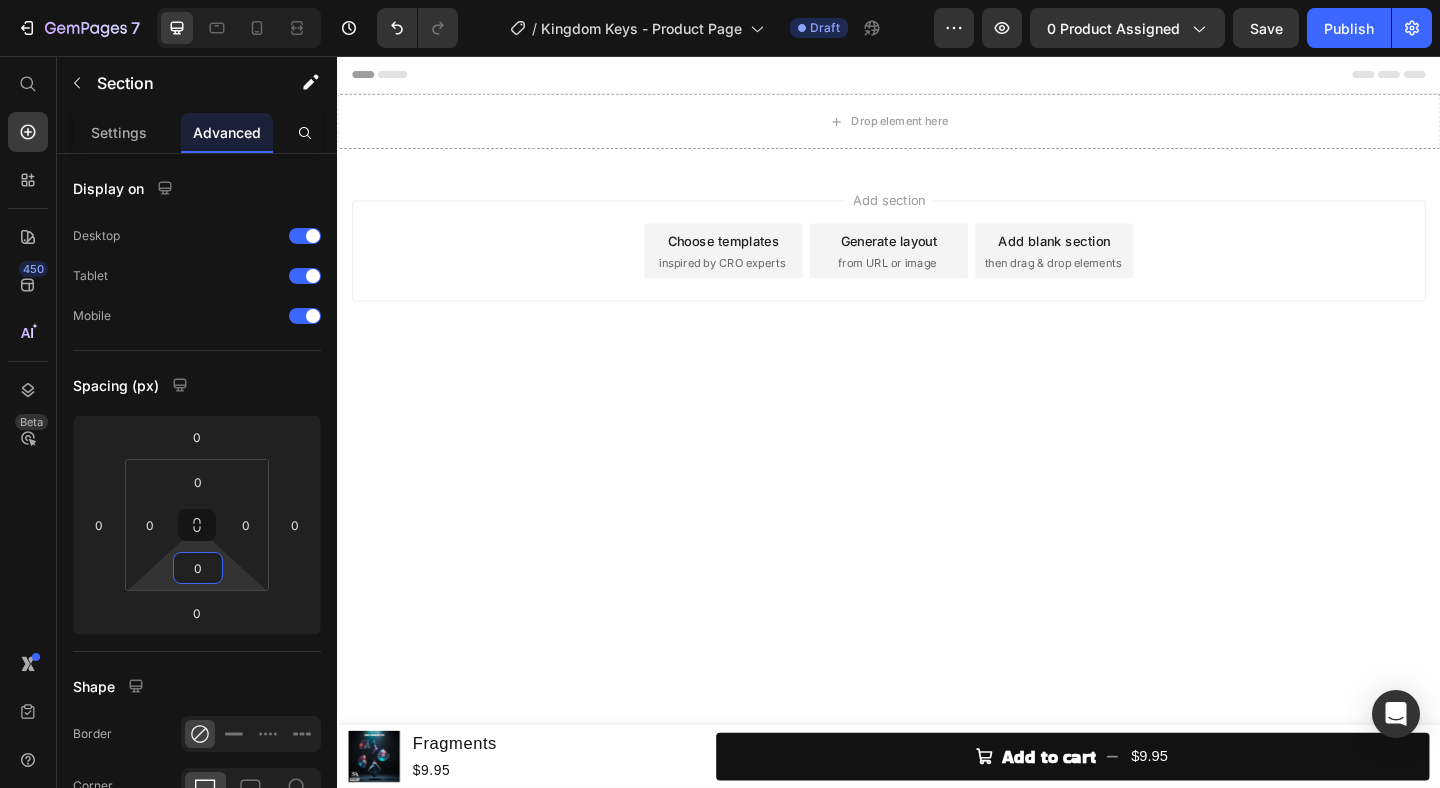 click on "Header Product Images Fragments Product Title $9.95 Product Price Row
Add to cart
$9.95 Product Cart Button Row Product Sticky
Drop element here Row Section 2 Root Start with Sections from sidebar Add sections Add elements Start with Generating from URL or image Add section Choose templates inspired by CRO experts Generate layout from URL or image Add blank section then drag & drop elements Footer" at bounding box center (937, 454) 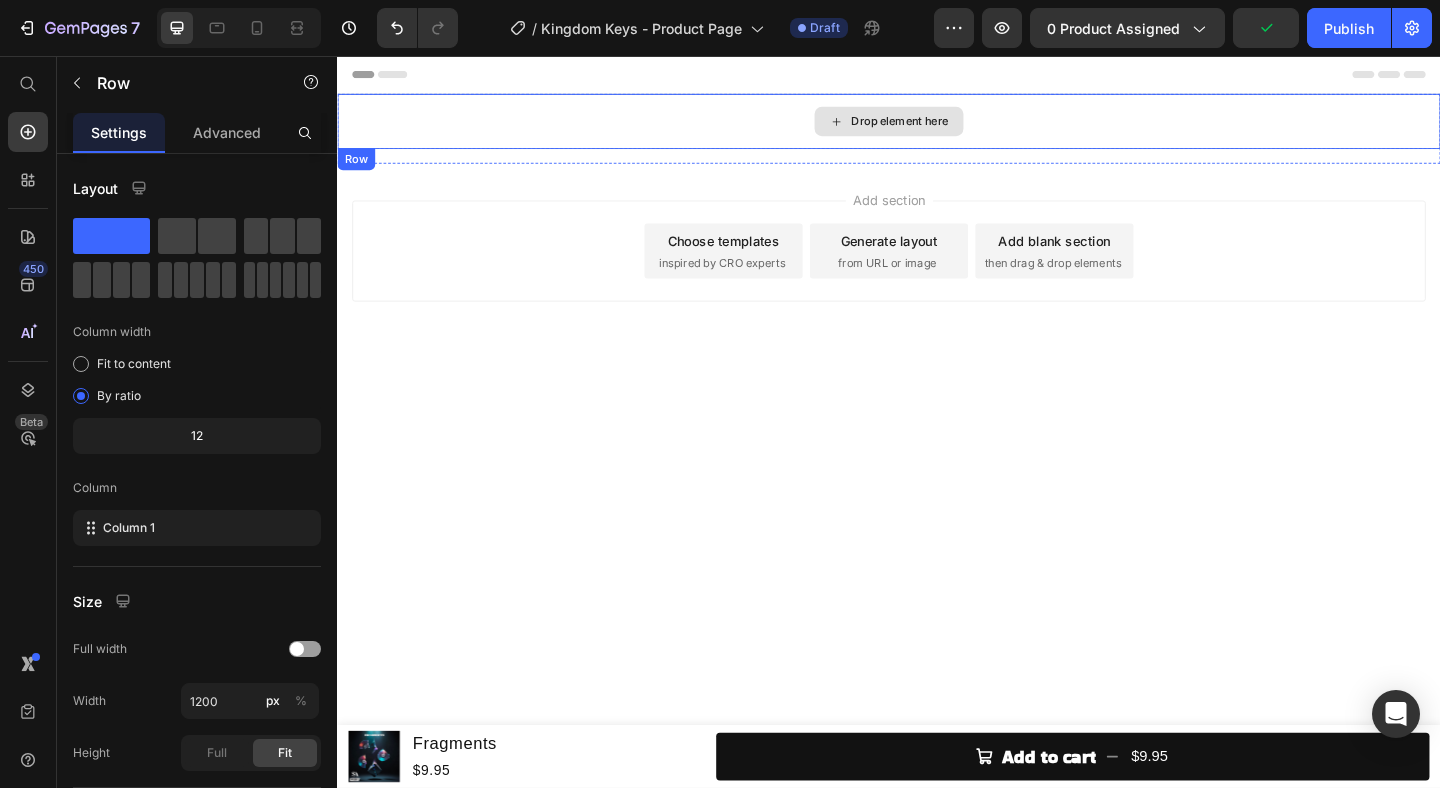 click on "Drop element here" at bounding box center (937, 127) 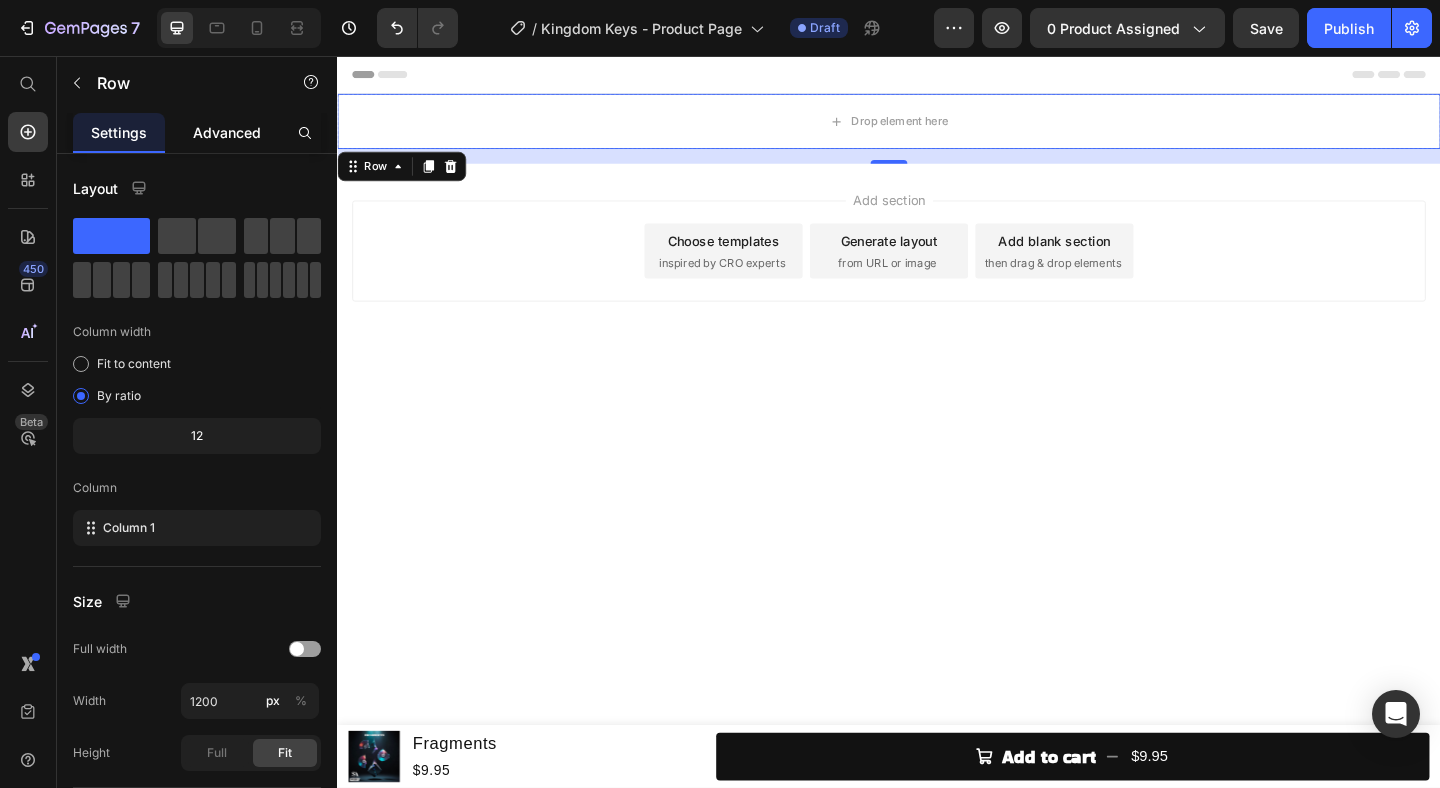 click on "Advanced" at bounding box center (227, 132) 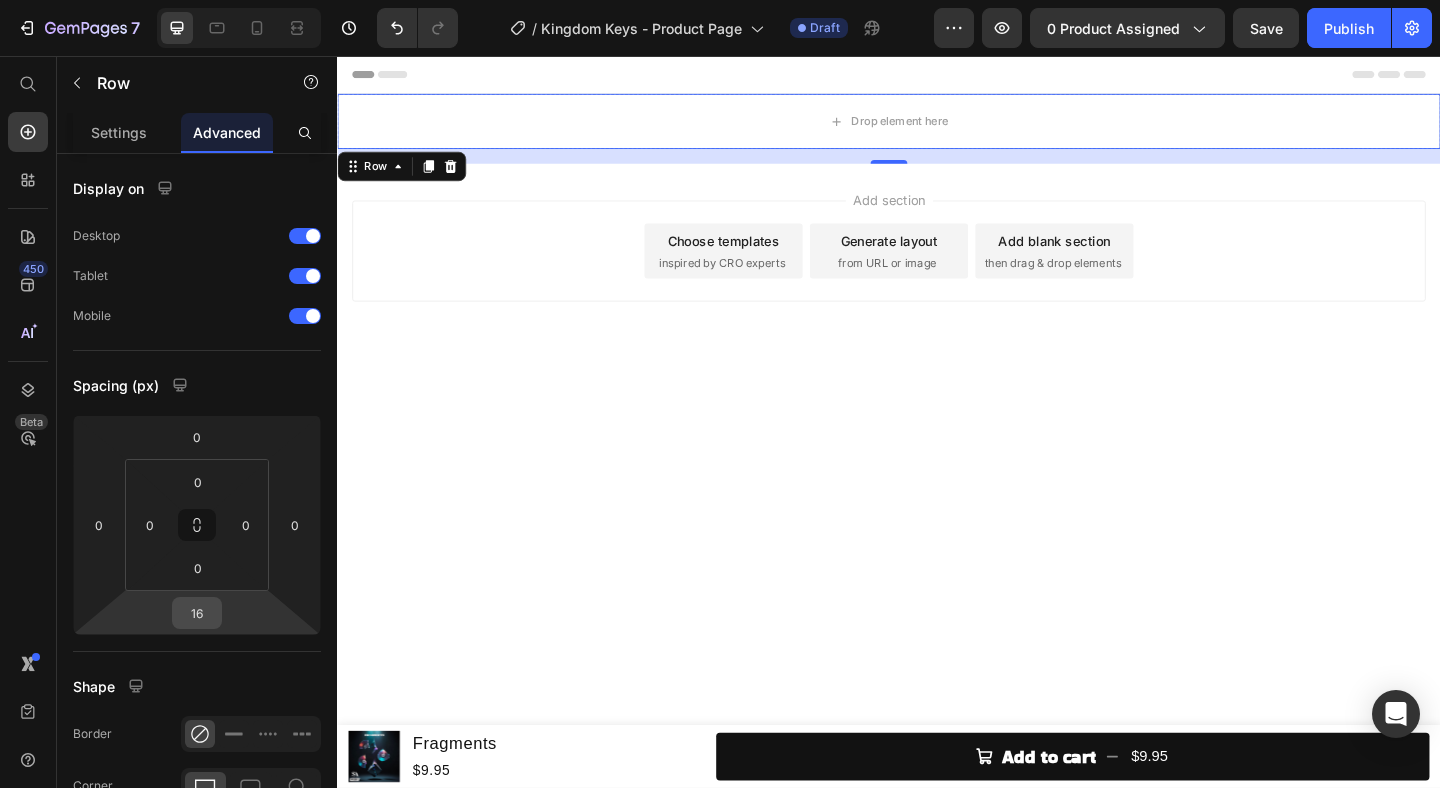 click on "16" at bounding box center (197, 613) 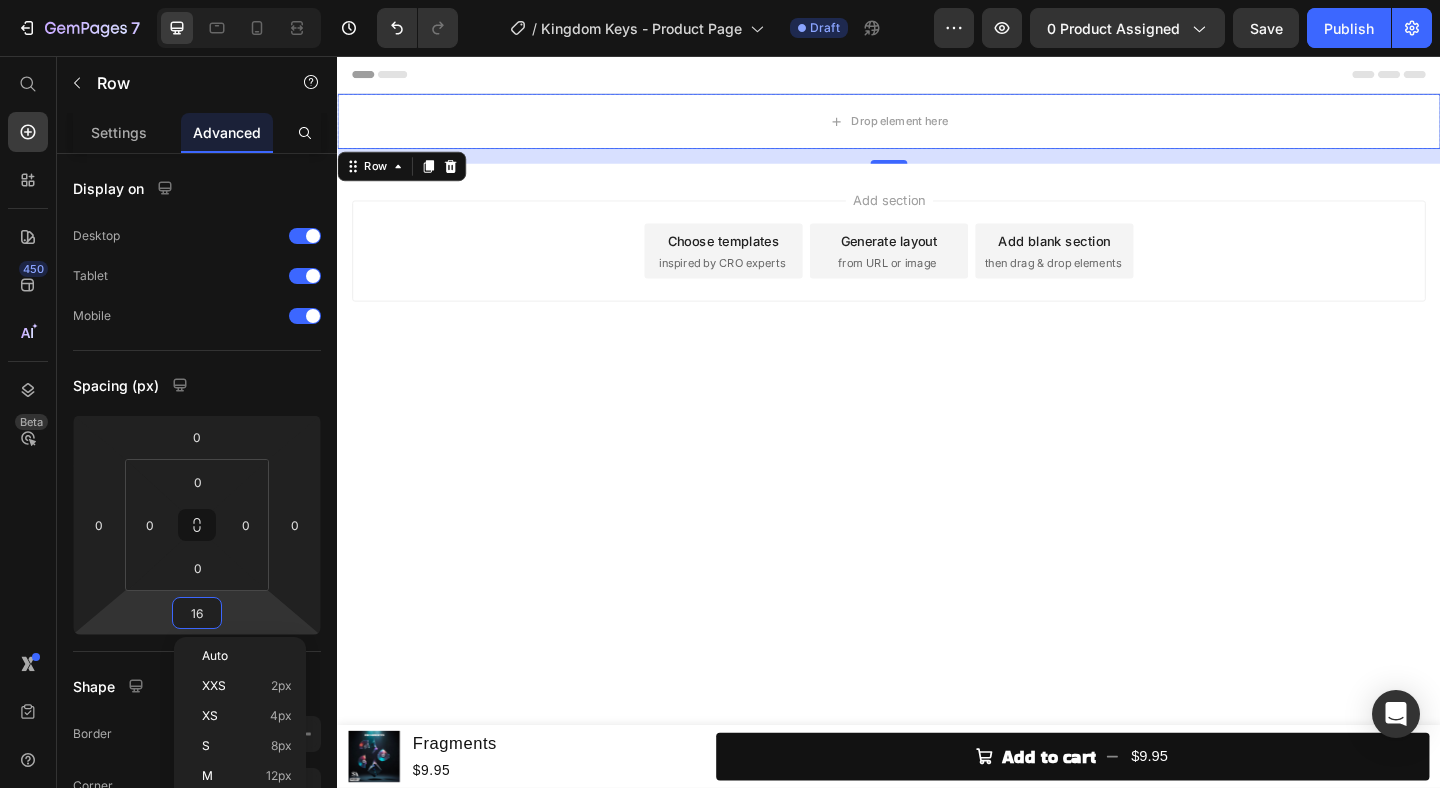 type on "0" 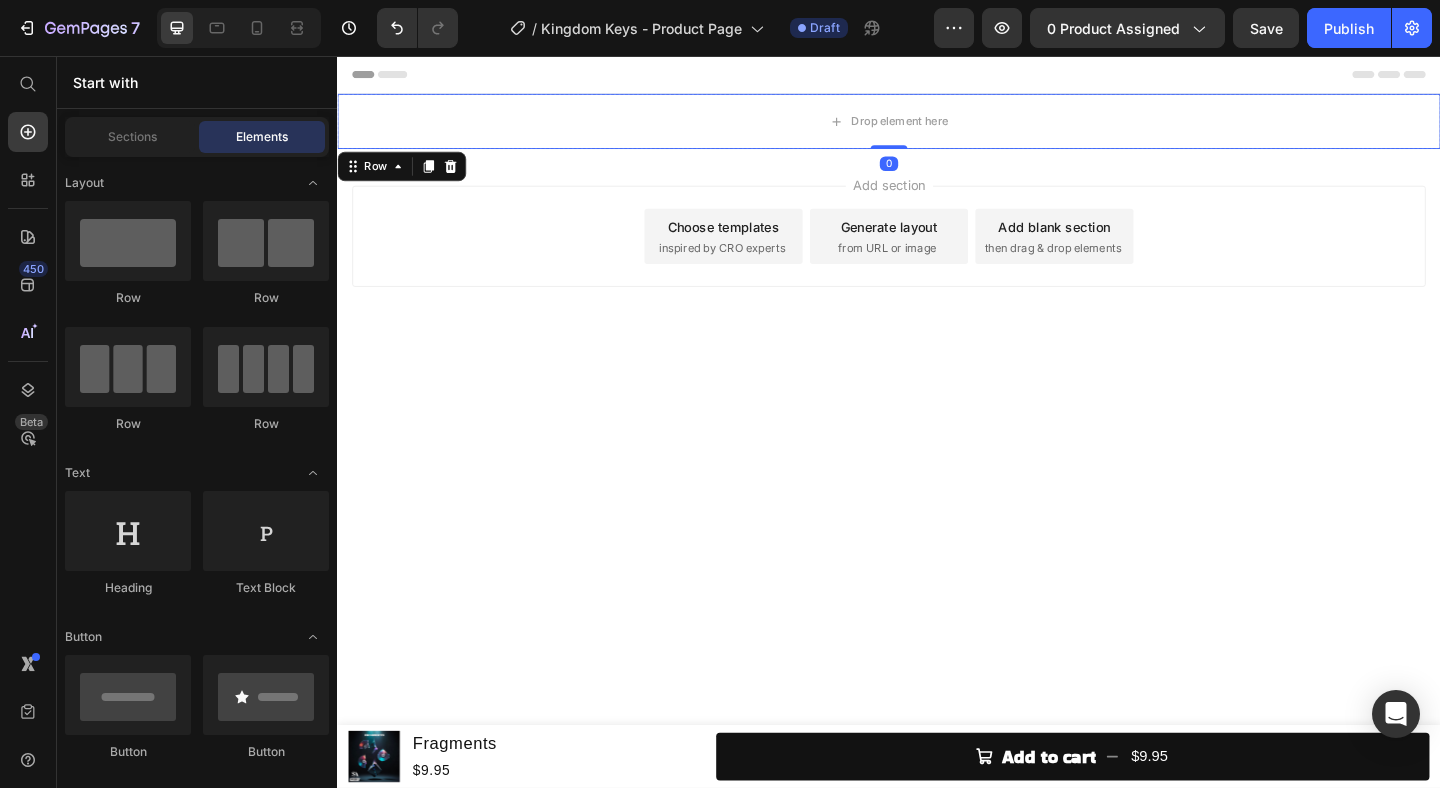 click on "Header Product Images Fragments Product Title $9.95 Product Price Row
Add to cart
$9.95 Product Cart Button Row Product Sticky
Drop element here Row   0 Section 2 Root Start with Sections from sidebar Add sections Add elements Start with Generating from URL or image Add section Choose templates inspired by CRO experts Generate layout from URL or image Add blank section then drag & drop elements Footer" at bounding box center (937, 454) 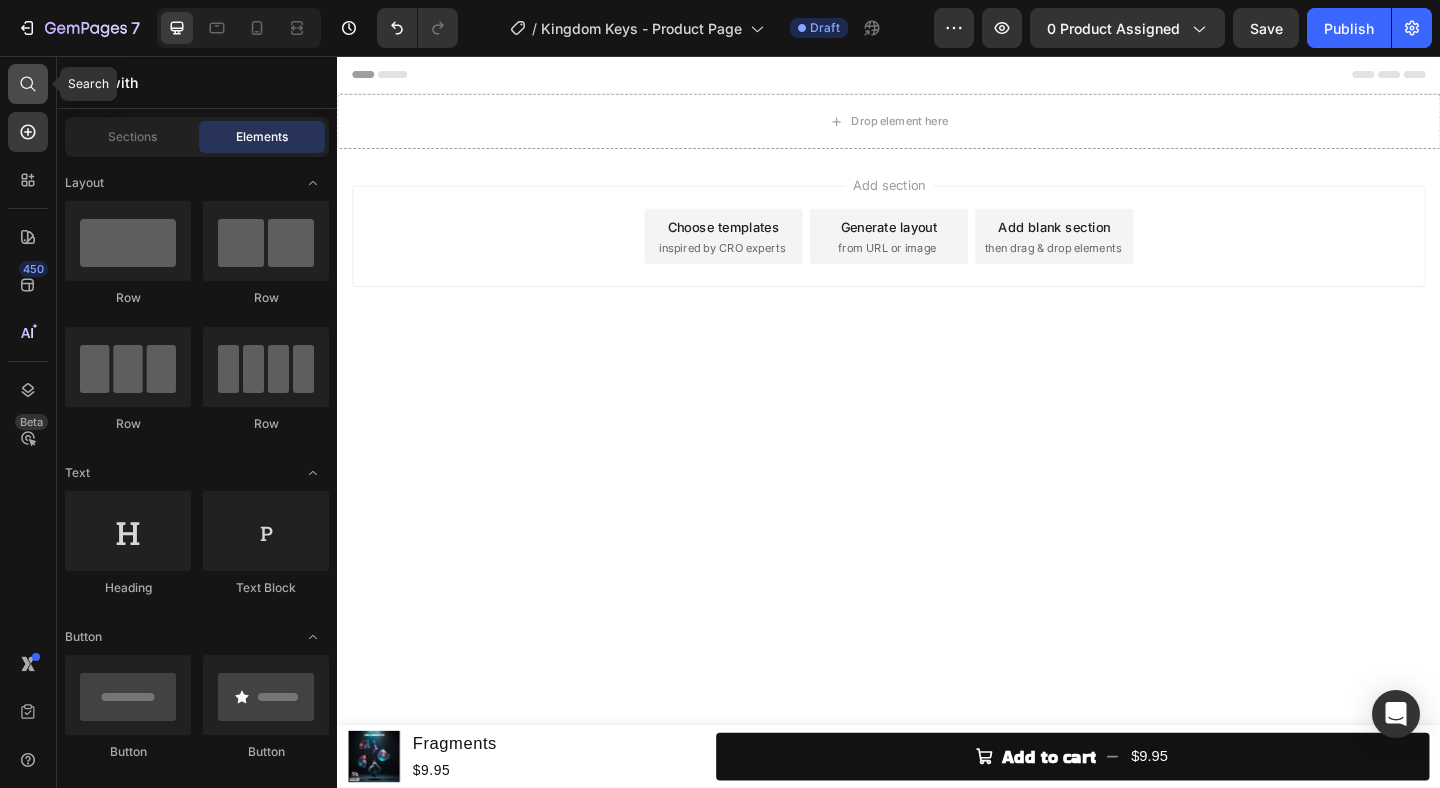 click 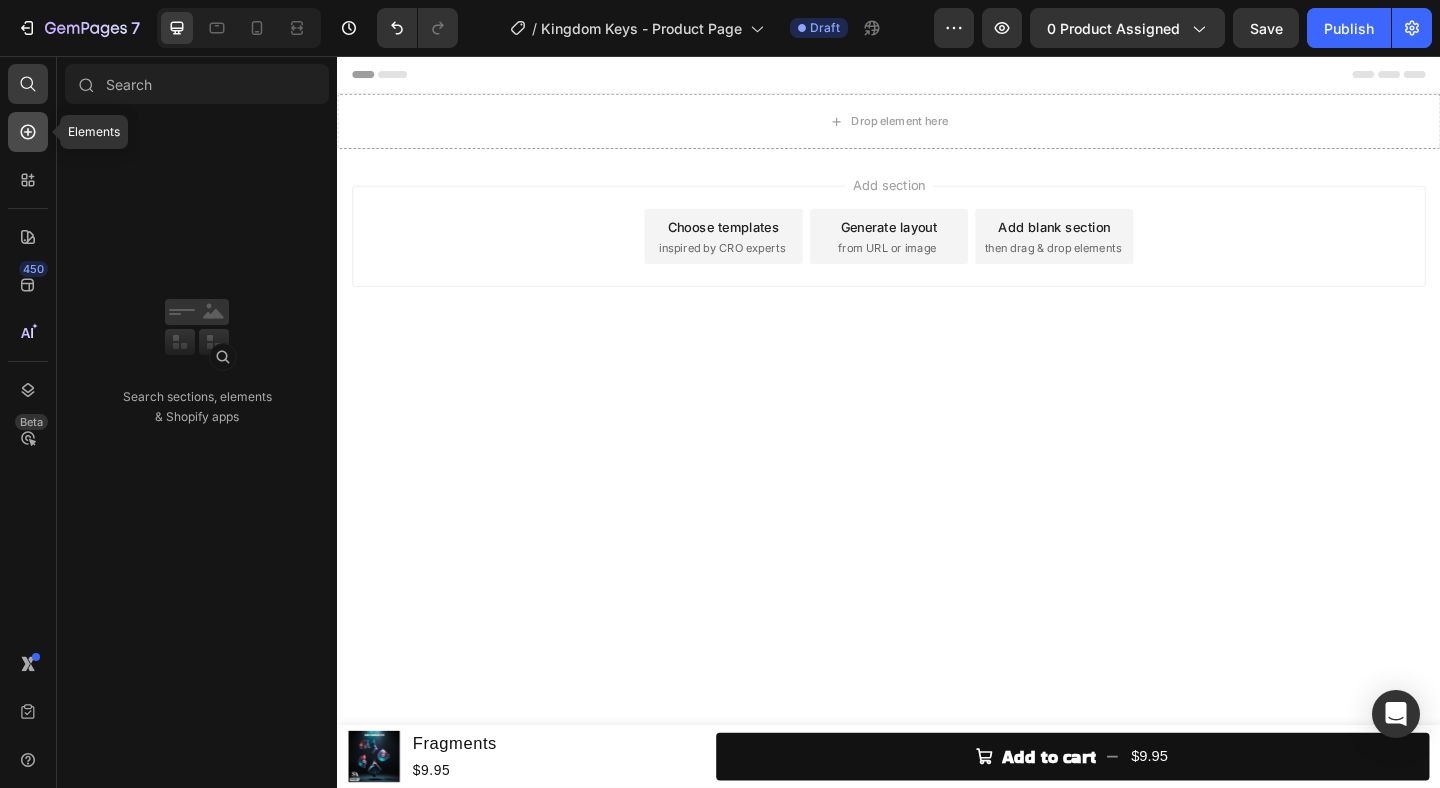click 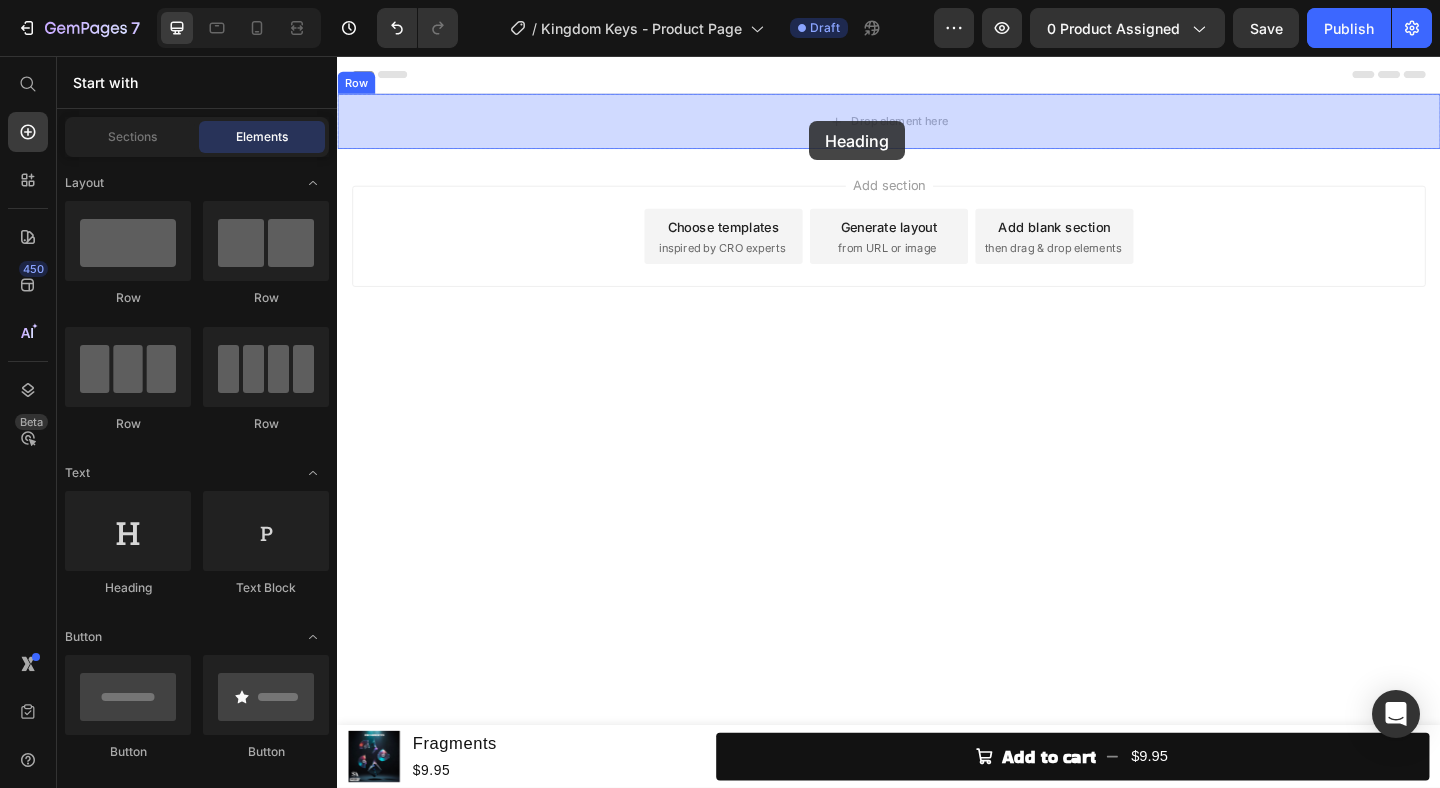 drag, startPoint x: 476, startPoint y: 616, endPoint x: 851, endPoint y: 127, distance: 616.23535 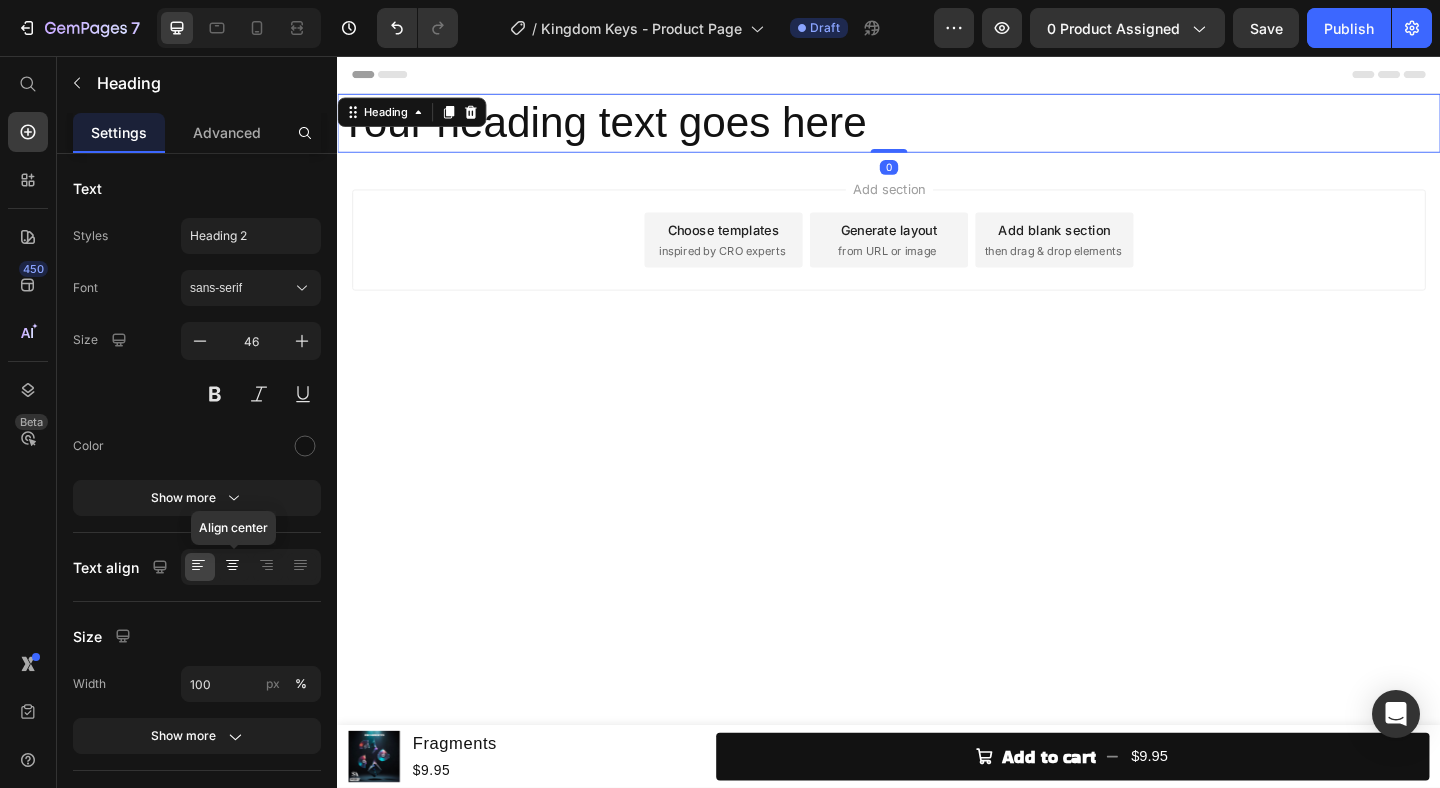 click 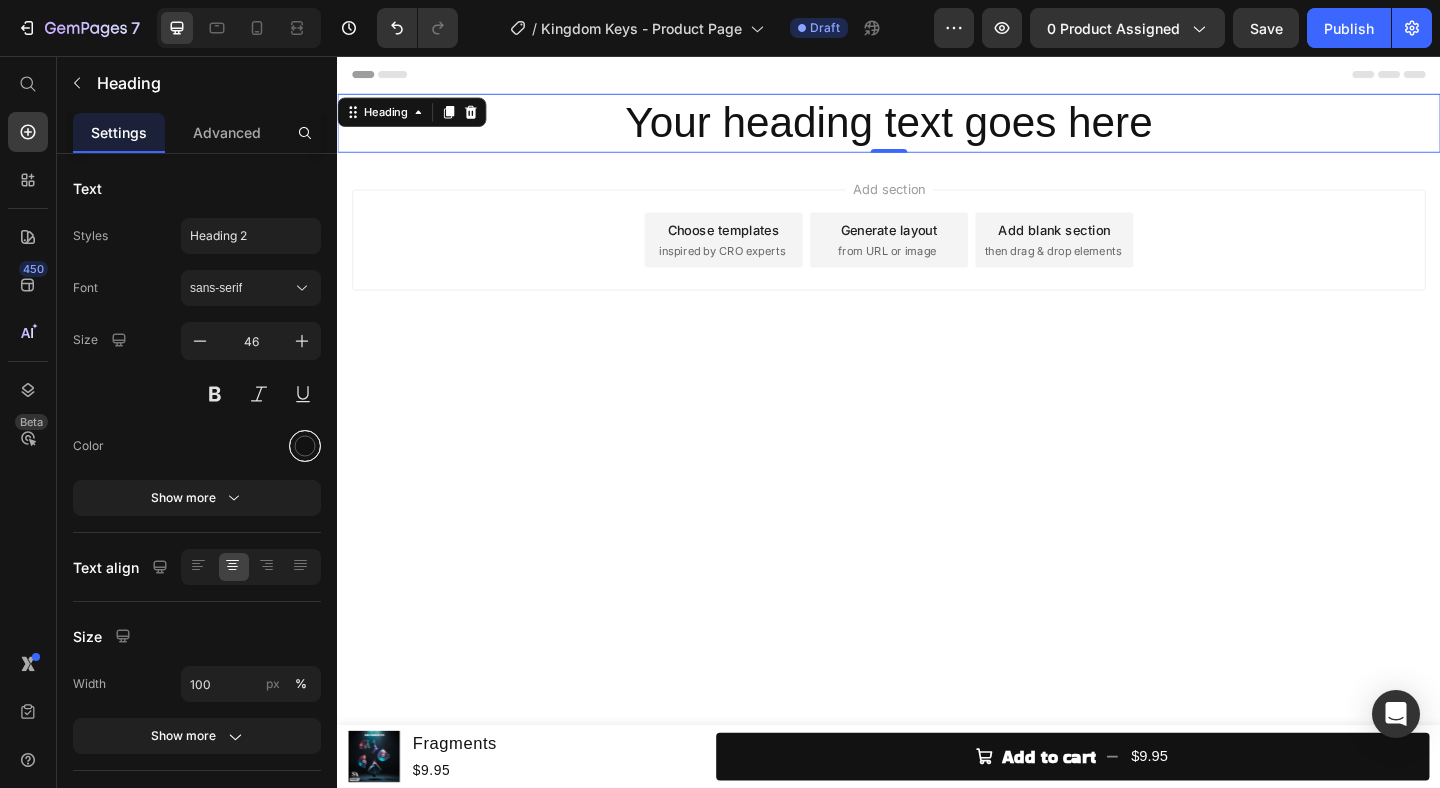 click at bounding box center (305, 446) 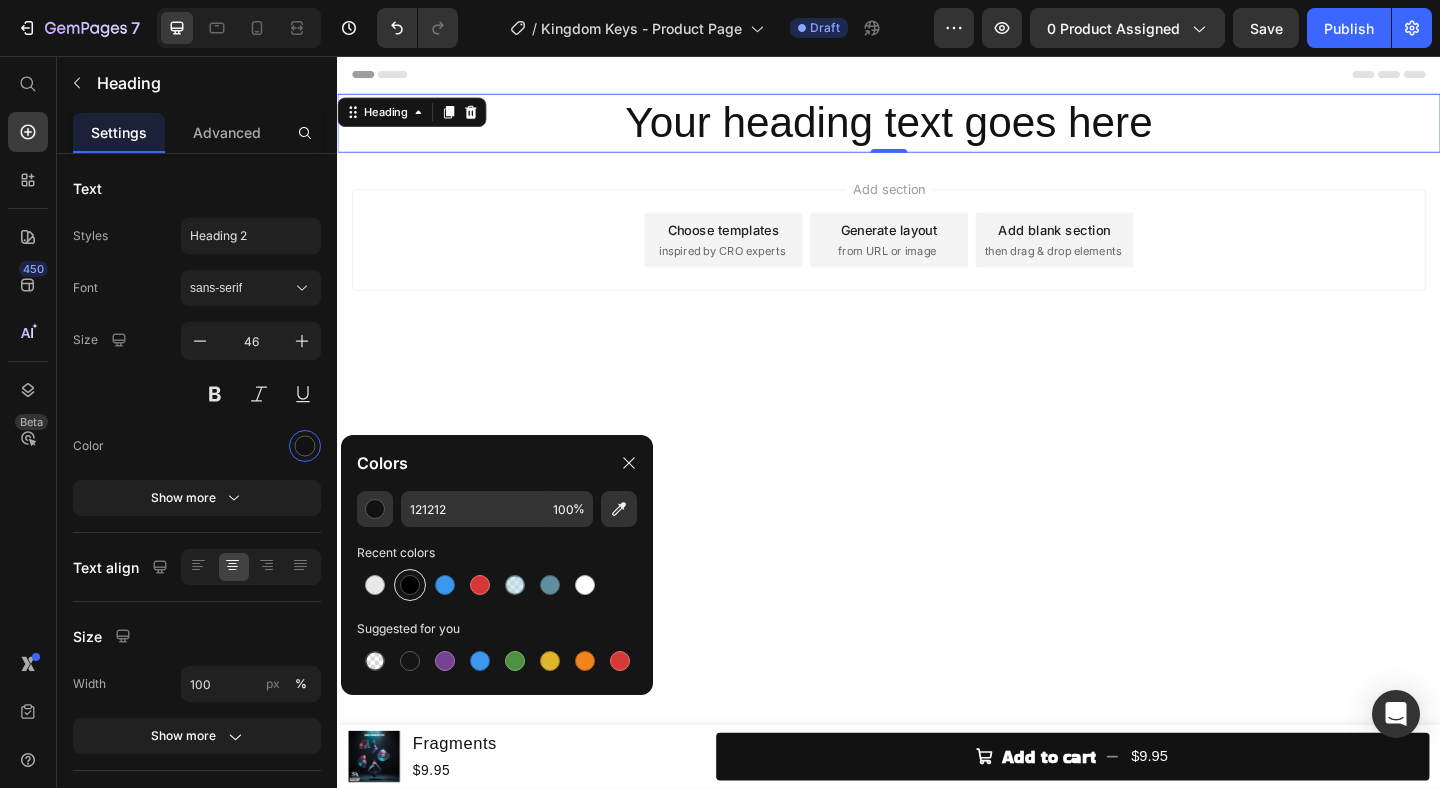 click at bounding box center (410, 585) 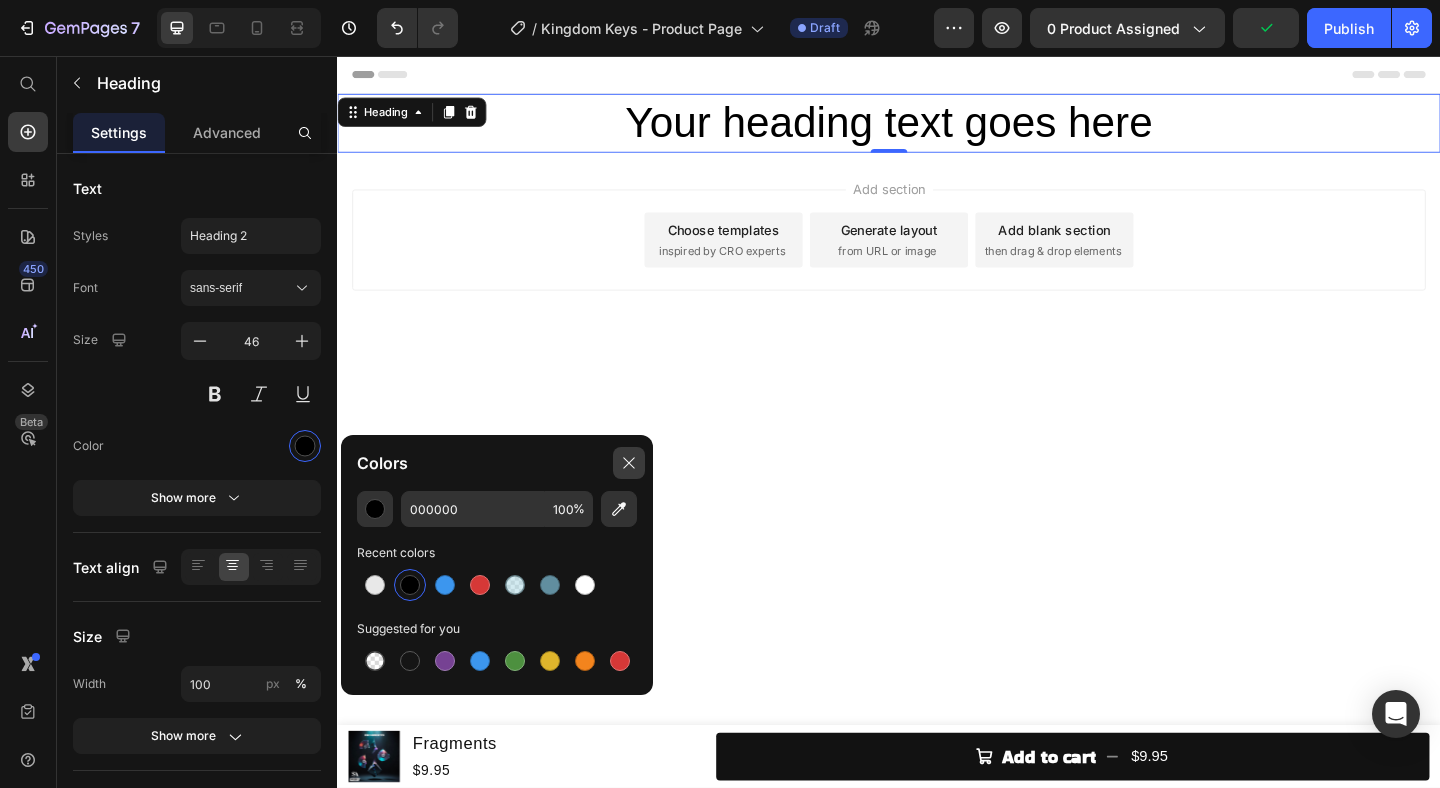 click 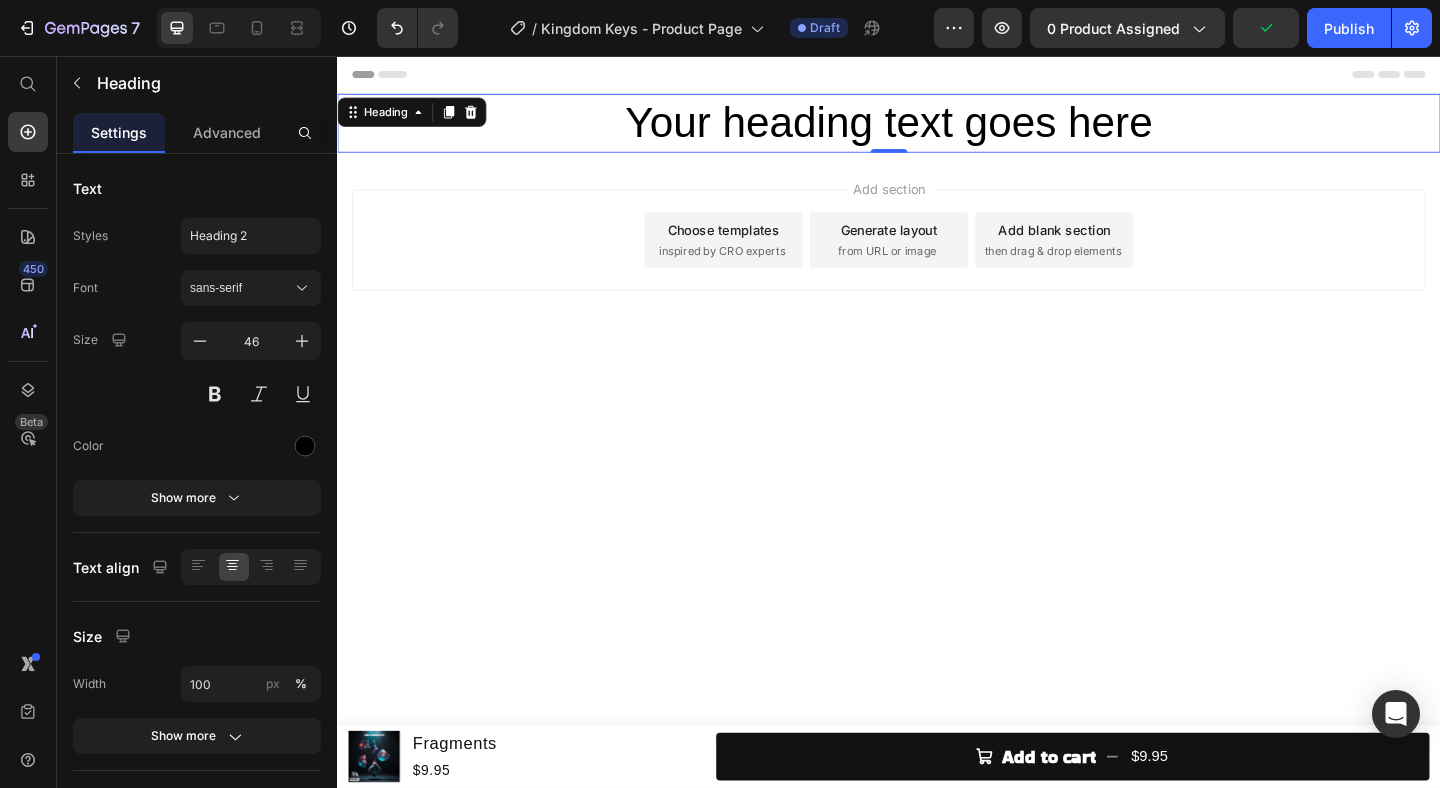 click on "Your heading text goes here" at bounding box center (937, 129) 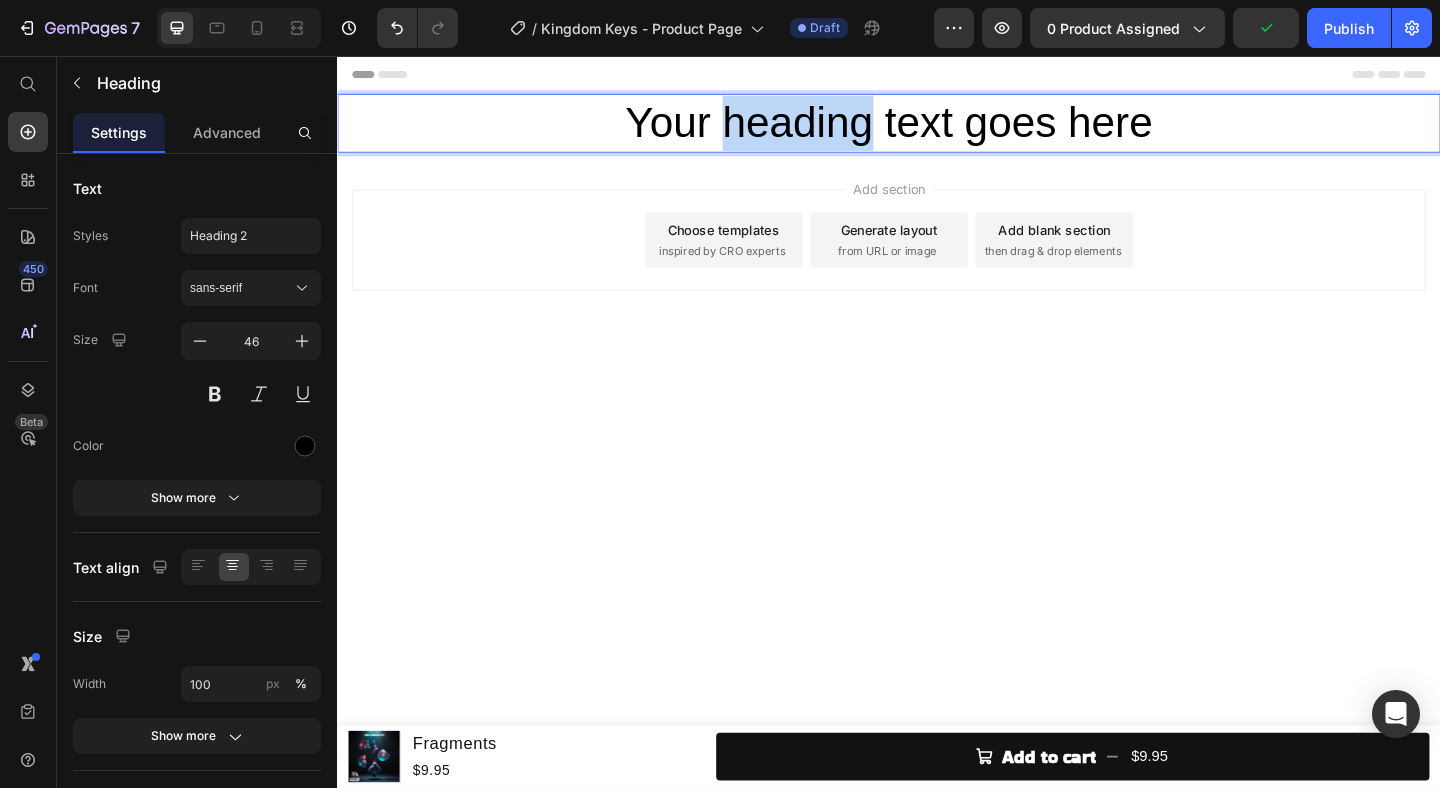 click on "Your heading text goes here" at bounding box center (937, 129) 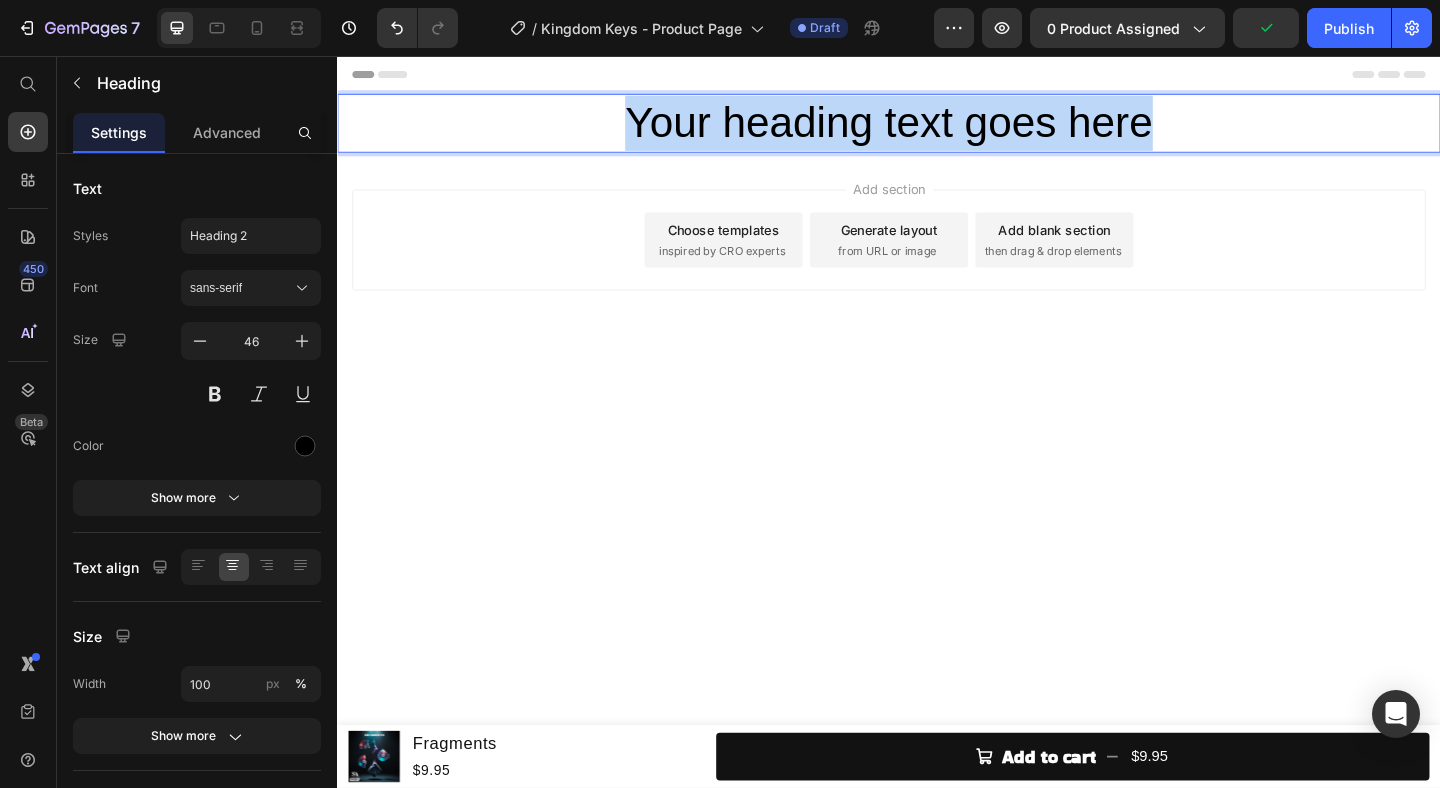click on "Your heading text goes here" at bounding box center (937, 129) 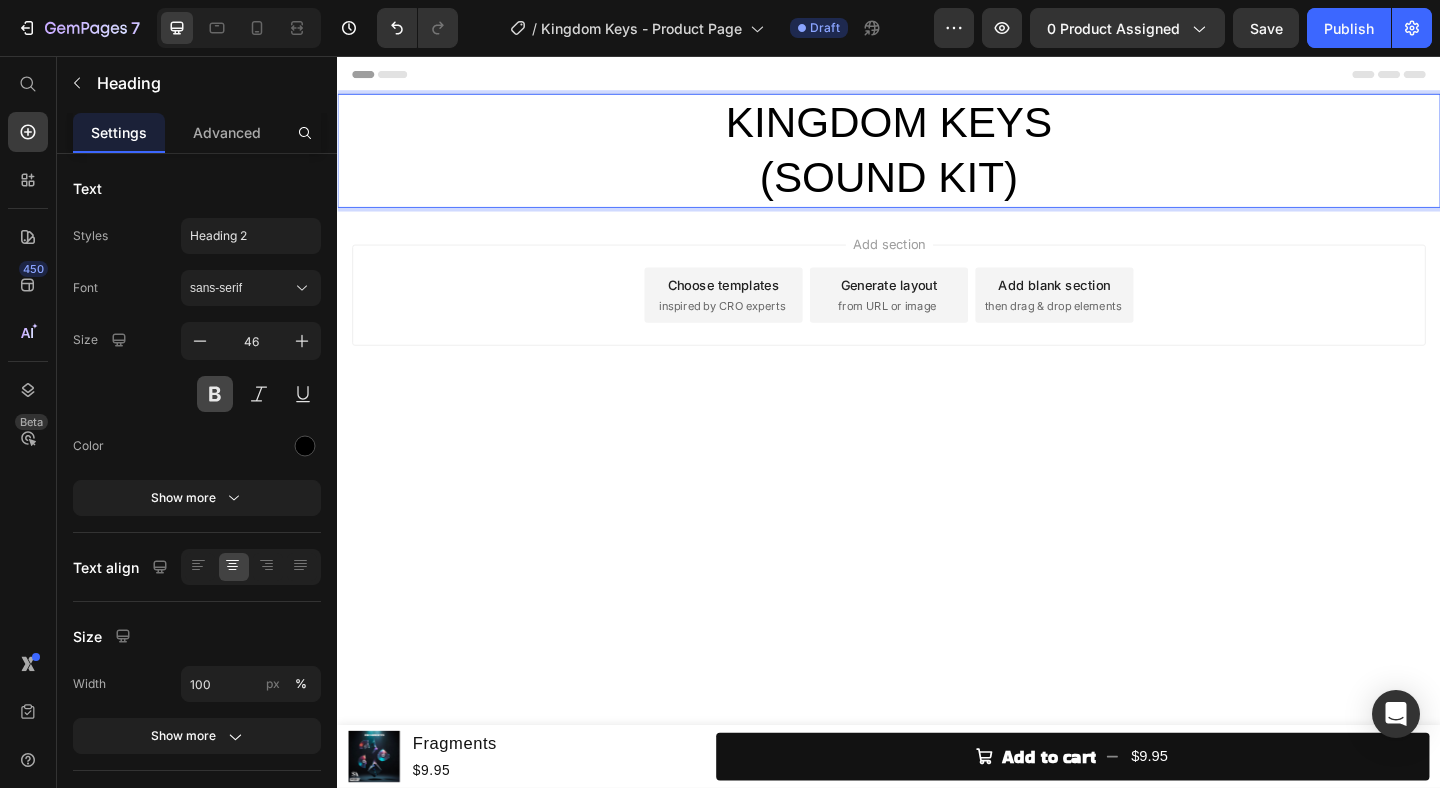 click at bounding box center (215, 394) 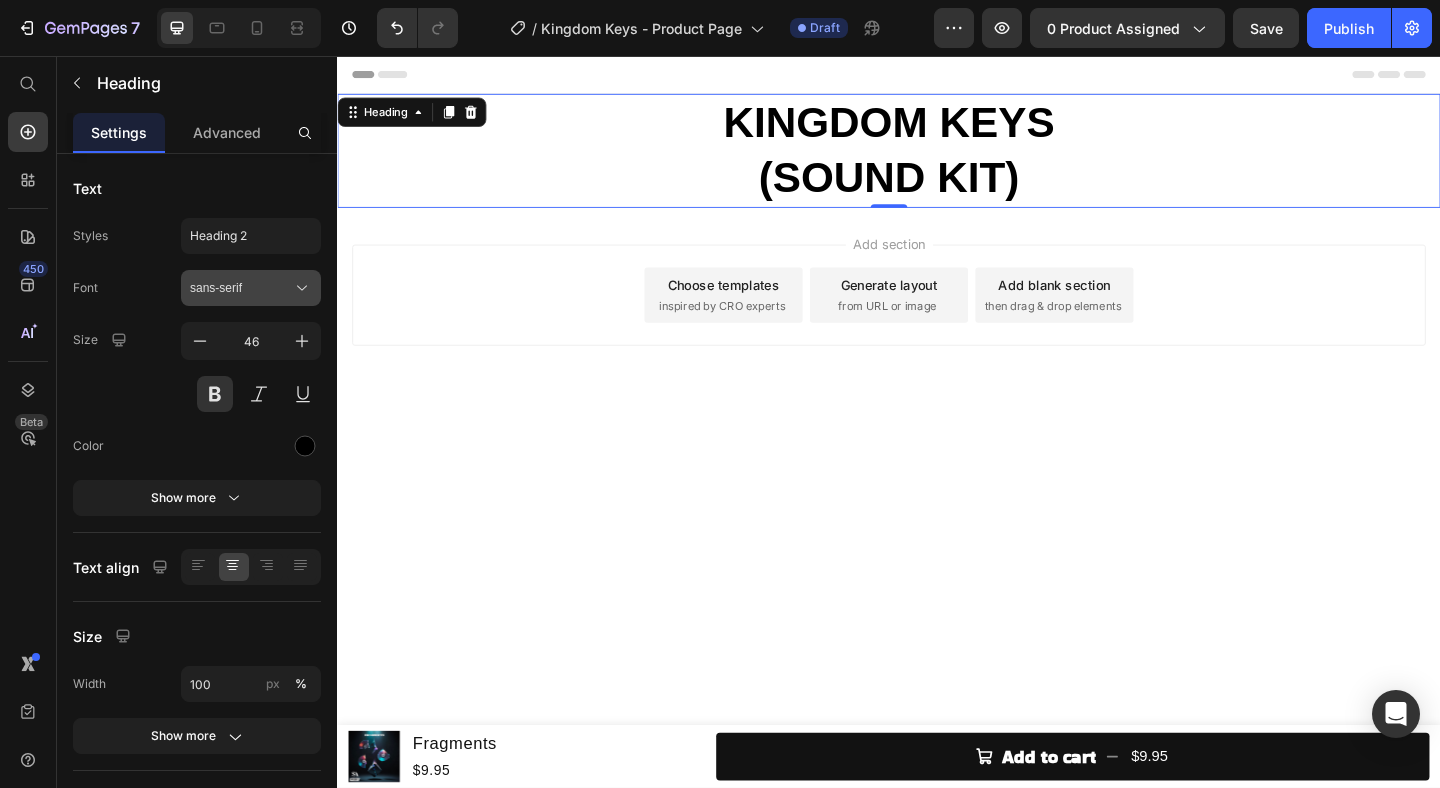 click on "sans-serif" at bounding box center (241, 288) 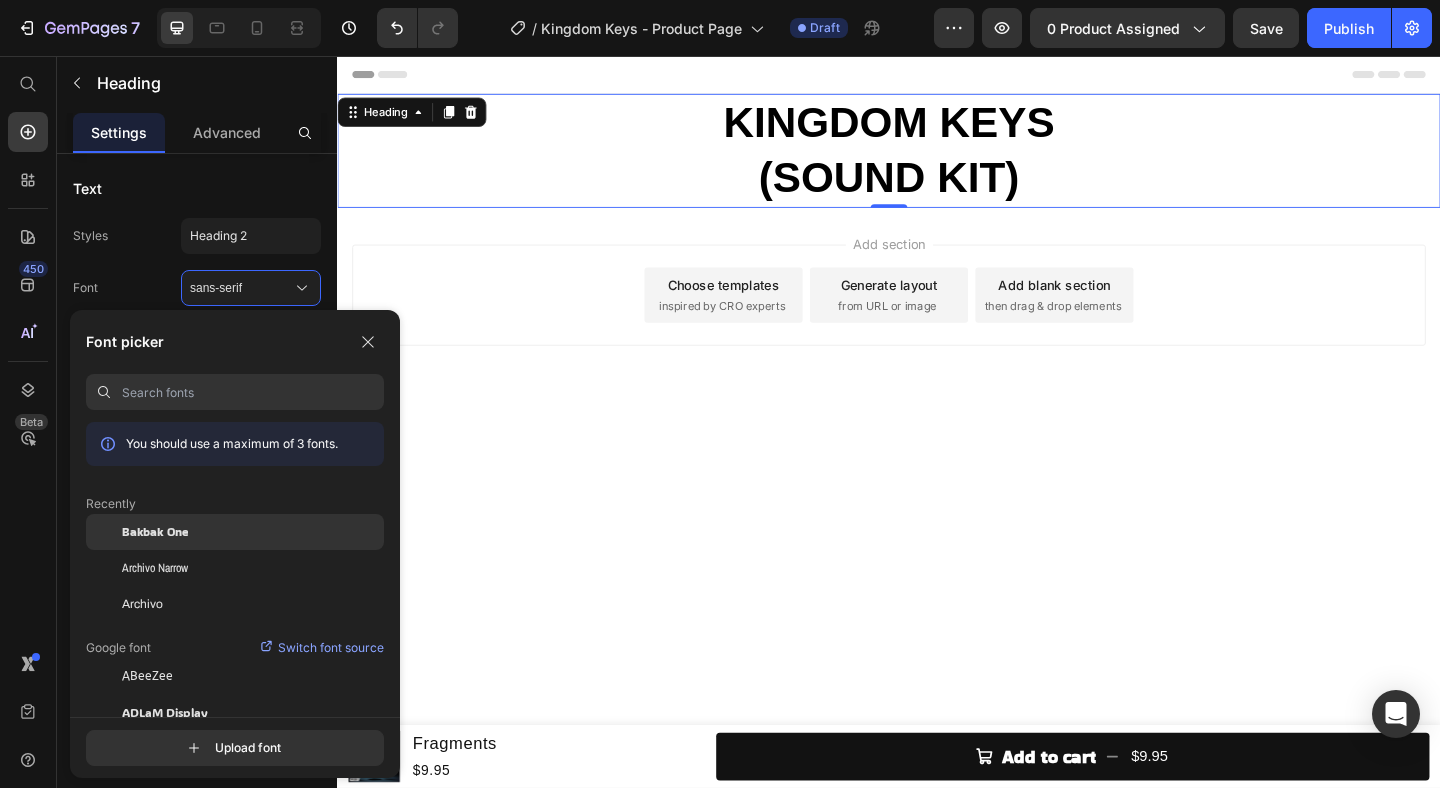 click on "Bakbak One" 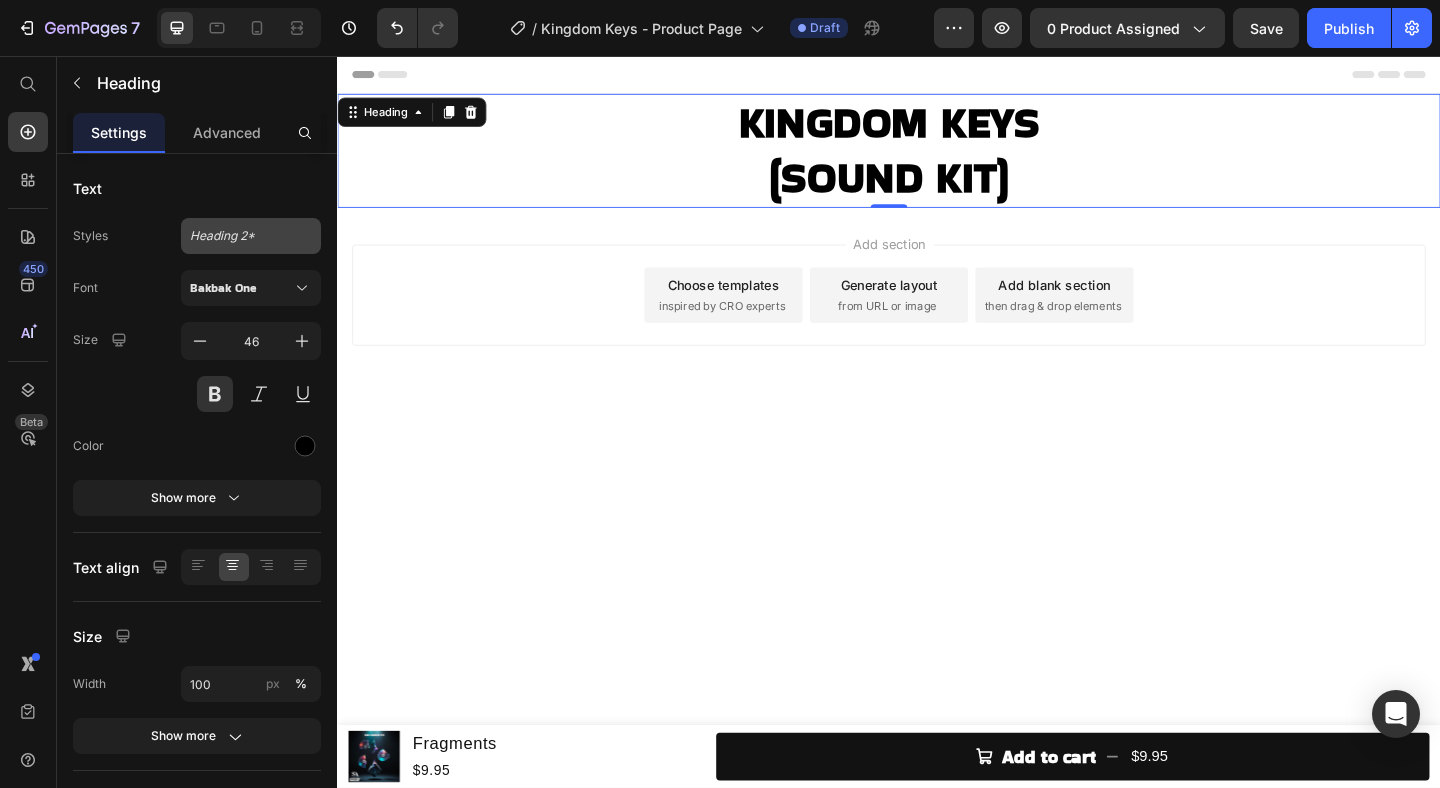 click on "Heading 2*" 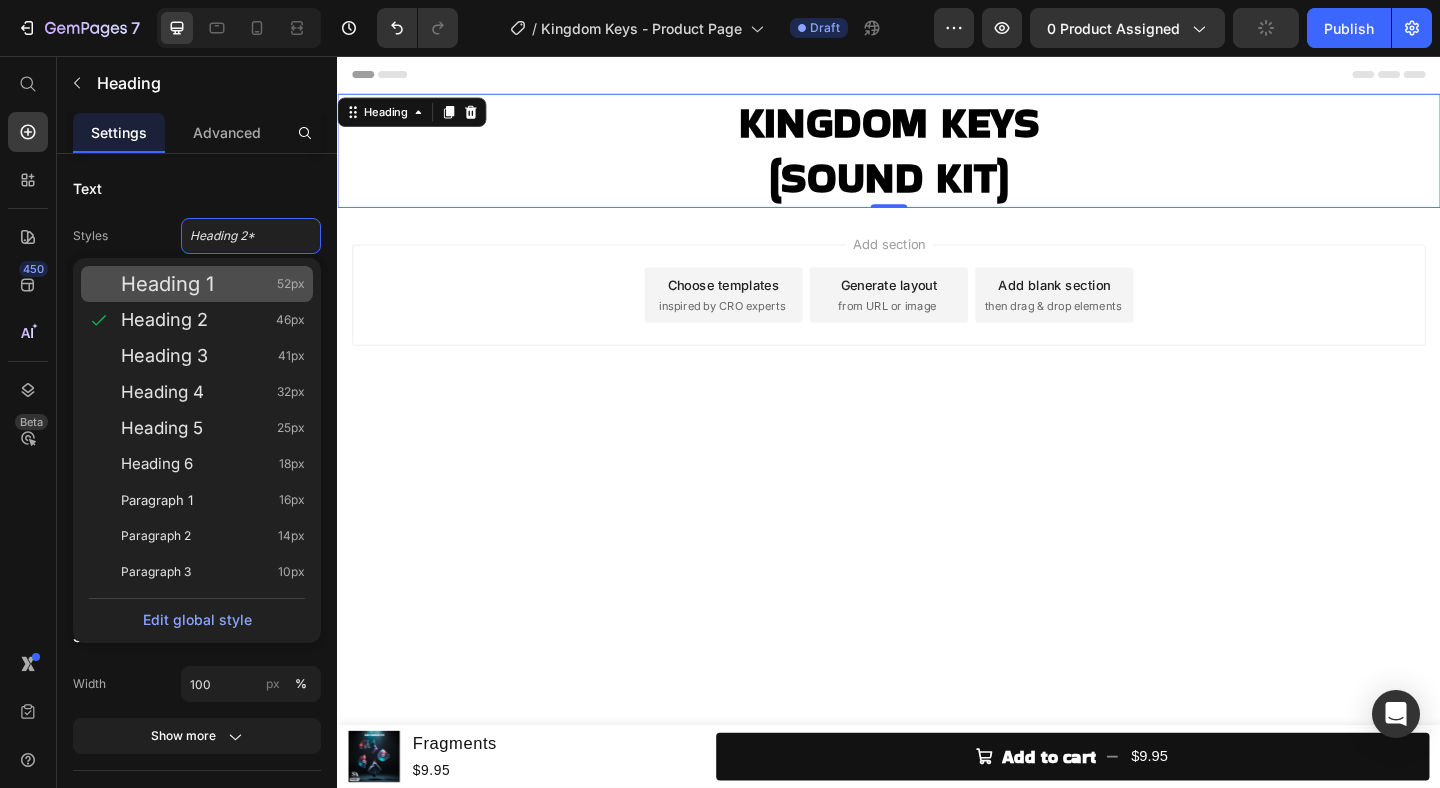 click on "Heading 1 52px" at bounding box center [213, 284] 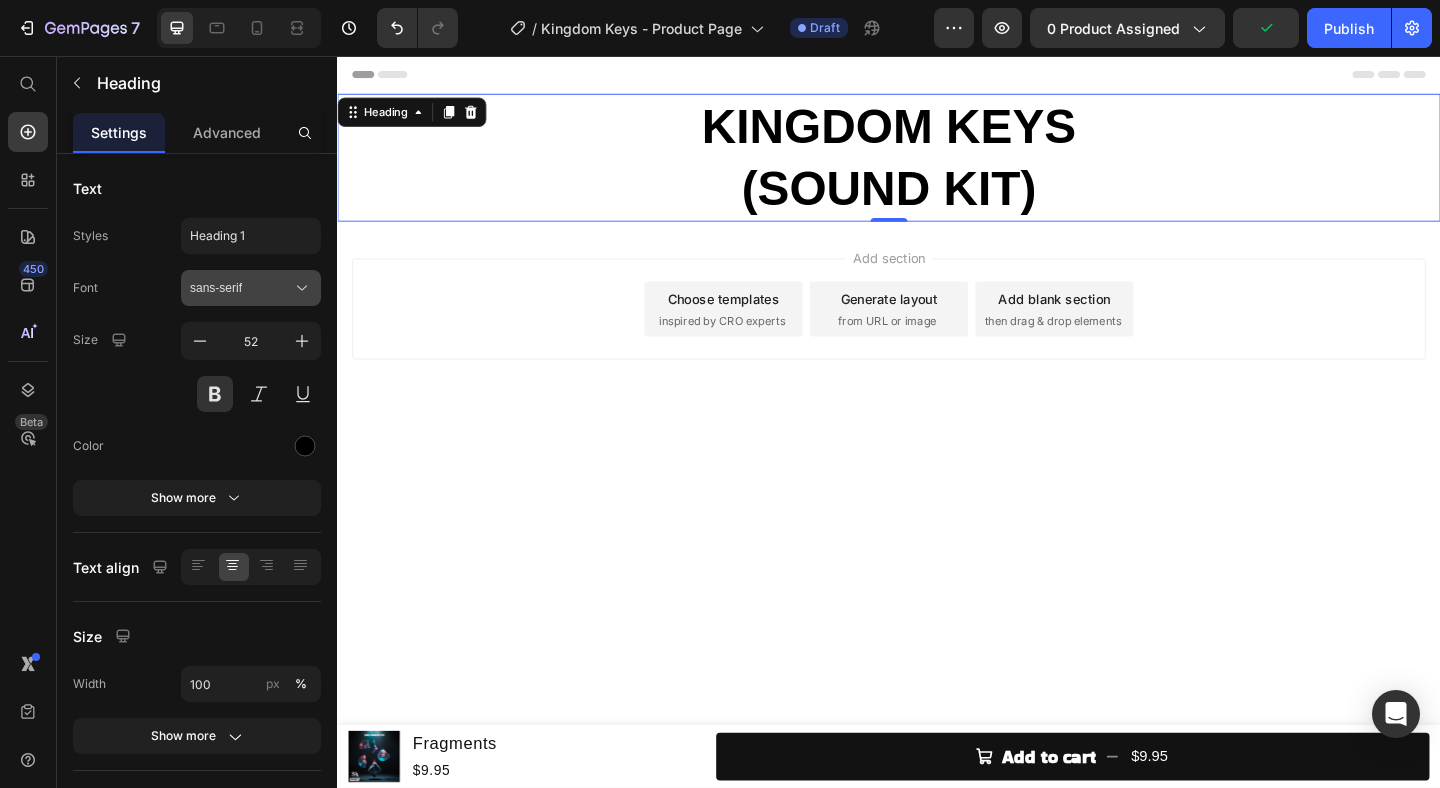click on "sans-serif" at bounding box center [251, 288] 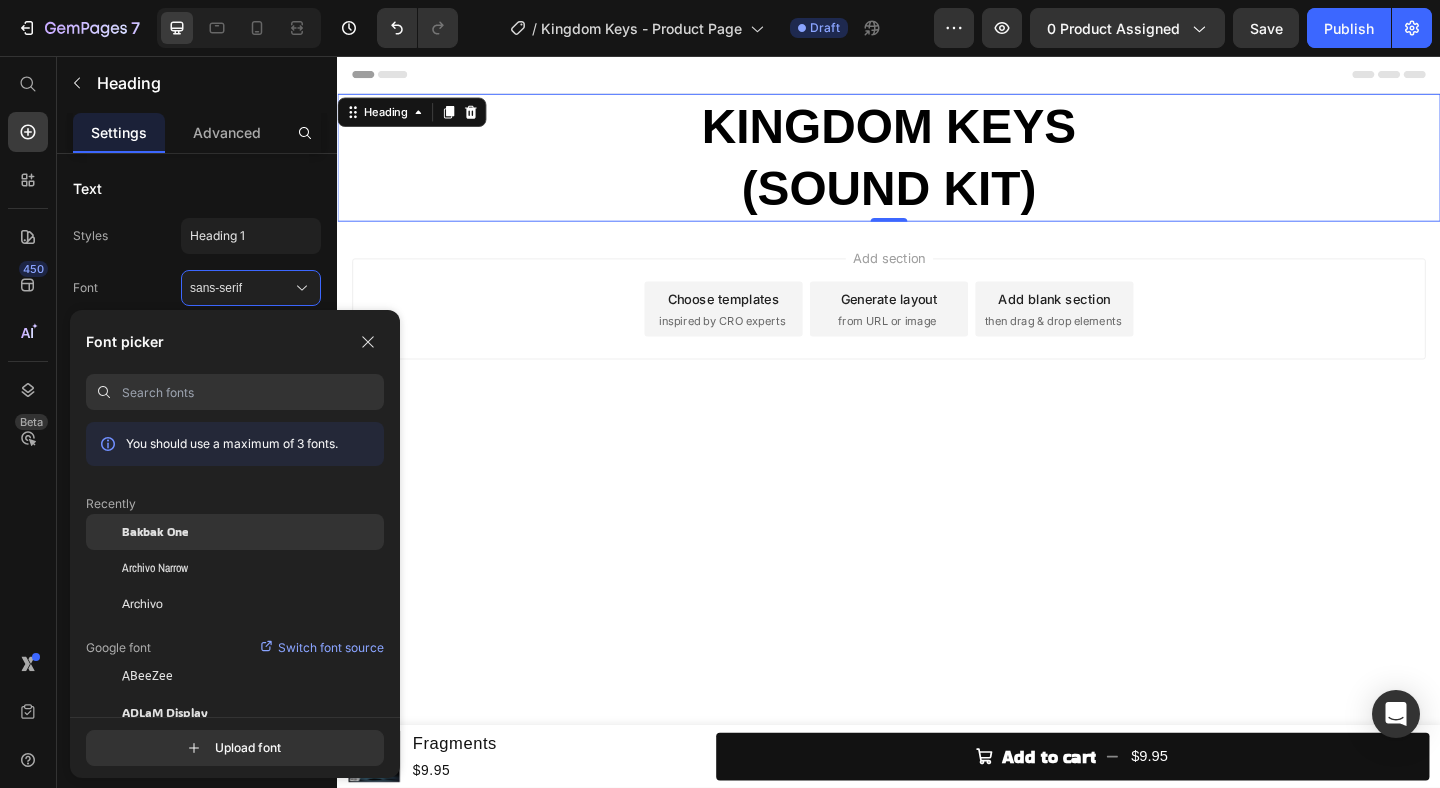click on "Bakbak One" at bounding box center [155, 532] 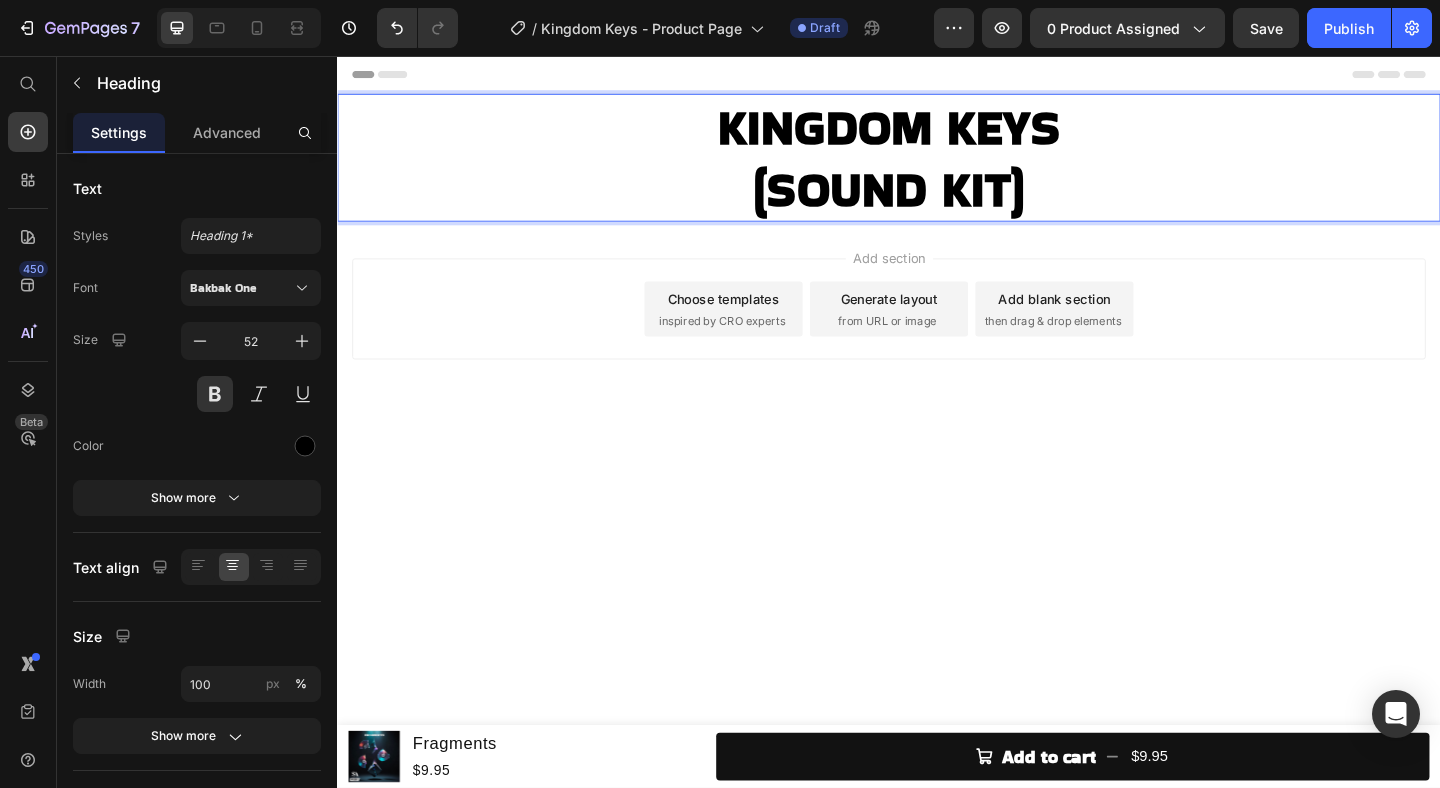 click on "KINGDOM KEYS (SOUND KIT)" at bounding box center (937, 166) 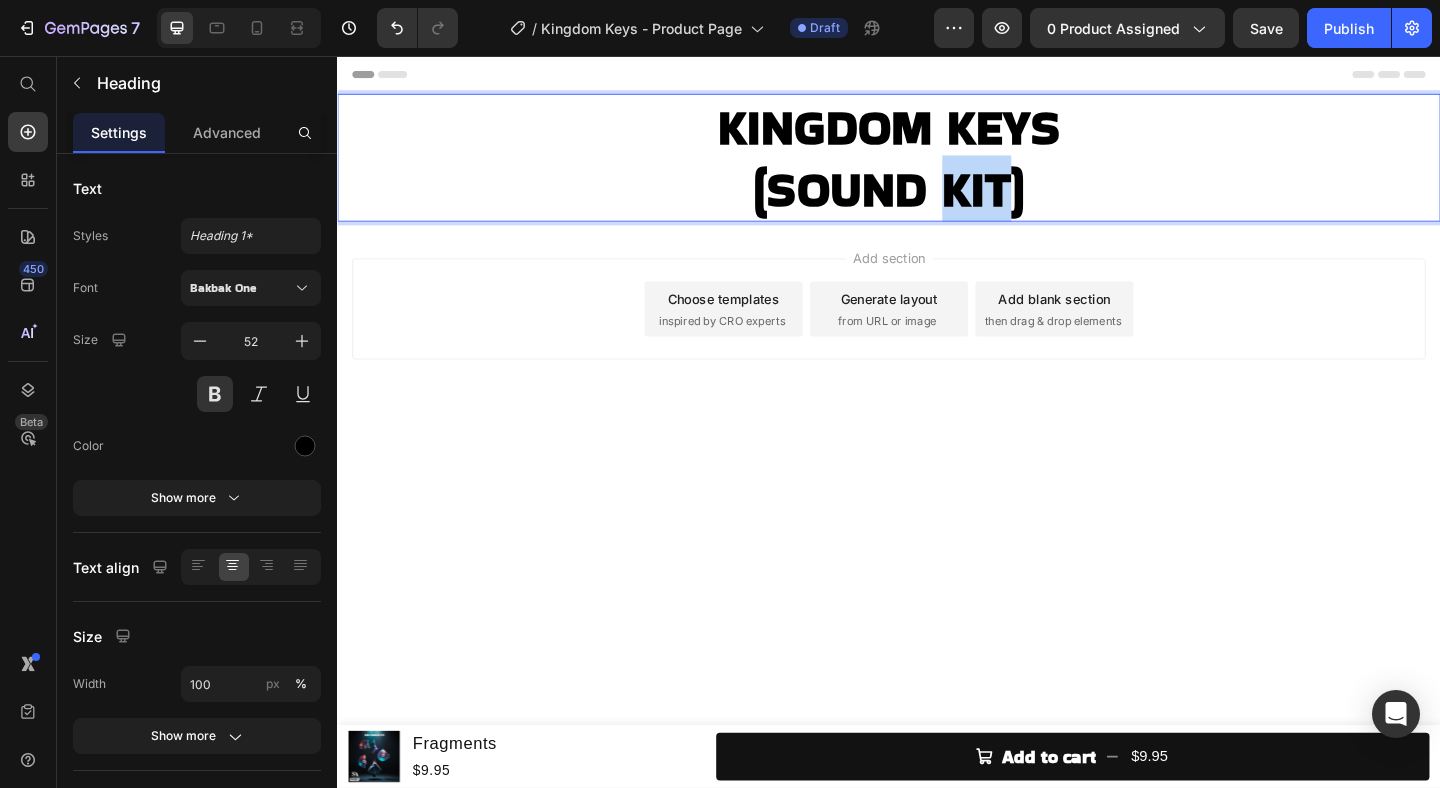 click on "KINGDOM KEYS (SOUND KIT)" at bounding box center [937, 166] 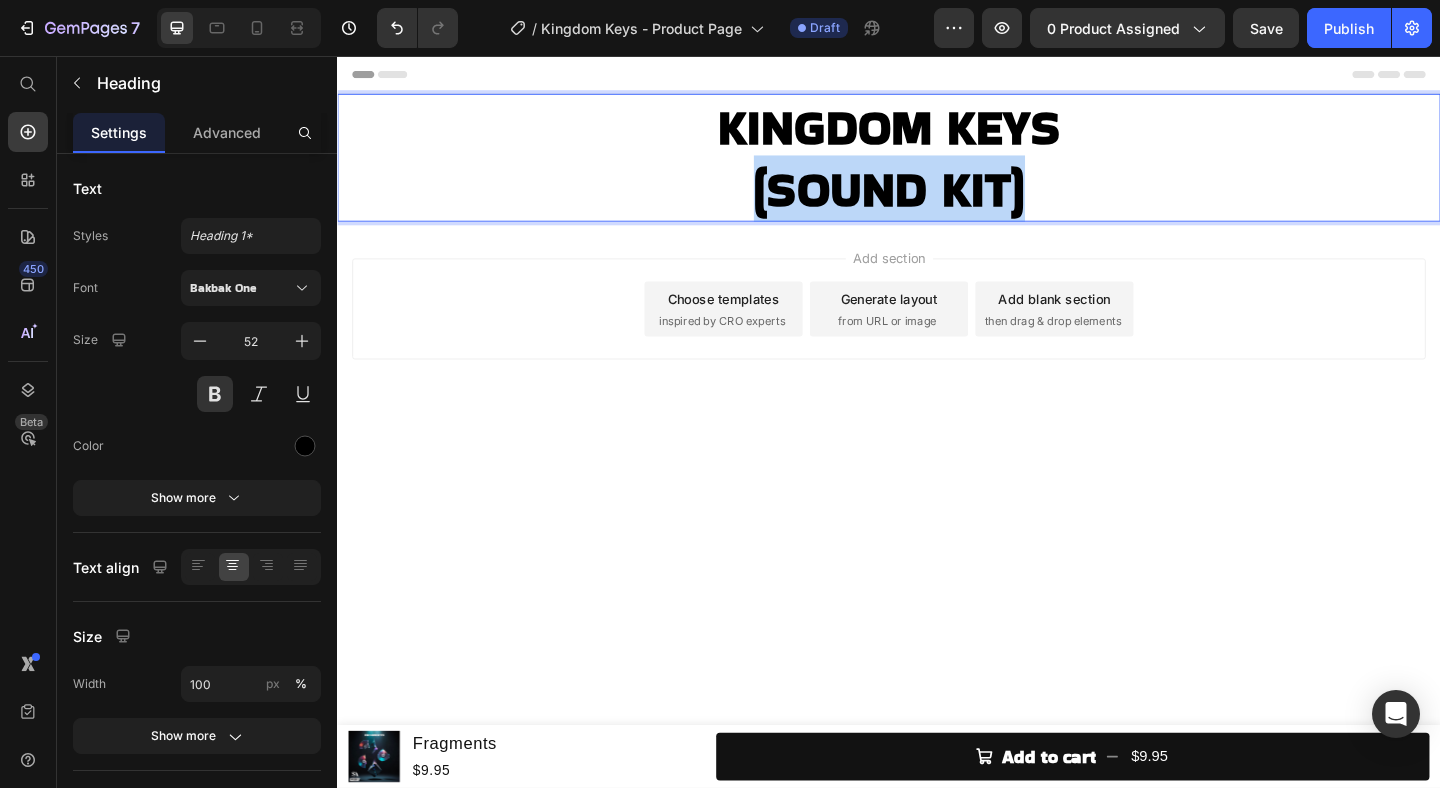 click on "KINGDOM KEYS (SOUND KIT)" at bounding box center [937, 166] 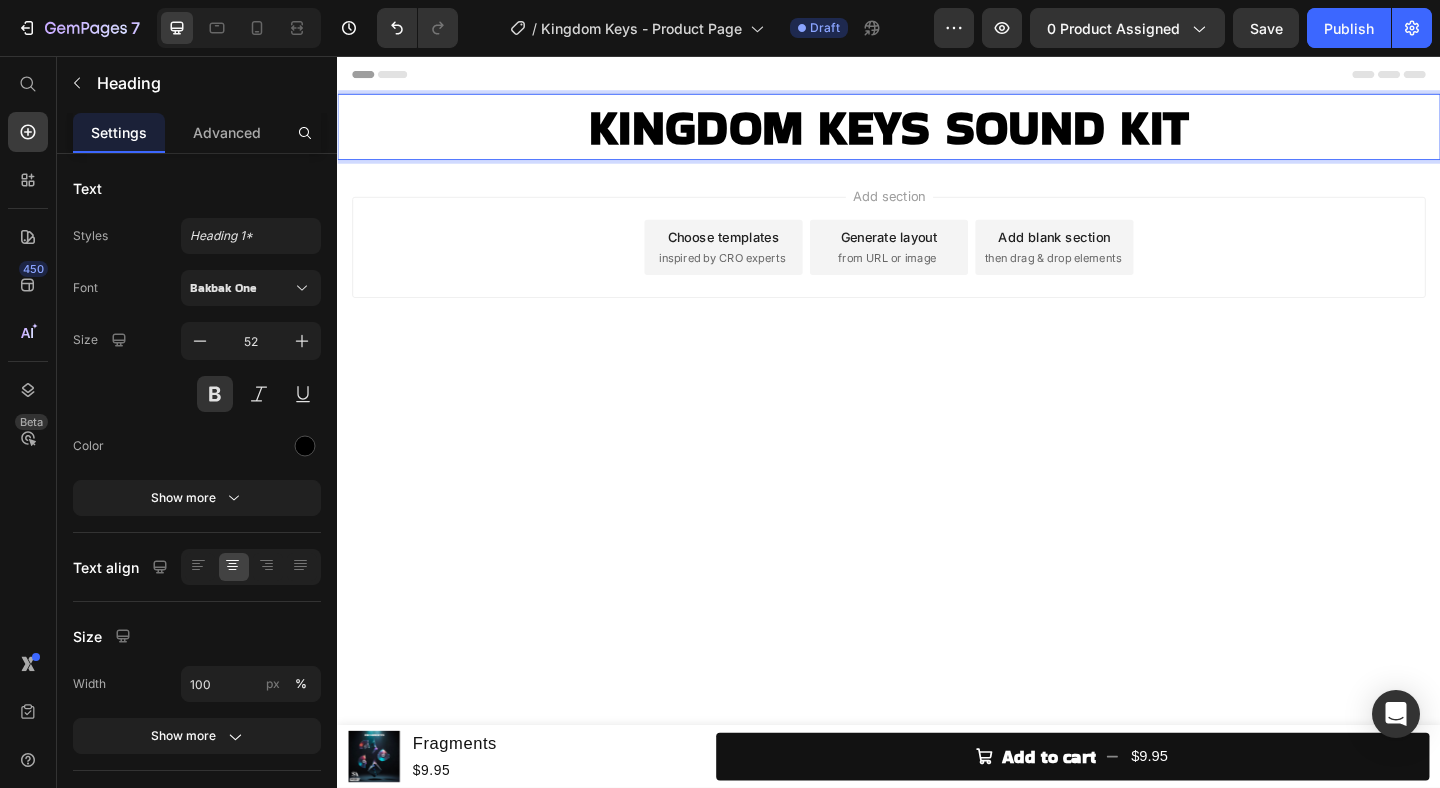 click on "KINGDOM KEYS SOUND KIT" at bounding box center (937, 133) 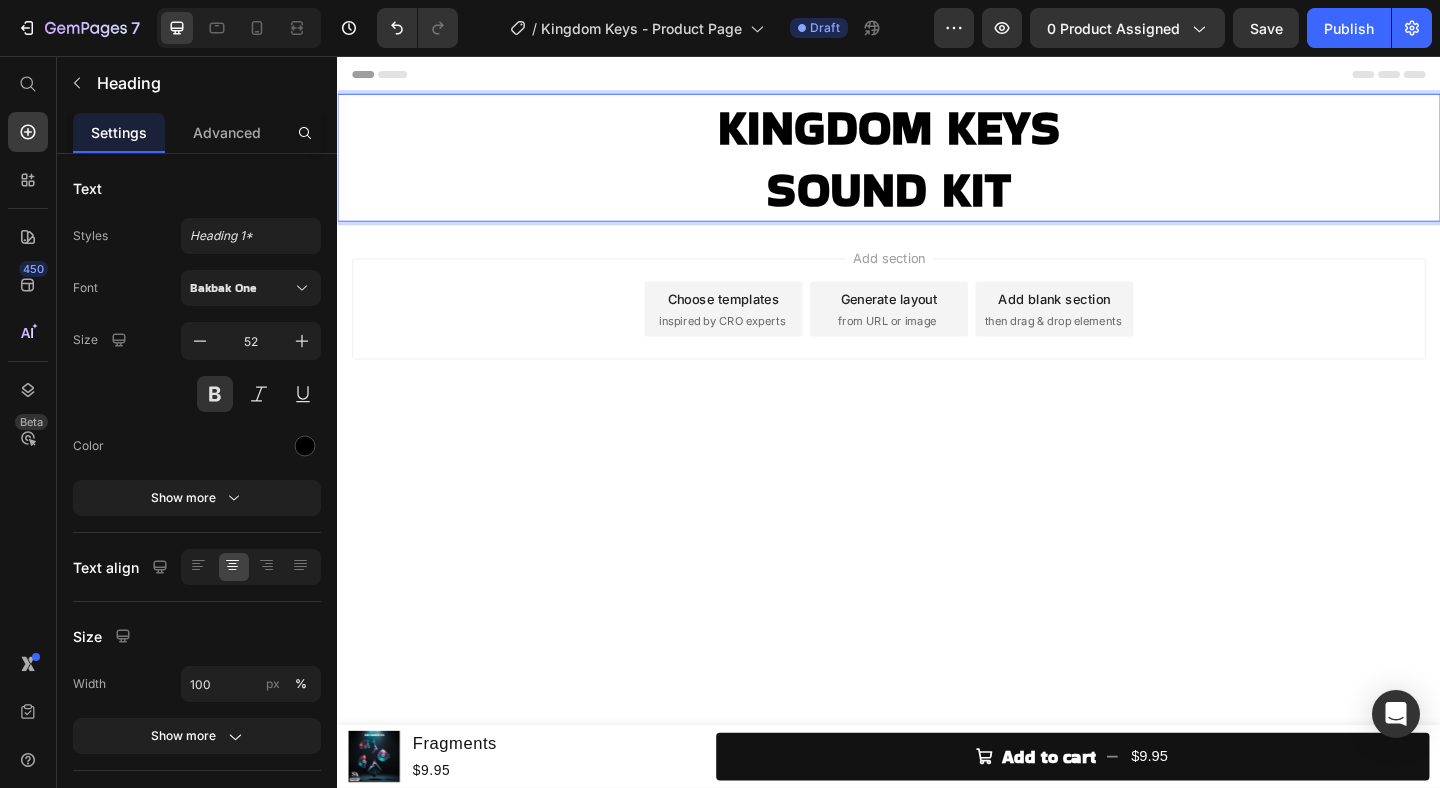 click on "KINGDOM KEYS  SOUND KIT" at bounding box center (937, 166) 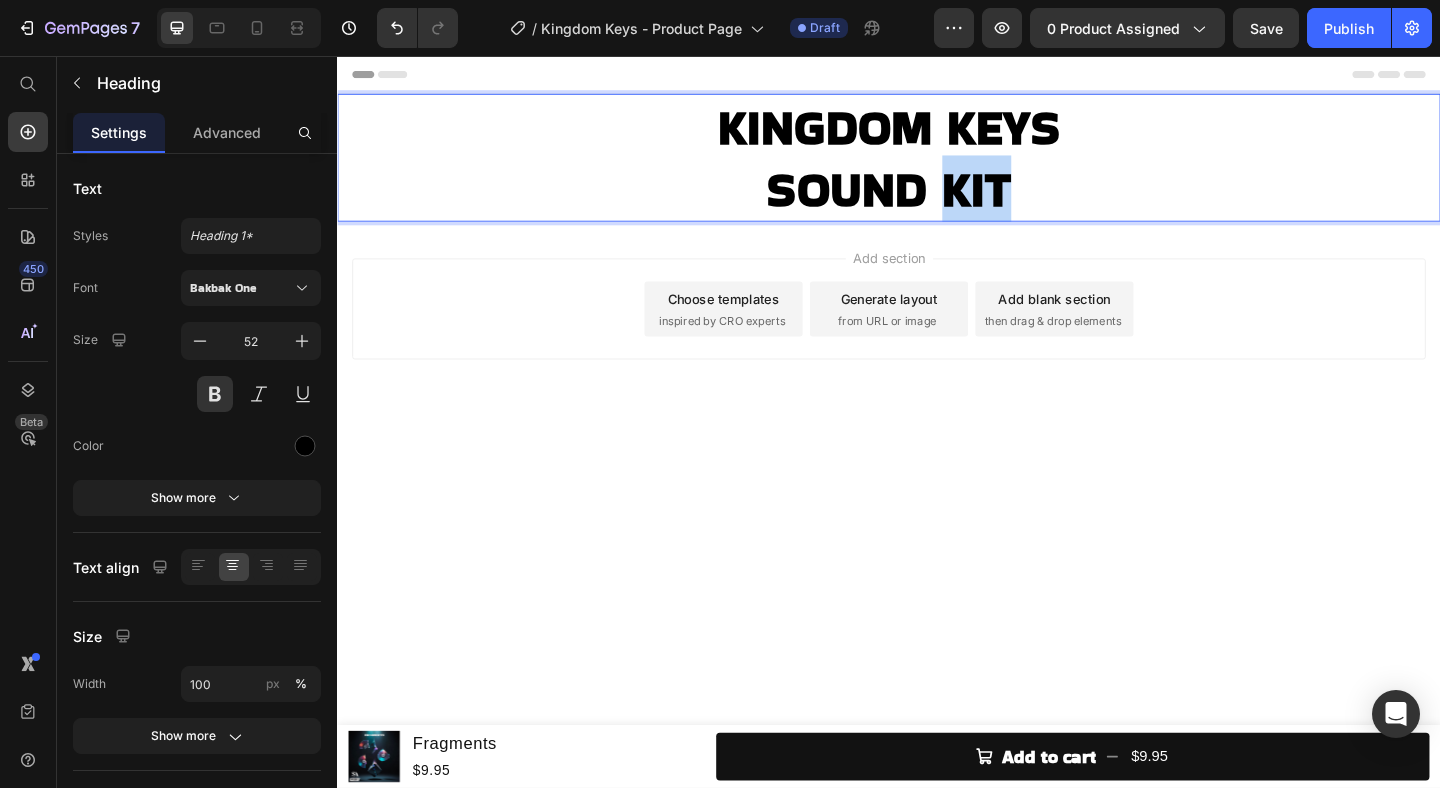 click on "KINGDOM KEYS  SOUND KIT" at bounding box center (937, 166) 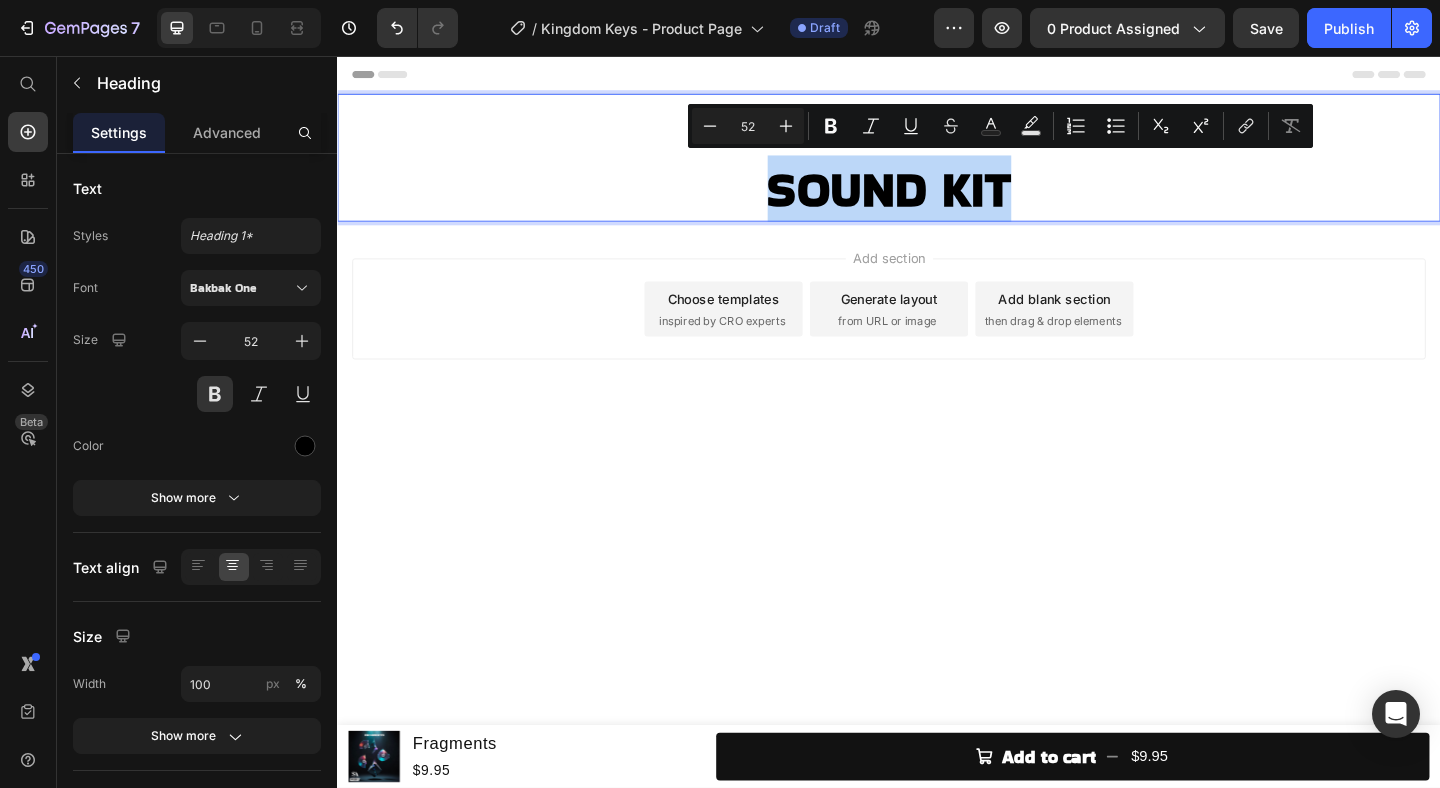 click on "KINGDOM KEYS  SOUND KIT" at bounding box center [937, 166] 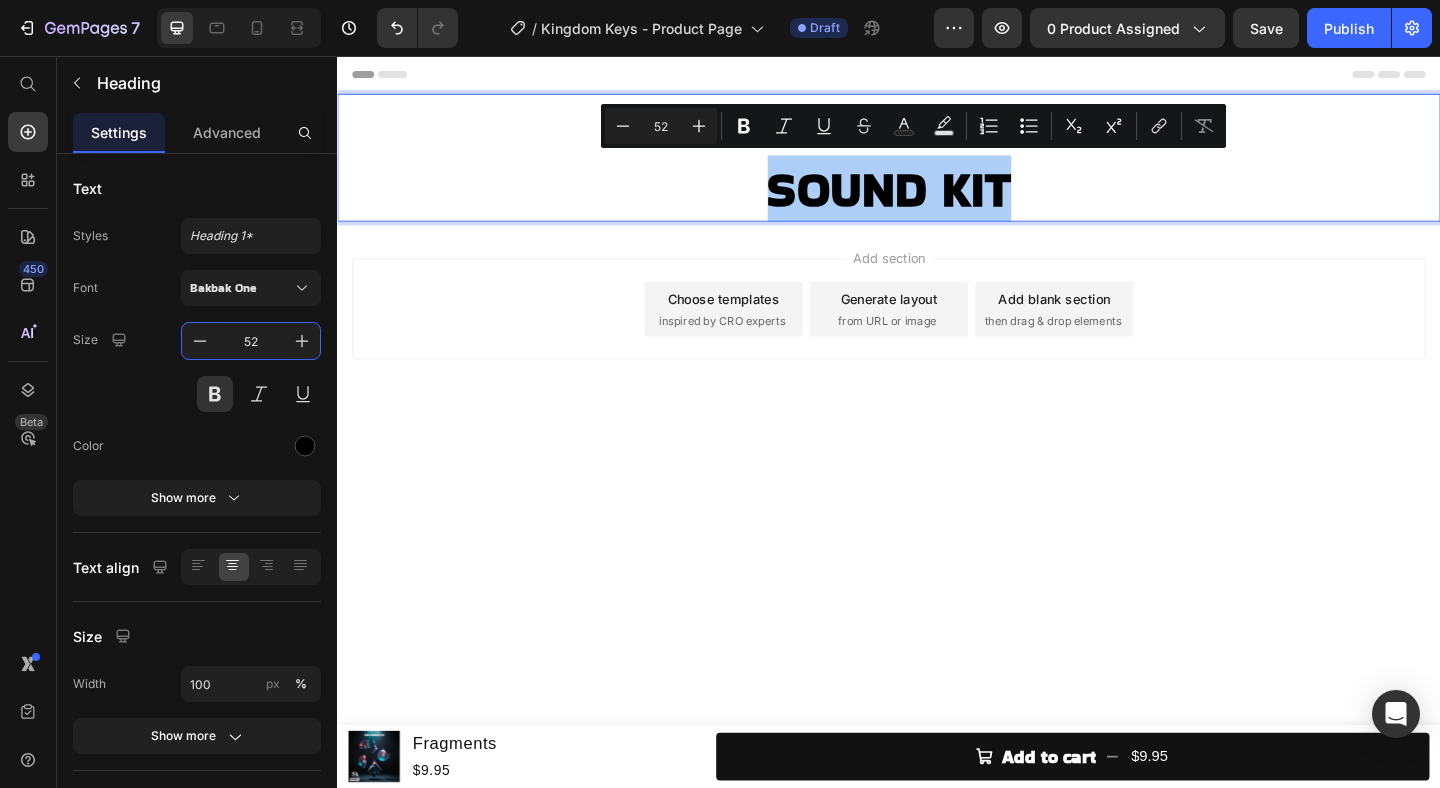 click on "52" at bounding box center [251, 341] 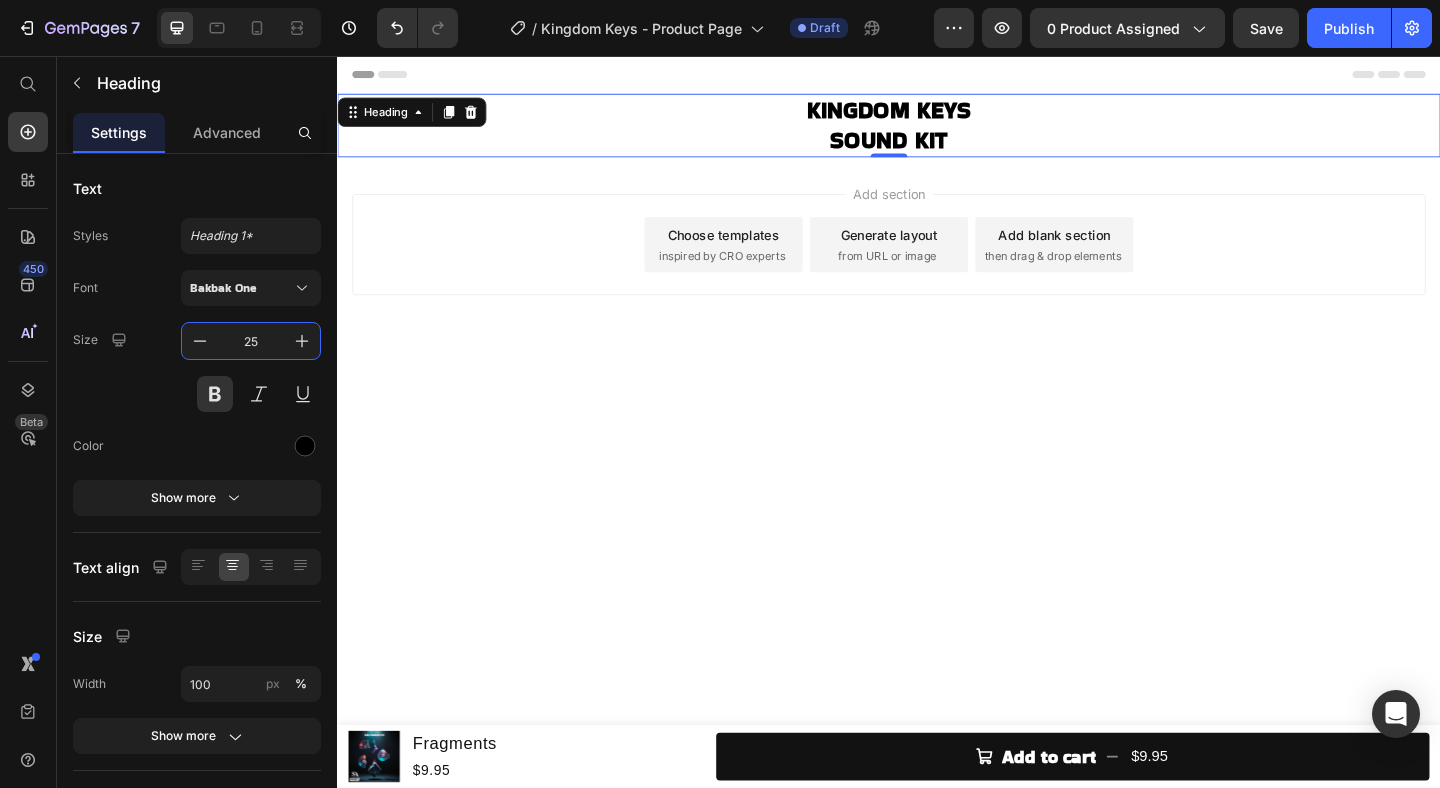 click on "25" at bounding box center [251, 341] 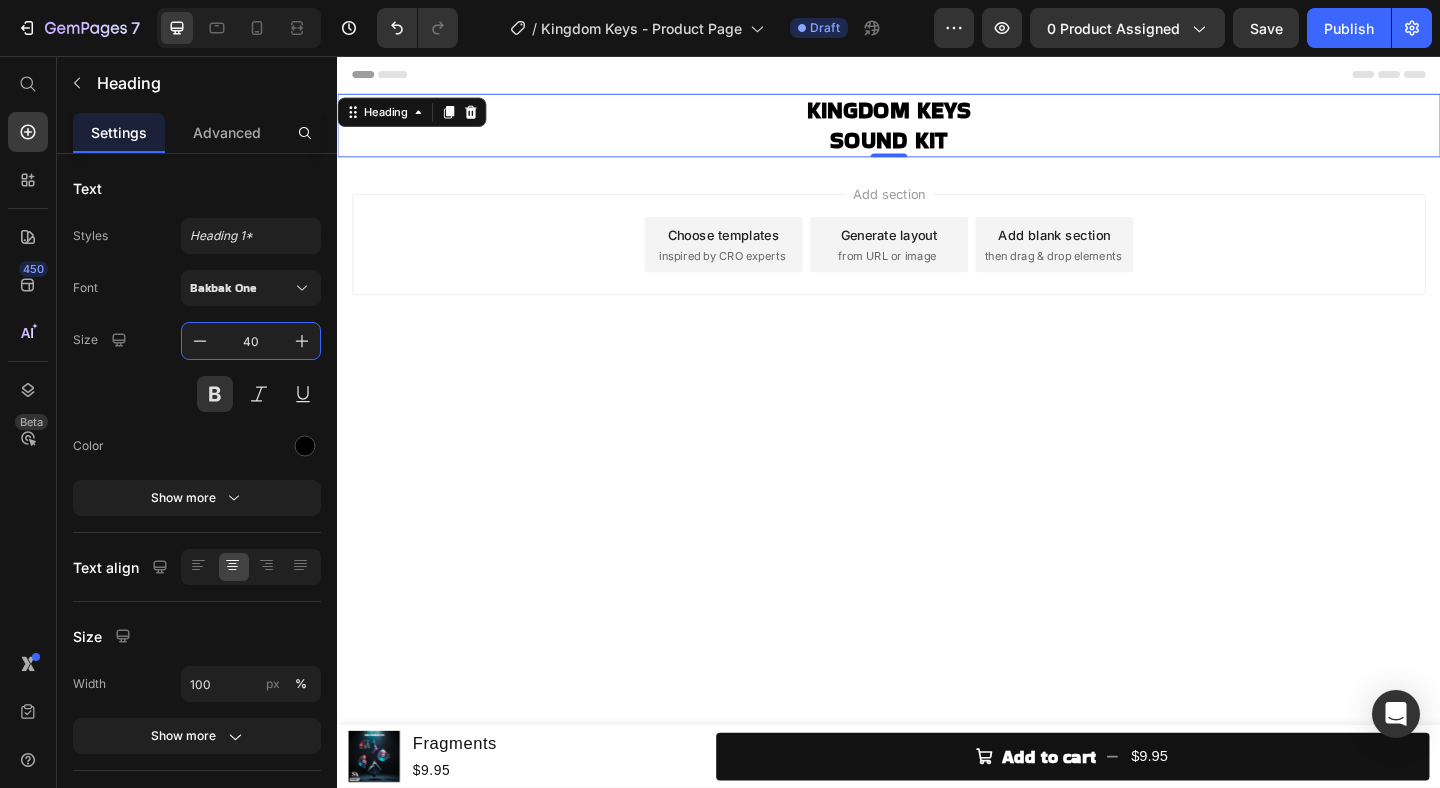 type on "40" 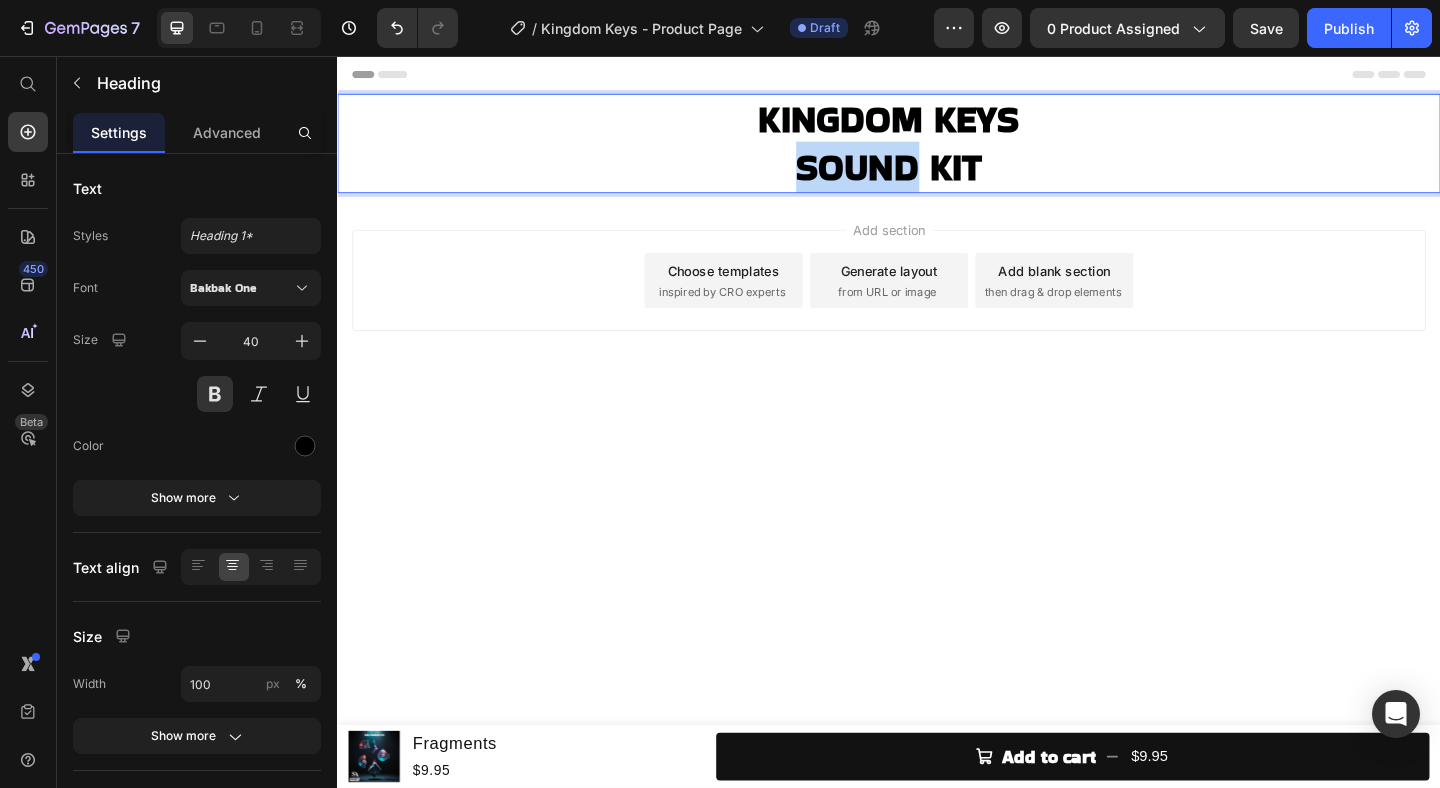 click on "KINGDOM KEYS  SOUND KIT" at bounding box center (937, 151) 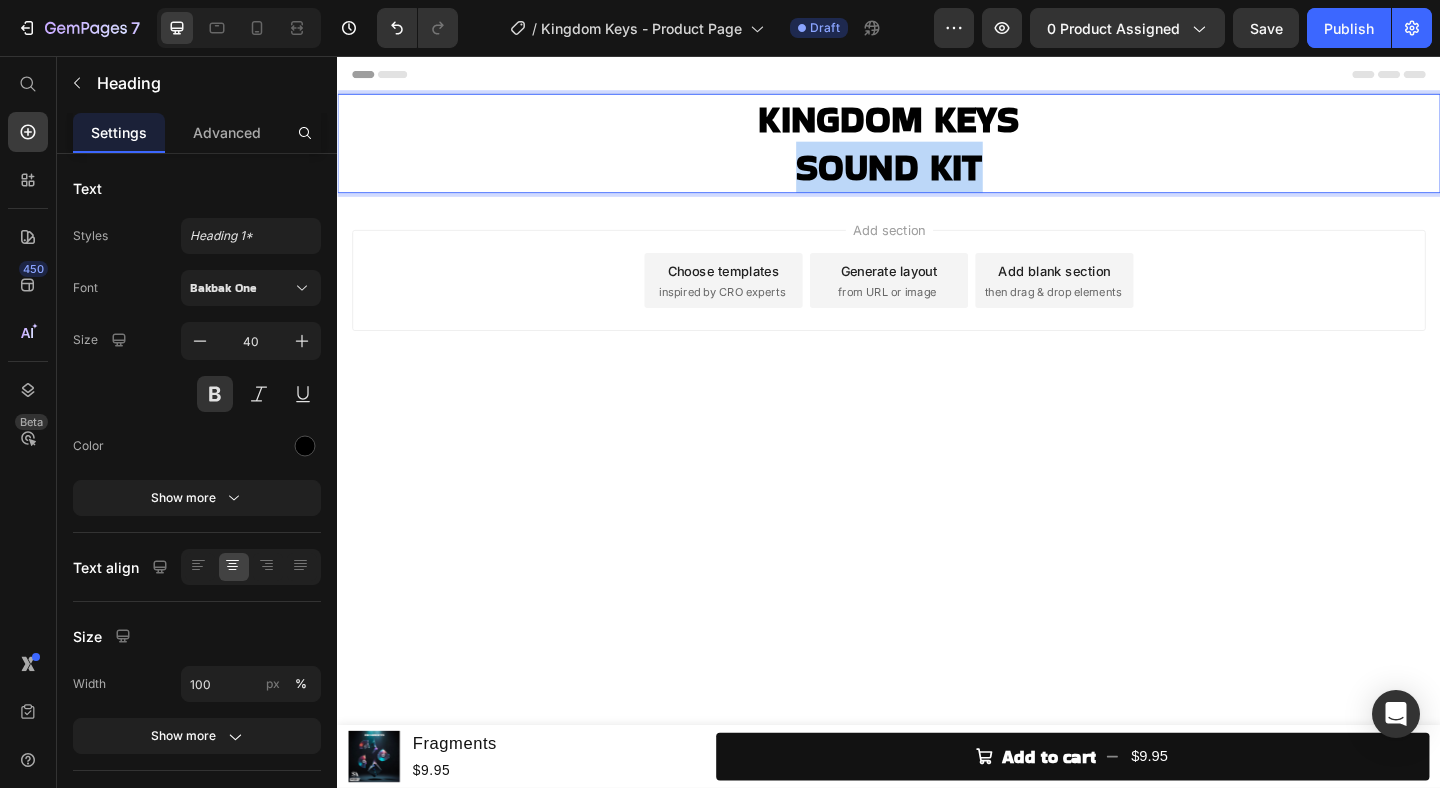 click on "KINGDOM KEYS  SOUND KIT" at bounding box center [937, 151] 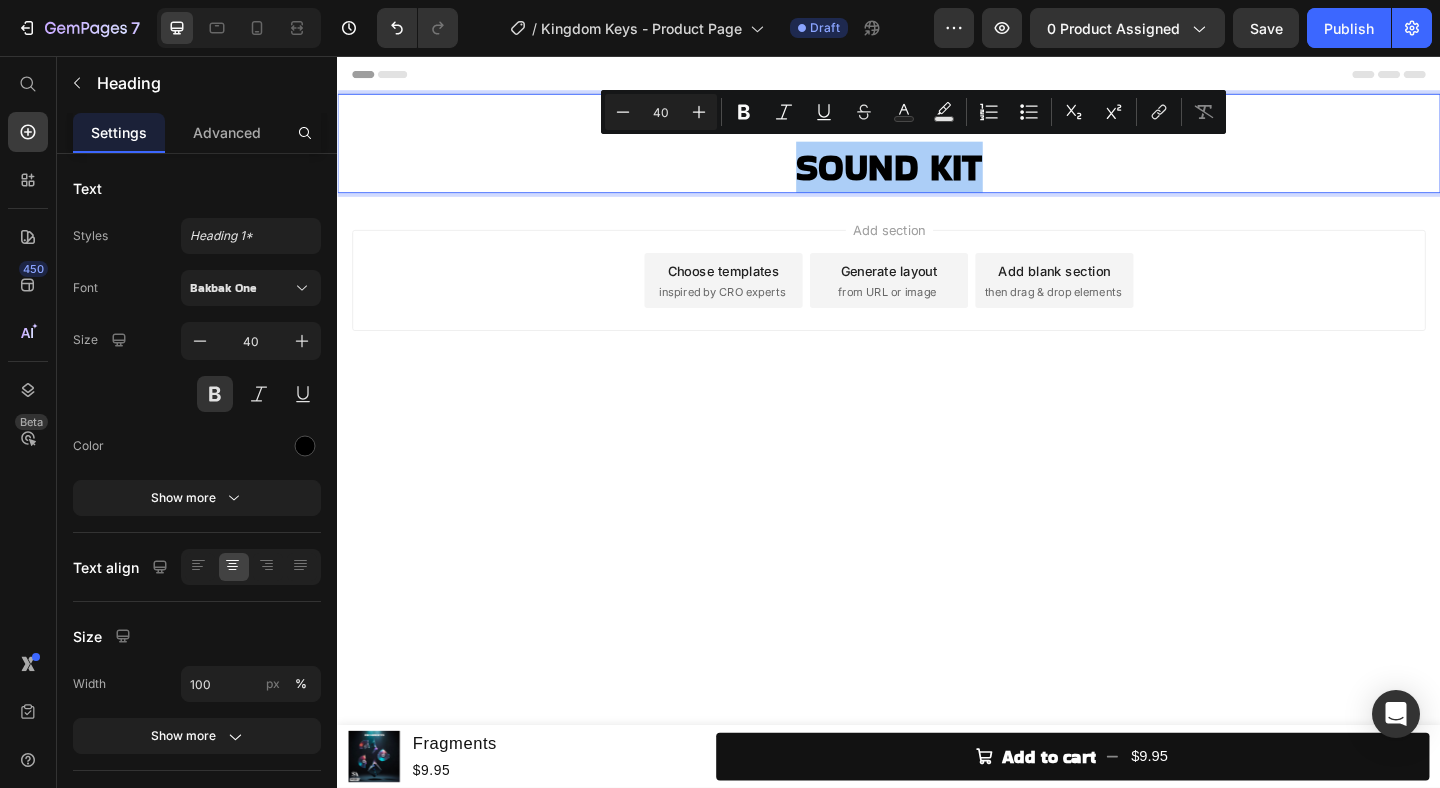 click on "40" at bounding box center [661, 112] 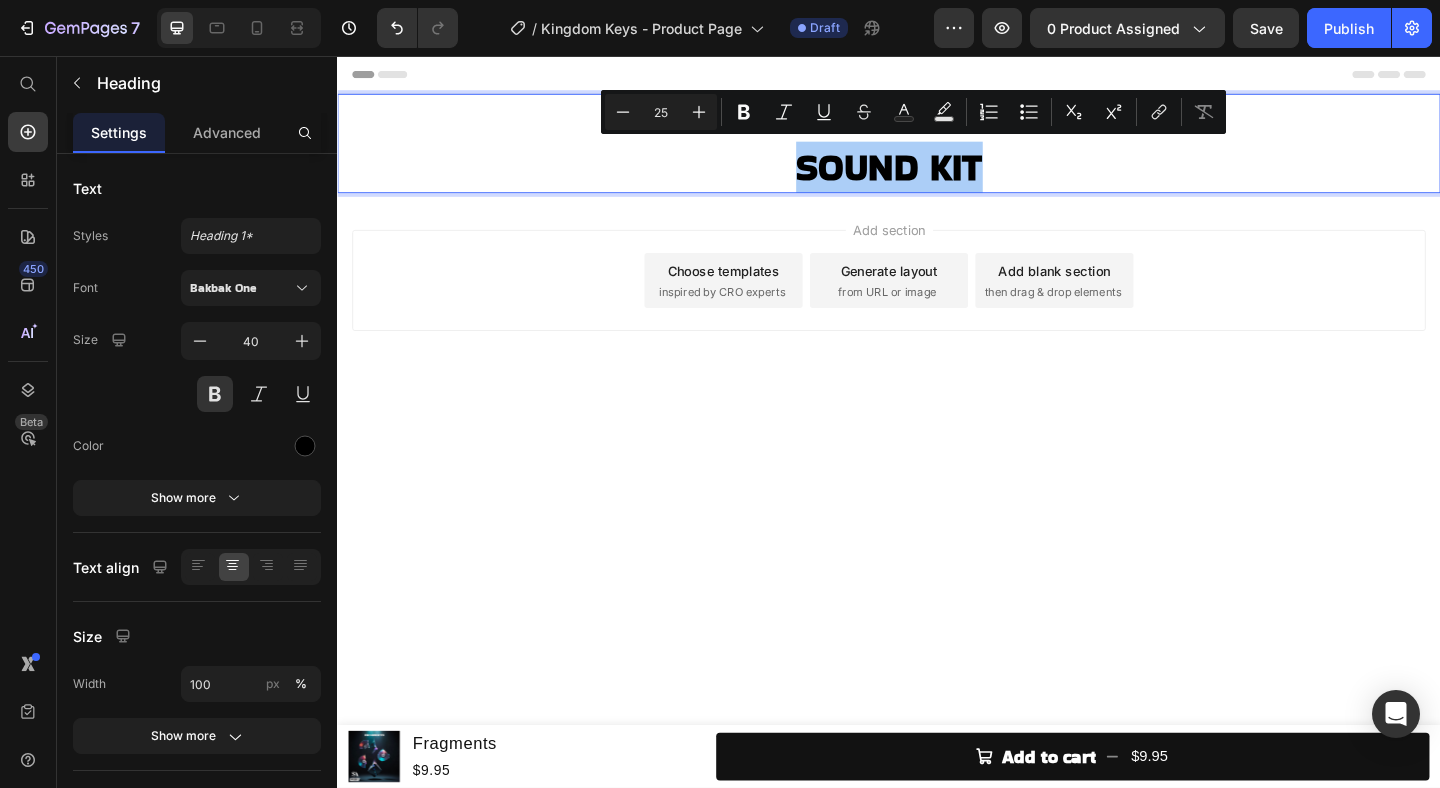 type on "25" 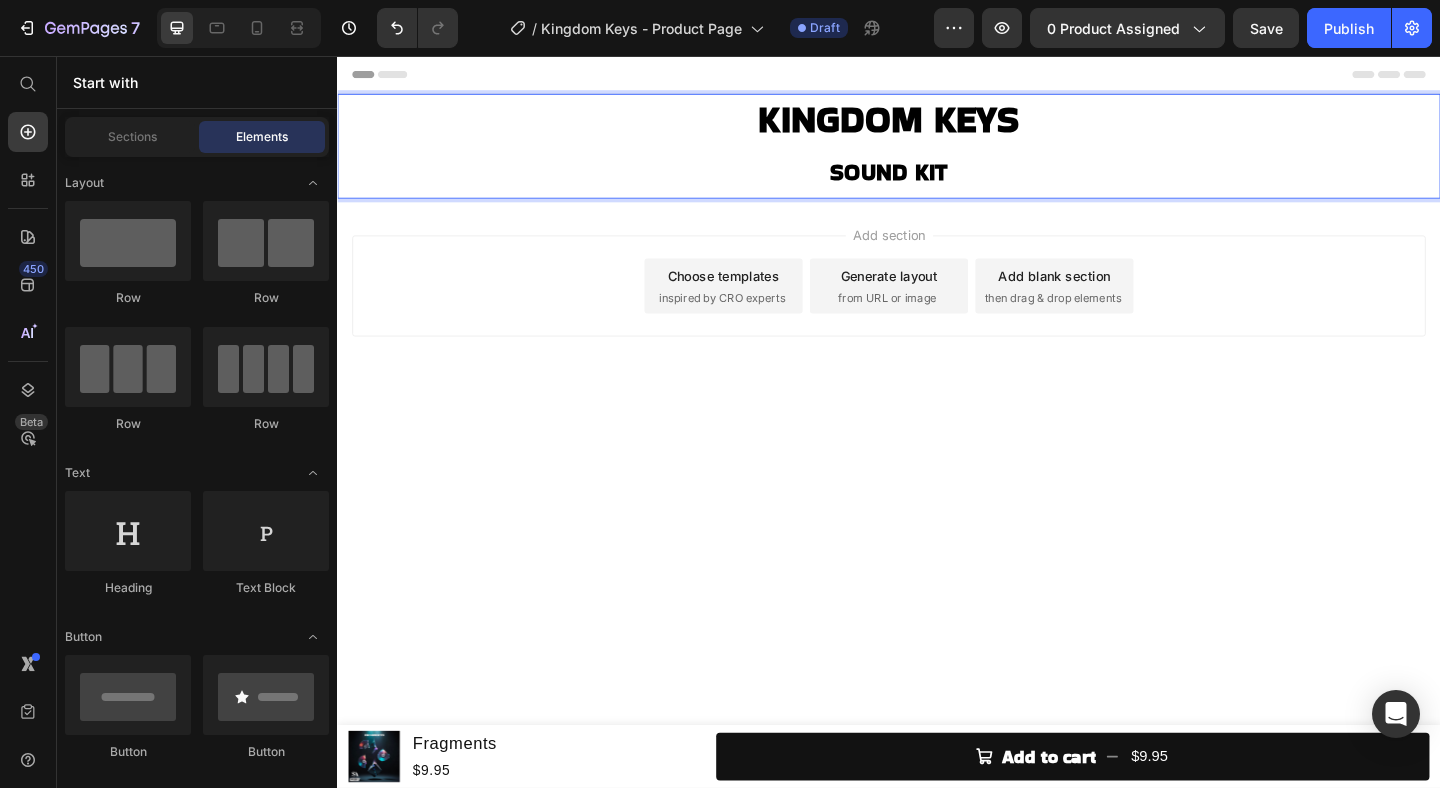 click on "Add section Choose templates inspired by CRO experts Generate layout from URL or image Add blank section then drag & drop elements" at bounding box center (937, 334) 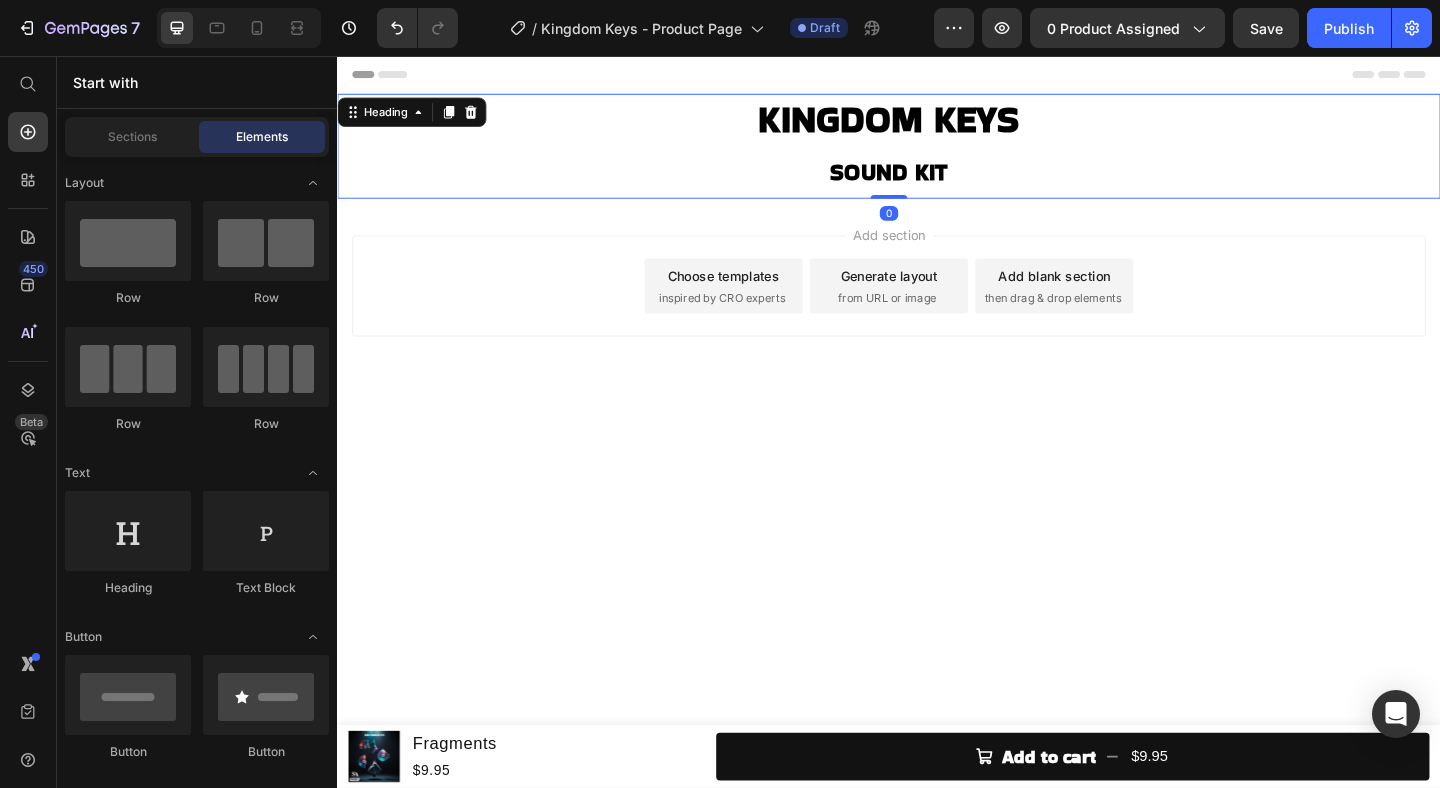 click on "SOUND KIT" at bounding box center (937, 182) 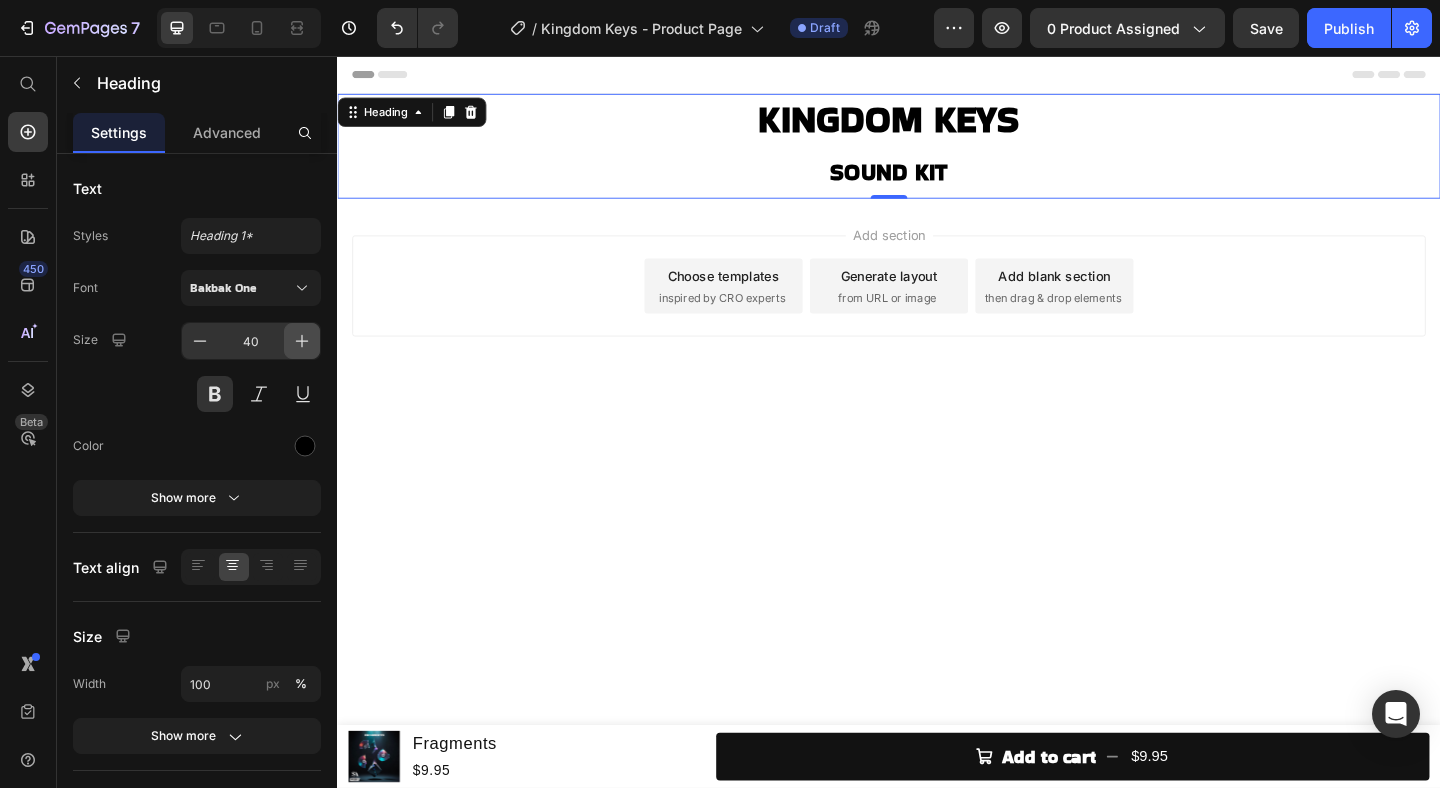 click at bounding box center [302, 341] 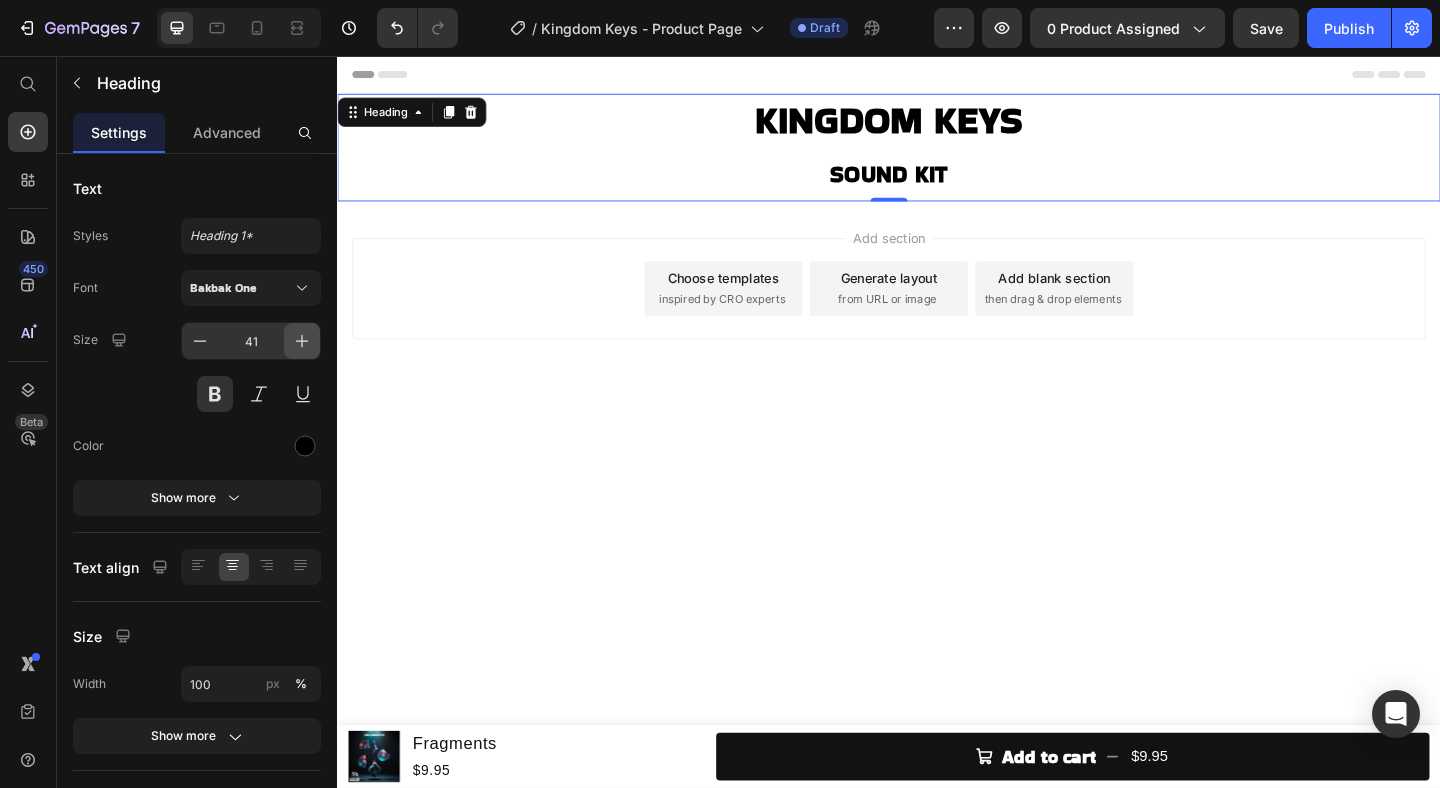 click at bounding box center [302, 341] 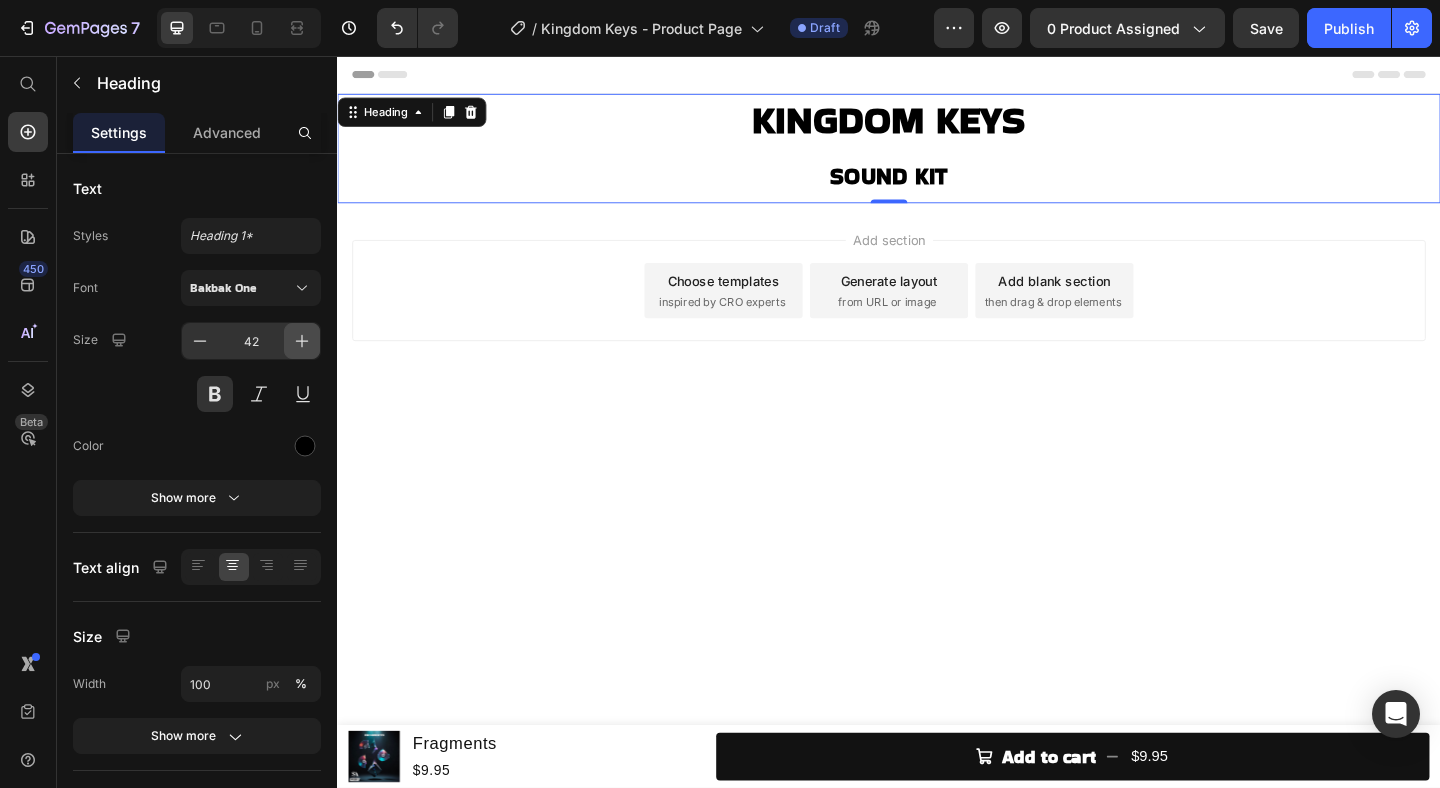 click at bounding box center [302, 341] 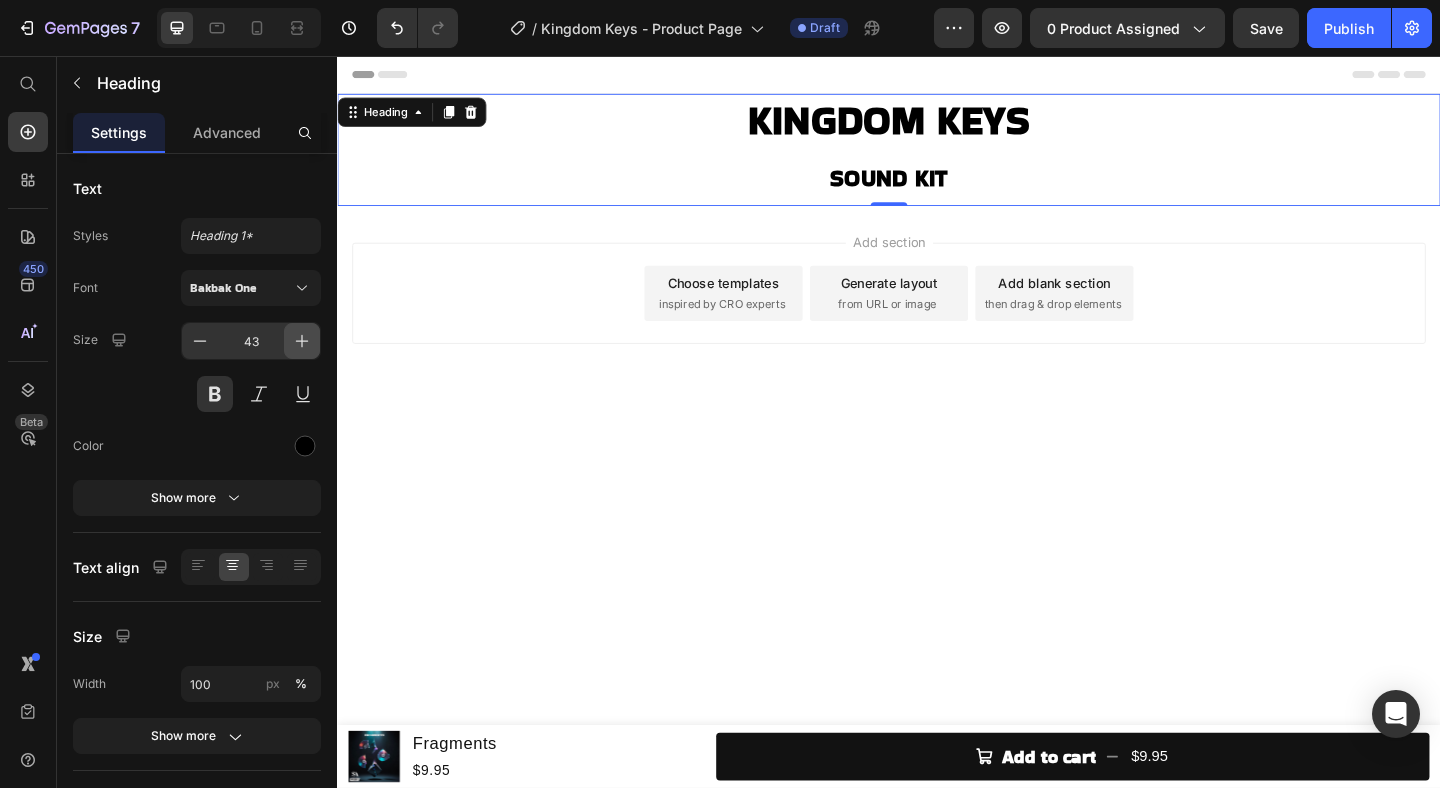 click at bounding box center [302, 341] 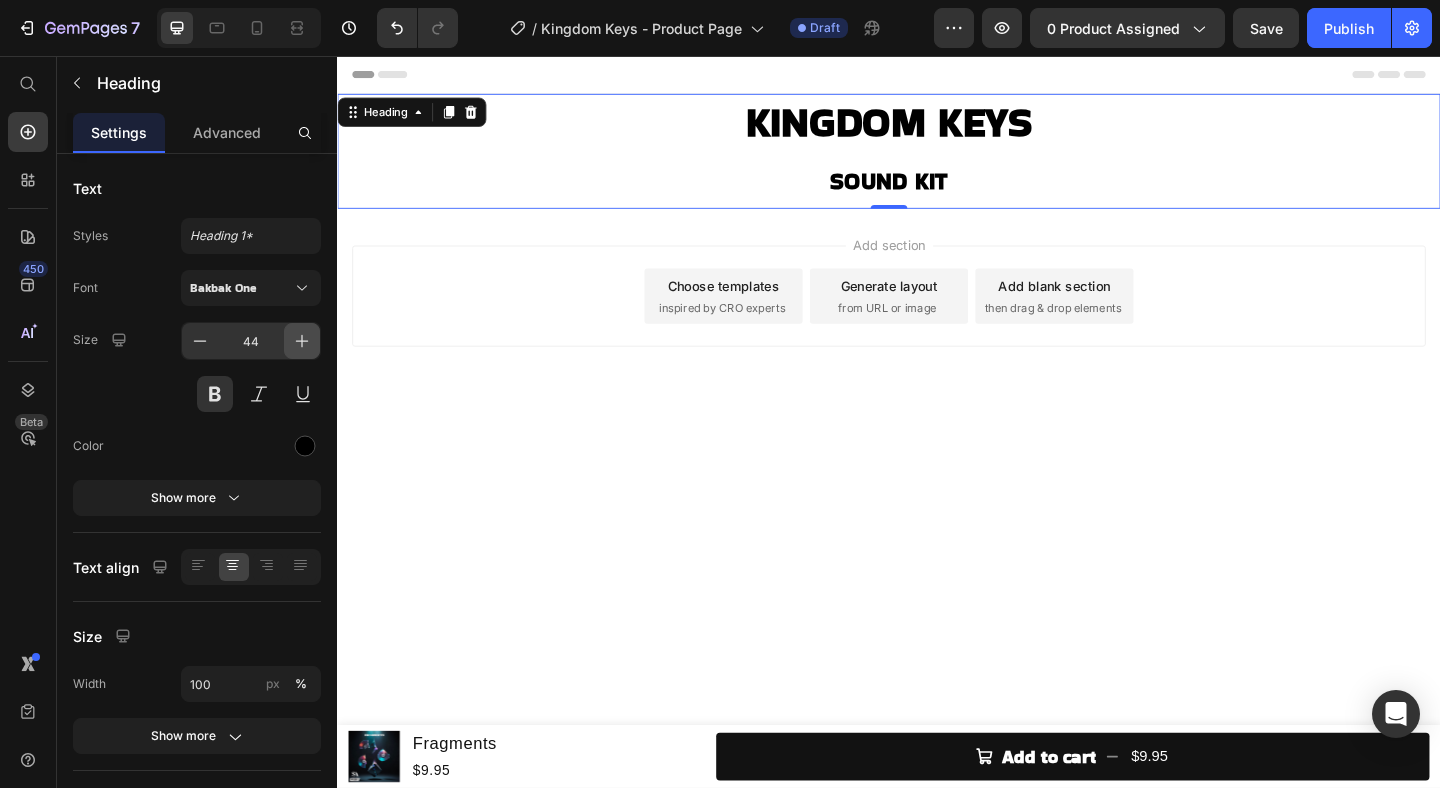 click at bounding box center (302, 341) 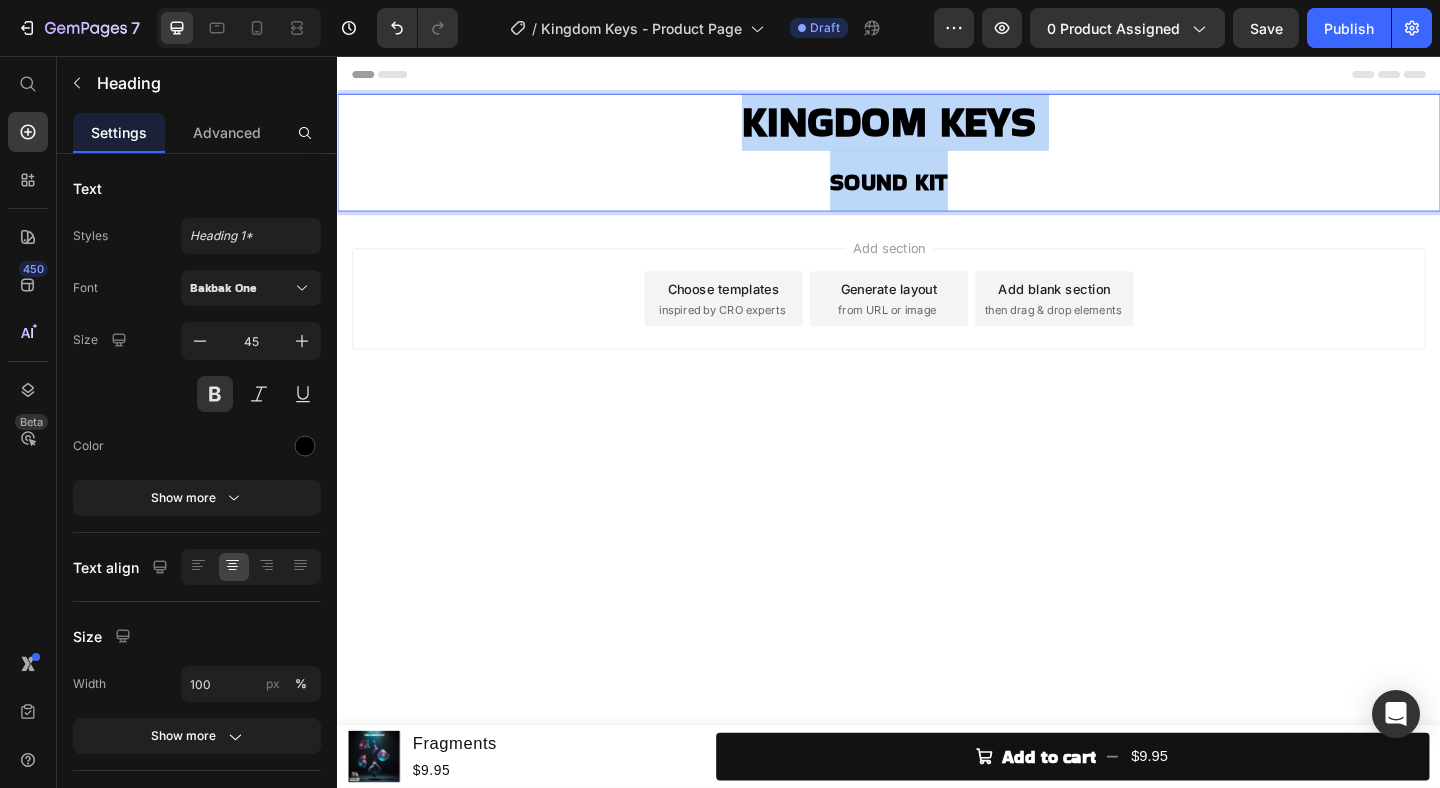 drag, startPoint x: 771, startPoint y: 129, endPoint x: 1029, endPoint y: 229, distance: 276.702 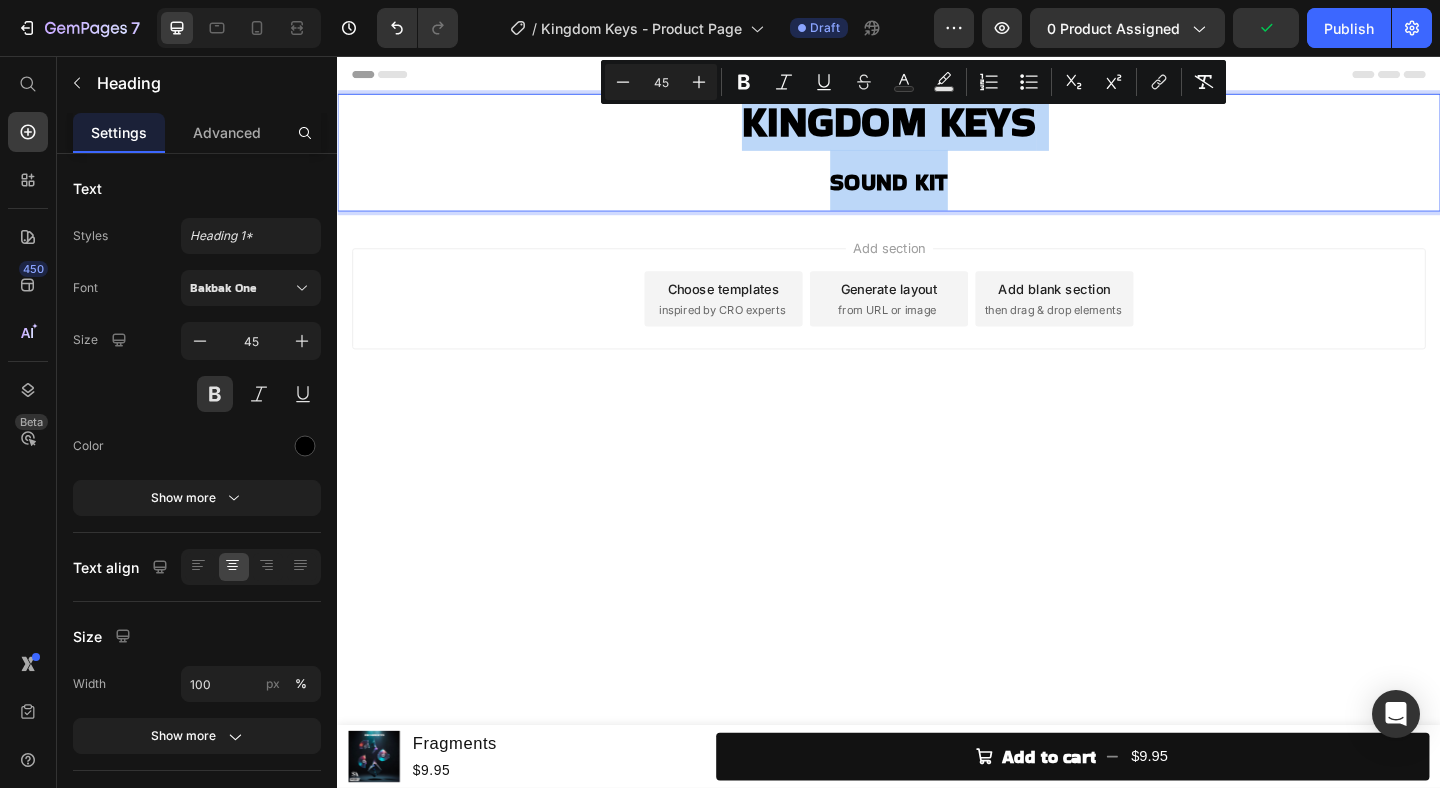 click on "SOUND KIT" at bounding box center (937, 193) 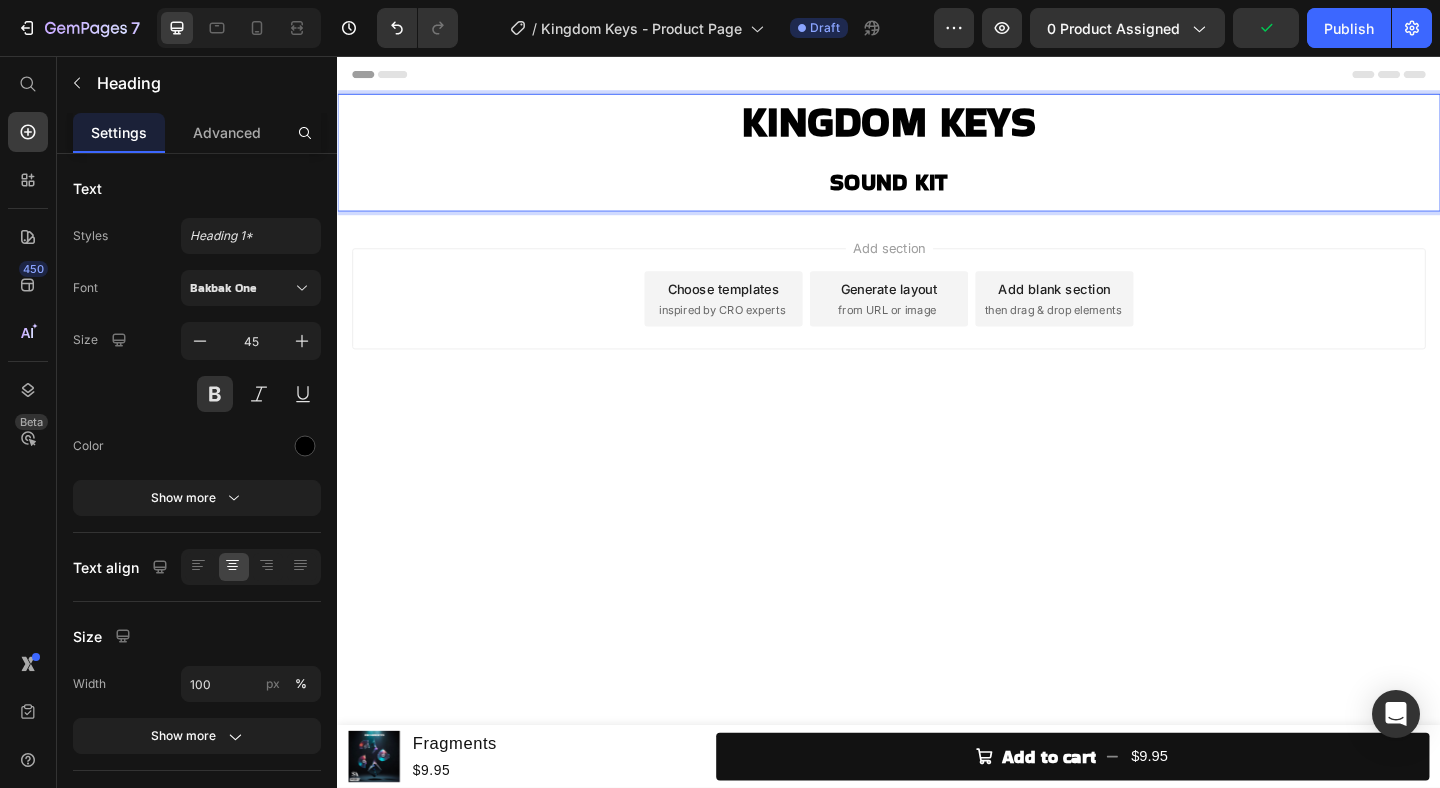 click on "SOUND KIT" at bounding box center [937, 193] 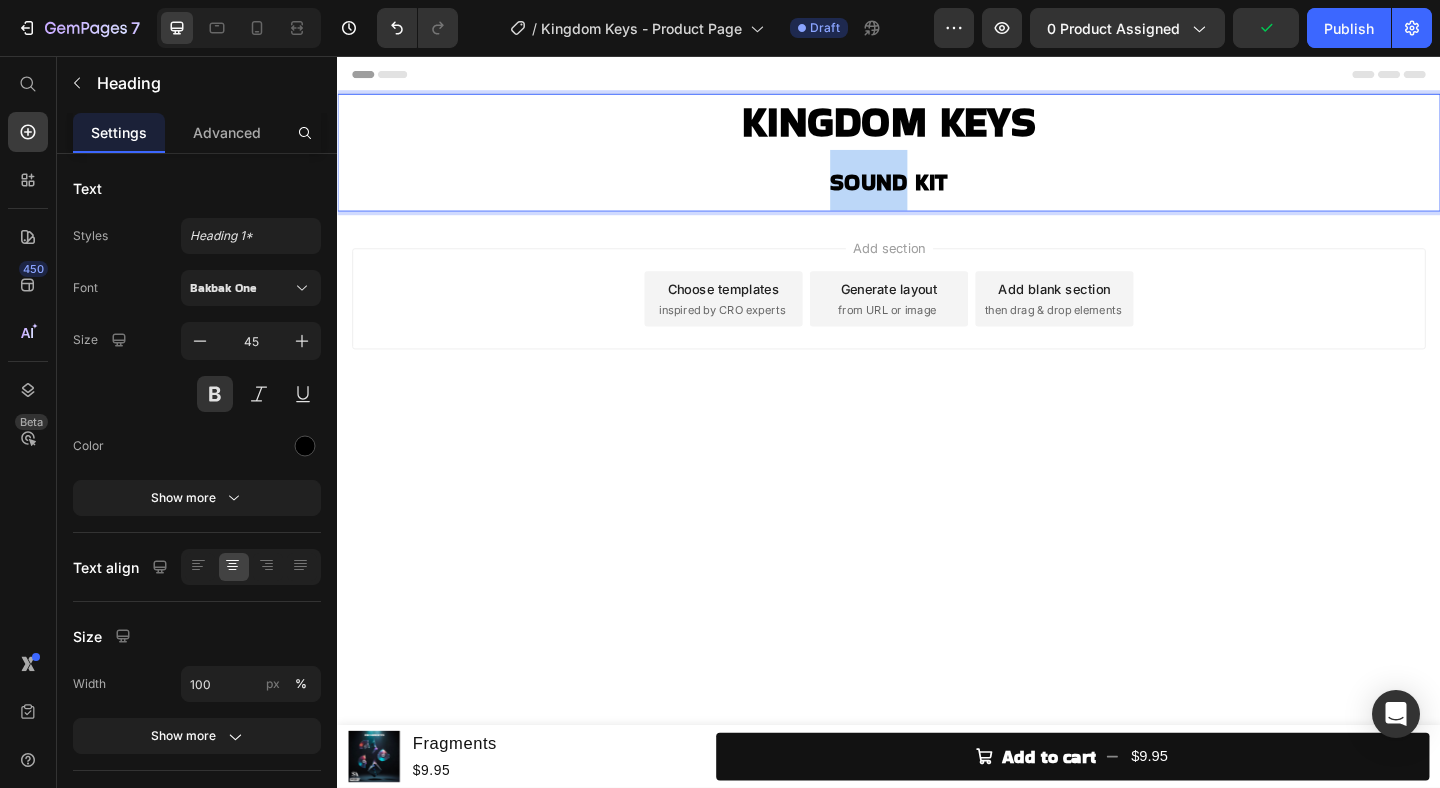 click on "SOUND KIT" at bounding box center [937, 193] 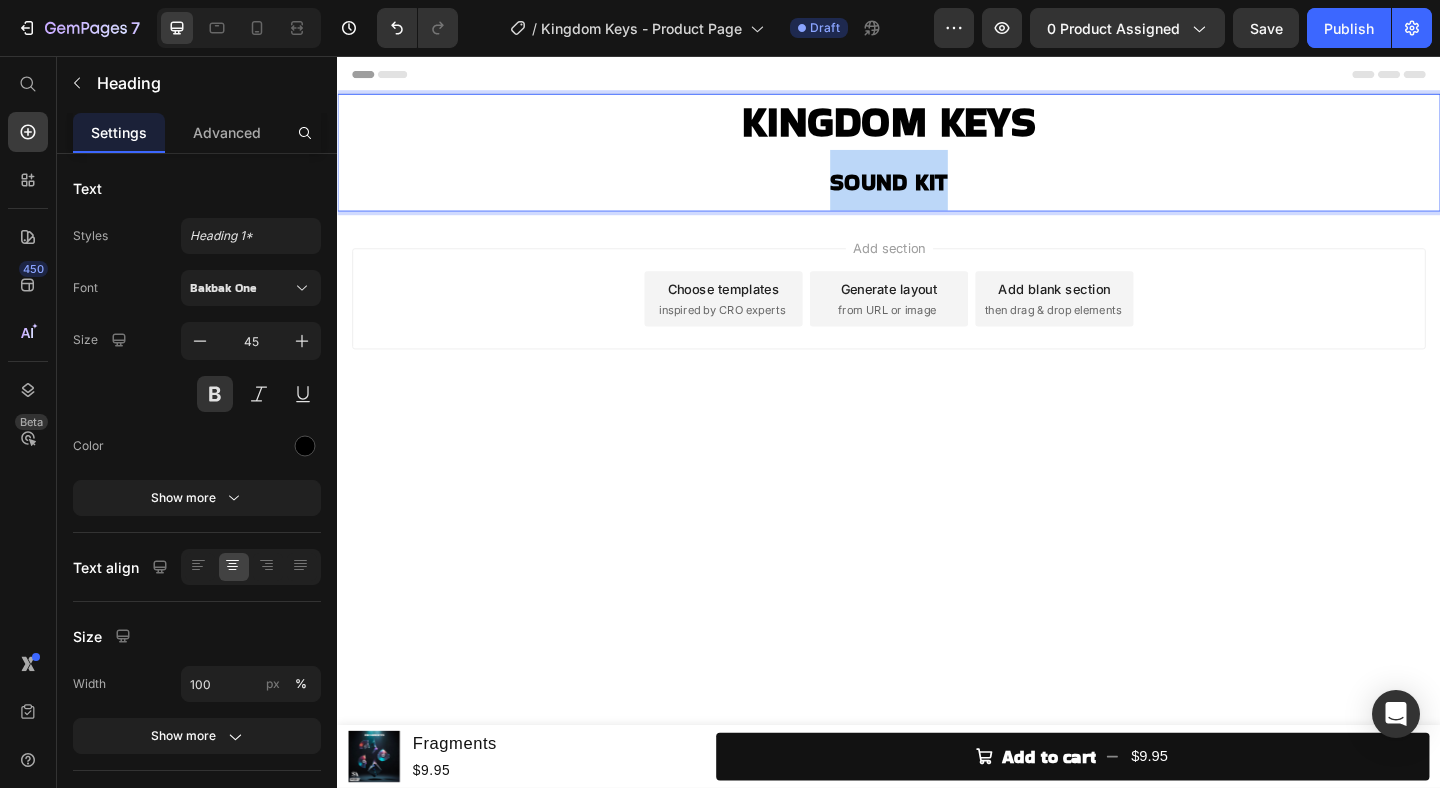 click on "SOUND KIT" at bounding box center [937, 193] 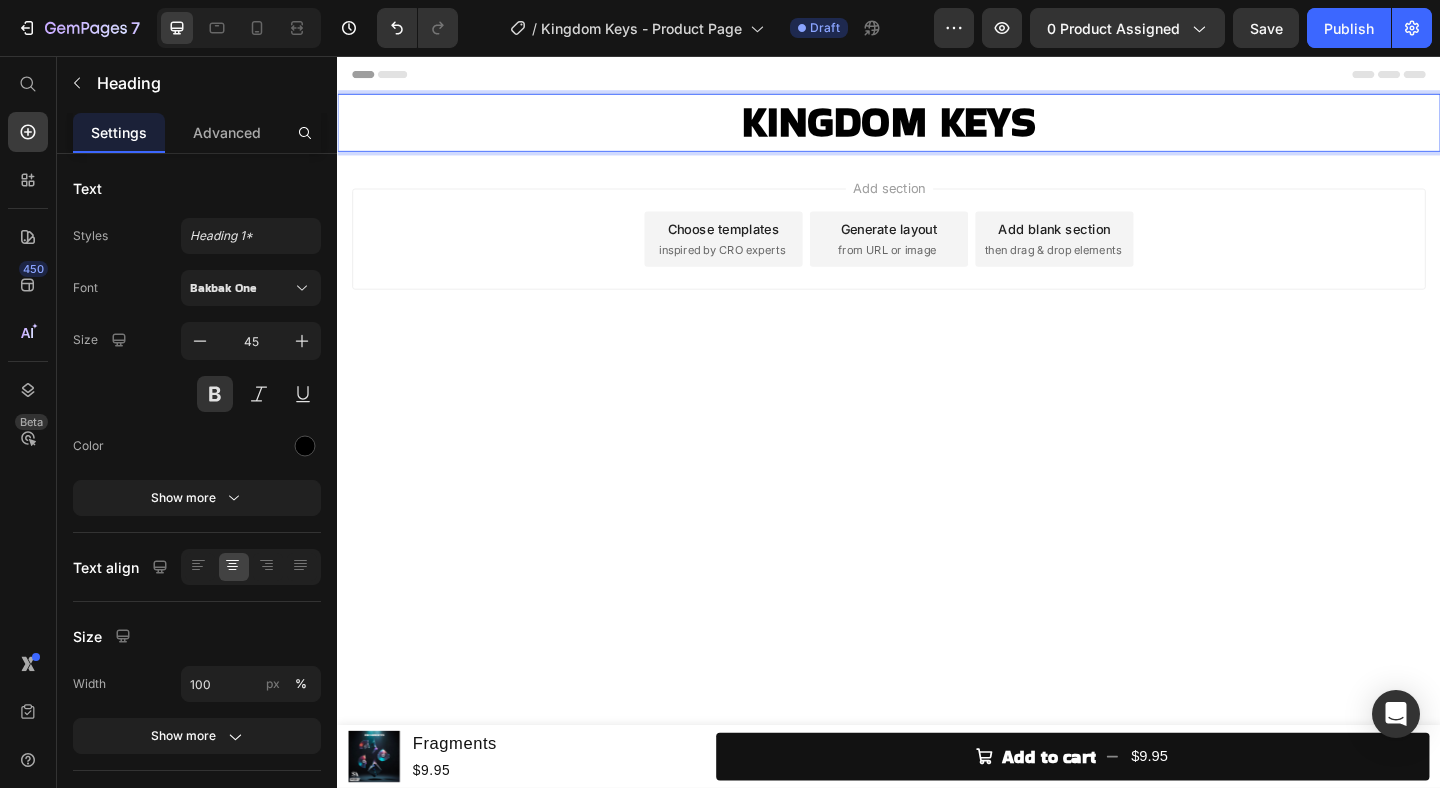 click on "Add section Choose templates inspired by CRO experts Generate layout from URL or image Add blank section then drag & drop elements" at bounding box center (937, 283) 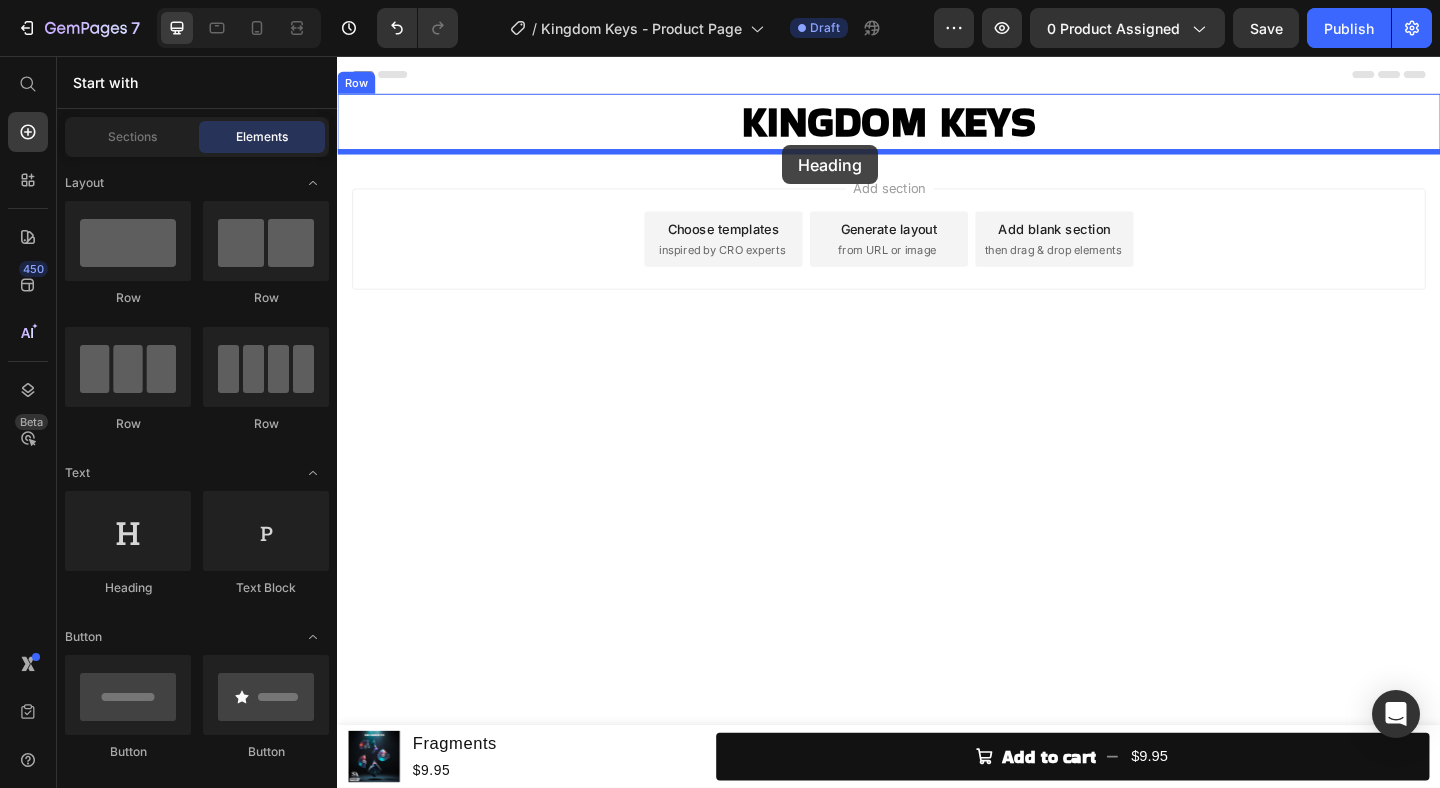 drag, startPoint x: 479, startPoint y: 593, endPoint x: 821, endPoint y: 153, distance: 557.2827 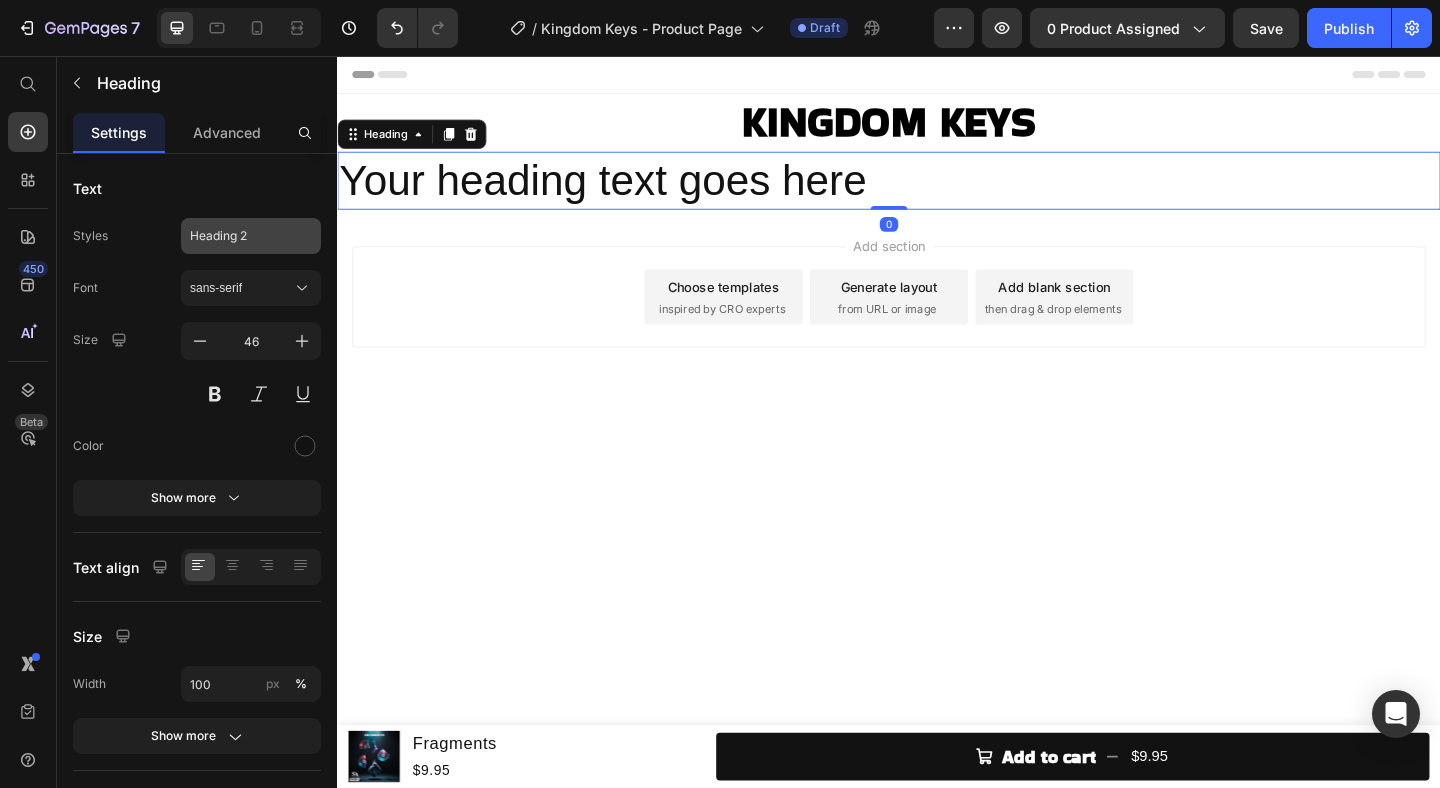 click on "Heading 2" at bounding box center [251, 236] 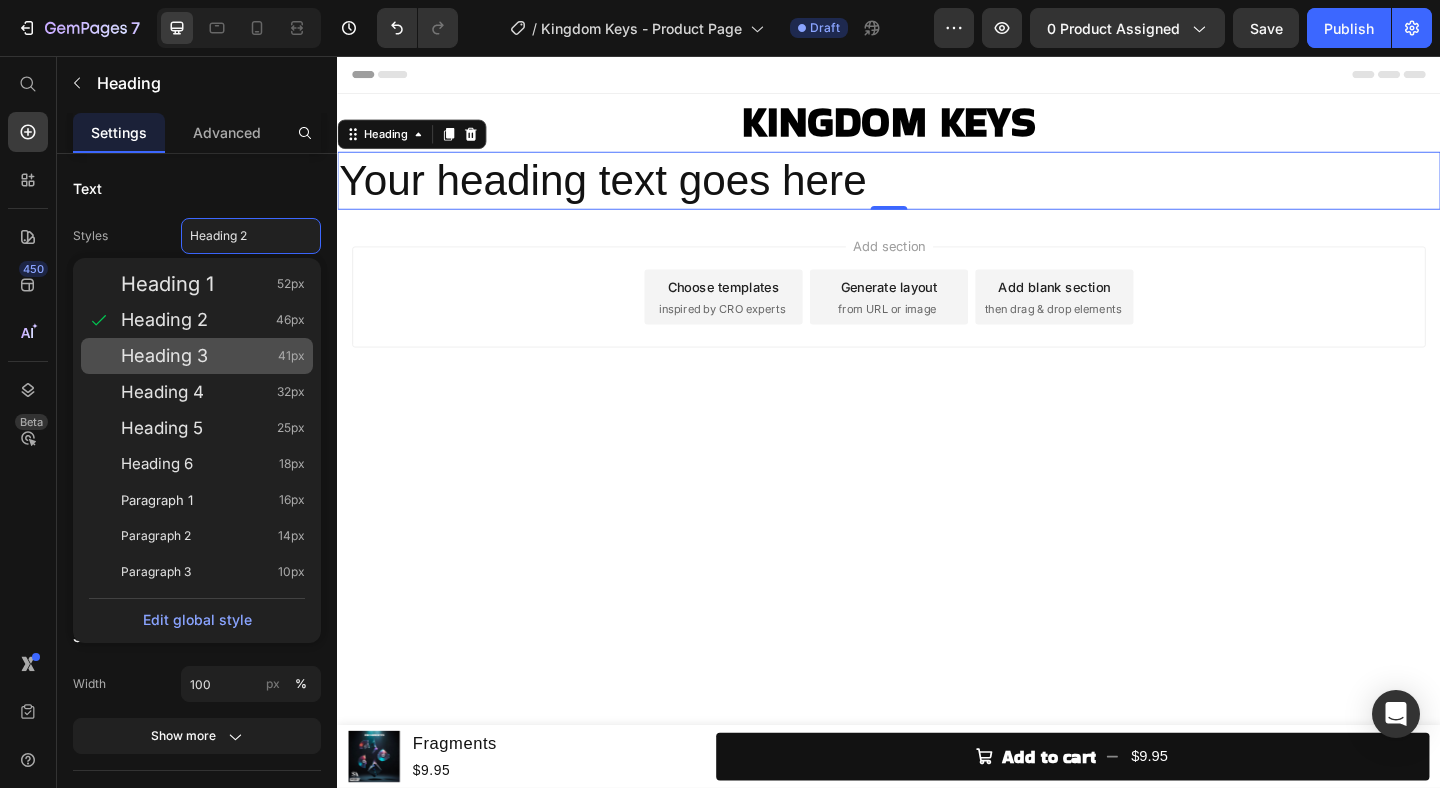 click on "Heading 3 41px" at bounding box center (213, 356) 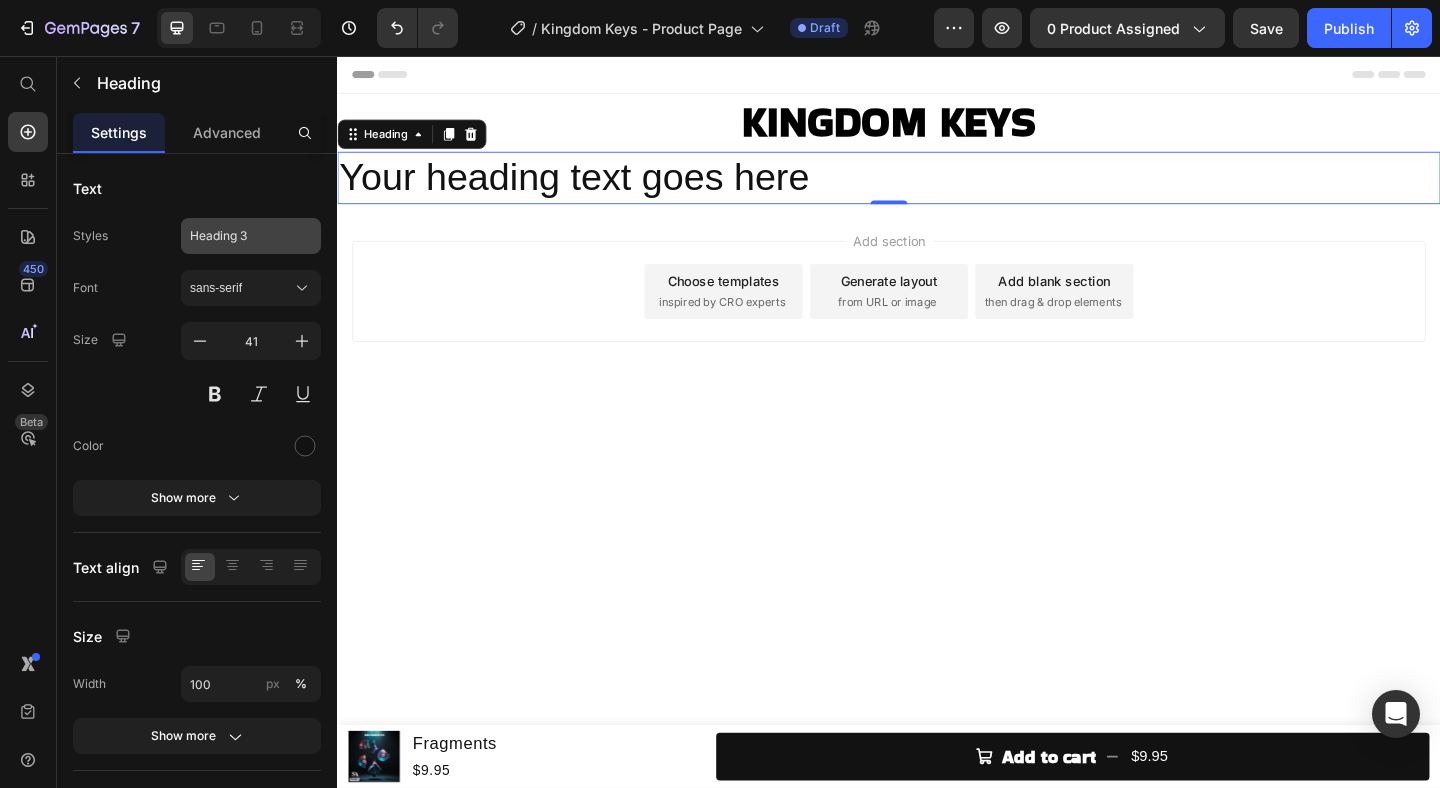click on "Heading 3" 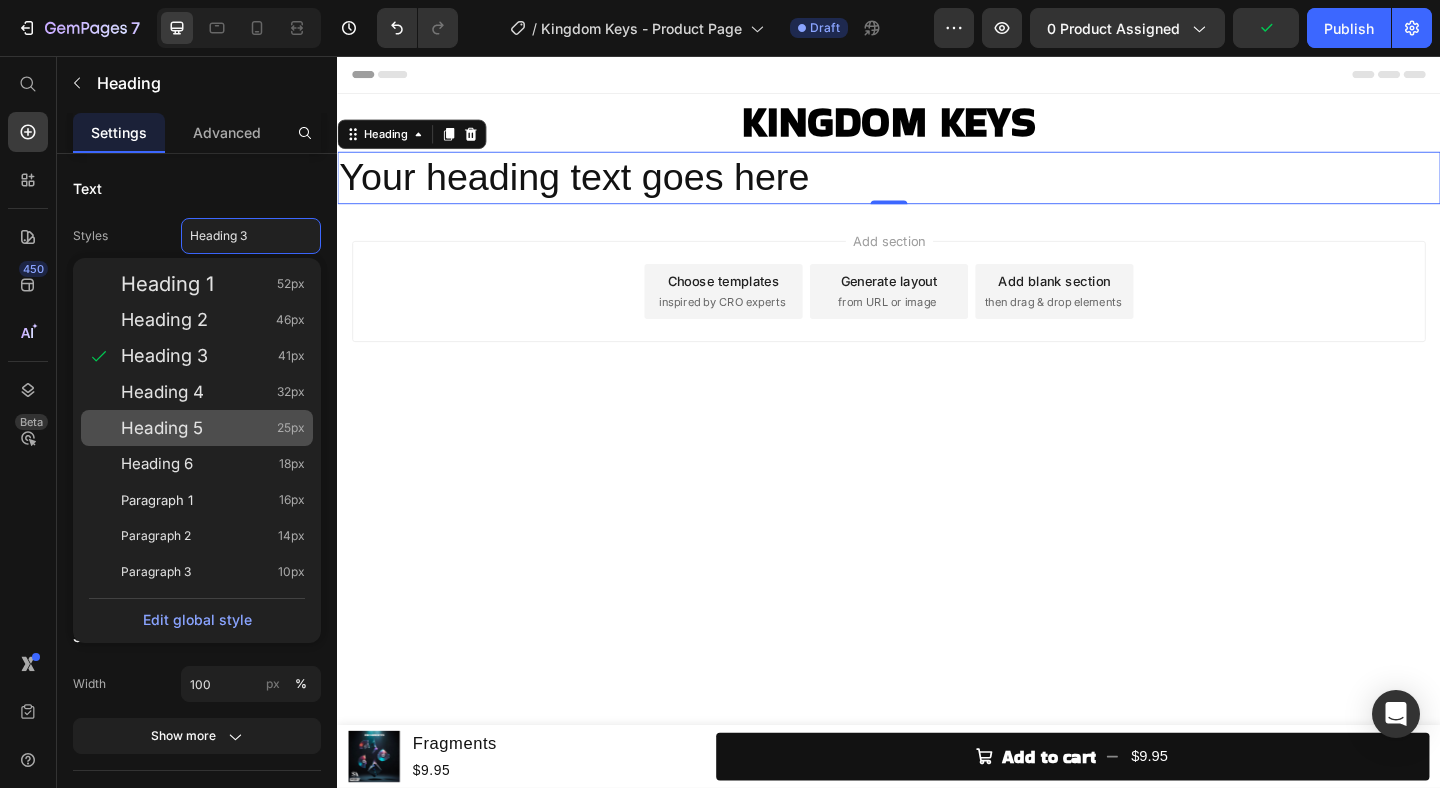 click on "Heading 5" at bounding box center (162, 428) 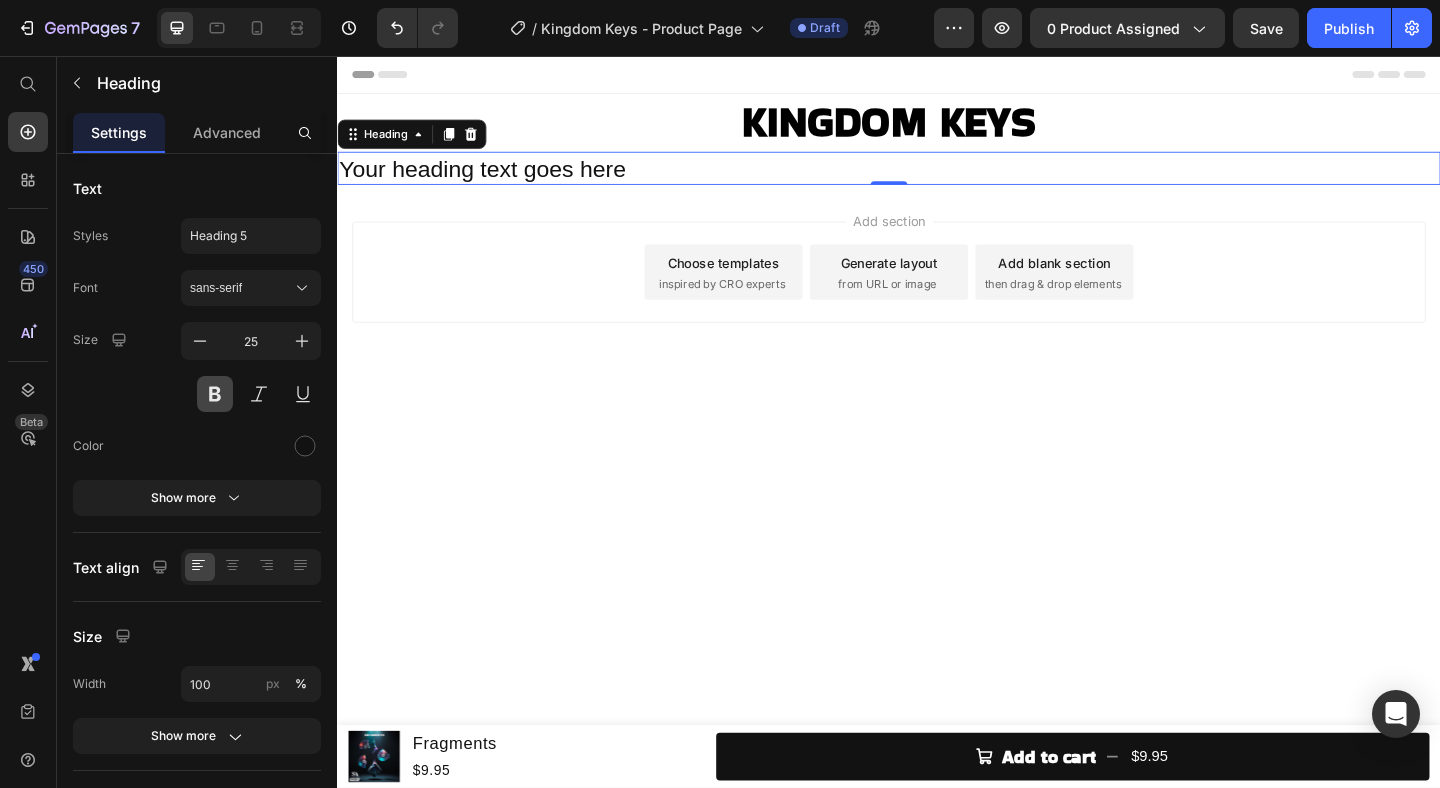 click at bounding box center [215, 394] 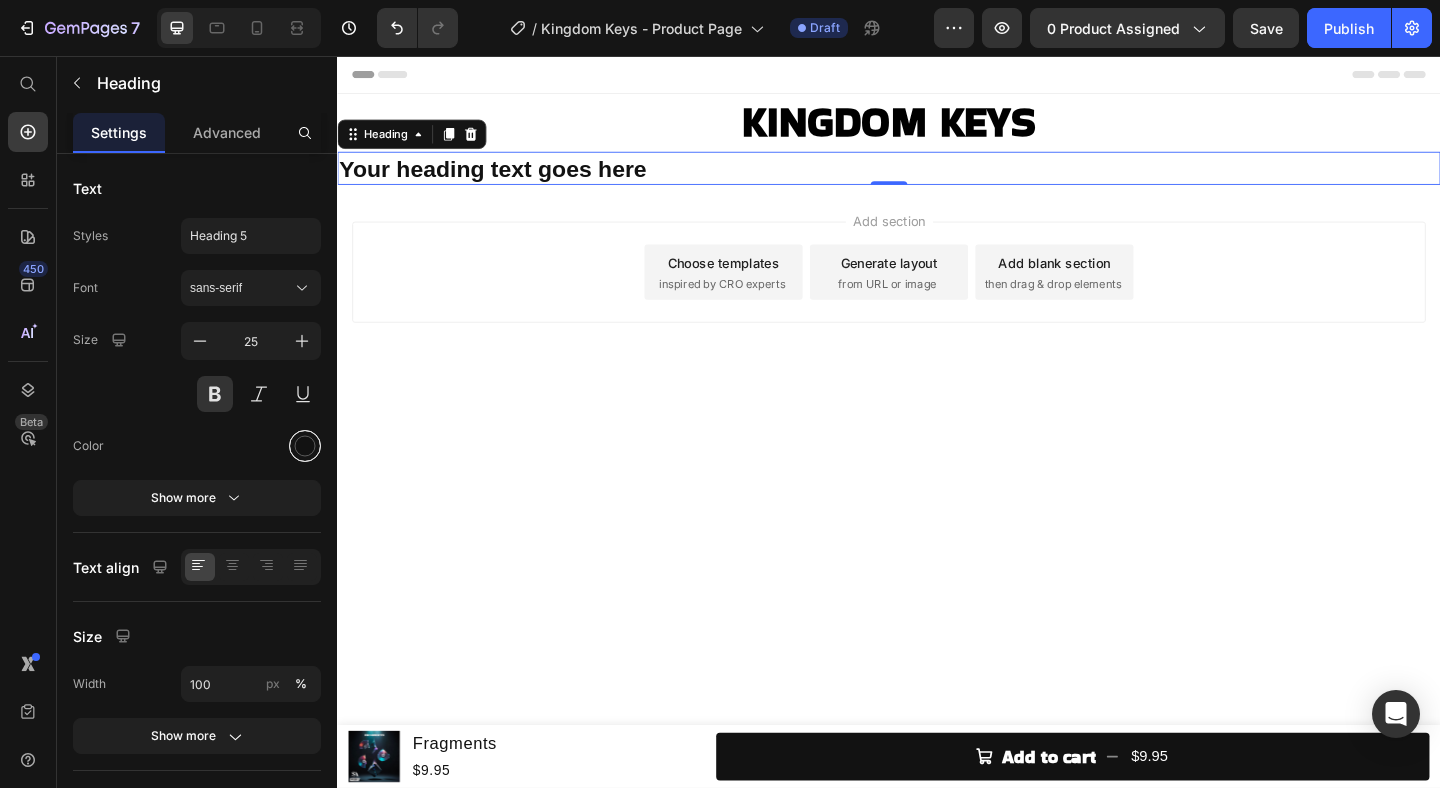 click at bounding box center (305, 446) 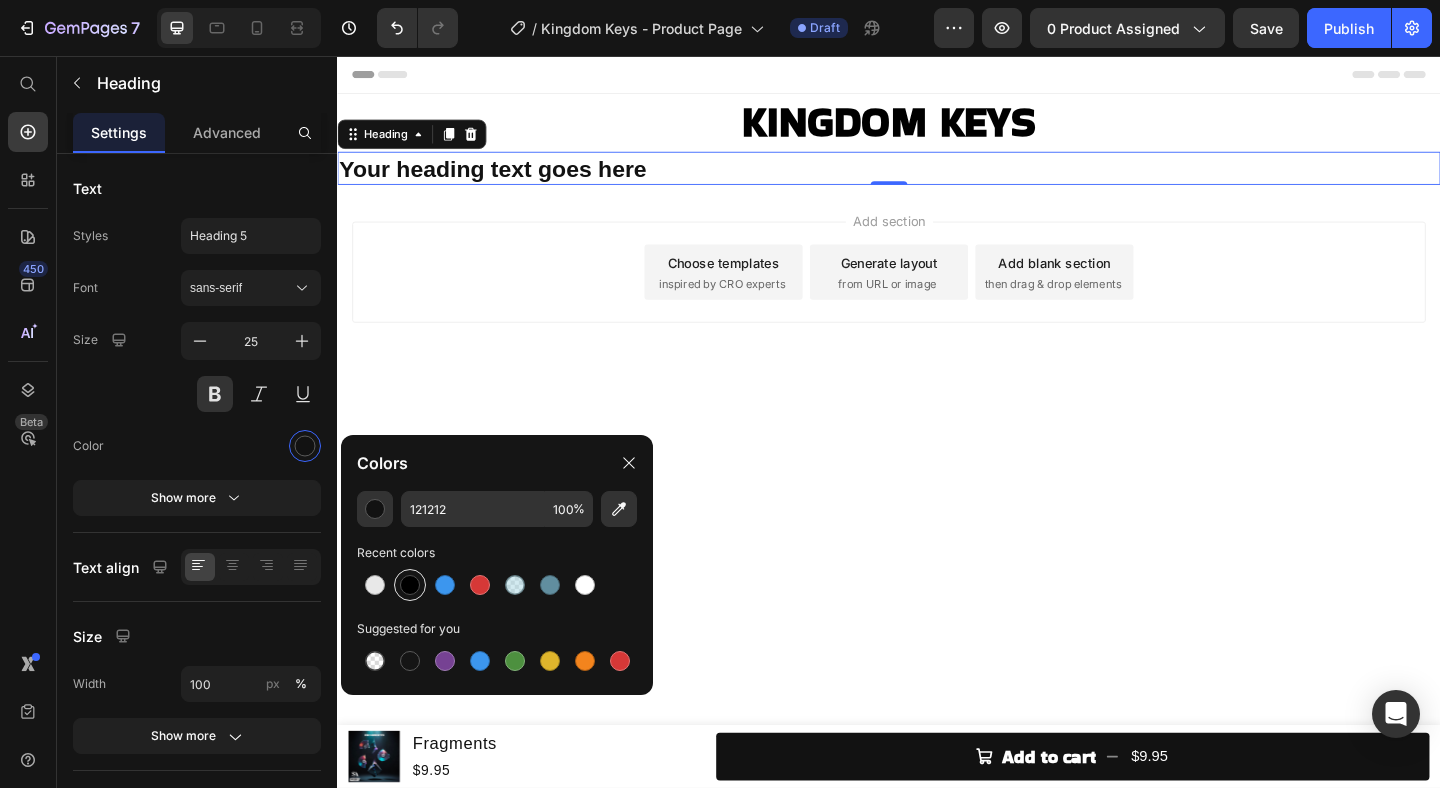 click at bounding box center (410, 585) 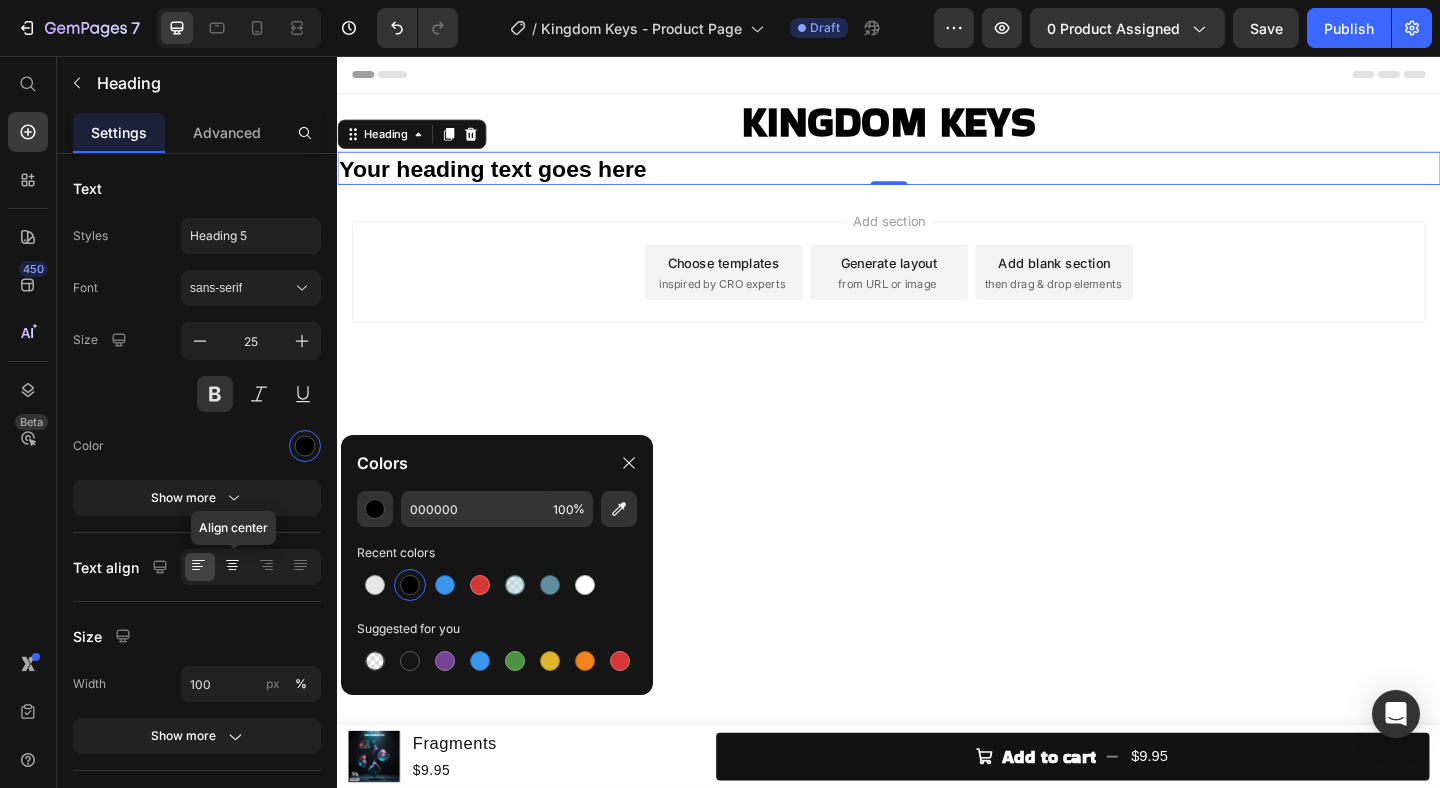 click 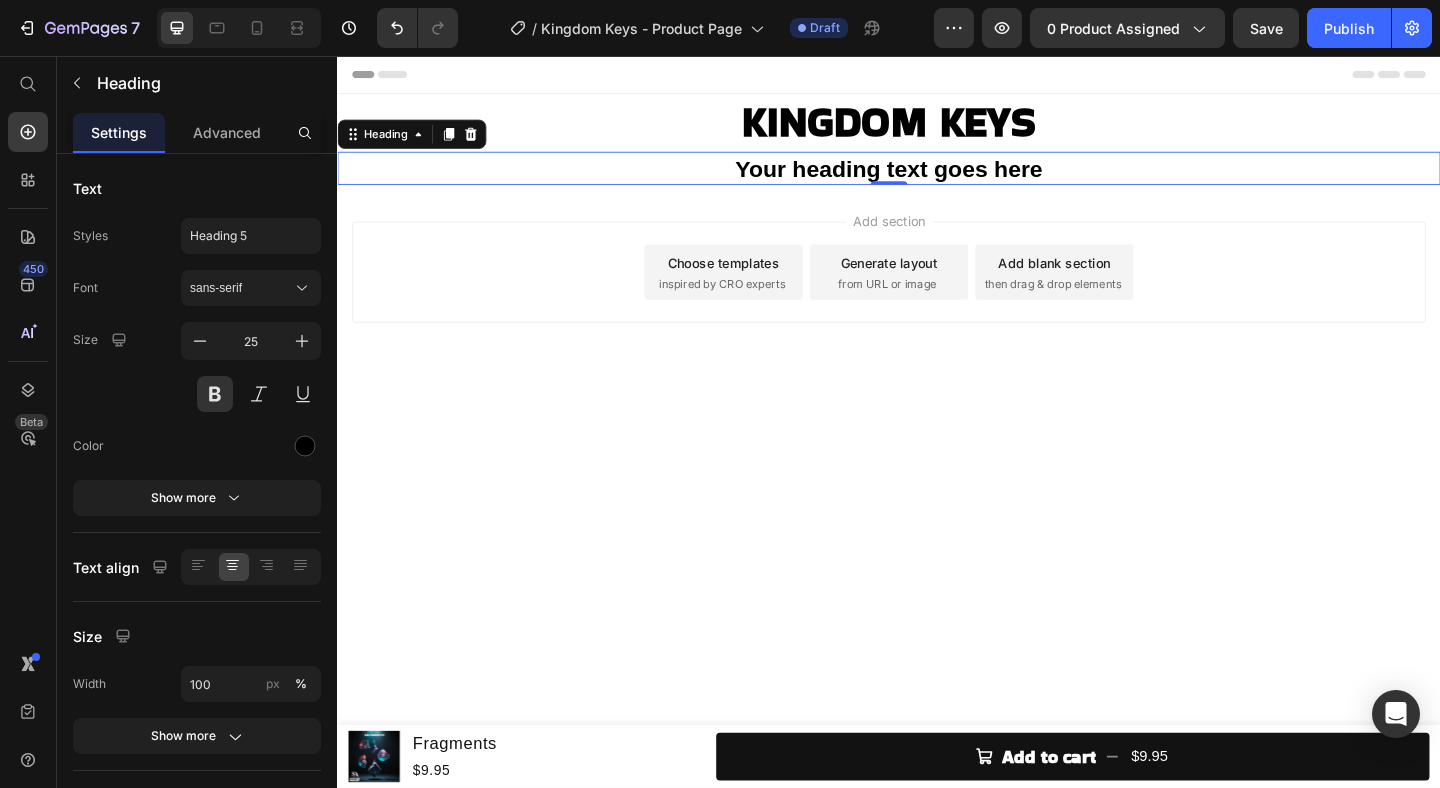 click on "Your heading text goes here" at bounding box center [937, 178] 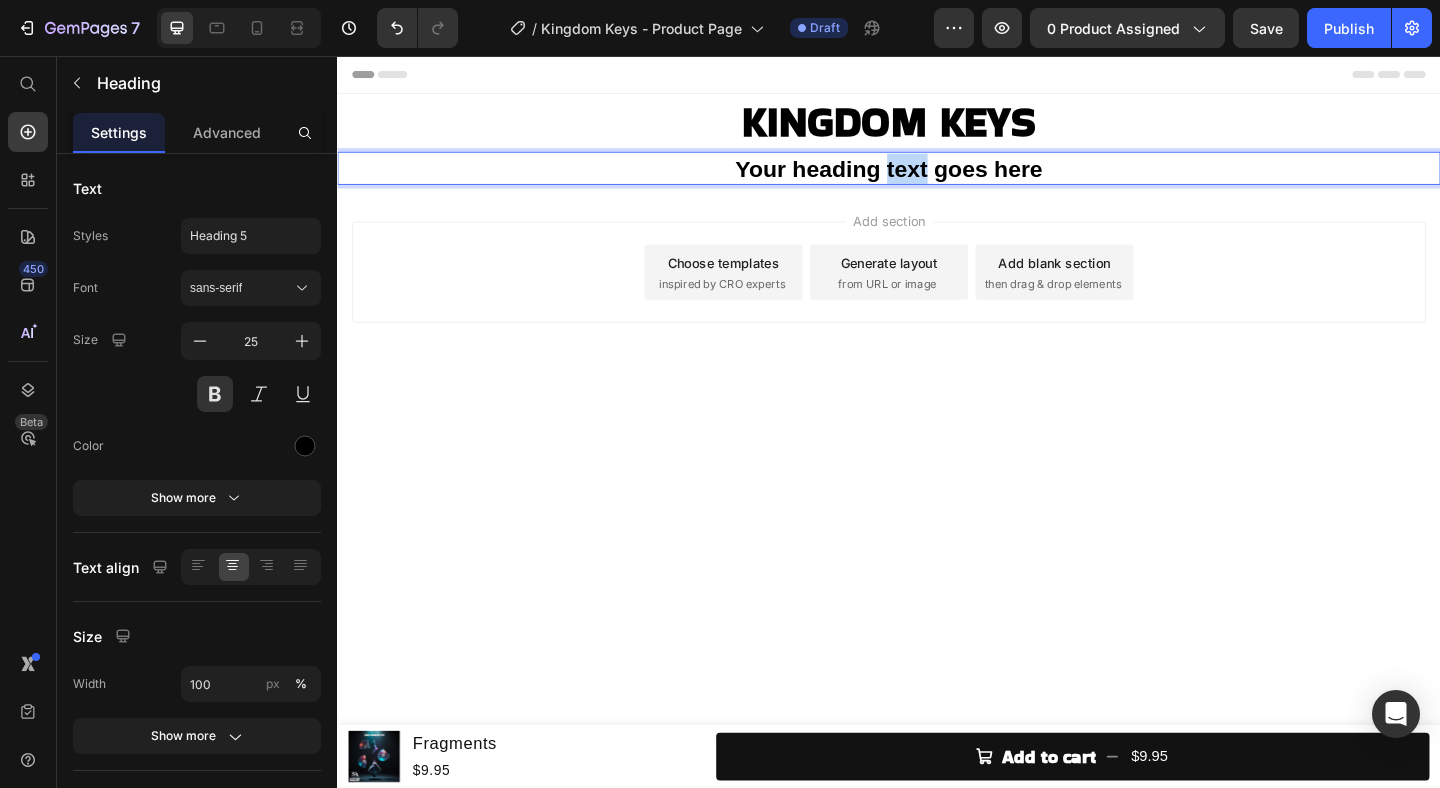 click on "Your heading text goes here" at bounding box center [937, 178] 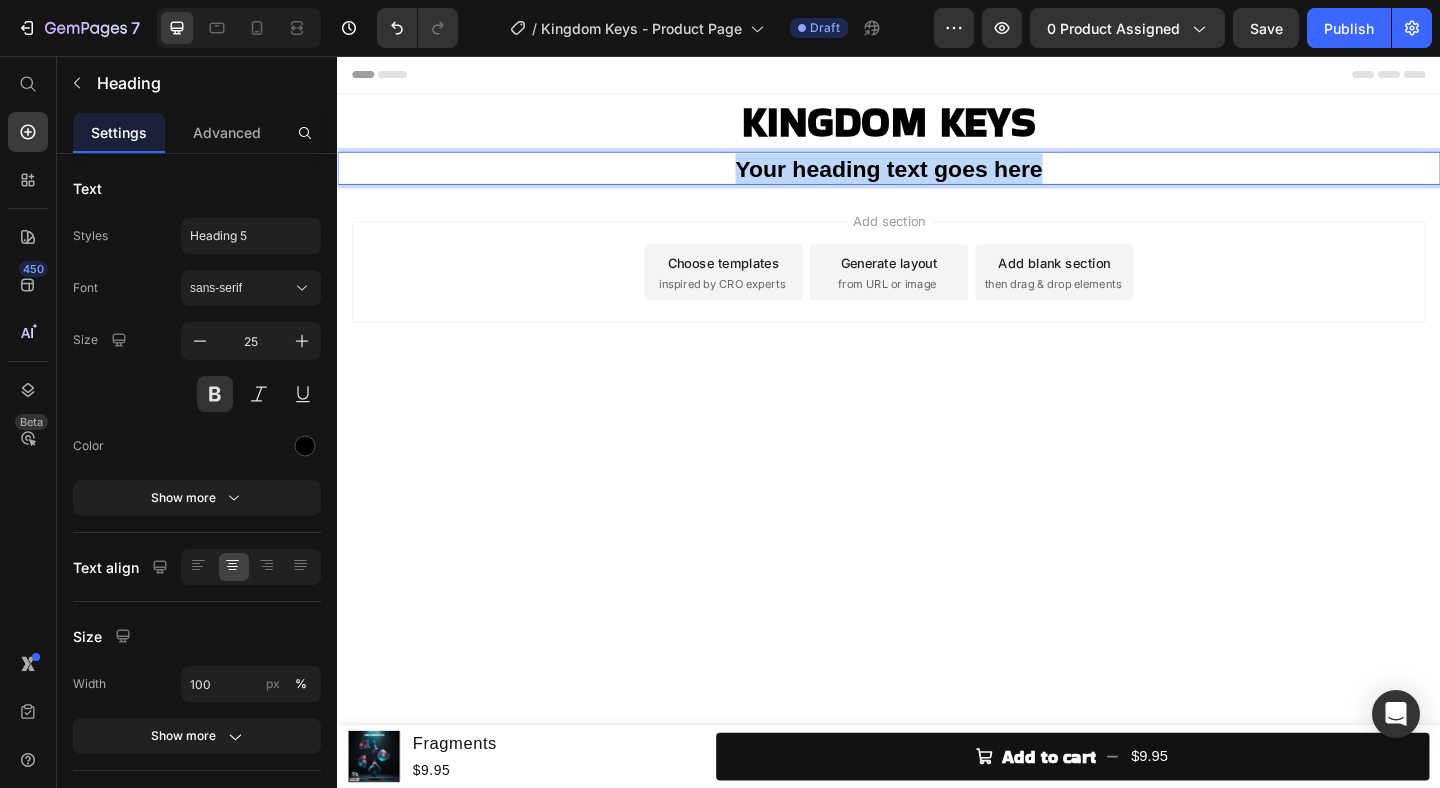 click on "Your heading text goes here" at bounding box center [937, 178] 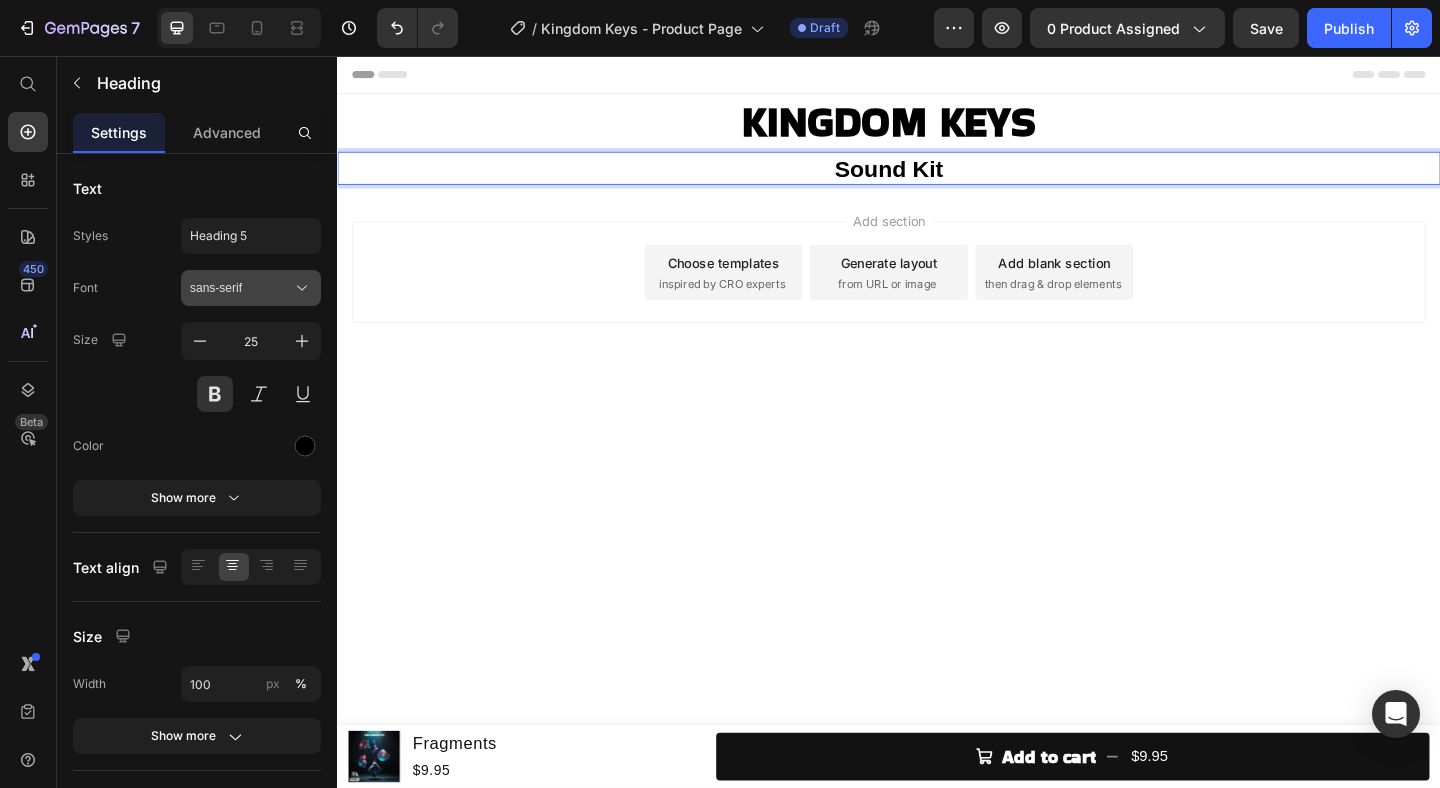 click on "sans-serif" at bounding box center (241, 288) 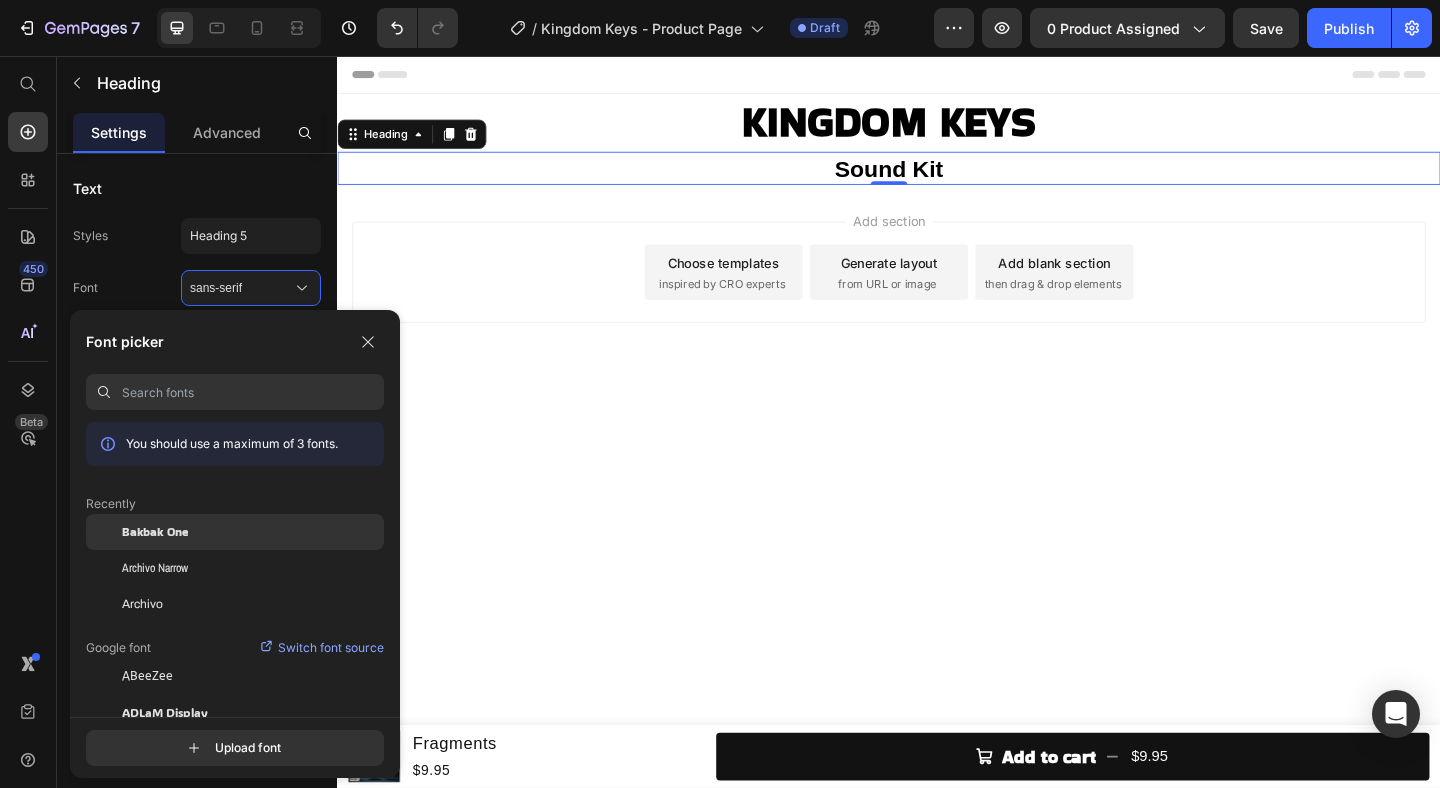 click on "Bakbak One" at bounding box center [155, 532] 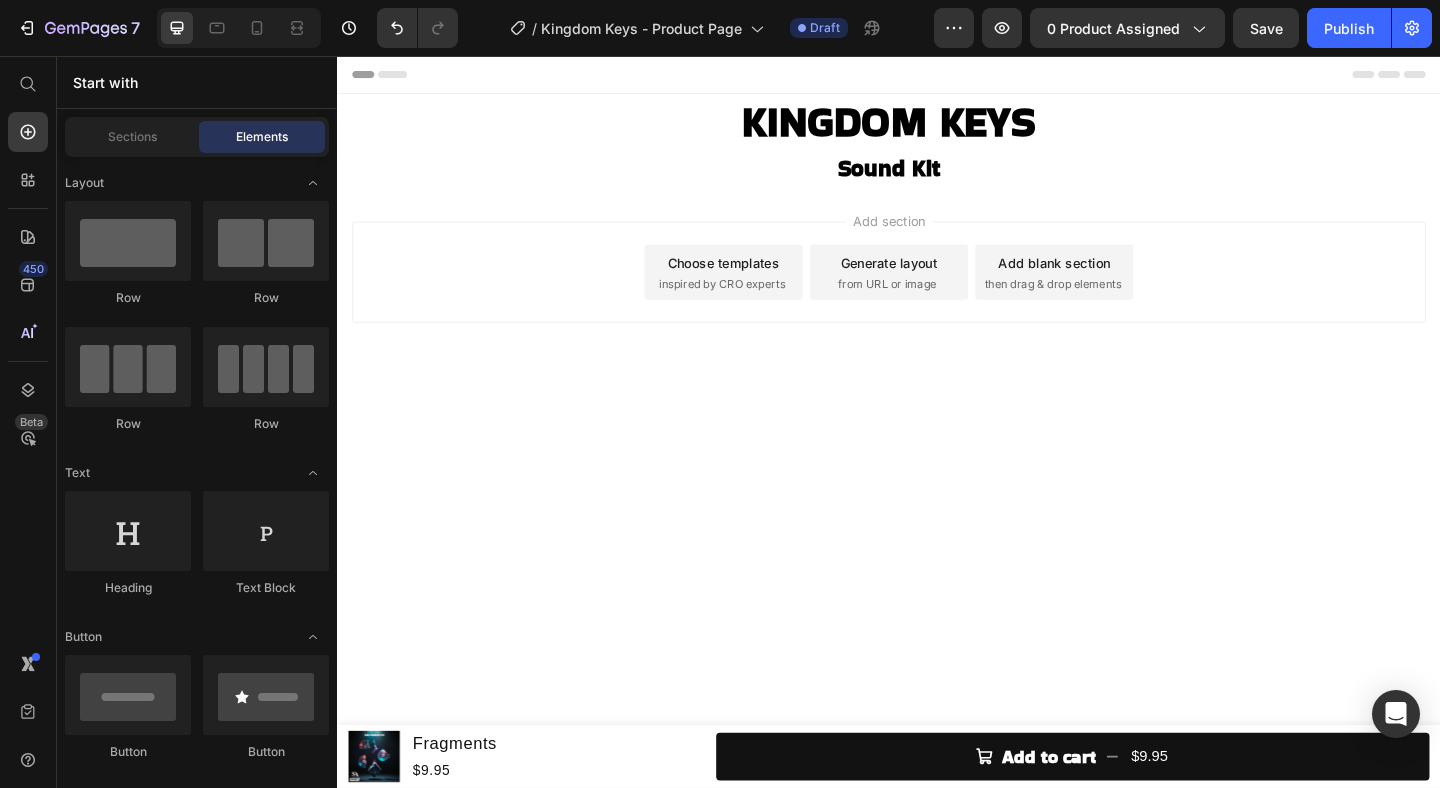 click on "Header Product Images Fragments Product Title $9.95 Product Price Row
Add to cart
$9.95 Product Cart Button Row Product Sticky KINGDOM KEYS  Heading Sound Kit Heading Row Section 2 Root Start with Sections from sidebar Add sections Add elements Start with Generating from URL or image Add section Choose templates inspired by CRO experts Generate layout from URL or image Add blank section then drag & drop elements Footer" at bounding box center (937, 454) 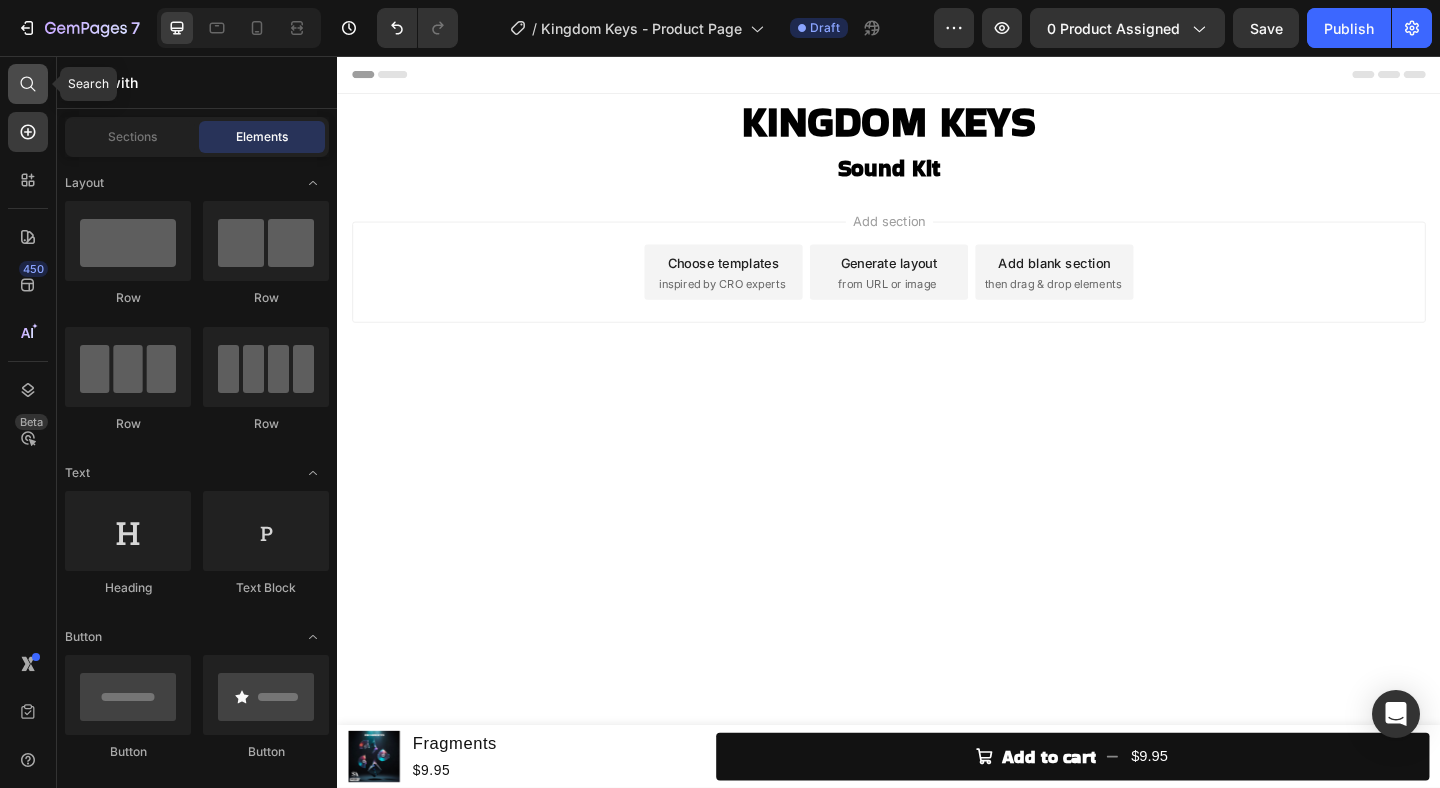 click 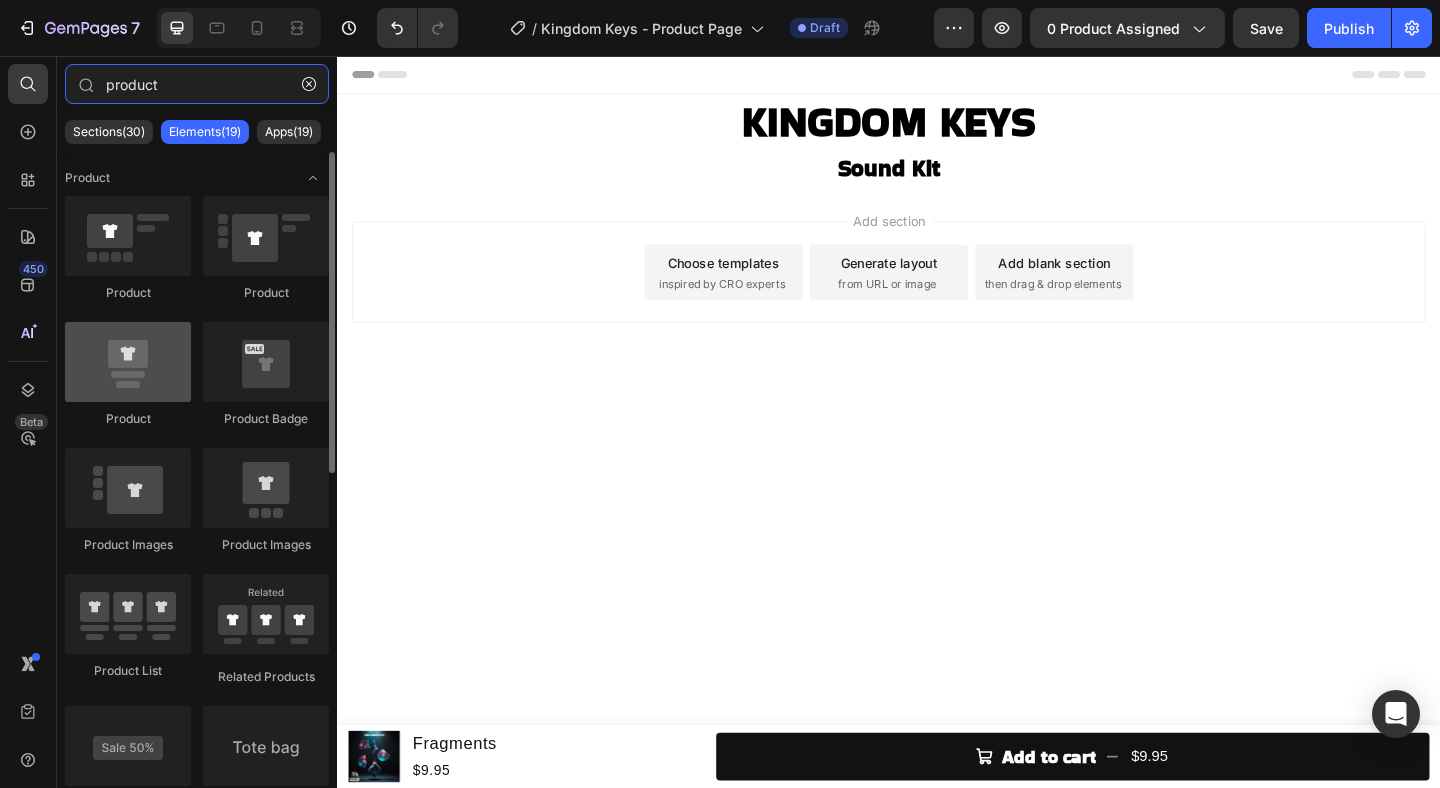 type on "product" 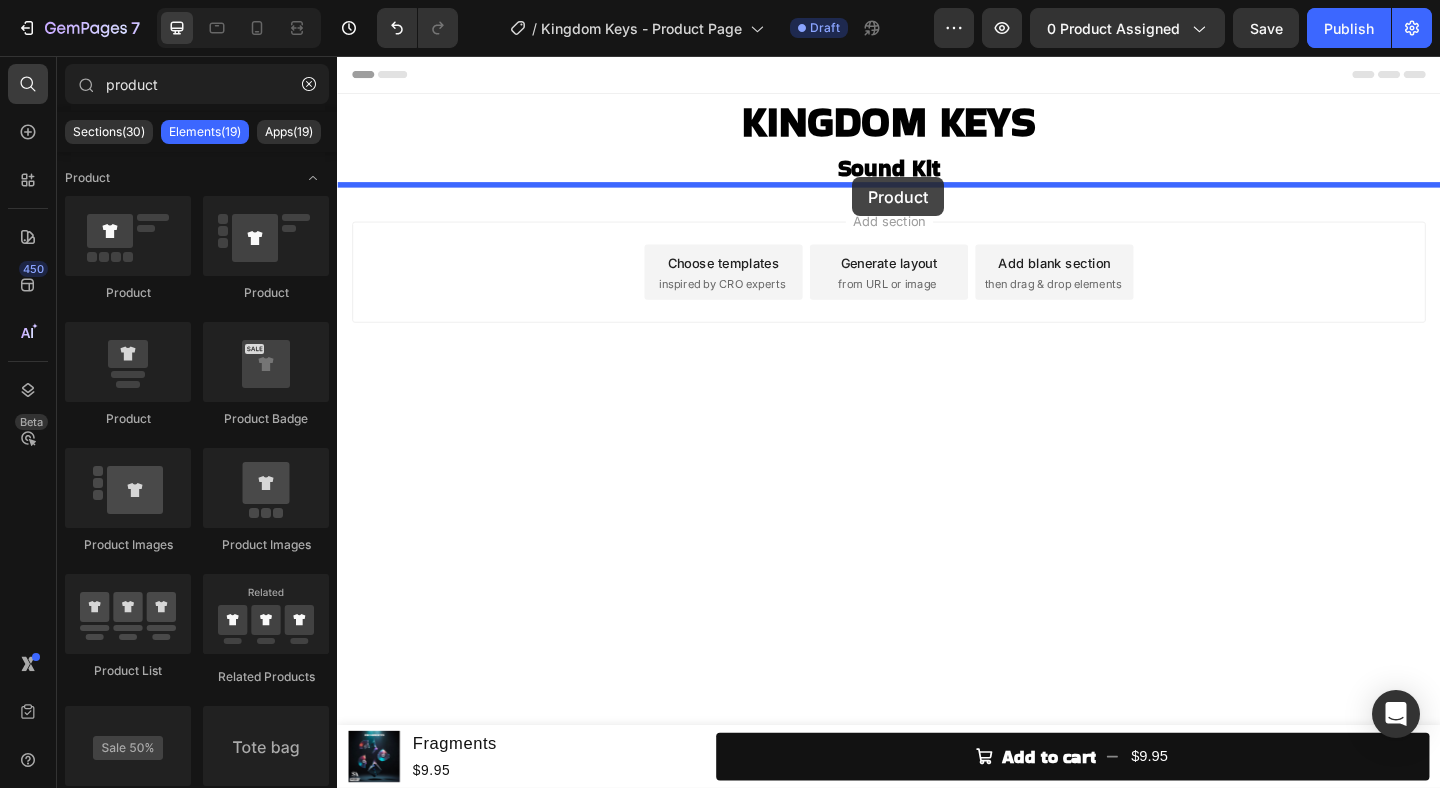 drag, startPoint x: 469, startPoint y: 416, endPoint x: 892, endPoint y: 190, distance: 479.58838 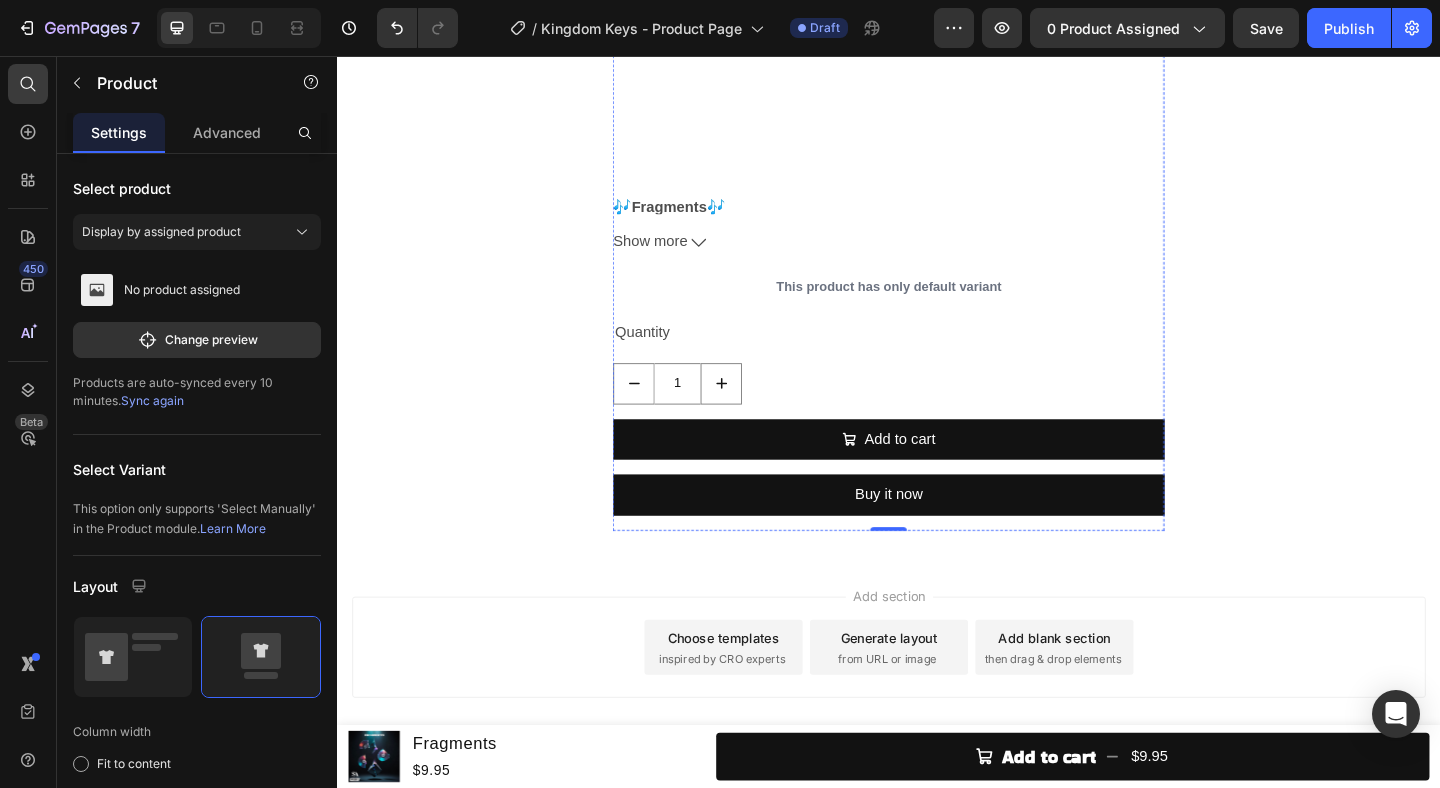 scroll, scrollTop: 991, scrollLeft: 0, axis: vertical 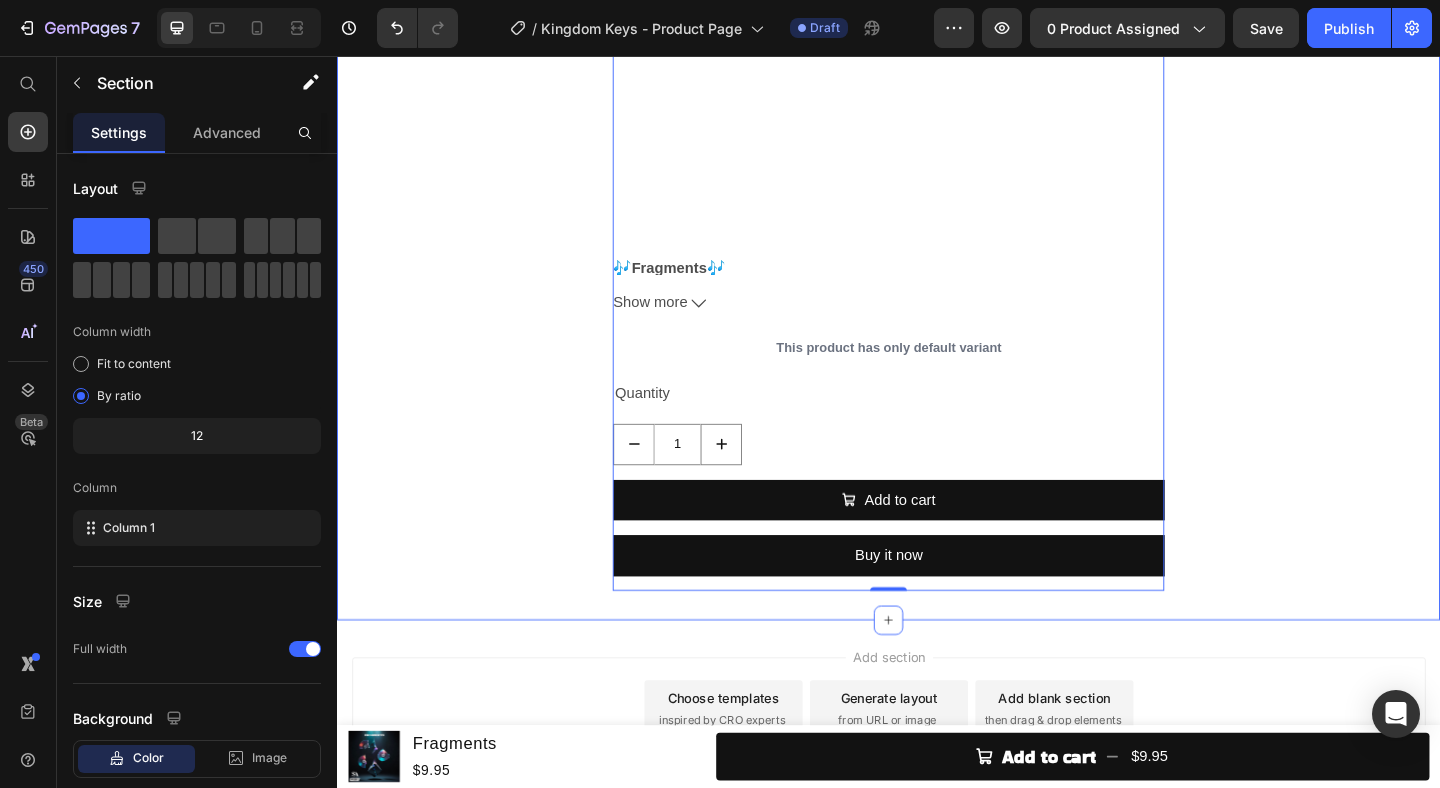 click on "Product Images Fragments Product Title $9.95 Product Price $14.95 Product Price Row
🎶  Fragments  🎶
Dive into the shadows of sound with "Fragments" - a sample pack crafted to inspire some dark, melancholic & ambient sounding production.
Start creating with  Fragments  today! 🌟
Here’s what’s inside:
✅ 10 Stemmed-Out Melody Loop Compositions ✅ 10 MIDI files included to create your own sound ✅ Royalty free for selling beats online
💿 Hassle-free clearance by any Placements.
Fragments composed by  @prodsmallg Show more Product Description This product has only default variant Product Variants & Swatches Quantity Text Block 1 Product Quantity
Add to cart Add to Cart Buy it now Dynamic Checkout Product   0 Section 3" at bounding box center (937, -63) 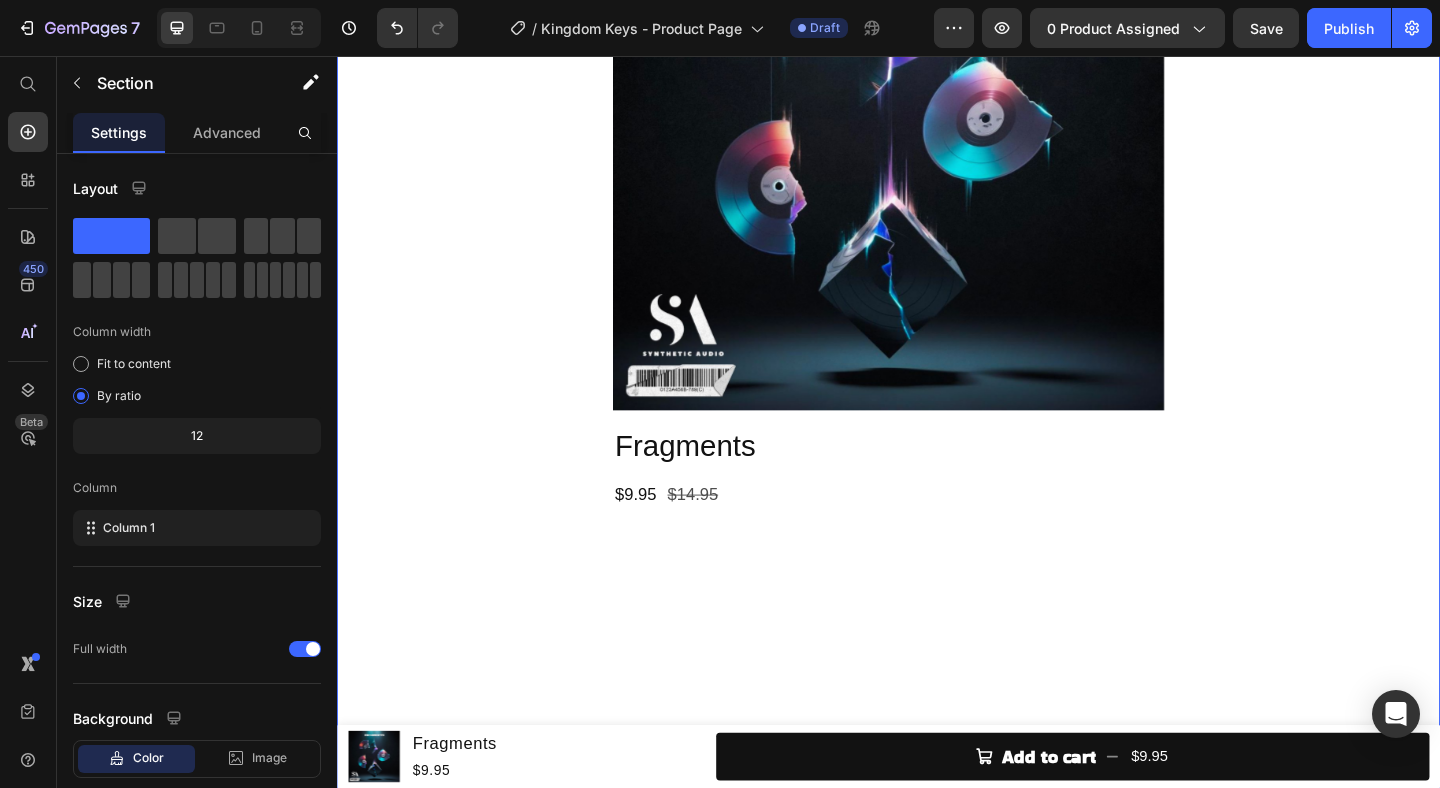 scroll, scrollTop: 0, scrollLeft: 0, axis: both 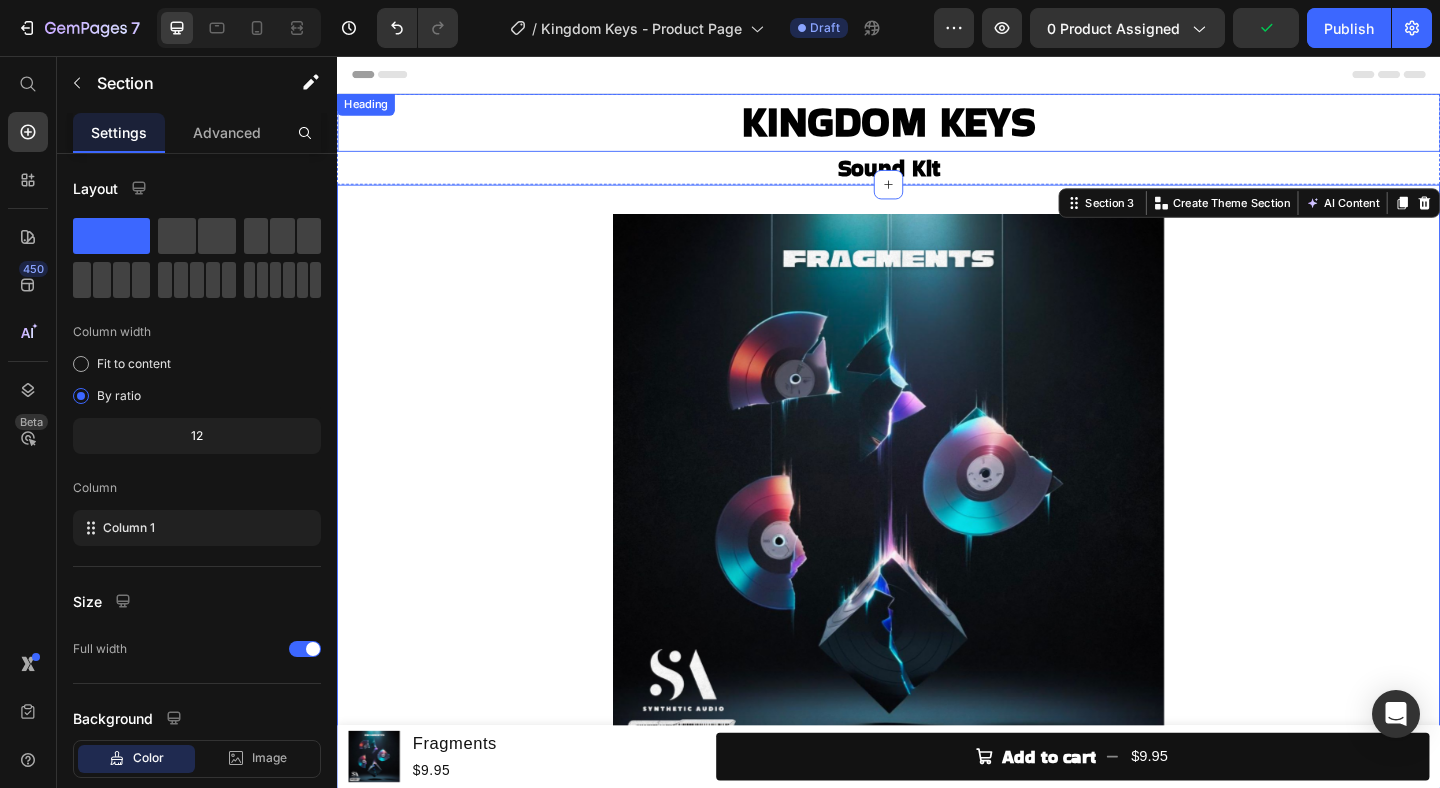 click on "KINGDOM KEYS  Heading" at bounding box center (937, 128) 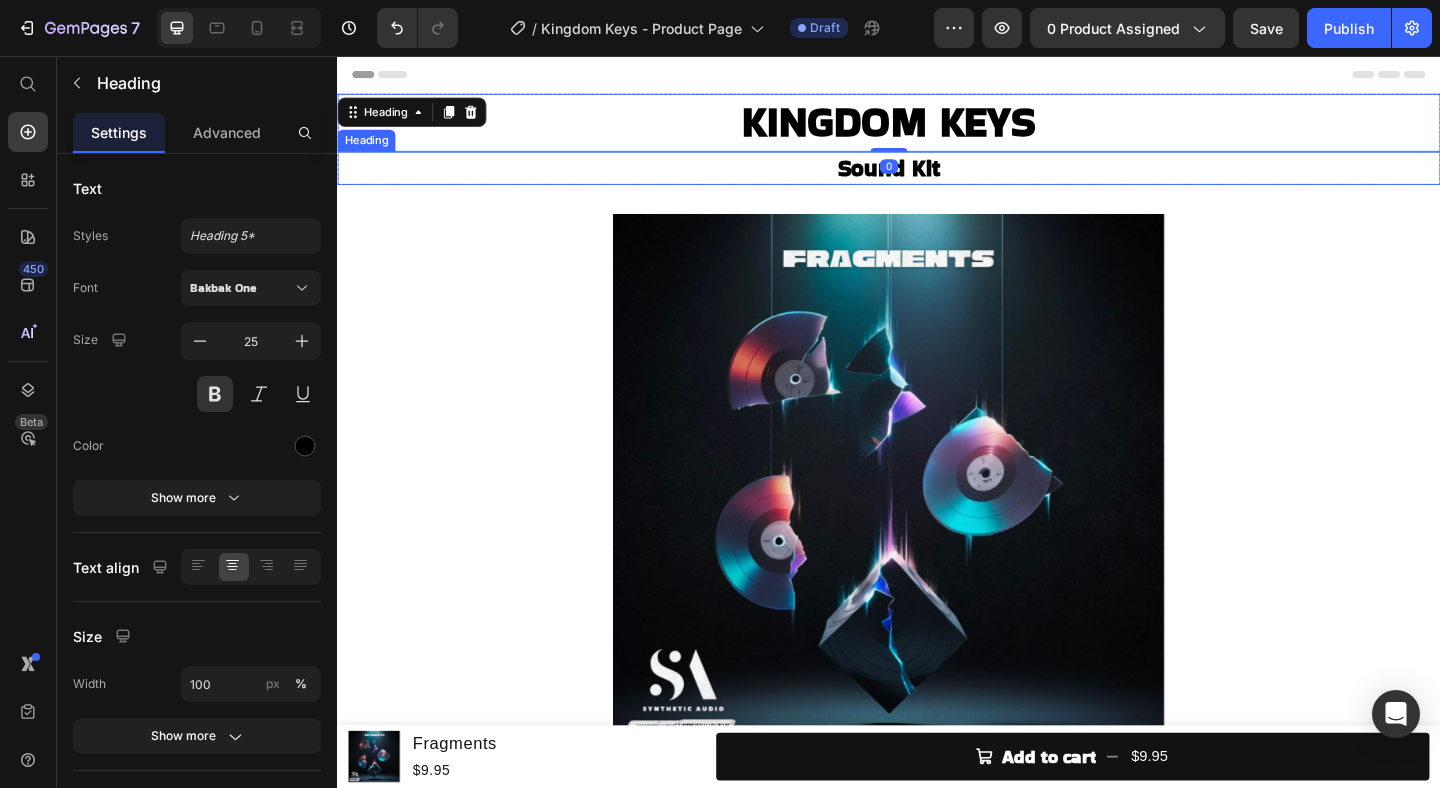 click on "Sound Kit" at bounding box center (937, 178) 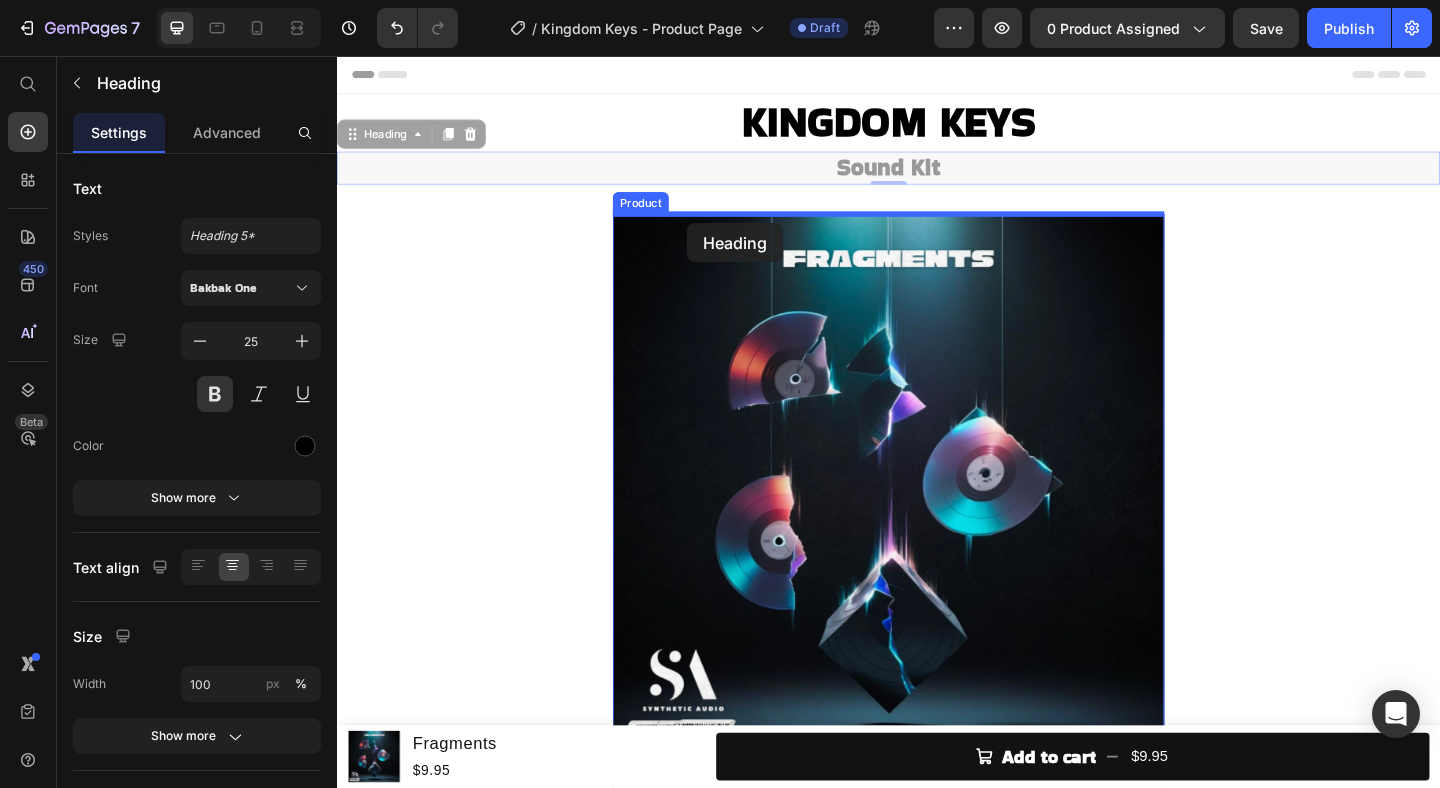 drag, startPoint x: 356, startPoint y: 140, endPoint x: 718, endPoint y: 238, distance: 375.03067 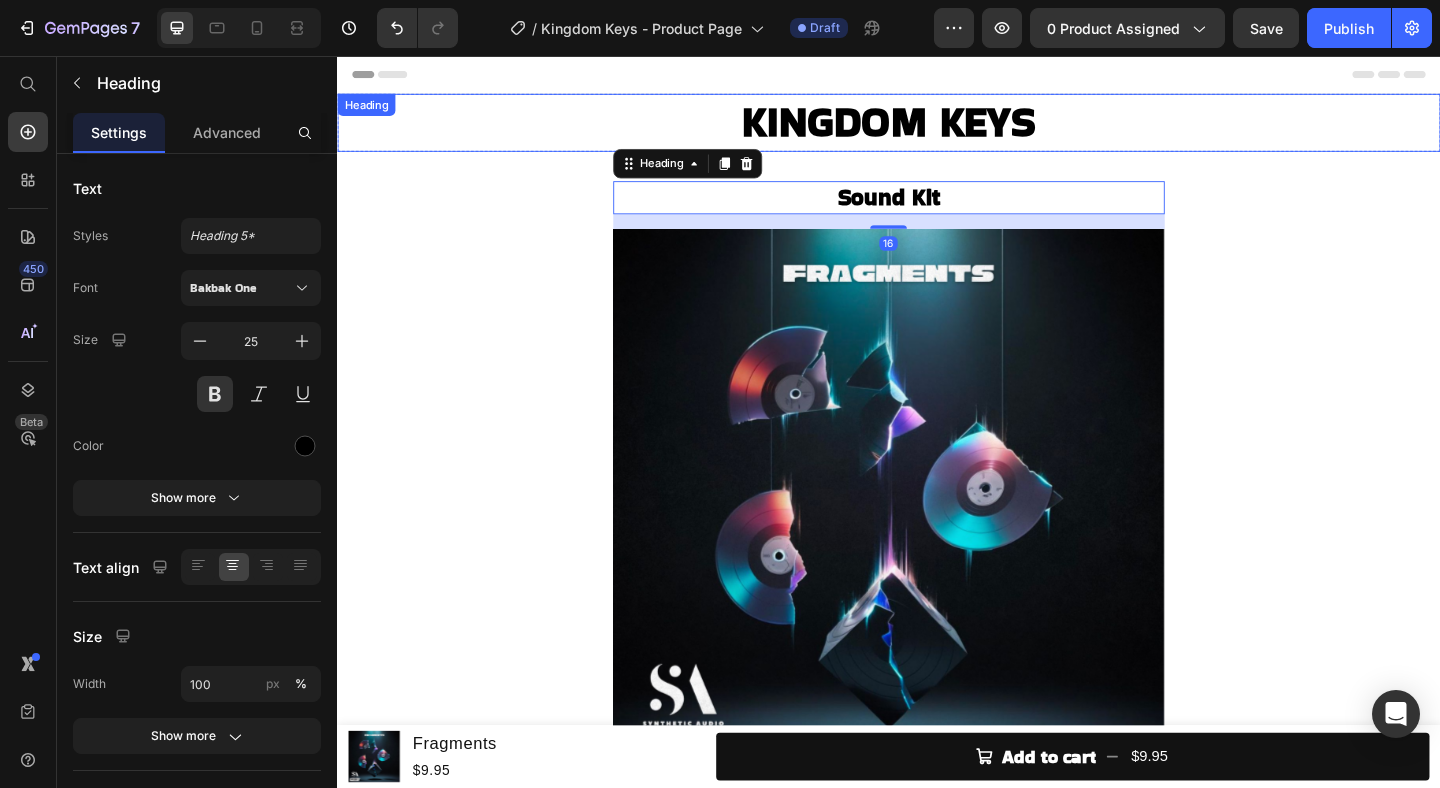 click on "KINGDOM KEYS" at bounding box center [937, 128] 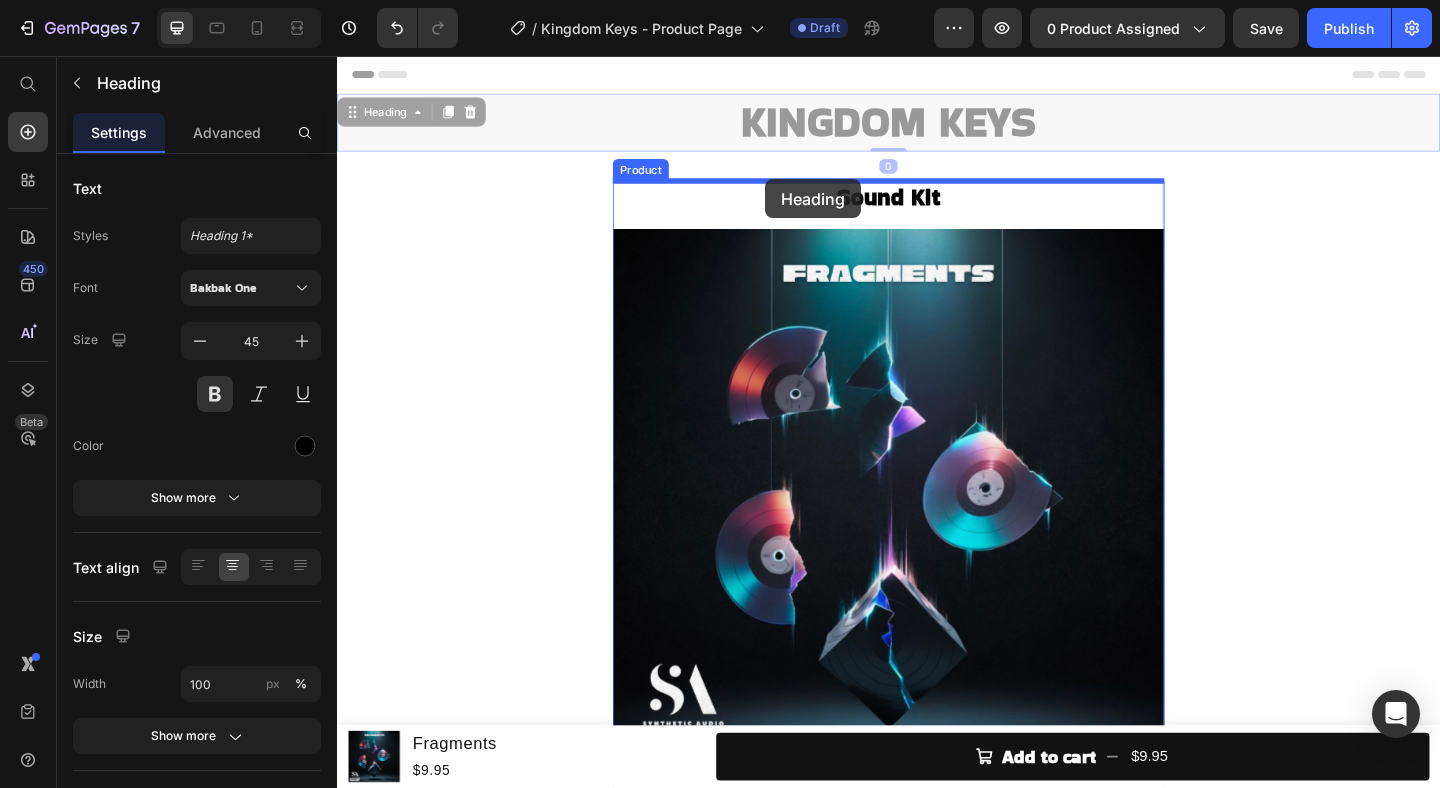 drag, startPoint x: 348, startPoint y: 120, endPoint x: 803, endPoint y: 190, distance: 460.35312 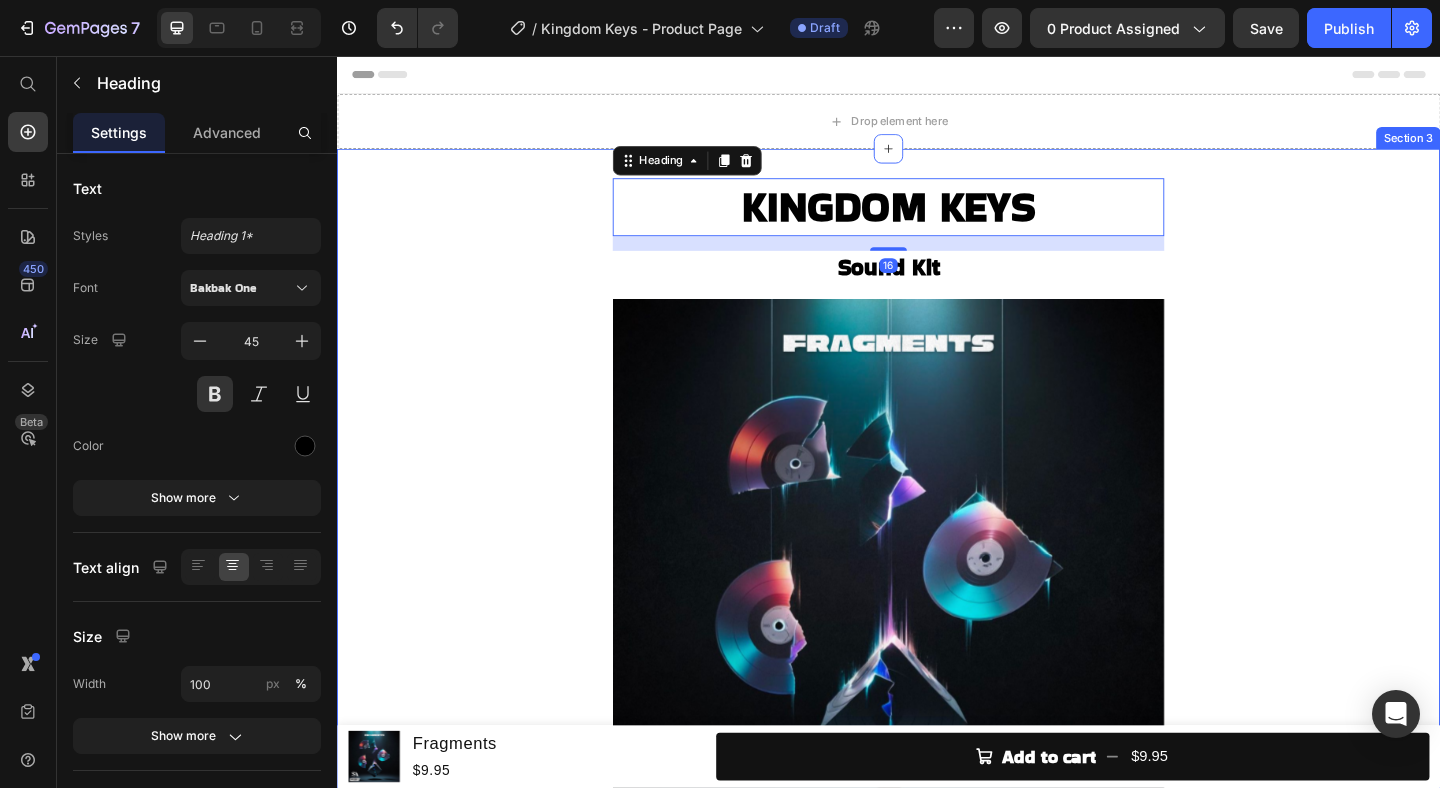 click on "KINGDOM KEYS  Heading   16 Sound Kit Heading Product Images Fragments Product Title $9.95 Product Price $14.95 Product Price Row
🎶  Fragments  🎶
Dive into the shadows of sound with "Fragments" - a sample pack crafted to inspire some dark, melancholic & ambient sounding production.
Start creating with  Fragments  today! 🌟
Here’s what’s inside:
✅ 10 Stemmed-Out Melody Loop Compositions ✅ 10 MIDI files included to create your own sound ✅ Royalty free for selling beats online
💿 Hassle-free clearance by any Placements.
Fragments composed by  @prodsmallg Show more Product Description This product has only default variant Product Variants & Swatches Quantity Text Block 1 Product Quantity
Add to cart Add to Cart Buy it now Dynamic Checkout Product" at bounding box center [937, 955] 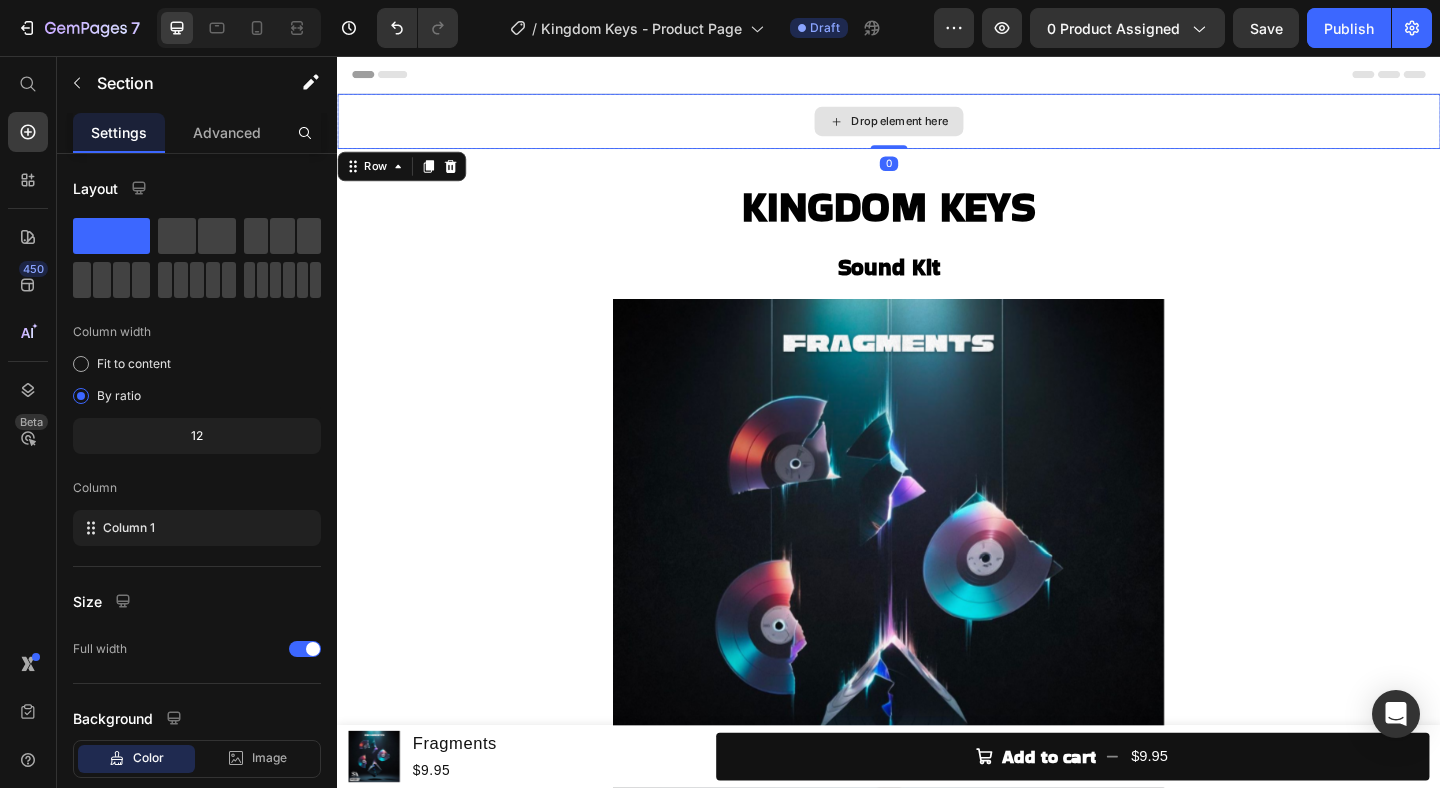 click on "Drop element here" at bounding box center (937, 127) 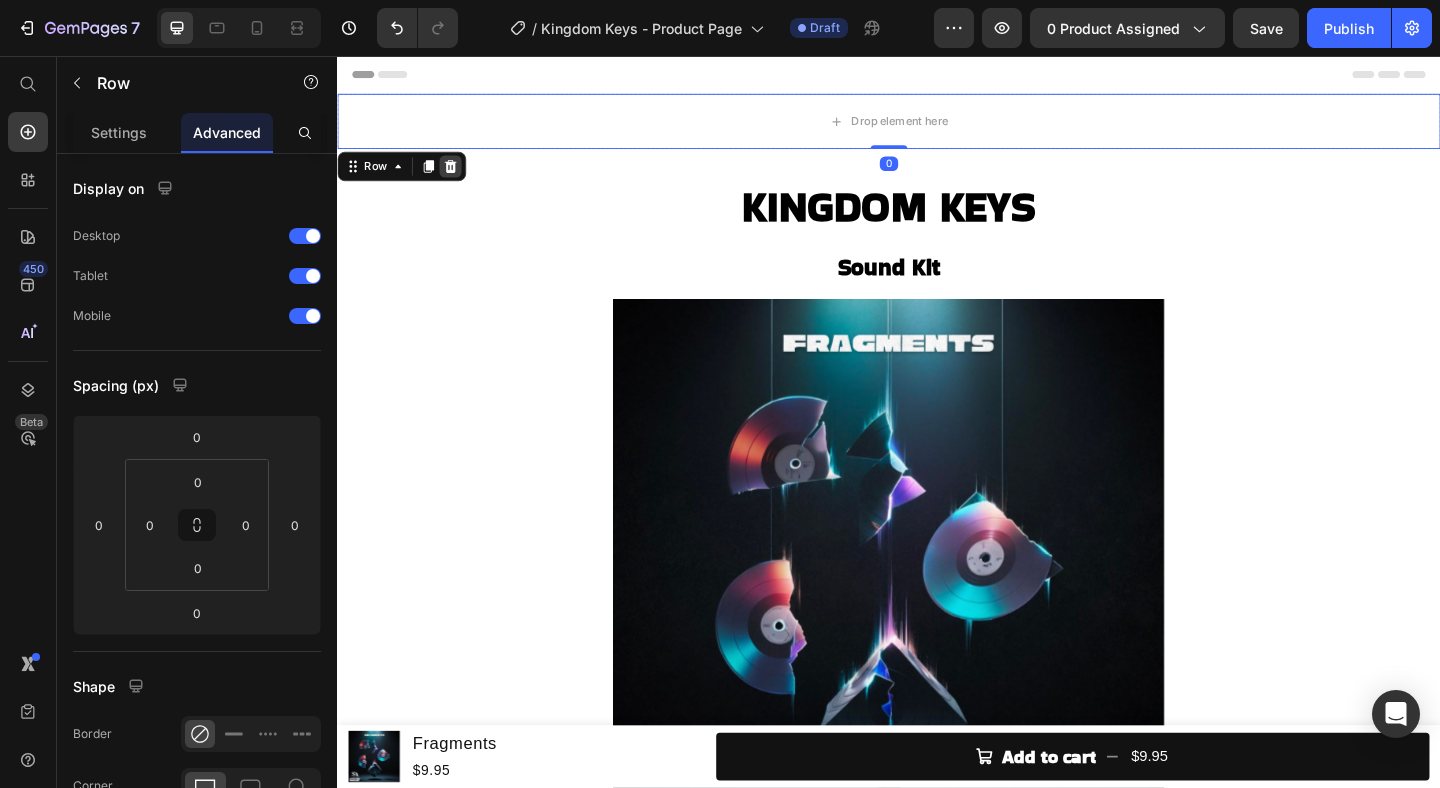 click 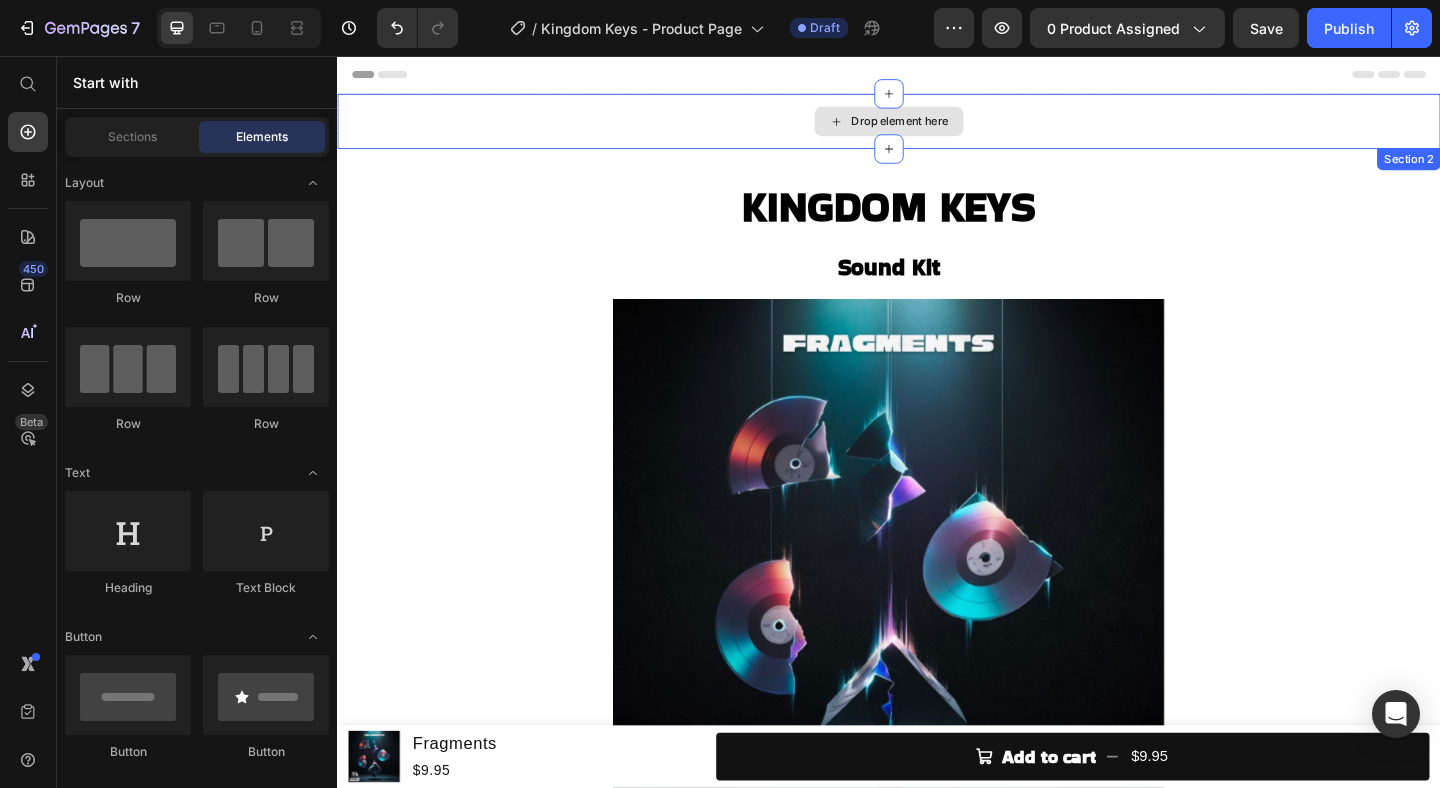 click on "Drop element here" at bounding box center (937, 127) 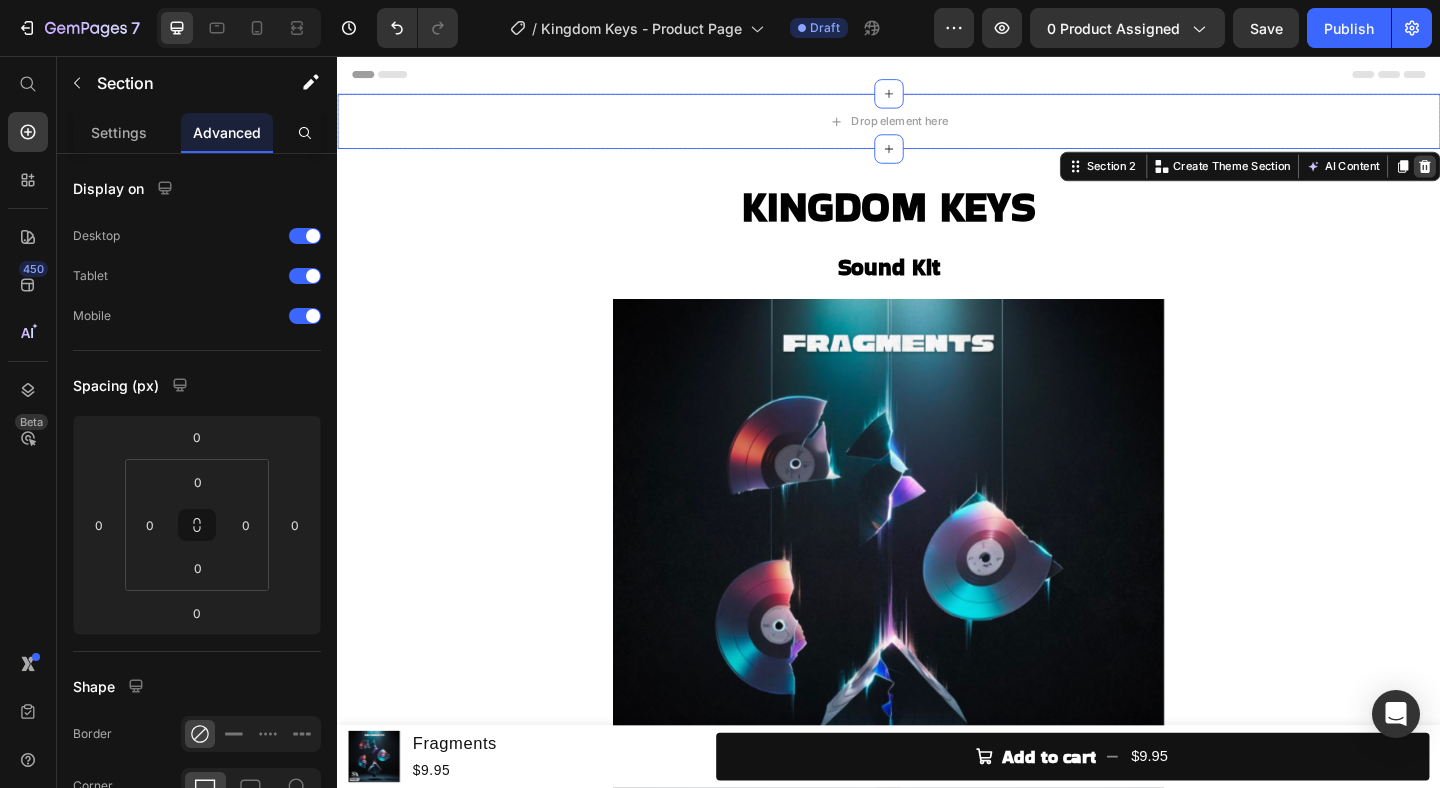 click 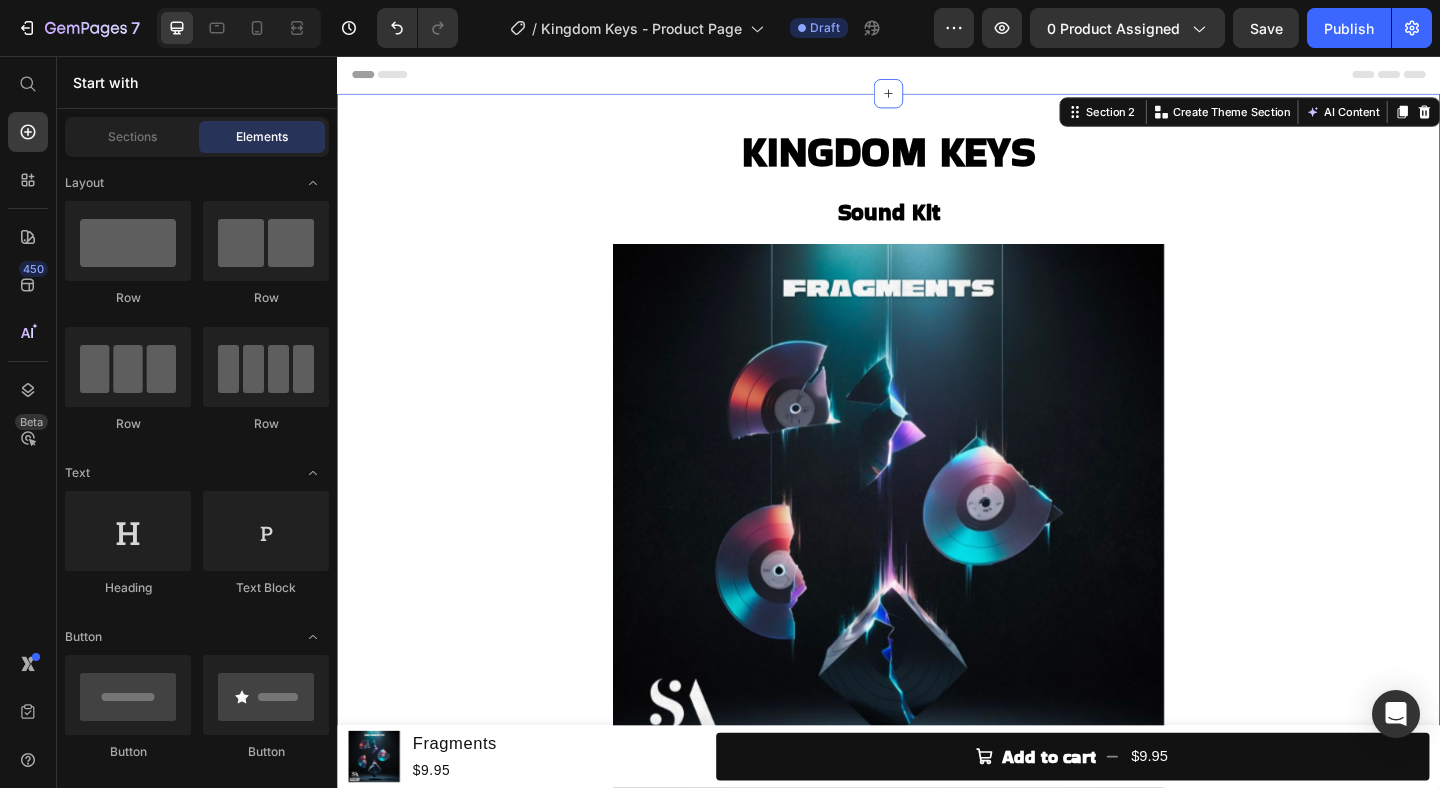 click on "KINGDOM KEYS  Heading Sound Kit Heading Product Images Fragments Product Title $9.95 Product Price $14.95 Product Price Row
🎶  Fragments  🎶
Dive into the shadows of sound with "Fragments" - a sample pack crafted to inspire some dark, melancholic & ambient sounding production.
Start creating with  Fragments  today! 🌟
Here’s what’s inside:
✅ 10 Stemmed-Out Melody Loop Compositions ✅ 10 MIDI files included to create your own sound ✅ Royalty free for selling beats online
💿 Hassle-free clearance by any Placements.
Fragments composed by  @prodsmallg Show more Product Description This product has only default variant Product Variants & Swatches Quantity Text Block 1 Product Quantity
Add to cart Add to Cart Buy it now Dynamic Checkout Product Section 2   Create Theme Section AI Content Write with GemAI What would you like to describe here? Tone and Voice Persuasive Product Fragments Show more Generate" at bounding box center [937, 895] 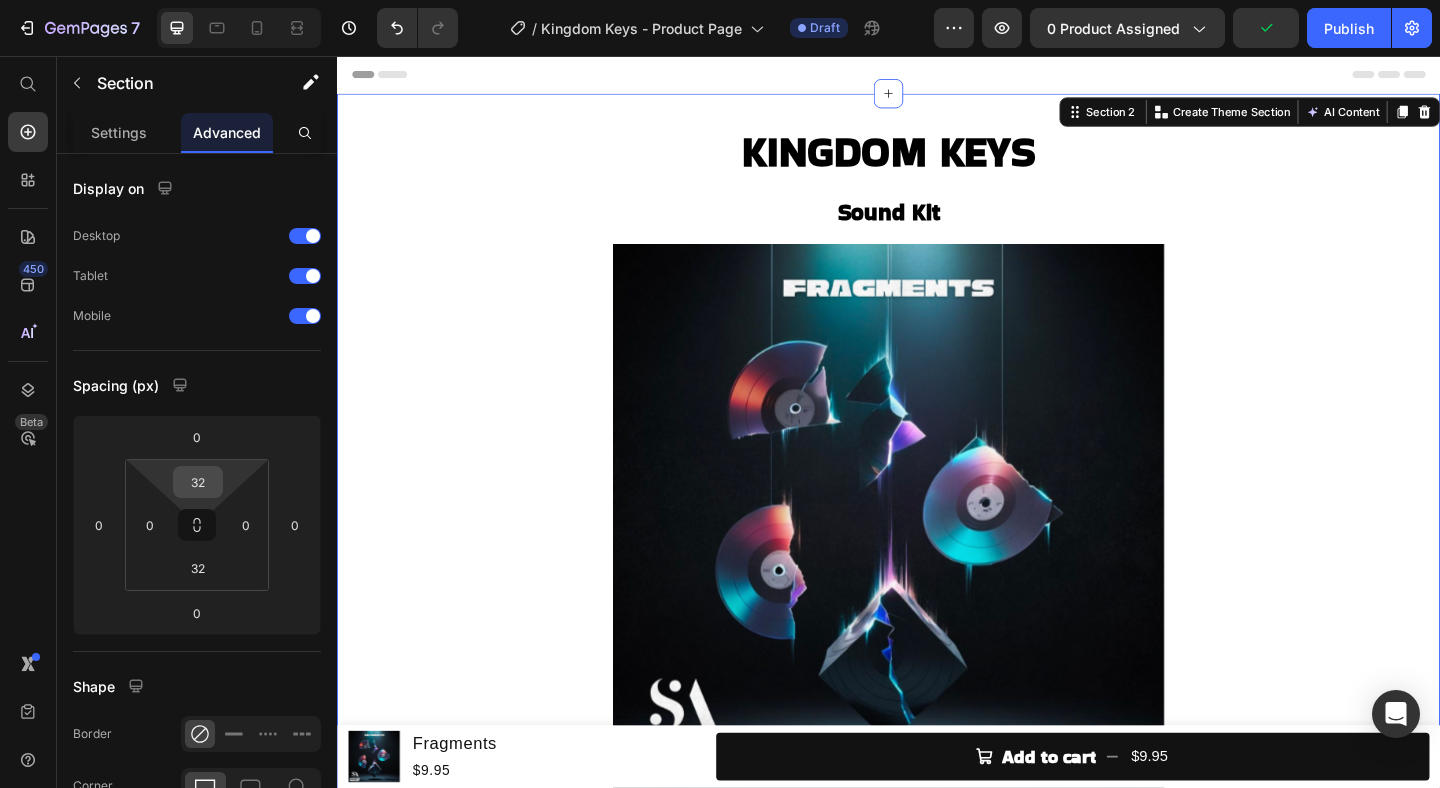 click on "32" at bounding box center (198, 482) 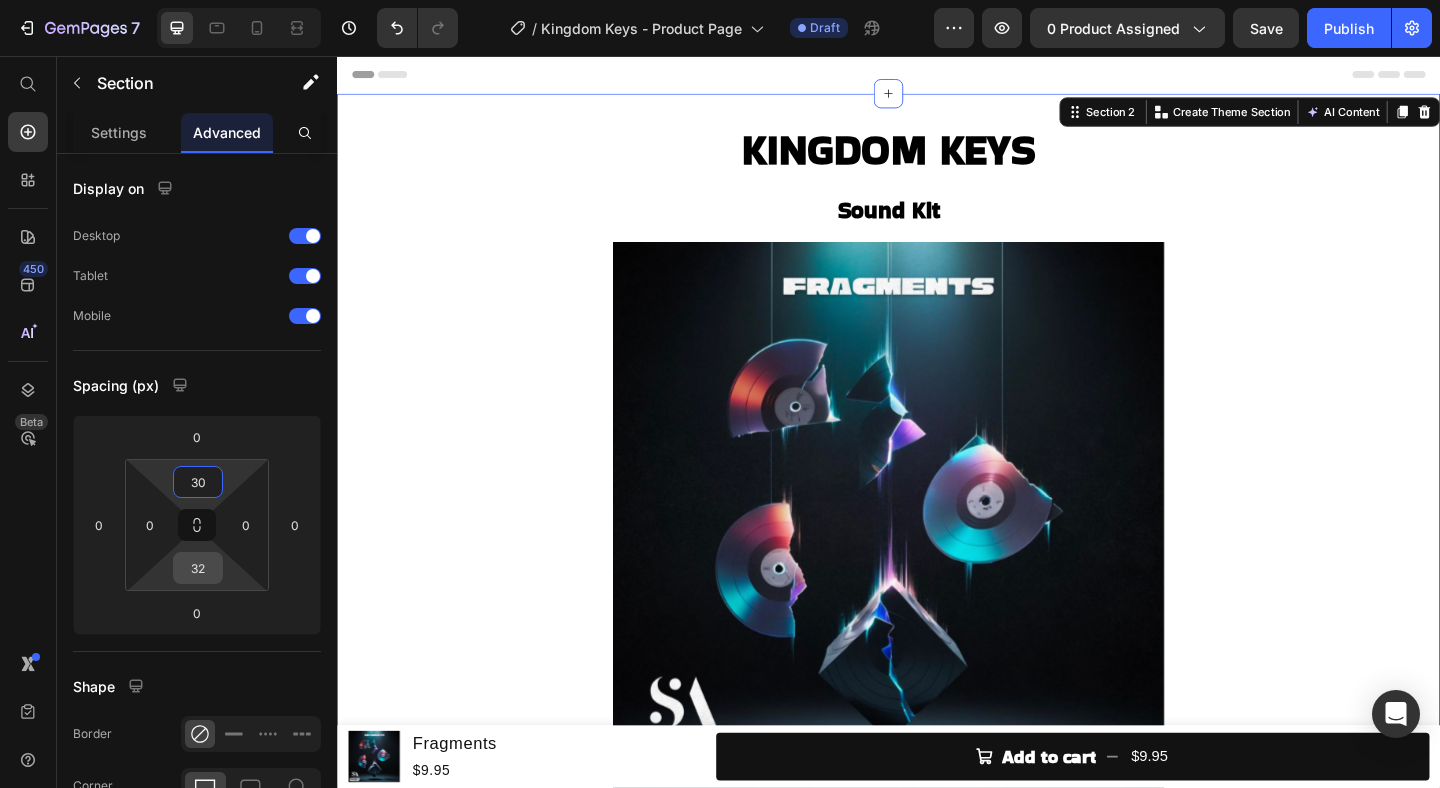 type on "30" 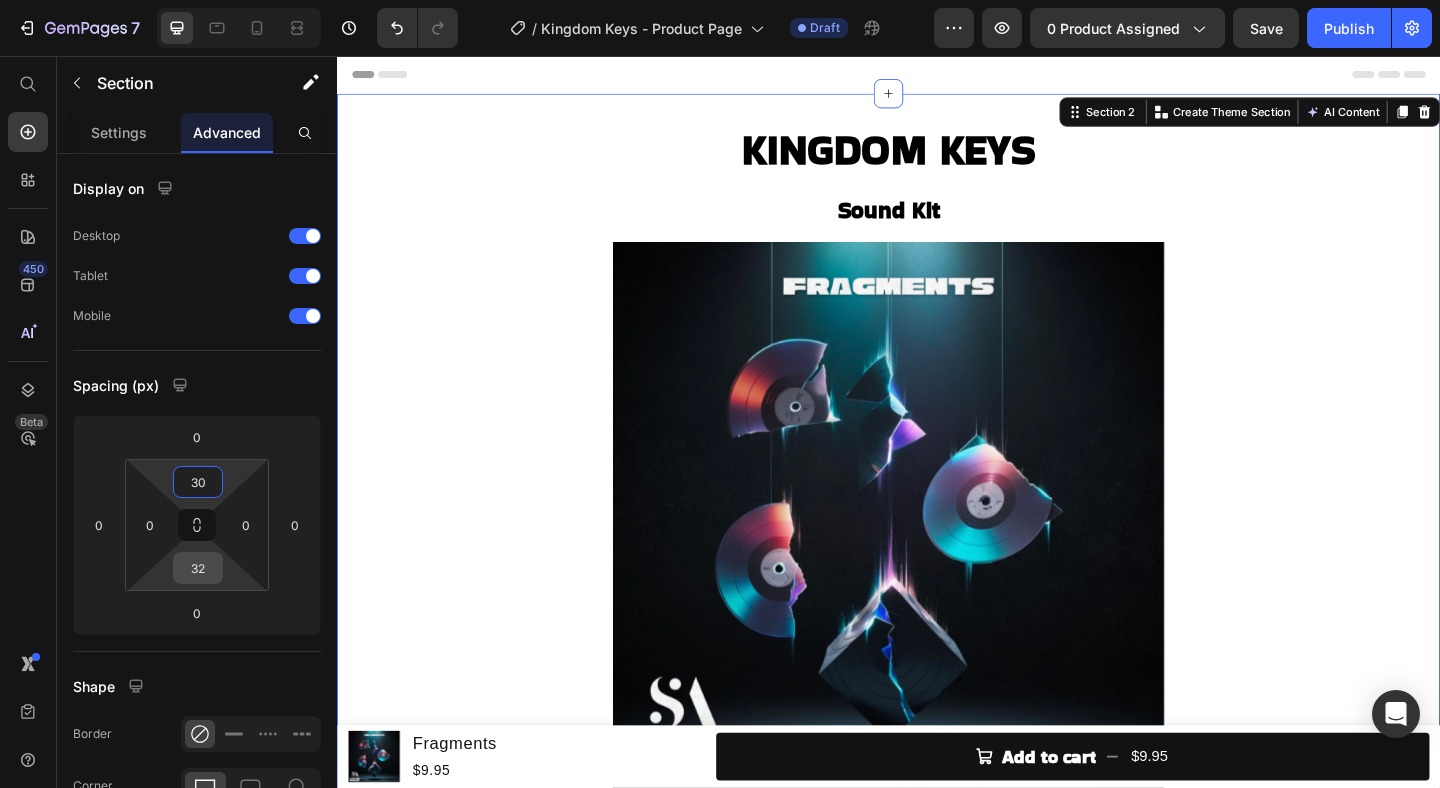 click on "32" at bounding box center [198, 568] 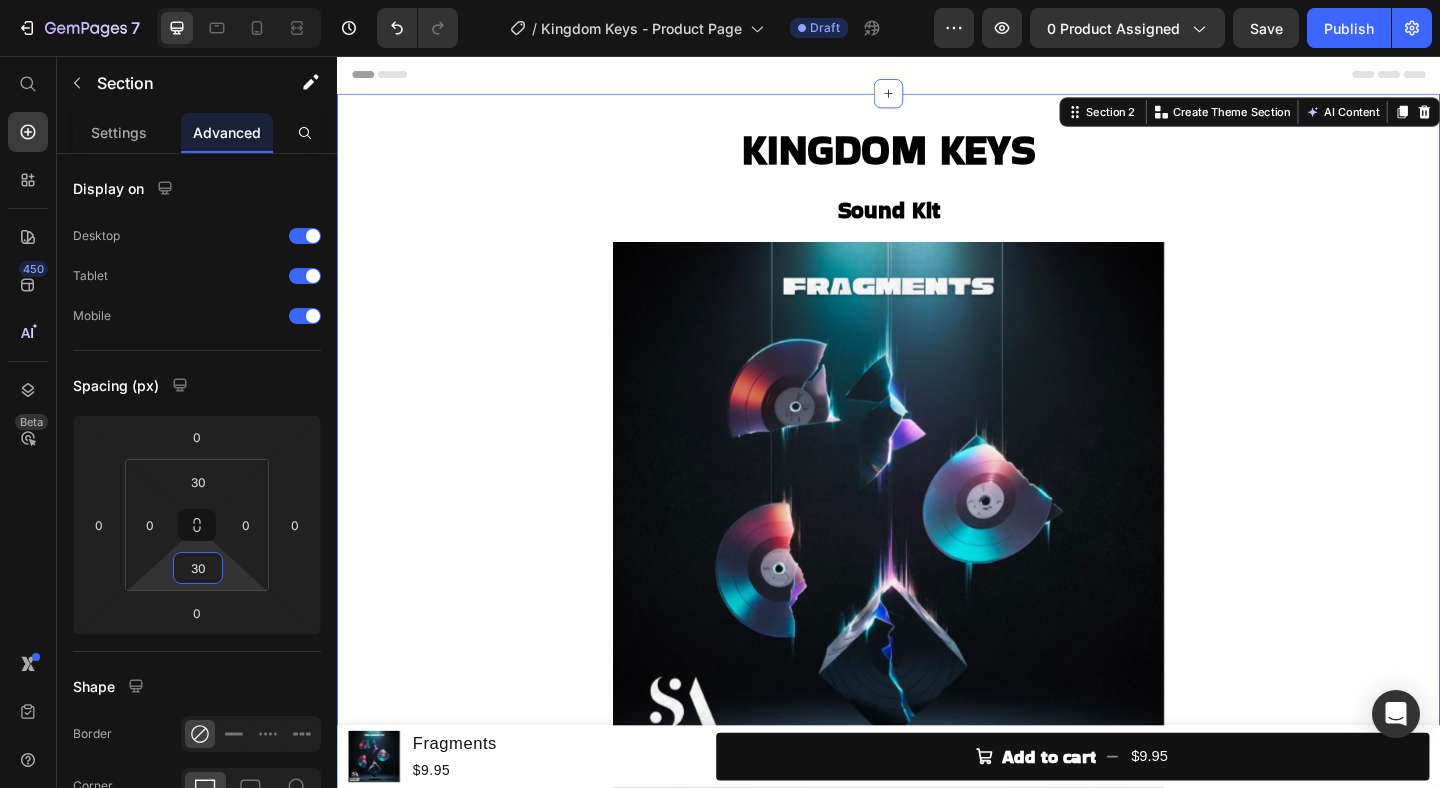 type on "30" 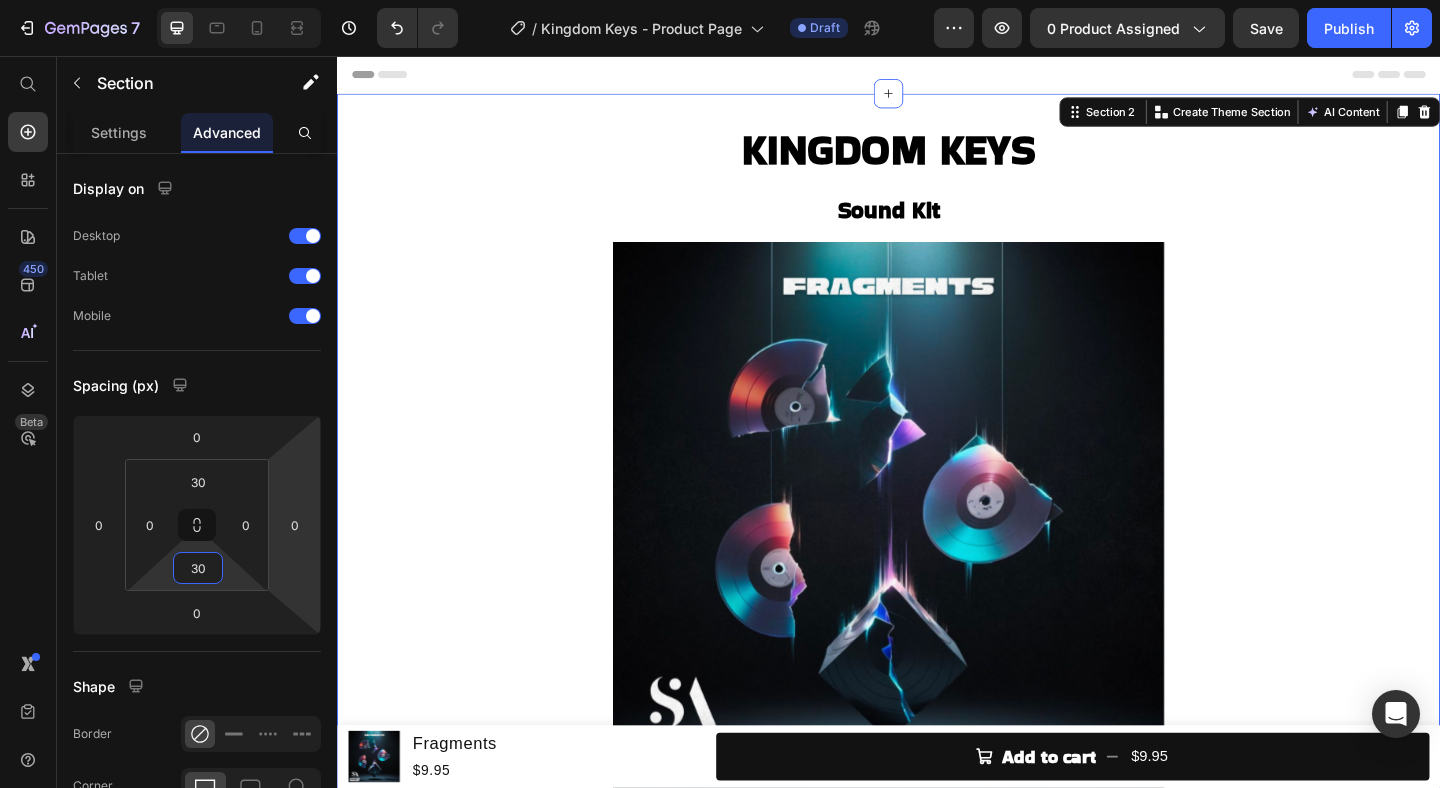 click on "KINGDOM KEYS  Heading Sound Kit Heading Product Images Fragments Product Title $9.95 Product Price $14.95 Product Price Row
🎶  Fragments  🎶
Dive into the shadows of sound with "Fragments" - a sample pack crafted to inspire some dark, melancholic & ambient sounding production.
Start creating with  Fragments  today! 🌟
Here’s what’s inside:
✅ 10 Stemmed-Out Melody Loop Compositions ✅ 10 MIDI files included to create your own sound ✅ Royalty free for selling beats online
💿 Hassle-free clearance by any Placements.
Fragments composed by  @prodsmallg Show more Product Description This product has only default variant Product Variants & Swatches Quantity Text Block 1 Product Quantity
Add to cart Add to Cart Buy it now Dynamic Checkout Product" at bounding box center [937, 893] 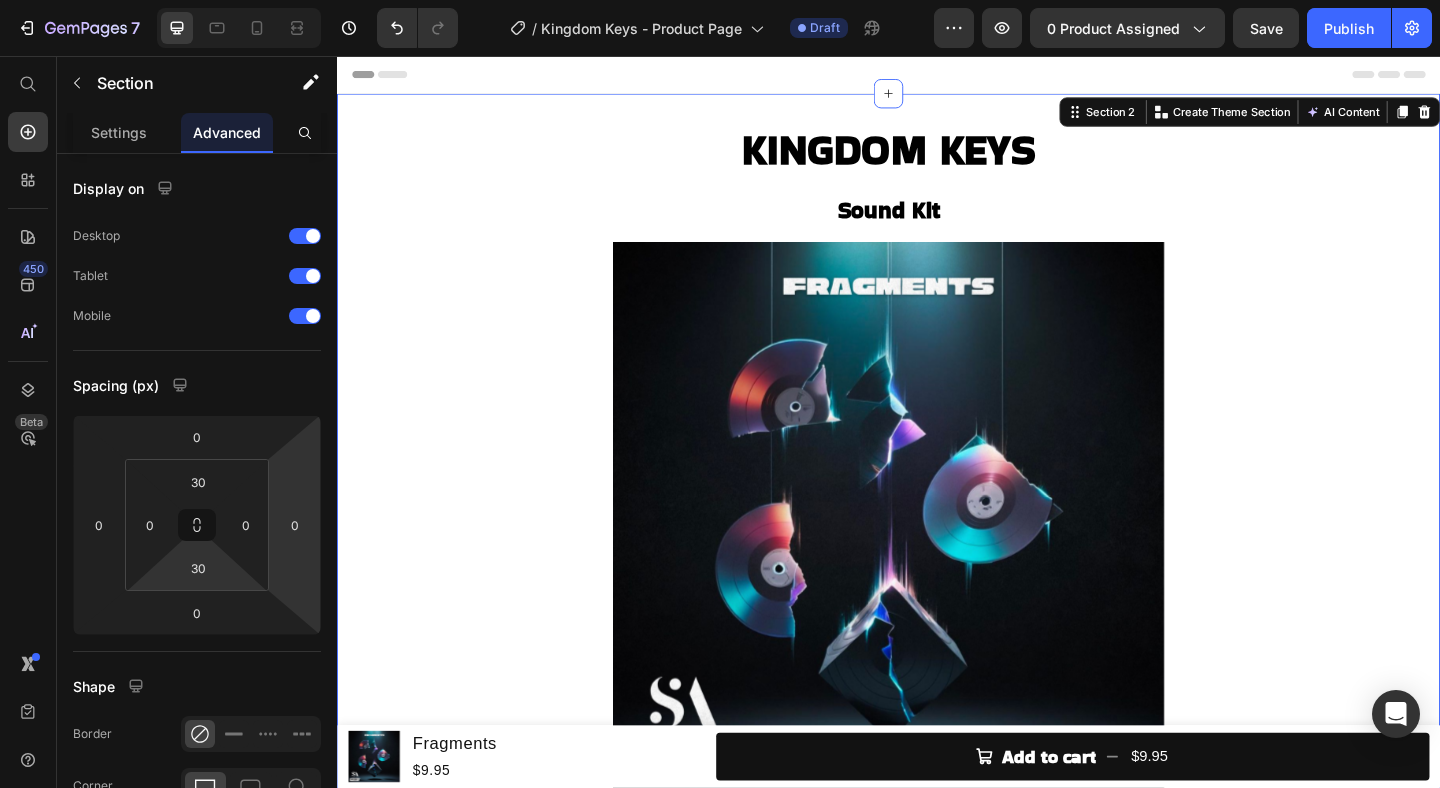 scroll, scrollTop: 204, scrollLeft: 0, axis: vertical 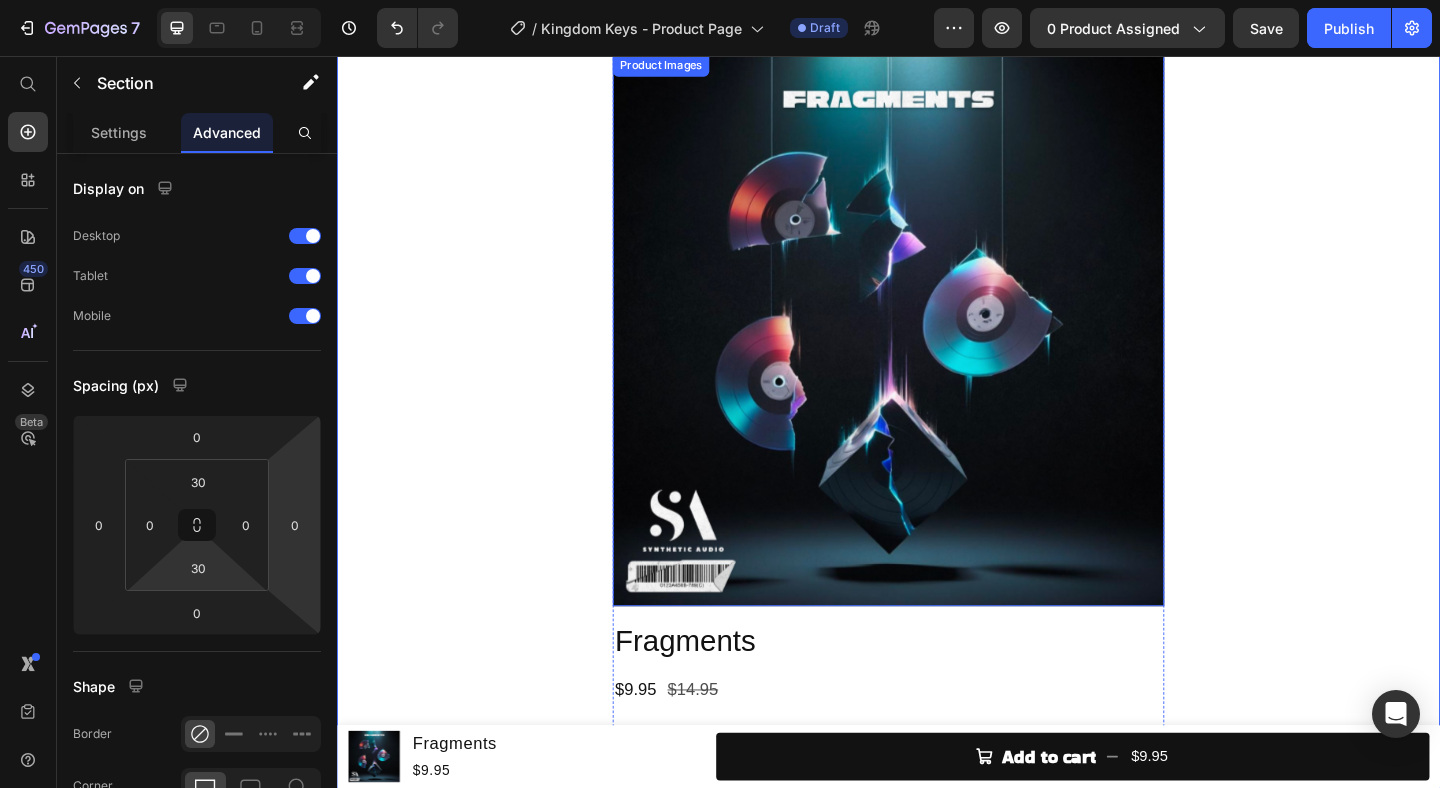 click at bounding box center [937, 354] 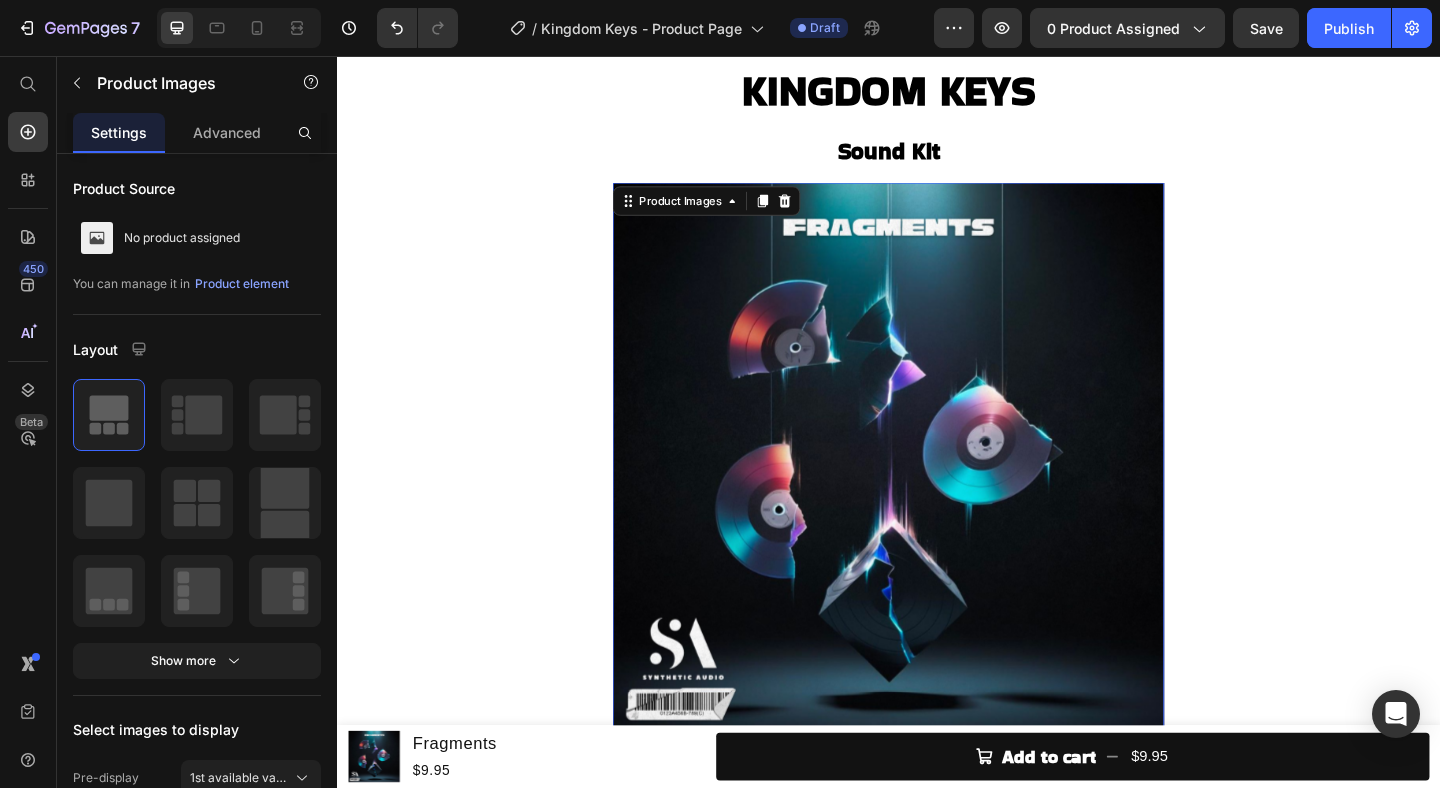 scroll, scrollTop: 0, scrollLeft: 0, axis: both 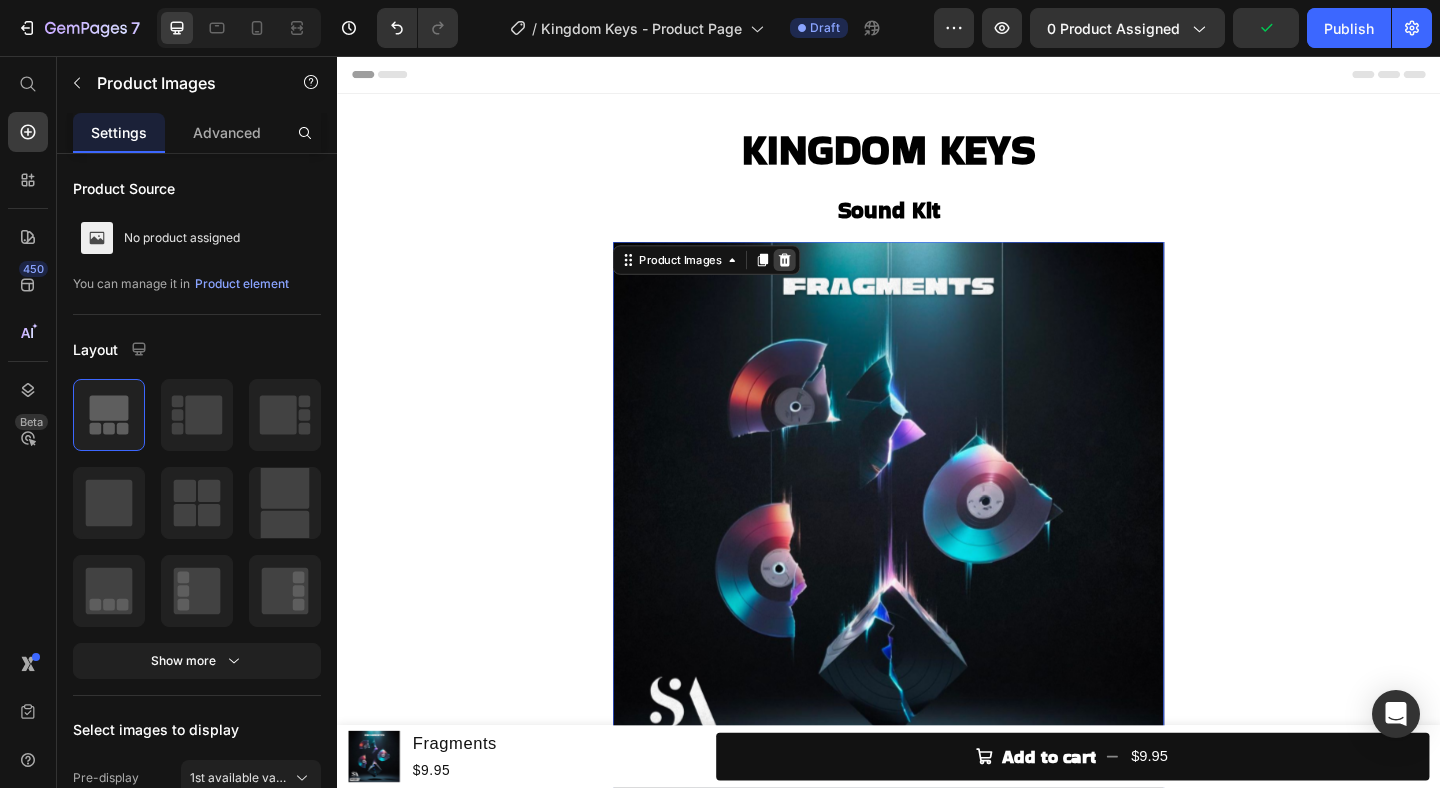 click 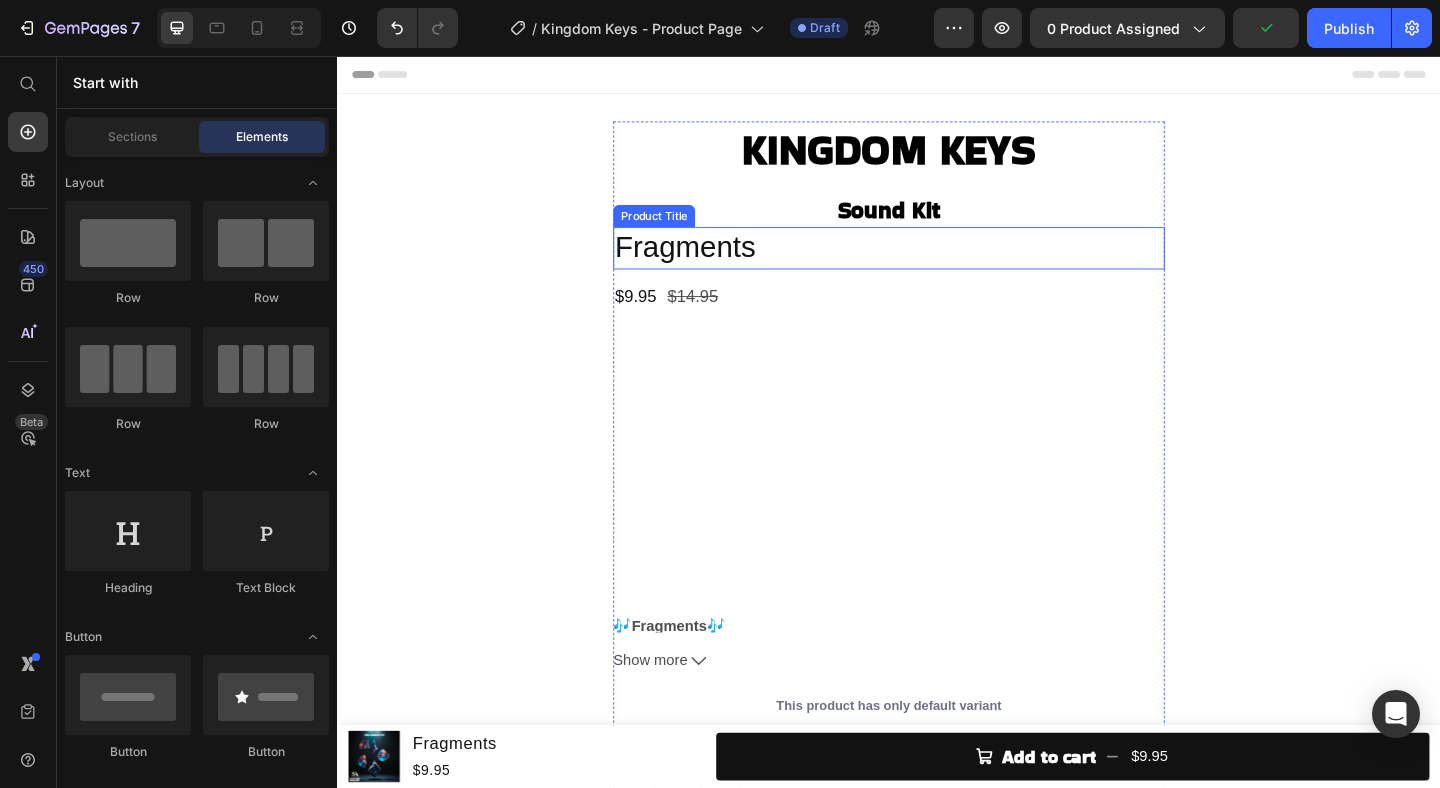 click on "Fragments" at bounding box center [937, 265] 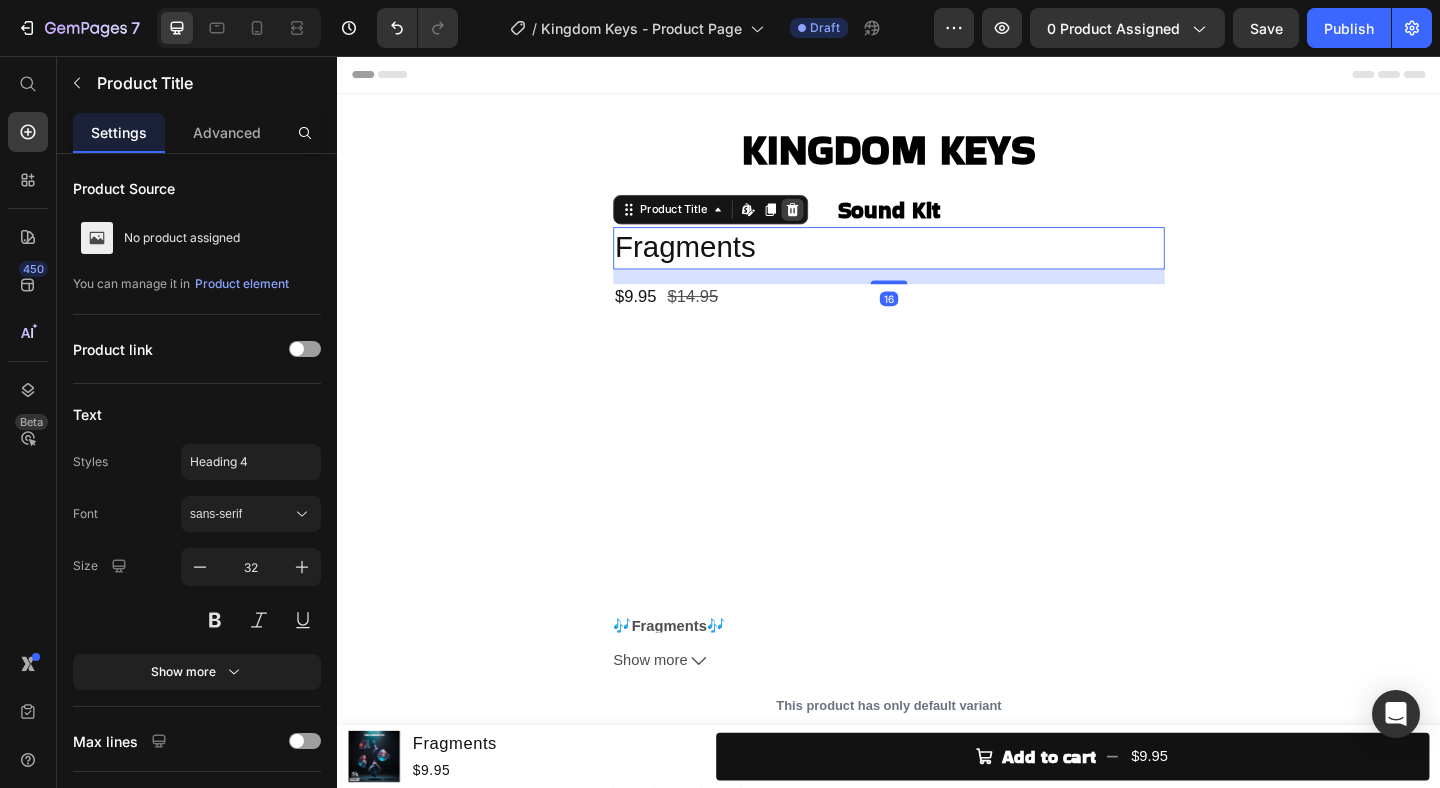 click 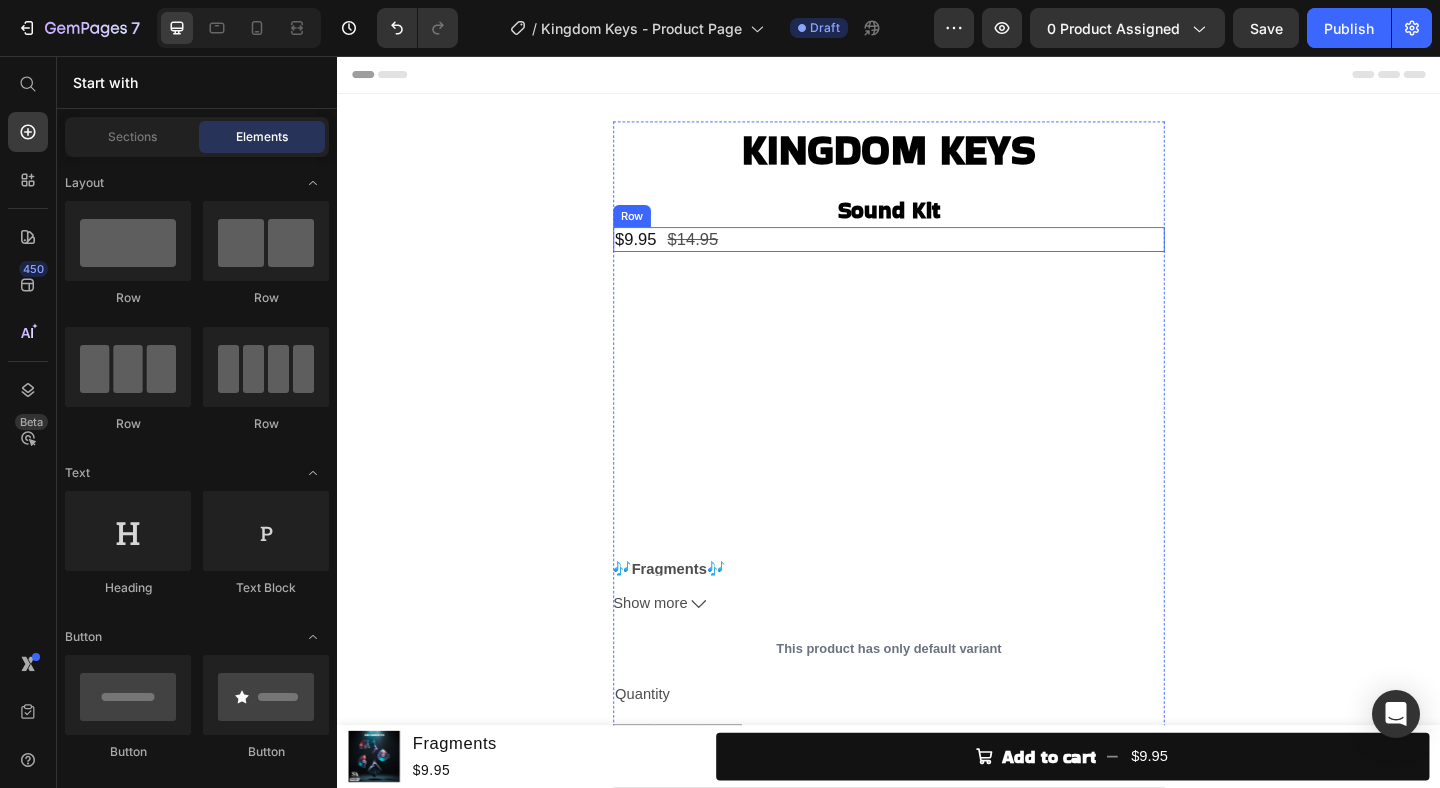 click on "$9.95 Product Price $14.95 Product Price Row" at bounding box center (937, 255) 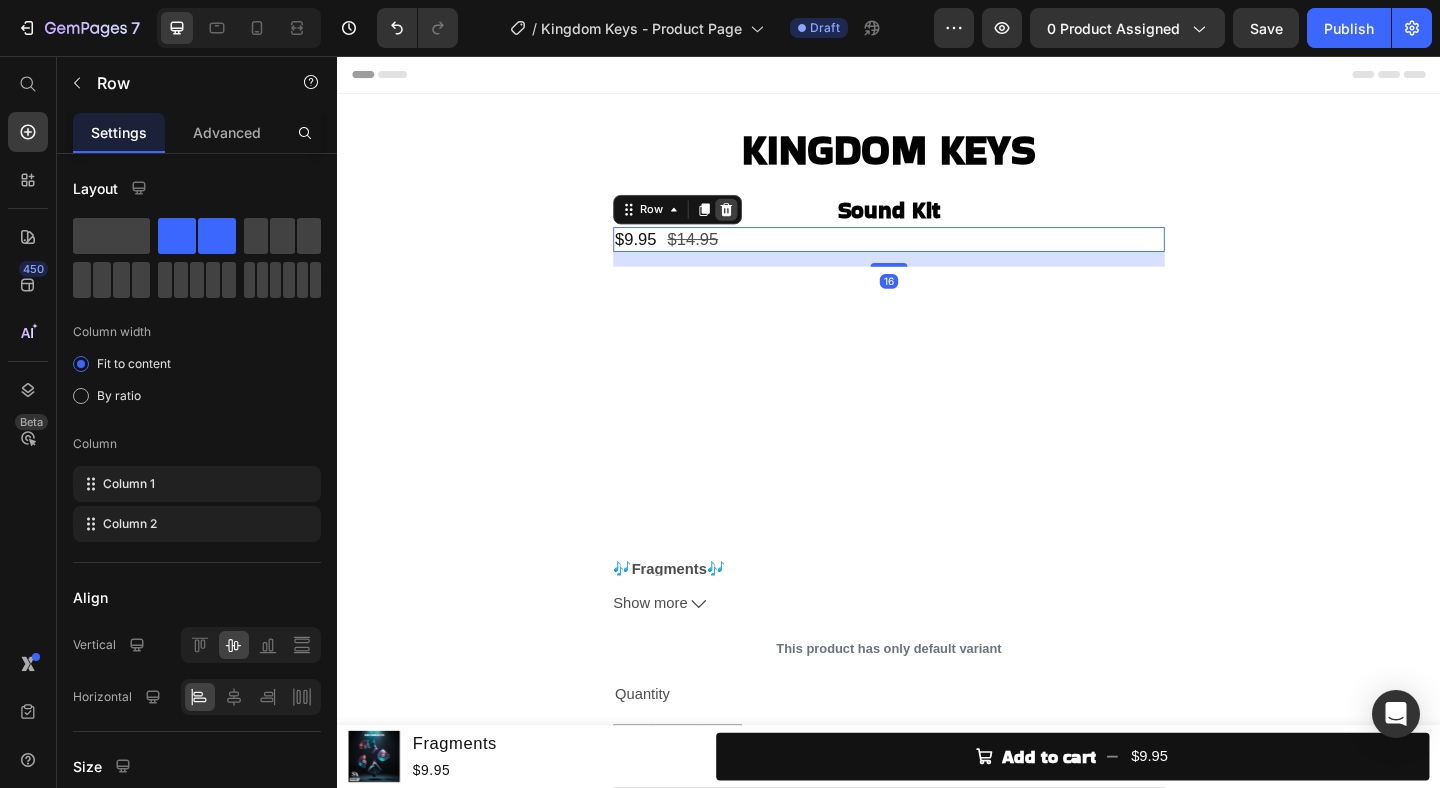 click 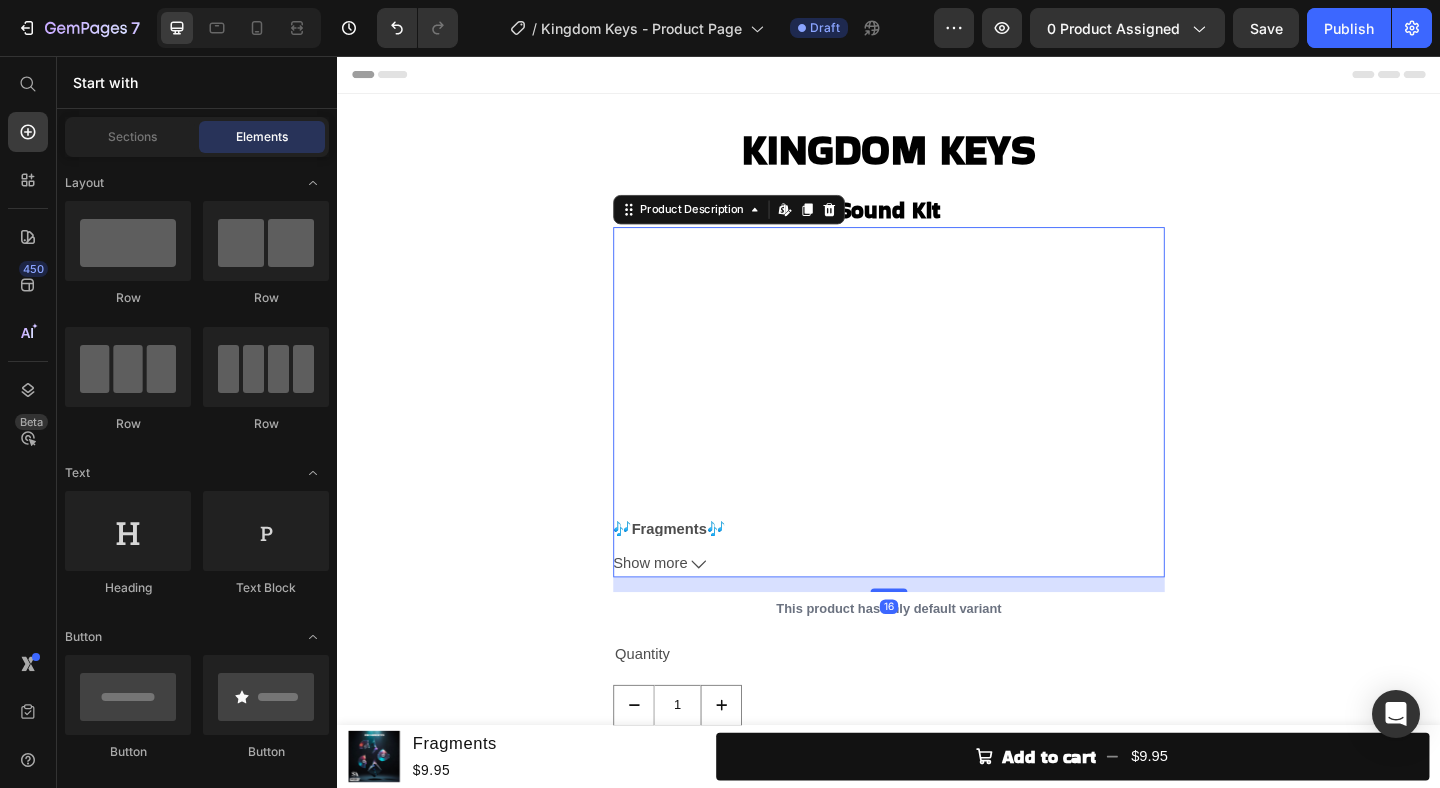 click on "🎶  Fragments  🎶
Dive into the shadows of sound with "Fragments" - a sample pack crafted to inspire some dark, melancholic & ambient sounding production.
Start creating with  Fragments  today! 🌟
Here’s what’s inside:
✅ 10 Stemmed-Out Melody Loop Compositions ✅ 10 MIDI files included to create your own sound ✅ Royalty free for selling beats online
💿 Hassle-free clearance by any Placements.
Fragments composed by  @prodsmallg Show more" at bounding box center (937, 432) 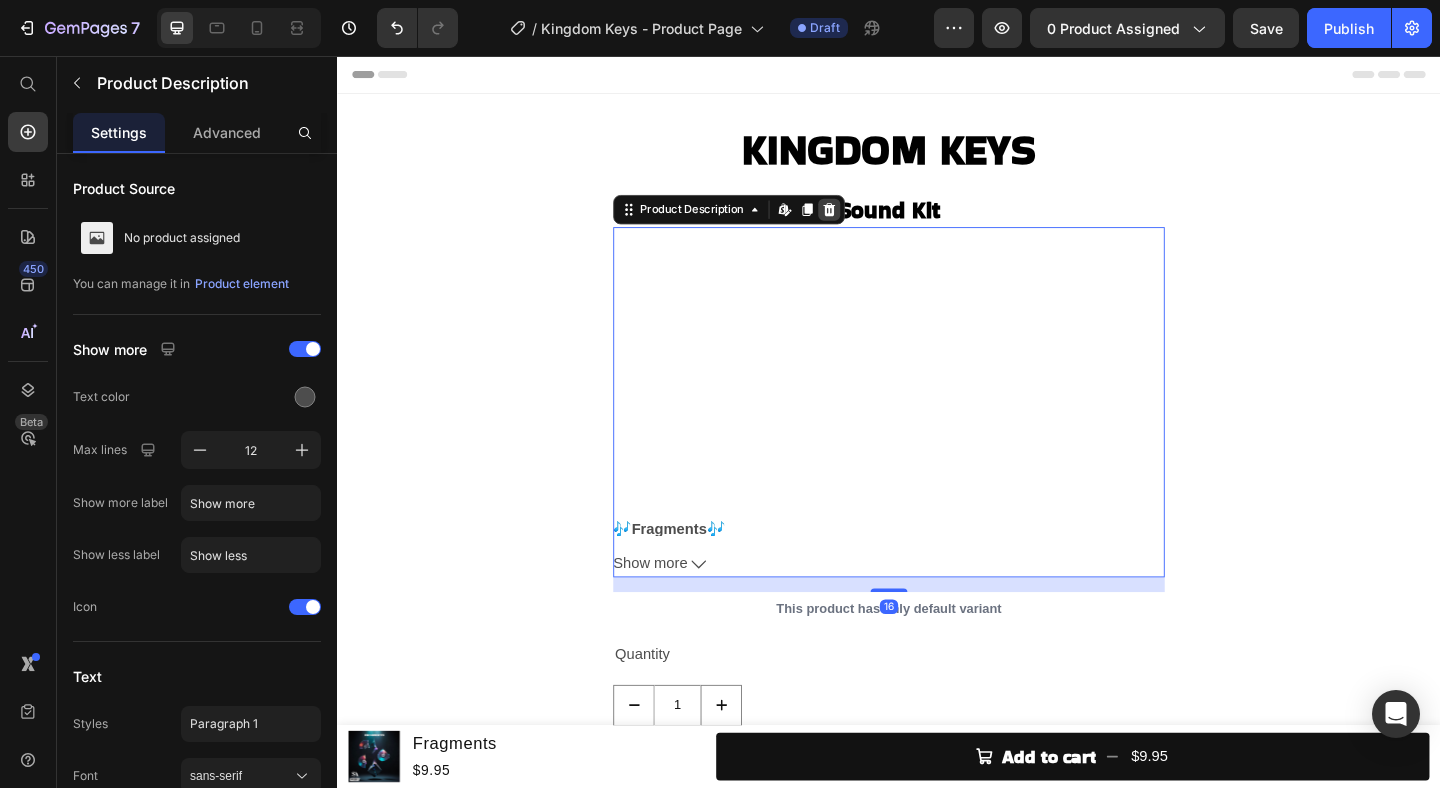 click 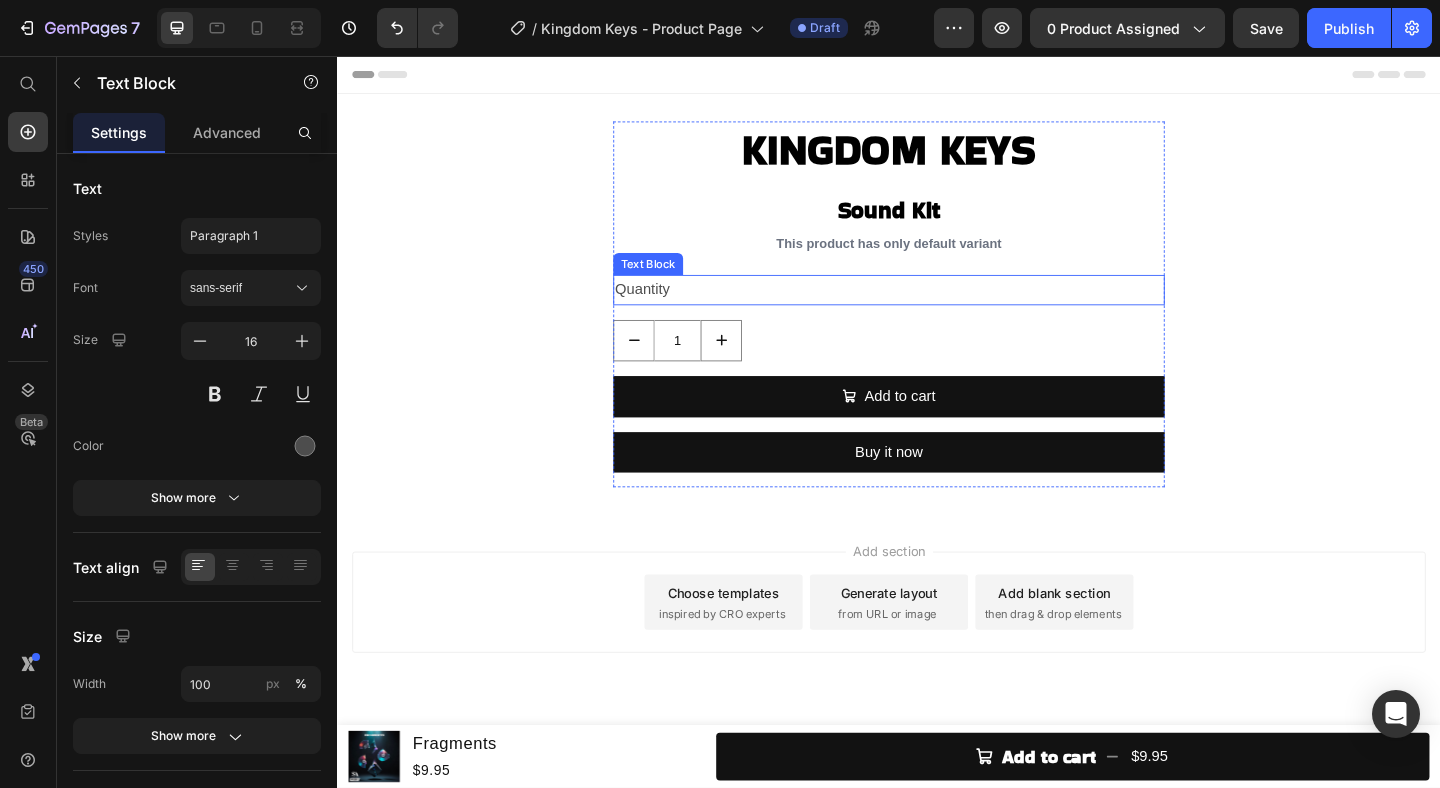 click on "Quantity" at bounding box center [937, 310] 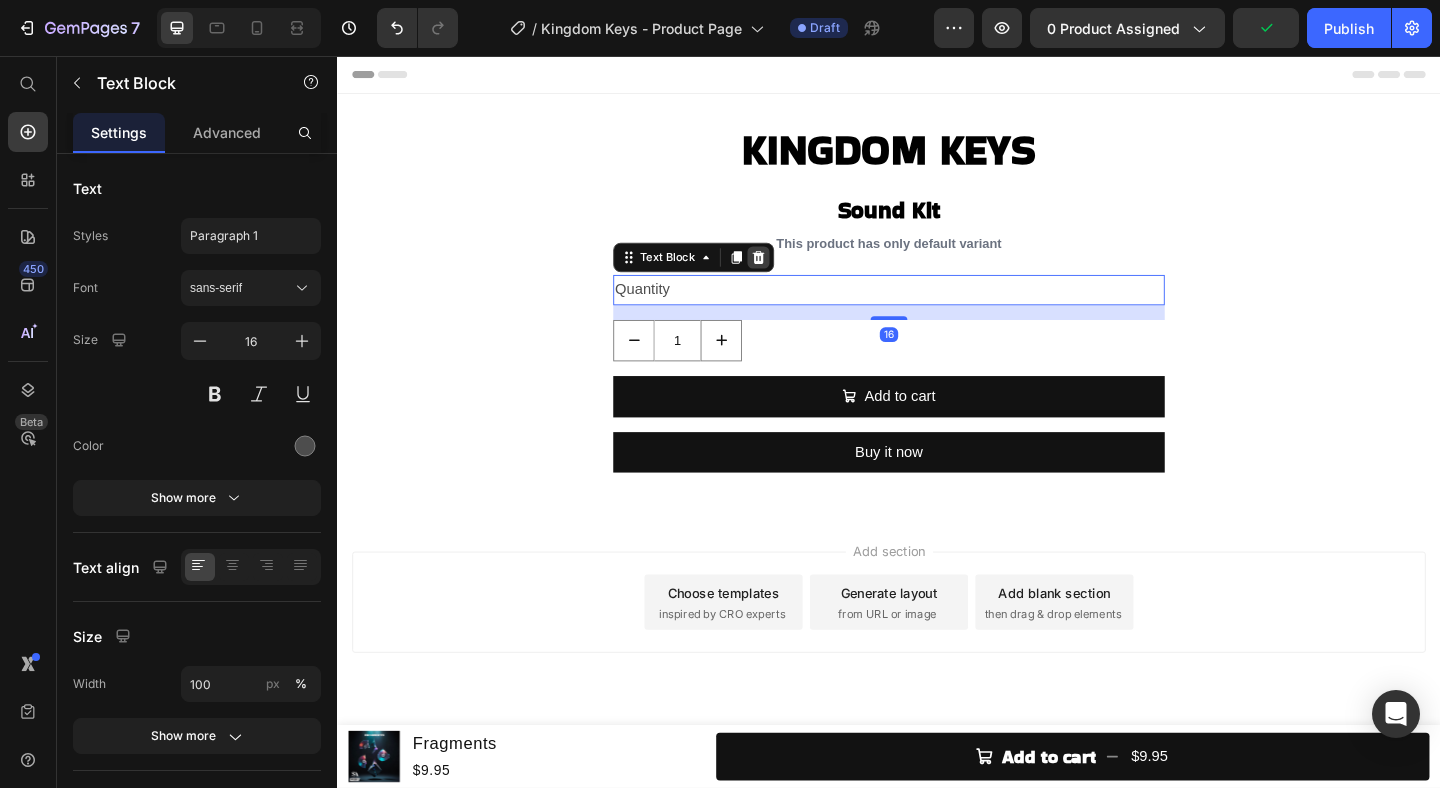 click 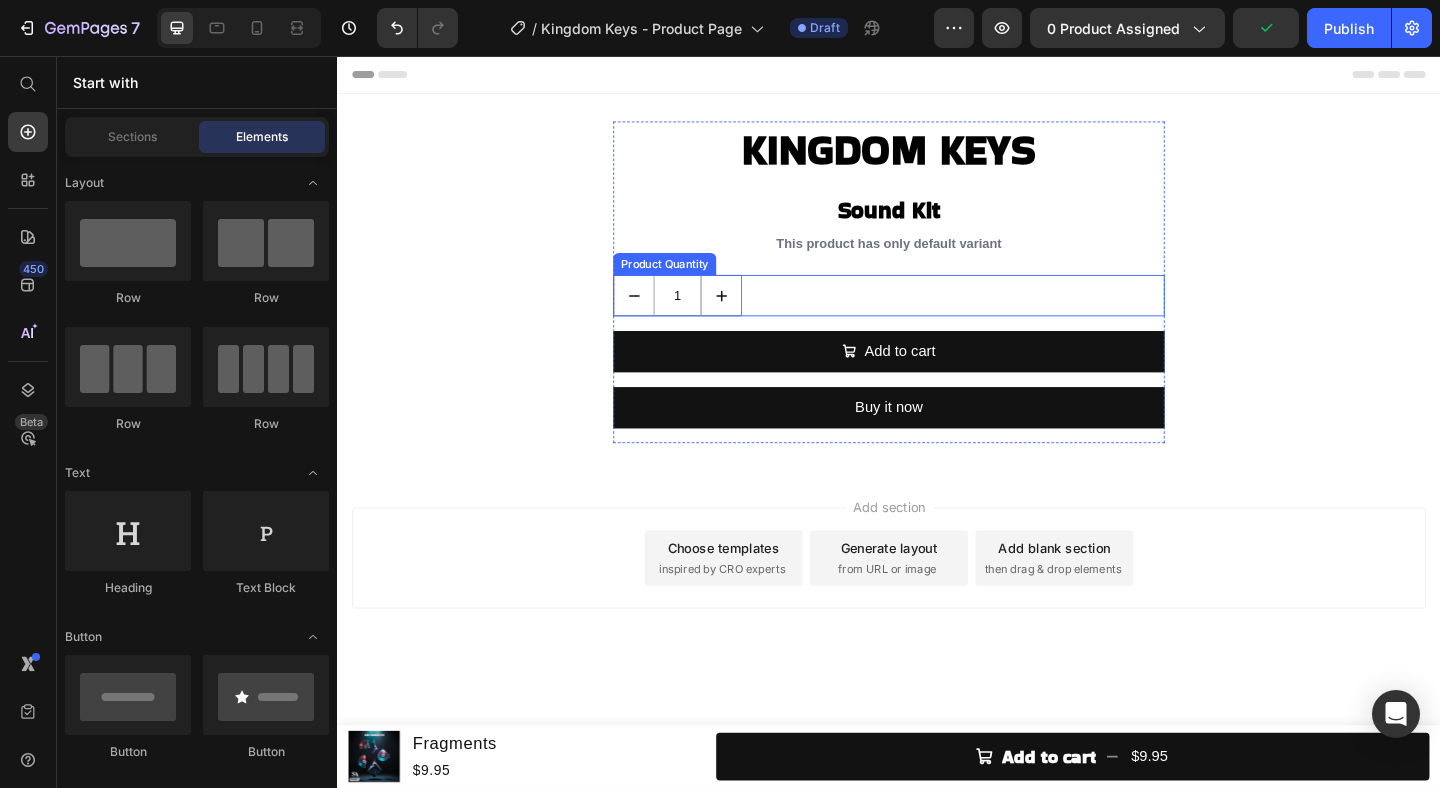 click on "1" at bounding box center [937, 316] 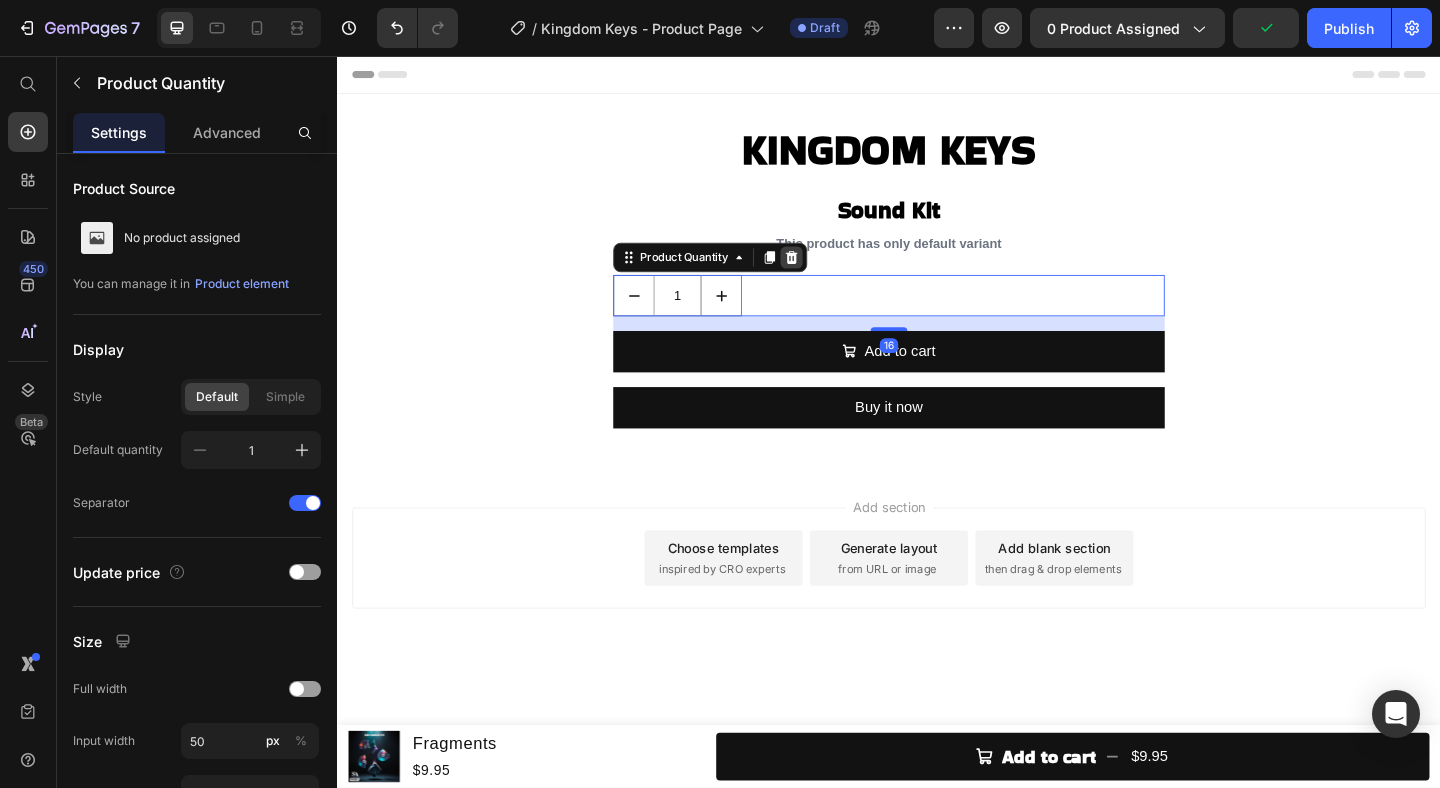 click 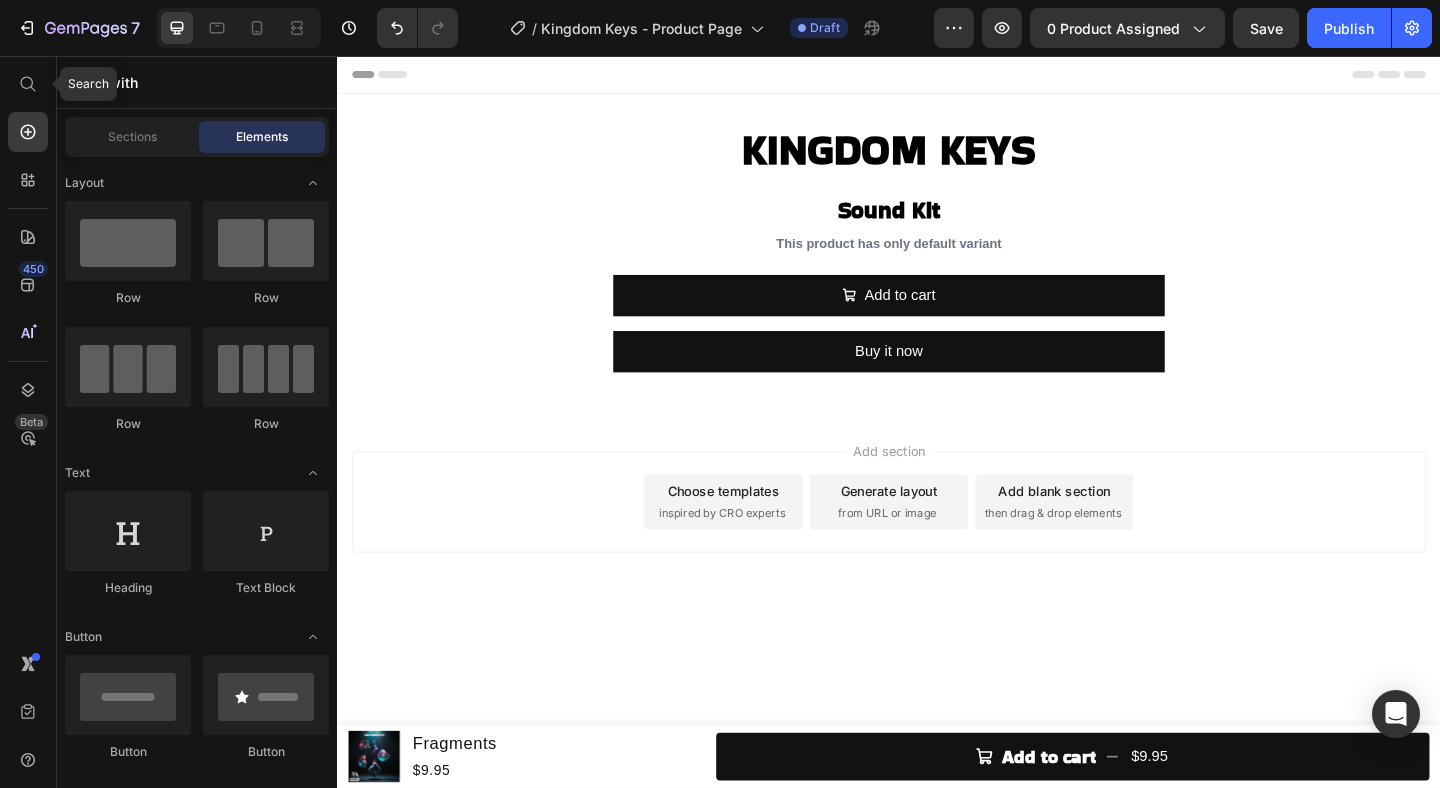 click 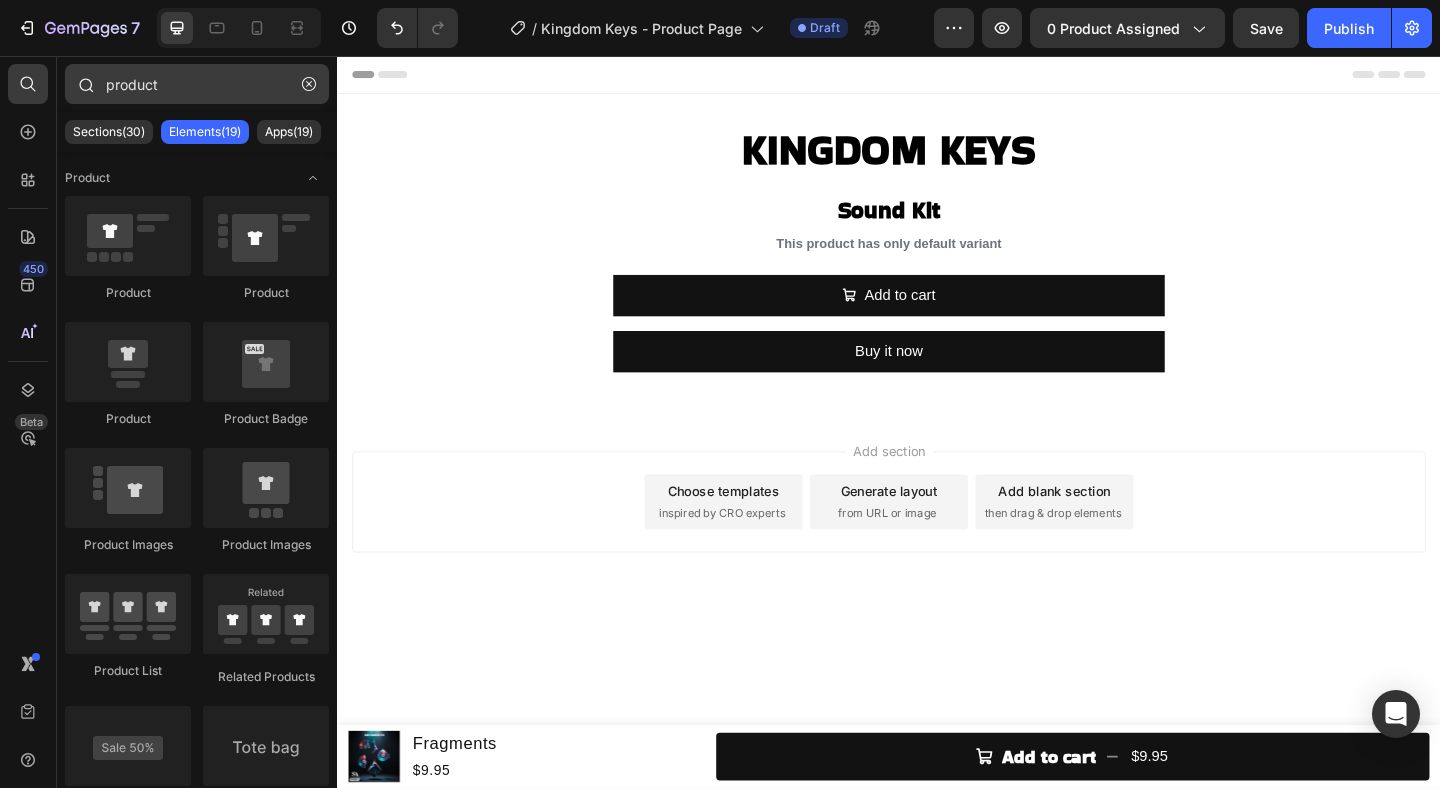 click on "product" at bounding box center (197, 84) 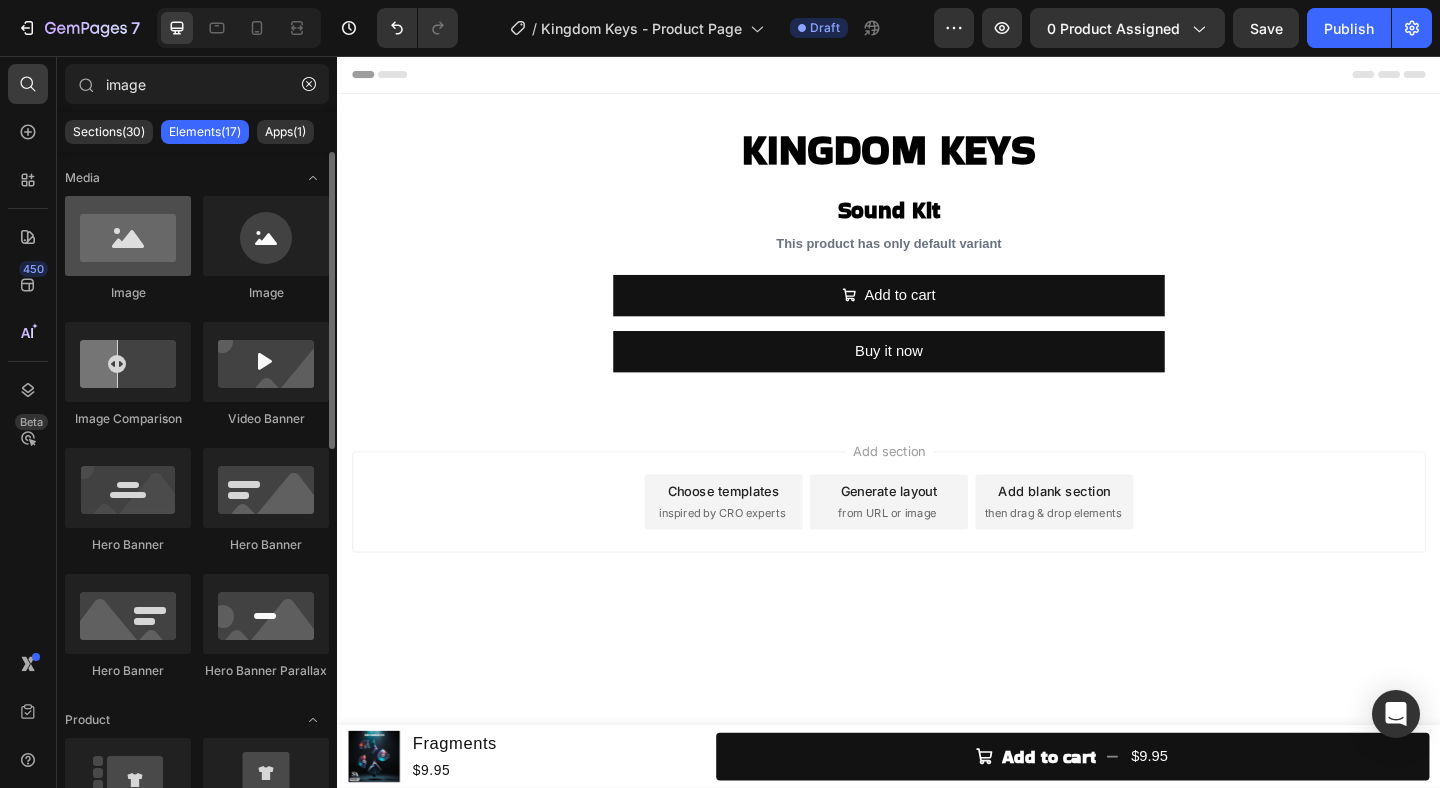 type on "image" 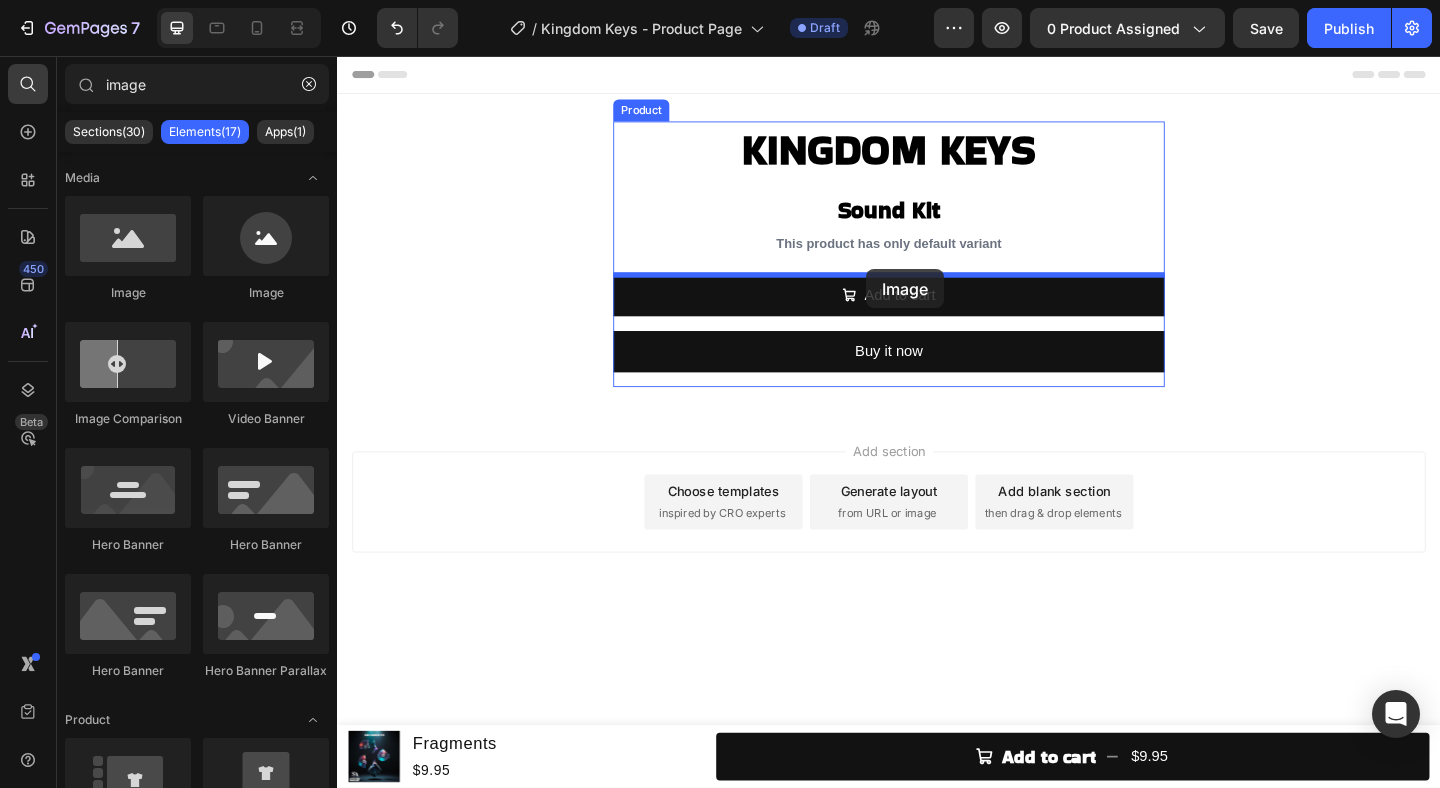 drag, startPoint x: 481, startPoint y: 302, endPoint x: 912, endPoint y: 288, distance: 431.22733 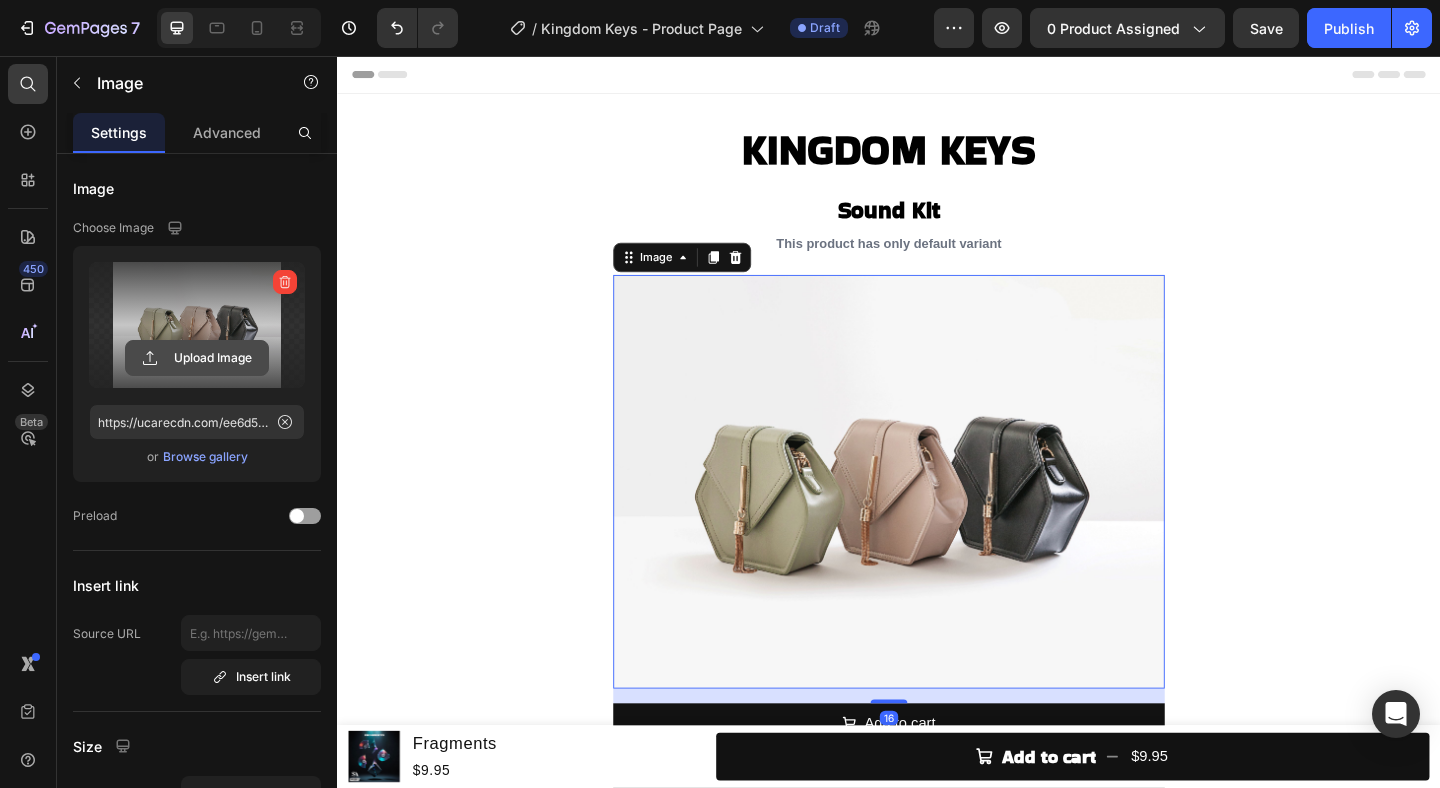 click 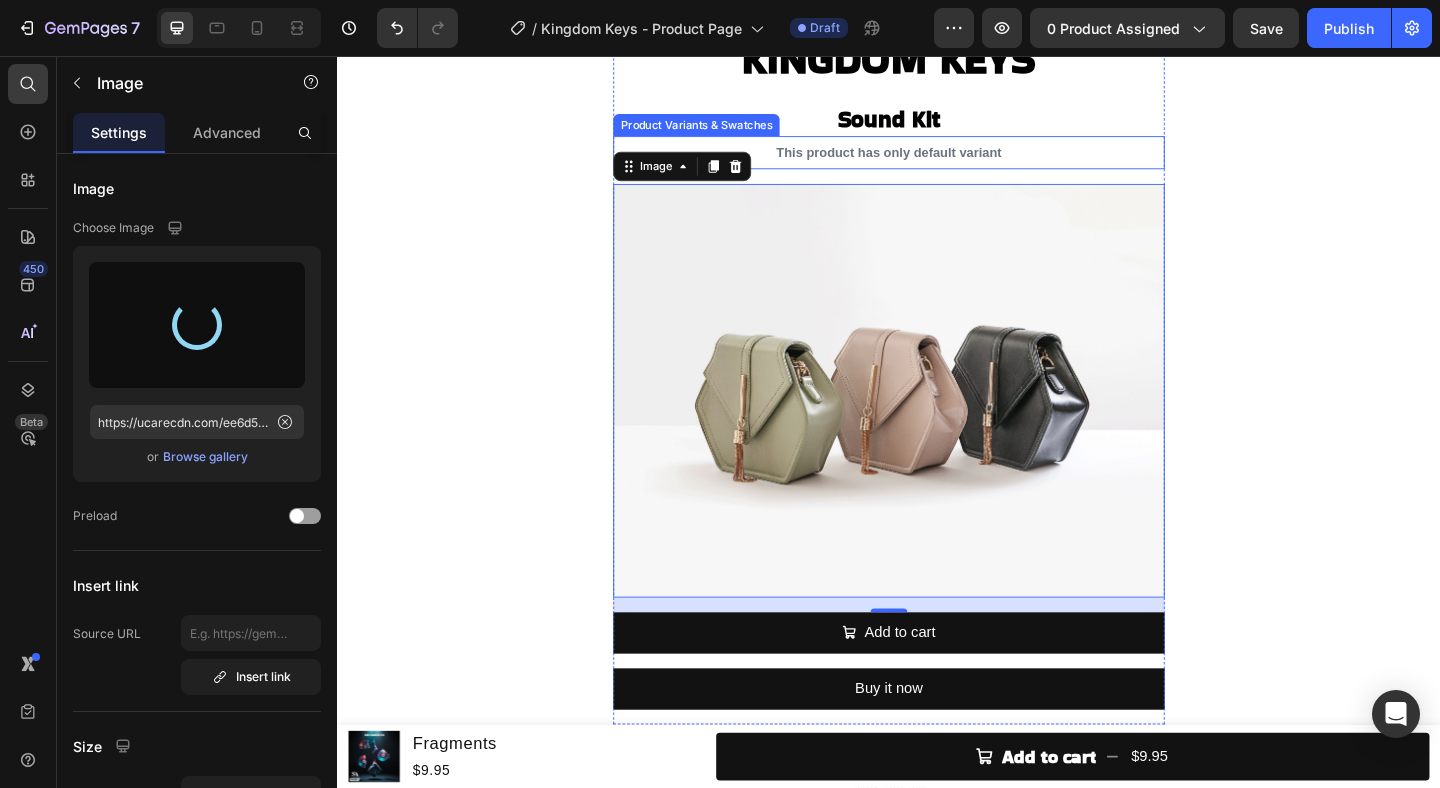scroll, scrollTop: 0, scrollLeft: 0, axis: both 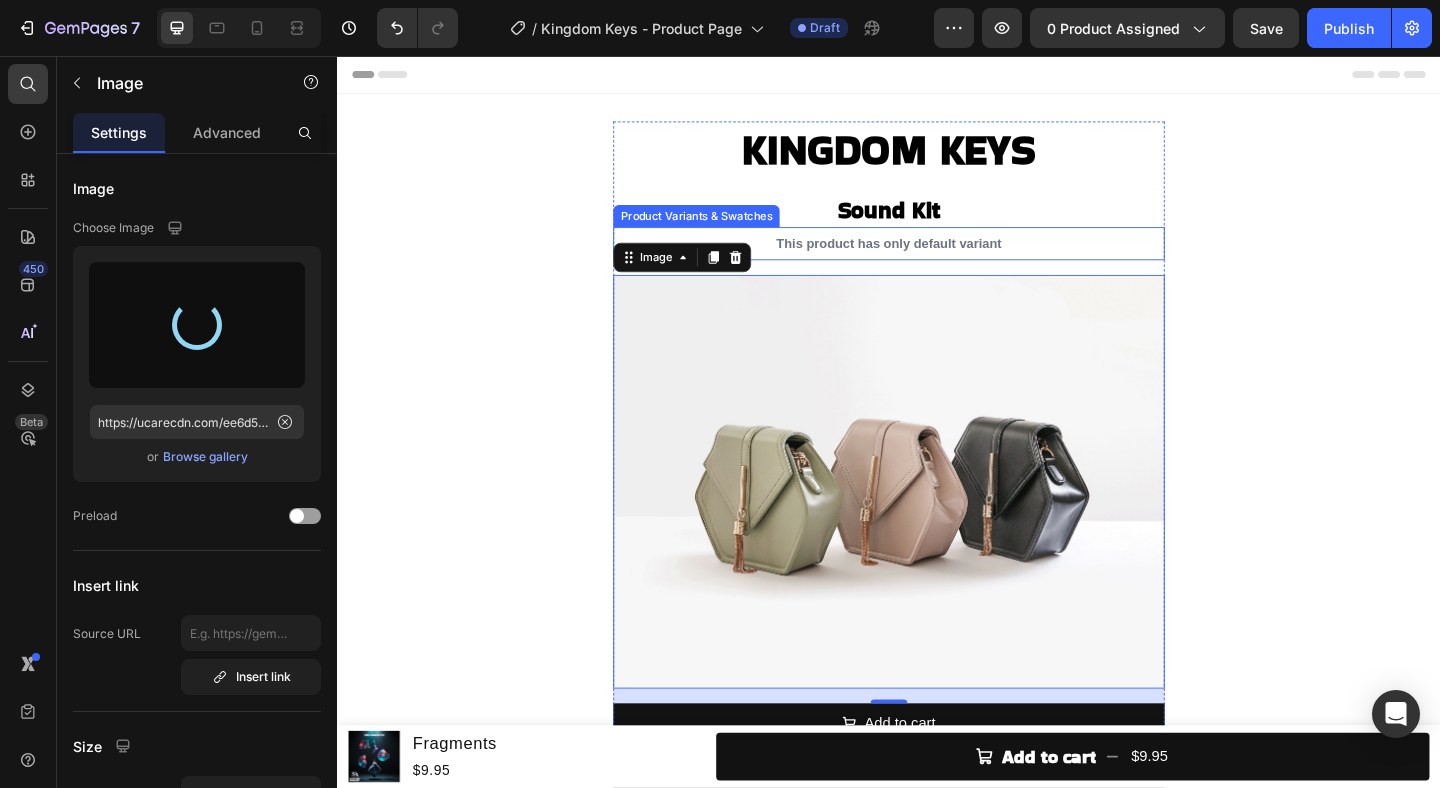 type on "https://cdn.shopify.com/s/files/1/0892/5423/2409/files/gempages_536743774492034257-8410316d-2e81-4662-9825-853017519ff0.jpg" 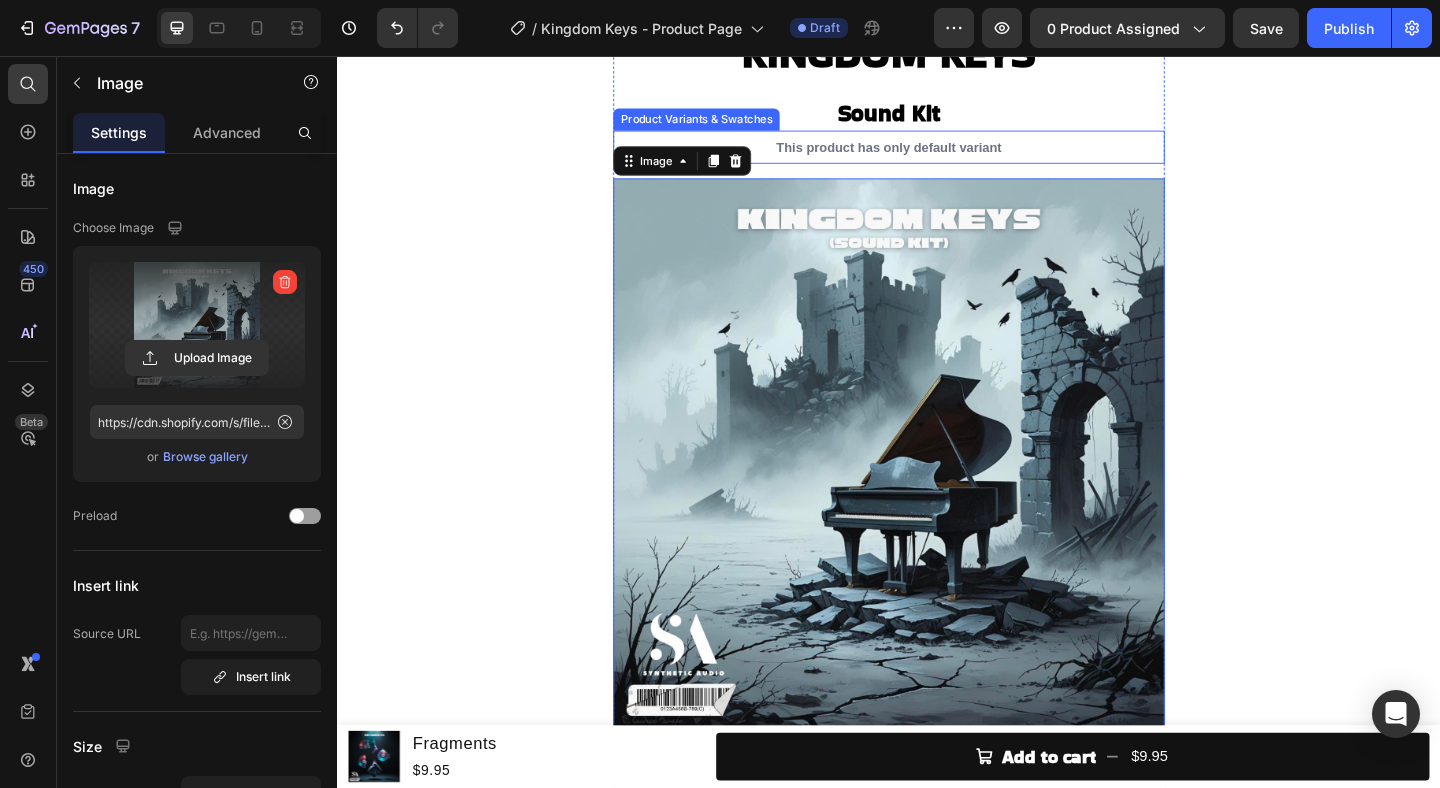 scroll, scrollTop: 0, scrollLeft: 0, axis: both 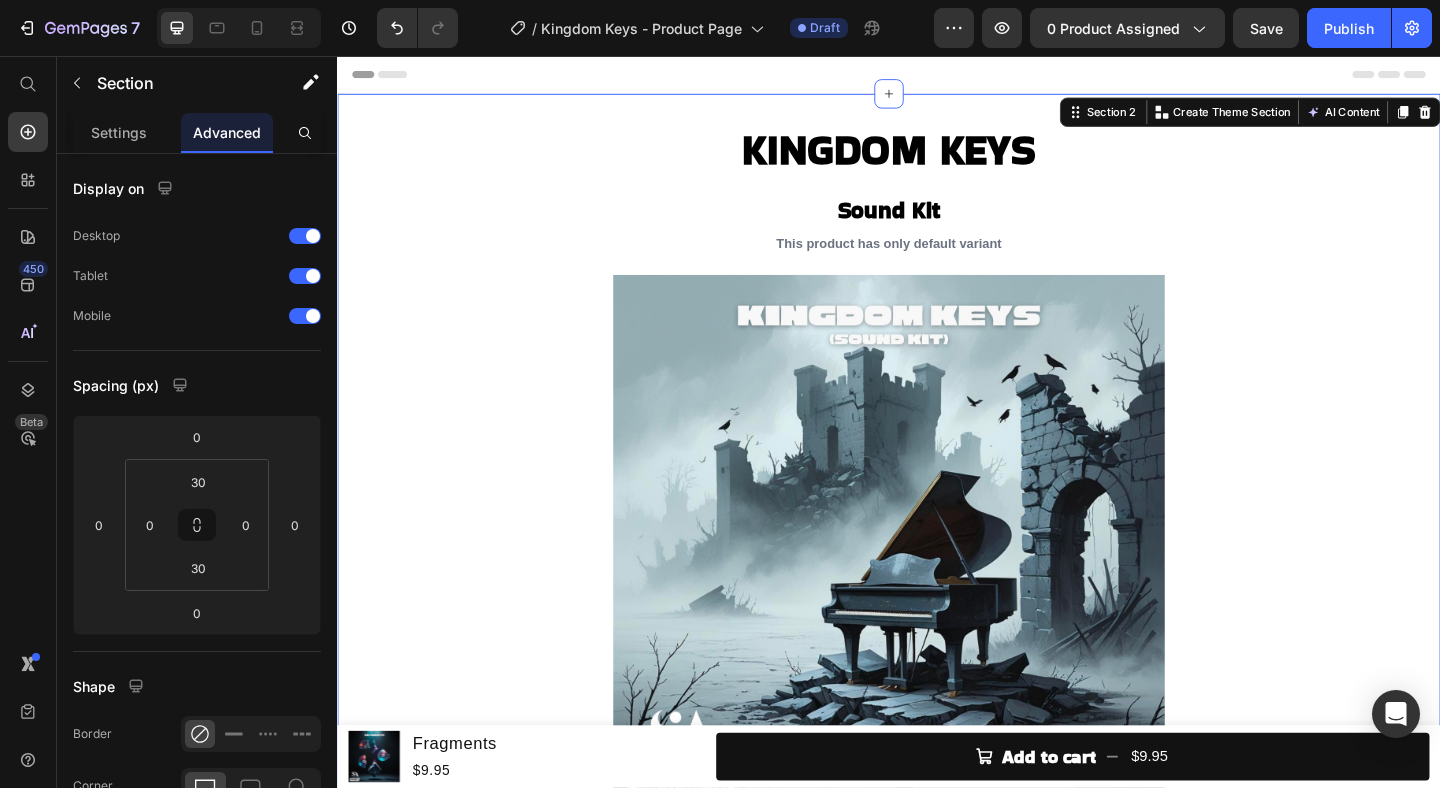 click on "KINGDOM KEYS  Heading Sound Kit Heading This product has only default variant Product Variants & Swatches Image
Add to cart Add to Cart Buy it now Dynamic Checkout Product" at bounding box center (937, 579) 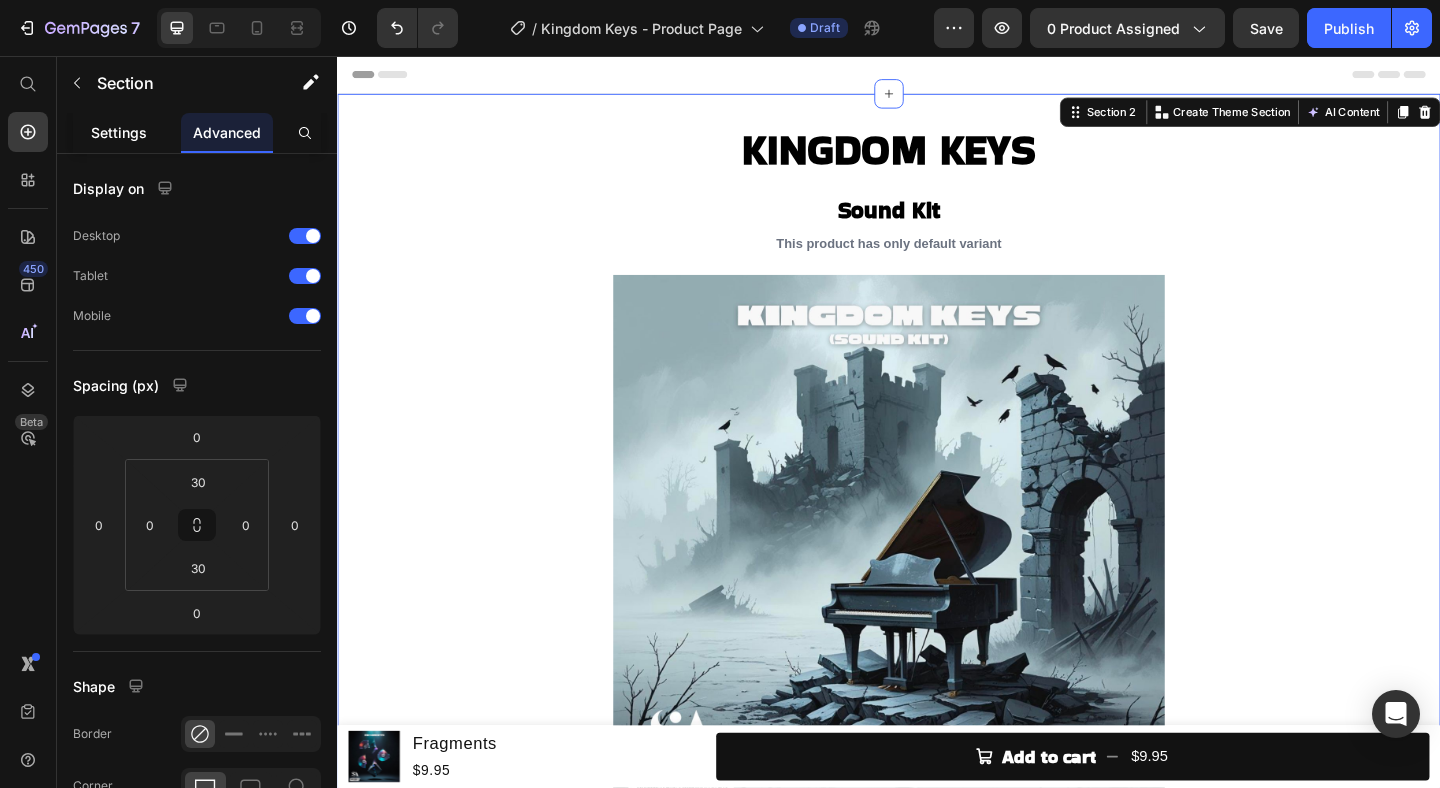click on "Settings" at bounding box center [119, 132] 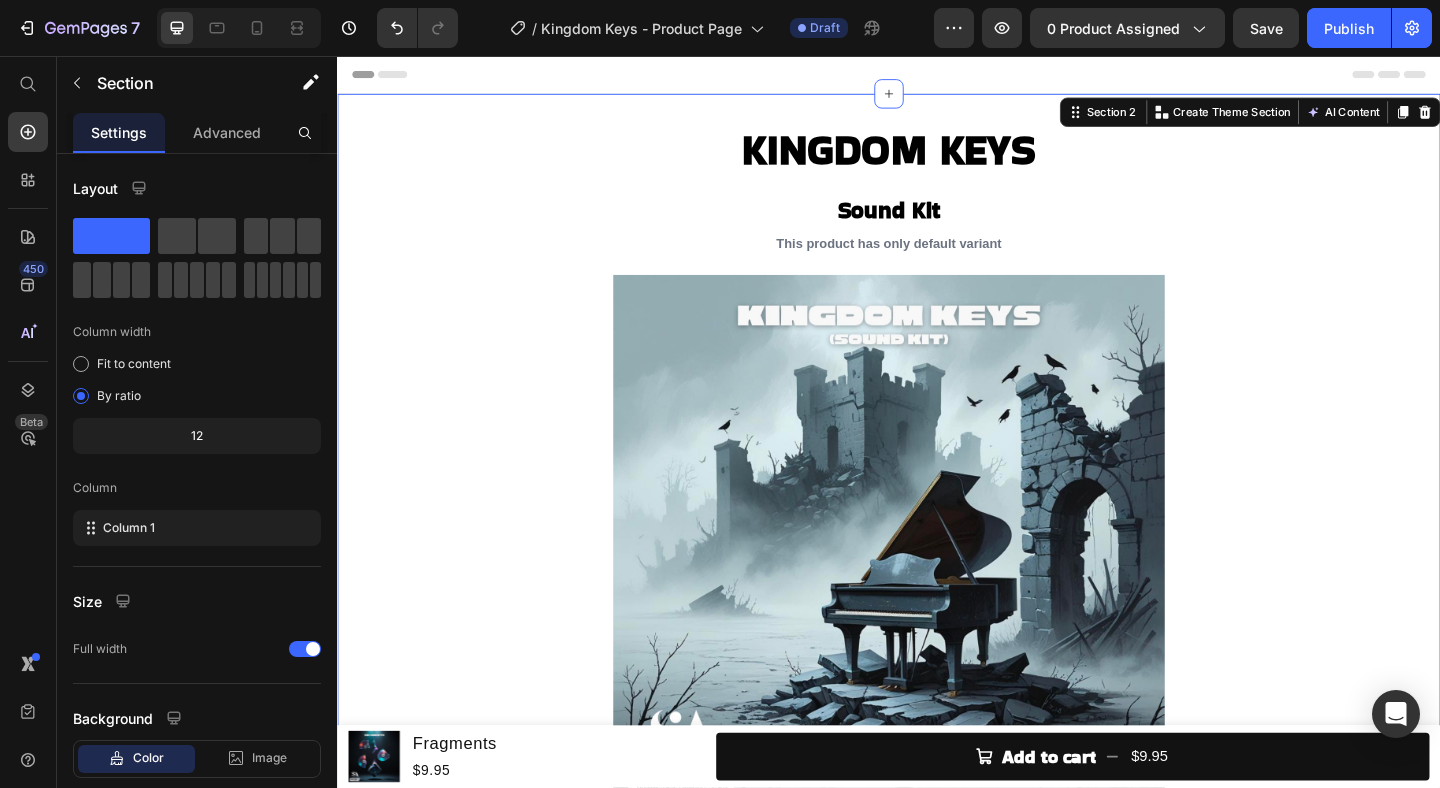 click on "KINGDOM KEYS  Heading Sound Kit Heading This product has only default variant Product Variants & Swatches Image
Add to cart Add to Cart Buy it now Dynamic Checkout Product" at bounding box center (937, 579) 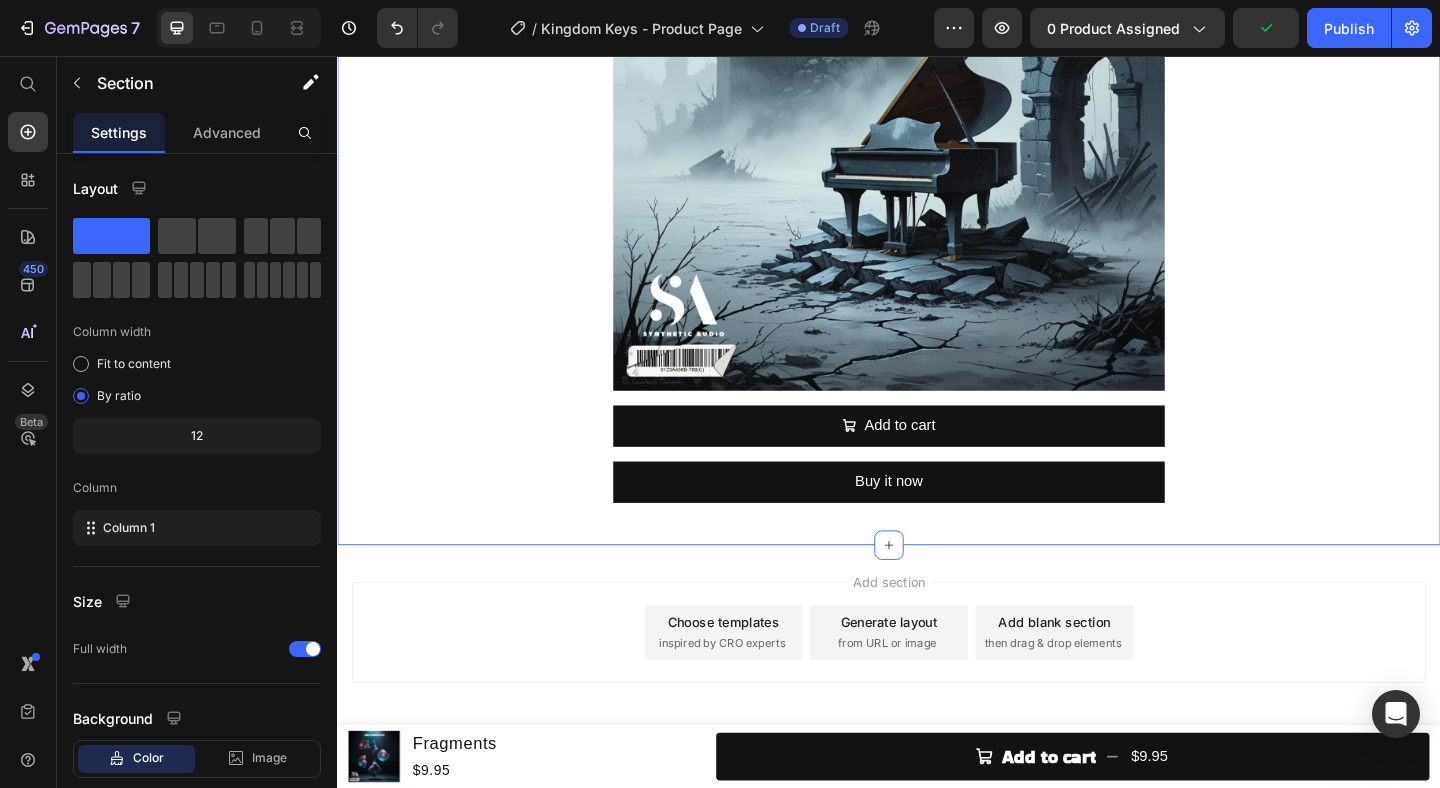 scroll, scrollTop: 497, scrollLeft: 0, axis: vertical 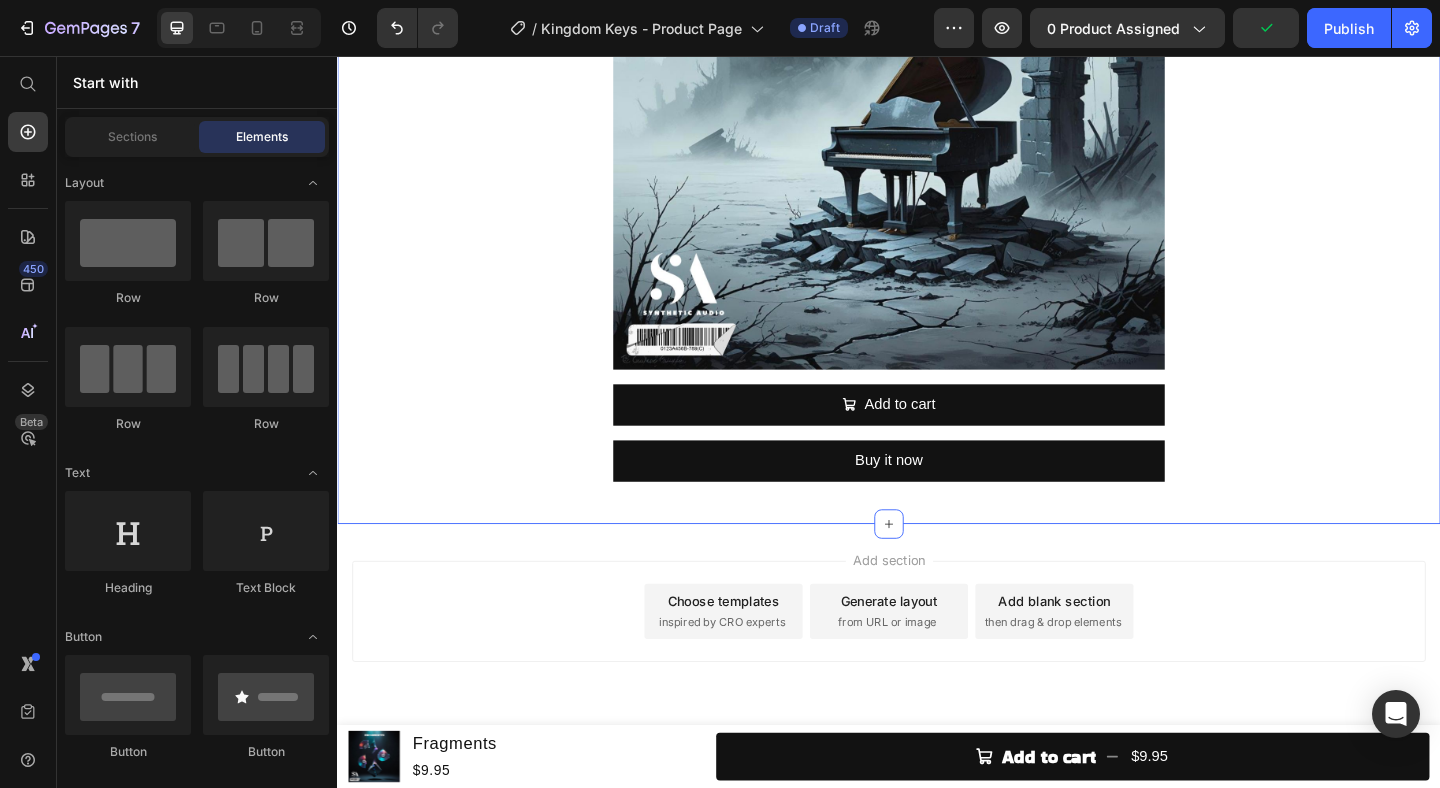 click on "Add section Choose templates inspired by CRO experts Generate layout from URL or image Add blank section then drag & drop elements" at bounding box center (937, 660) 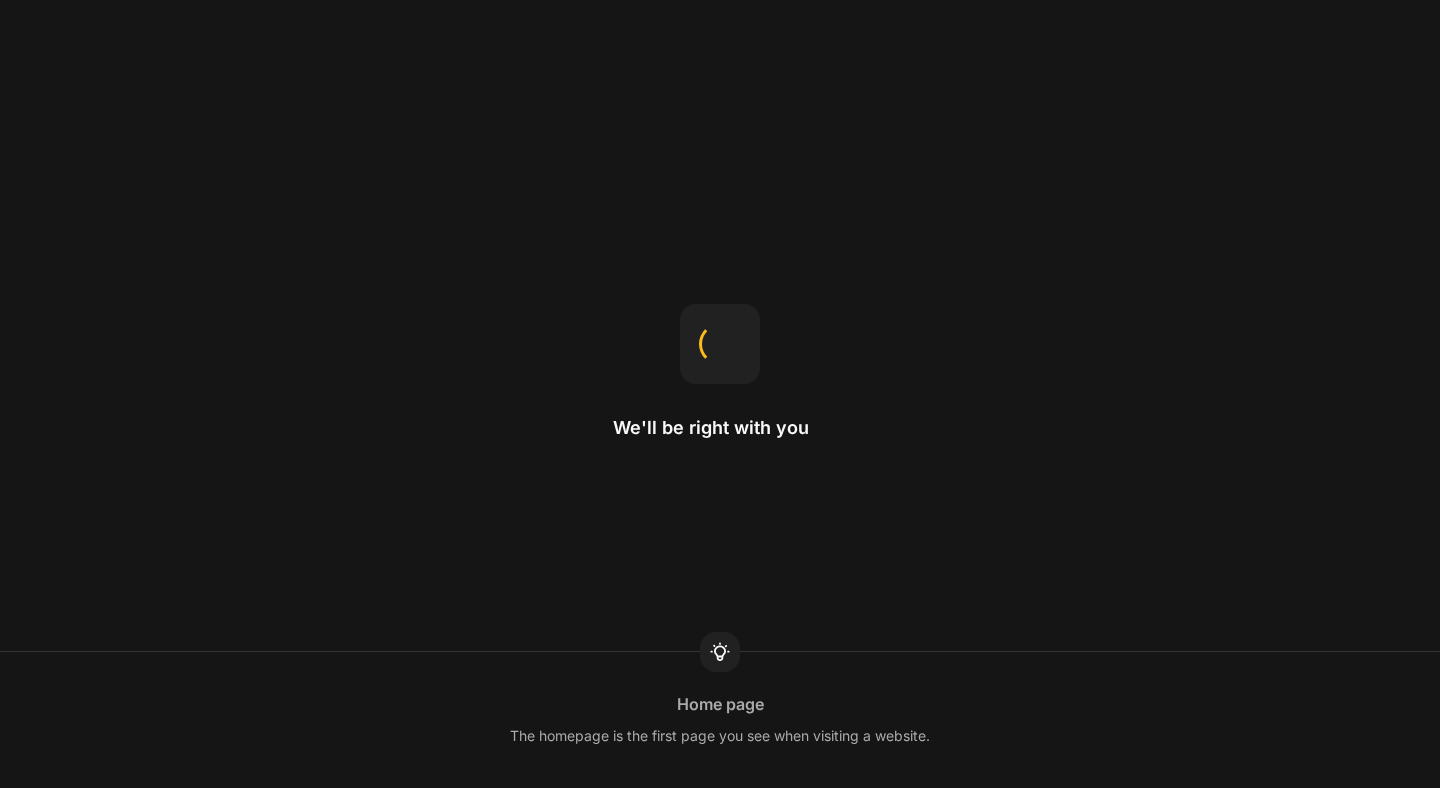 scroll, scrollTop: 0, scrollLeft: 0, axis: both 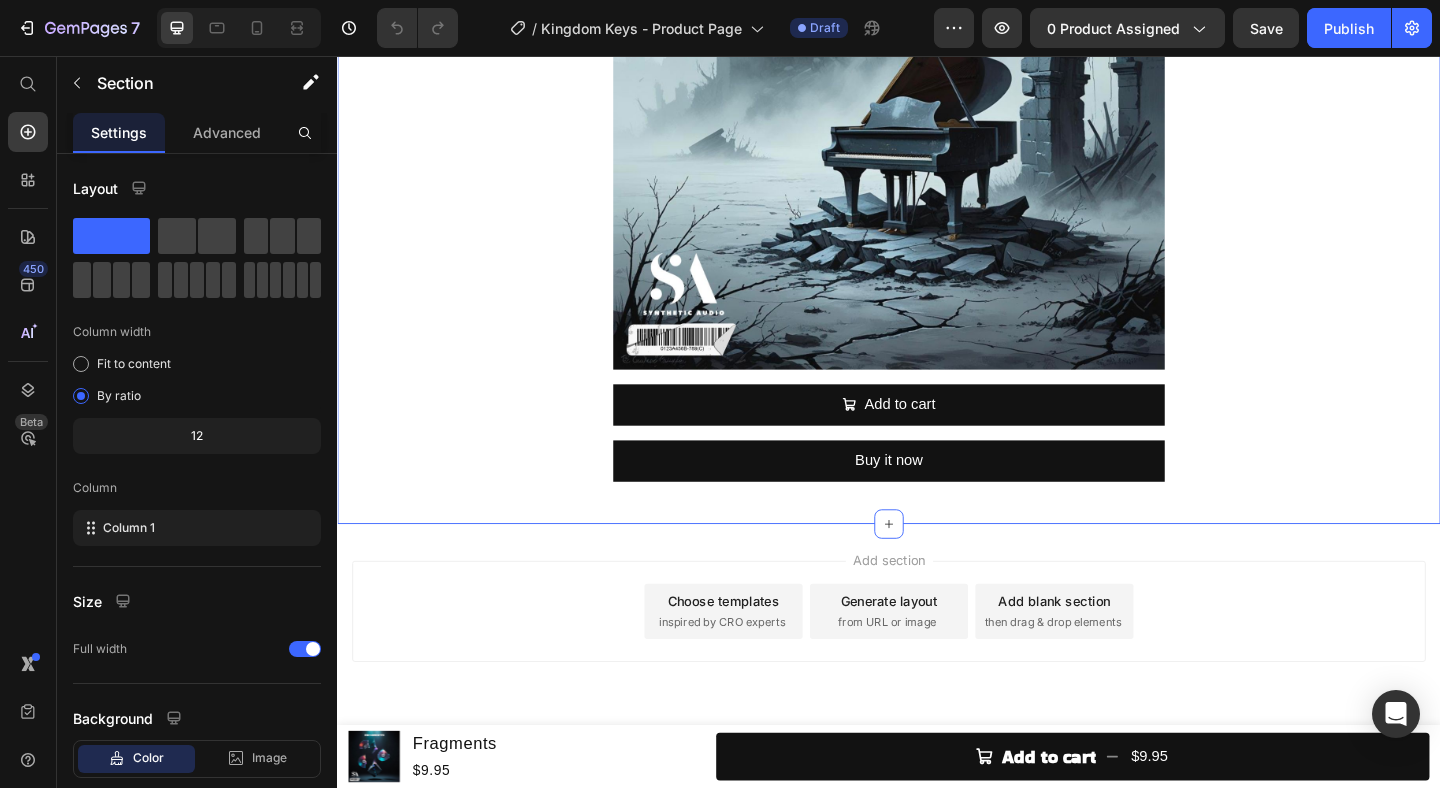 click on "KINGDOM KEYS  Heading Sound Kit Heading This product has only default variant Product Variants & Swatches Image
Add to cart Add to Cart Buy it now Dynamic Checkout Product" at bounding box center [937, 82] 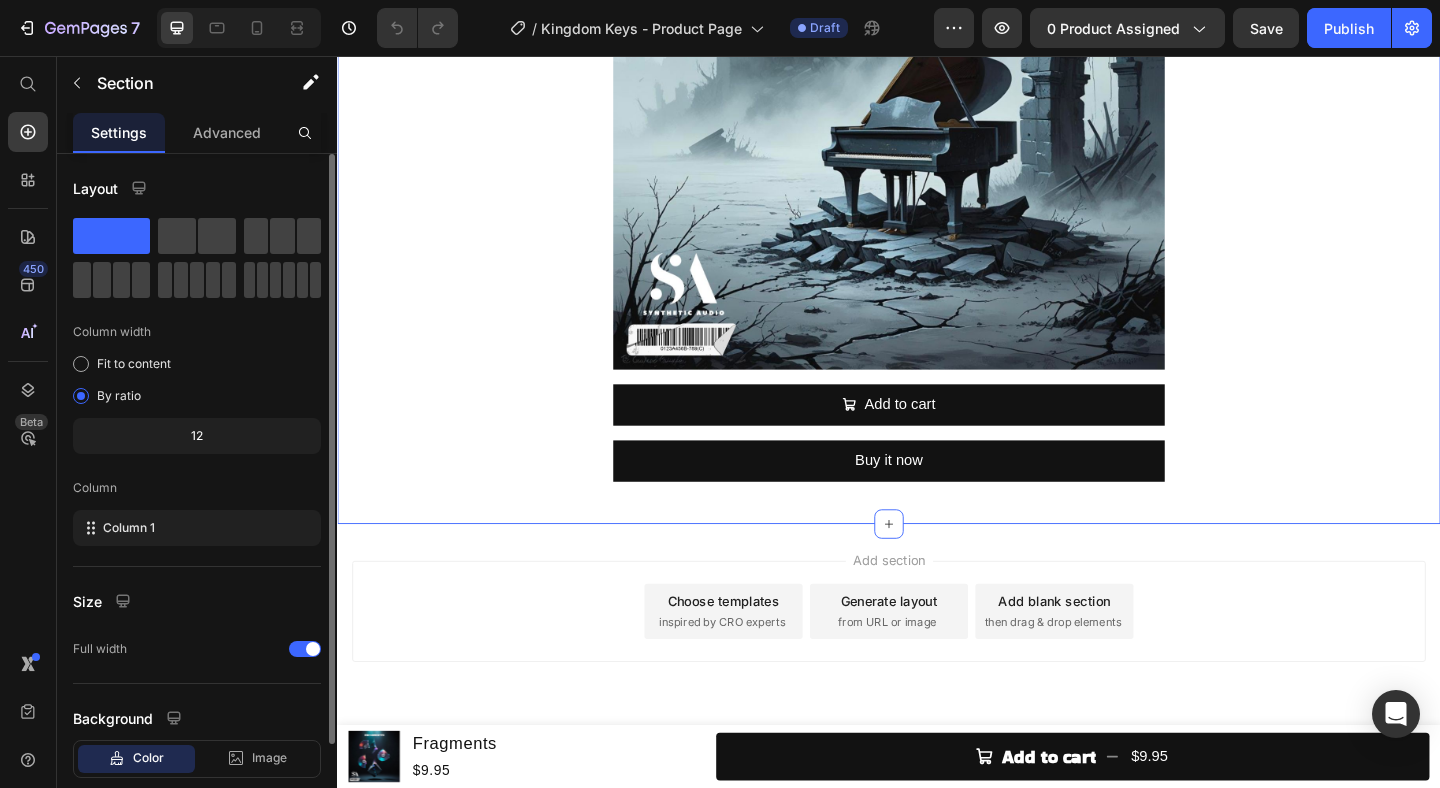 scroll, scrollTop: 117, scrollLeft: 0, axis: vertical 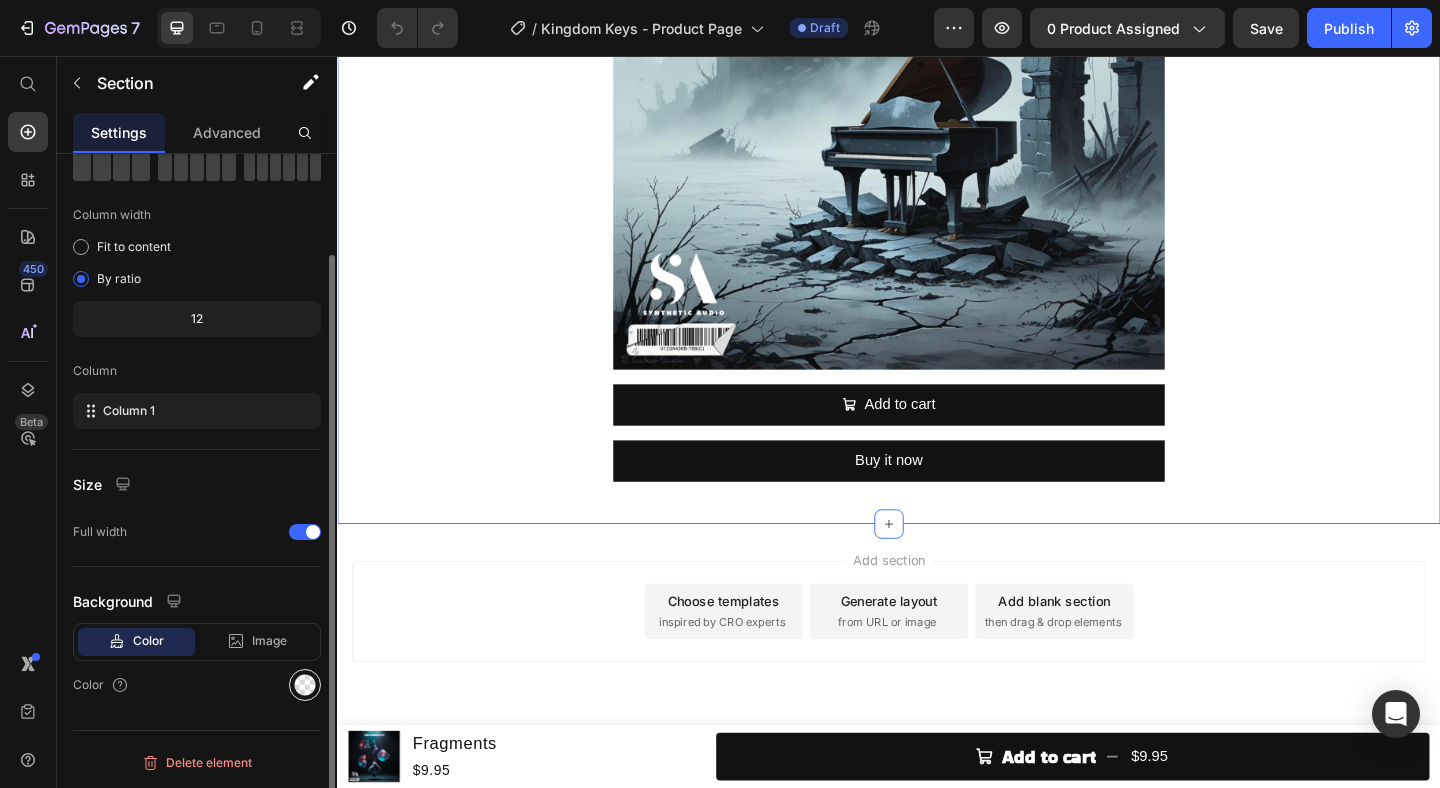 click at bounding box center (305, 685) 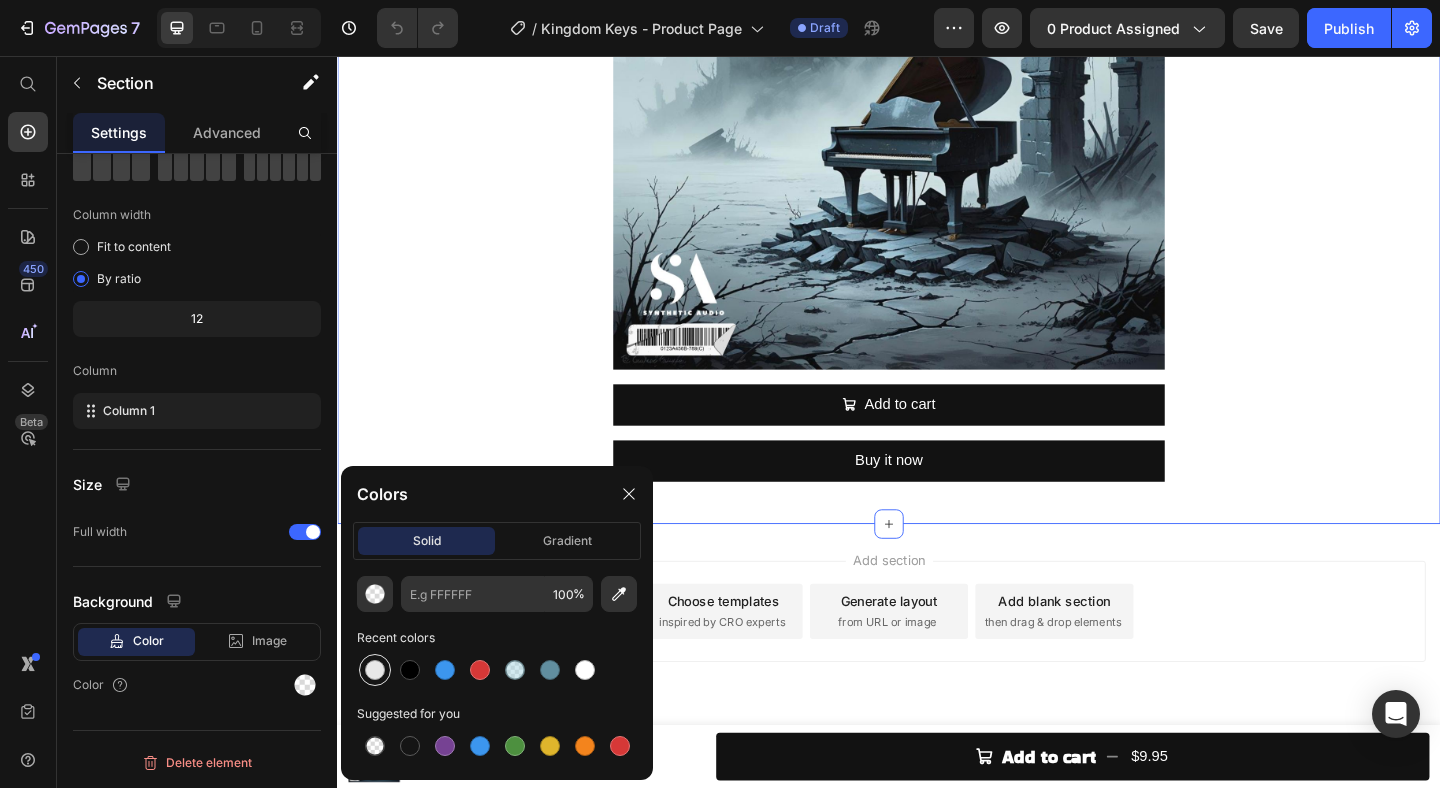 click at bounding box center [375, 670] 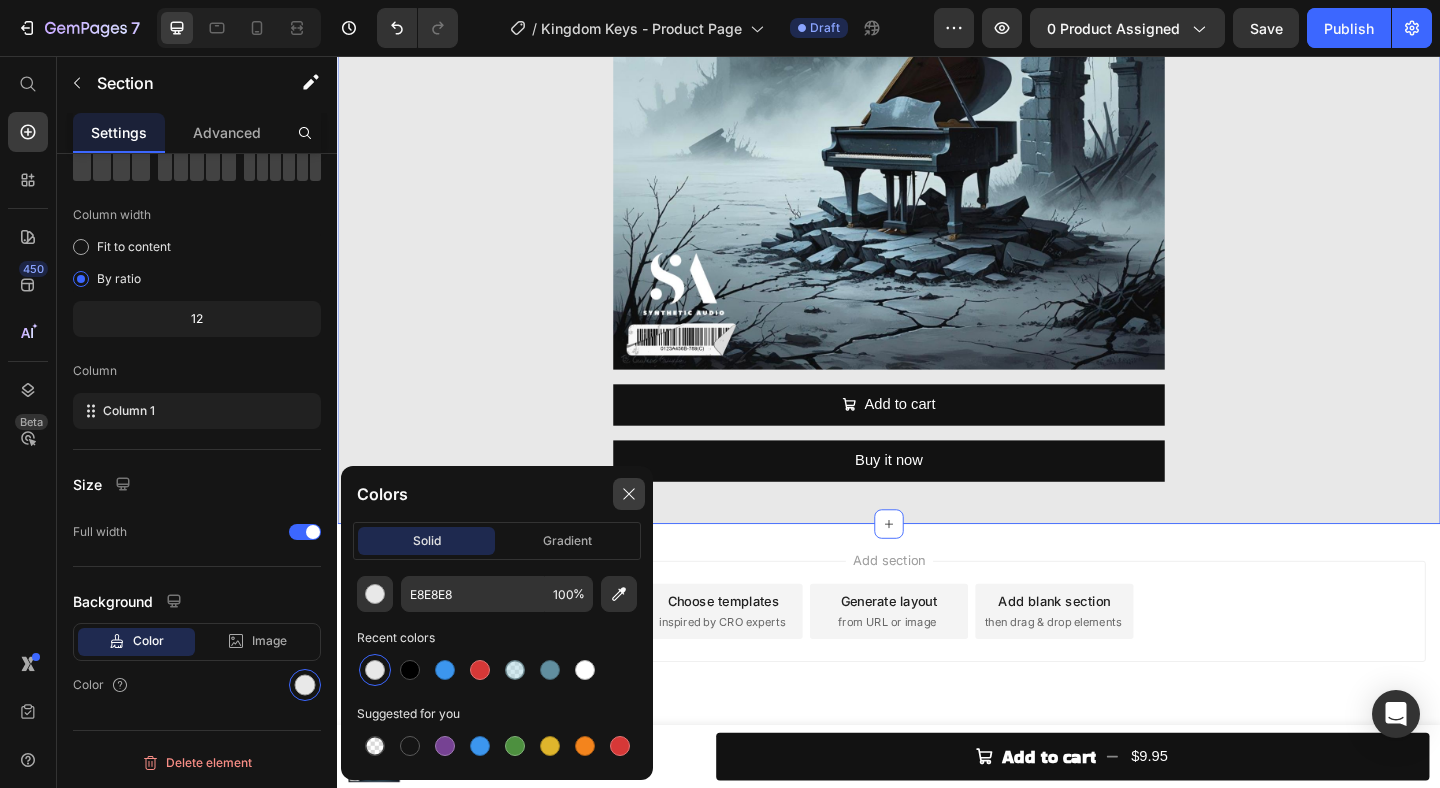 click 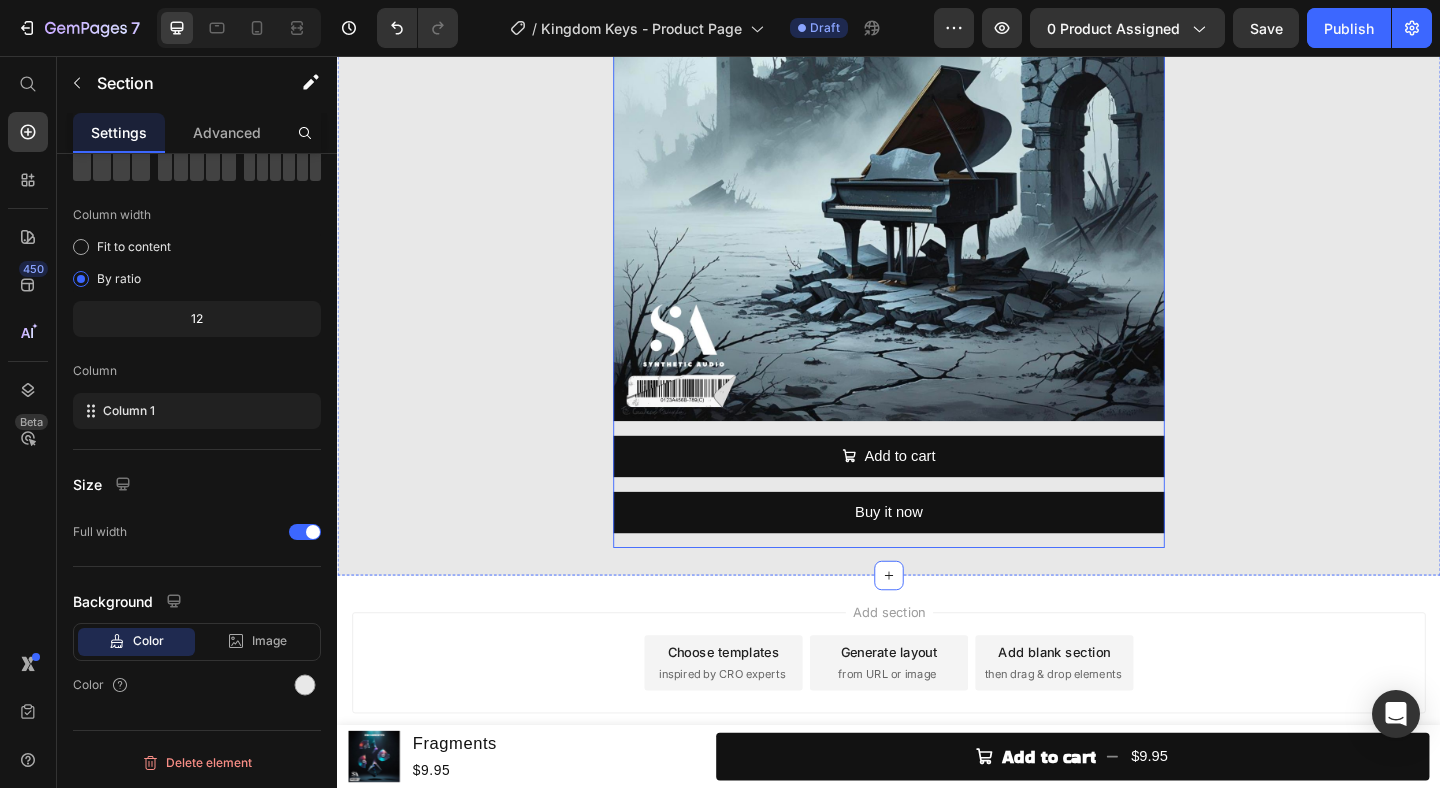 scroll, scrollTop: 465, scrollLeft: 0, axis: vertical 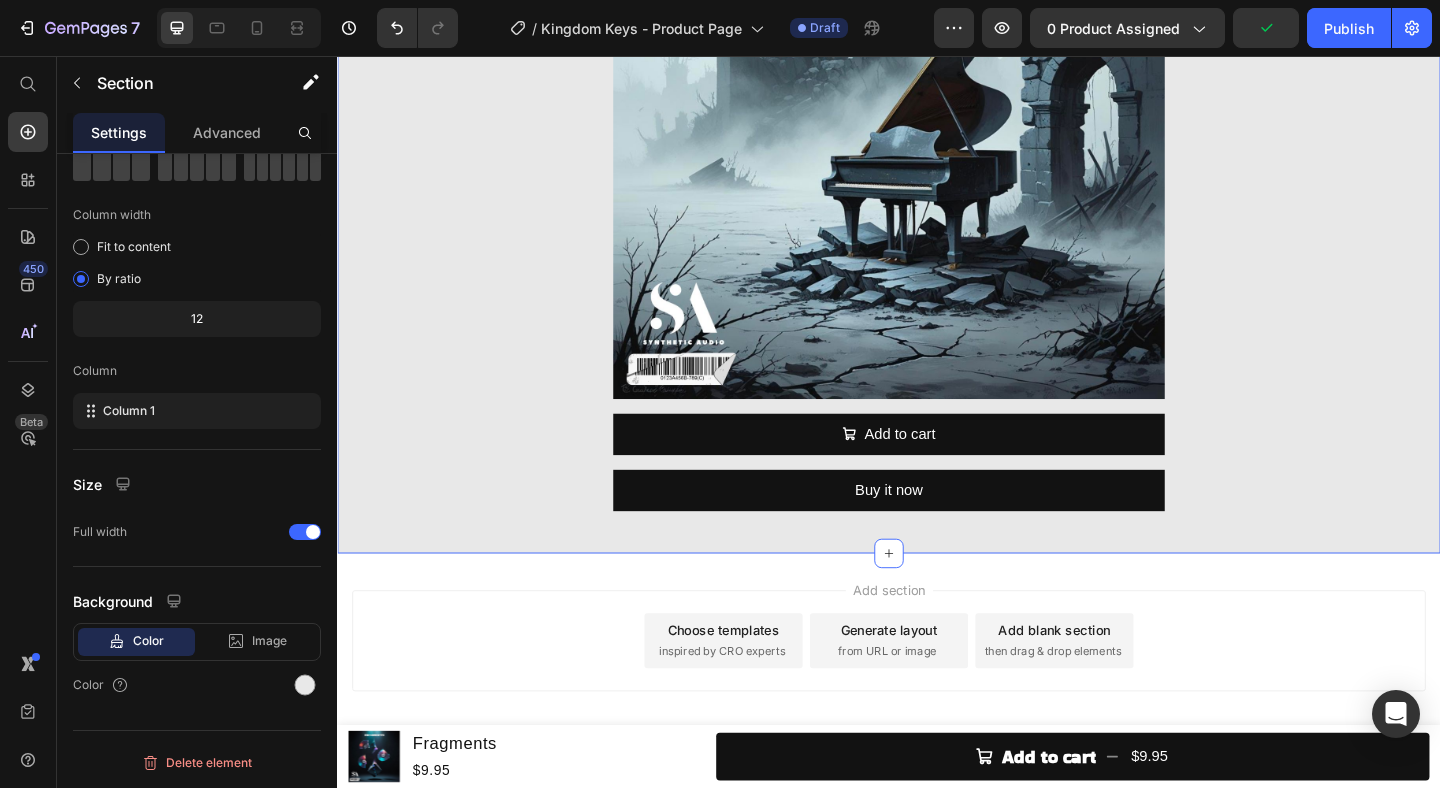 click on "KINGDOM KEYS  Heading Sound Kit Heading This product has only default variant Product Variants & Swatches Image
Add to cart Add to Cart Buy it now Dynamic Checkout Product" at bounding box center [937, 114] 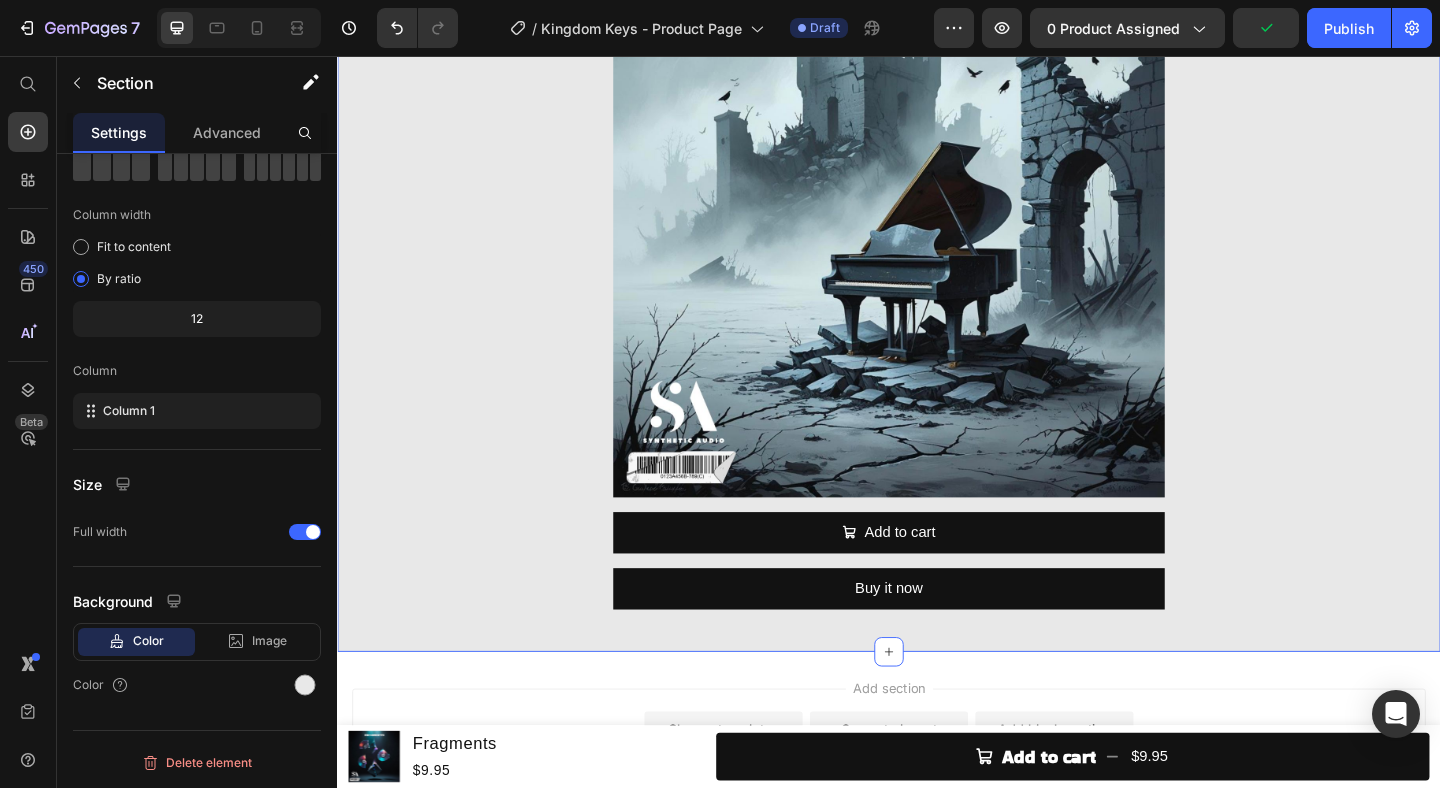 scroll, scrollTop: 335, scrollLeft: 0, axis: vertical 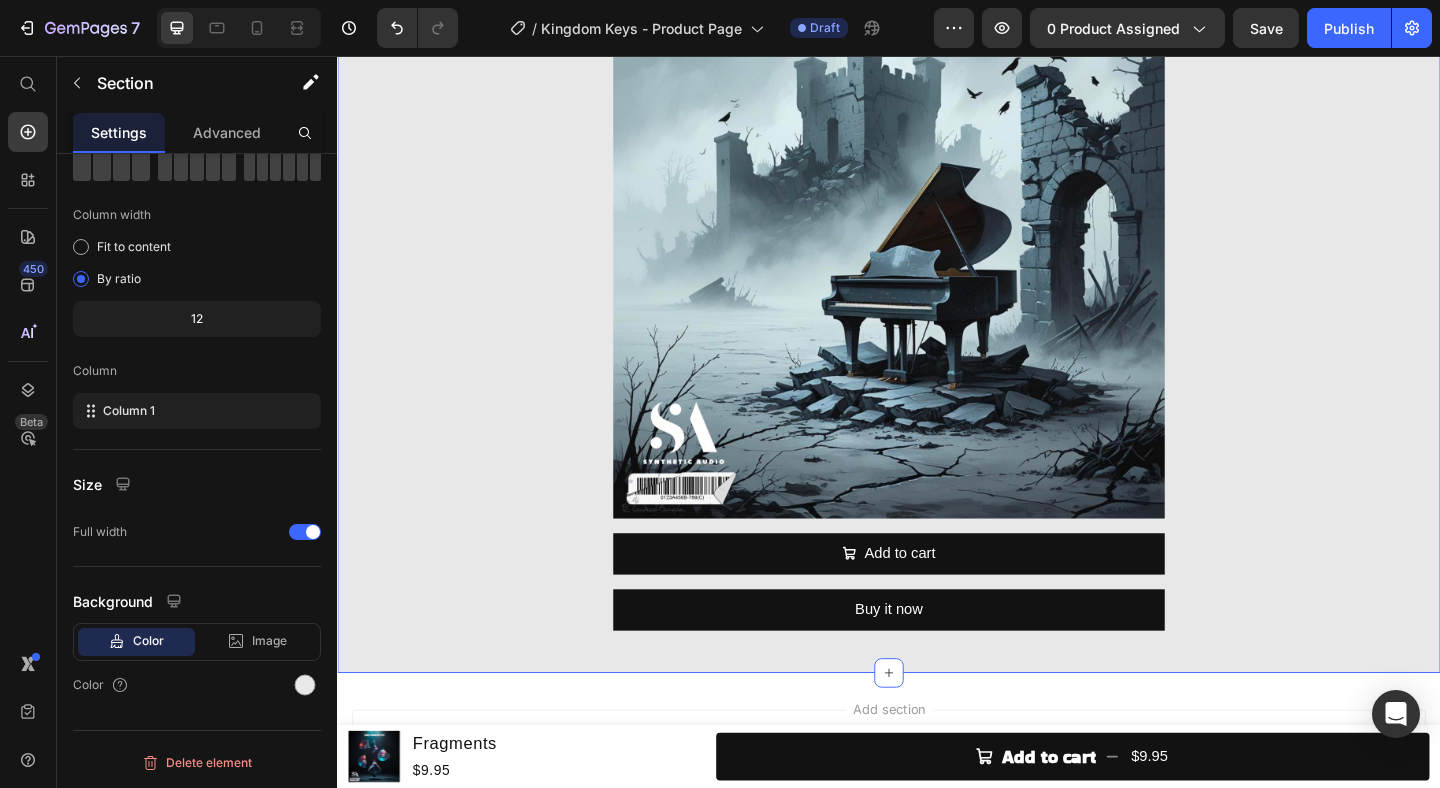 click on "KINGDOM KEYS  Heading Sound Kit Heading This product has only default variant Product Variants & Swatches Image
Add to cart Add to Cart Buy it now Dynamic Checkout Product" at bounding box center [937, 244] 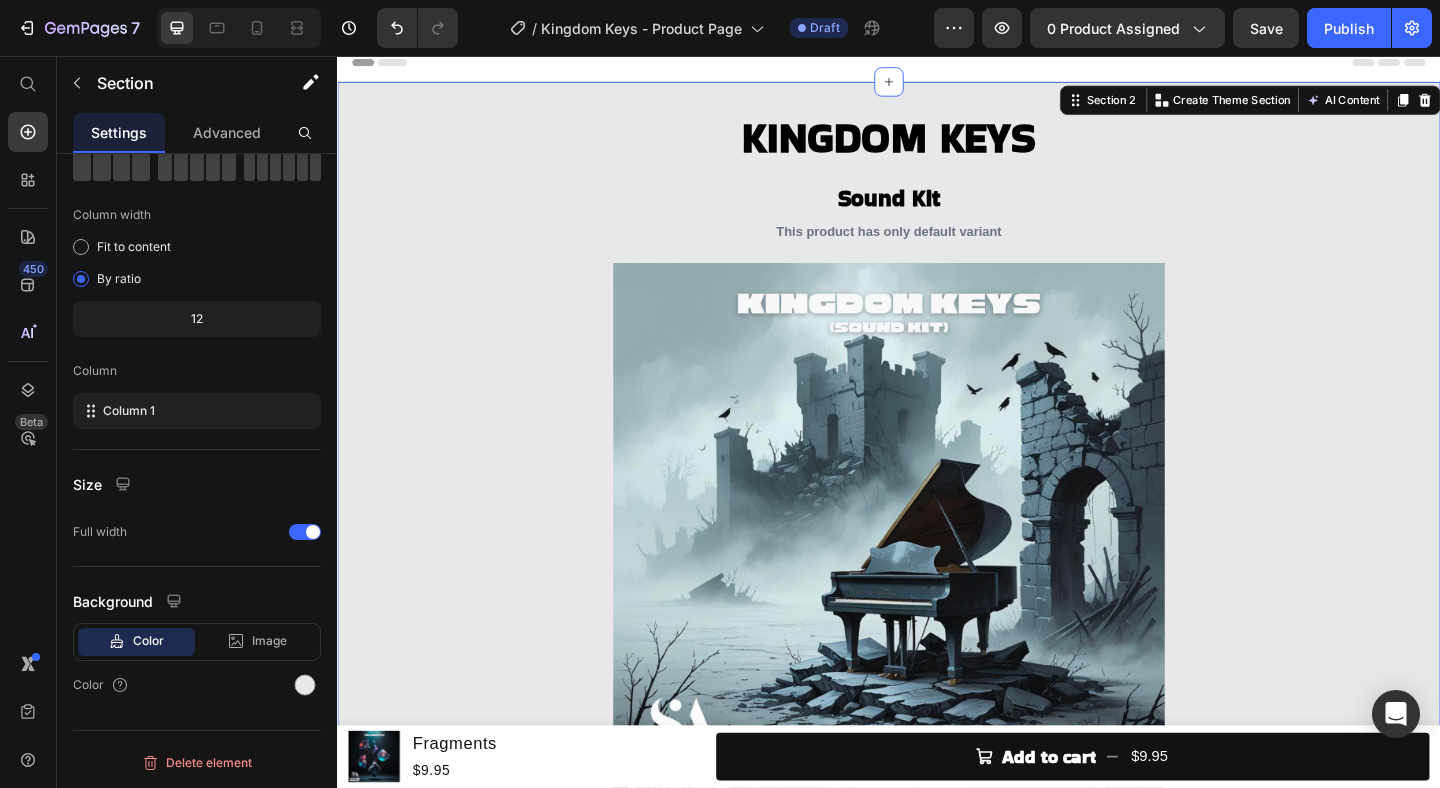 scroll, scrollTop: 0, scrollLeft: 0, axis: both 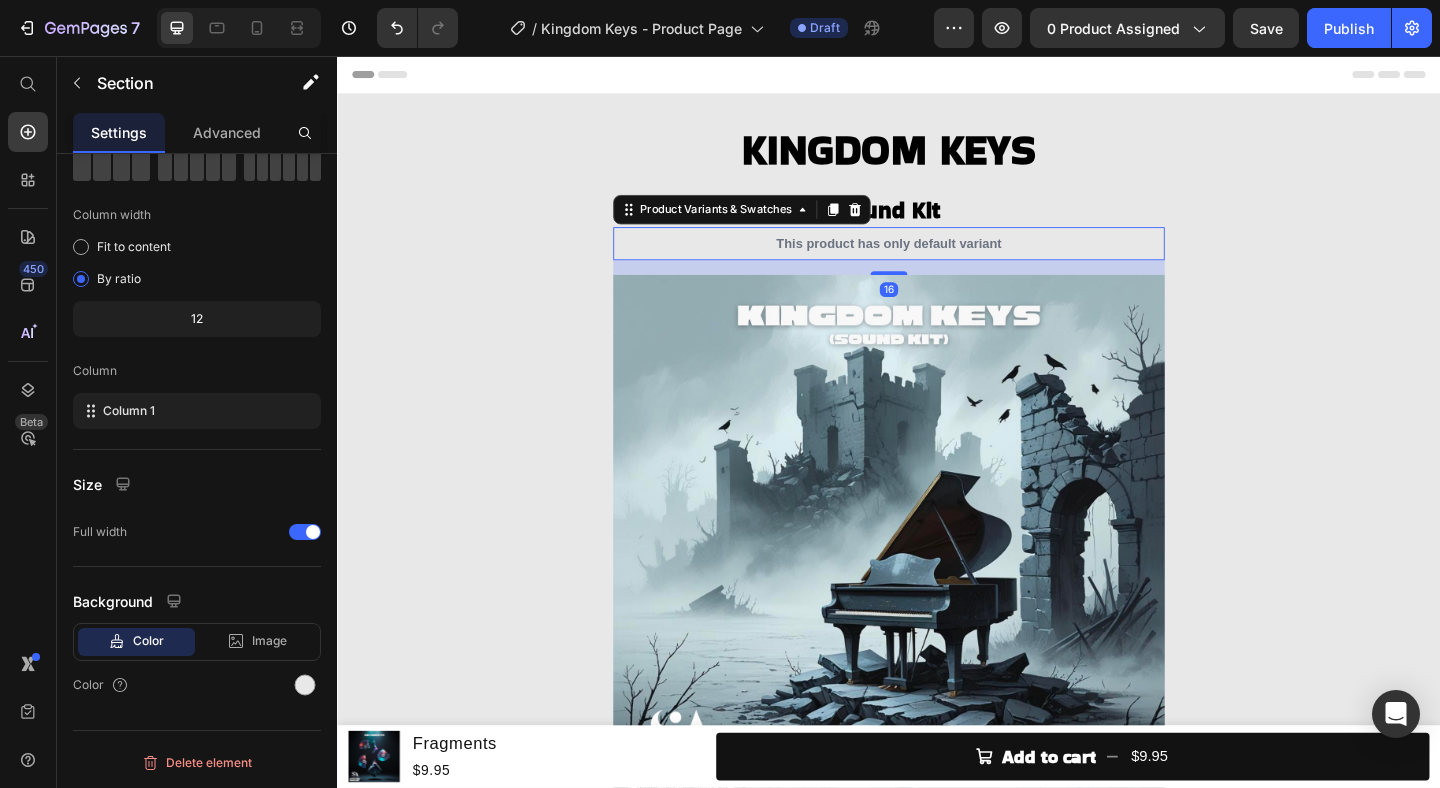 click on "This product has only default variant" at bounding box center [937, 260] 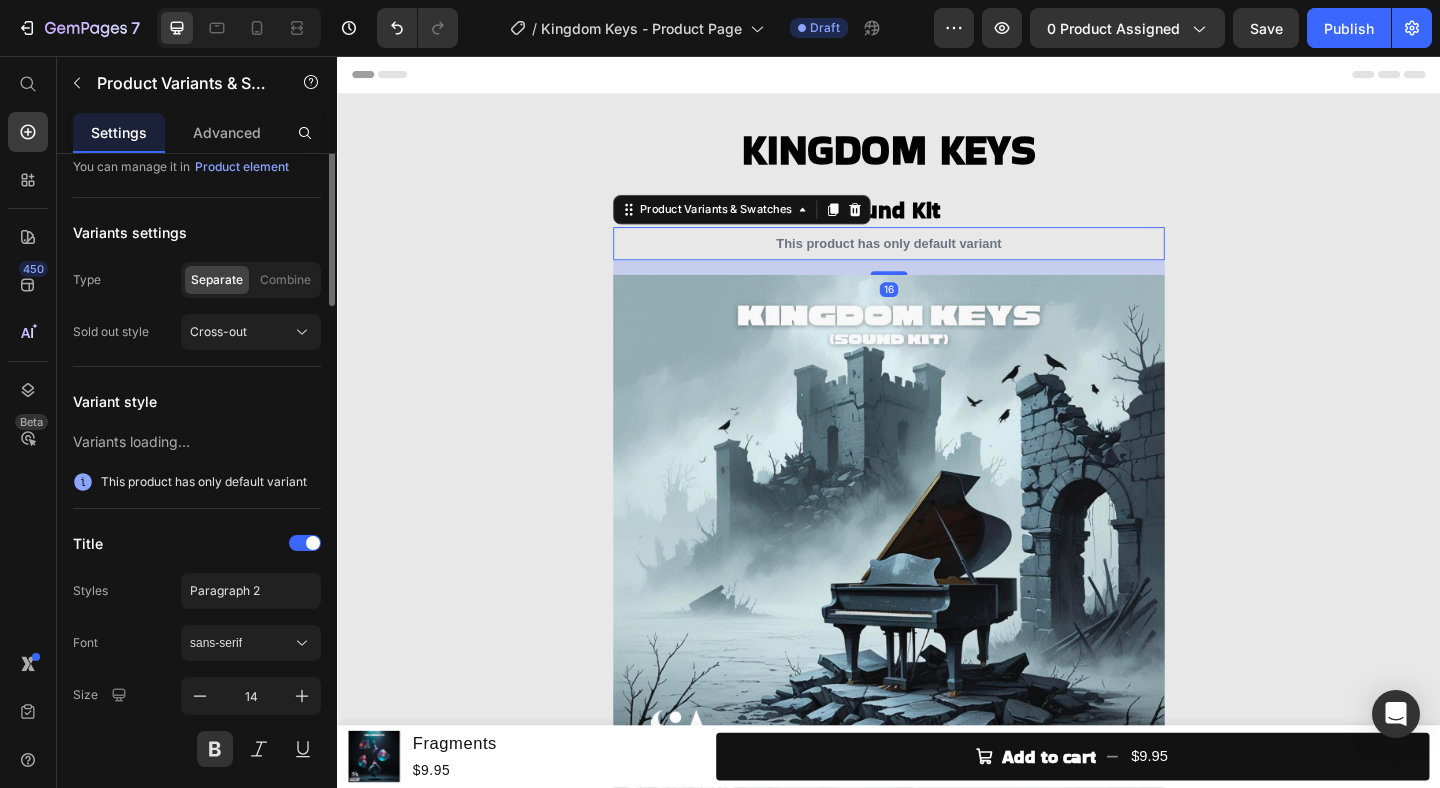 scroll, scrollTop: 0, scrollLeft: 0, axis: both 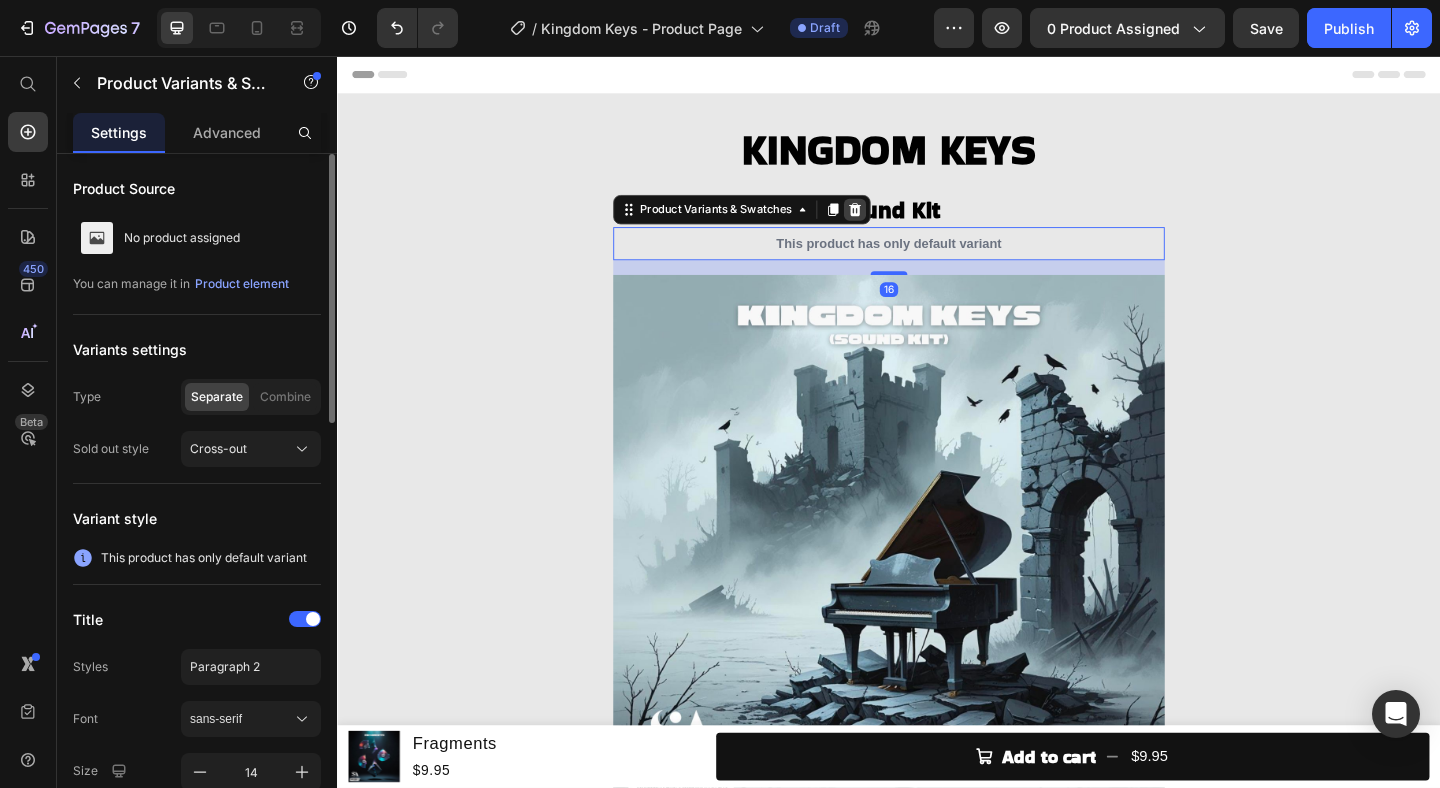 click 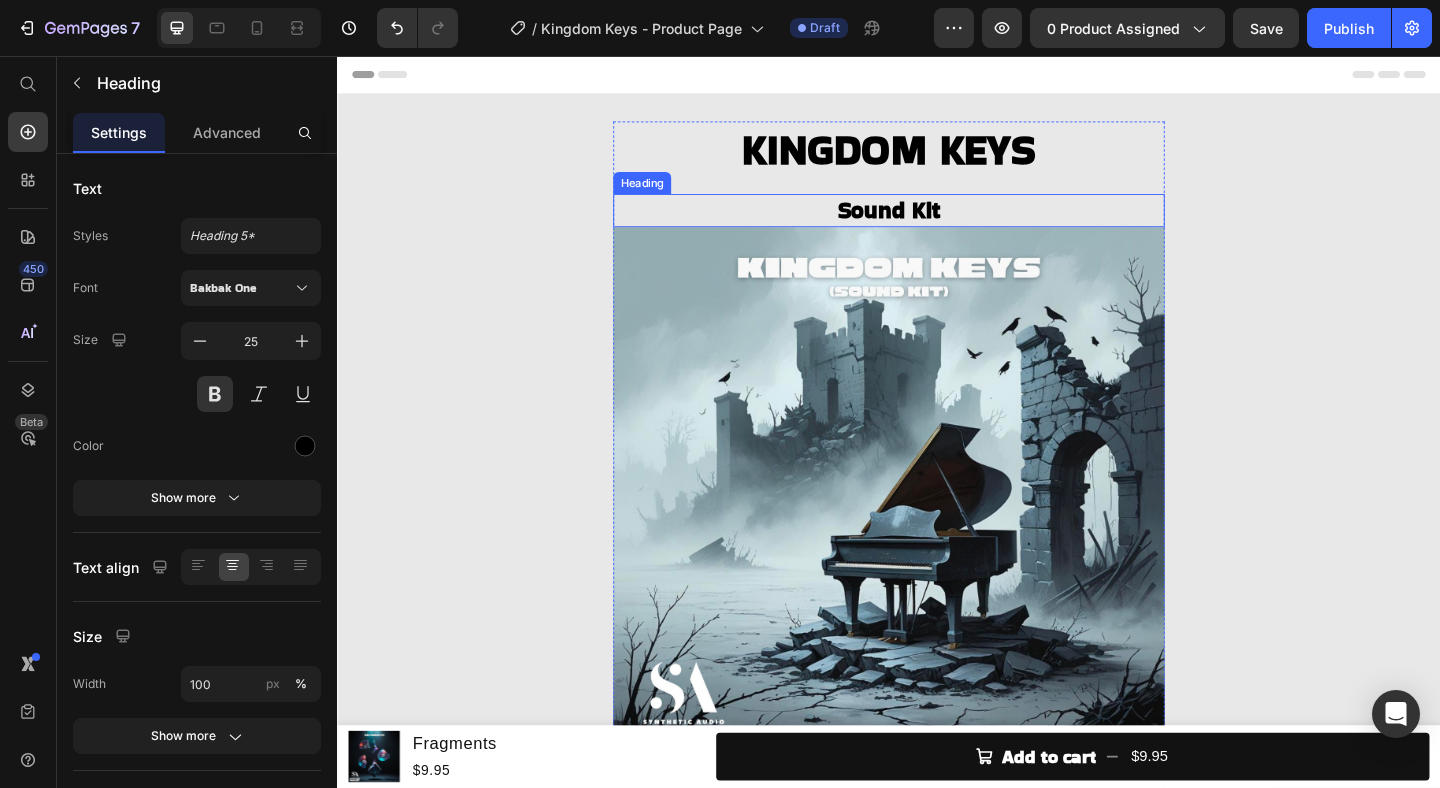 click on "Sound Kit" at bounding box center (937, 224) 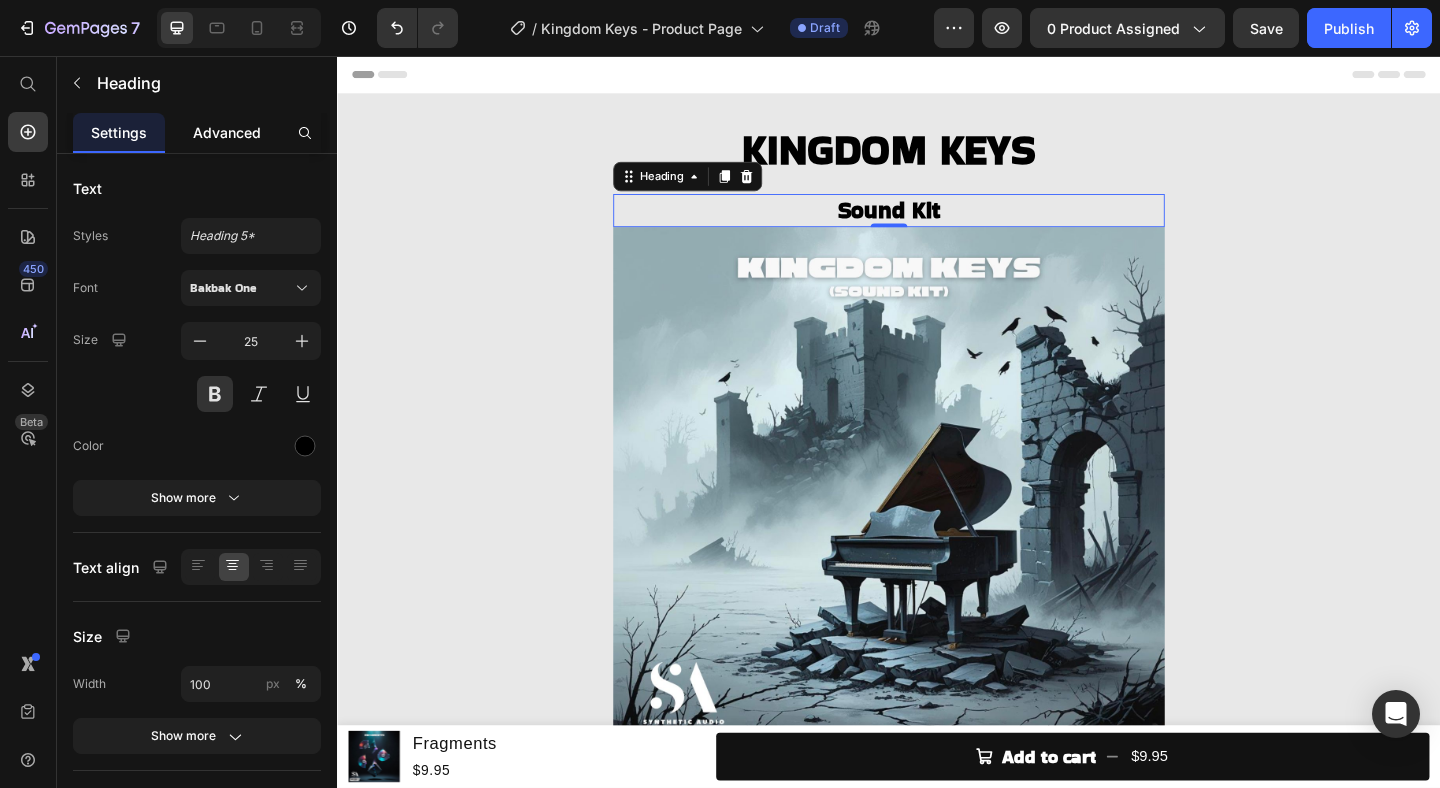click on "Advanced" at bounding box center [227, 132] 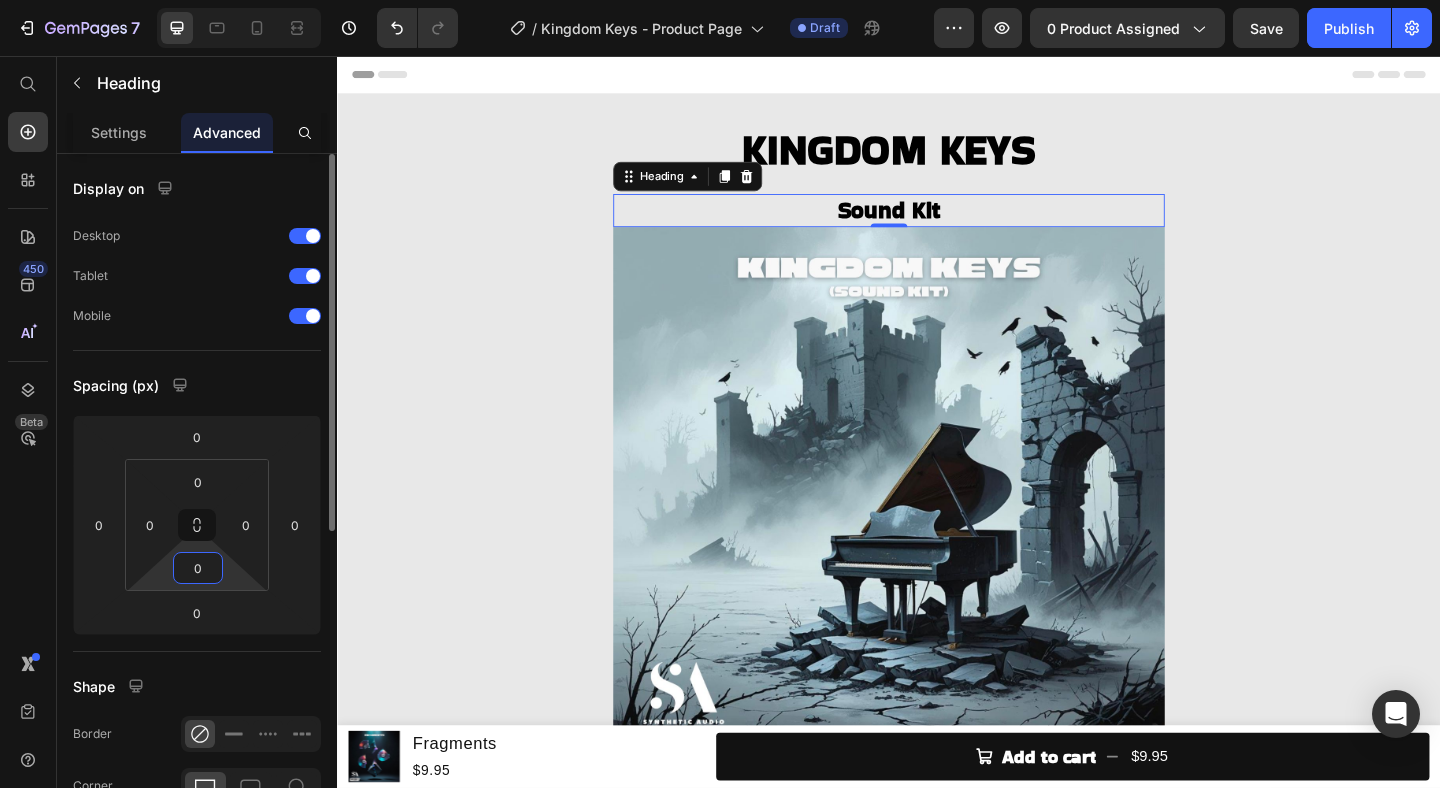 click on "0" at bounding box center [198, 568] 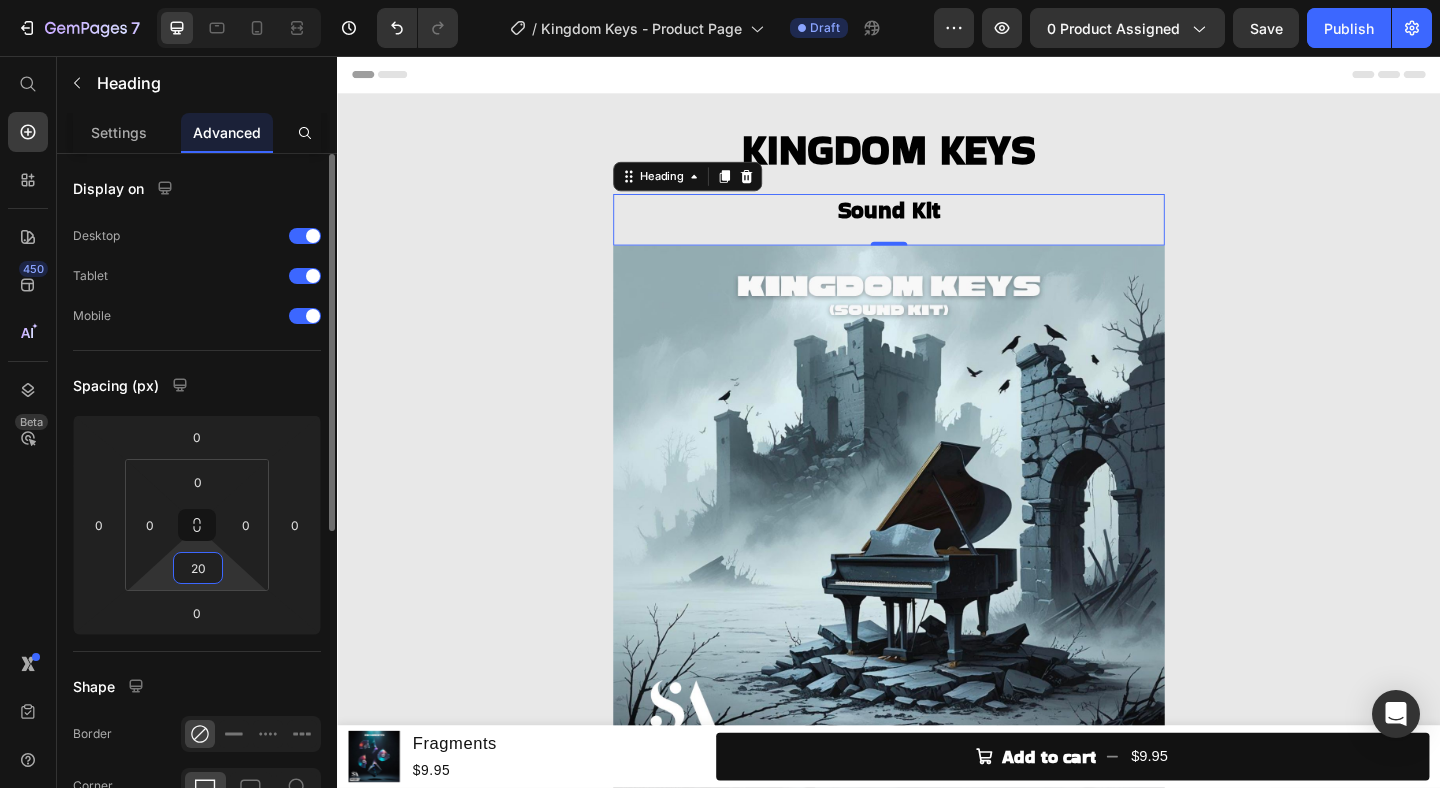type on "2" 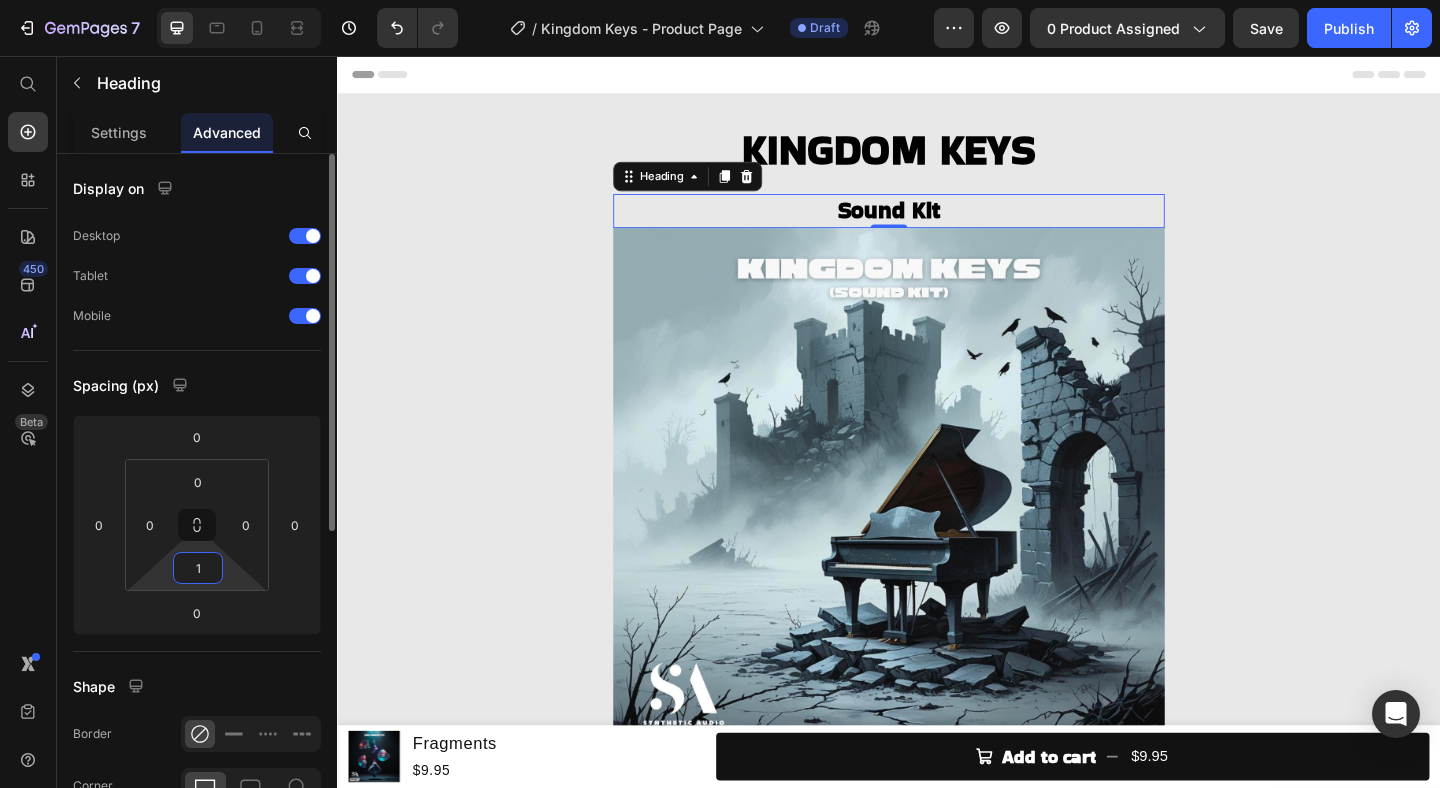 type on "10" 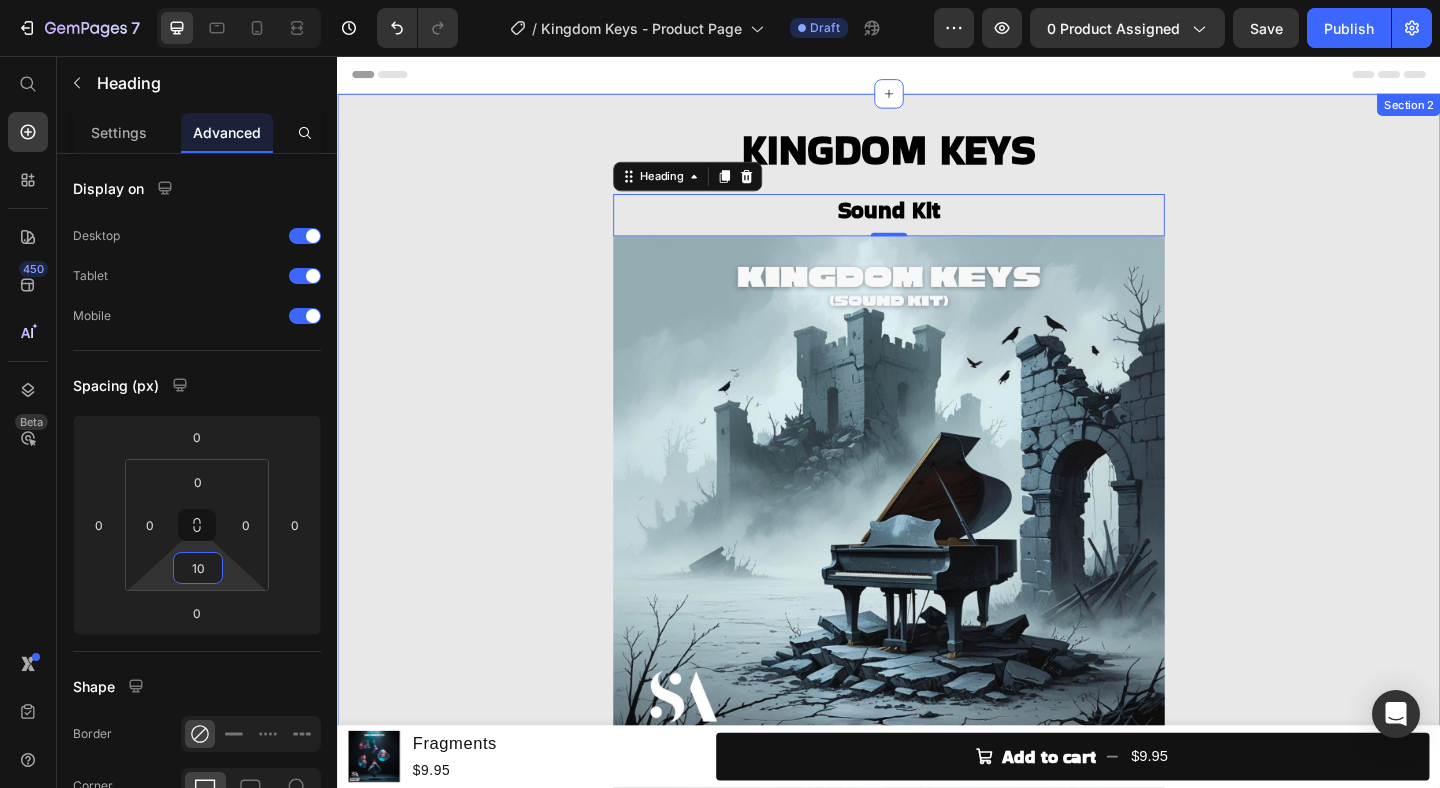 click on "KINGDOM KEYS  Heading Sound Kit Heading   0 Image
Add to cart Add to Cart Buy it now Dynamic Checkout Product" at bounding box center (937, 558) 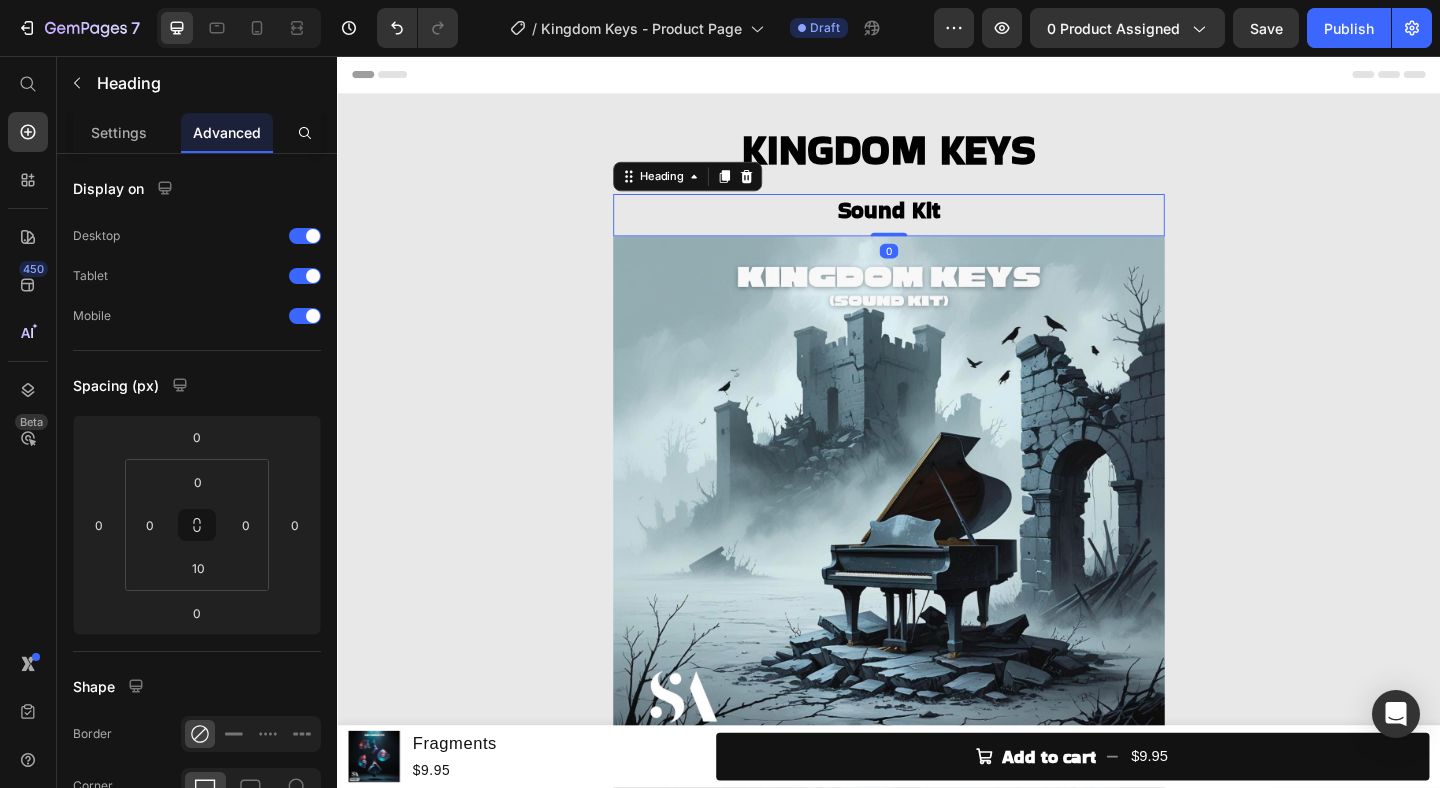 click on "Sound Kit" at bounding box center (937, 224) 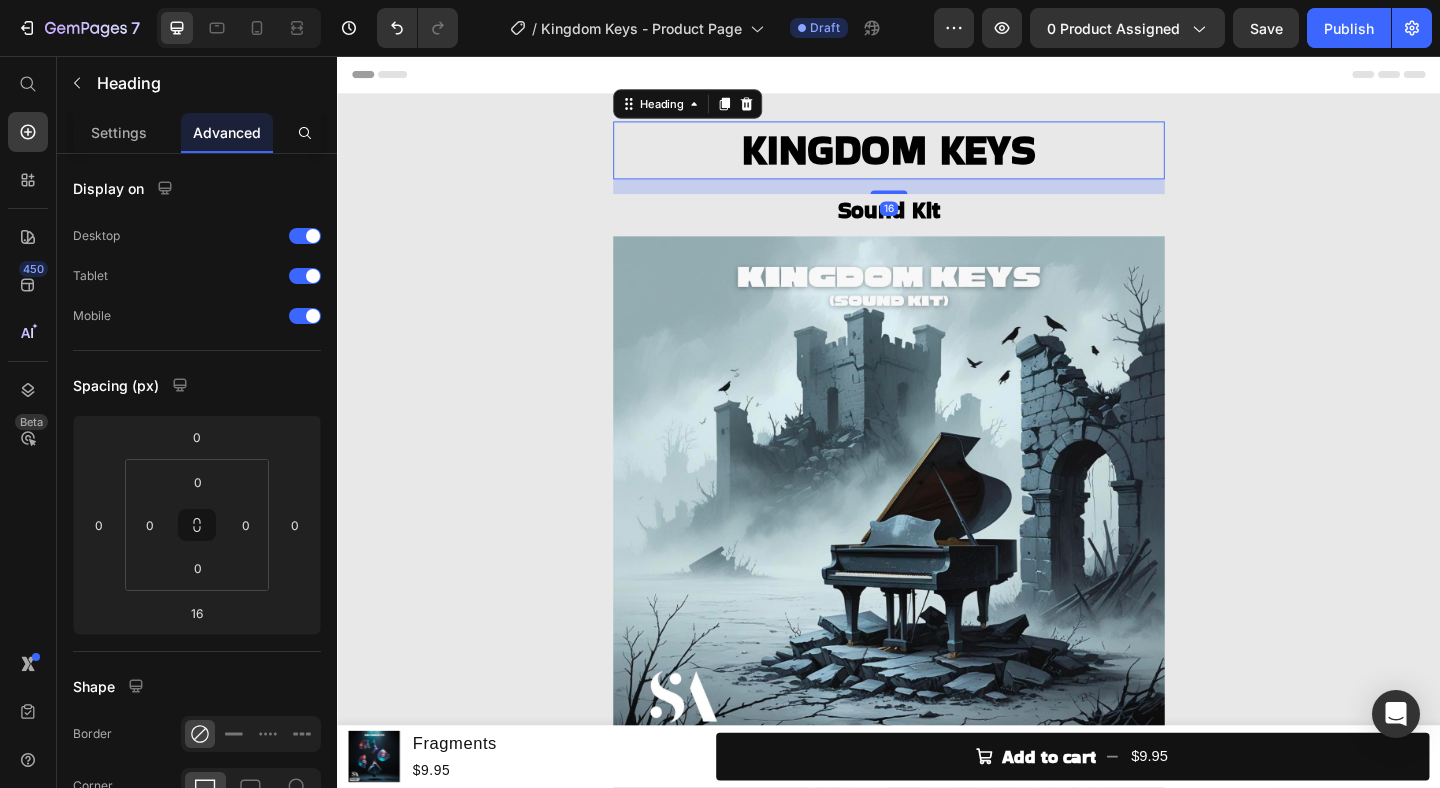 click on "KINGDOM KEYS" at bounding box center [937, 158] 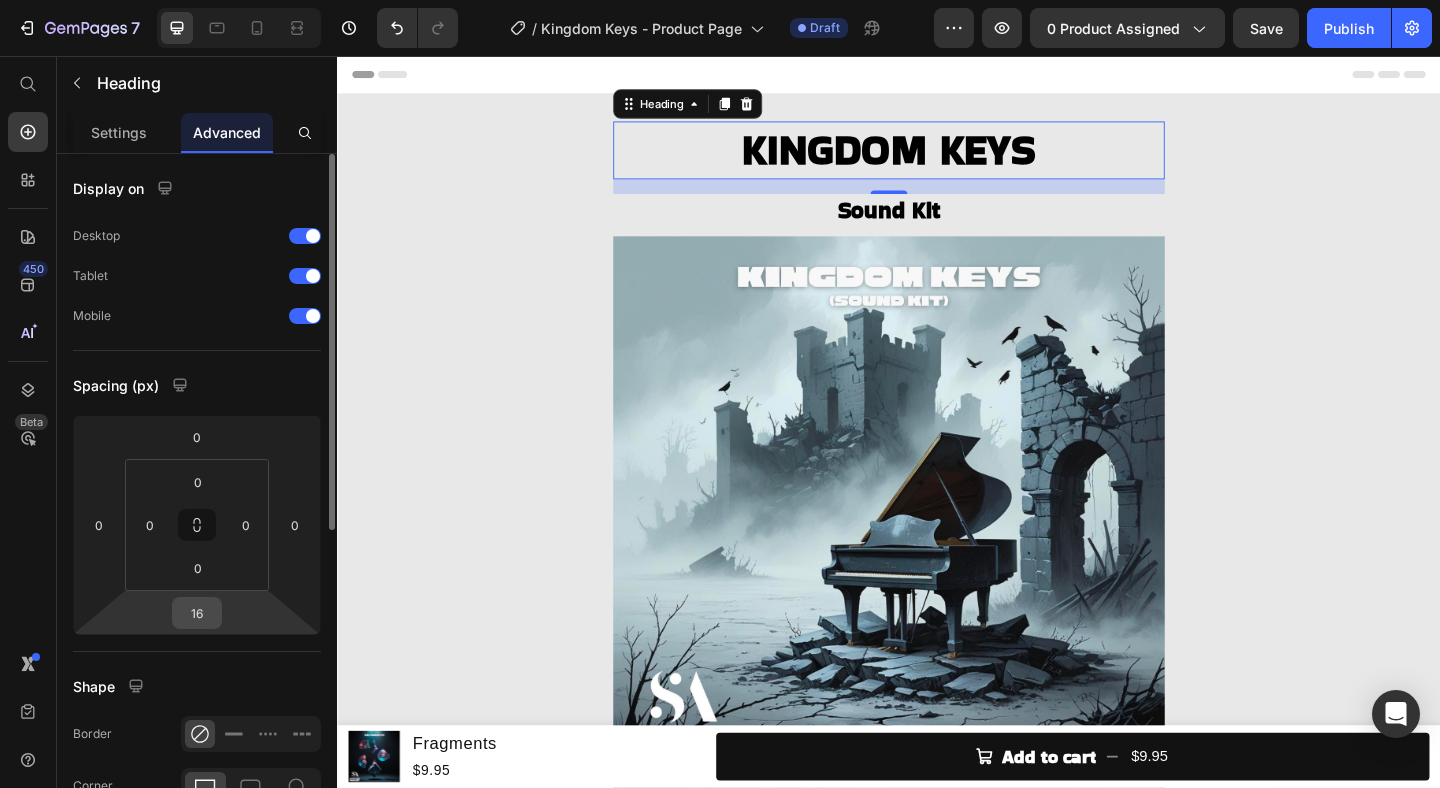click on "16" at bounding box center [197, 613] 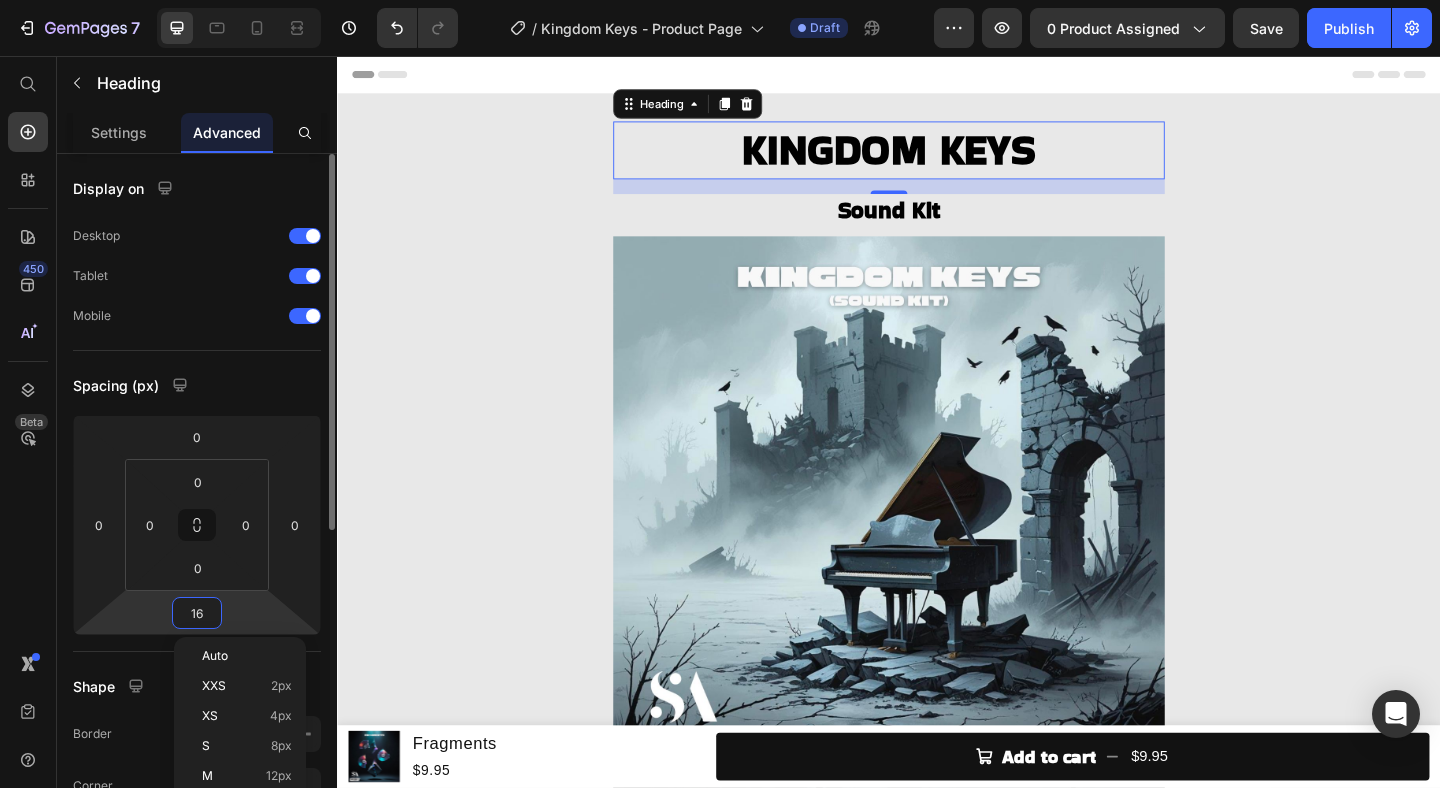type on "0" 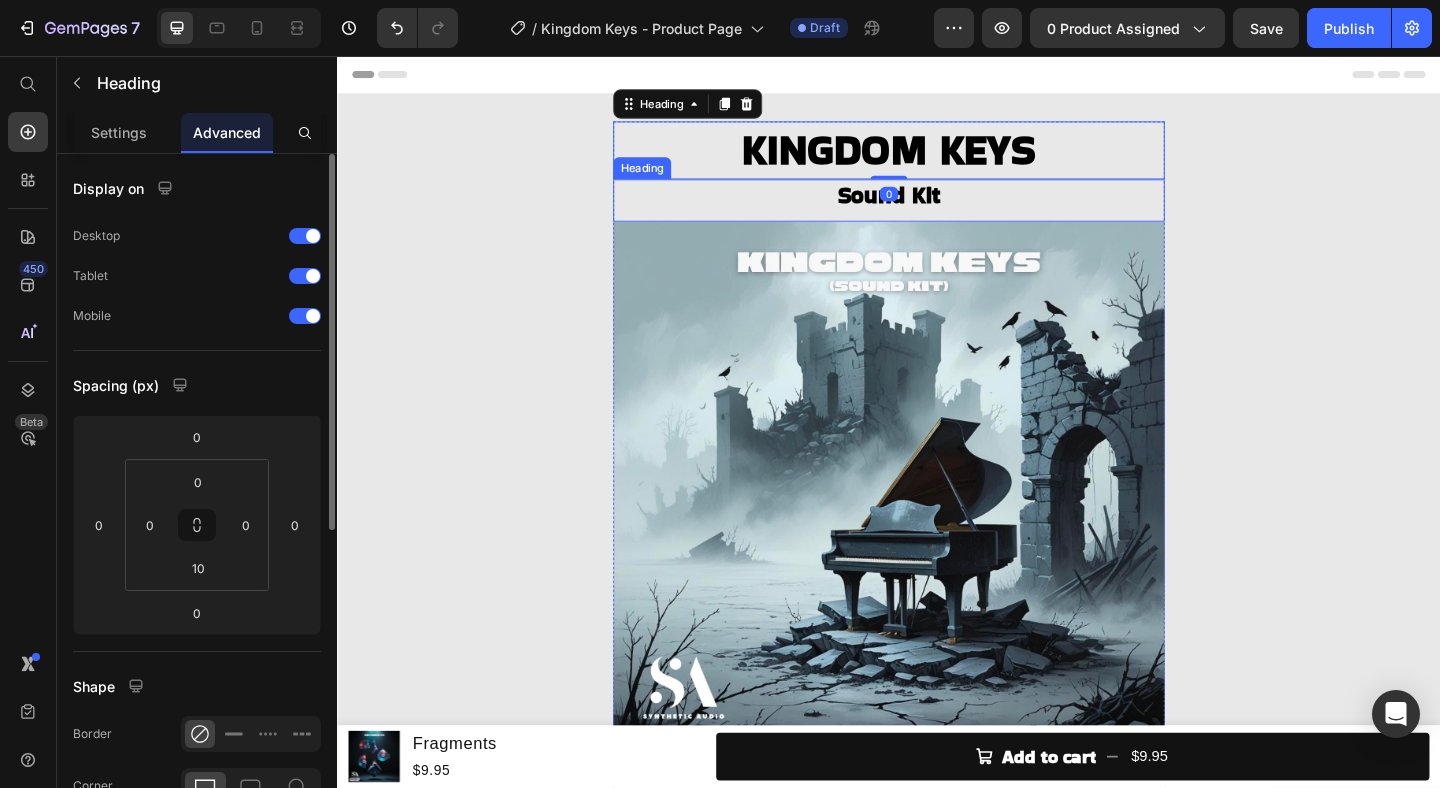 click on "Sound Kit" at bounding box center (937, 208) 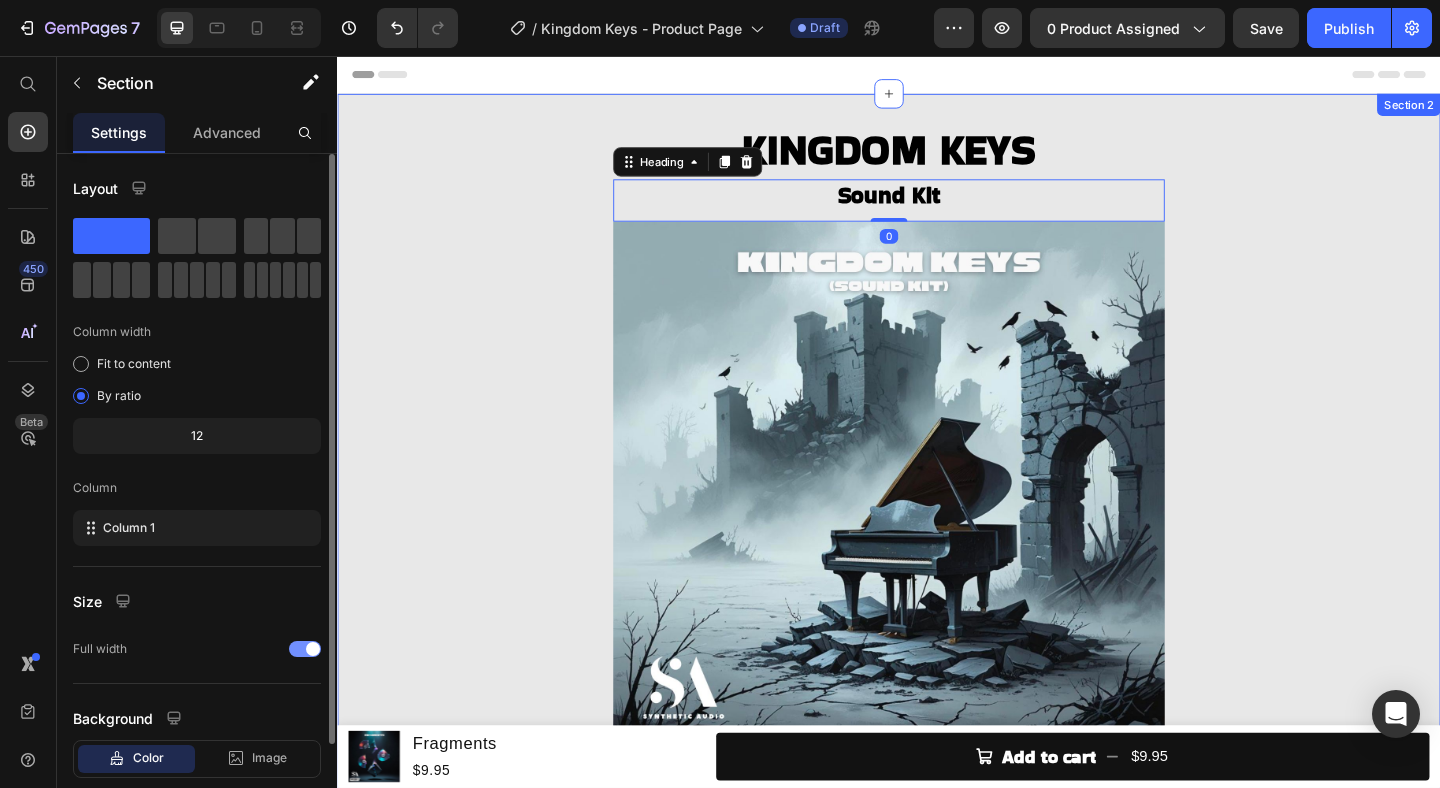 click on "KINGDOM KEYS  Heading Sound Kit Heading   0 Image
Add to cart Add to Cart Buy it now Dynamic Checkout Product" at bounding box center (937, 550) 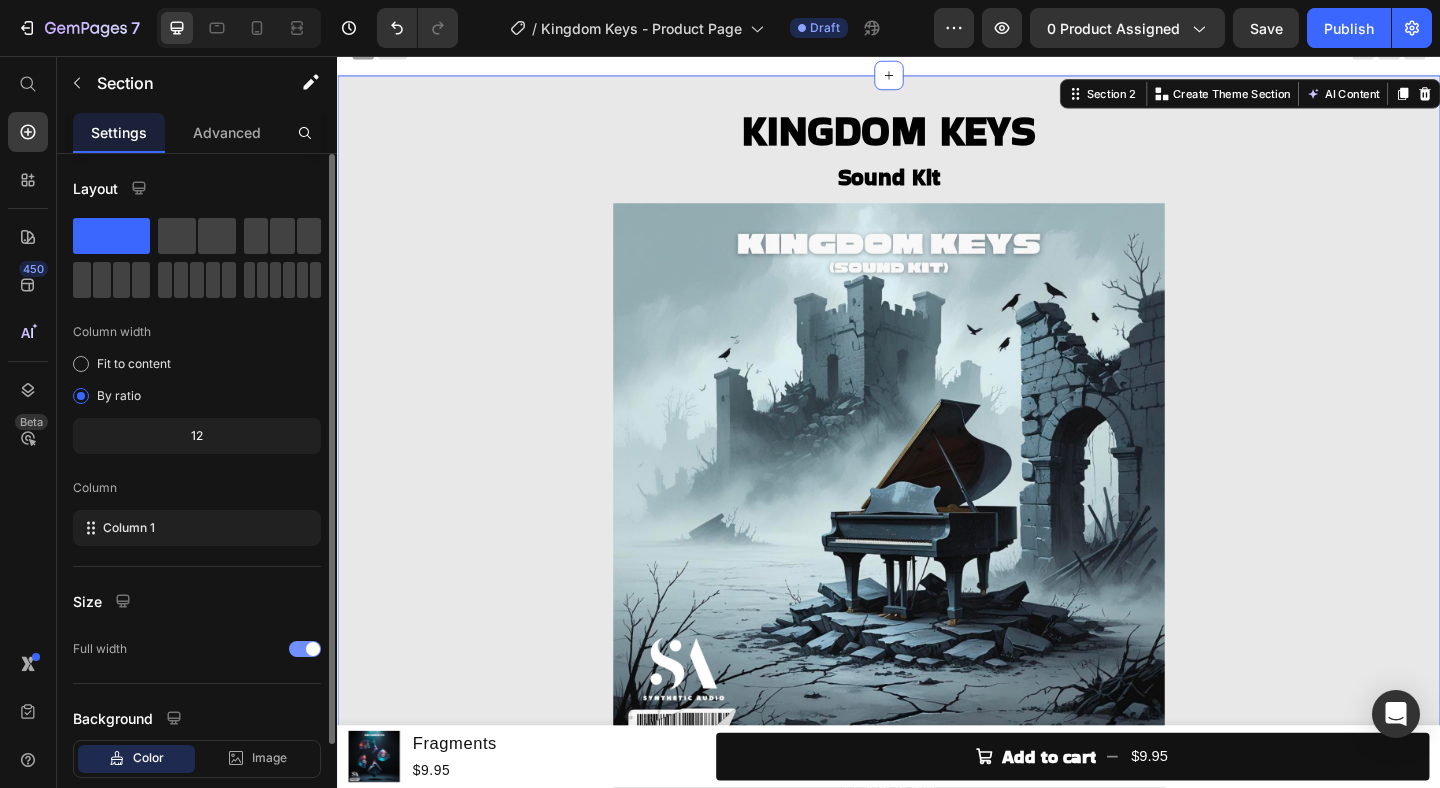 scroll, scrollTop: 0, scrollLeft: 0, axis: both 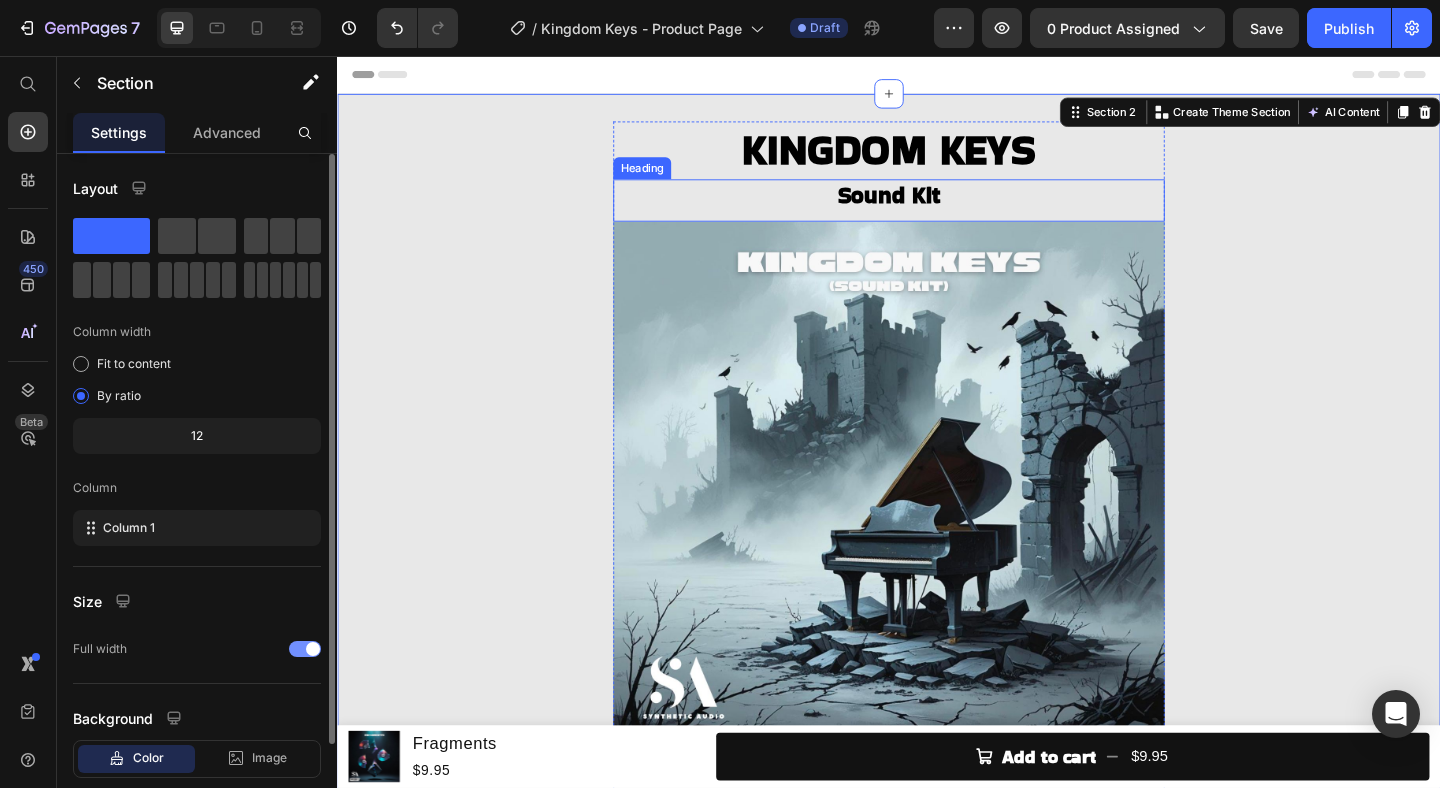 click on "Sound Kit" at bounding box center (937, 208) 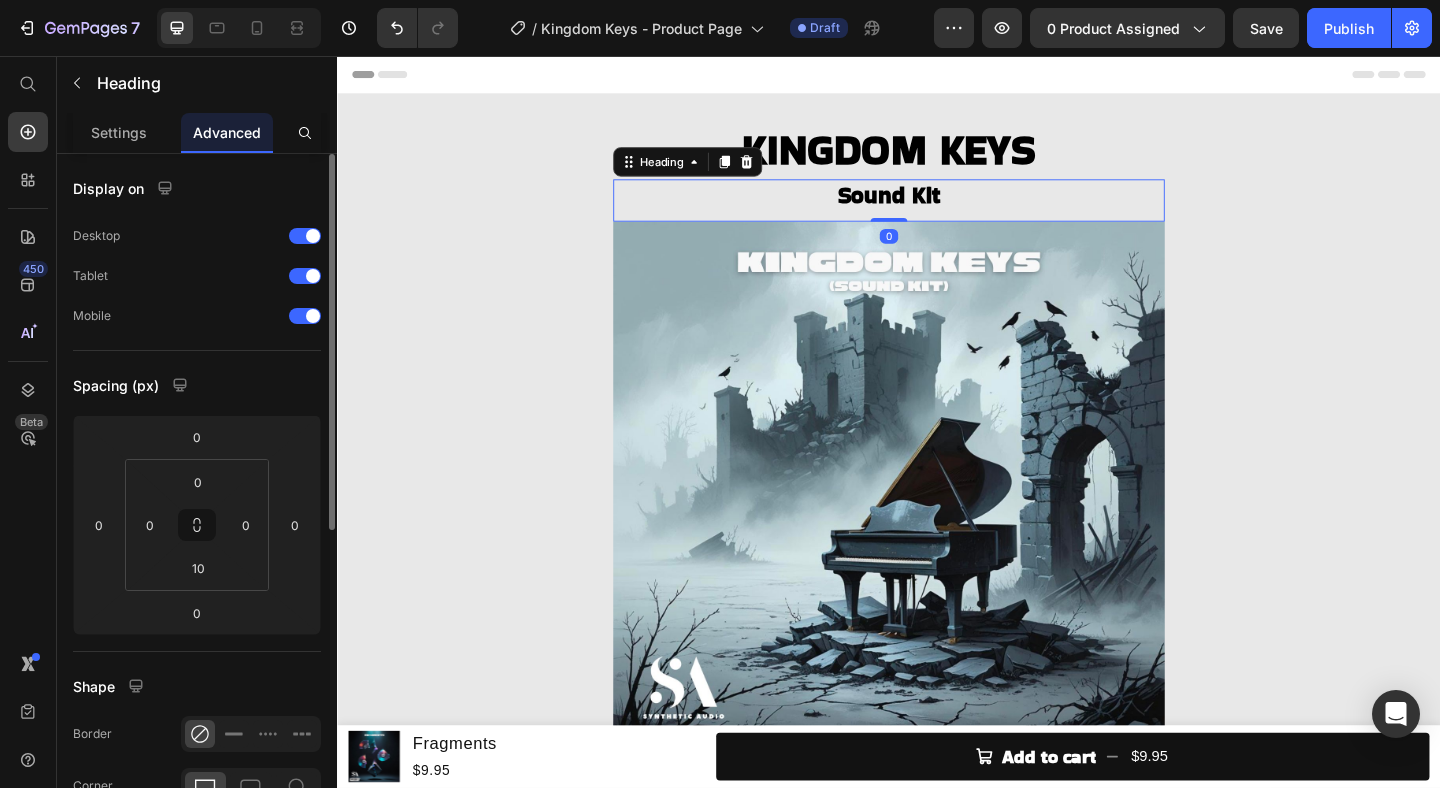 click on "Sound Kit" at bounding box center [937, 208] 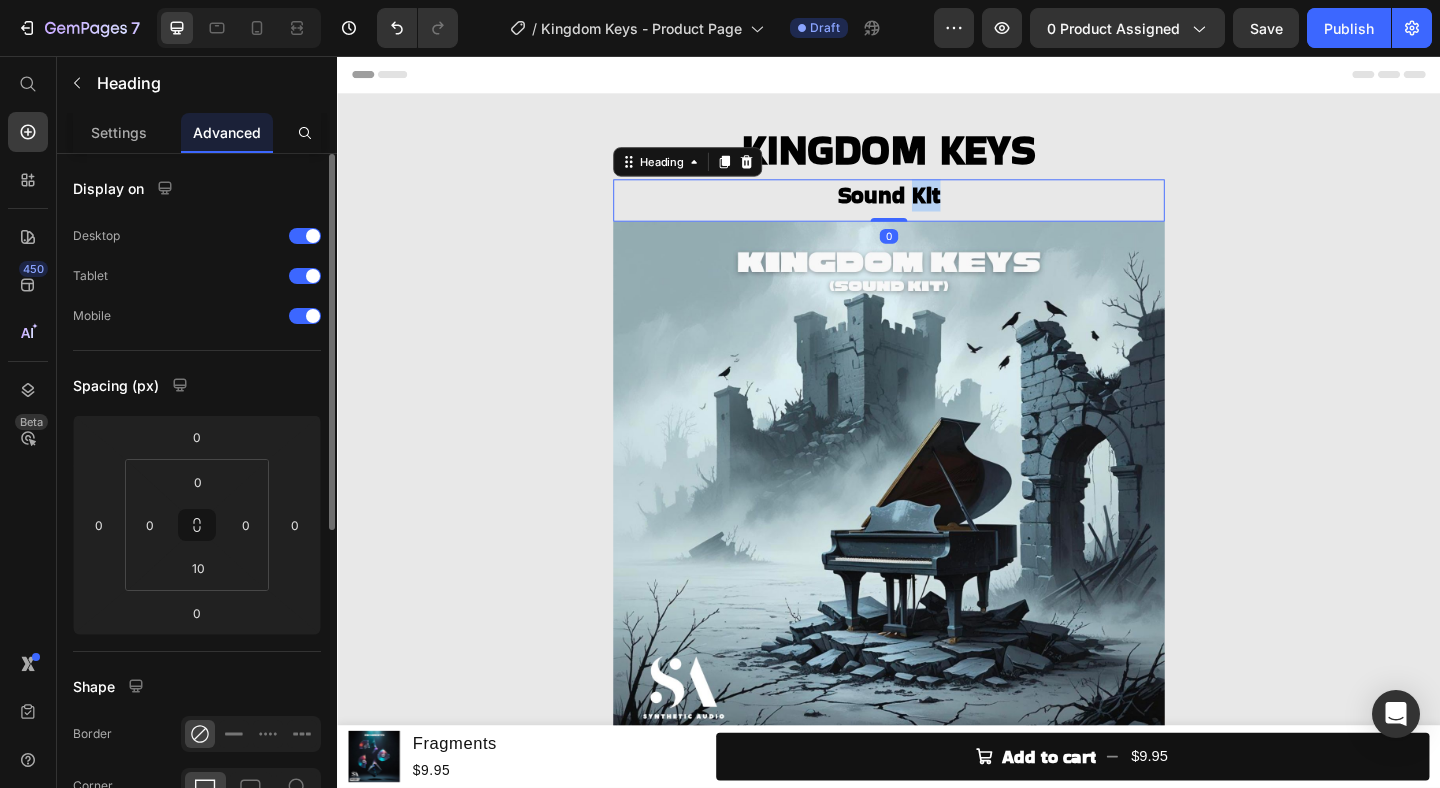 click on "Sound Kit" at bounding box center [937, 208] 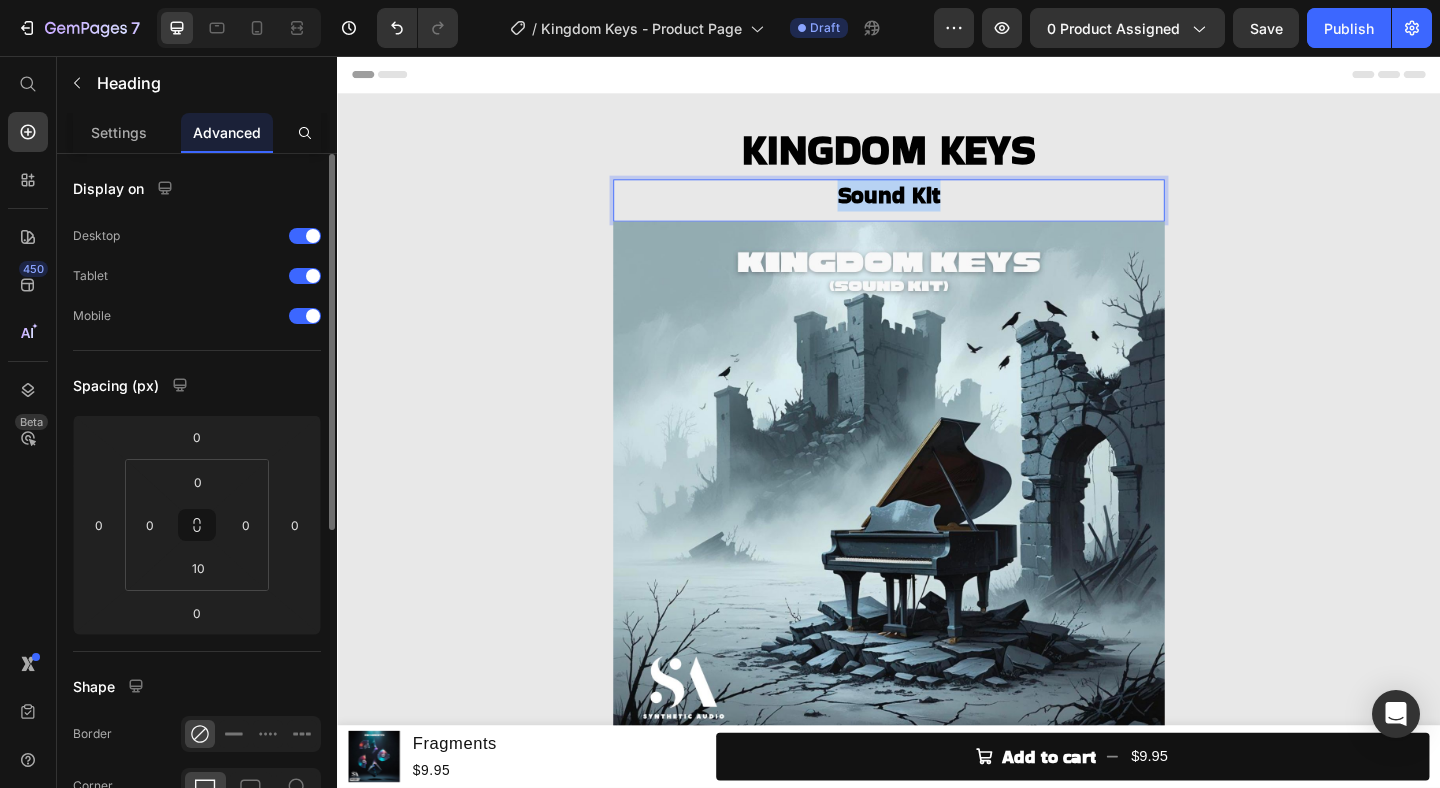 click on "Sound Kit" at bounding box center (937, 208) 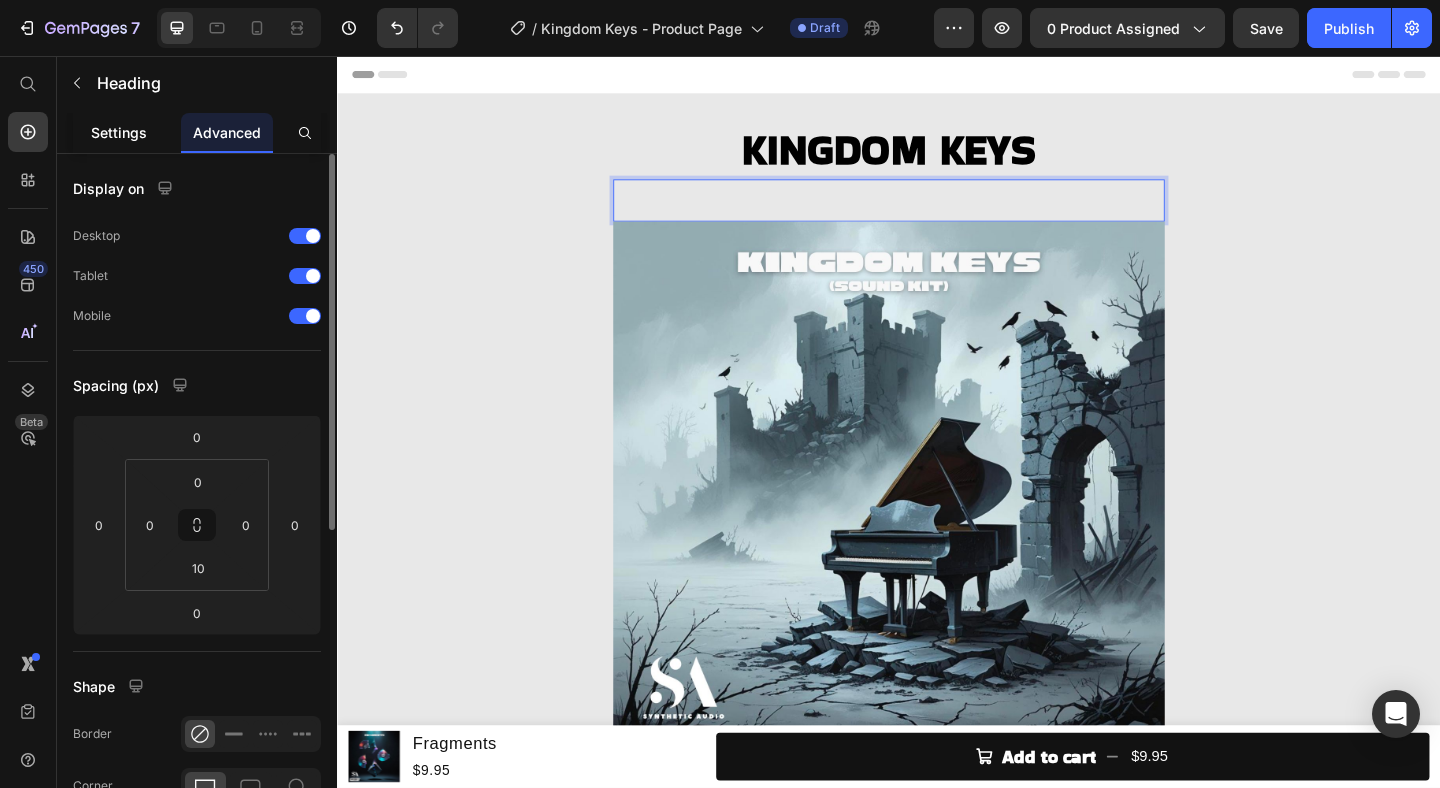 click on "Settings" at bounding box center [119, 132] 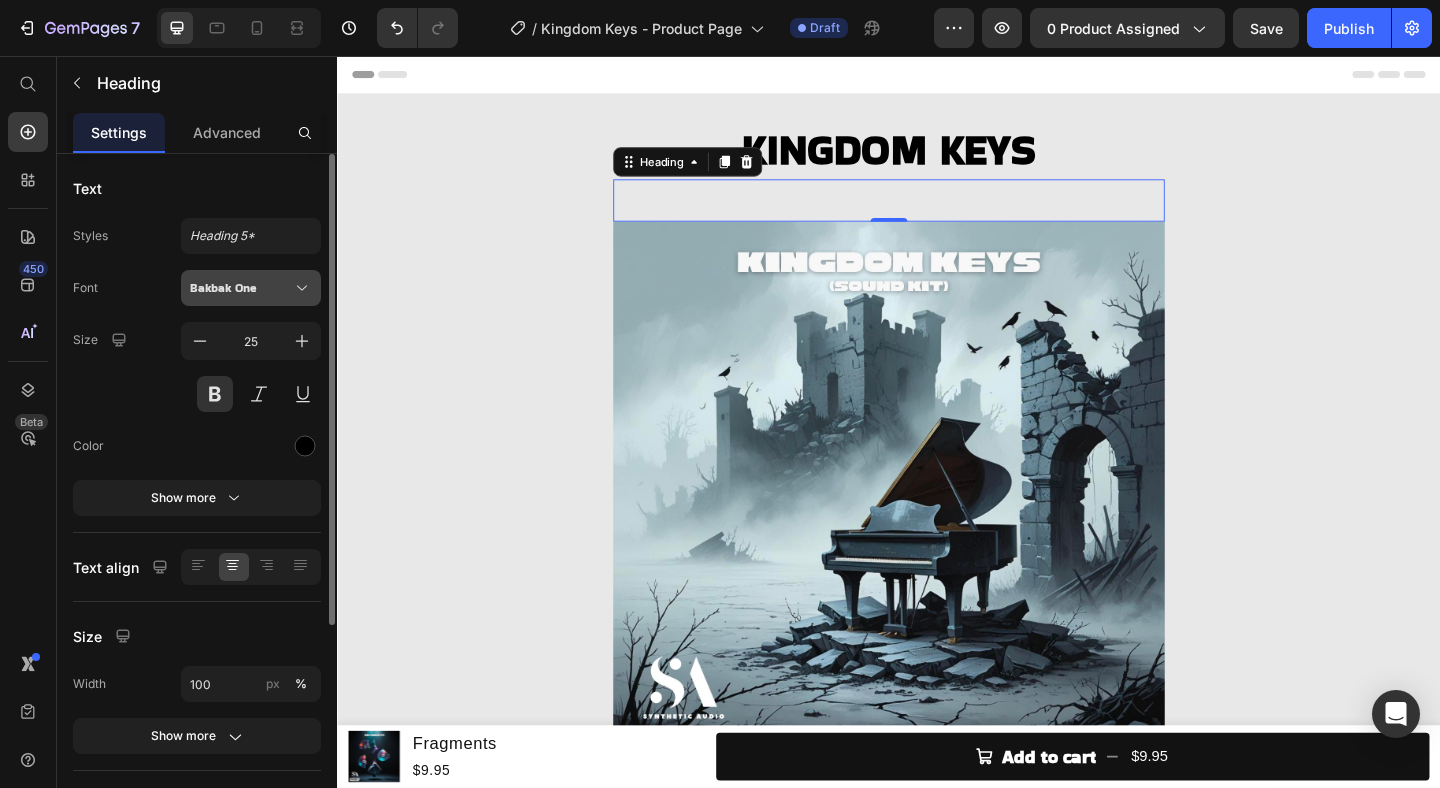 click on "Bakbak One" at bounding box center (241, 288) 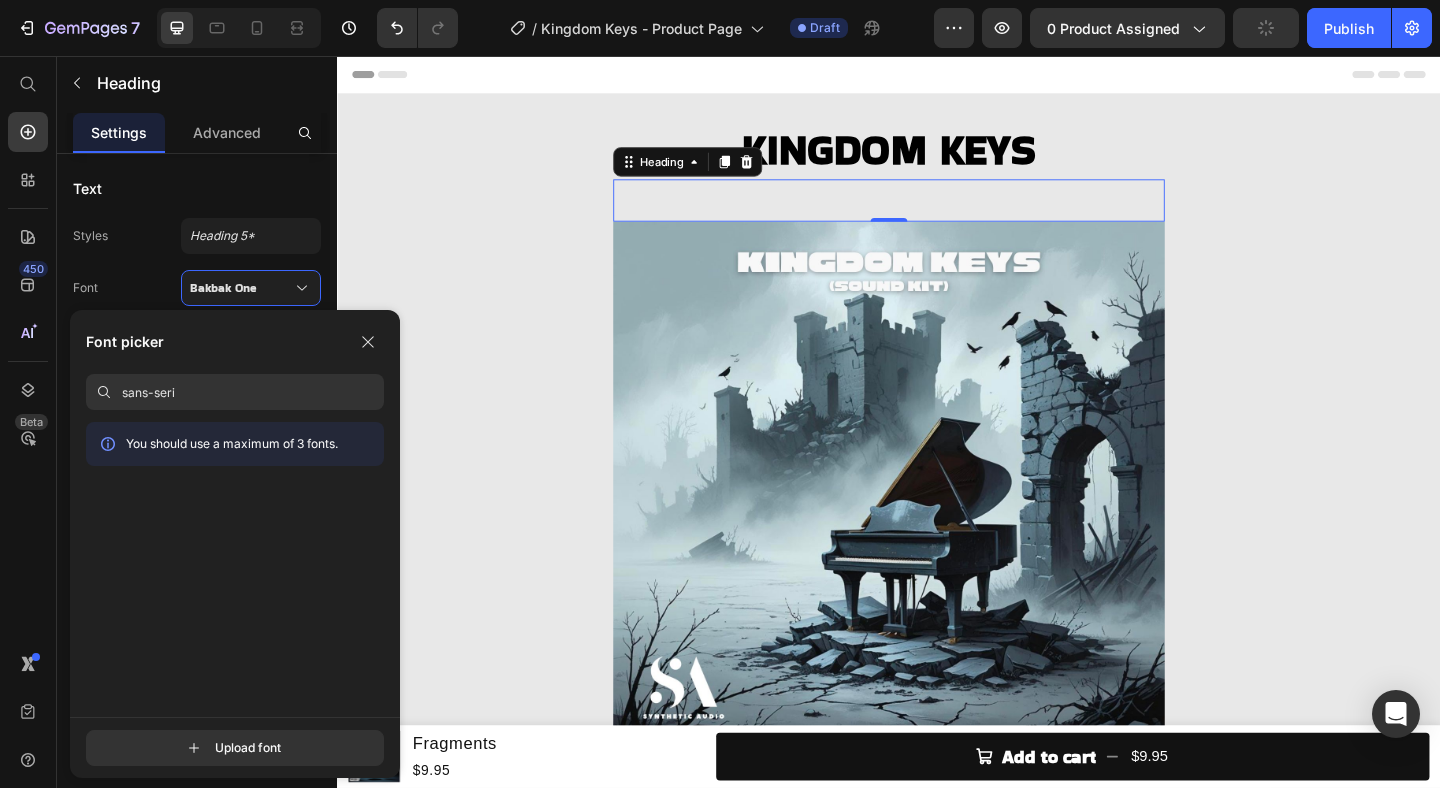 type on "sans-serif" 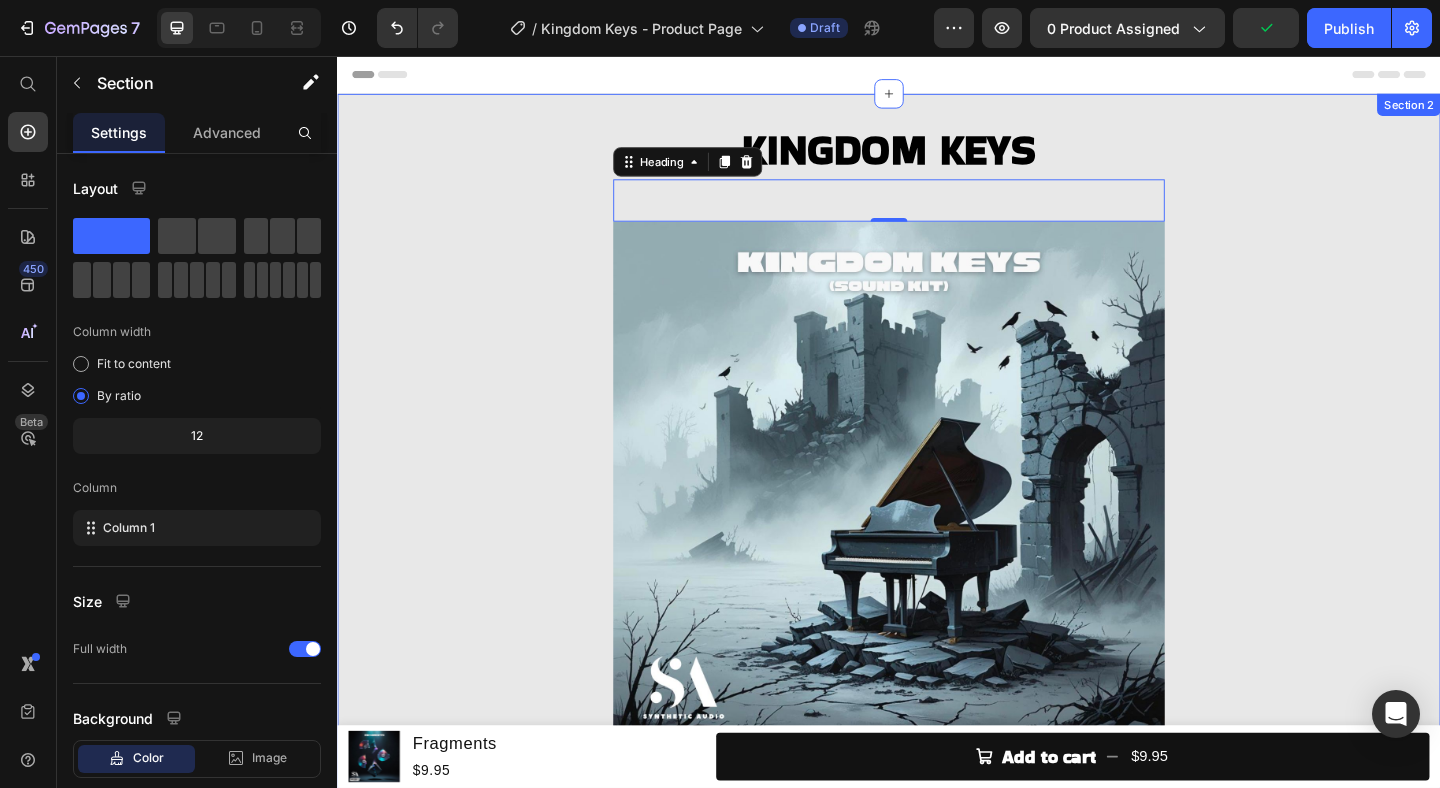 click on "KINGDOM KEYS  Heading Heading   0 Image
Add to cart Add to Cart Buy it now Dynamic Checkout Product" at bounding box center [937, 550] 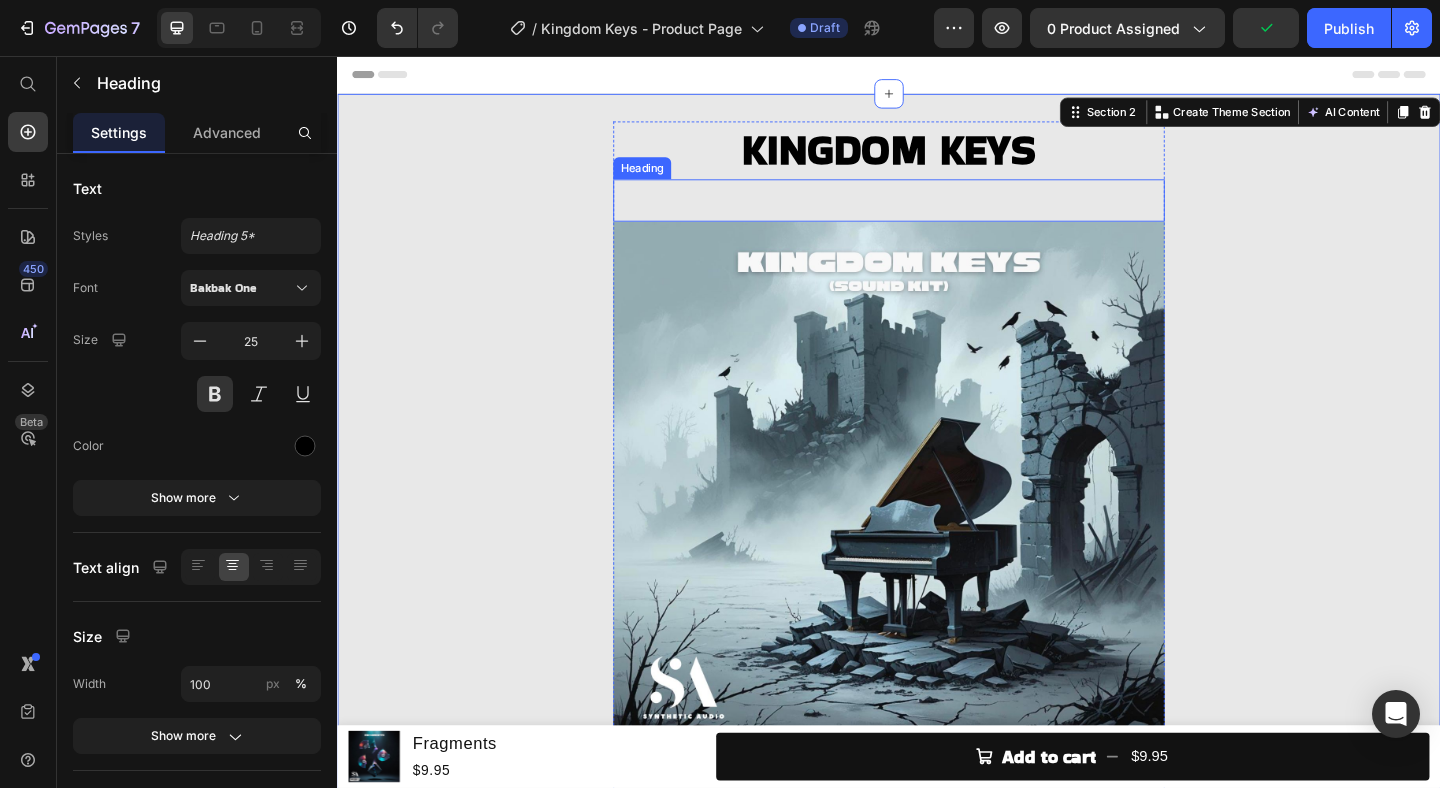 click at bounding box center [937, 208] 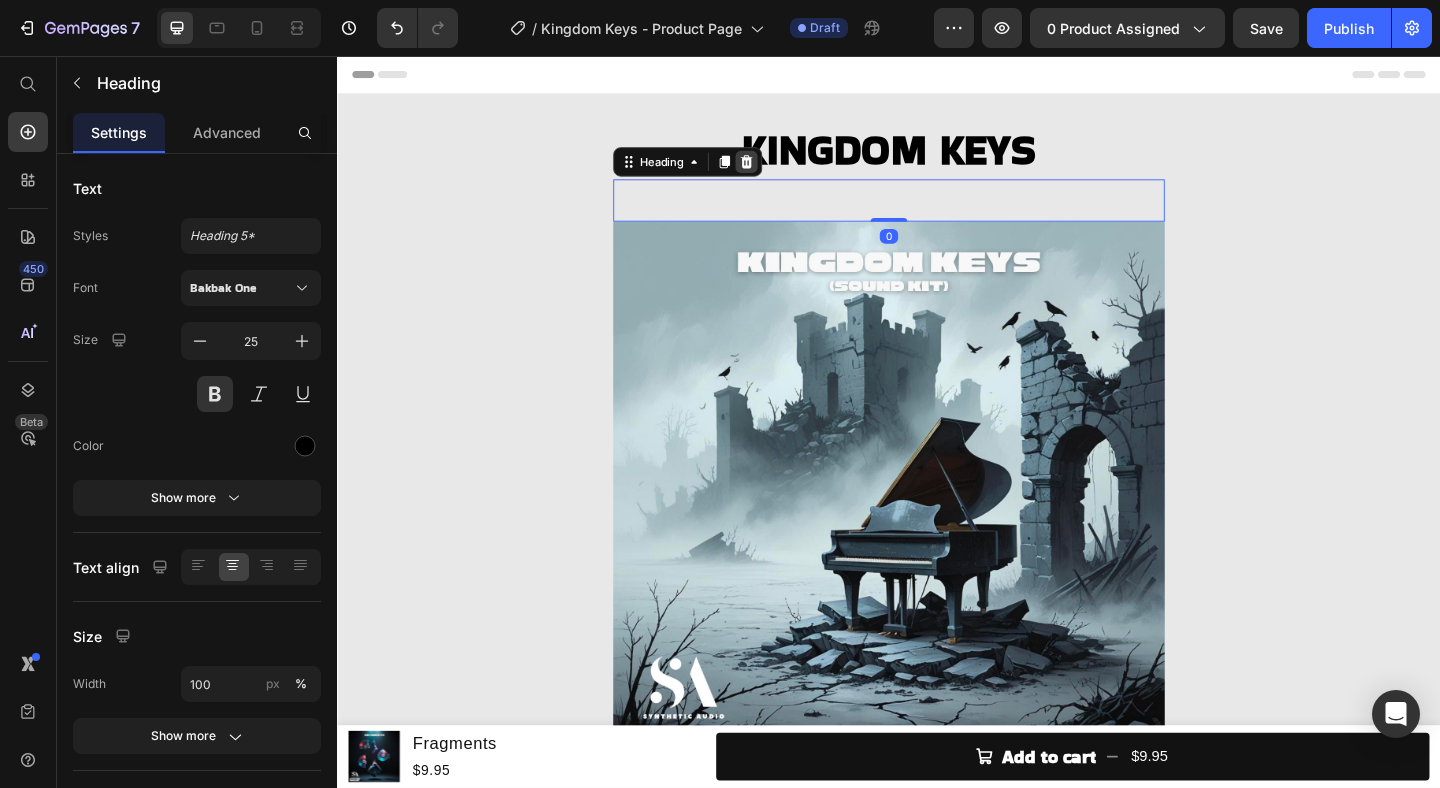 click 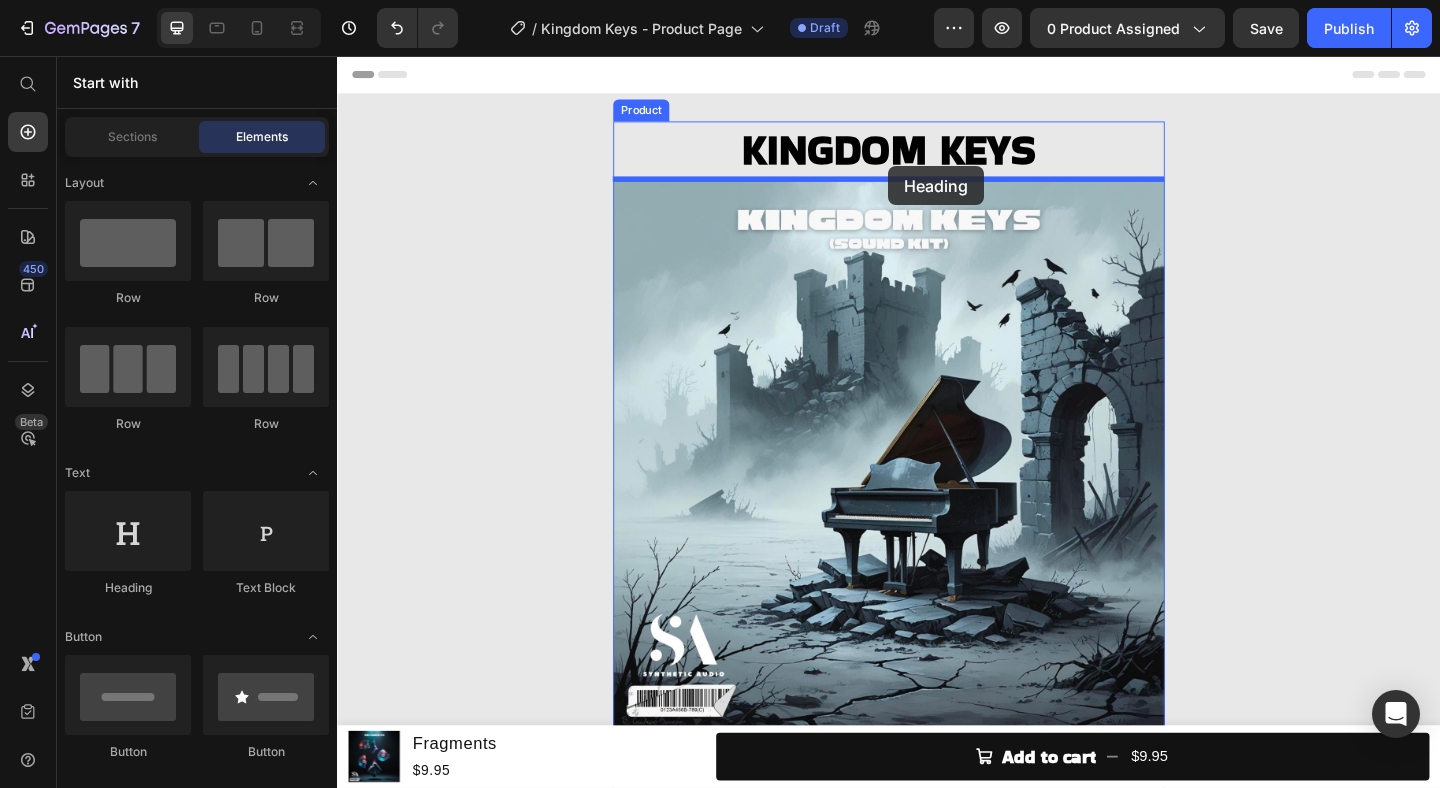 drag, startPoint x: 486, startPoint y: 587, endPoint x: 936, endPoint y: 176, distance: 609.4432 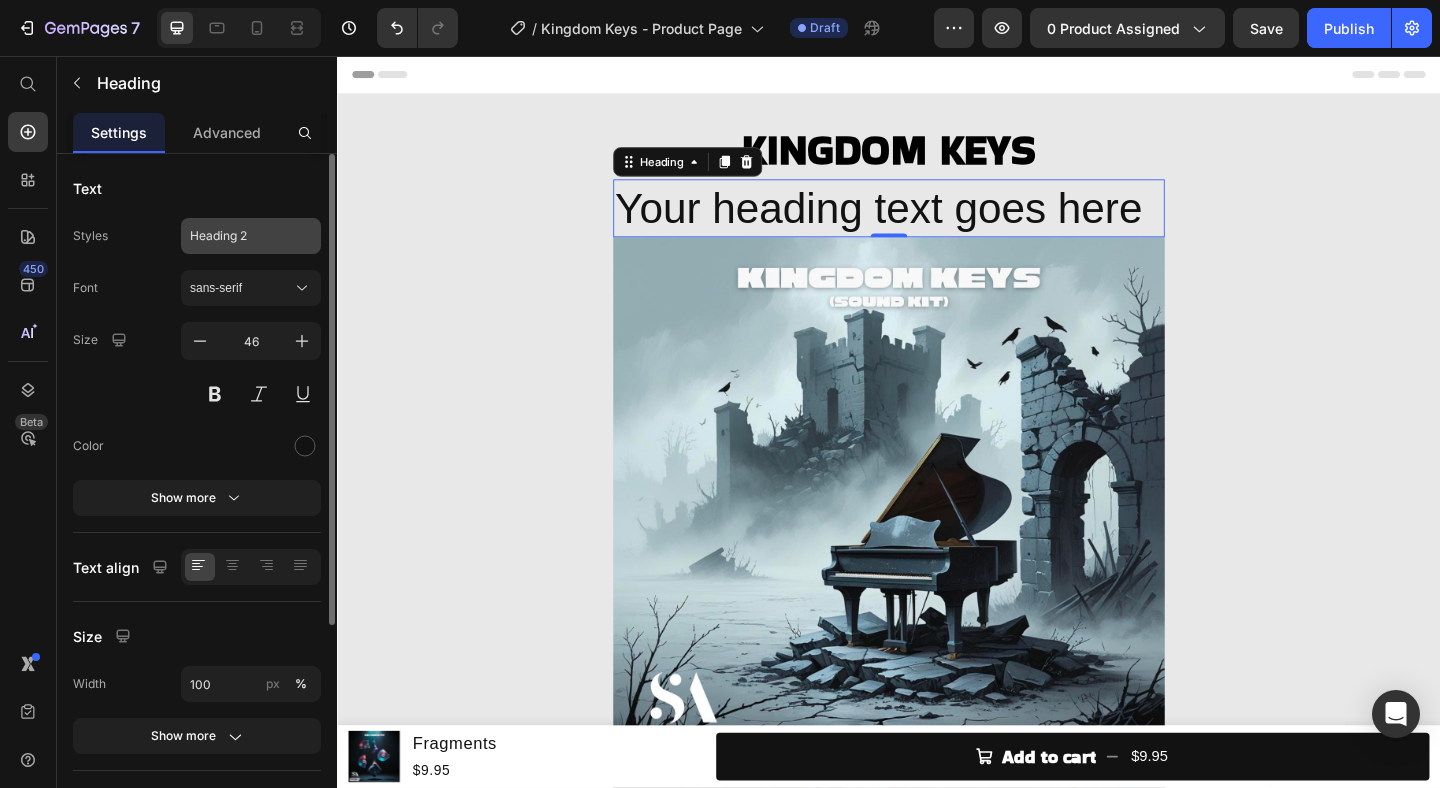 click on "Heading 2" 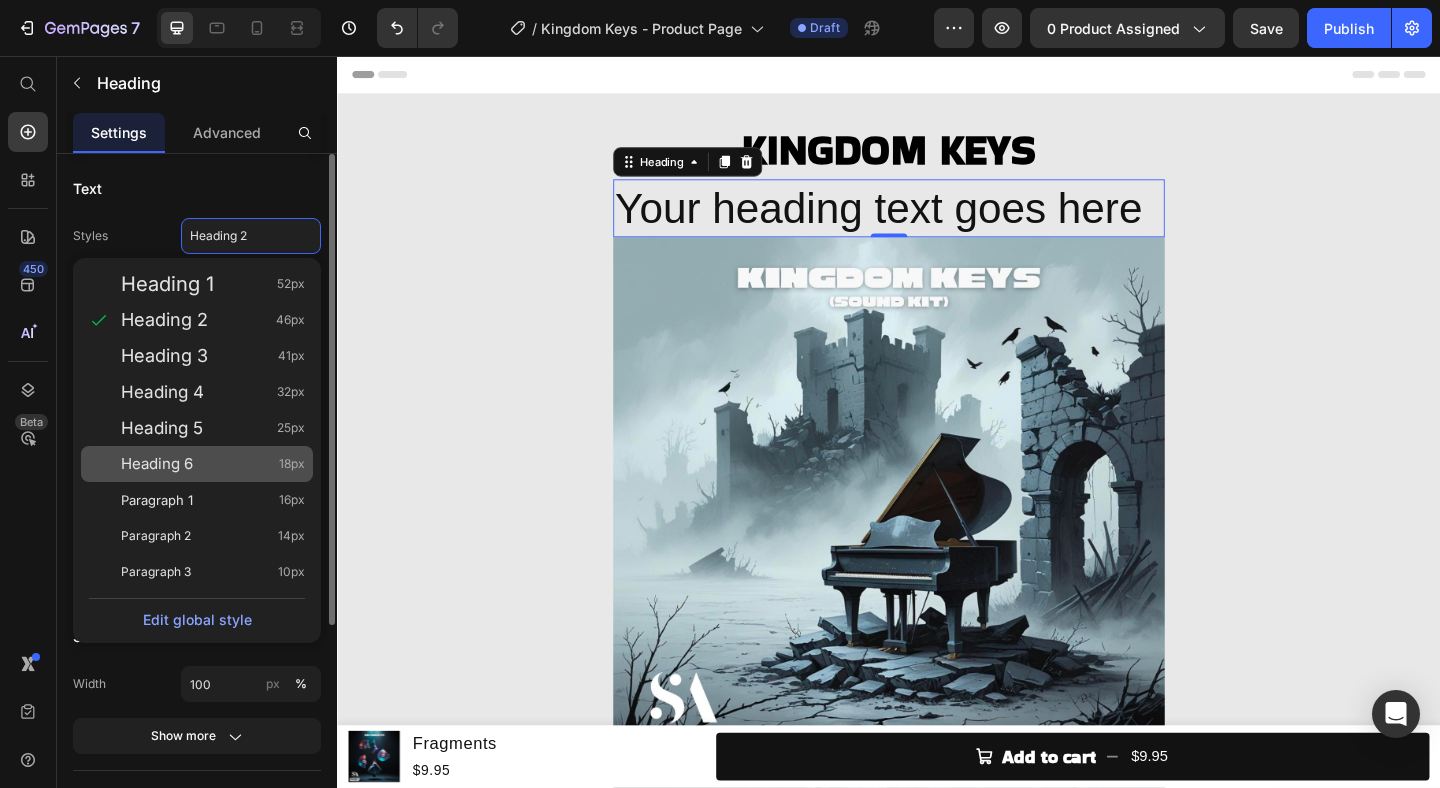 click on "Heading 6 18px" at bounding box center [213, 464] 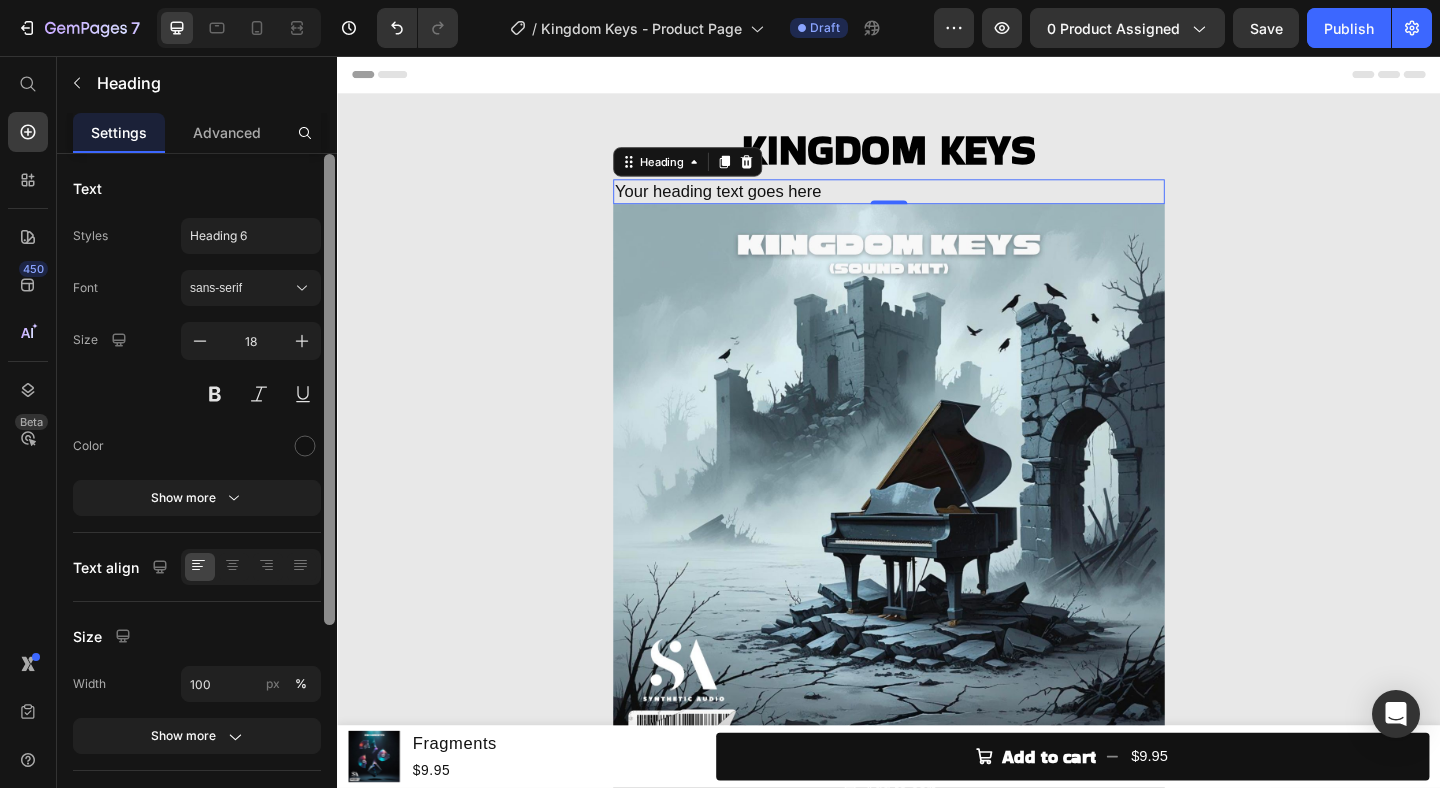 scroll, scrollTop: 321, scrollLeft: 0, axis: vertical 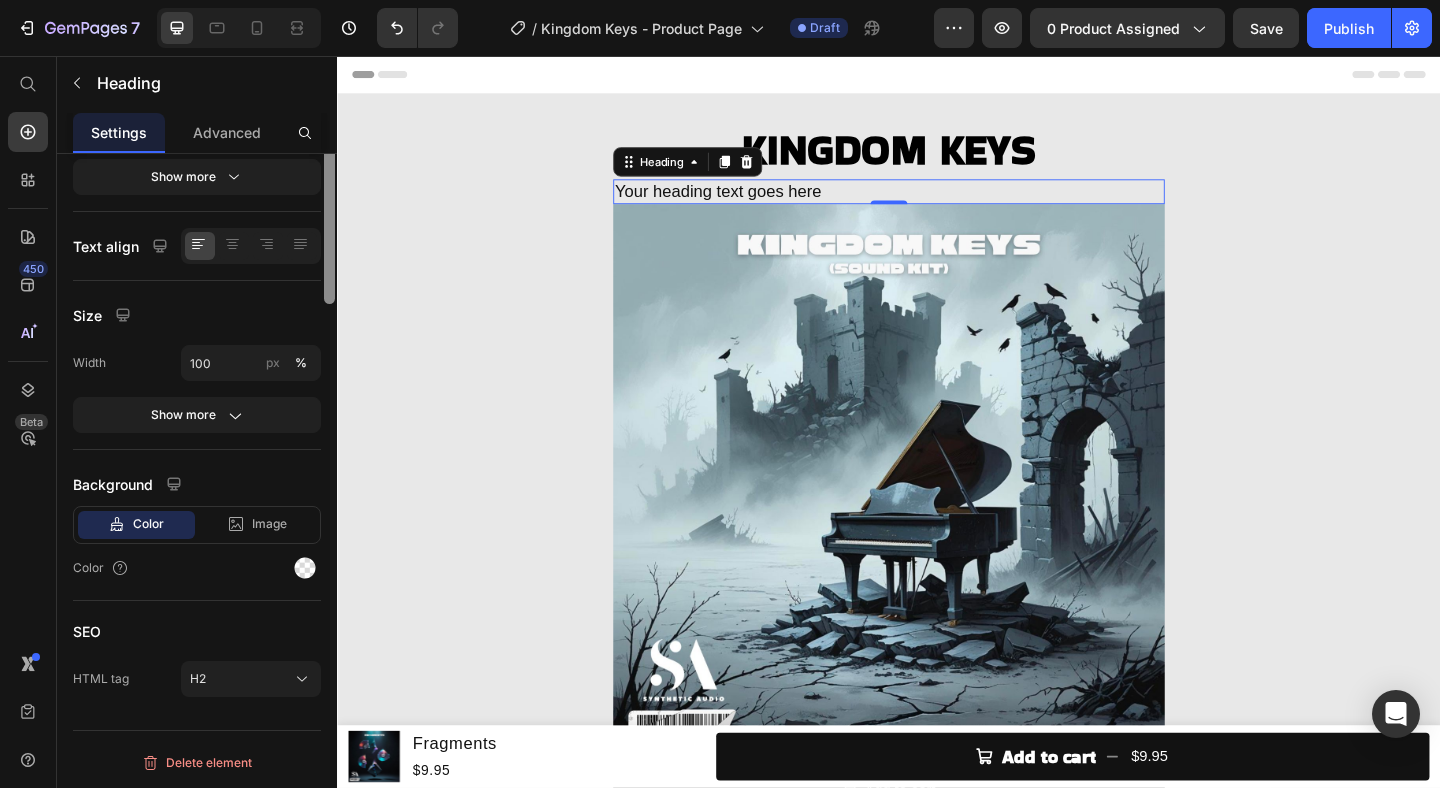 click at bounding box center (329, 178) 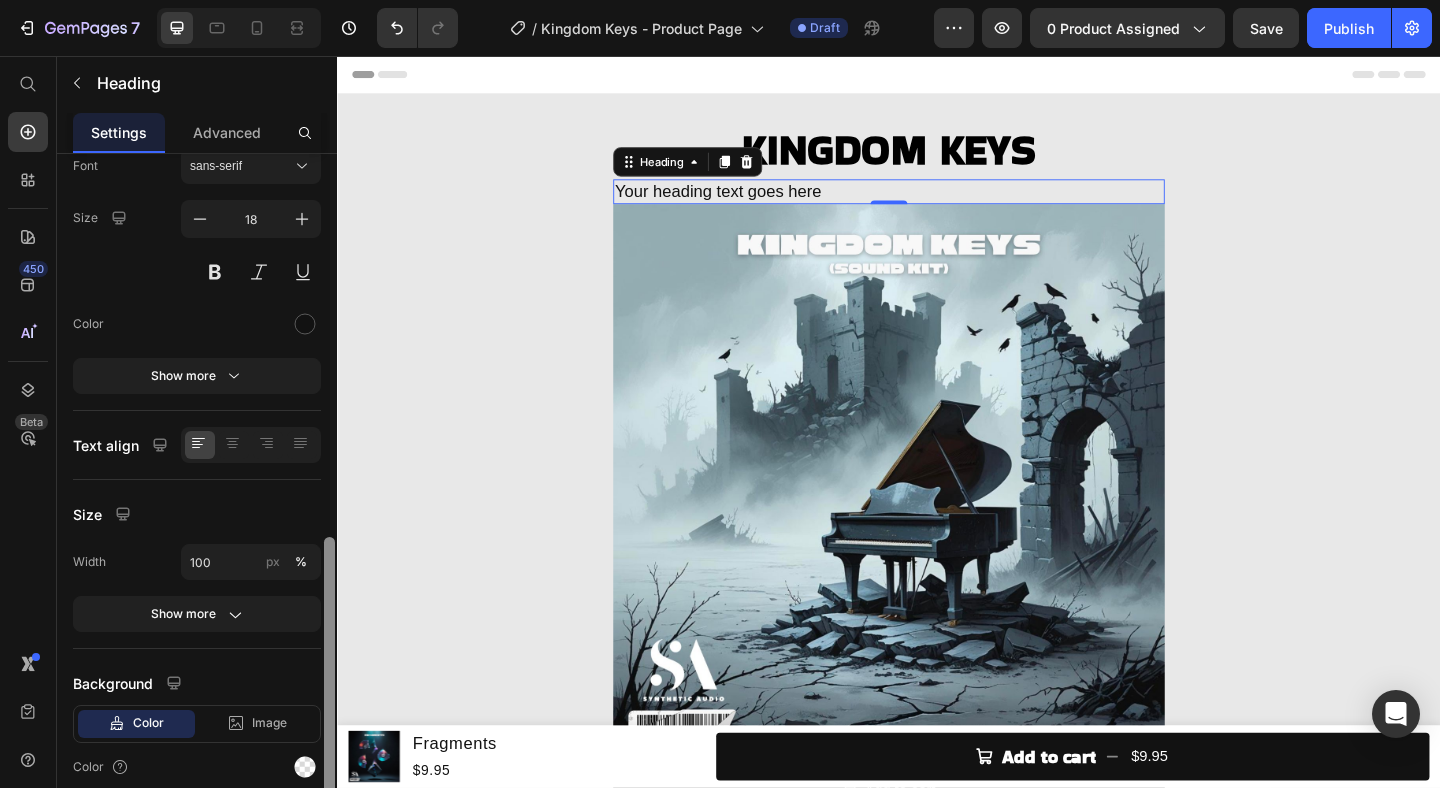 scroll, scrollTop: 0, scrollLeft: 0, axis: both 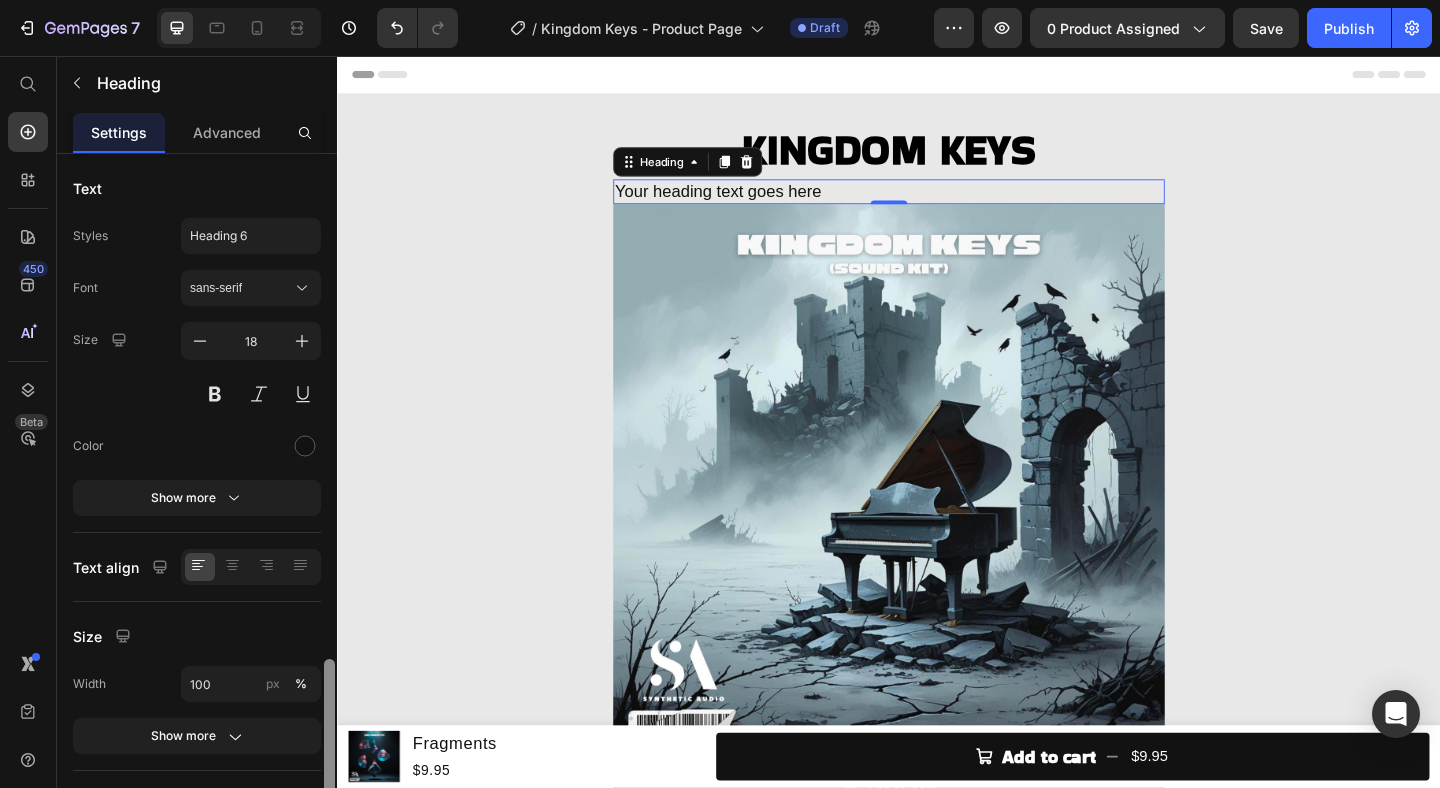 drag, startPoint x: 329, startPoint y: 430, endPoint x: 329, endPoint y: 121, distance: 309 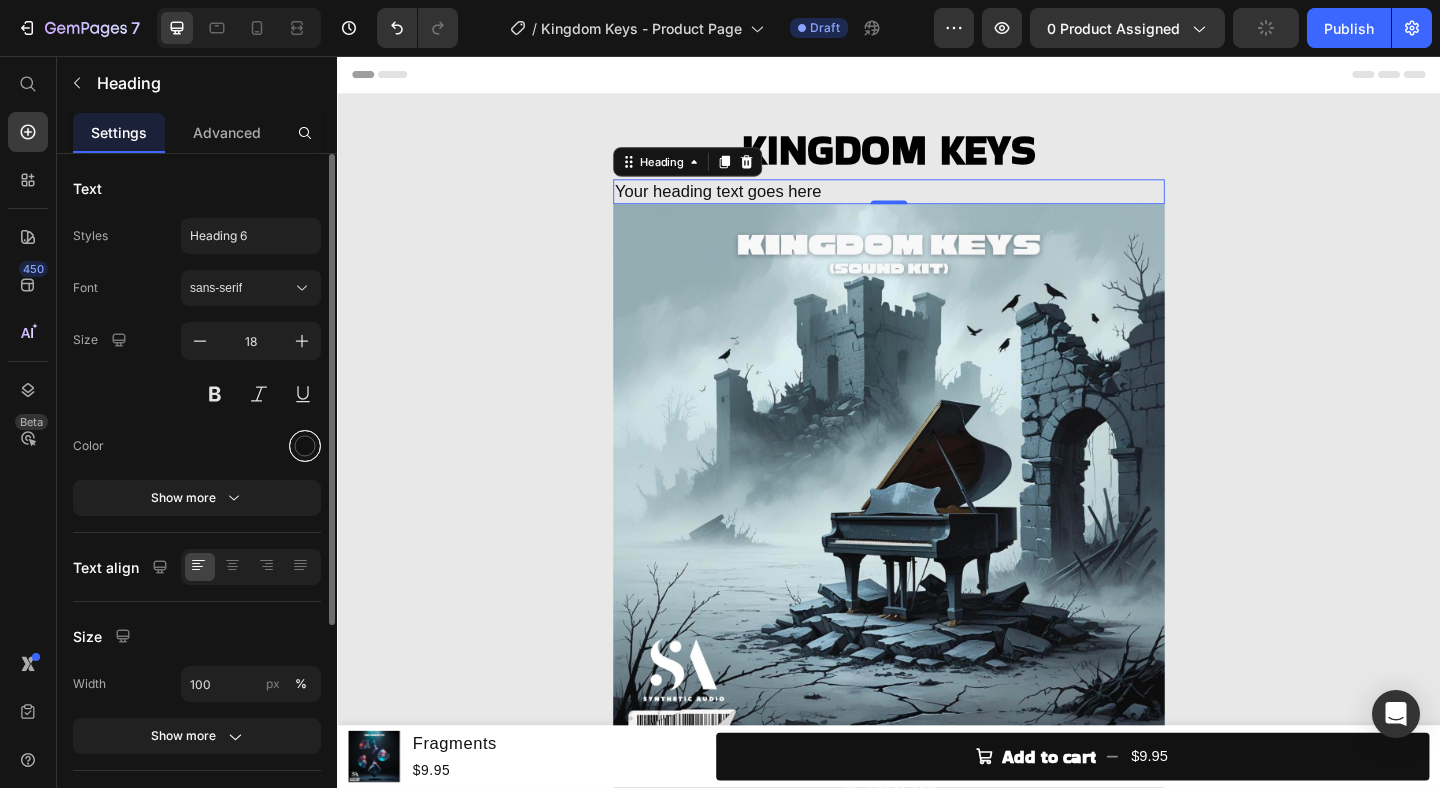 click at bounding box center (305, 446) 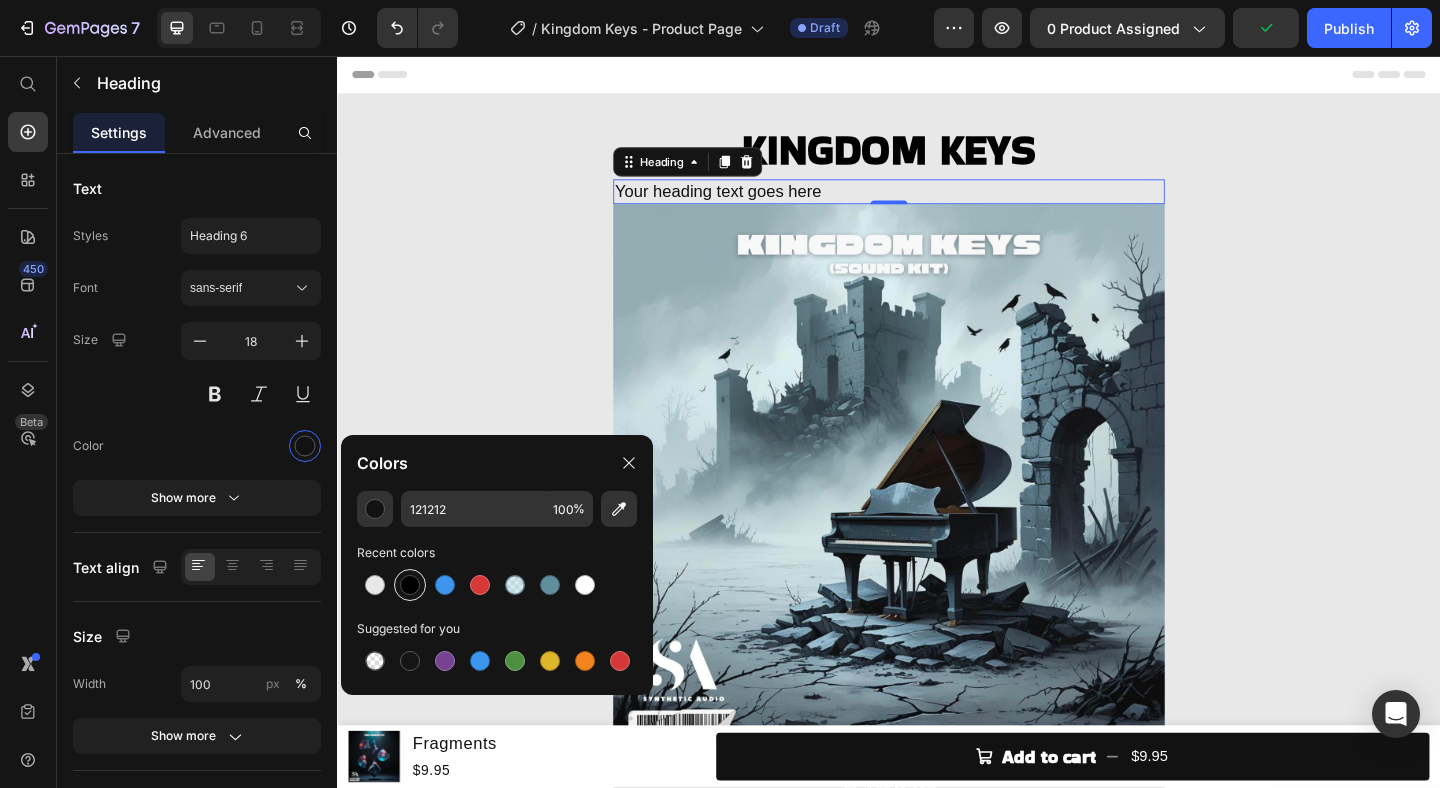 click at bounding box center [410, 585] 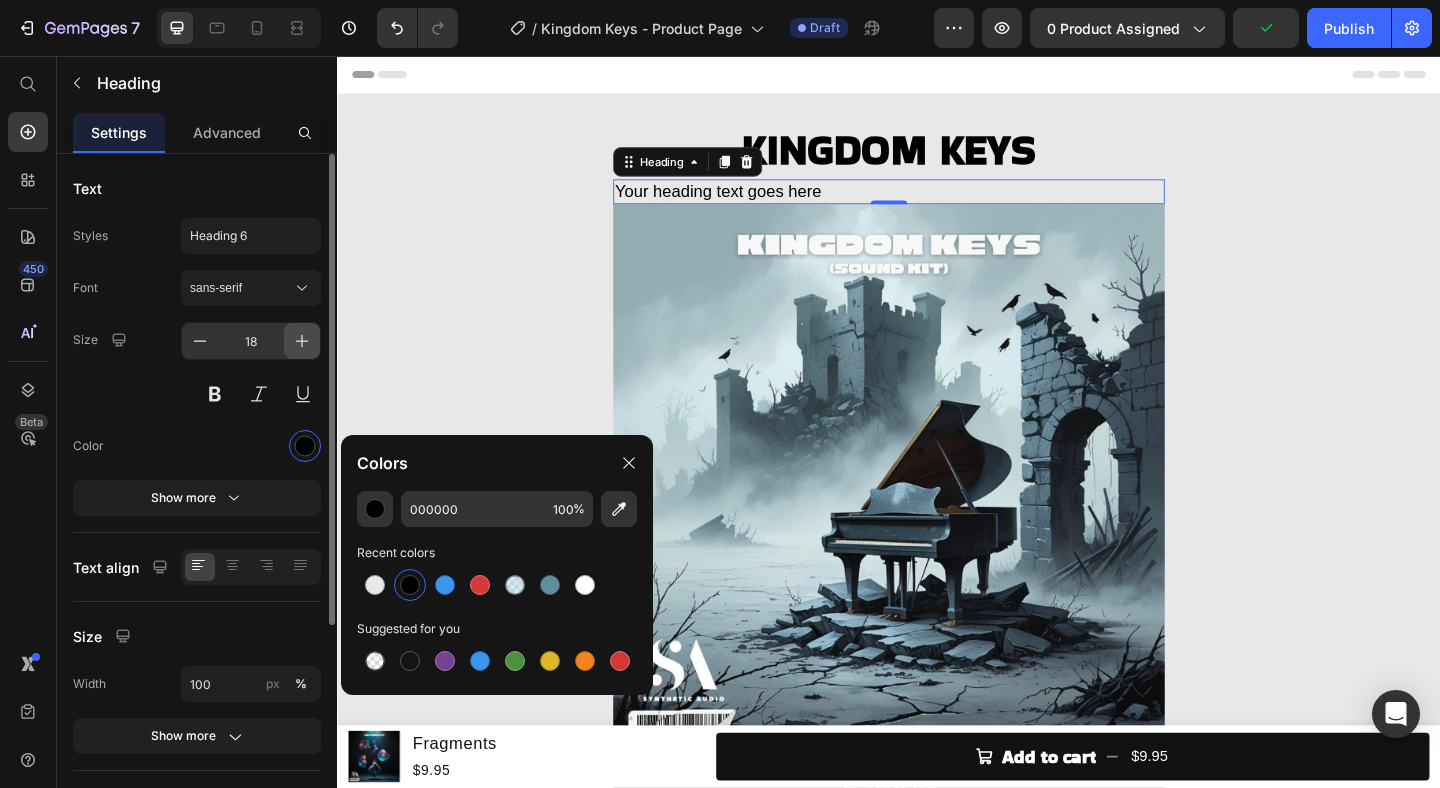 click 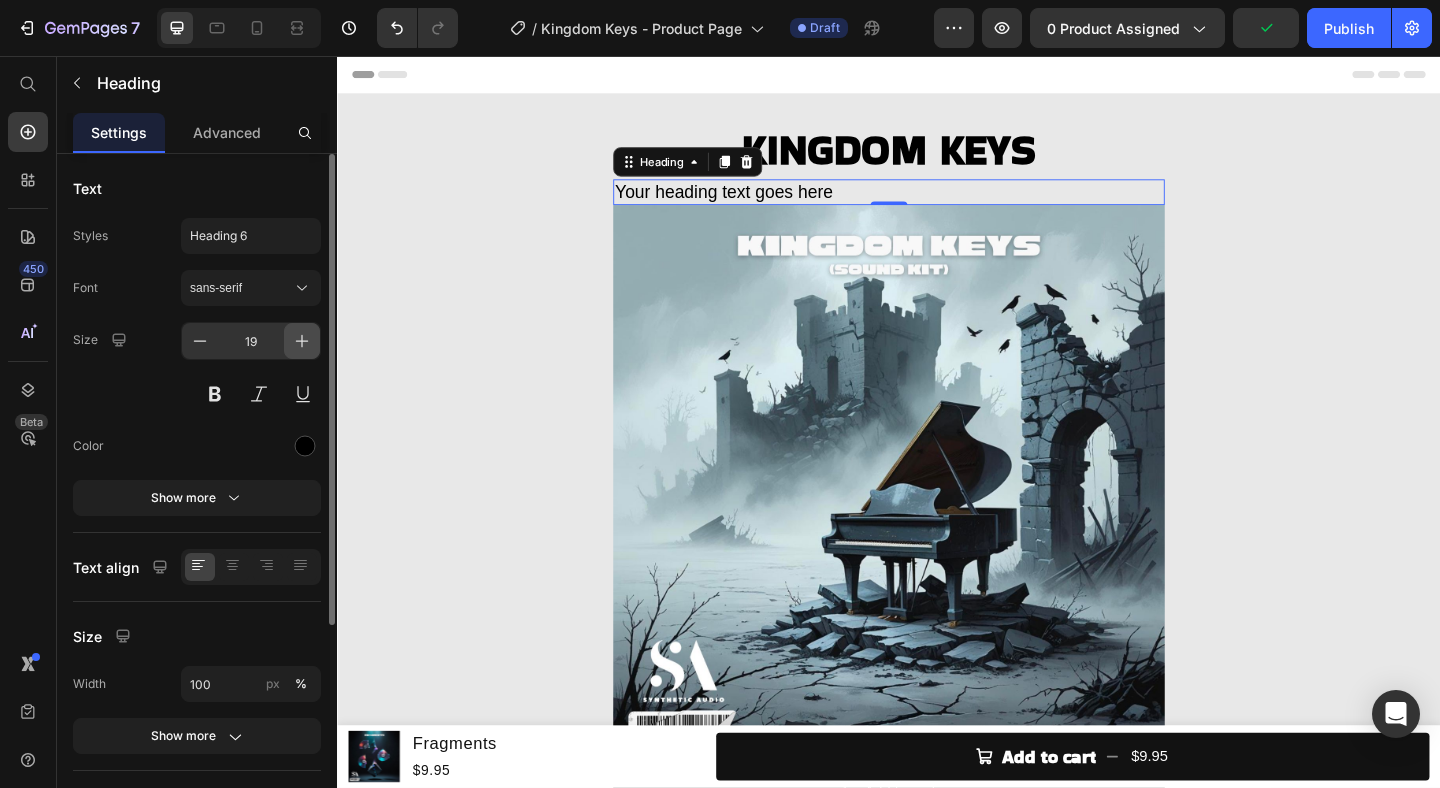 click 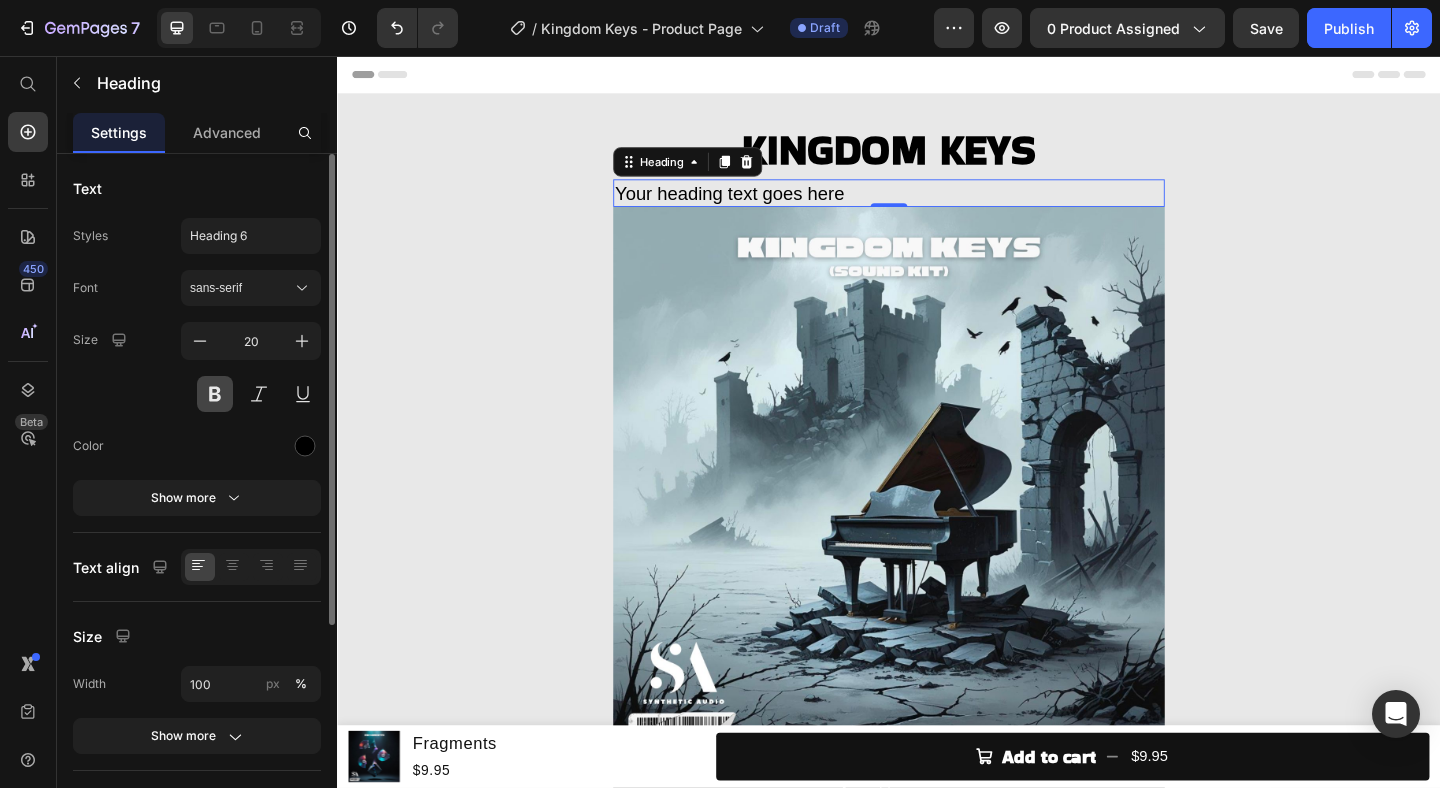 click at bounding box center (215, 394) 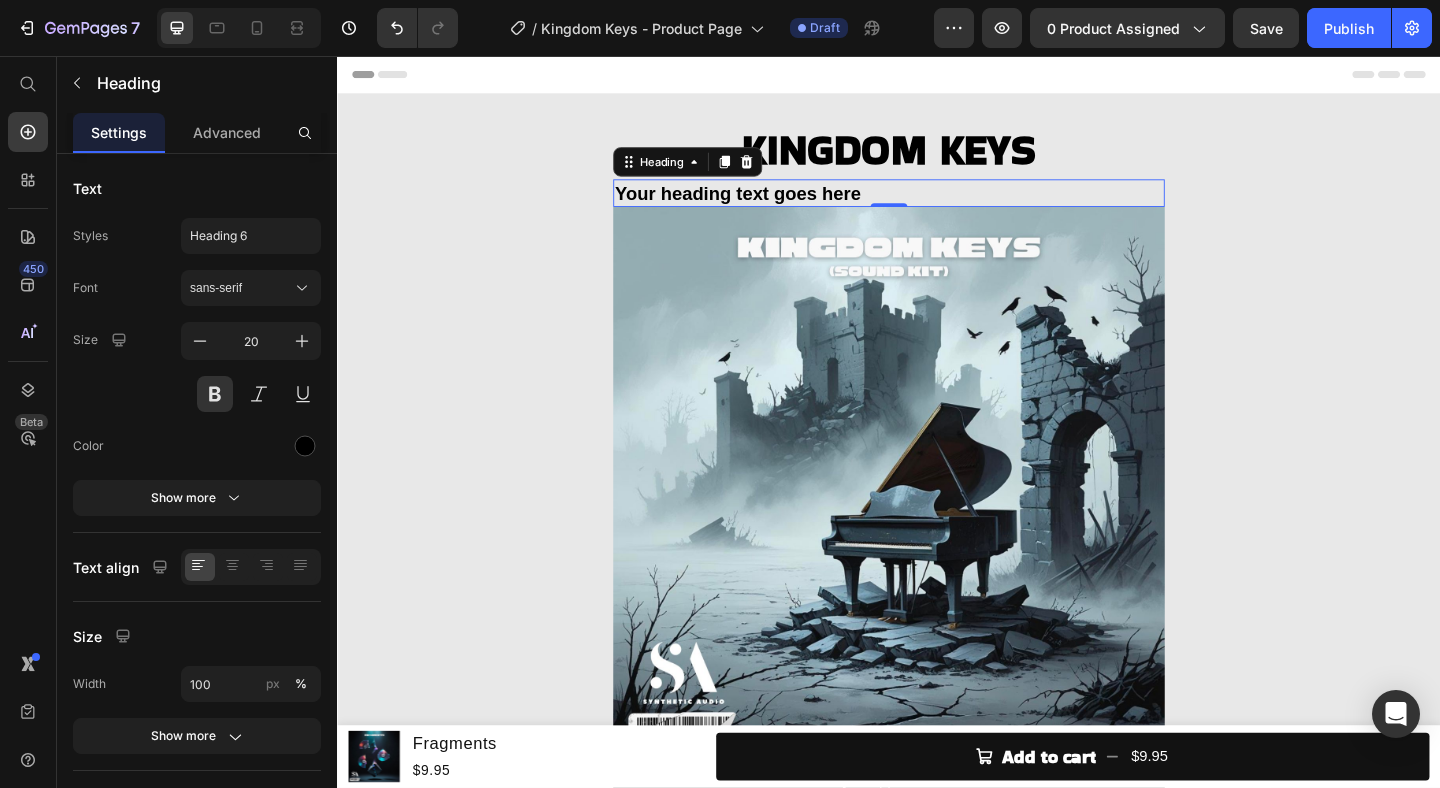 click on "Your heading text goes here" at bounding box center [937, 205] 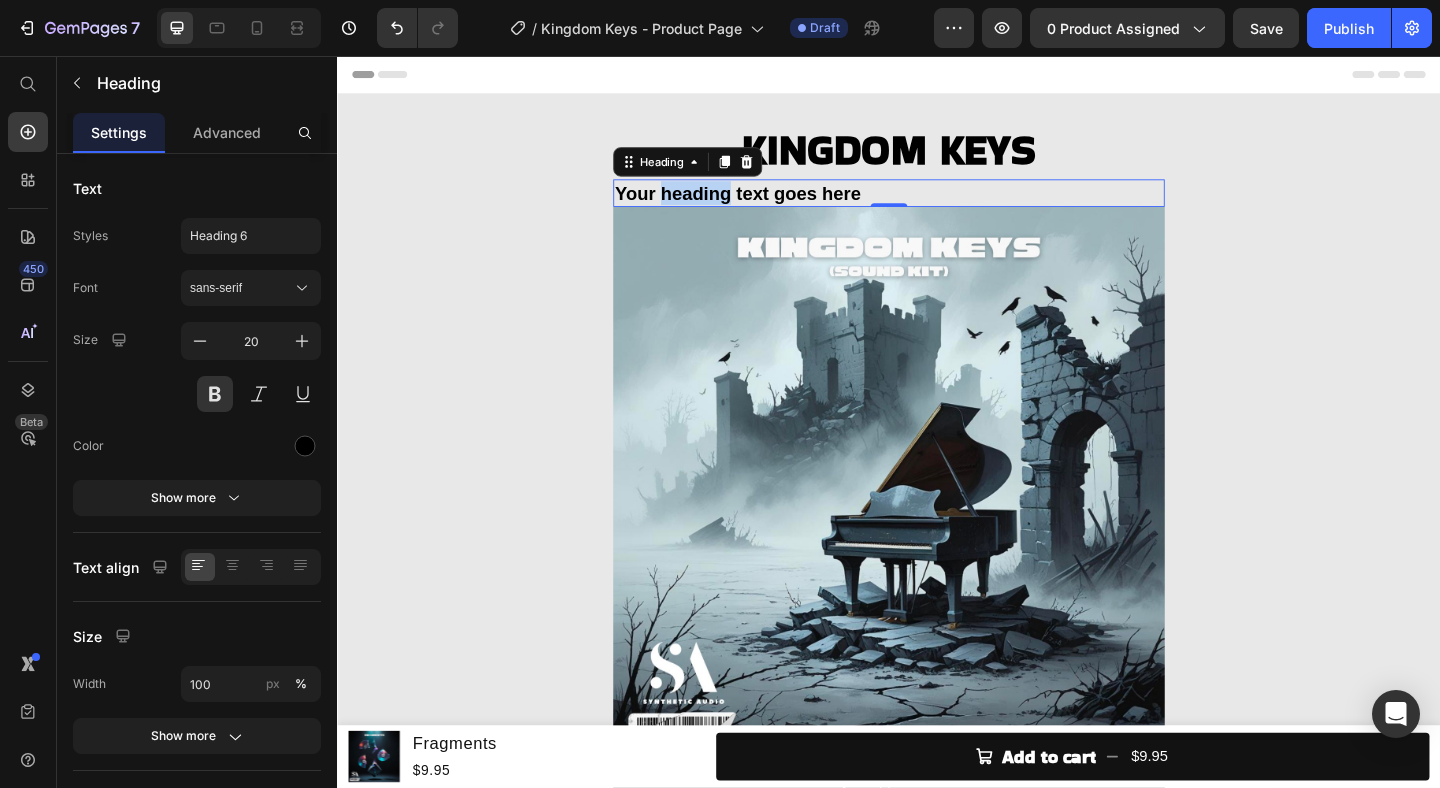 click on "Your heading text goes here" at bounding box center (937, 205) 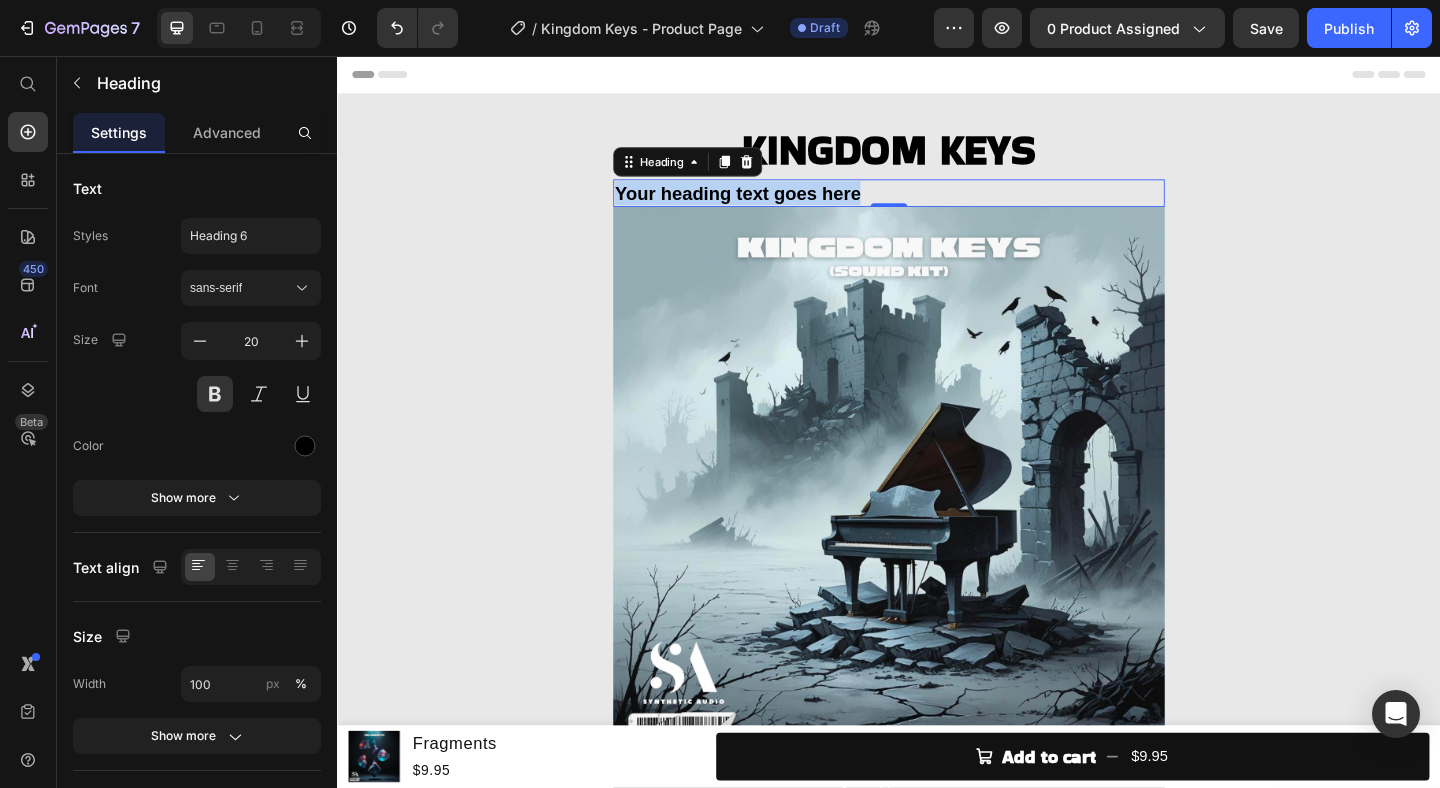 click on "Your heading text goes here" at bounding box center (937, 205) 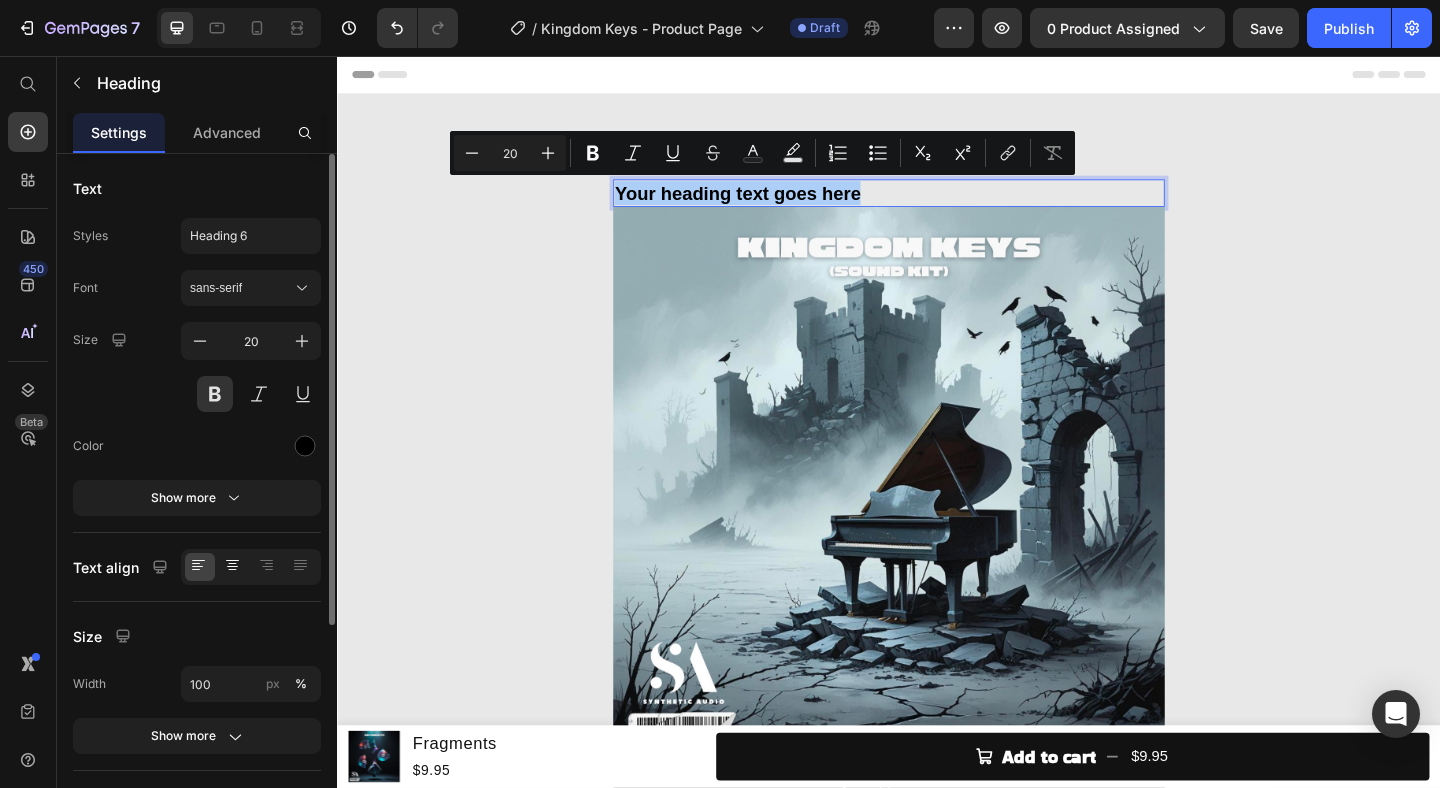 click 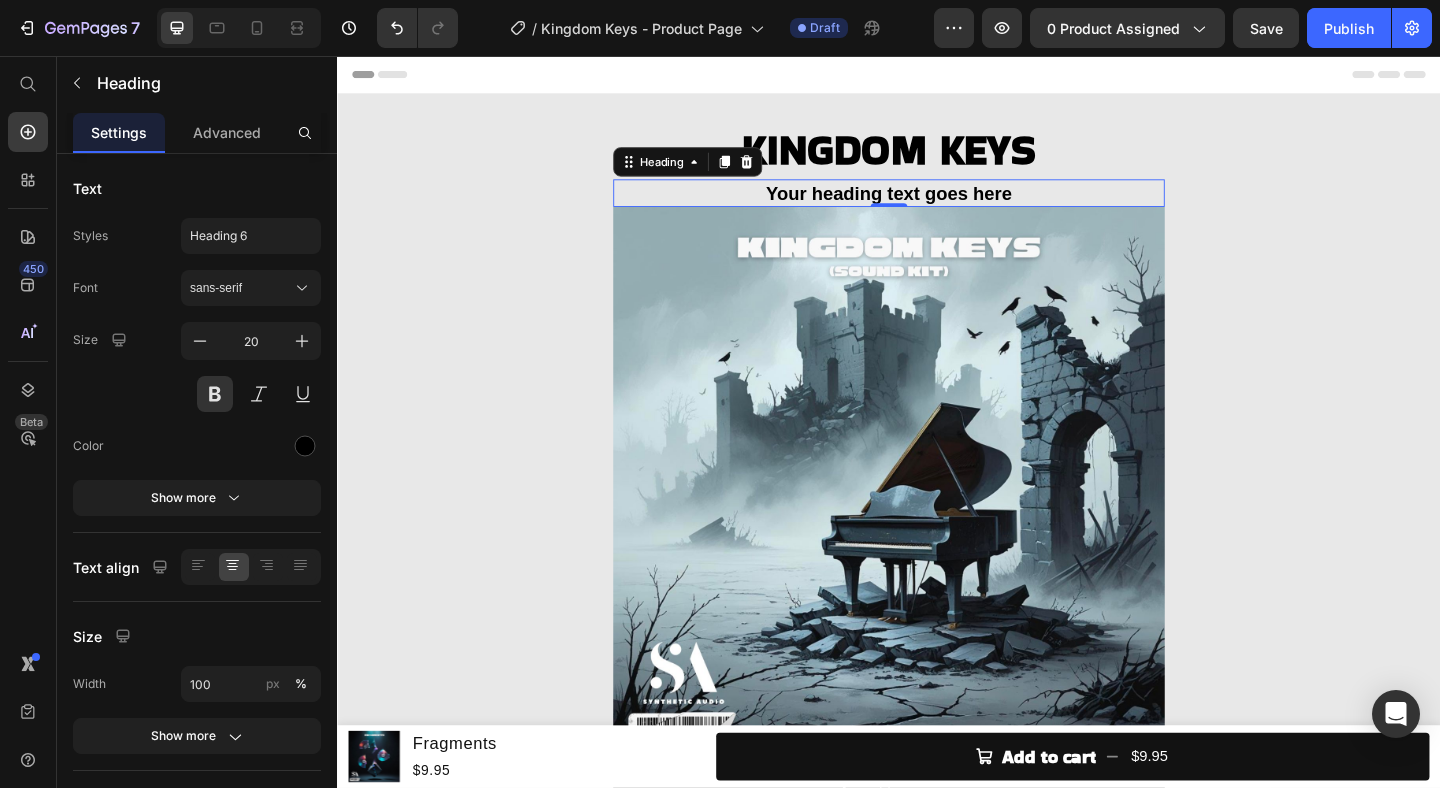 click on "Your heading text goes here" at bounding box center [937, 205] 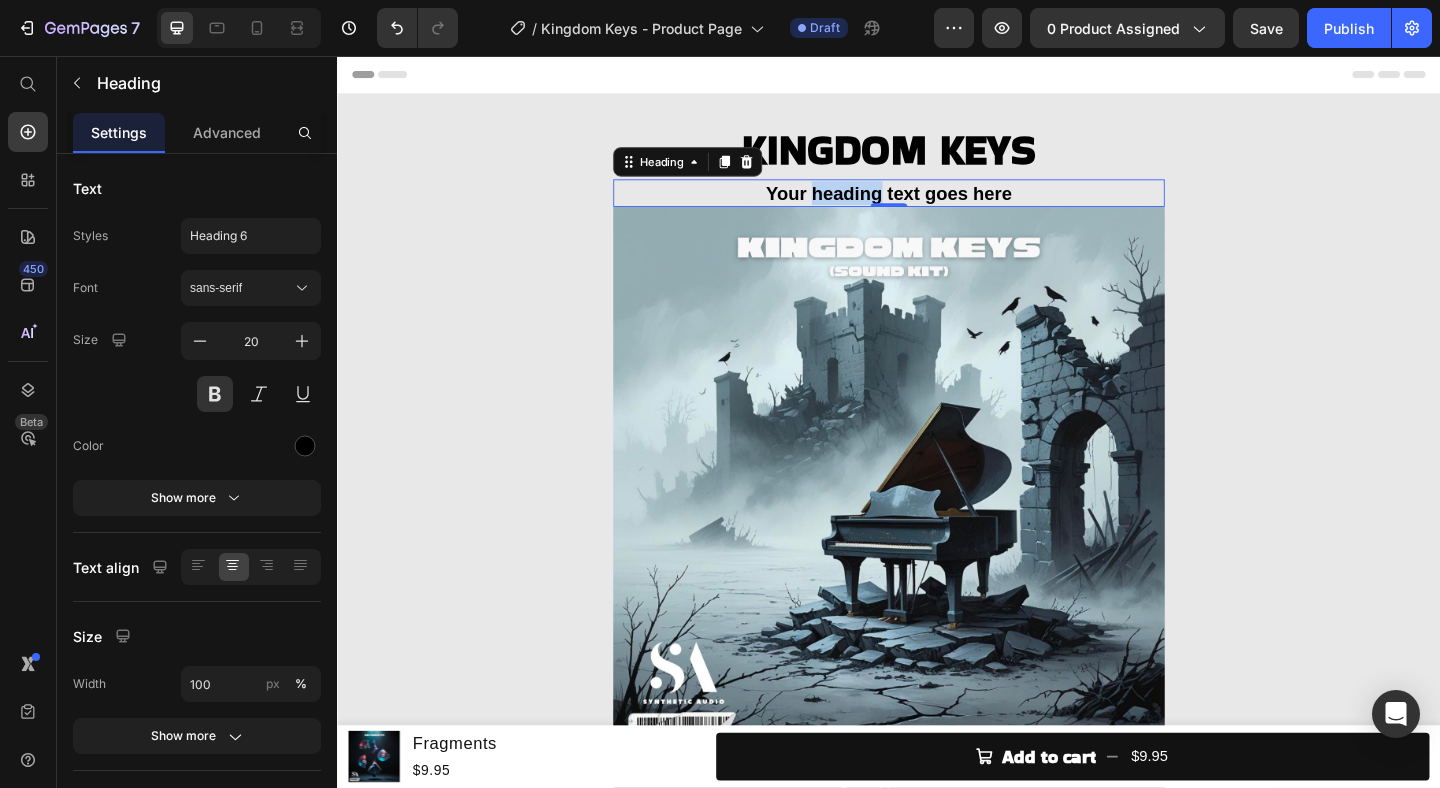 click on "Your heading text goes here" at bounding box center (937, 205) 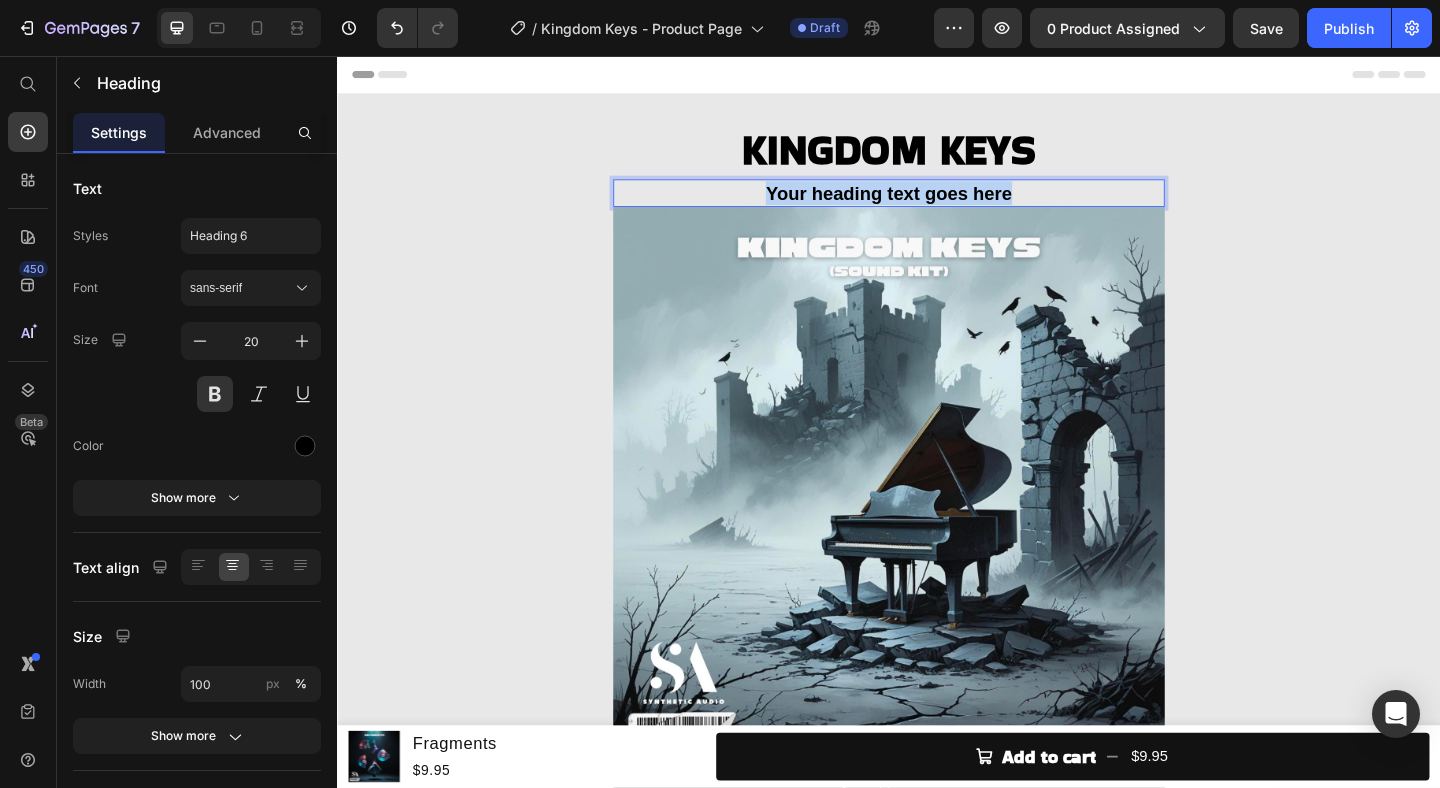 click on "Your heading text goes here" at bounding box center (937, 205) 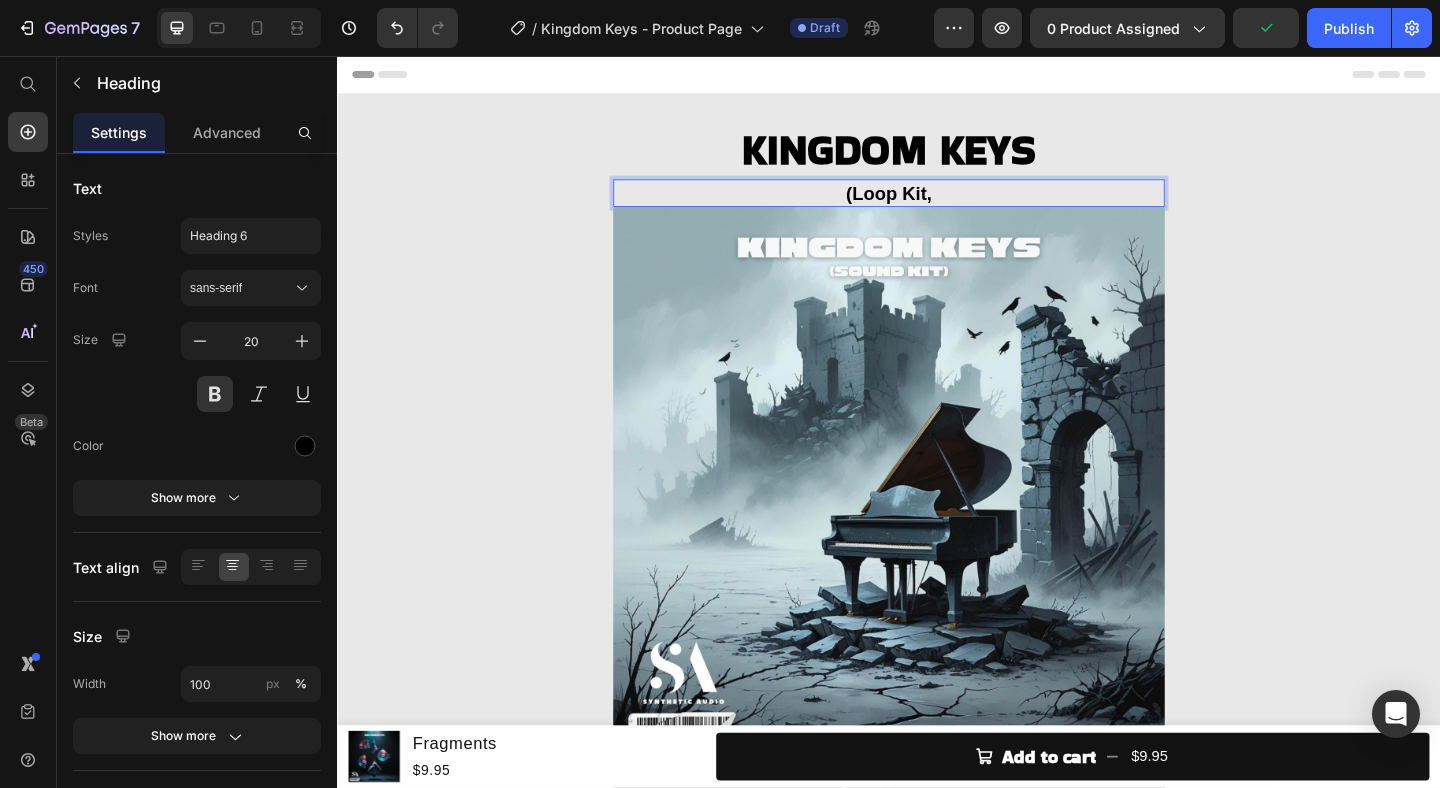 click on "(Loop Kit," at bounding box center (937, 205) 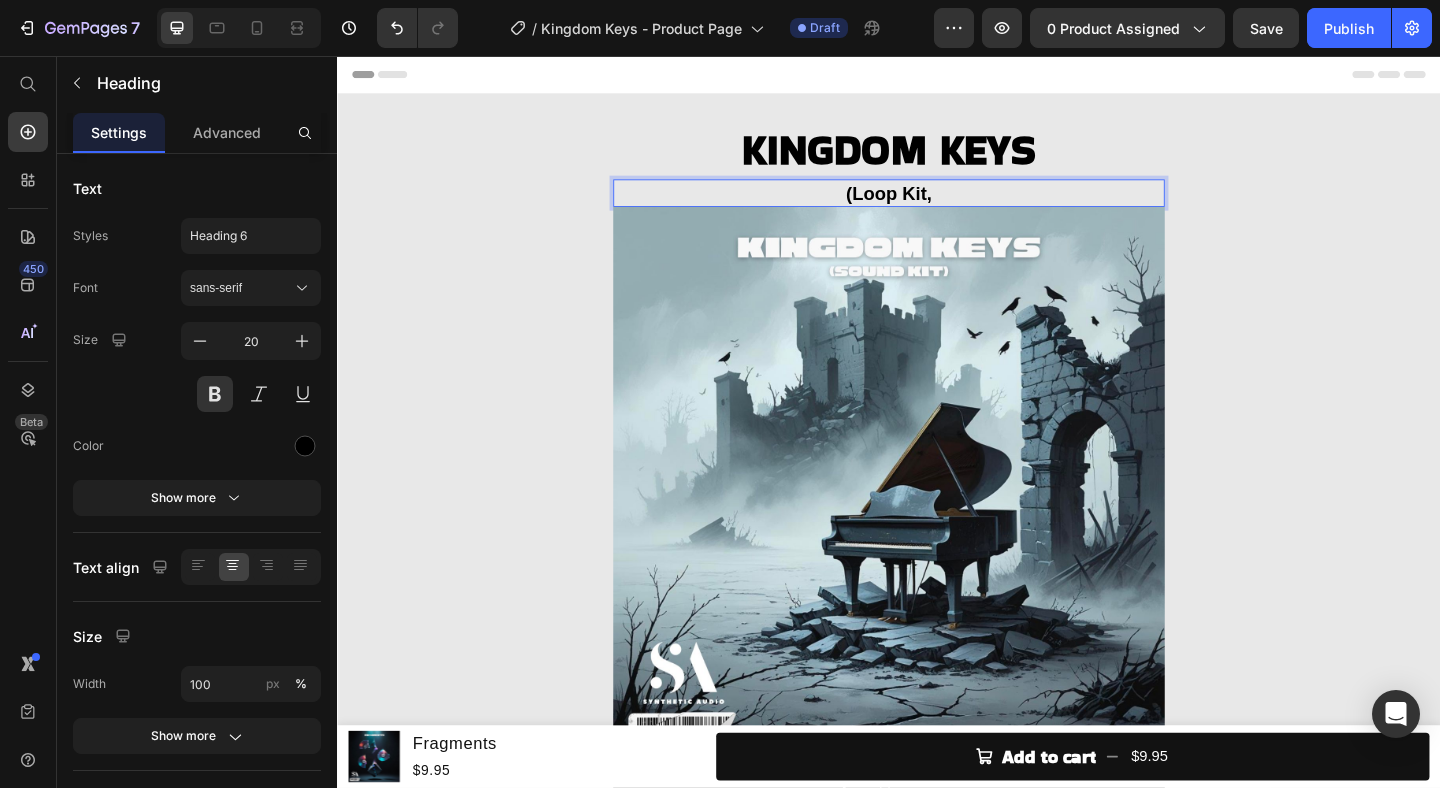 click on "(Loop Kit," at bounding box center [937, 205] 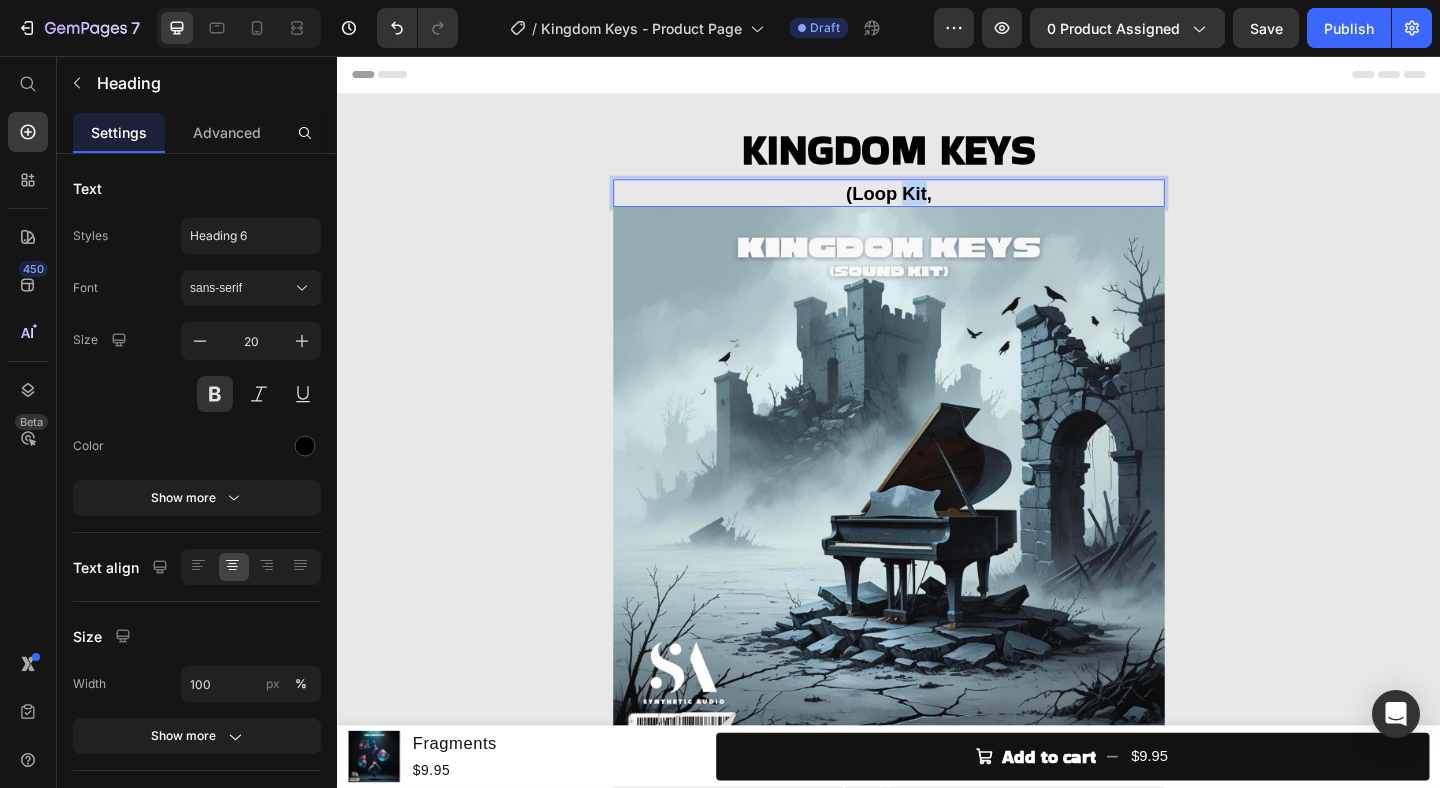 click on "(Loop Kit," at bounding box center [937, 205] 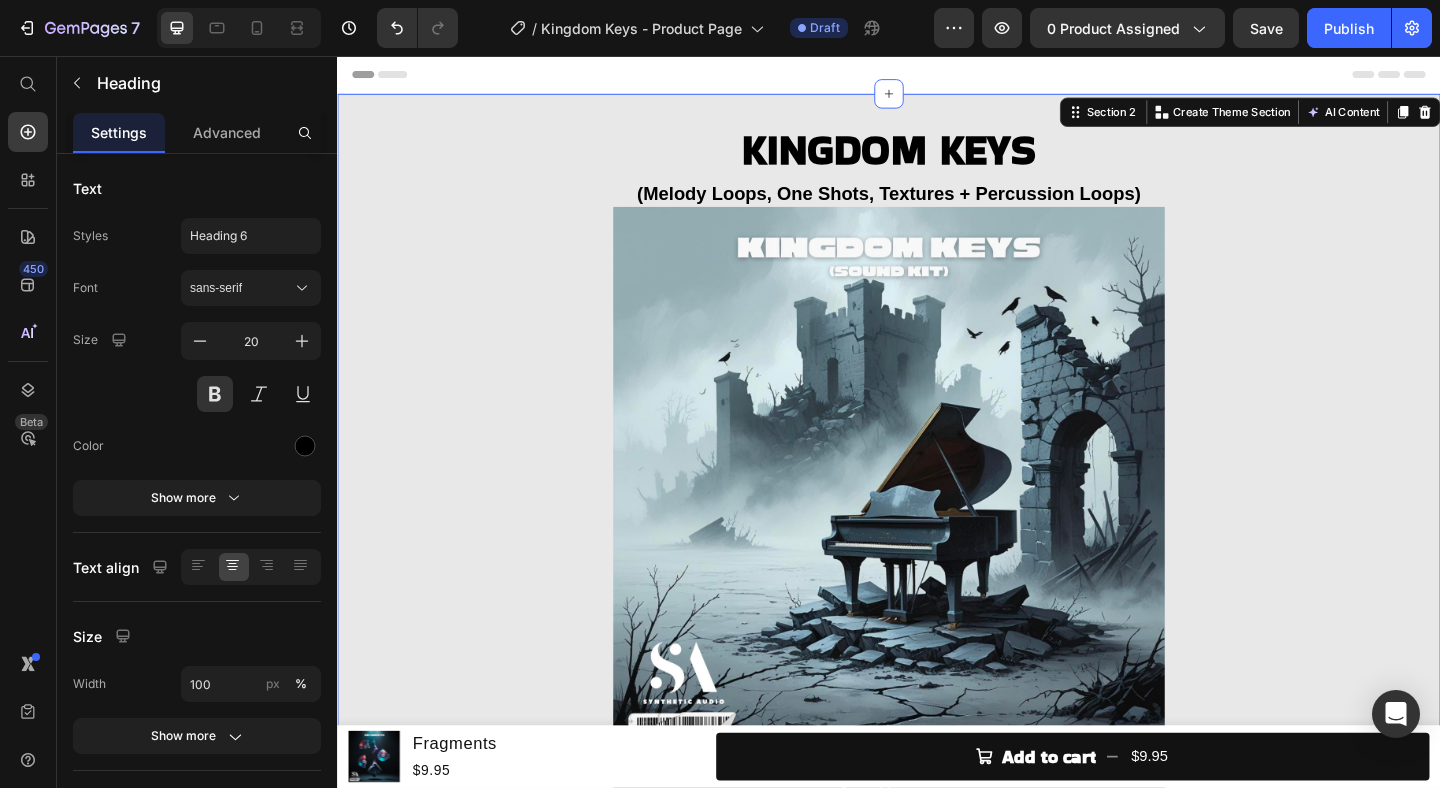 click on "KINGDOM KEYS  Heading (Melody Loops, One Shots, Textures + Percussion Loops) Heading Image
Add to cart Add to Cart Buy it now Dynamic Checkout Product" at bounding box center (937, 542) 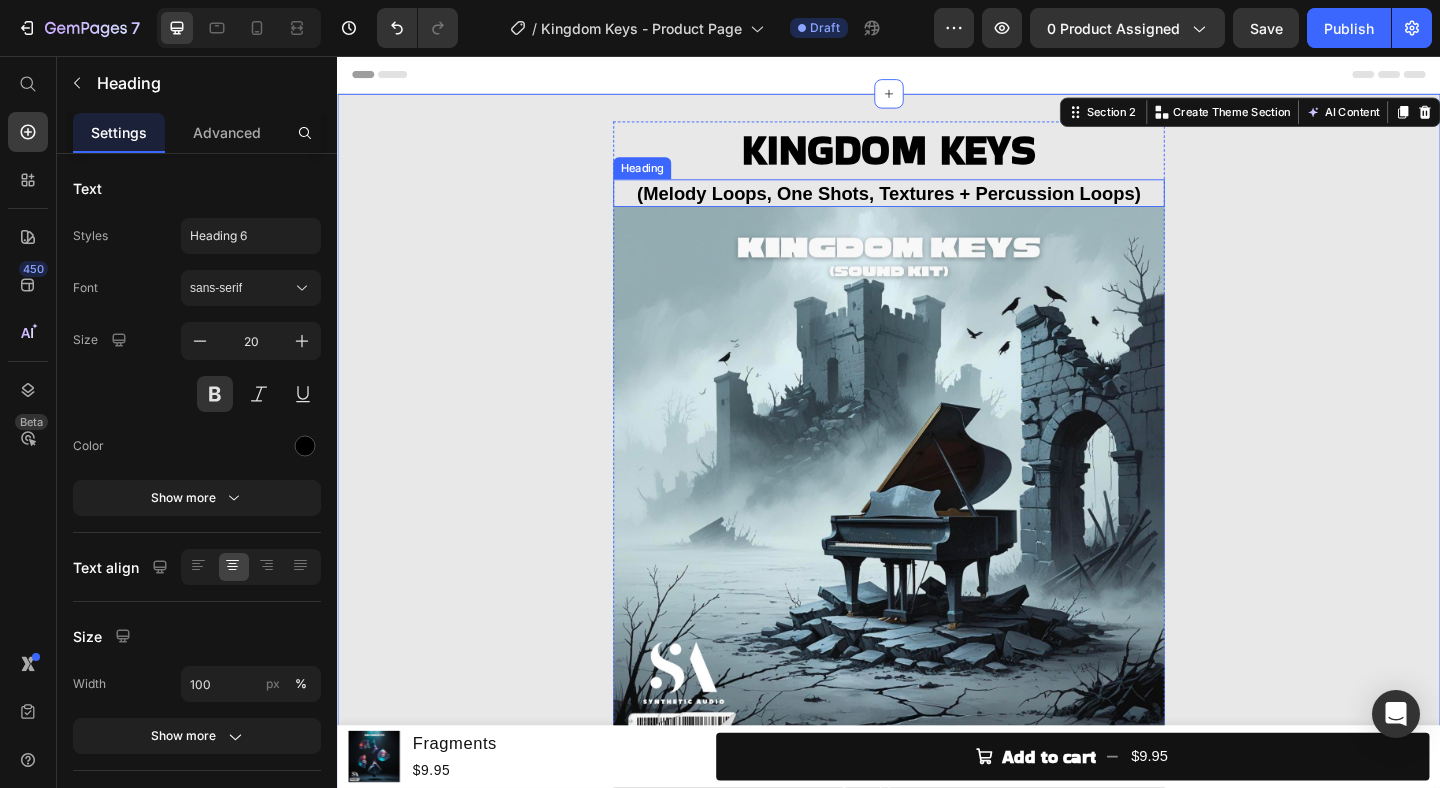 click on "(Melody Loops, One Shots, Textures + Percussion Loops)" at bounding box center (937, 205) 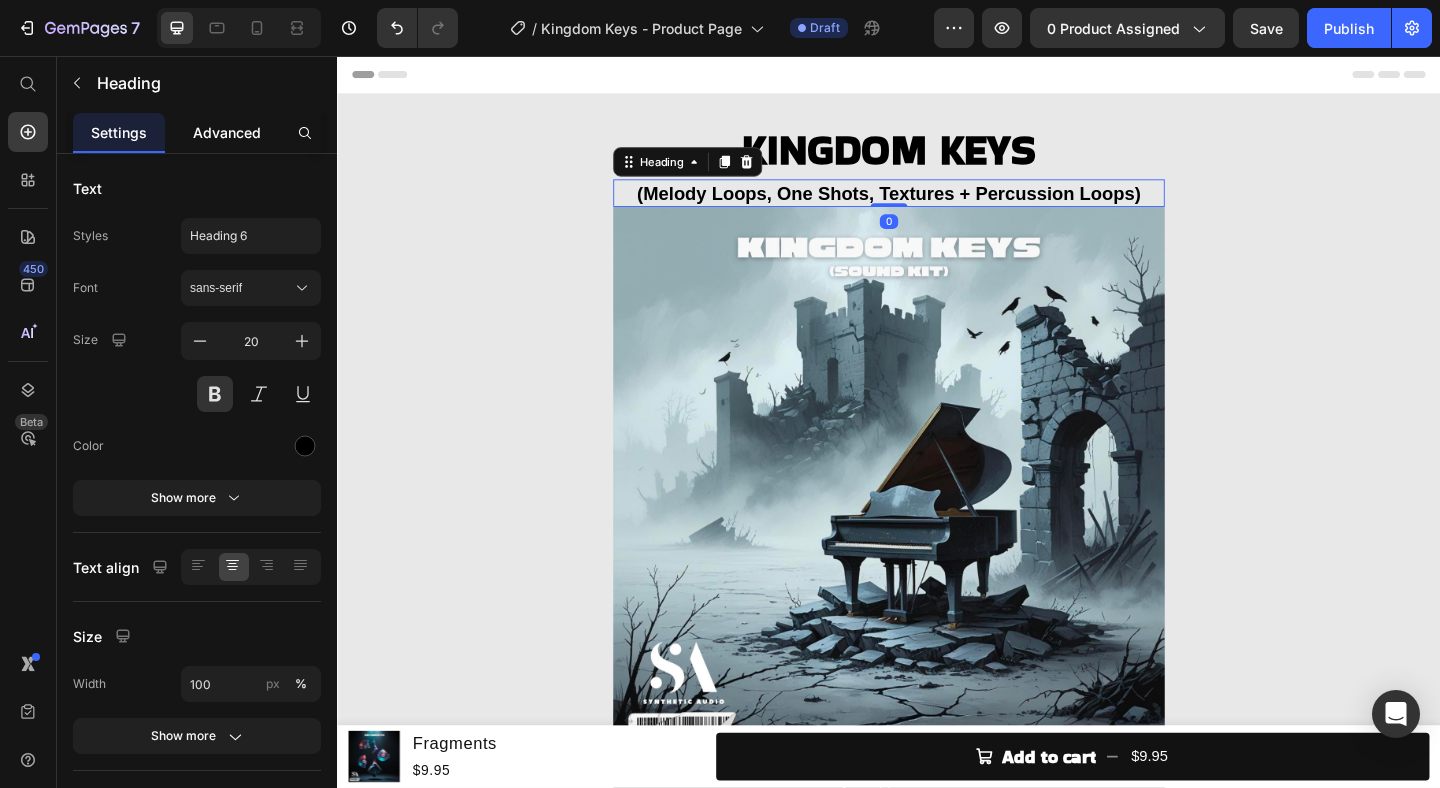 click on "Advanced" at bounding box center [227, 132] 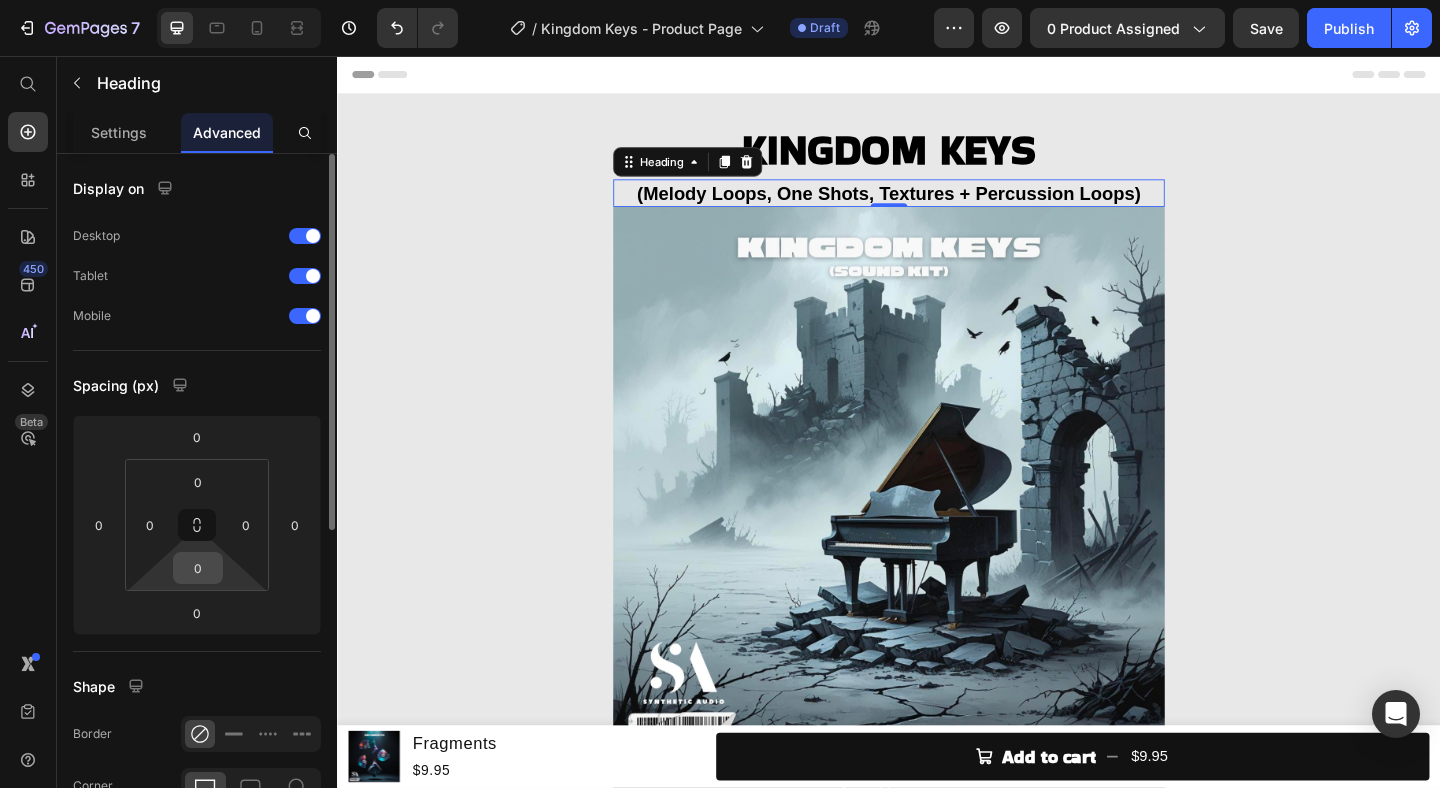 click on "0" at bounding box center [198, 568] 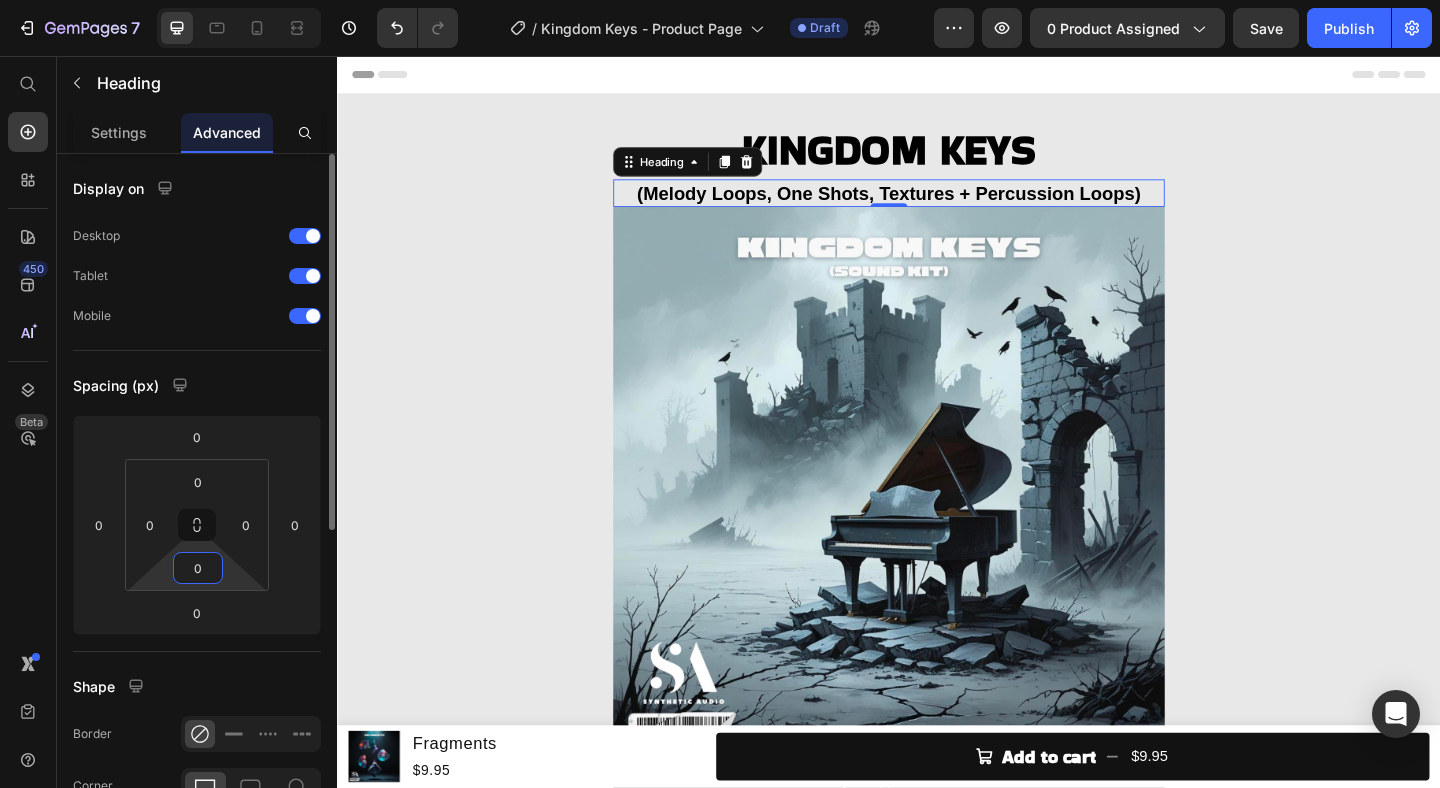 click on "0" at bounding box center [198, 568] 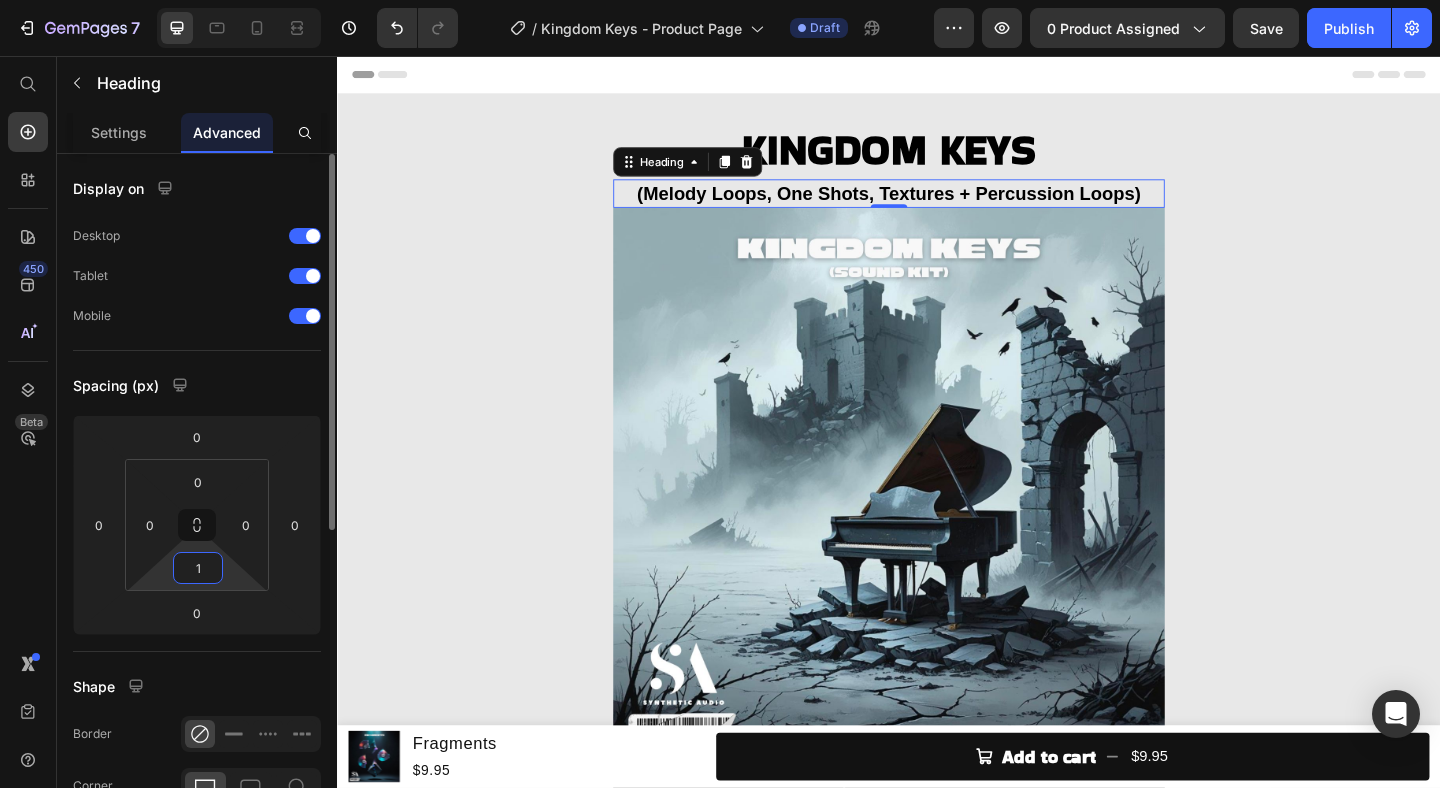 type on "10" 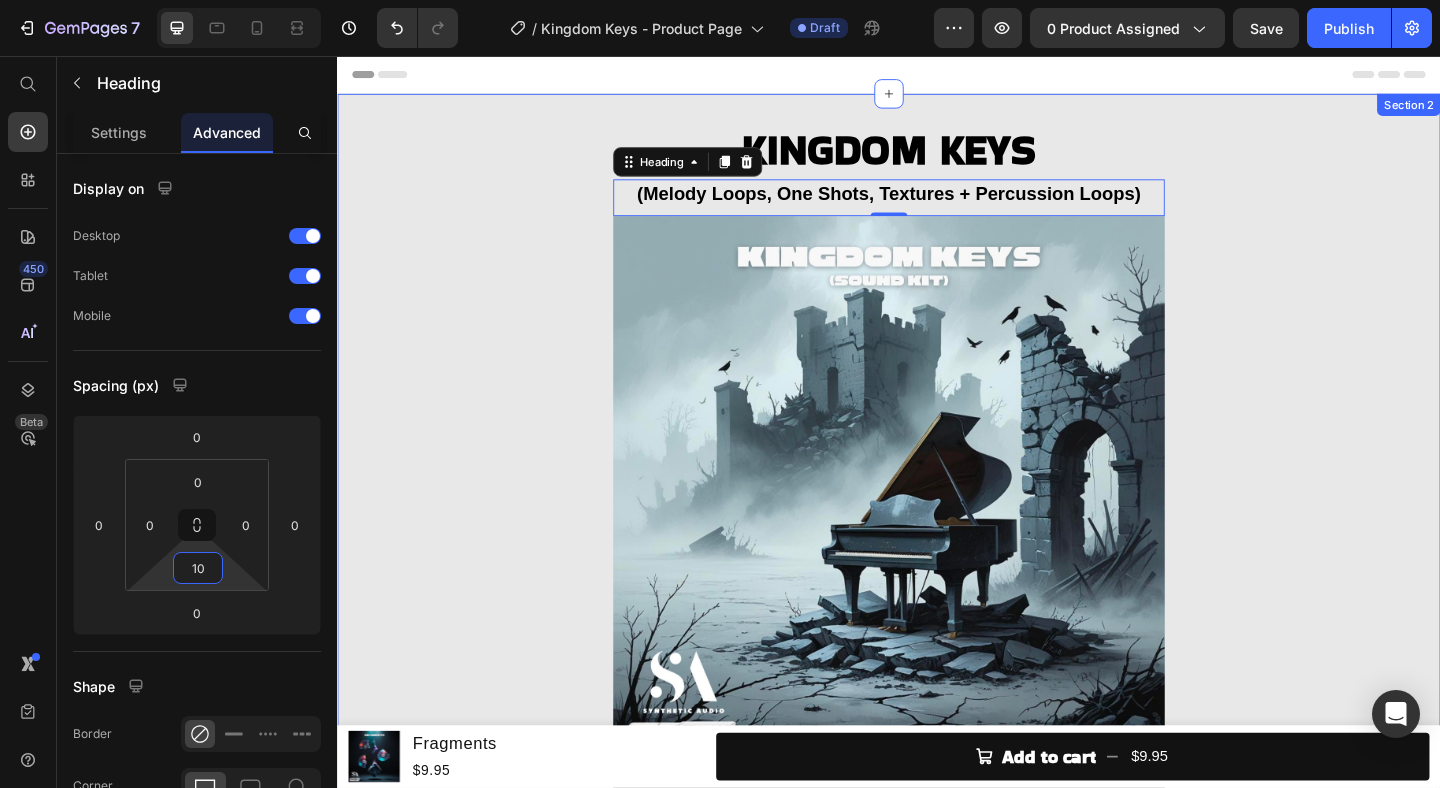 click on "KINGDOM KEYS  Heading (Melody Loops, One Shots, Textures + Percussion Loops) Heading   0 Image
Add to cart Add to Cart Buy it now Dynamic Checkout Product" at bounding box center (937, 547) 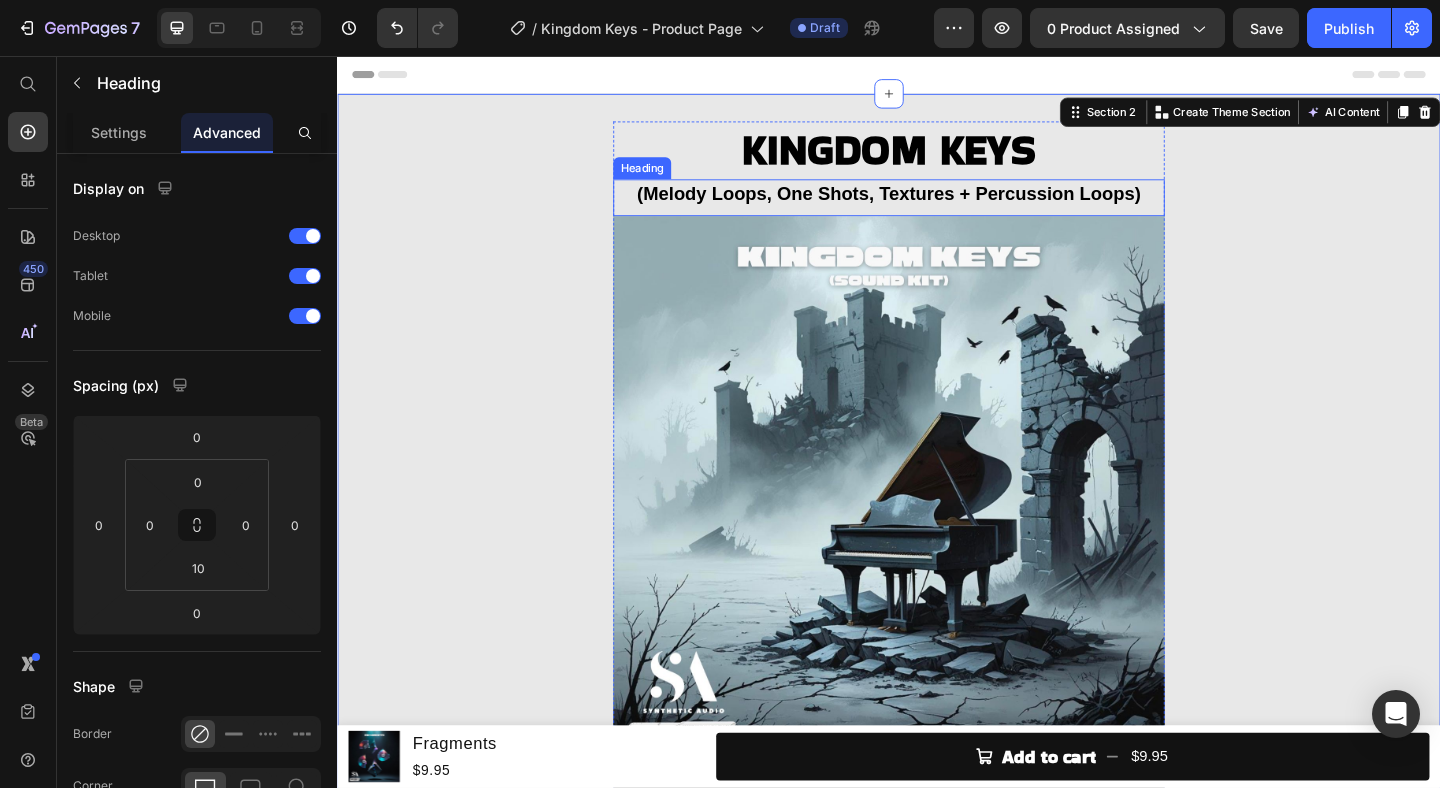 click on "(Melody Loops, One Shots, Textures + Percussion Loops)" at bounding box center (937, 205) 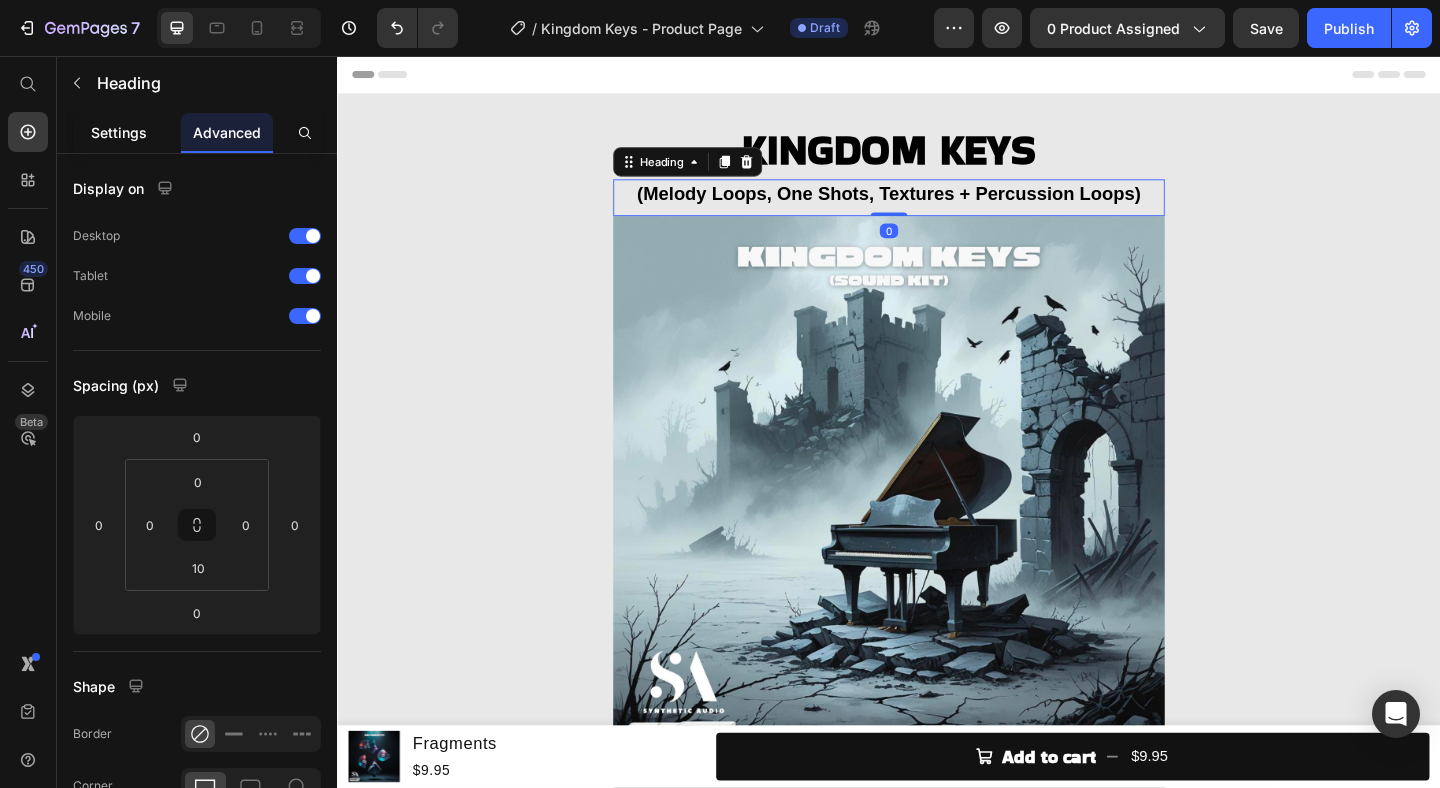 click on "Settings" at bounding box center [119, 132] 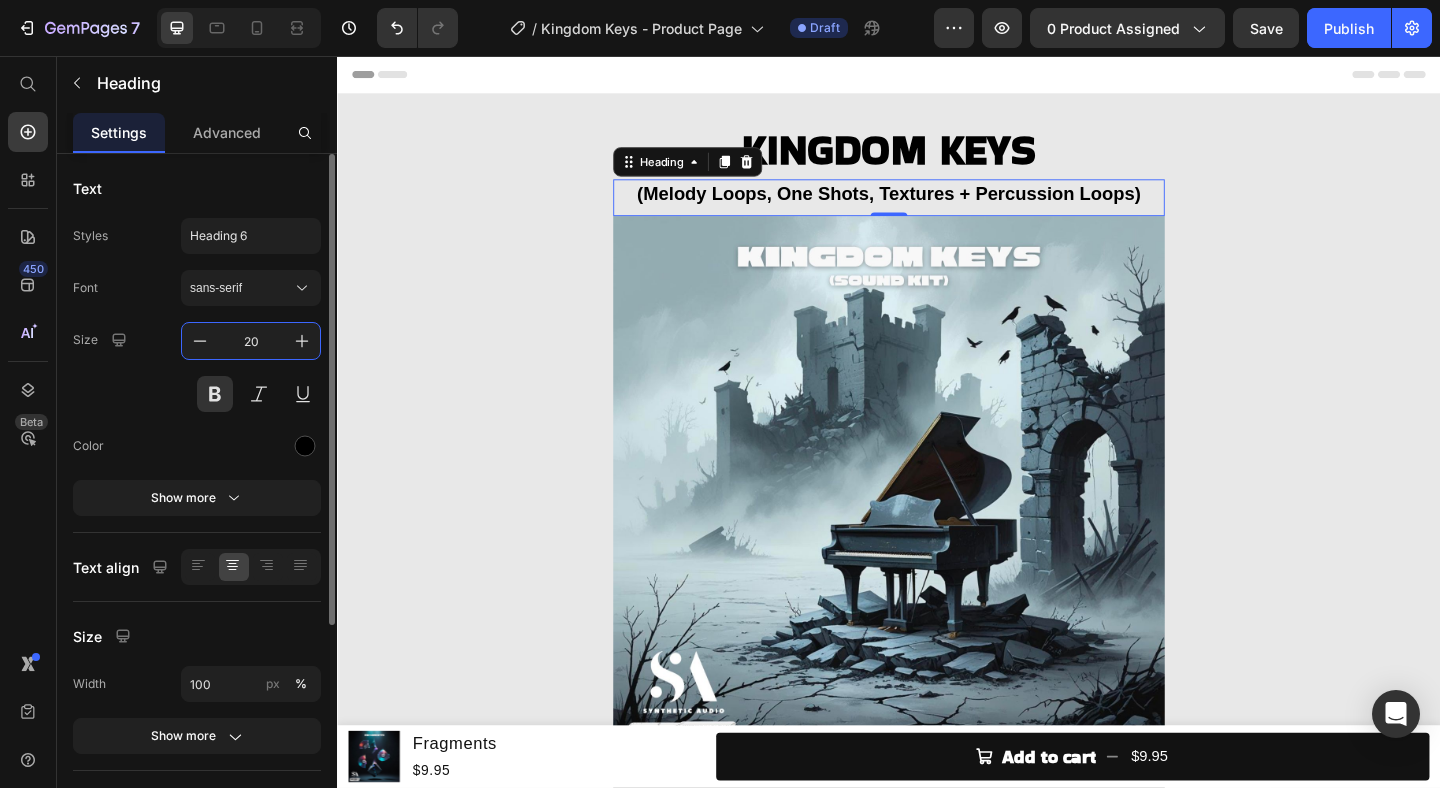 click on "20" at bounding box center [251, 341] 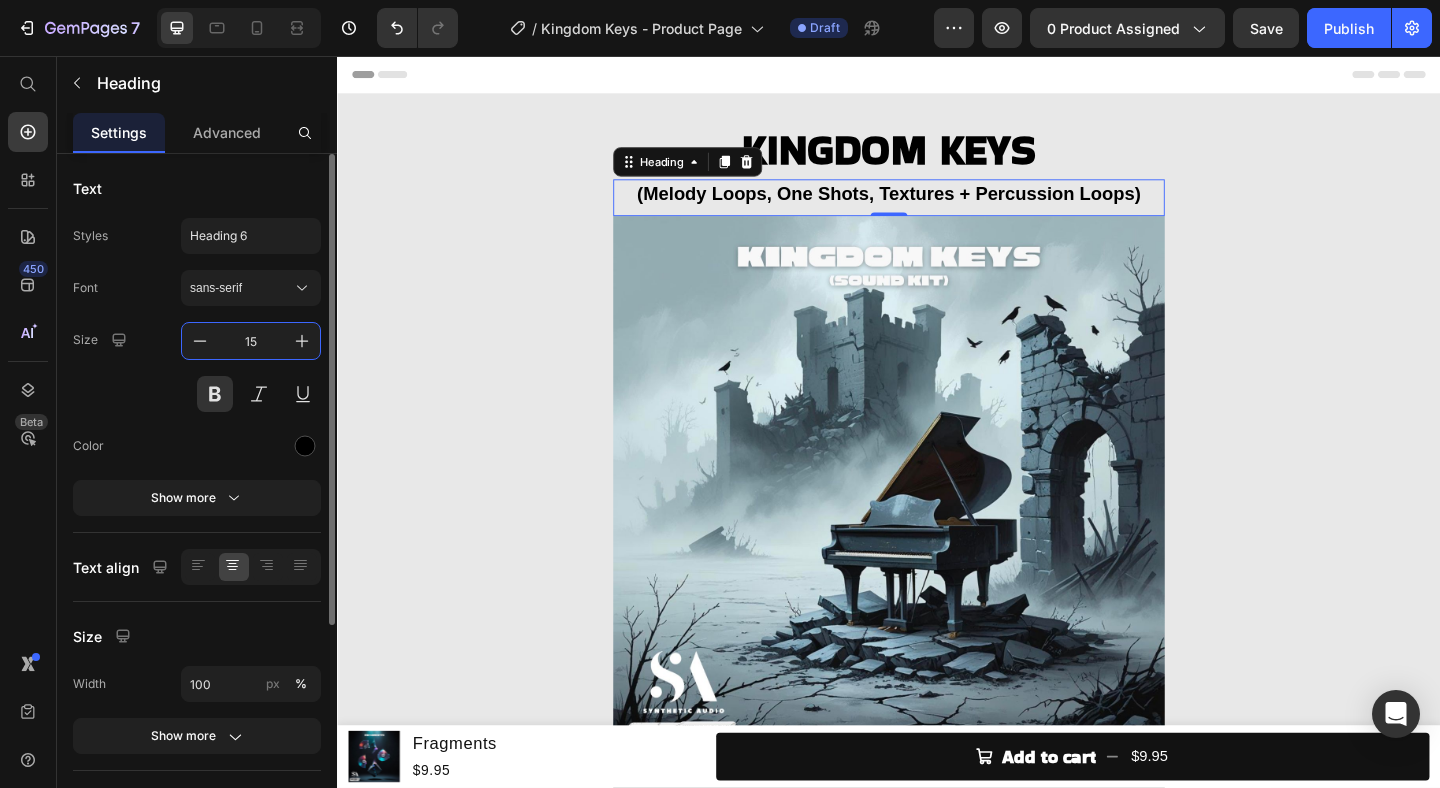 type on "15" 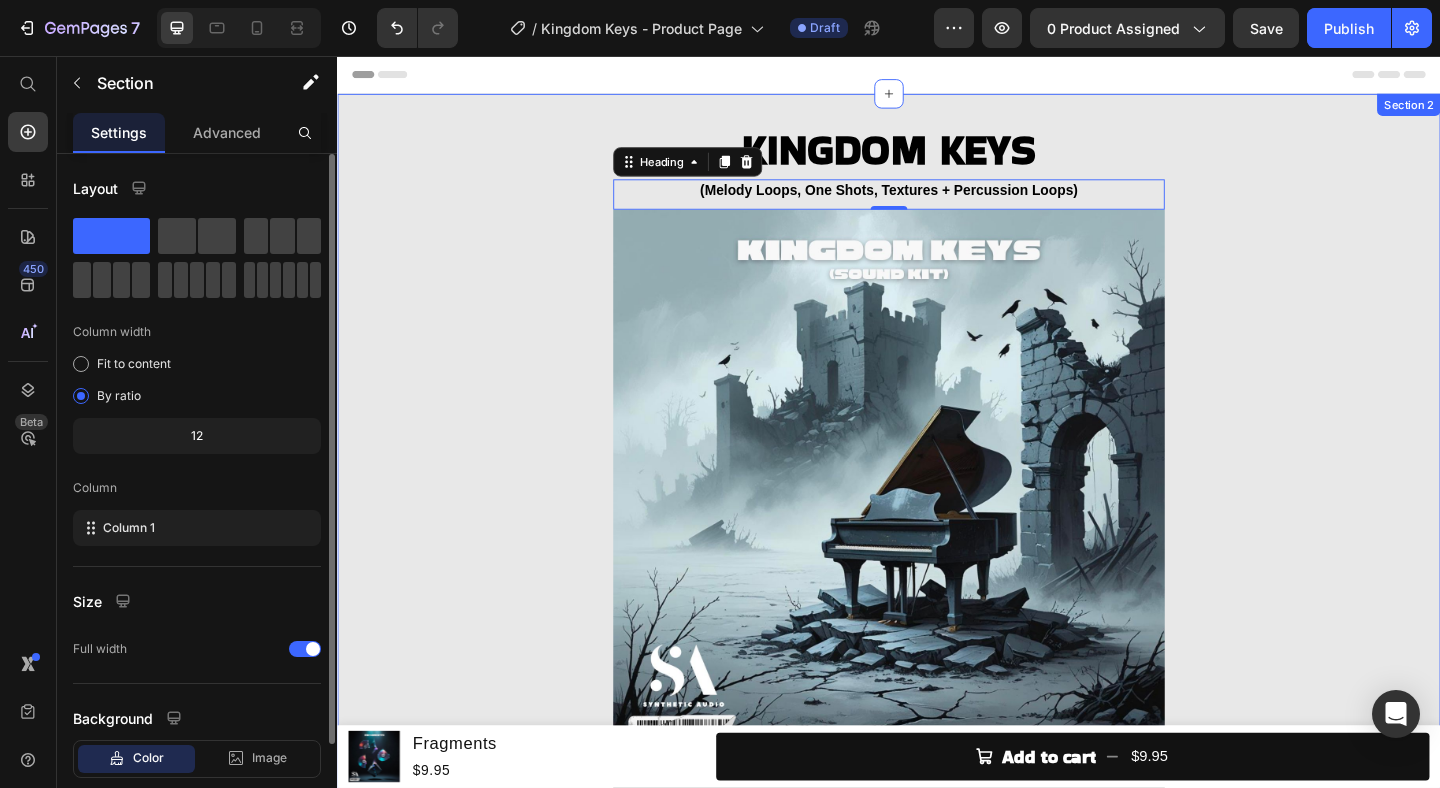 click on "KINGDOM KEYS  Heading (Melody Loops, One Shots, Textures + Percussion Loops) Heading   0 Image
Add to cart Add to Cart Buy it now Dynamic Checkout Product" at bounding box center (937, 544) 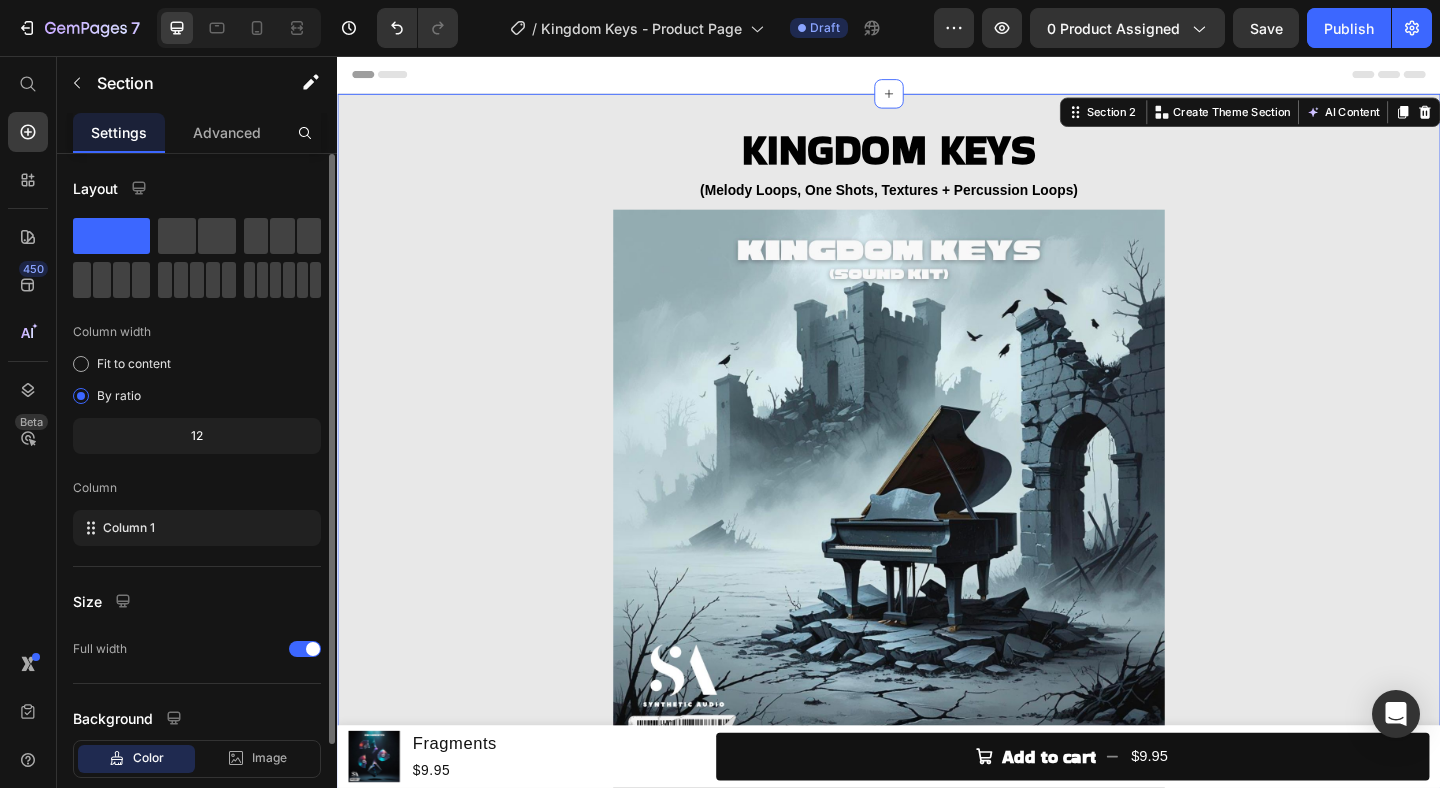 click on "KINGDOM KEYS  Heading (Melody Loops, One Shots, Textures + Percussion Loops) Heading Image
Add to cart Add to Cart Buy it now Dynamic Checkout Product" at bounding box center [937, 544] 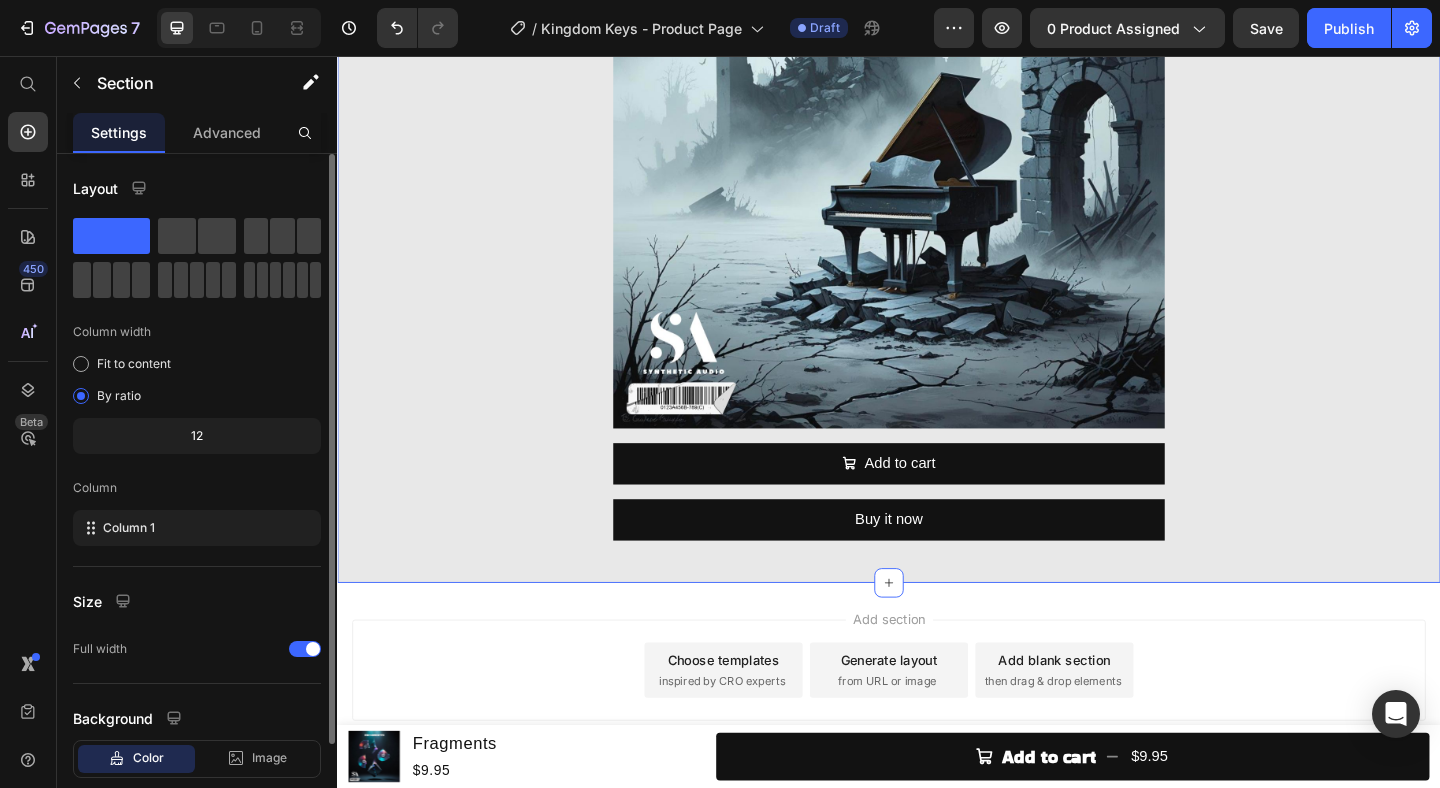 scroll, scrollTop: 426, scrollLeft: 0, axis: vertical 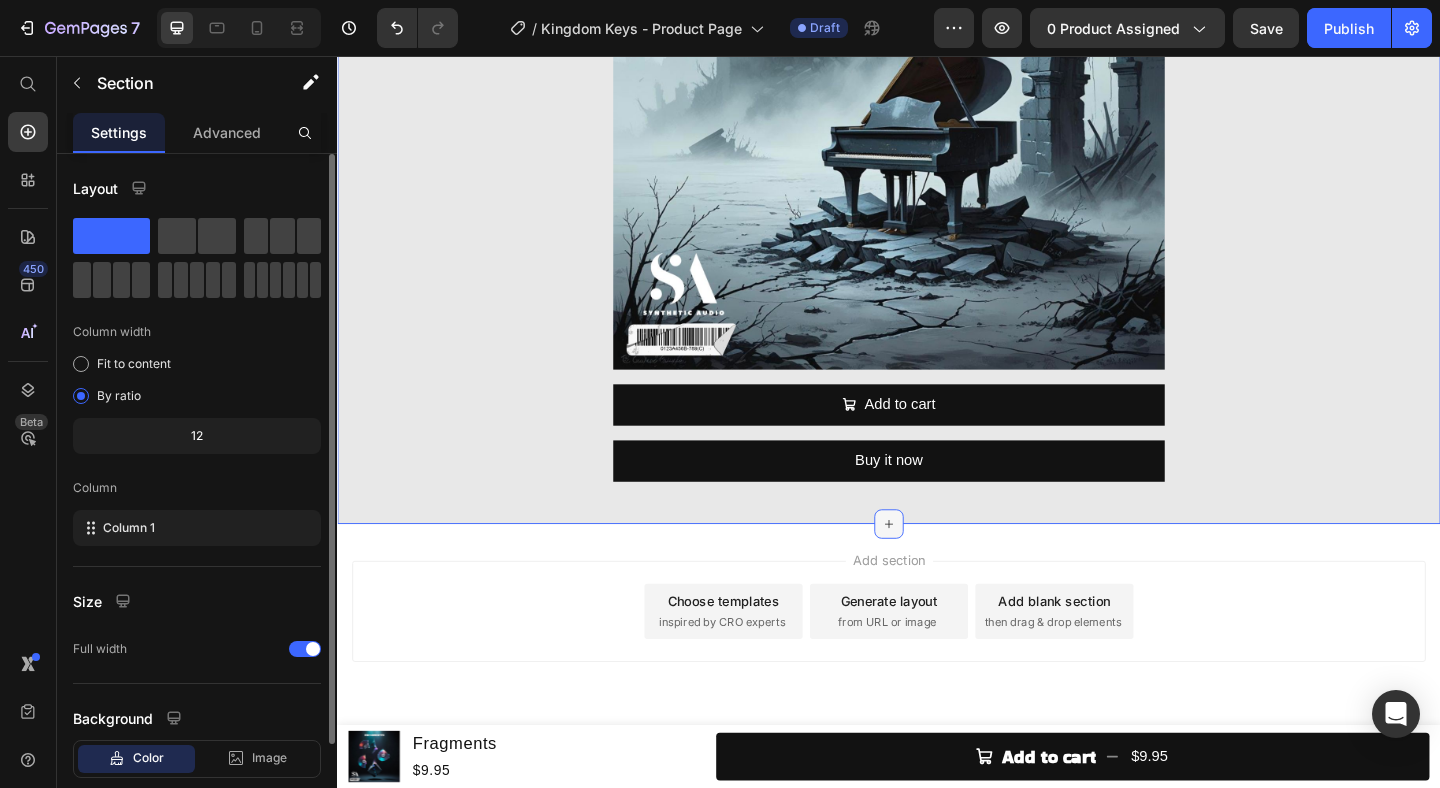 click 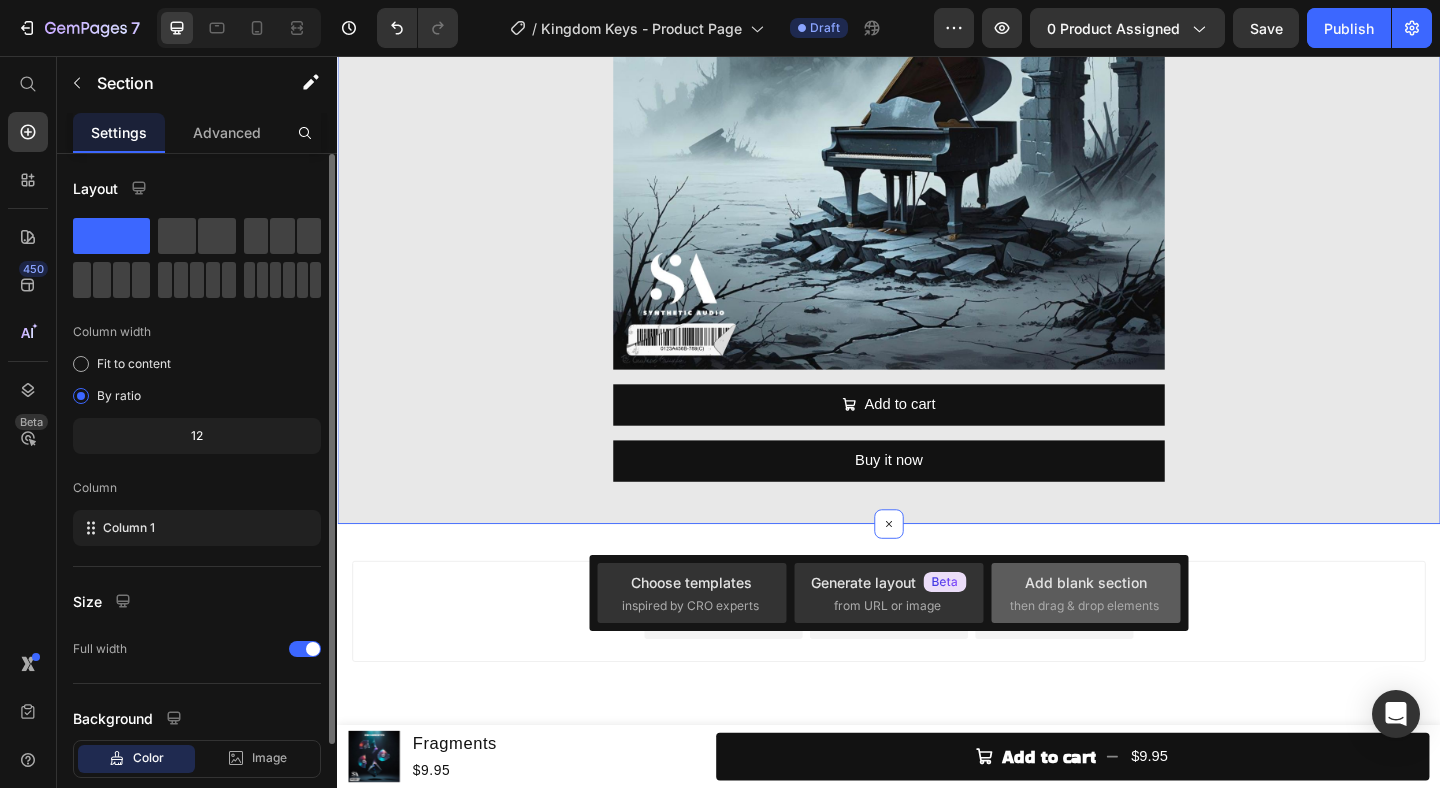 click on "then drag & drop elements" at bounding box center [1084, 606] 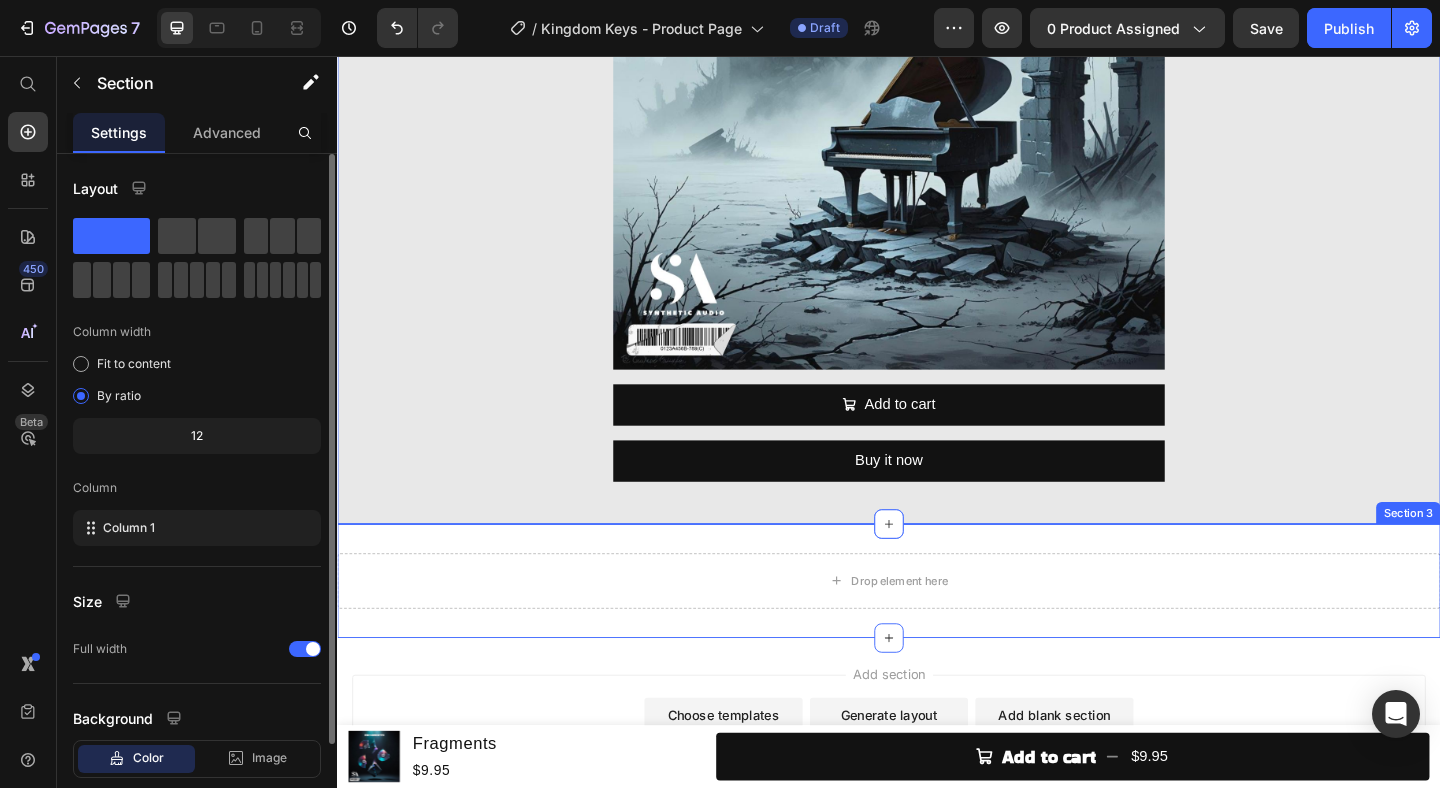 click on "Drop element here Section 3" at bounding box center (937, 627) 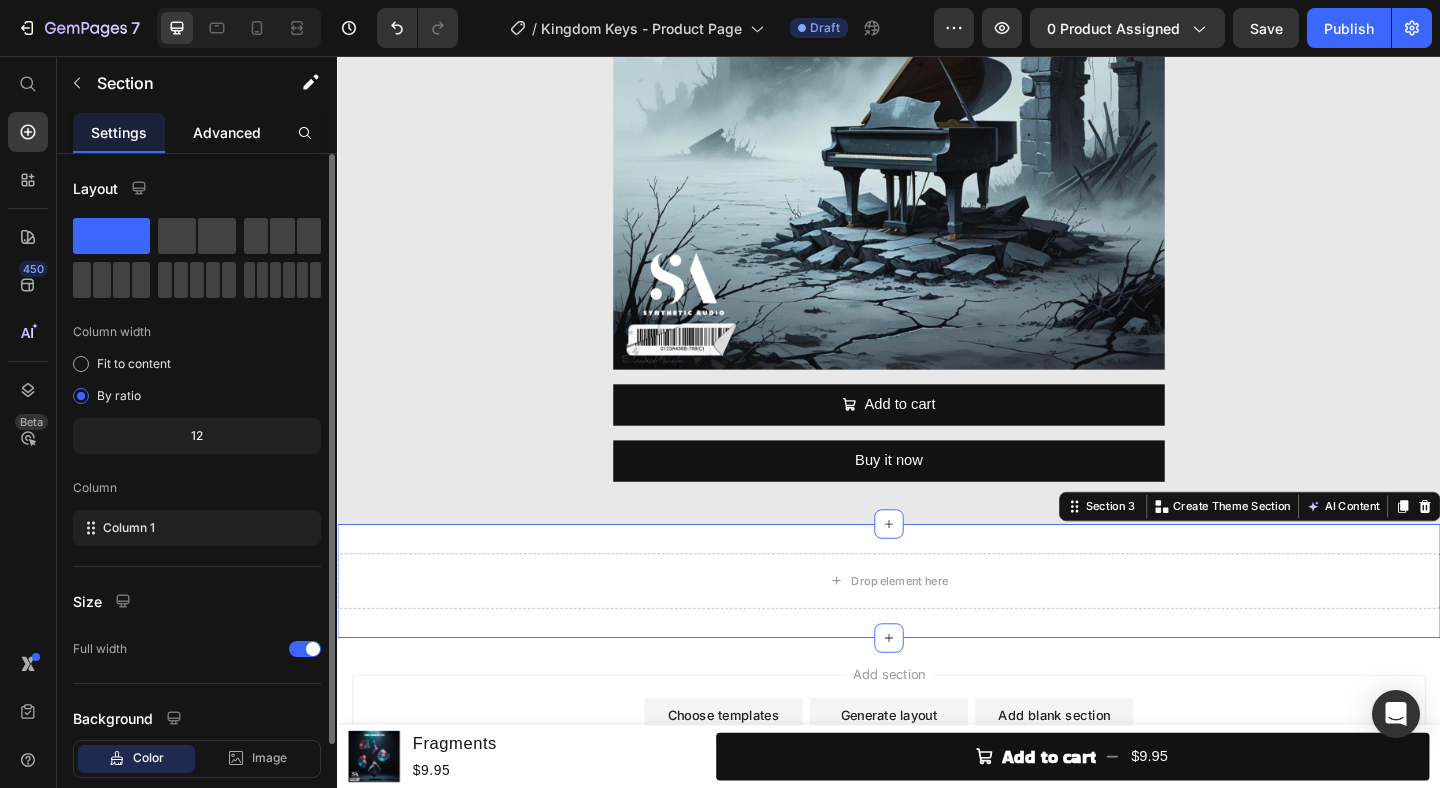 click on "Advanced" at bounding box center [227, 132] 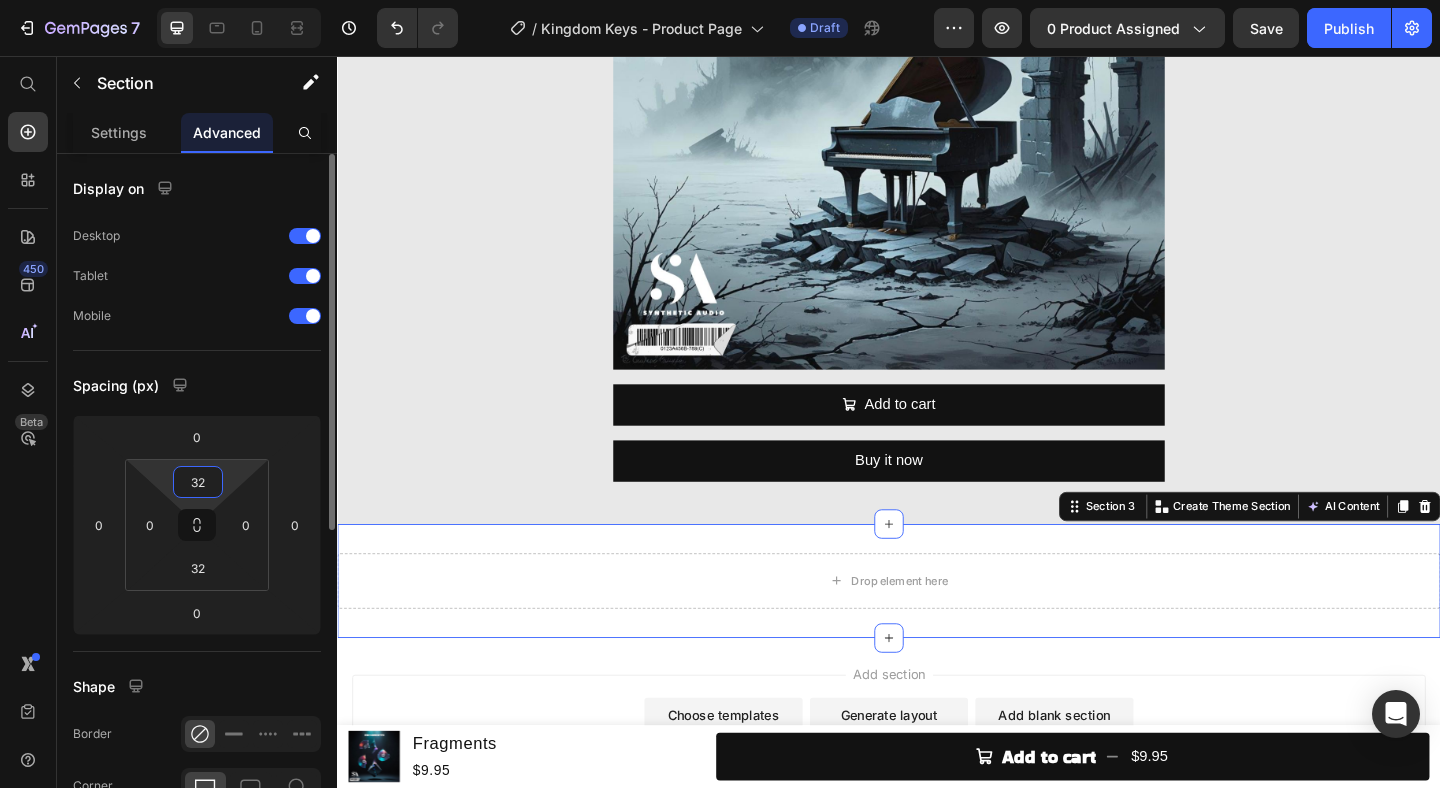 click on "32" at bounding box center [198, 482] 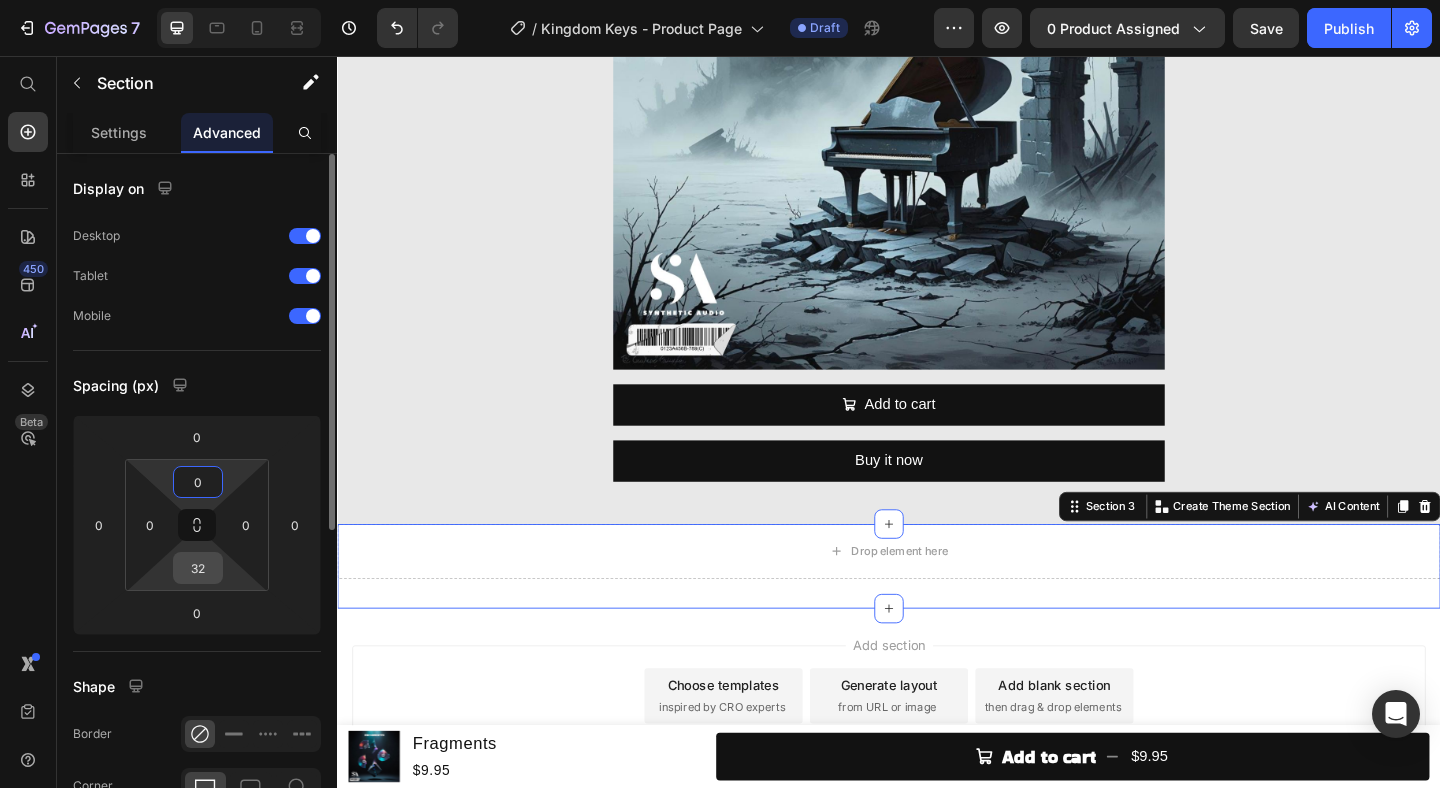 type on "0" 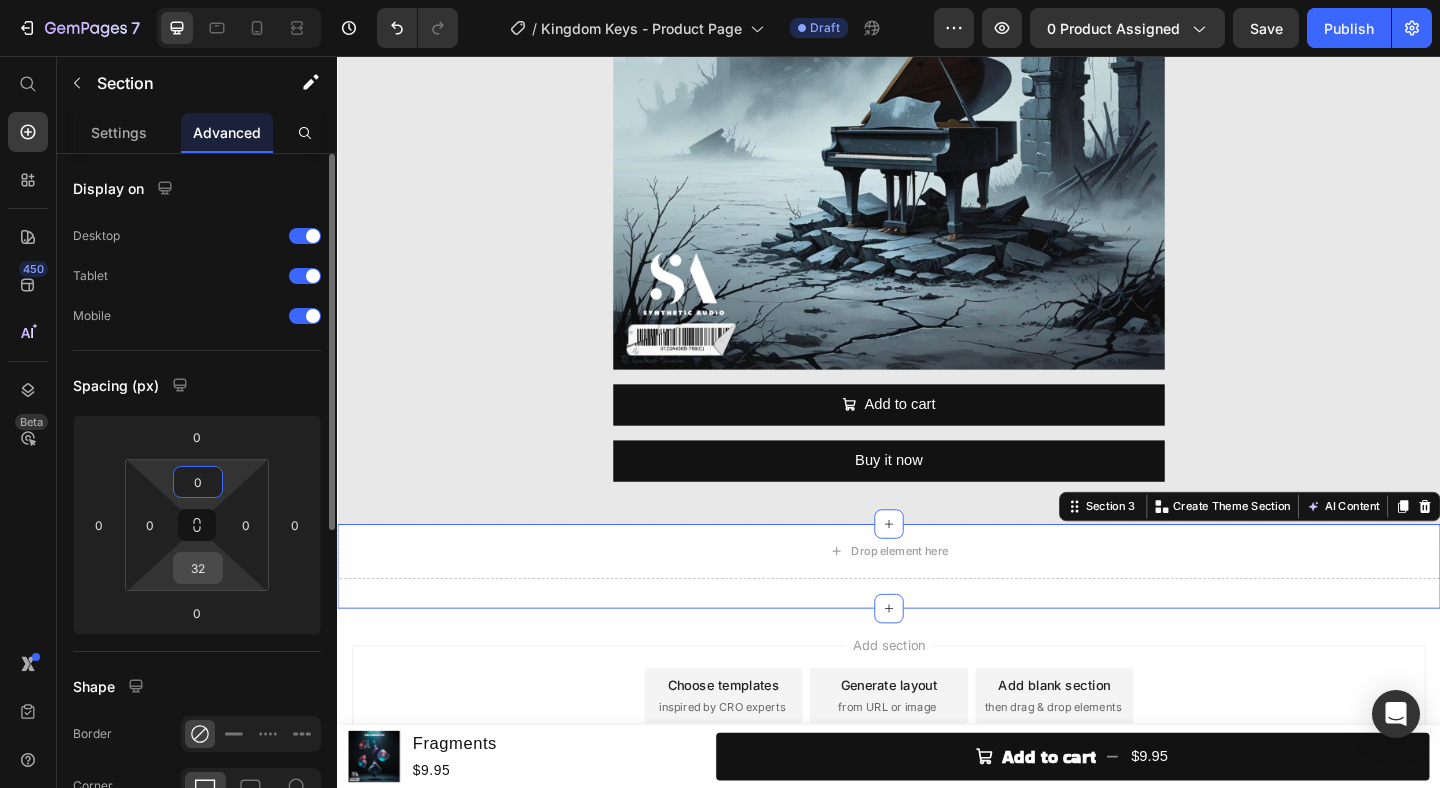 click on "32" at bounding box center (198, 568) 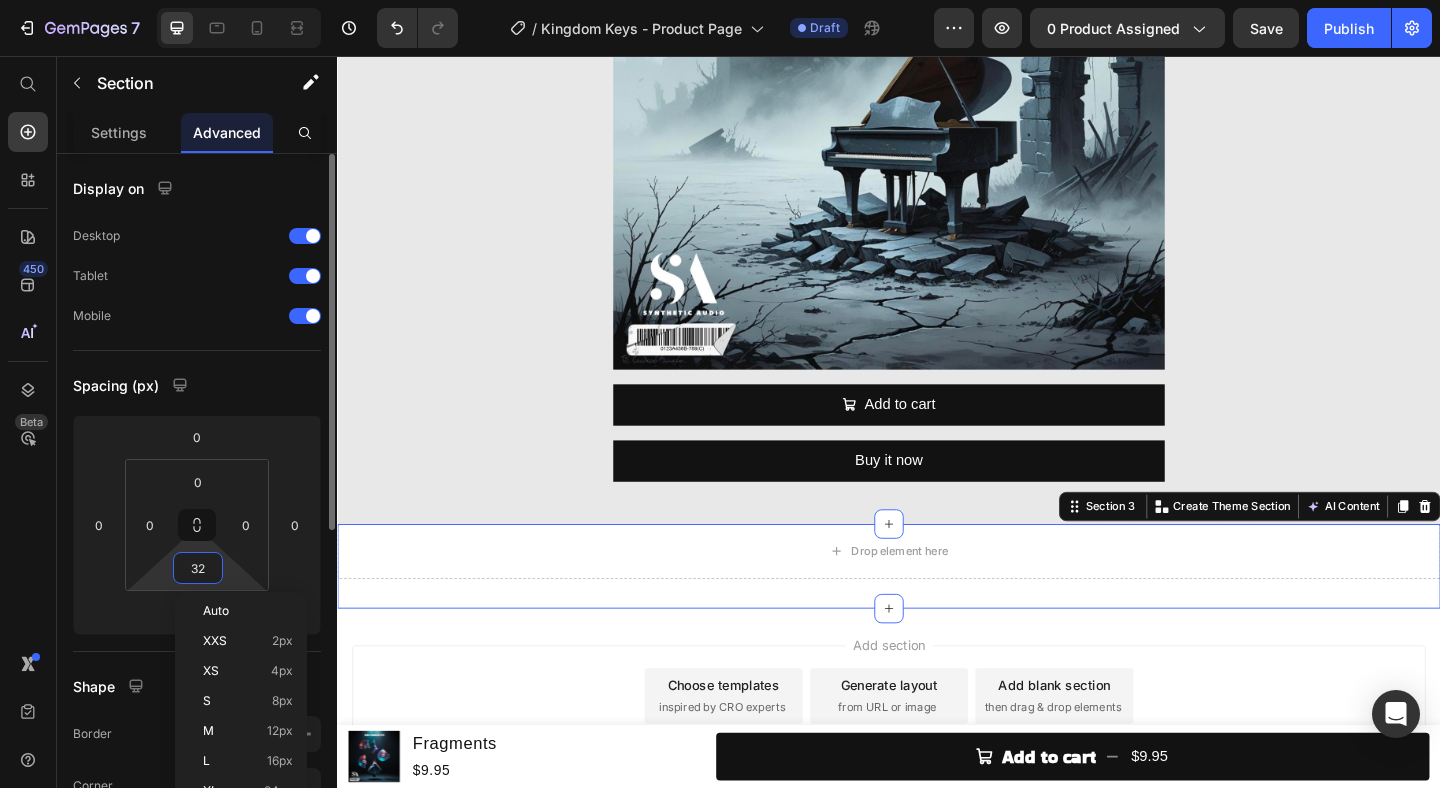 type on "0" 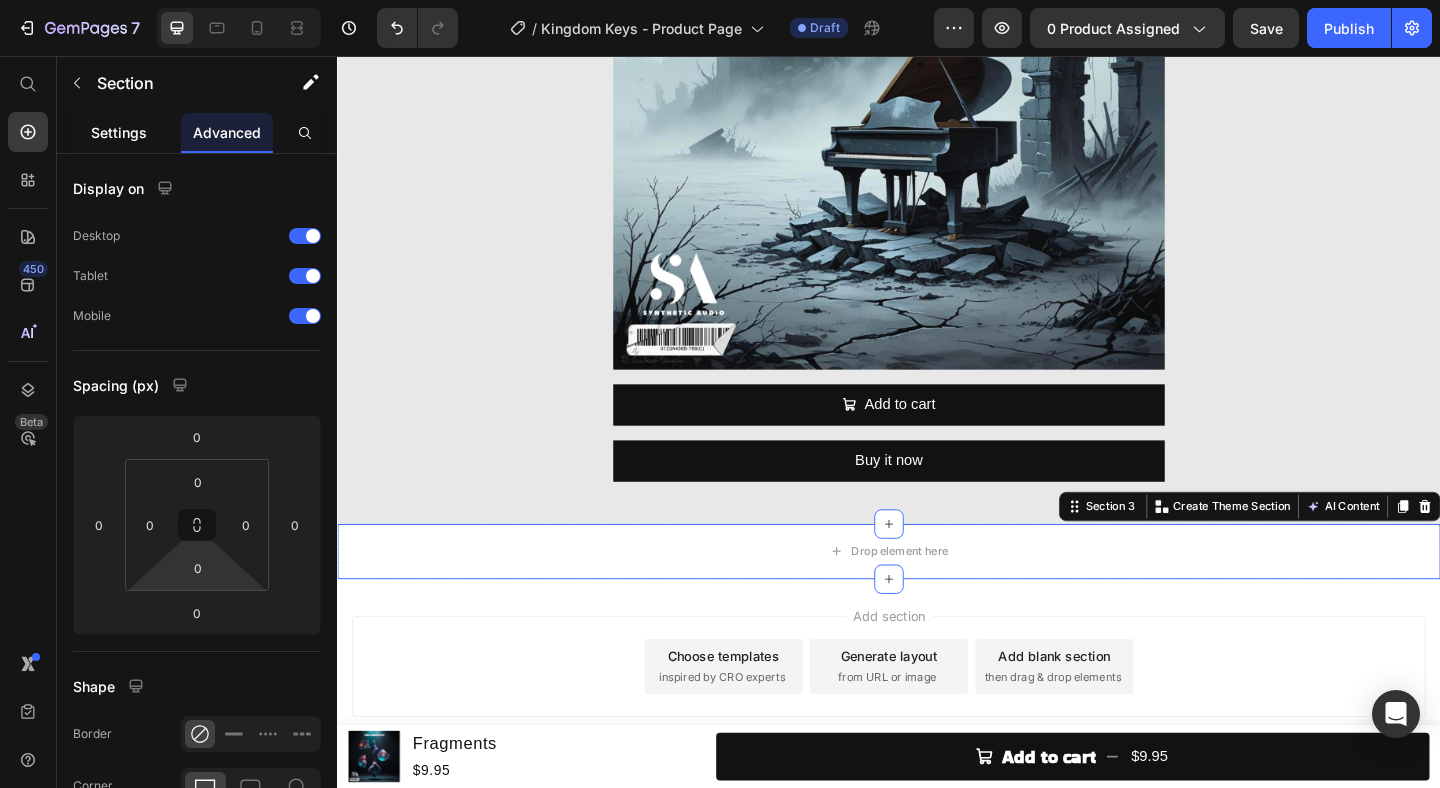 click on "Settings" at bounding box center [119, 132] 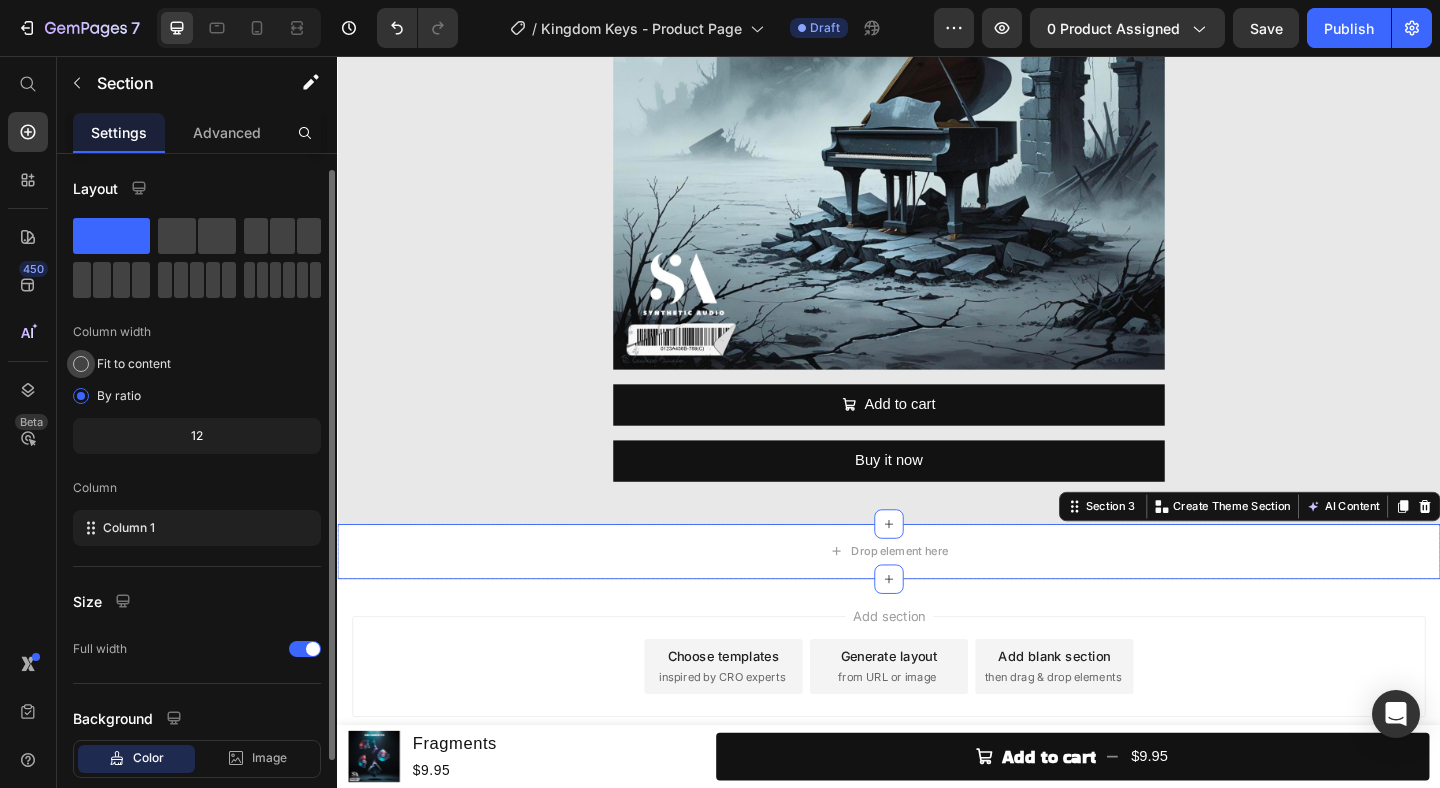 scroll, scrollTop: 117, scrollLeft: 0, axis: vertical 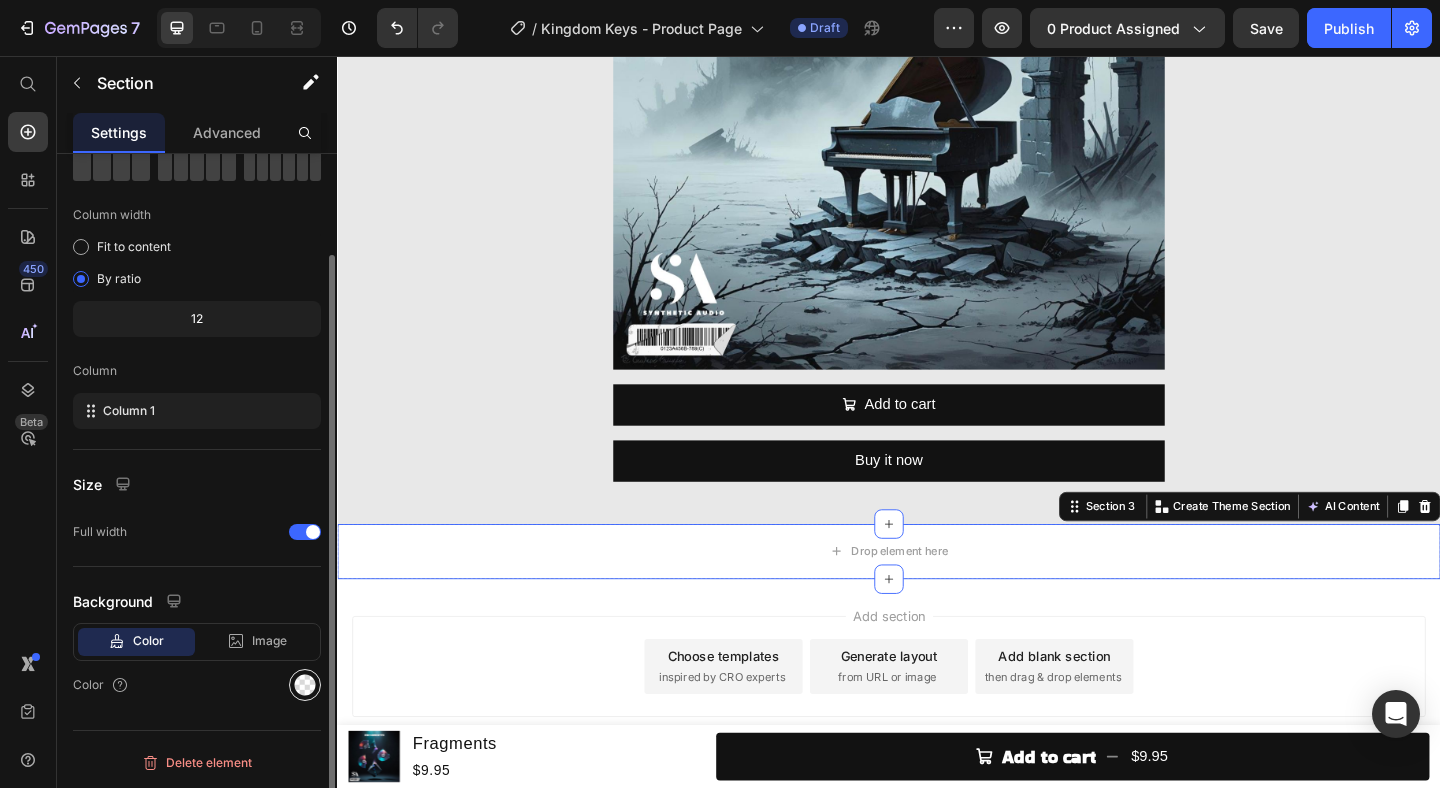 click at bounding box center (305, 685) 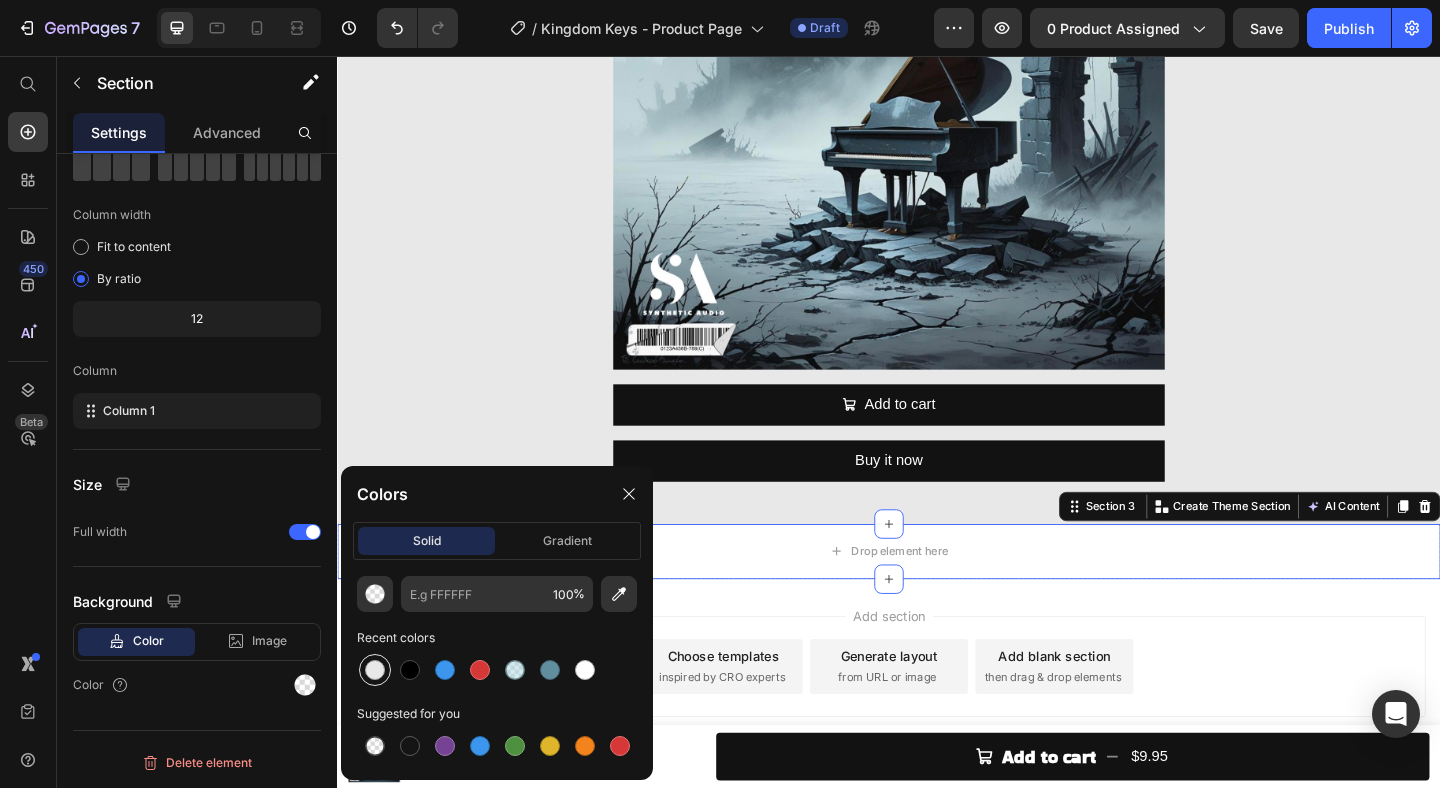 click at bounding box center [375, 670] 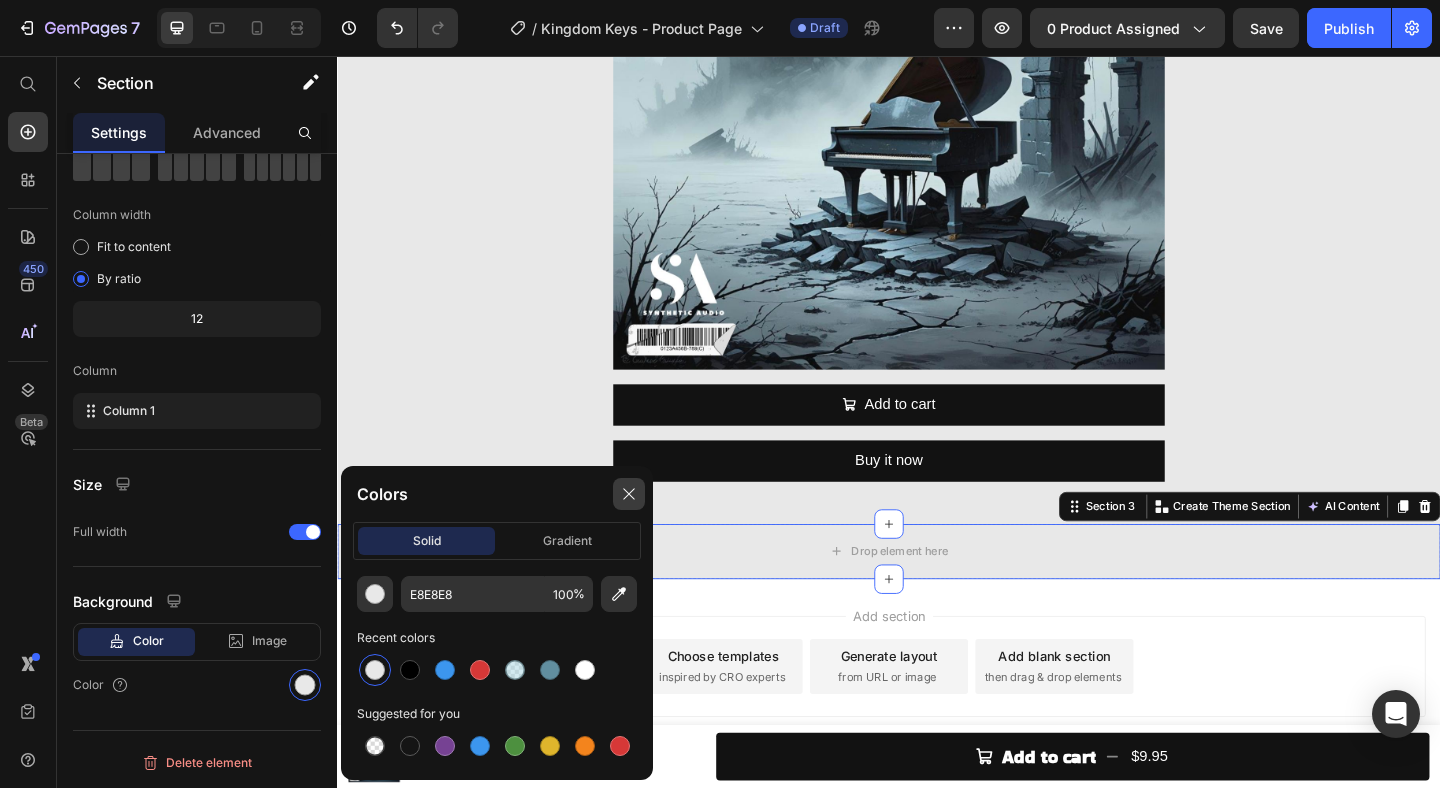 click 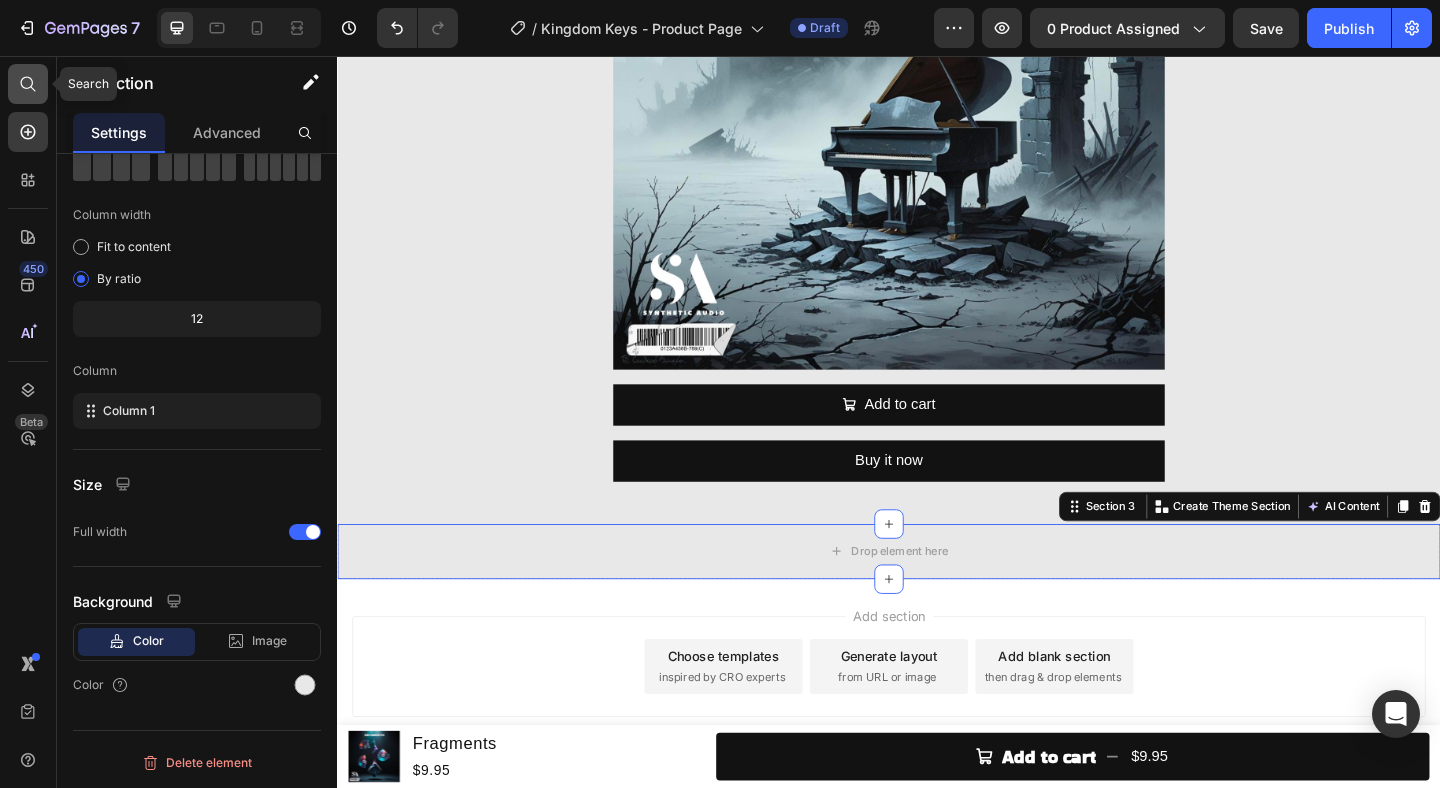 click 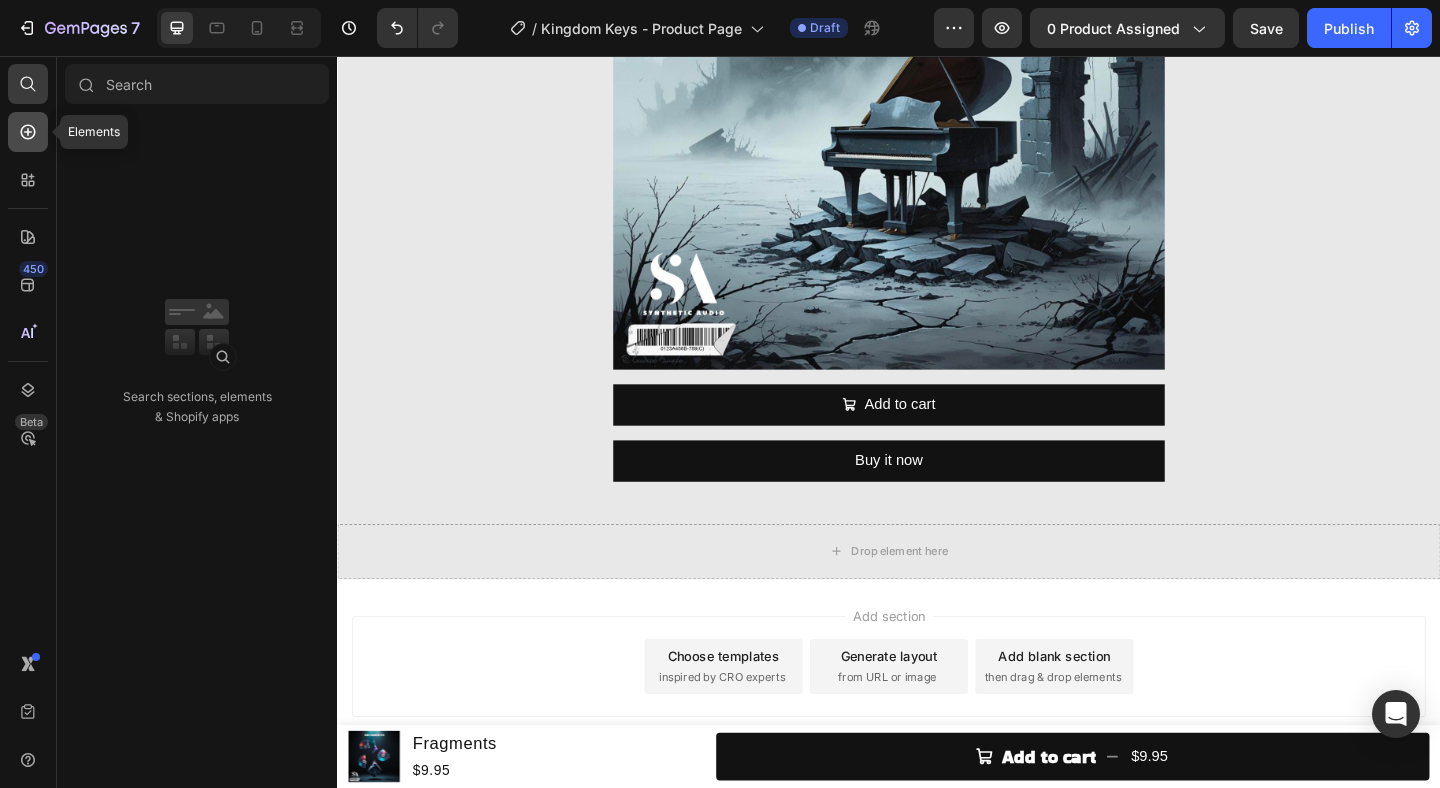 click 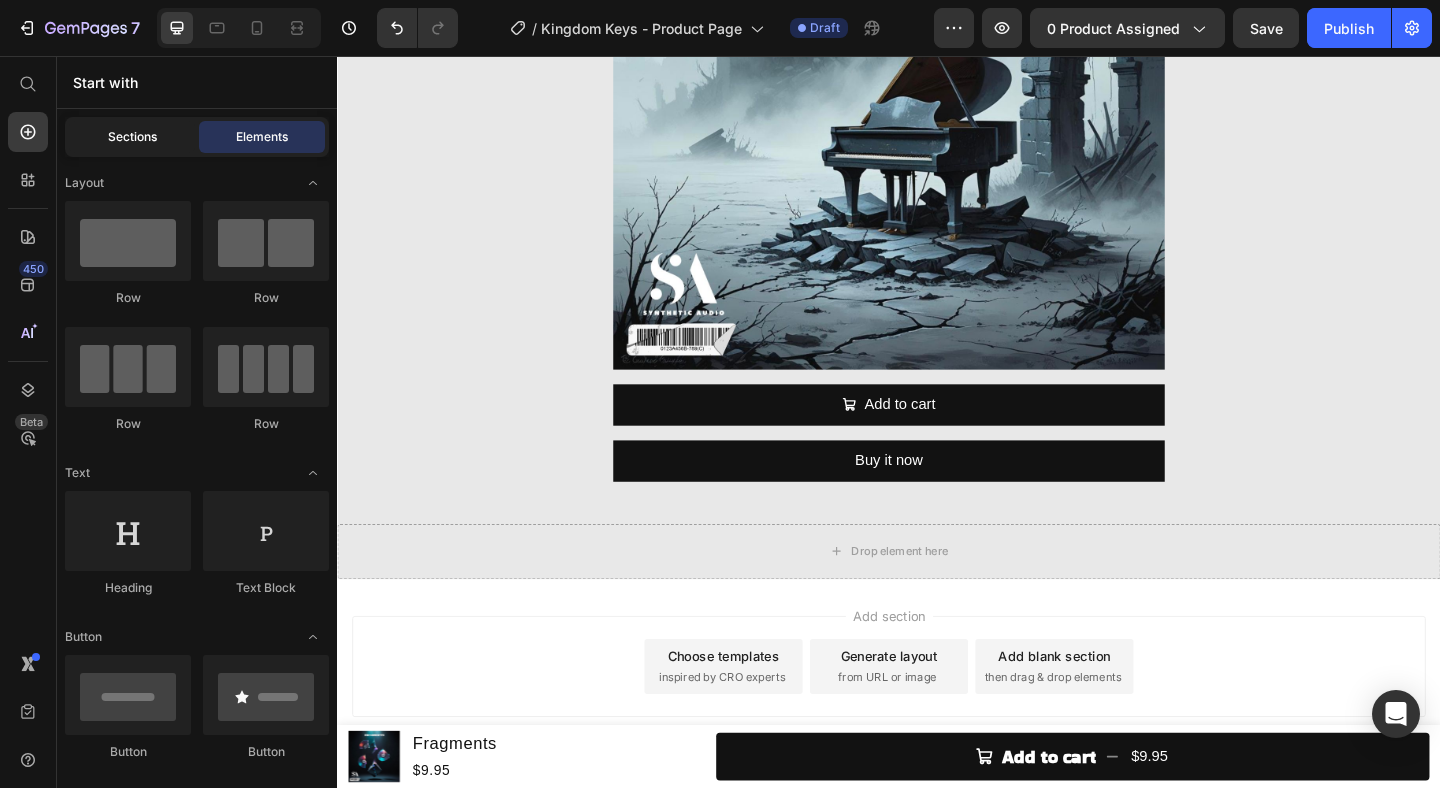 click on "Sections" at bounding box center (132, 137) 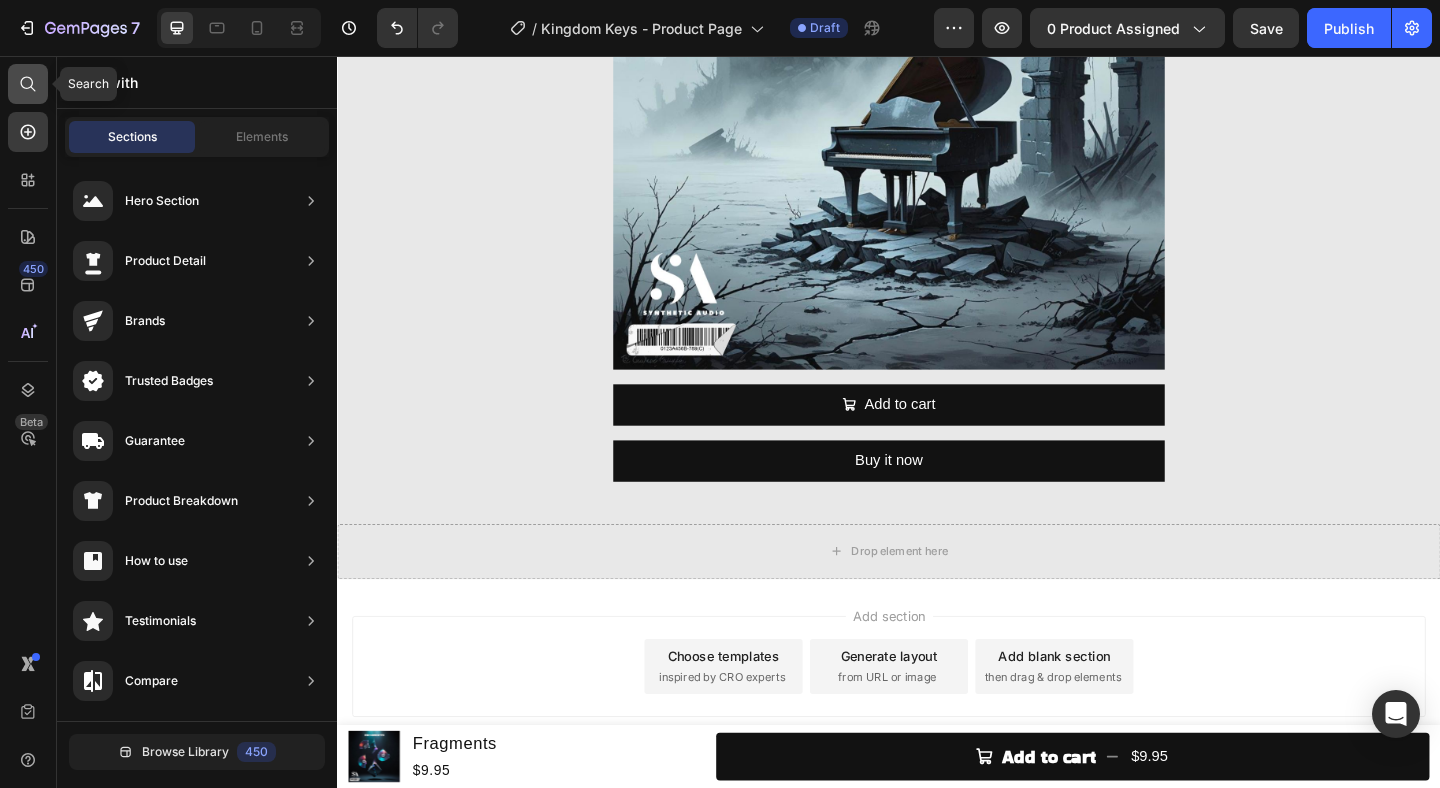 click 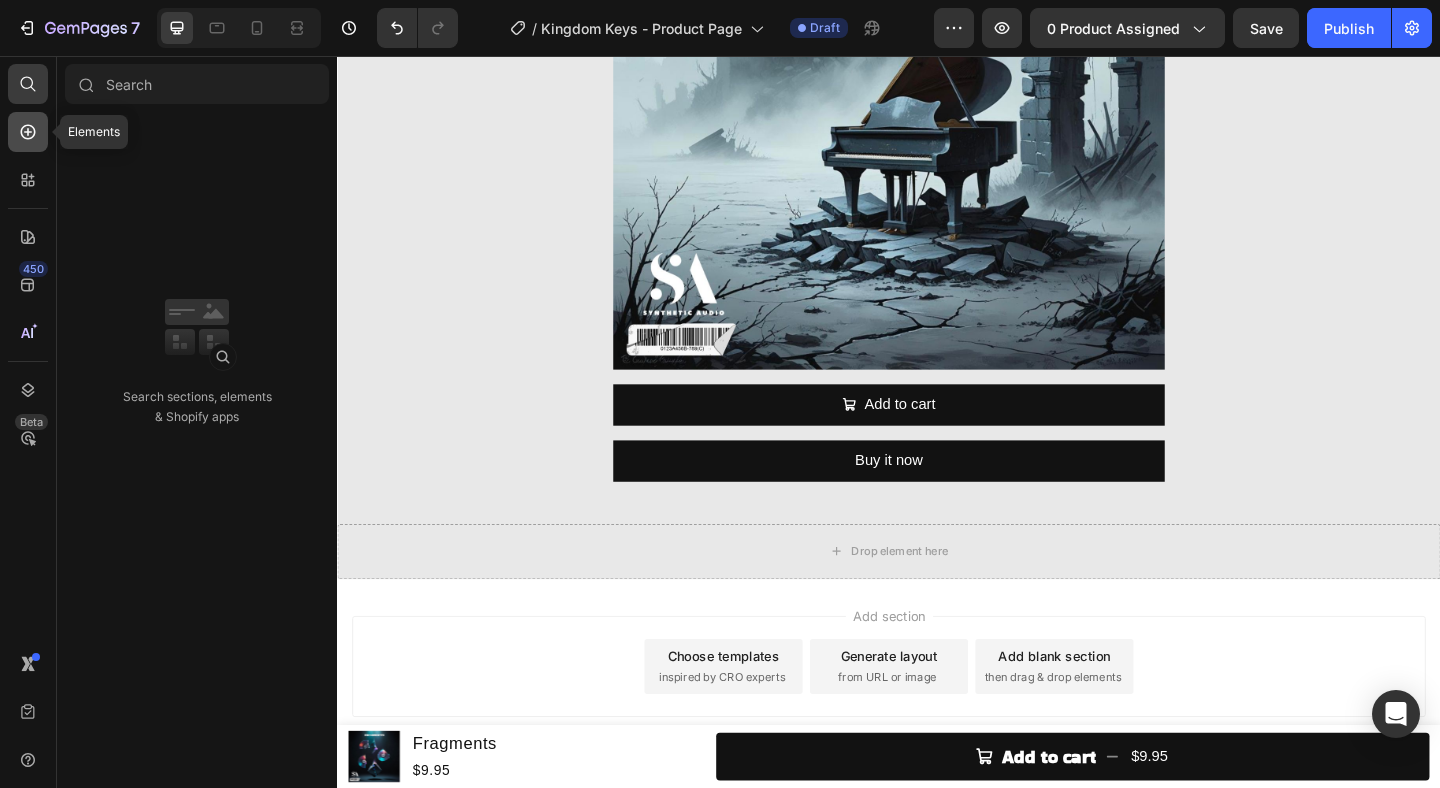 click 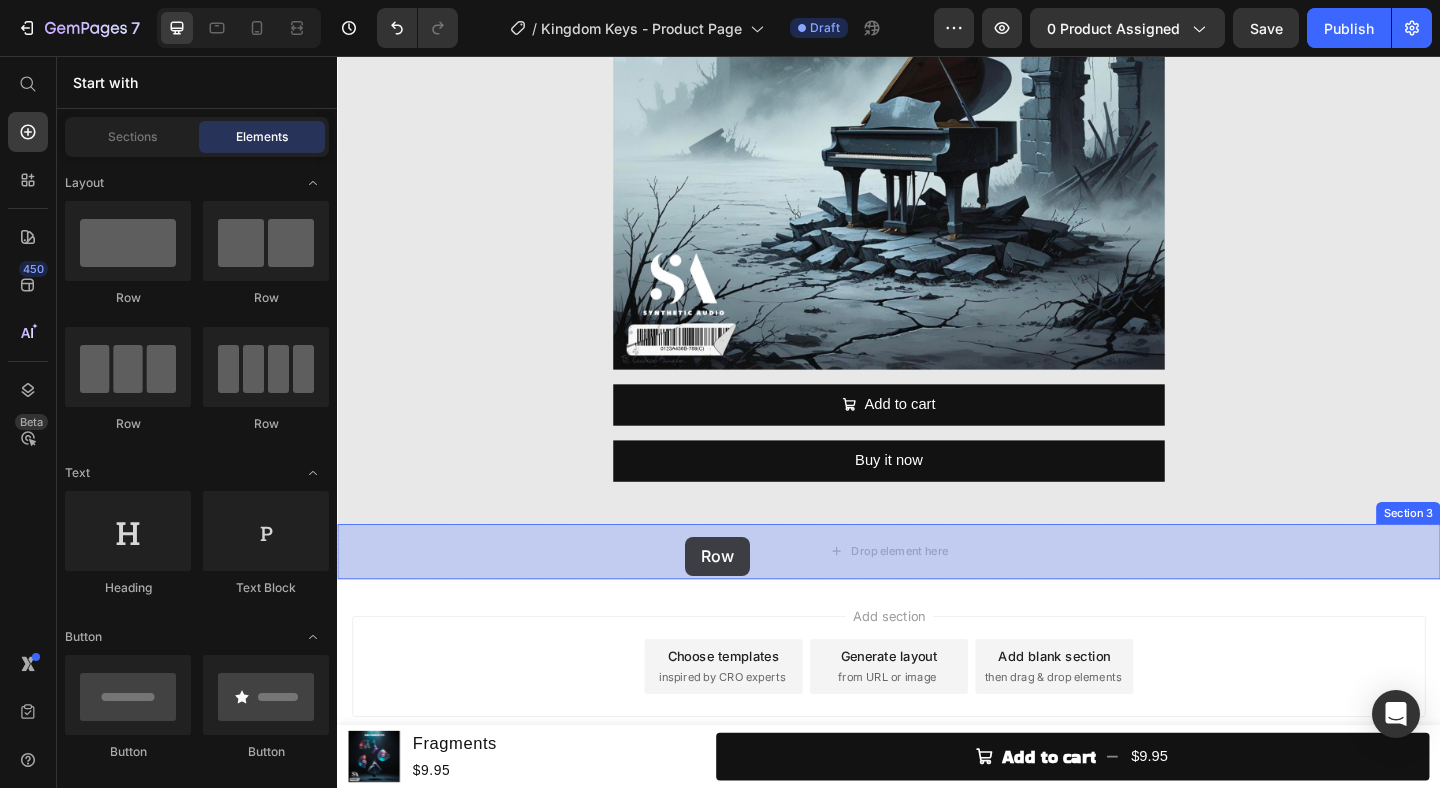 drag, startPoint x: 588, startPoint y: 308, endPoint x: 716, endPoint y: 579, distance: 299.7082 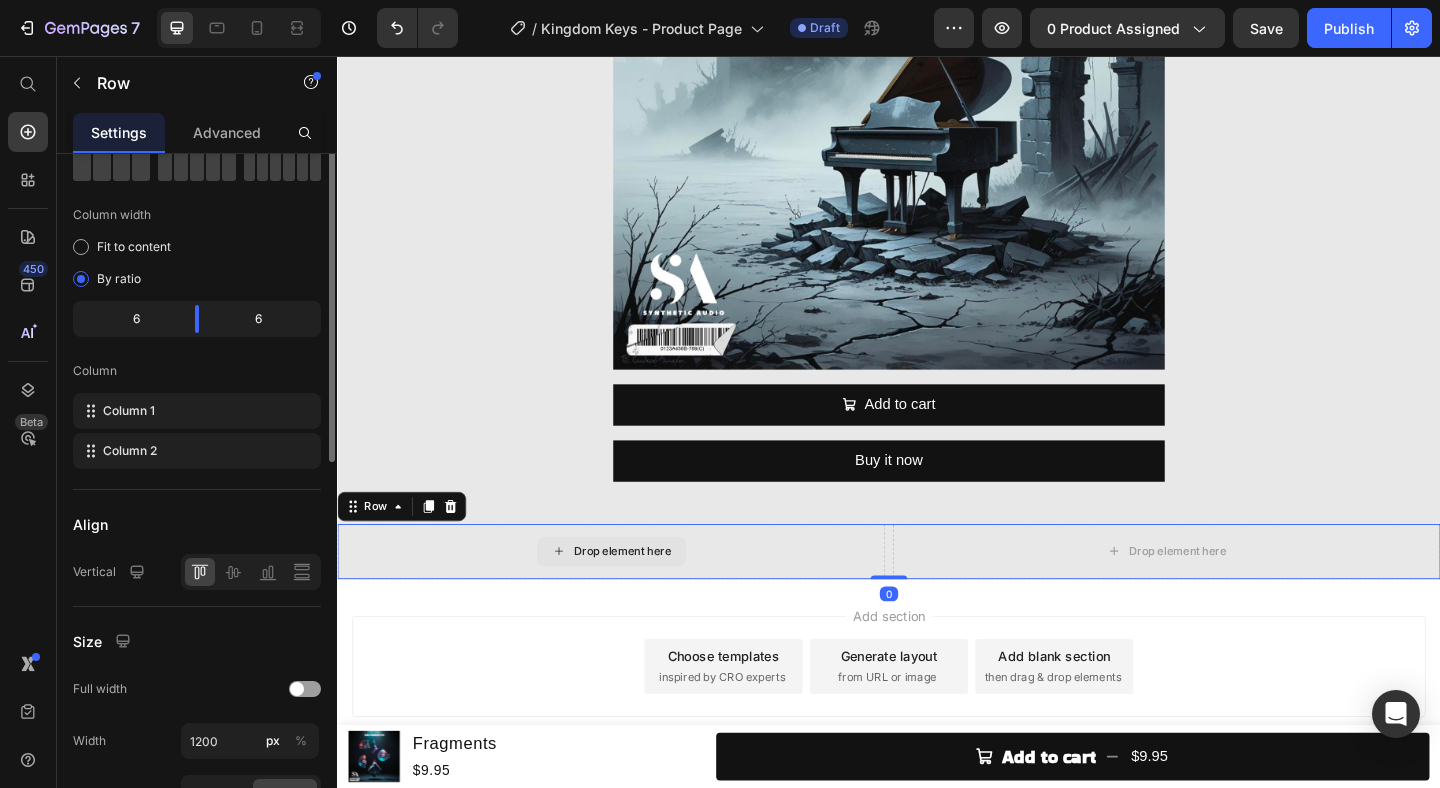 scroll, scrollTop: 0, scrollLeft: 0, axis: both 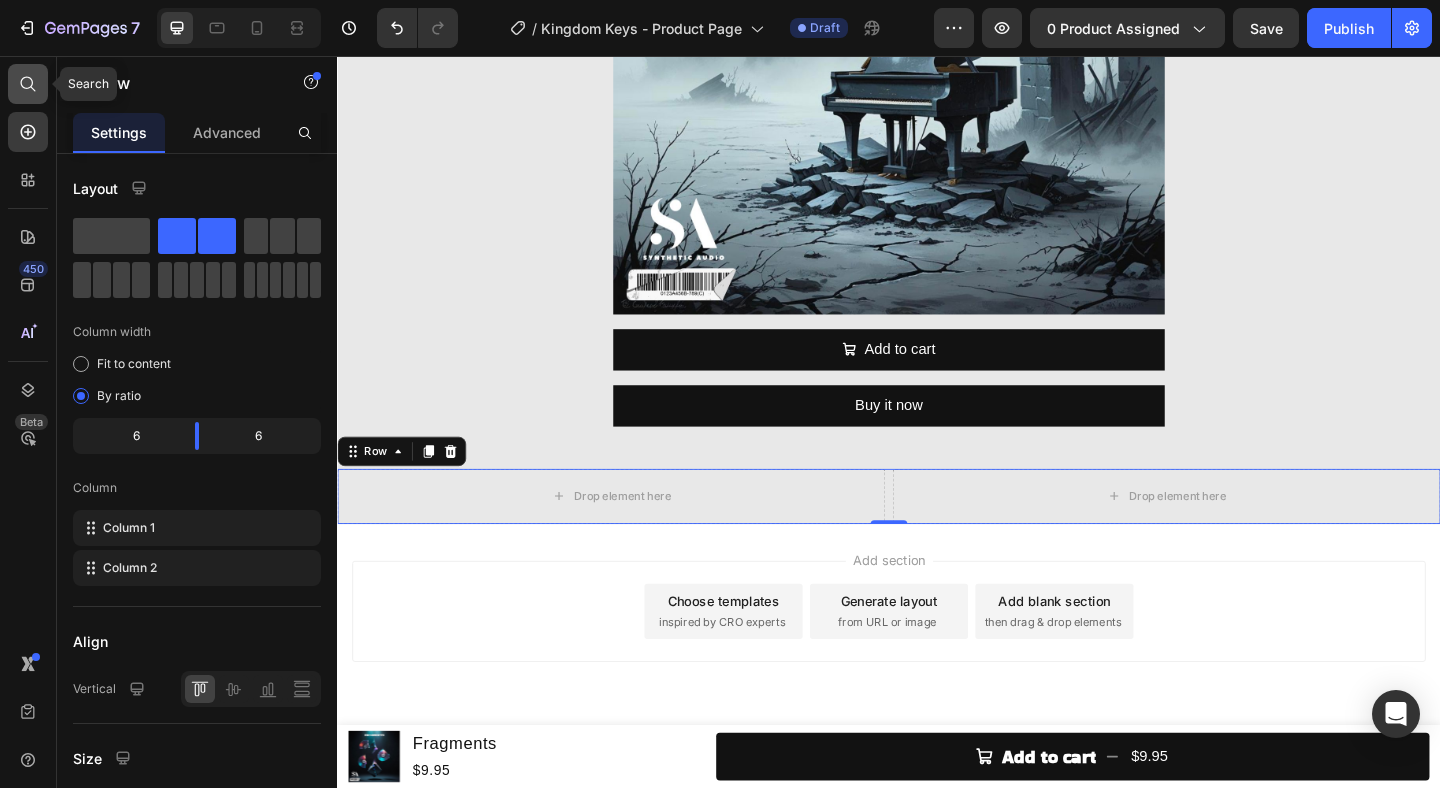 click 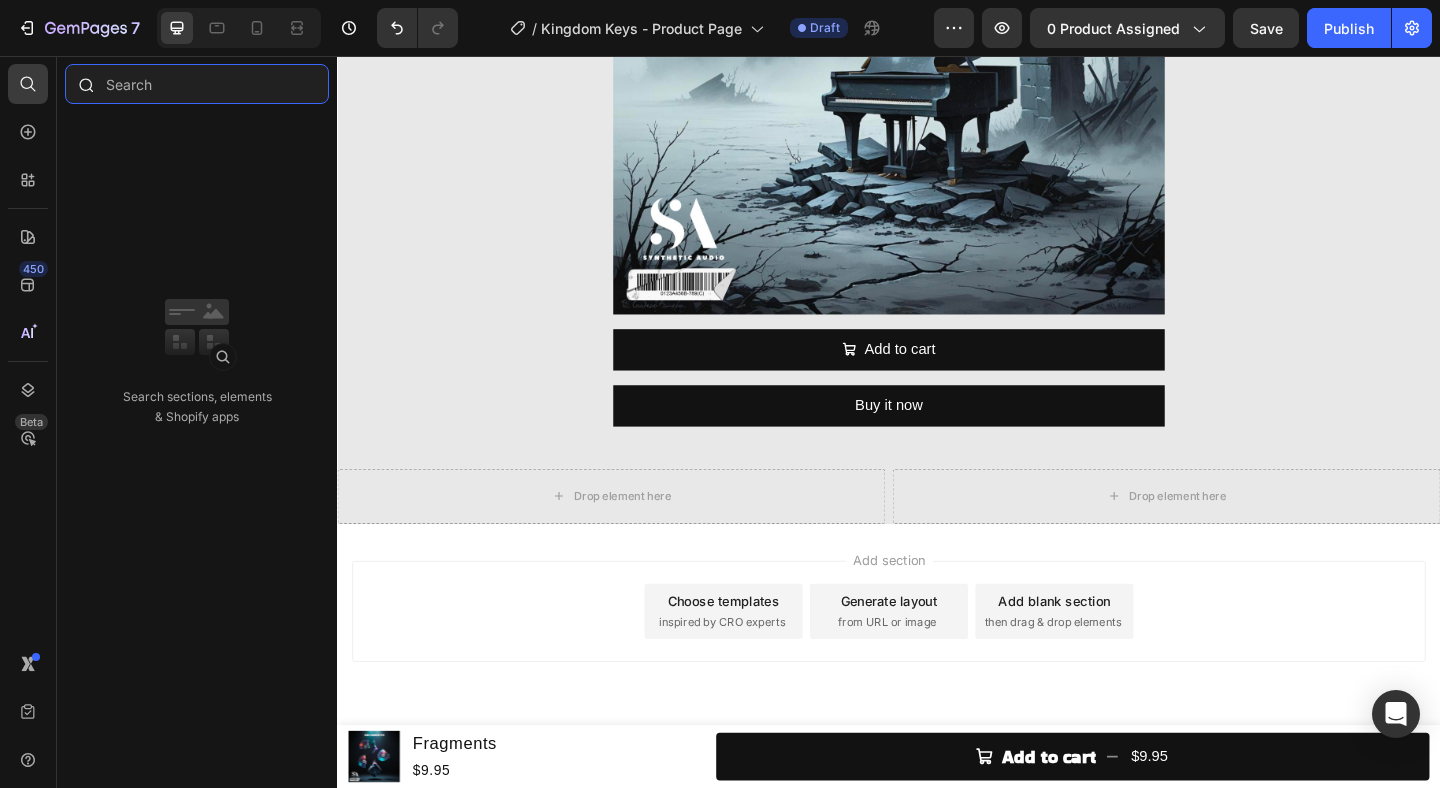 click at bounding box center (197, 84) 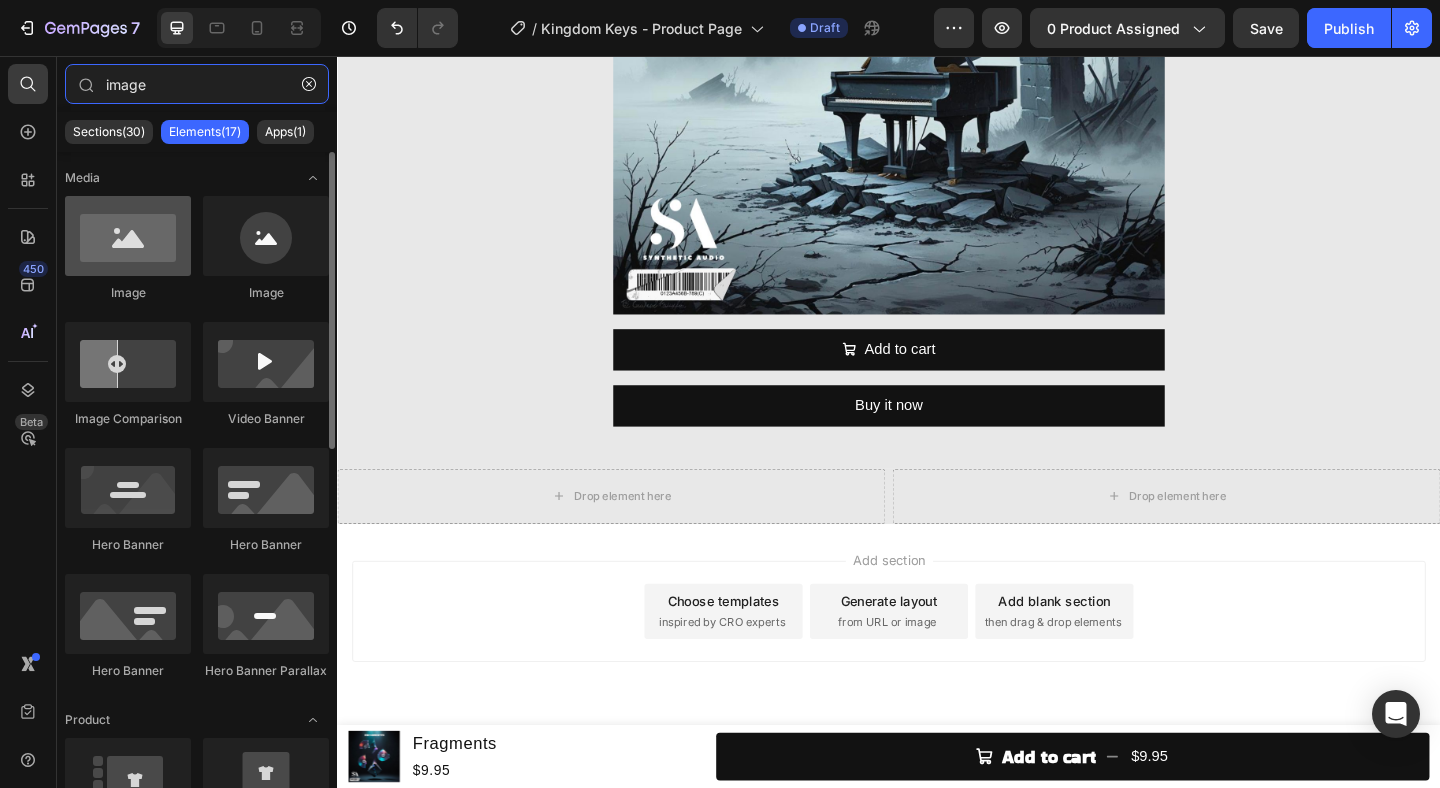 type on "image" 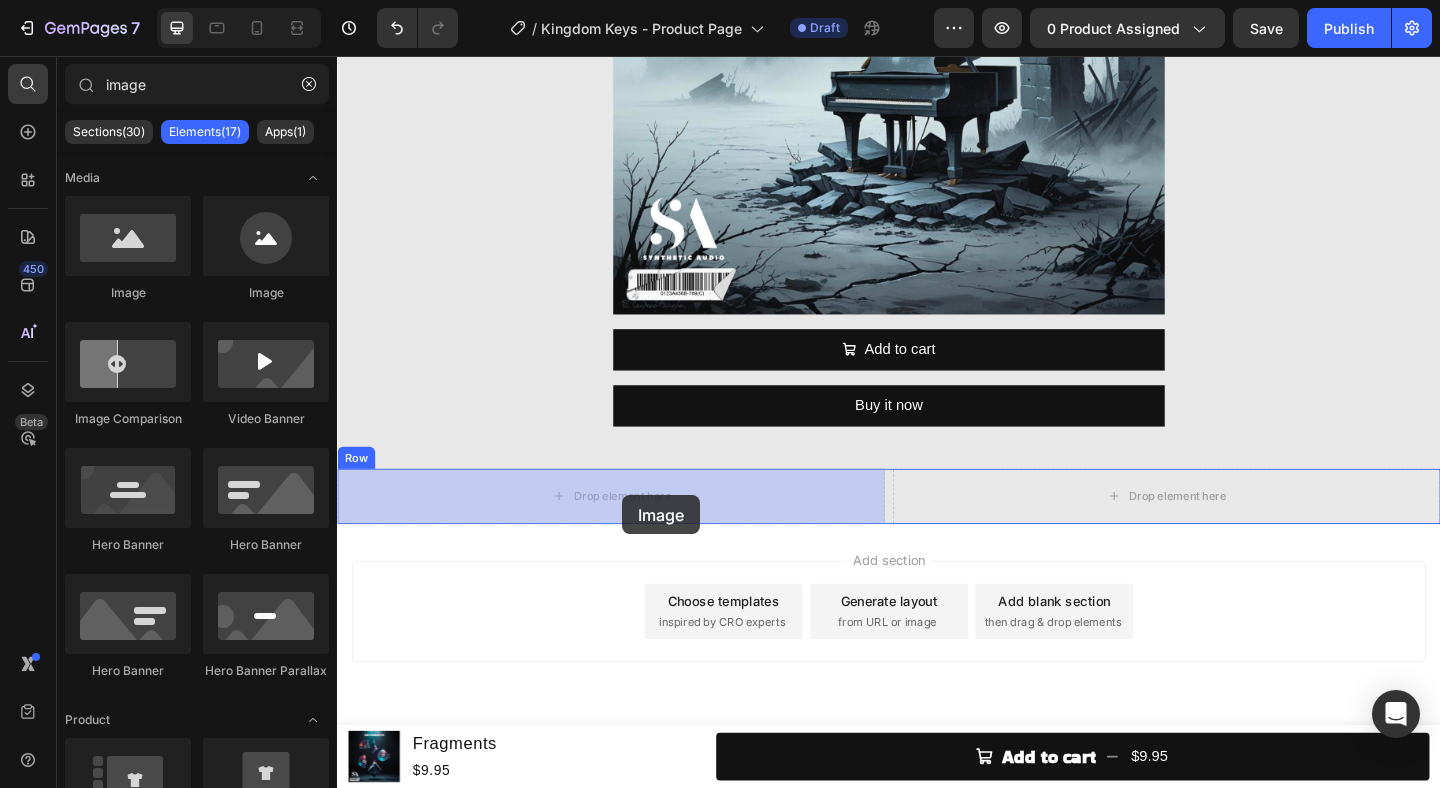 drag, startPoint x: 473, startPoint y: 313, endPoint x: 647, endPoint y: 534, distance: 281.27744 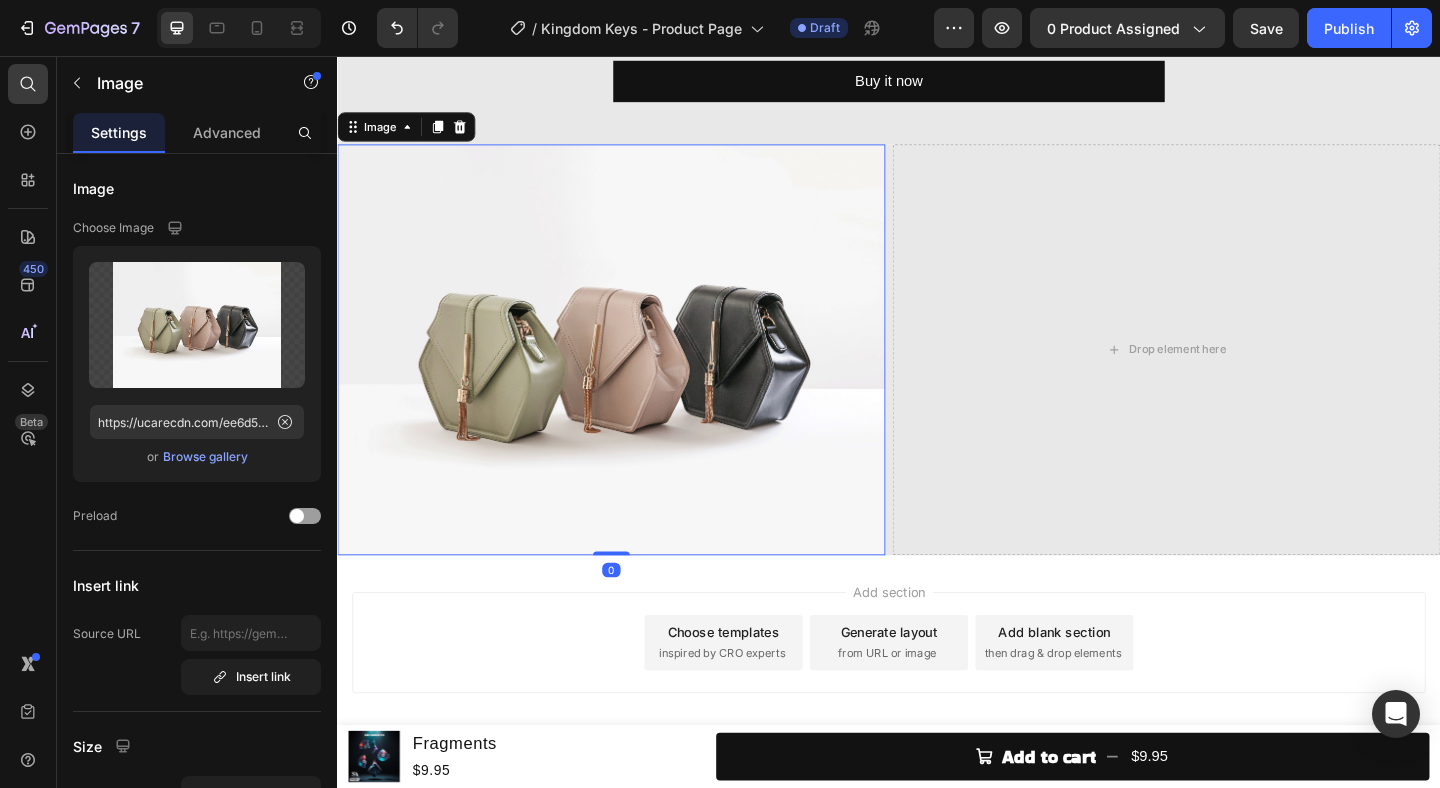 scroll, scrollTop: 842, scrollLeft: 0, axis: vertical 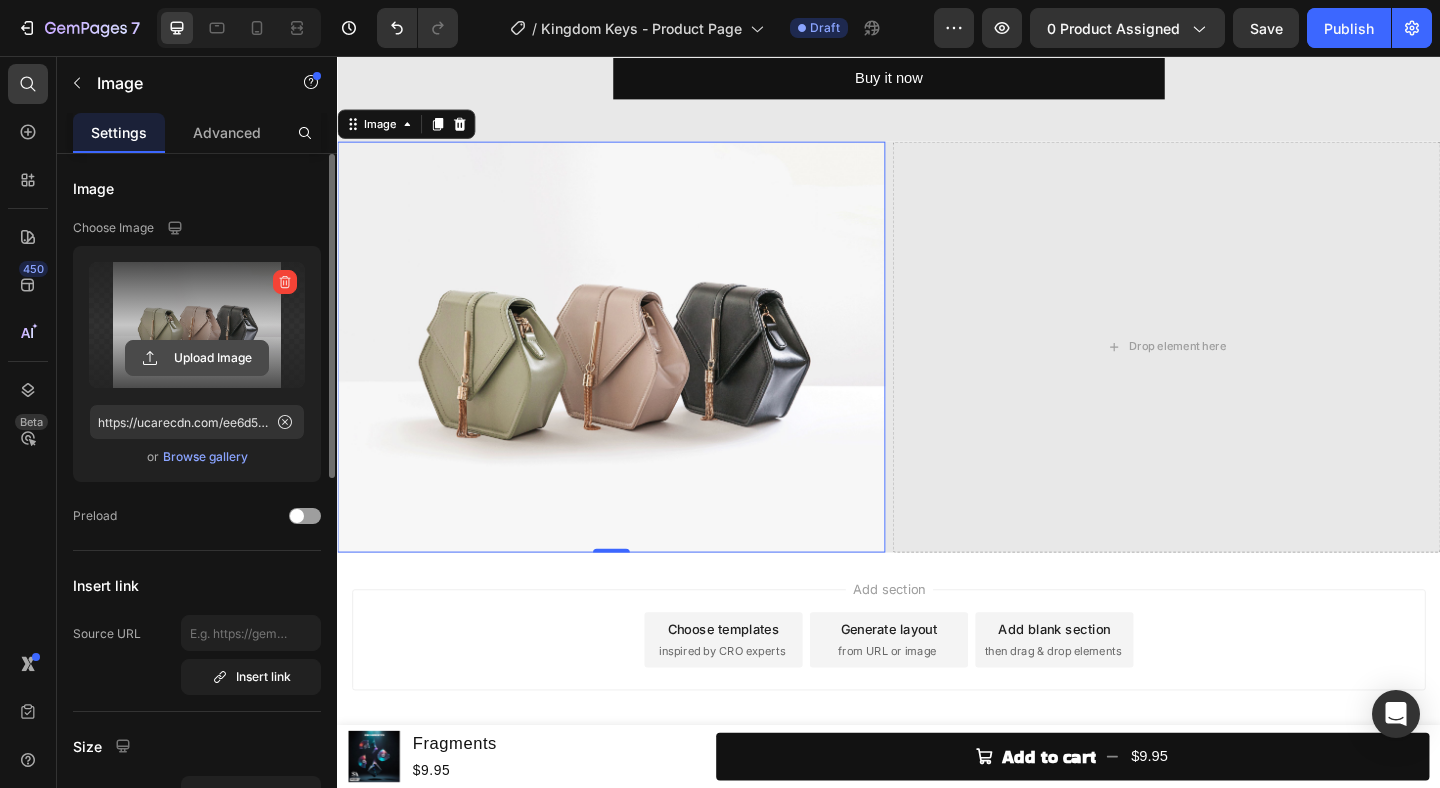 click 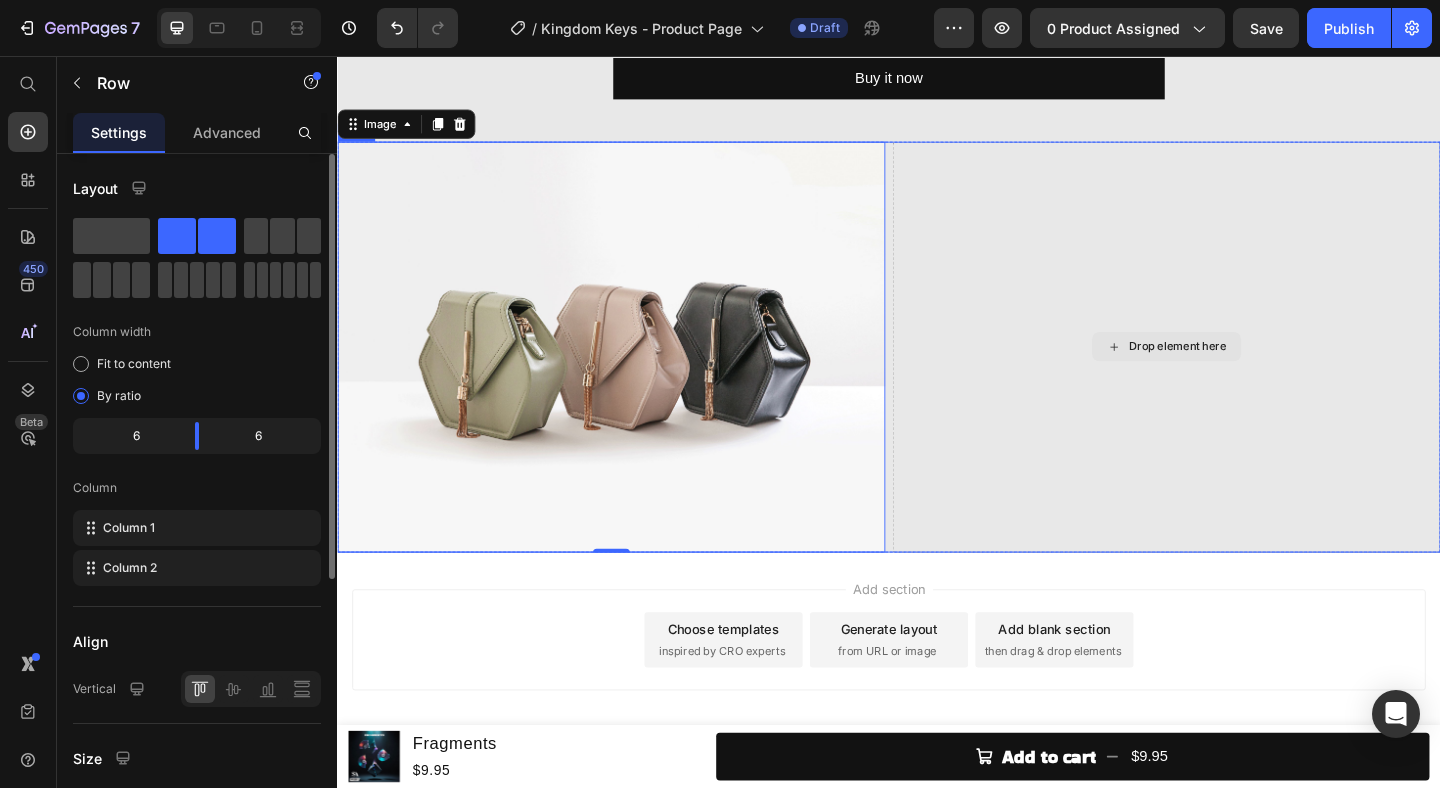 click on "Drop element here" at bounding box center (1239, 372) 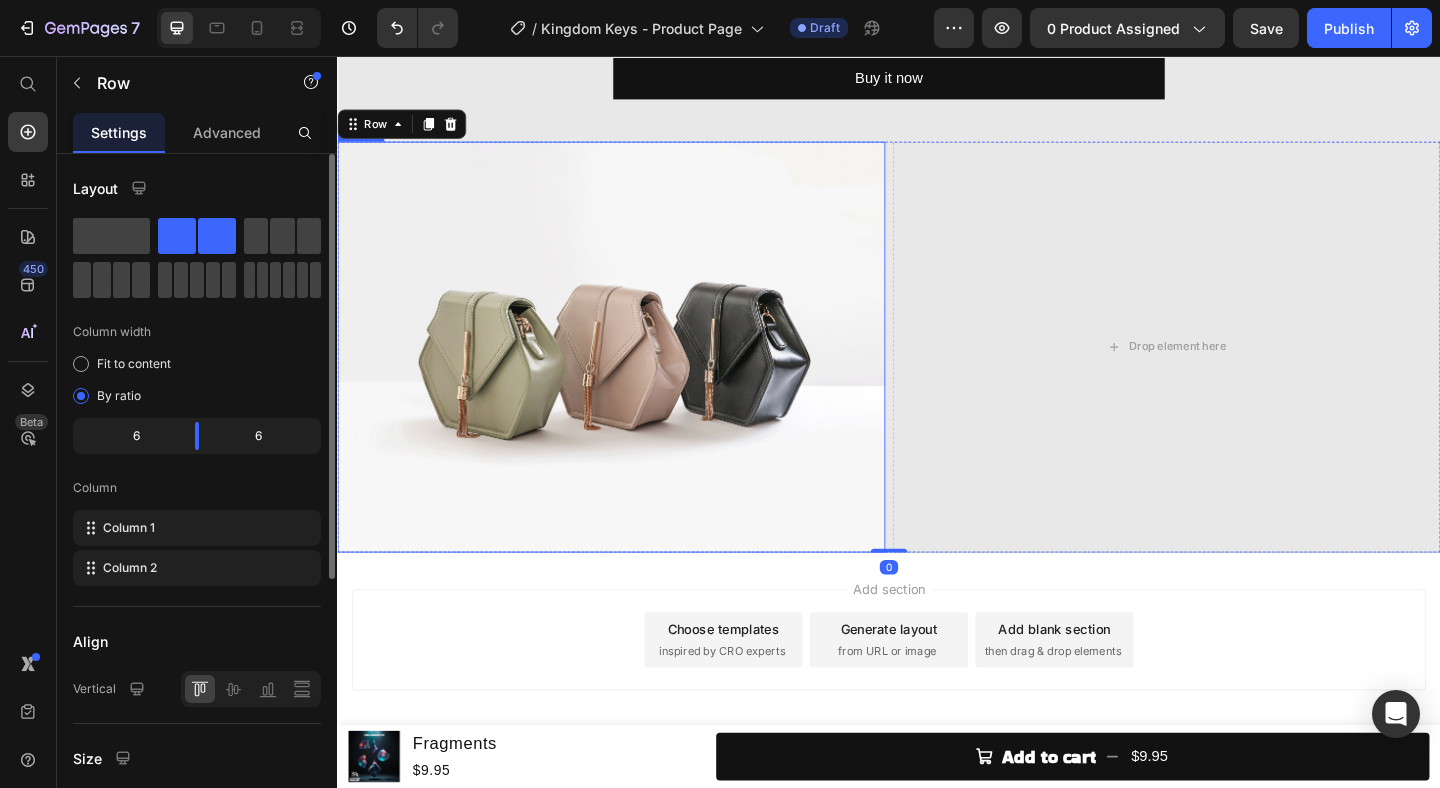 click at bounding box center (635, 372) 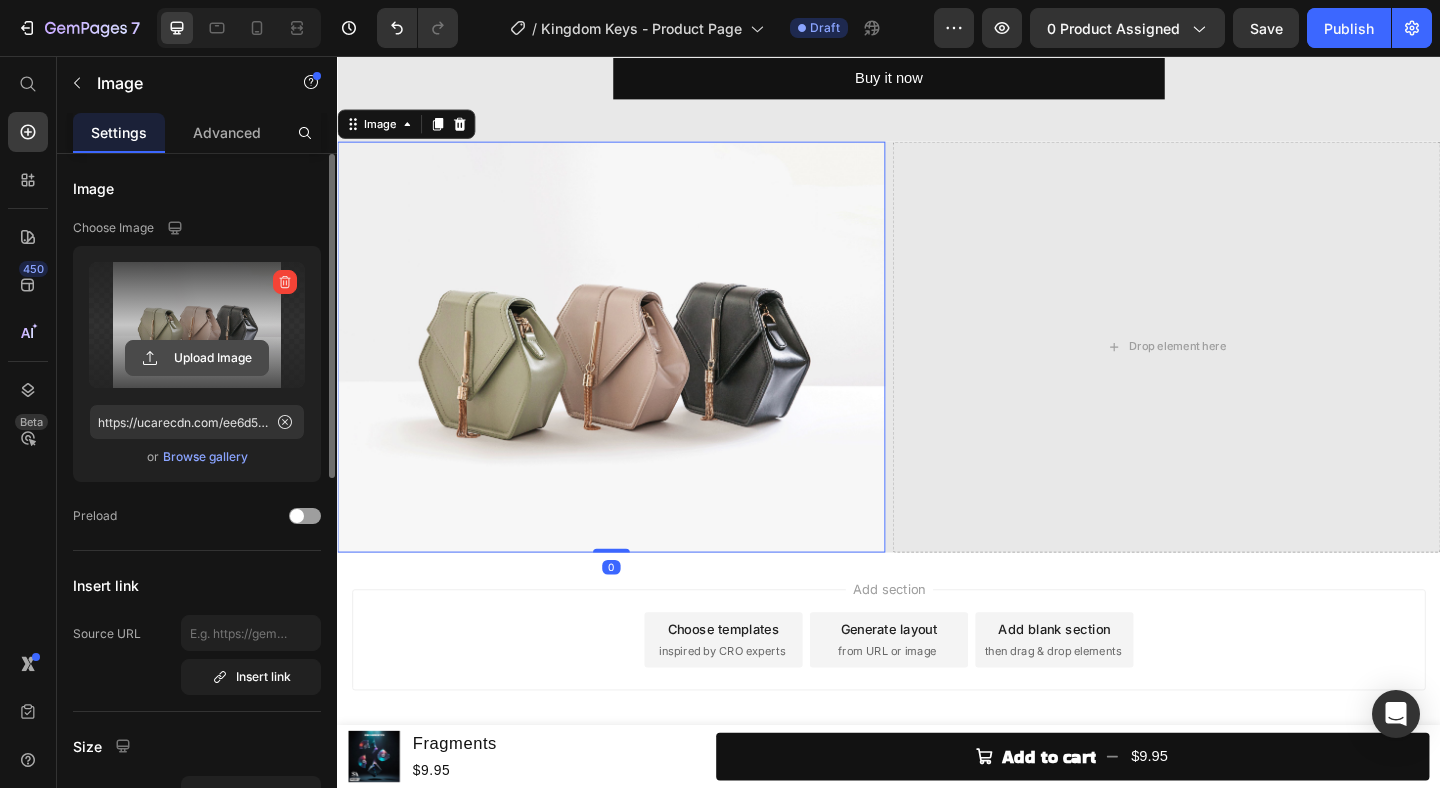 click 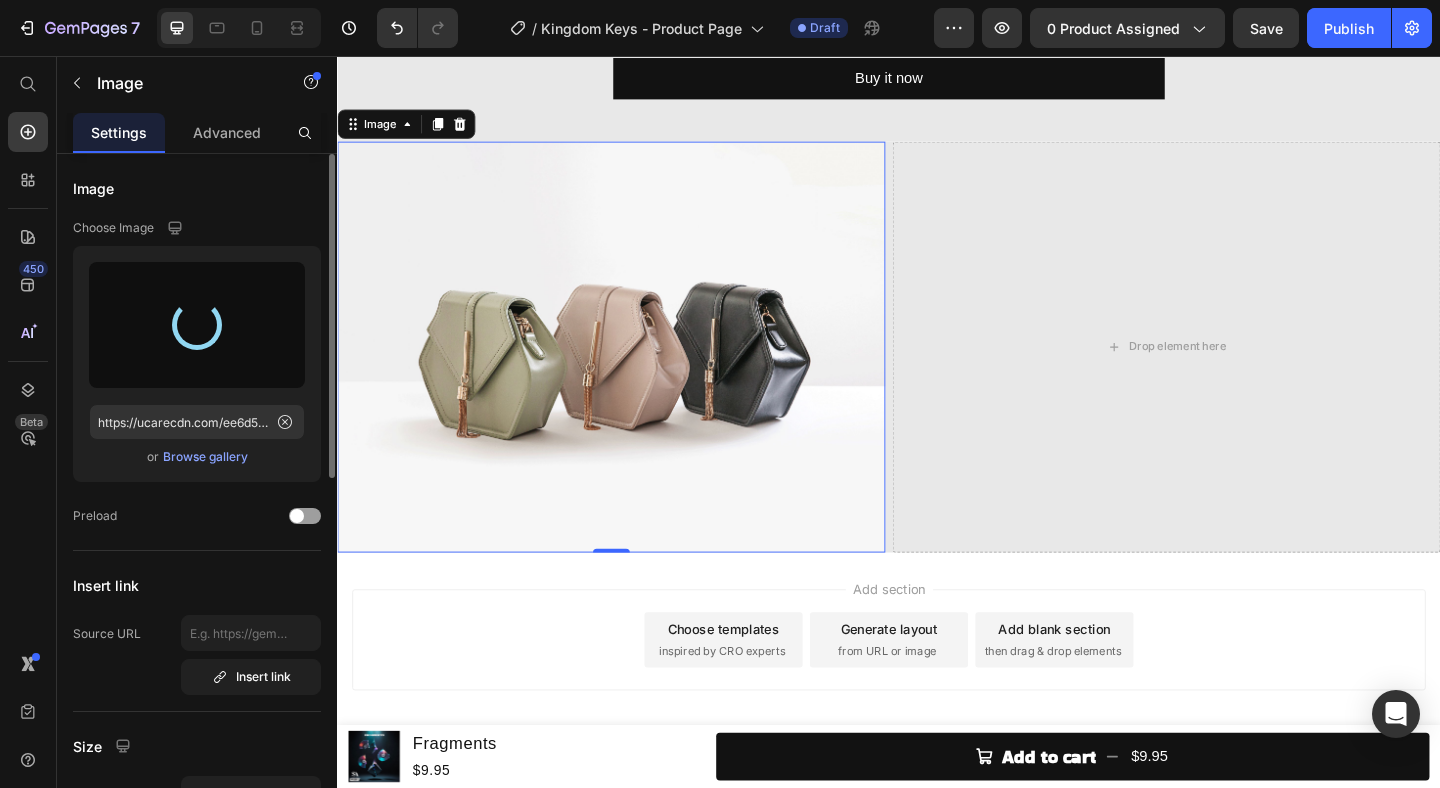 type on "https://cdn.shopify.com/s/files/1/0892/5423/2409/files/gempages_536743774492034257-85fdf099-01d7-498b-9b5b-823d3dca2a4c.jpg" 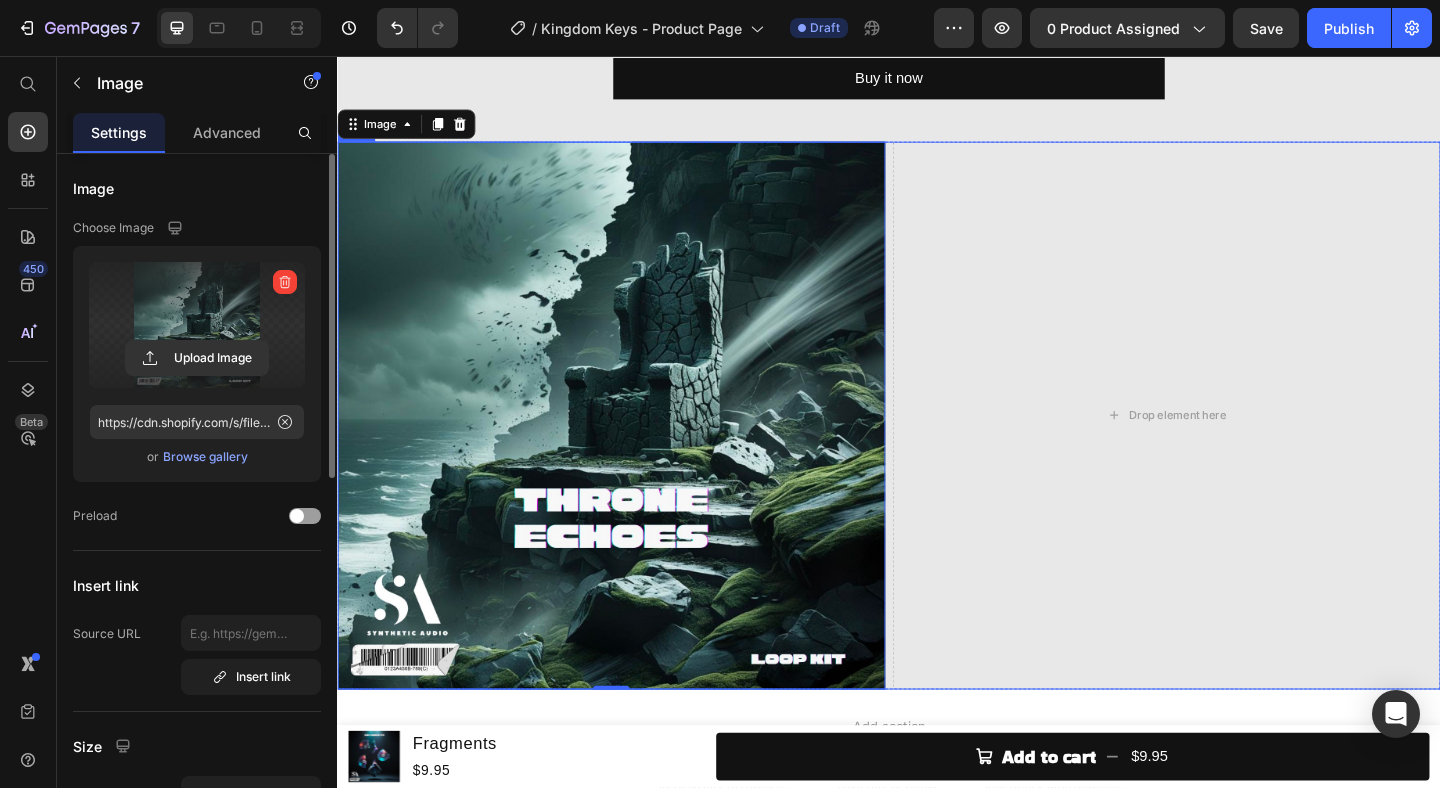 click on "Image   0
Drop element here Row" at bounding box center (937, 447) 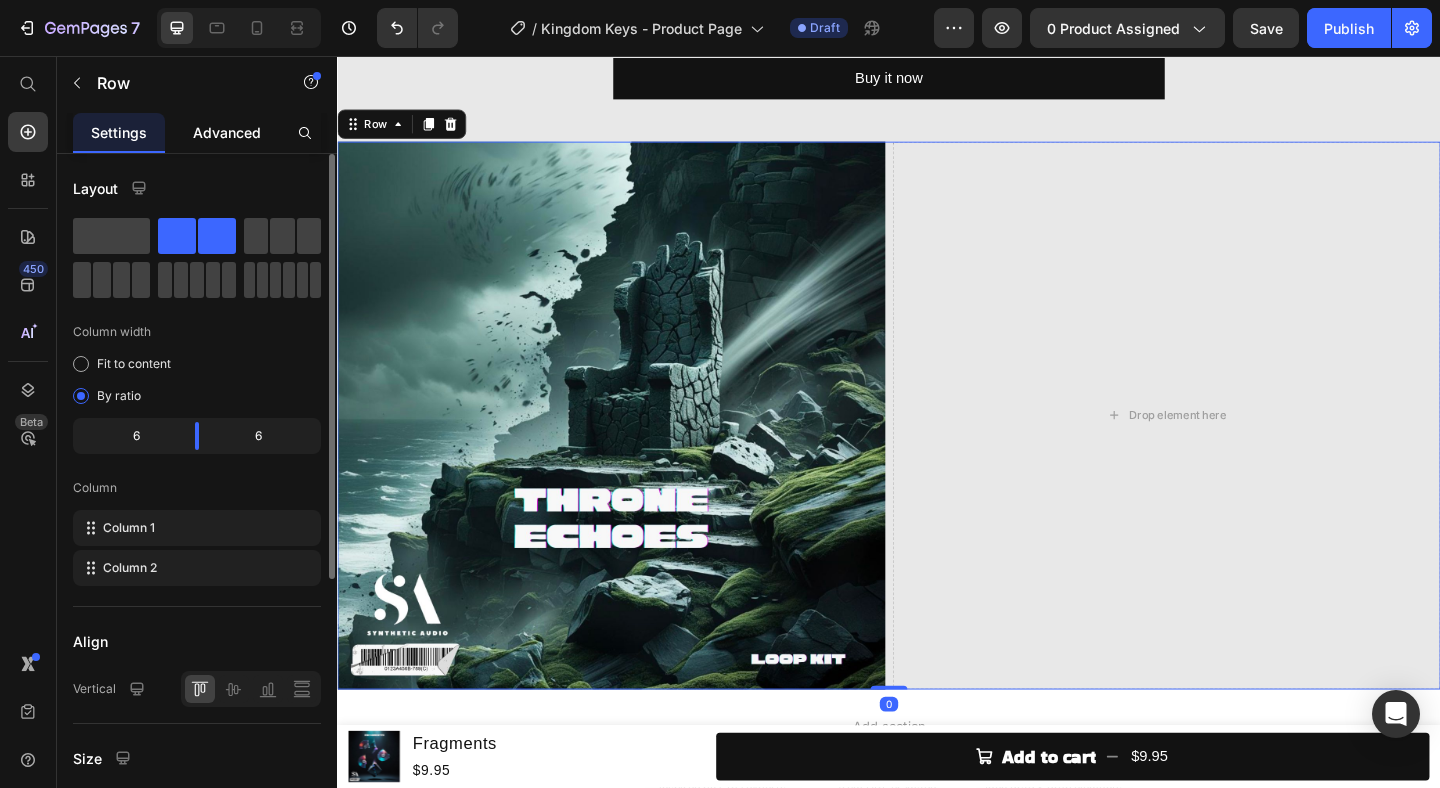 click on "Advanced" at bounding box center [227, 132] 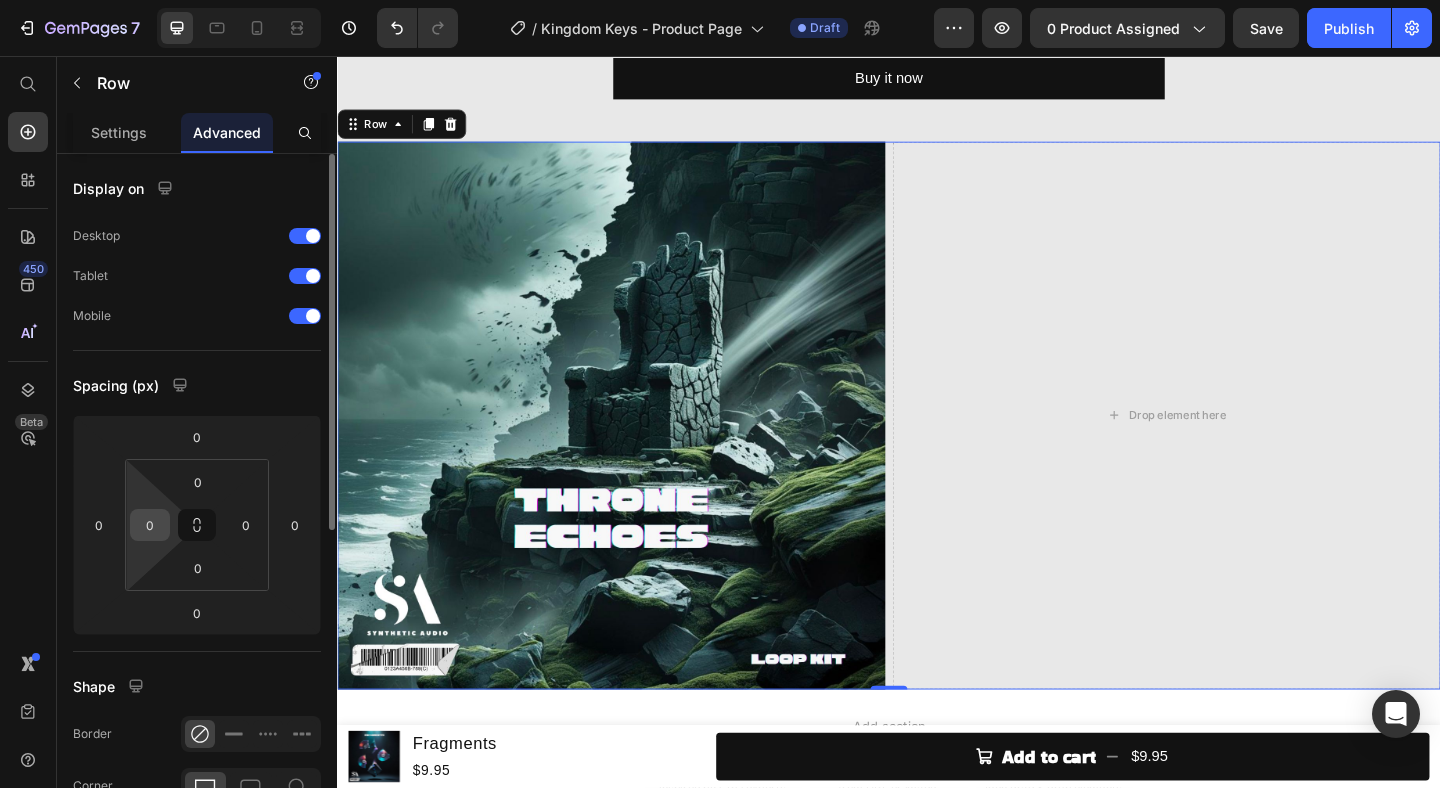 click on "0" at bounding box center (150, 525) 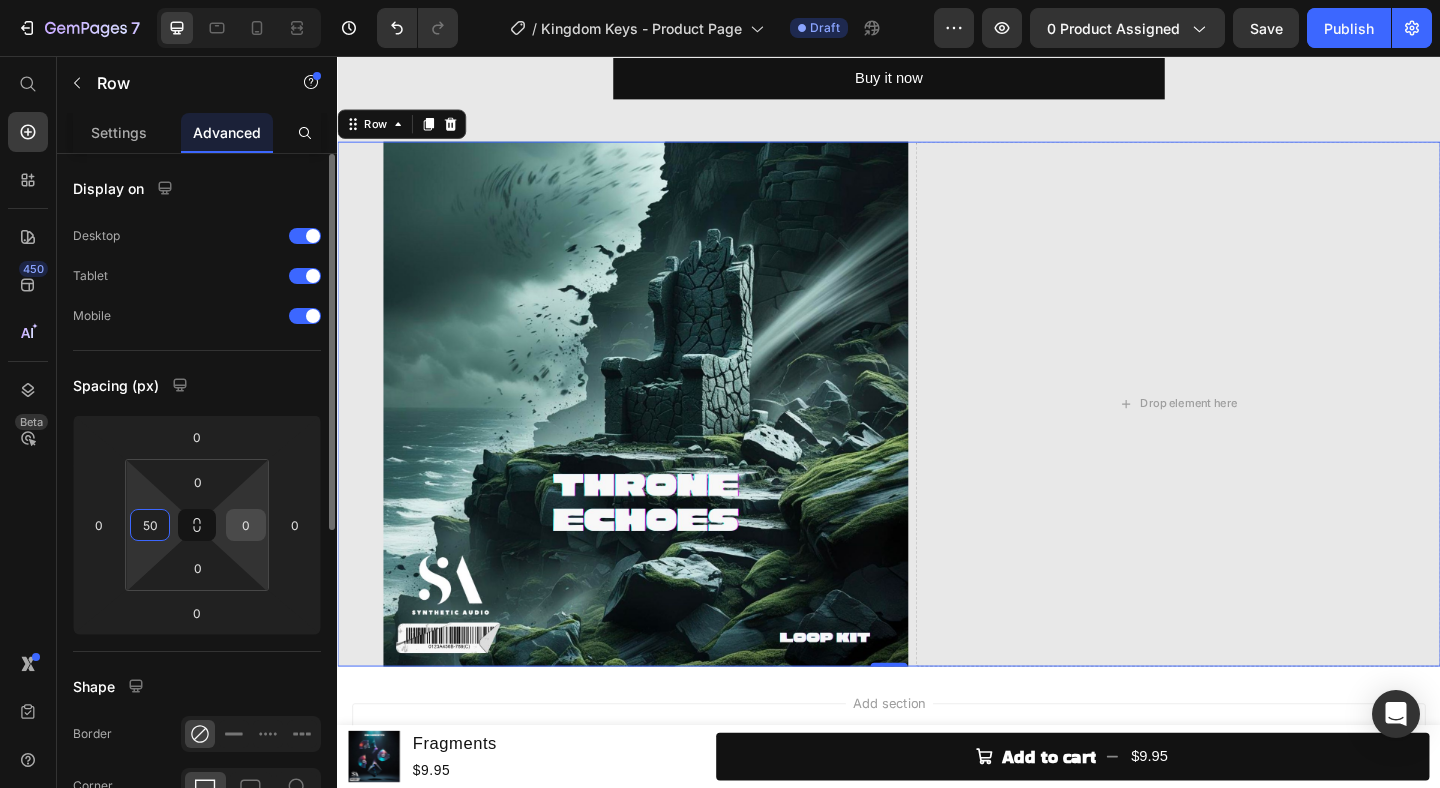type on "50" 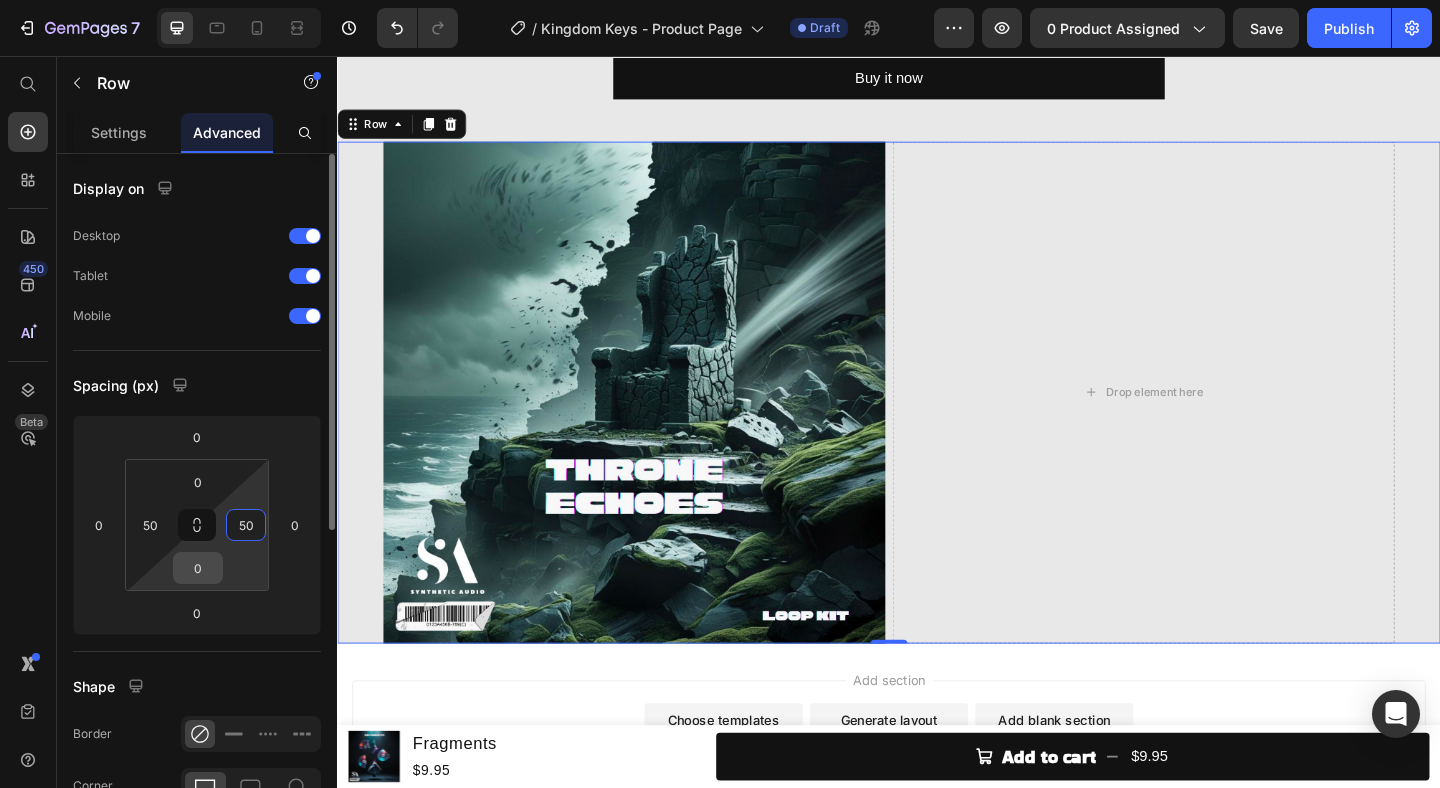 type on "50" 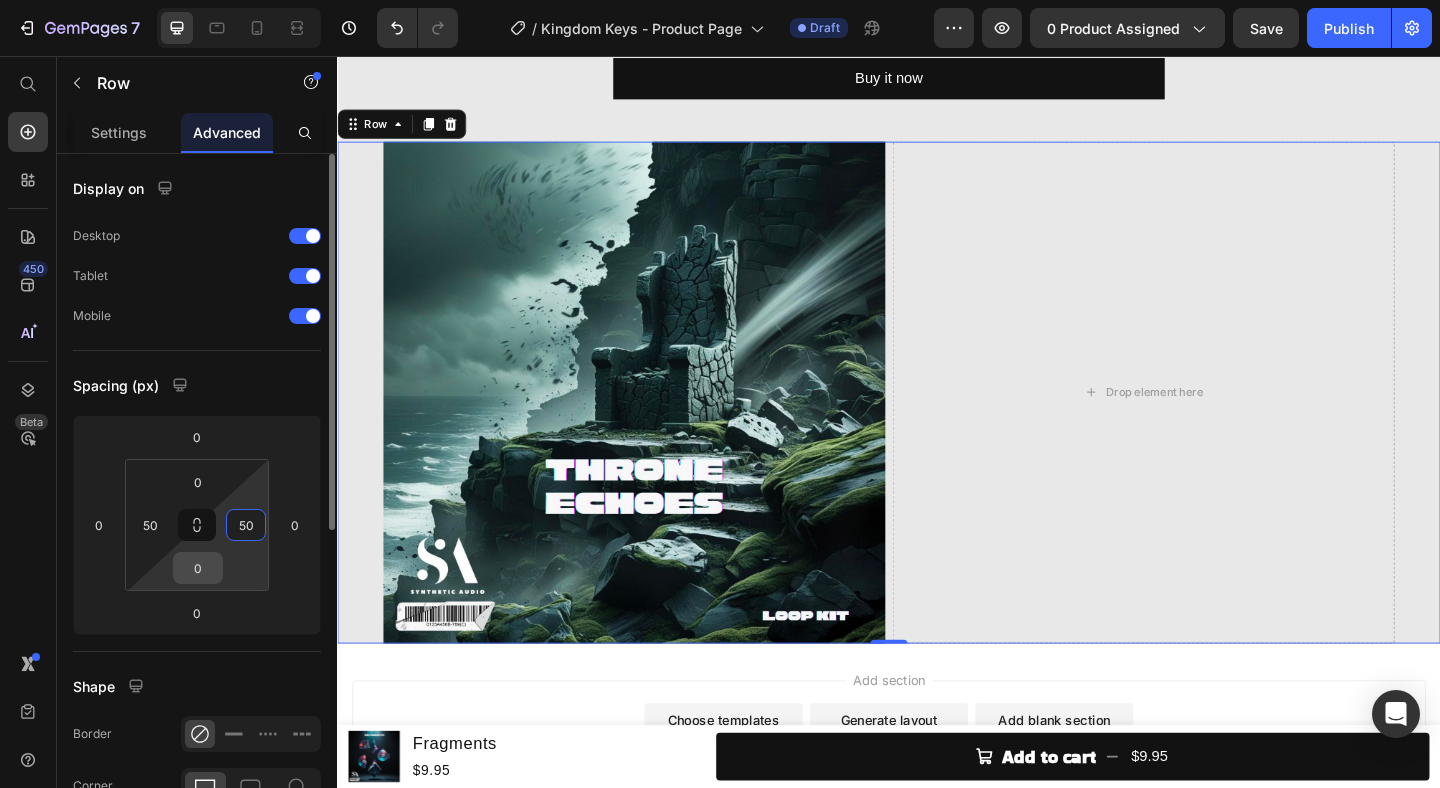 click on "0" at bounding box center (198, 568) 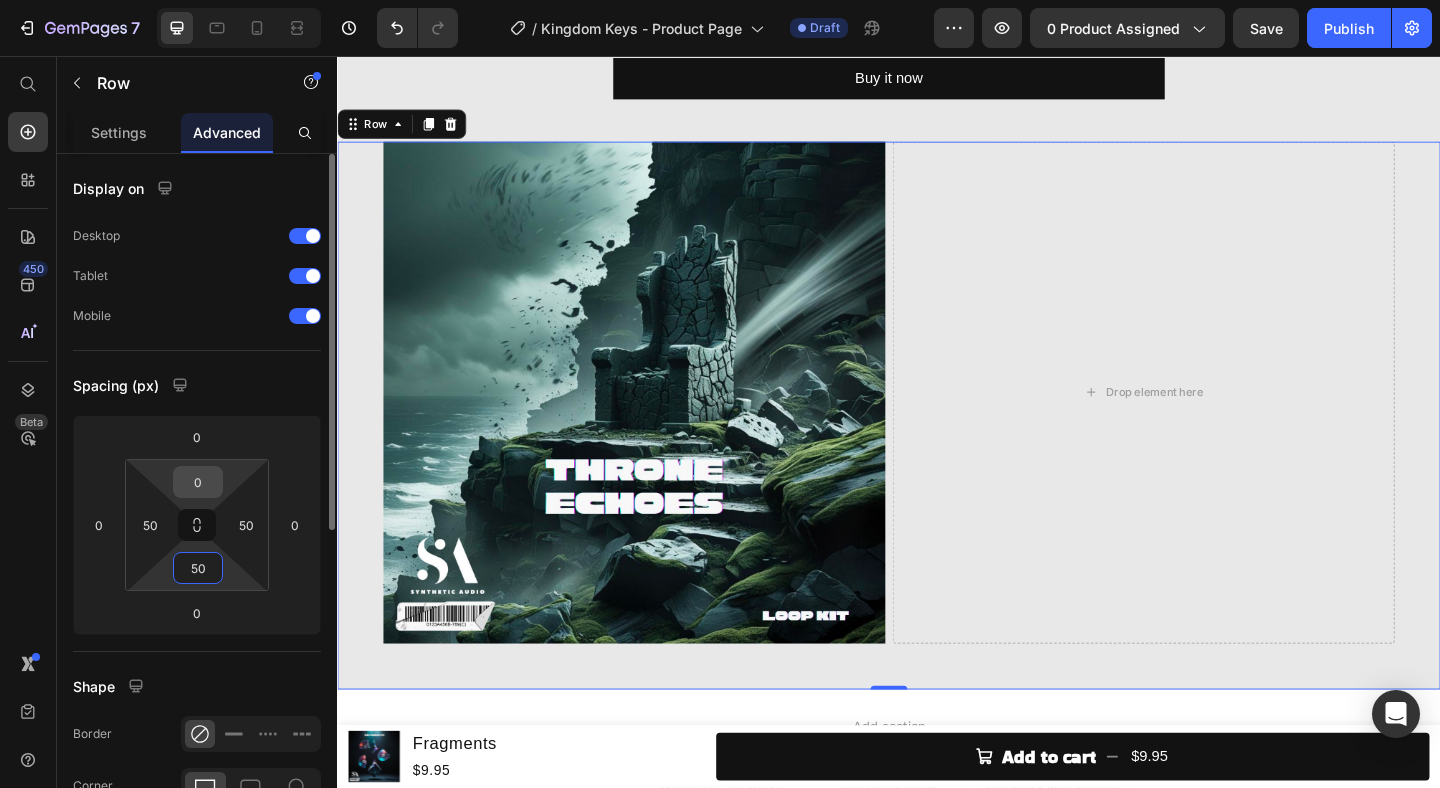 type on "50" 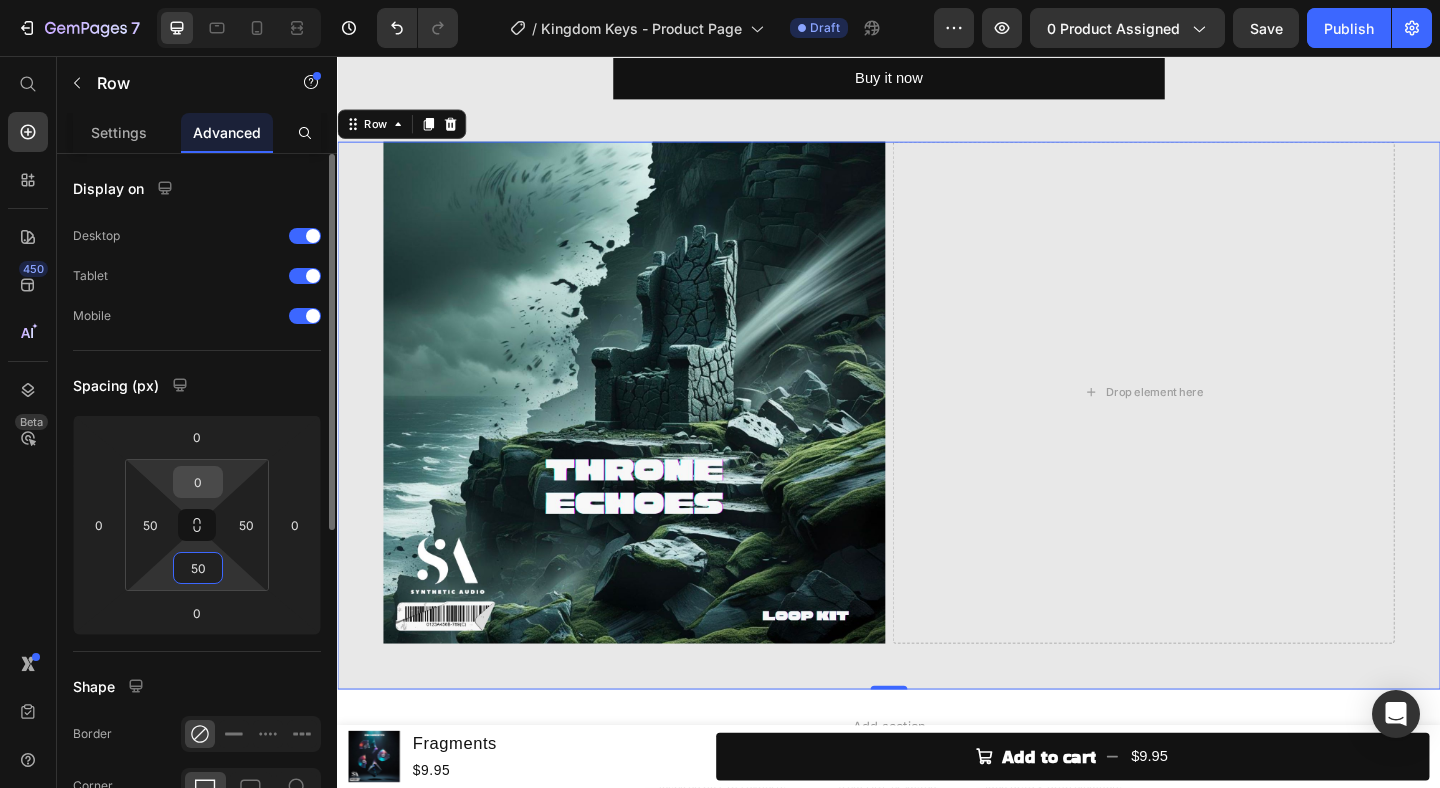 click on "0" at bounding box center (198, 482) 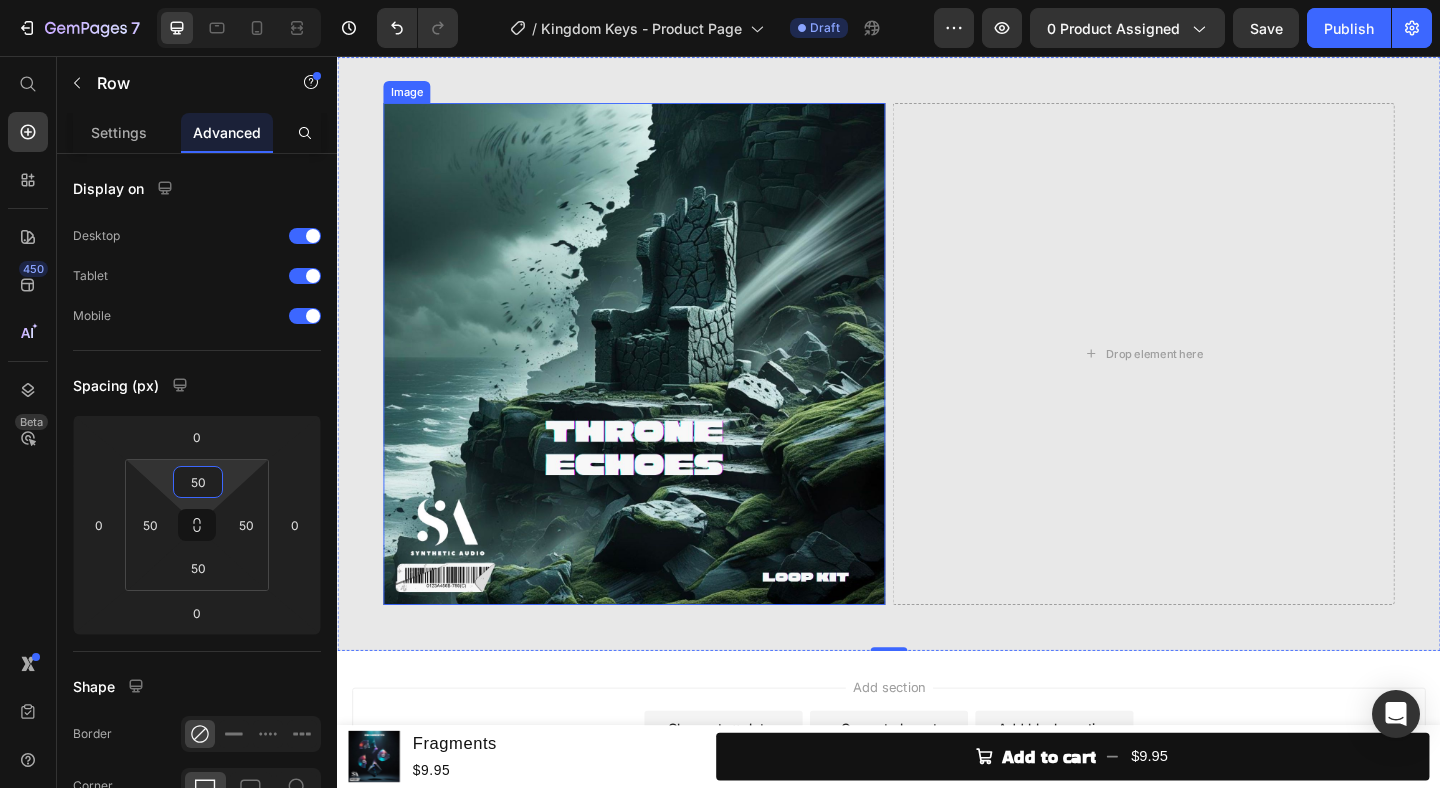 scroll, scrollTop: 938, scrollLeft: 0, axis: vertical 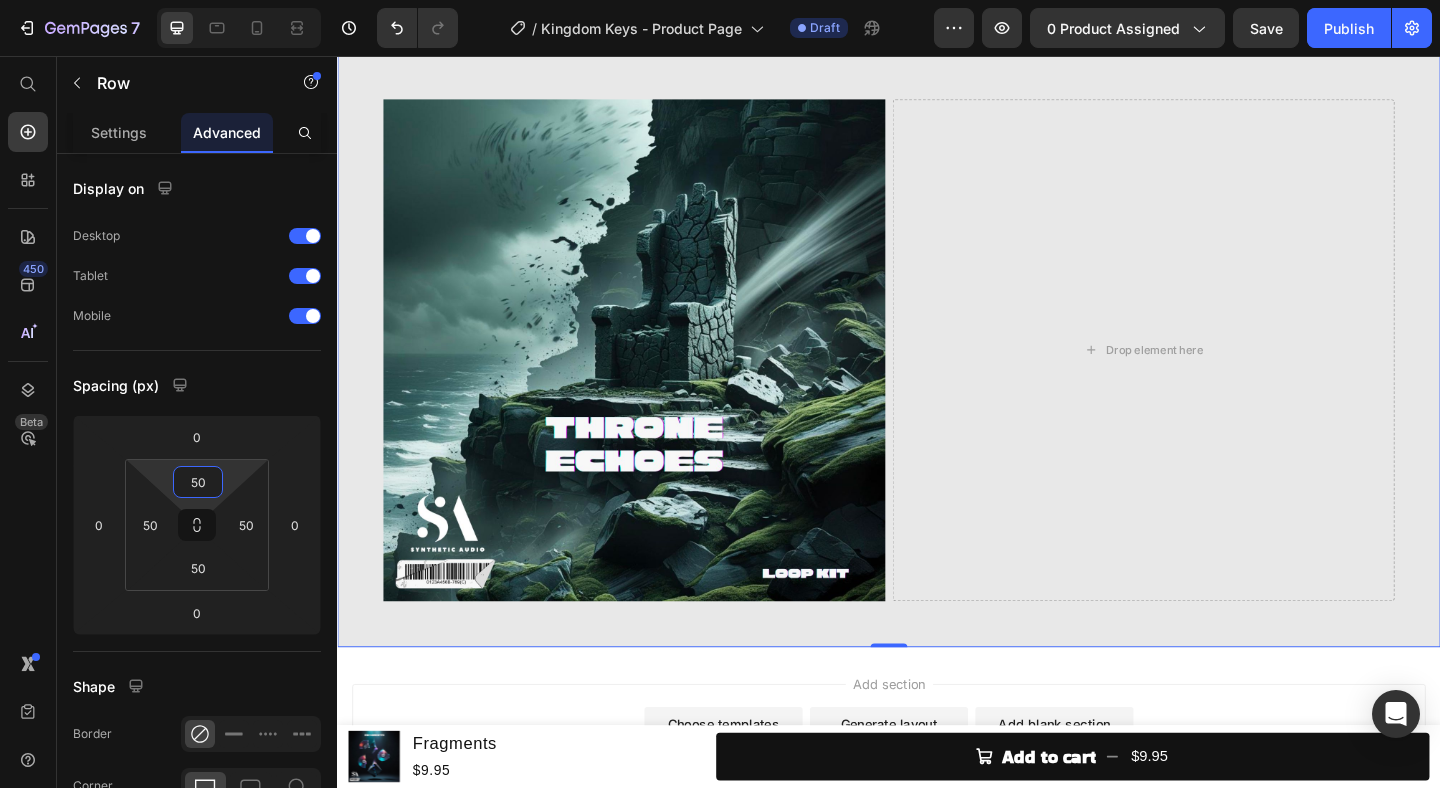 type on "50" 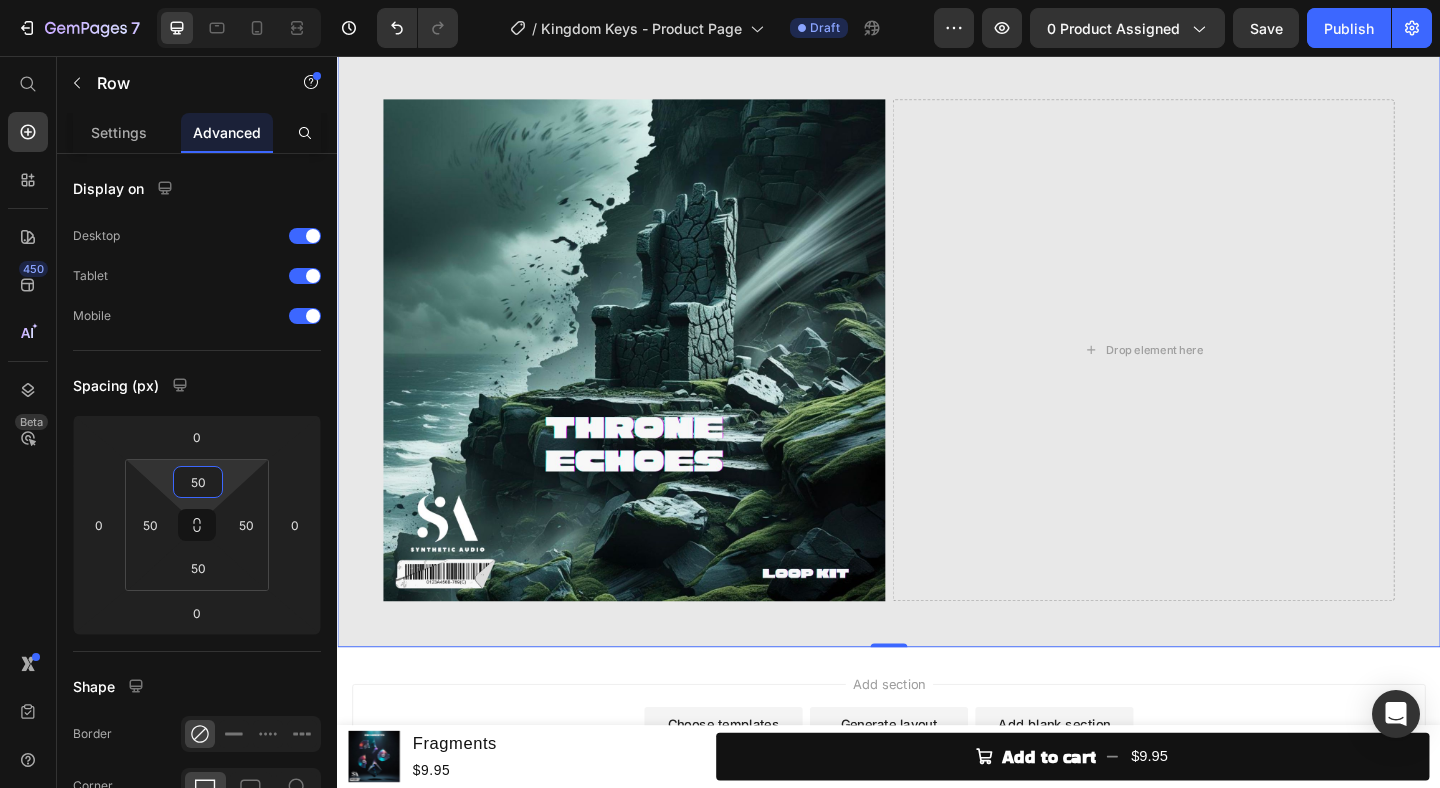 click on "Image
Drop element here Row   0" at bounding box center (937, 376) 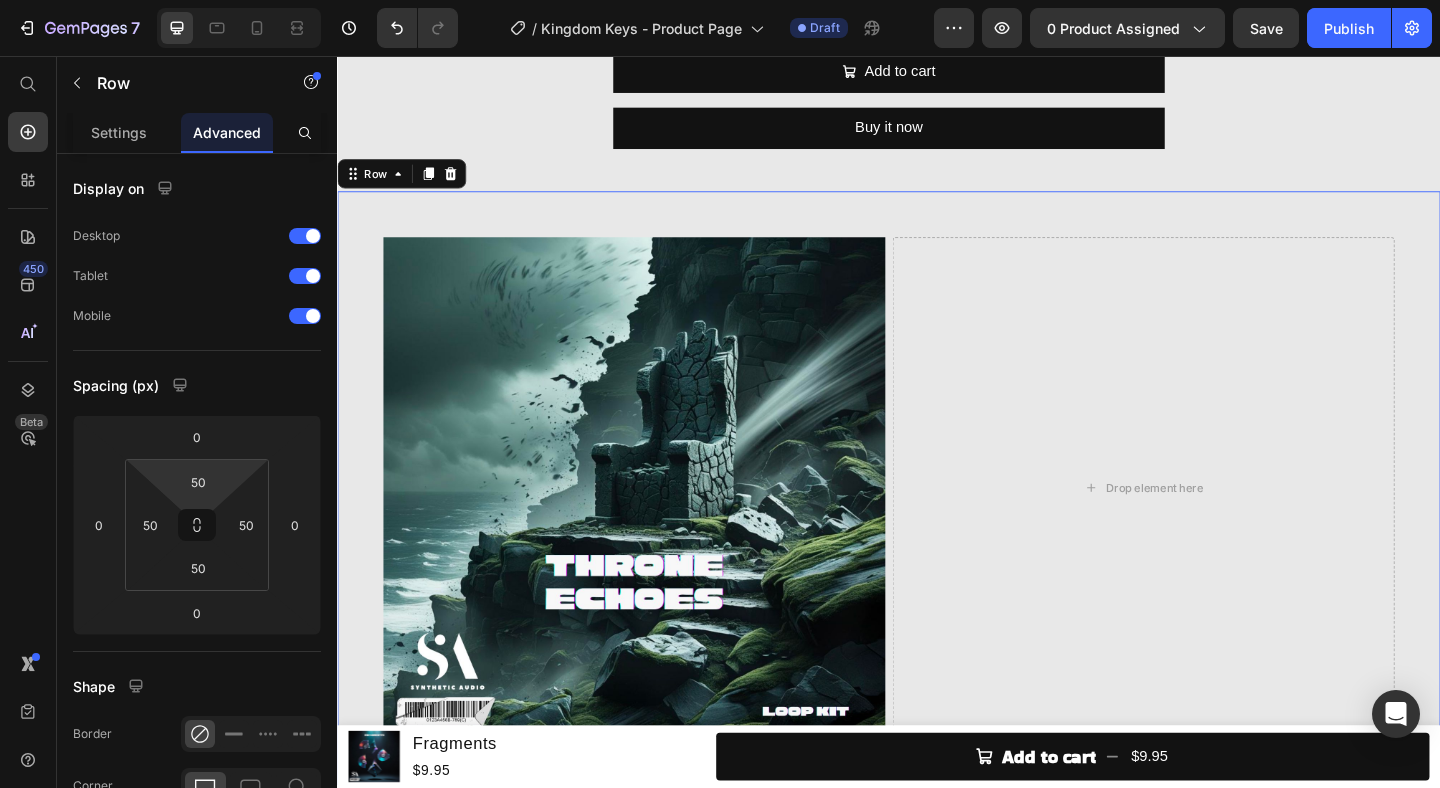 scroll, scrollTop: 774, scrollLeft: 0, axis: vertical 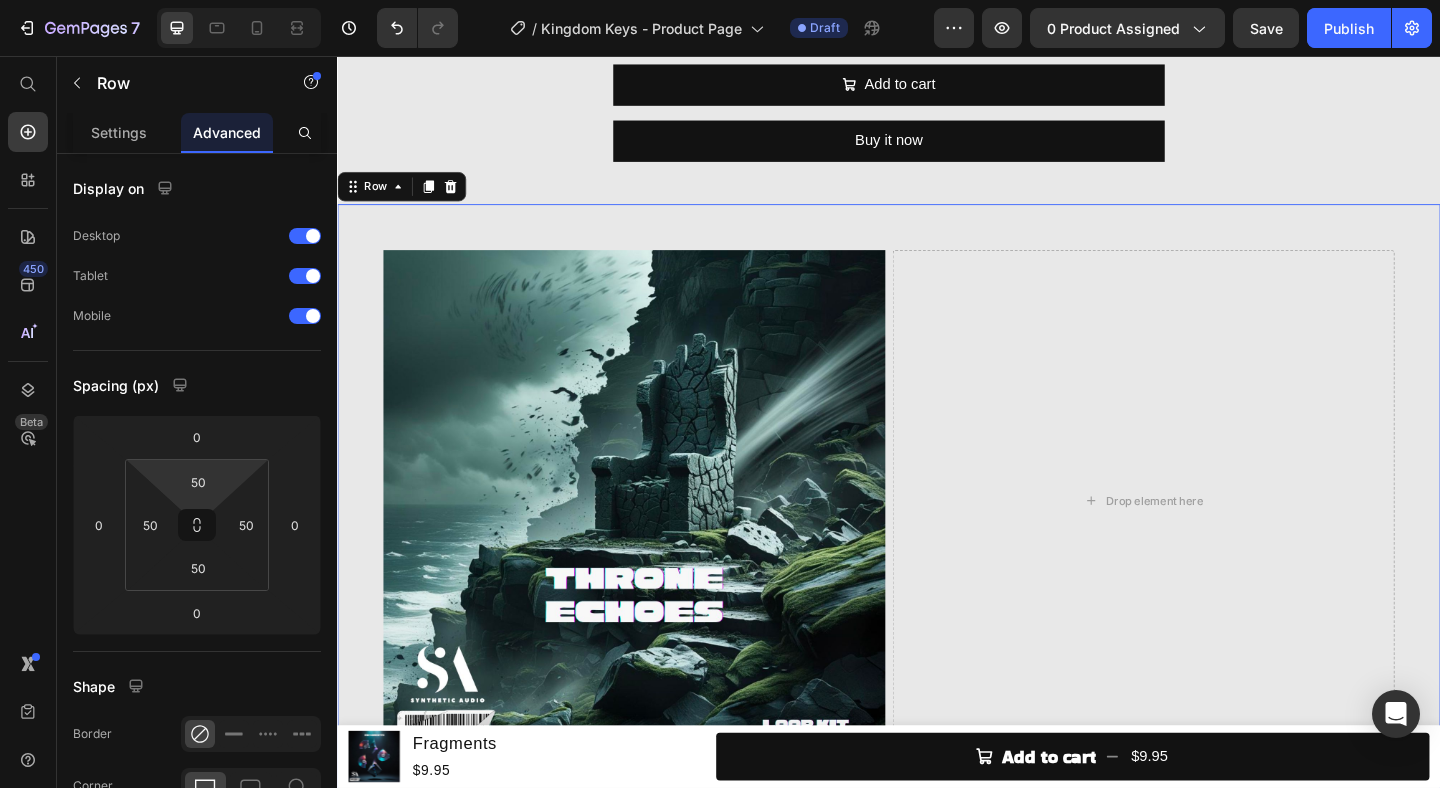 click on "Image
Drop element here Row   0" at bounding box center [937, 540] 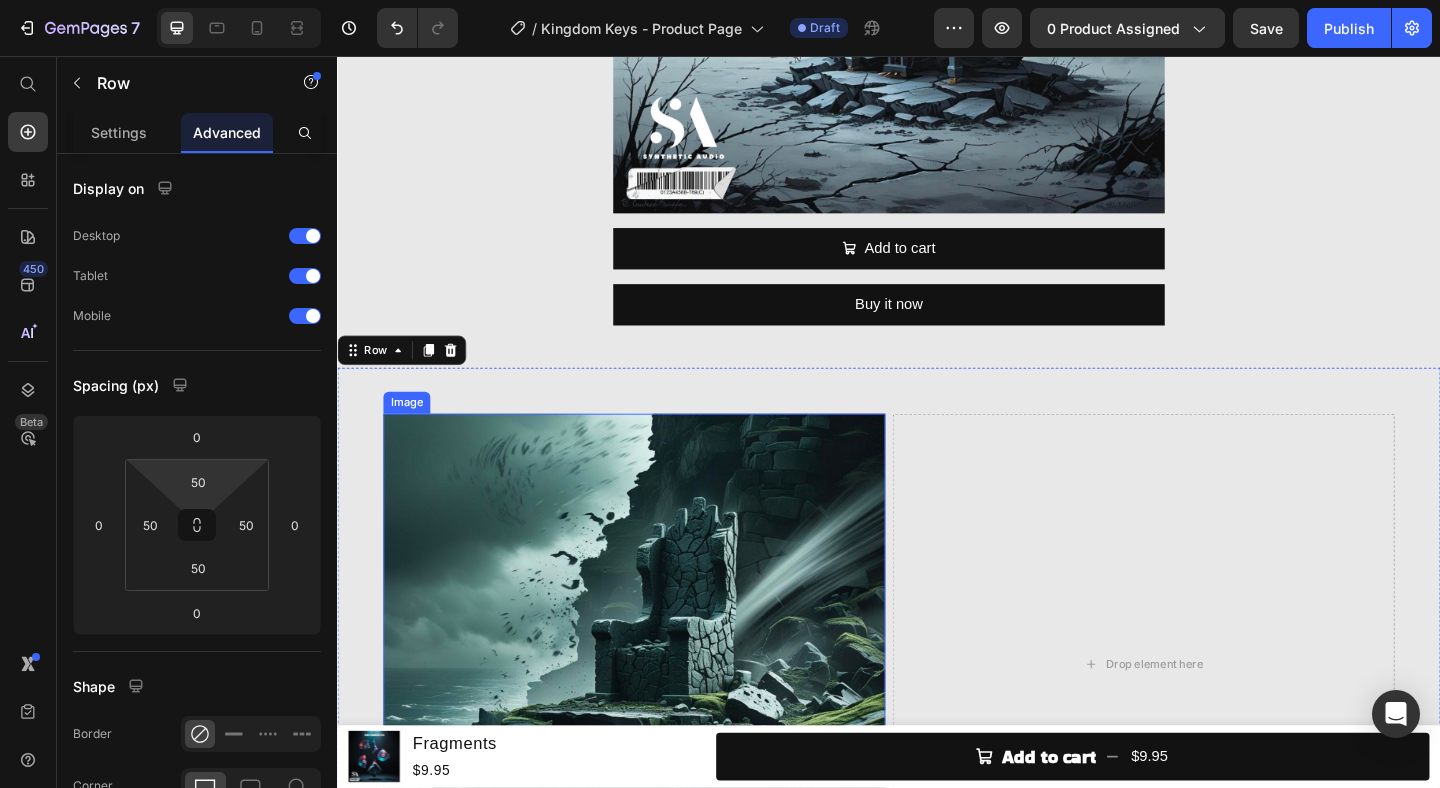 scroll, scrollTop: 585, scrollLeft: 0, axis: vertical 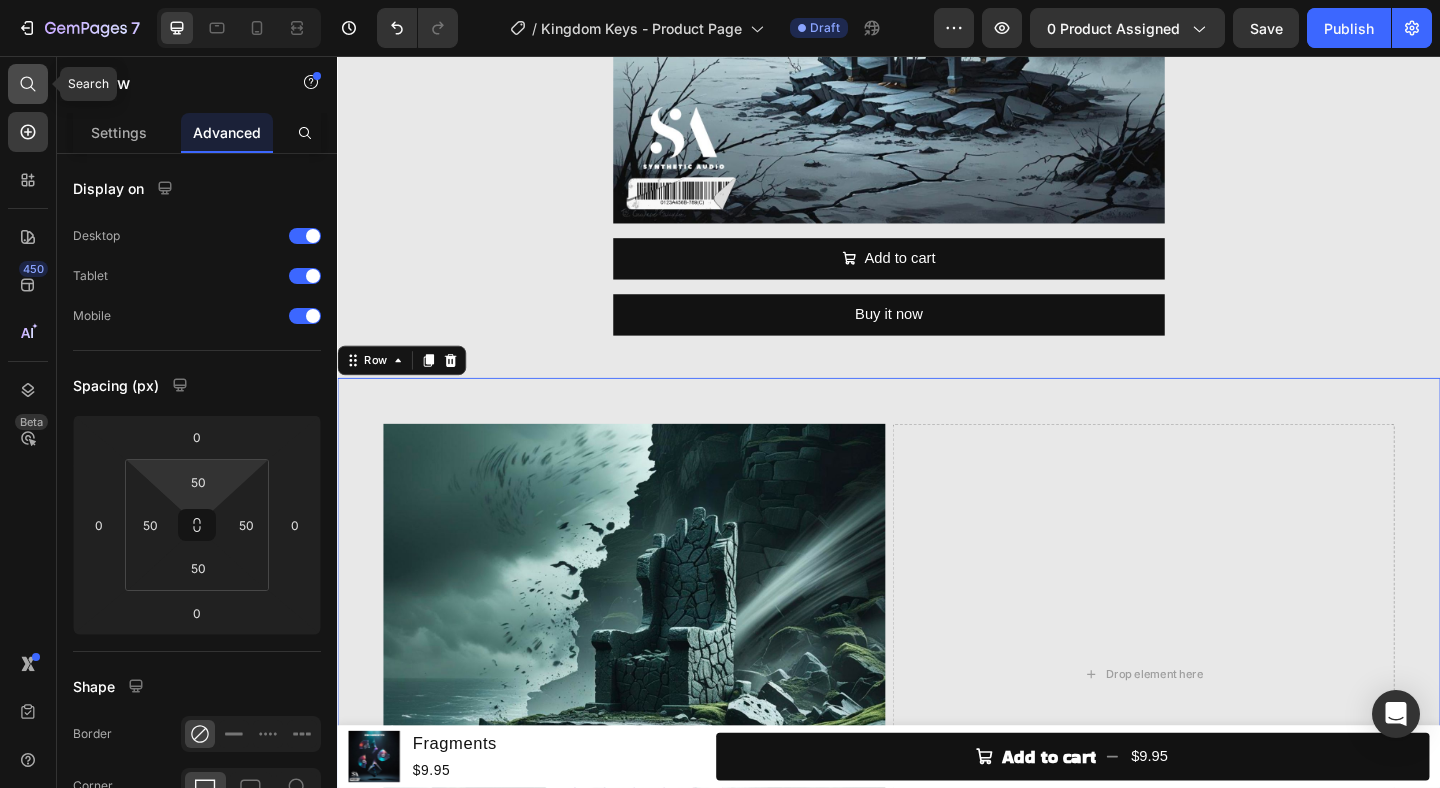 click 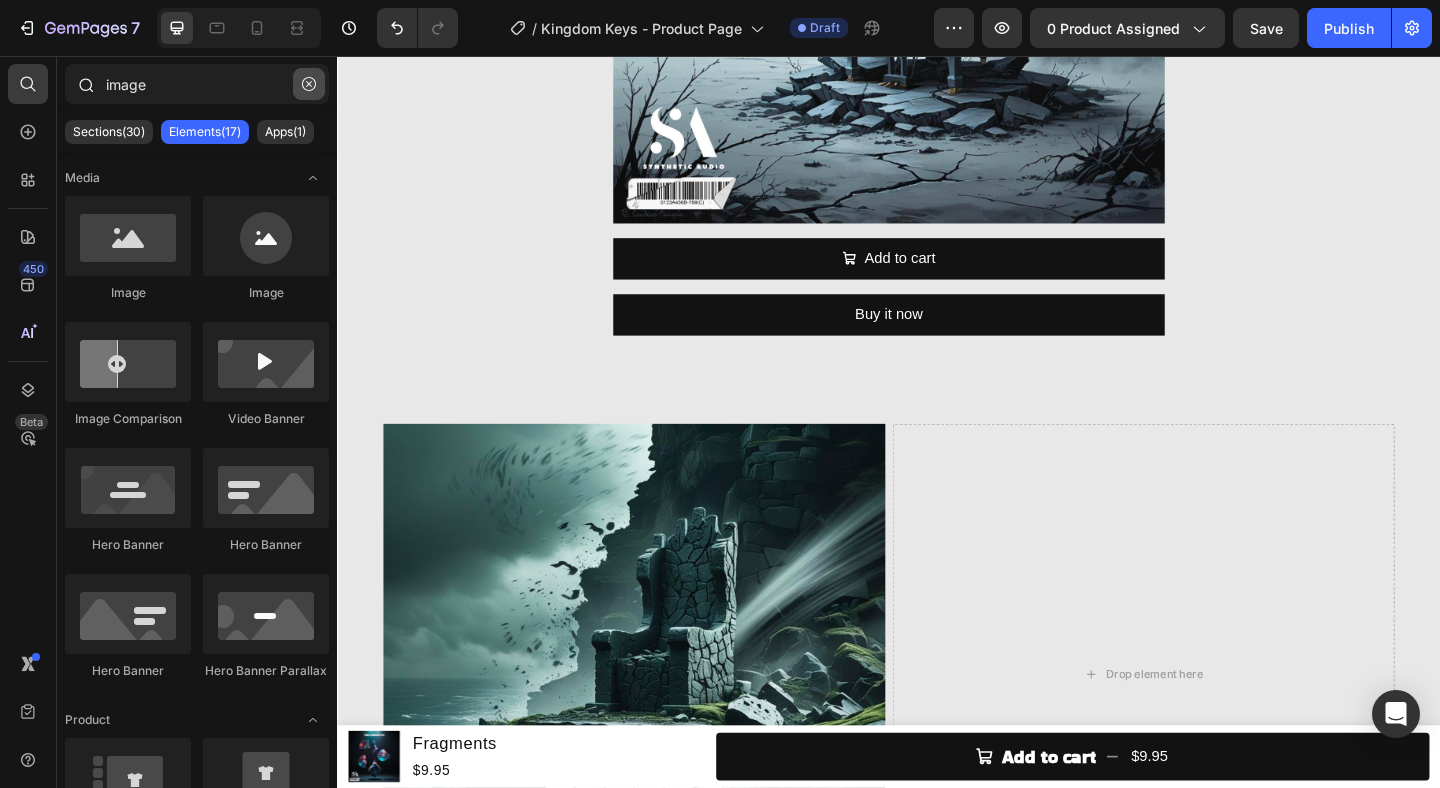 click 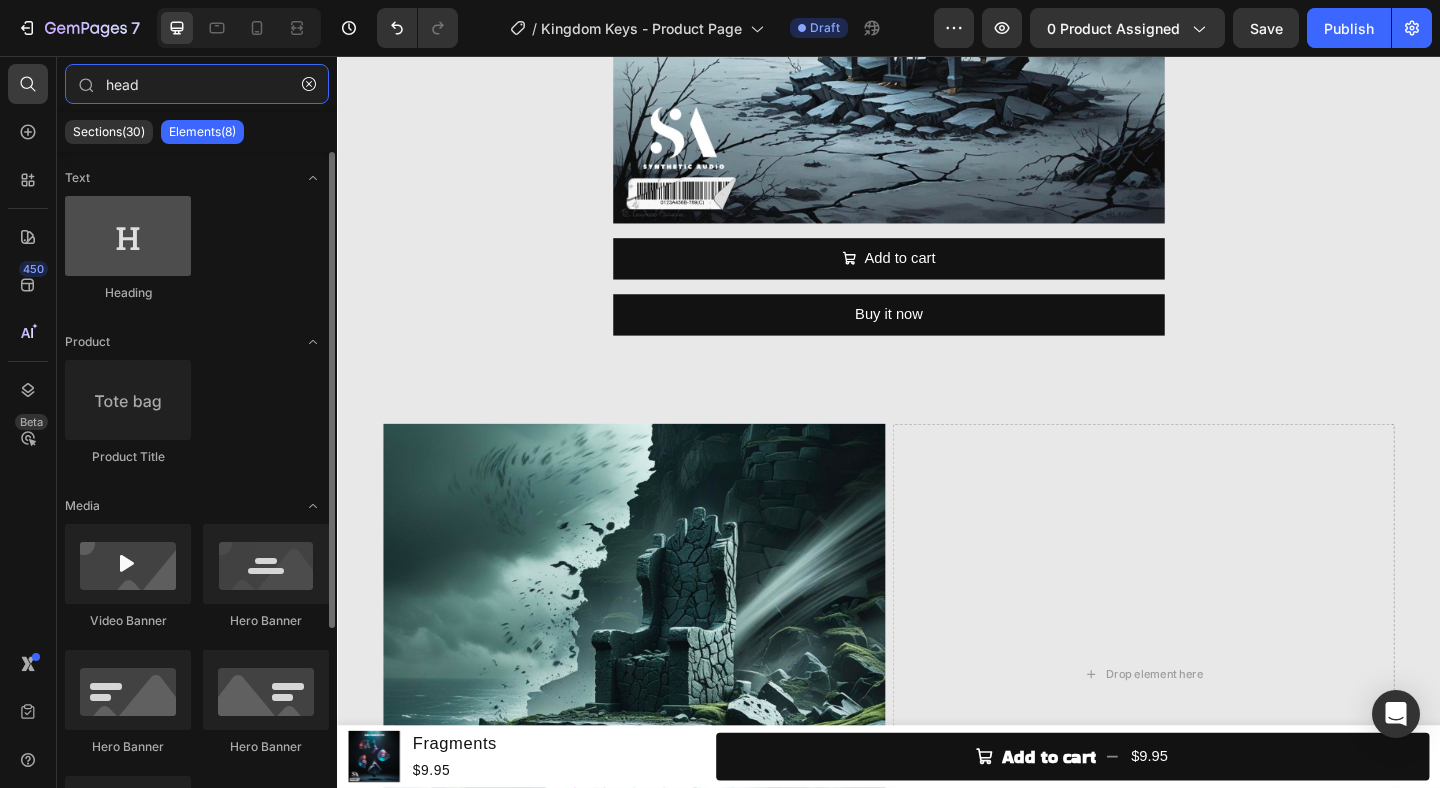 type on "head" 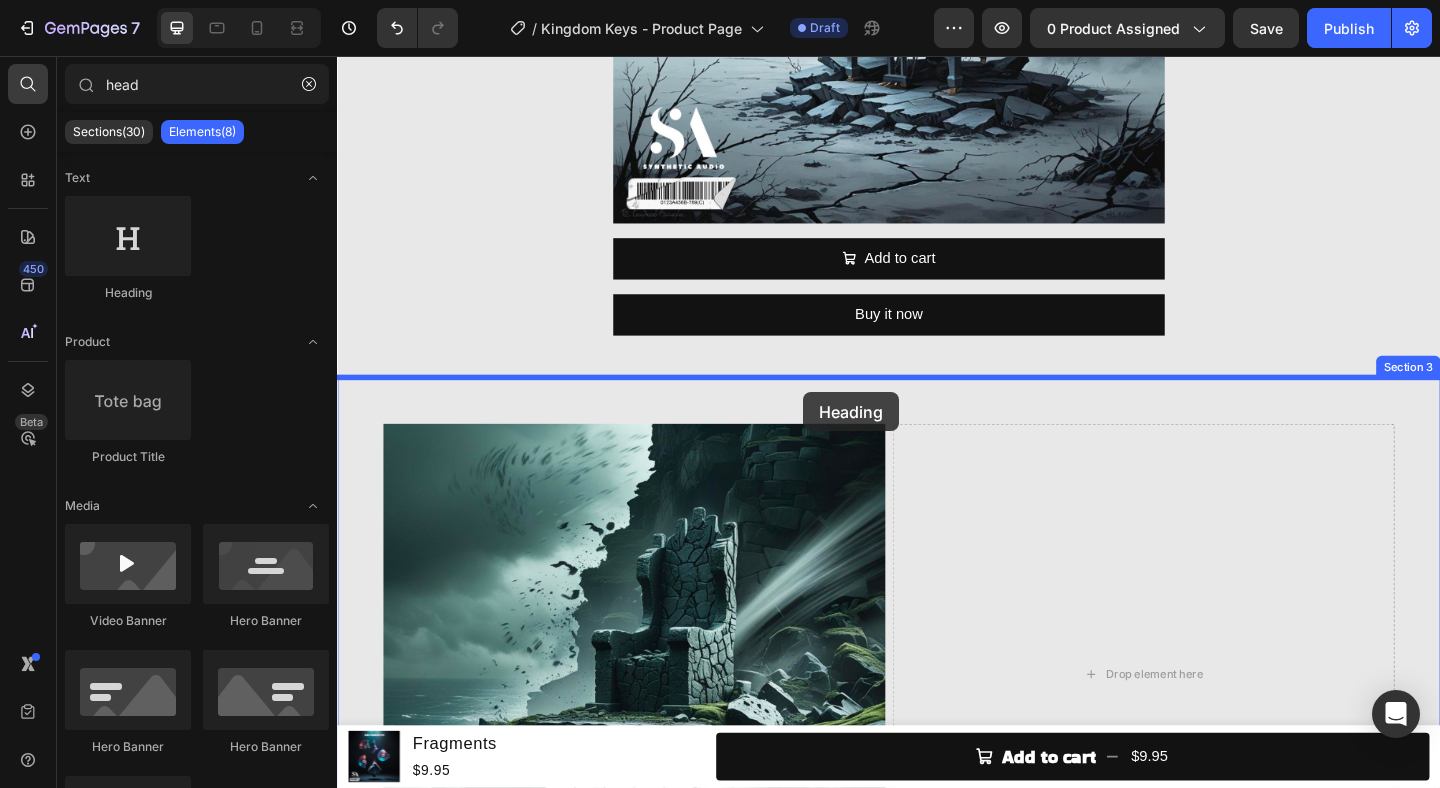 drag, startPoint x: 474, startPoint y: 301, endPoint x: 844, endPoint y: 422, distance: 389.28268 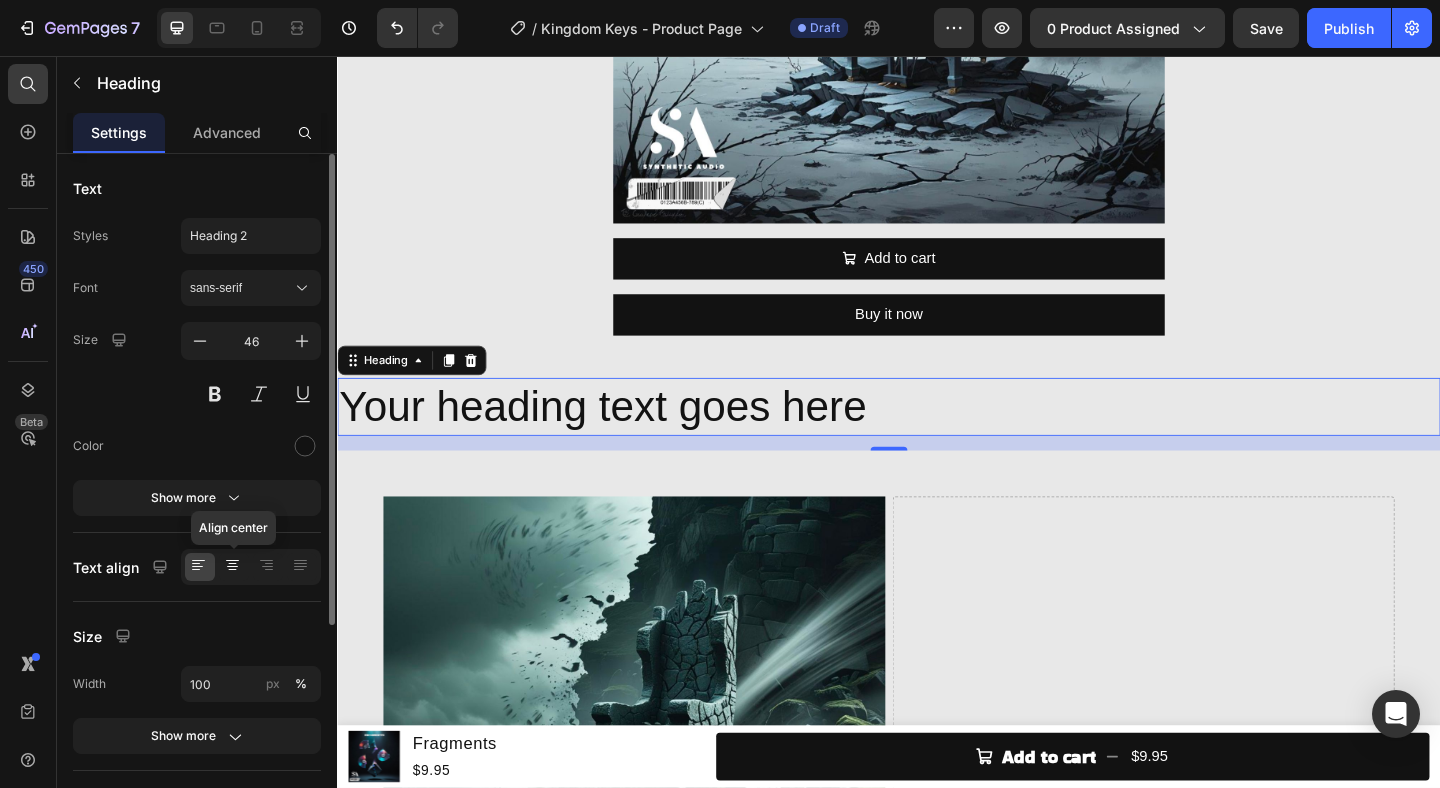 click 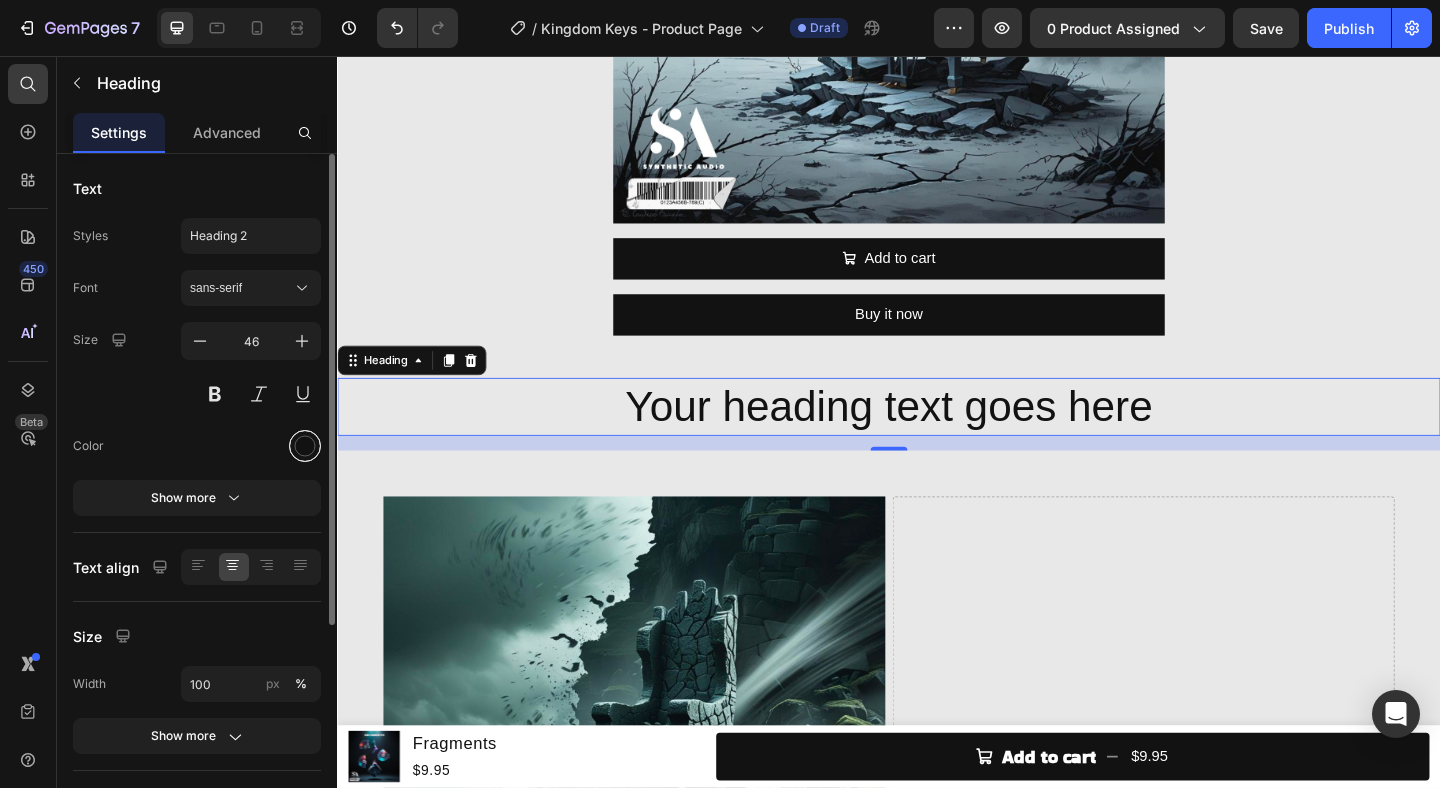 click at bounding box center [305, 446] 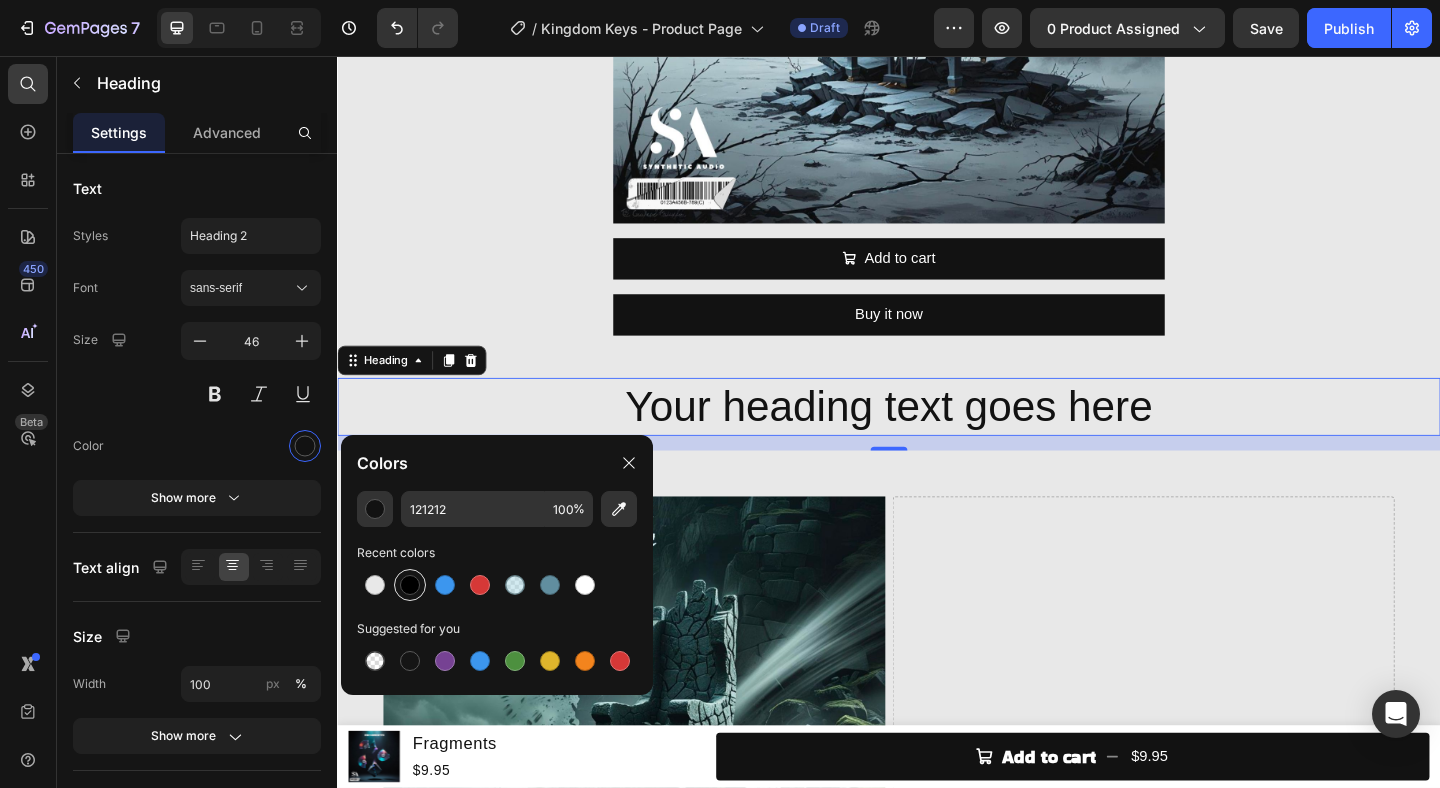click at bounding box center (410, 585) 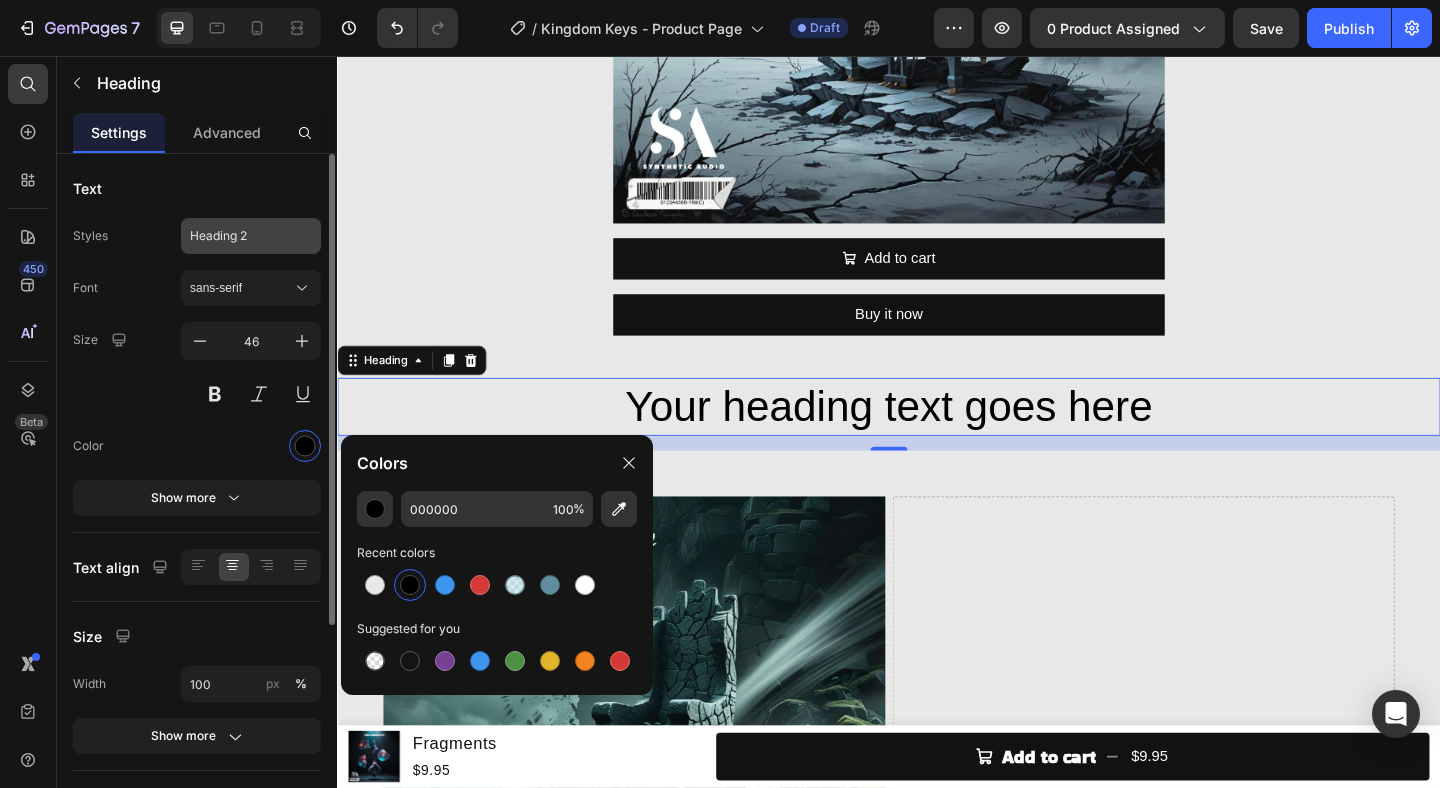 click on "Heading 2" at bounding box center [239, 236] 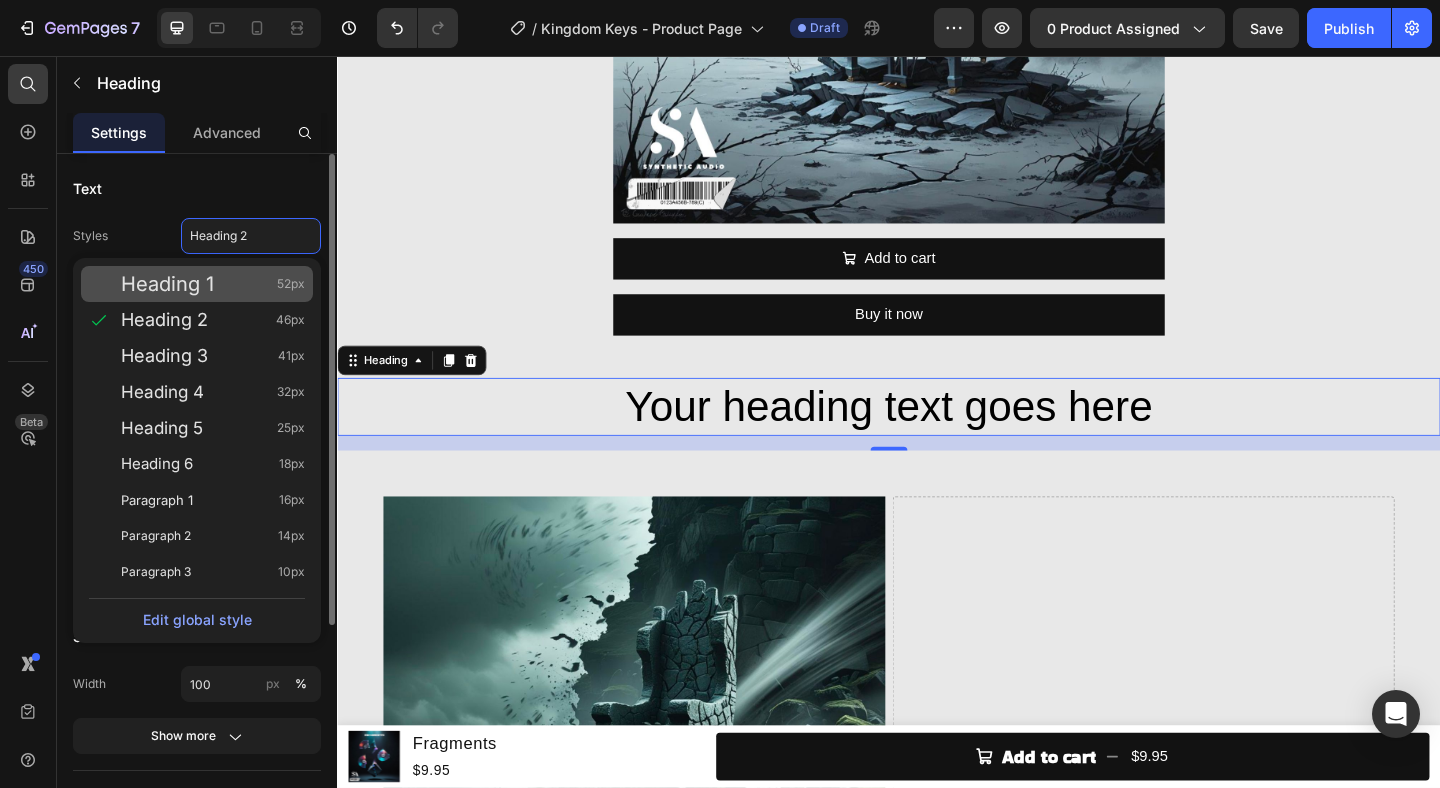 click on "Heading 1 52px" at bounding box center [213, 284] 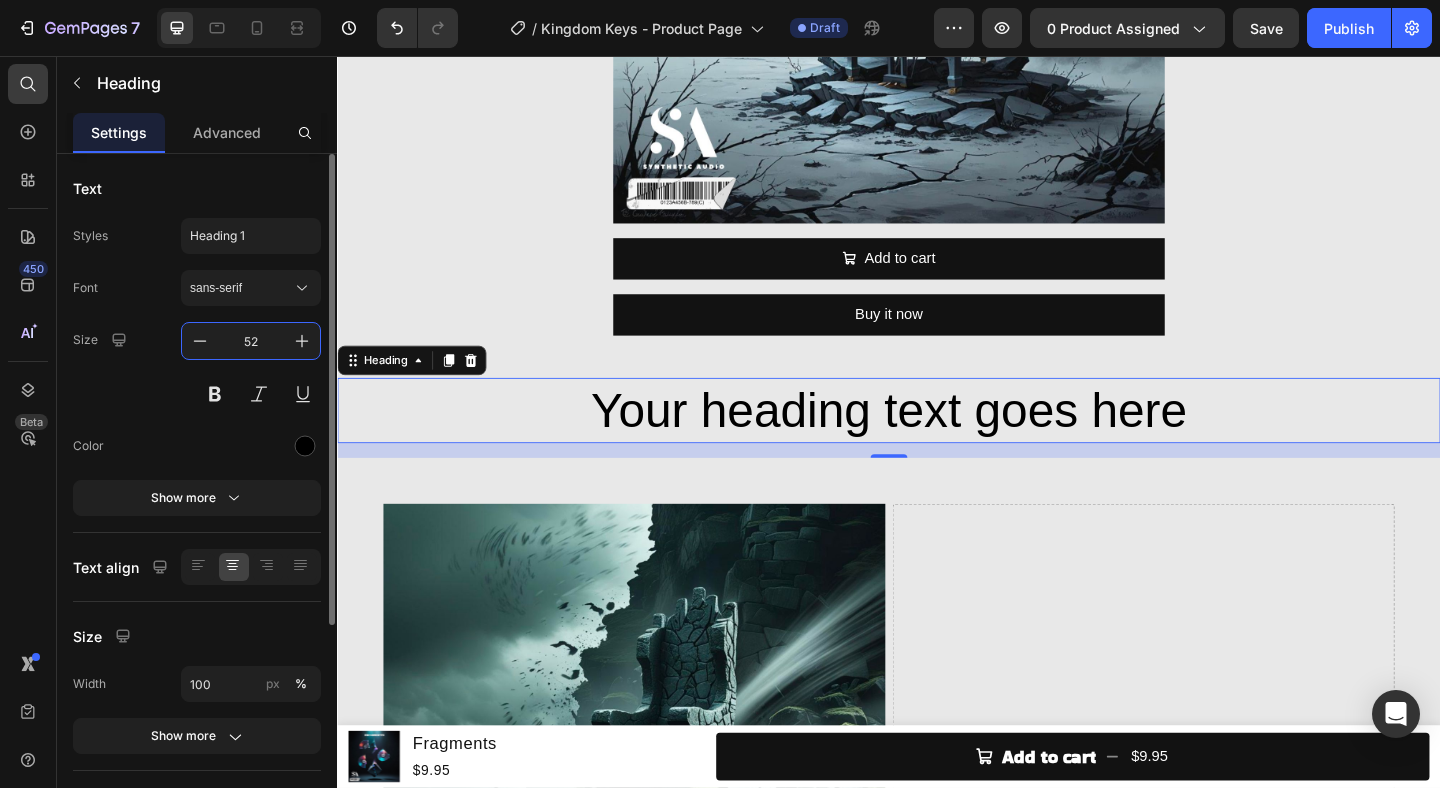 click on "52" at bounding box center (251, 341) 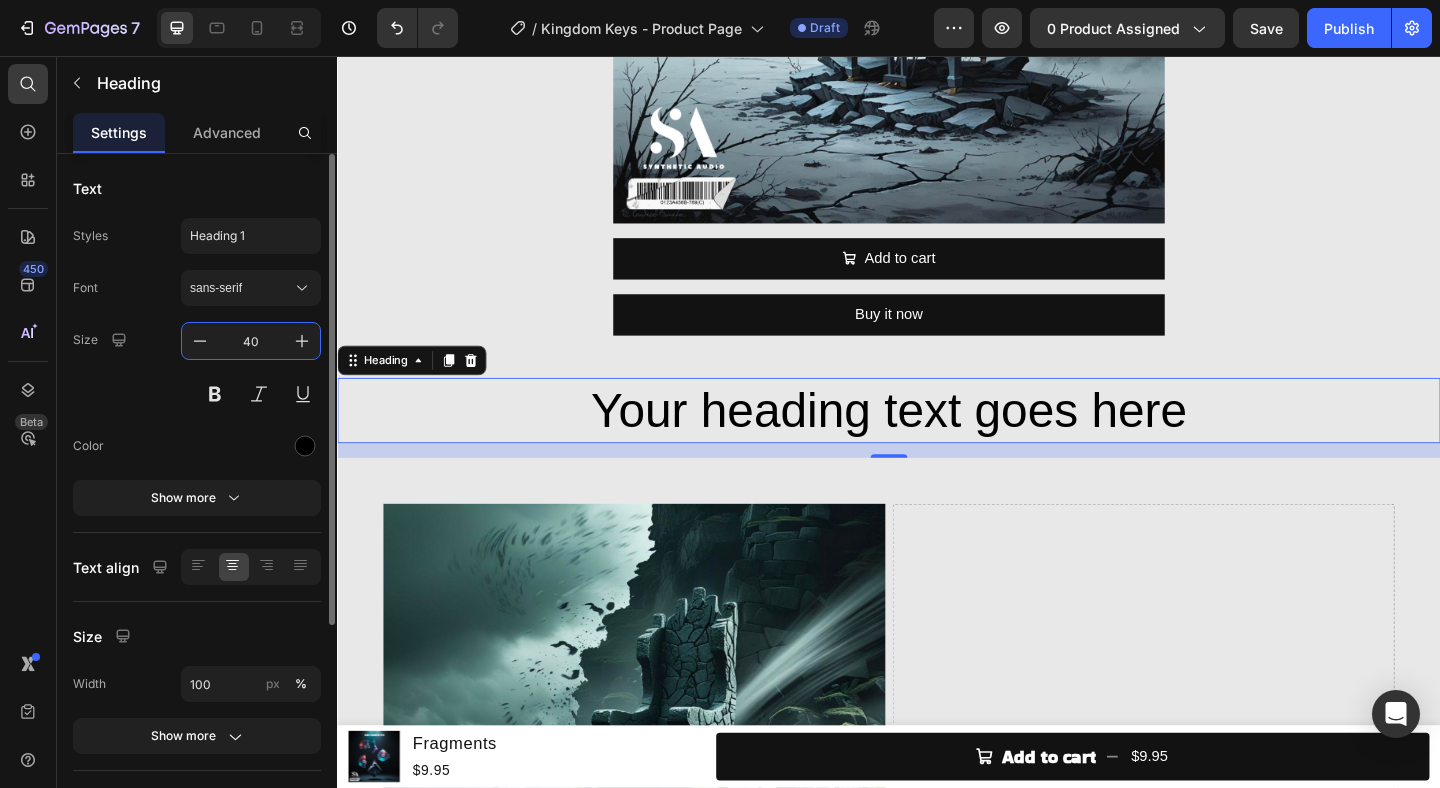 type on "40" 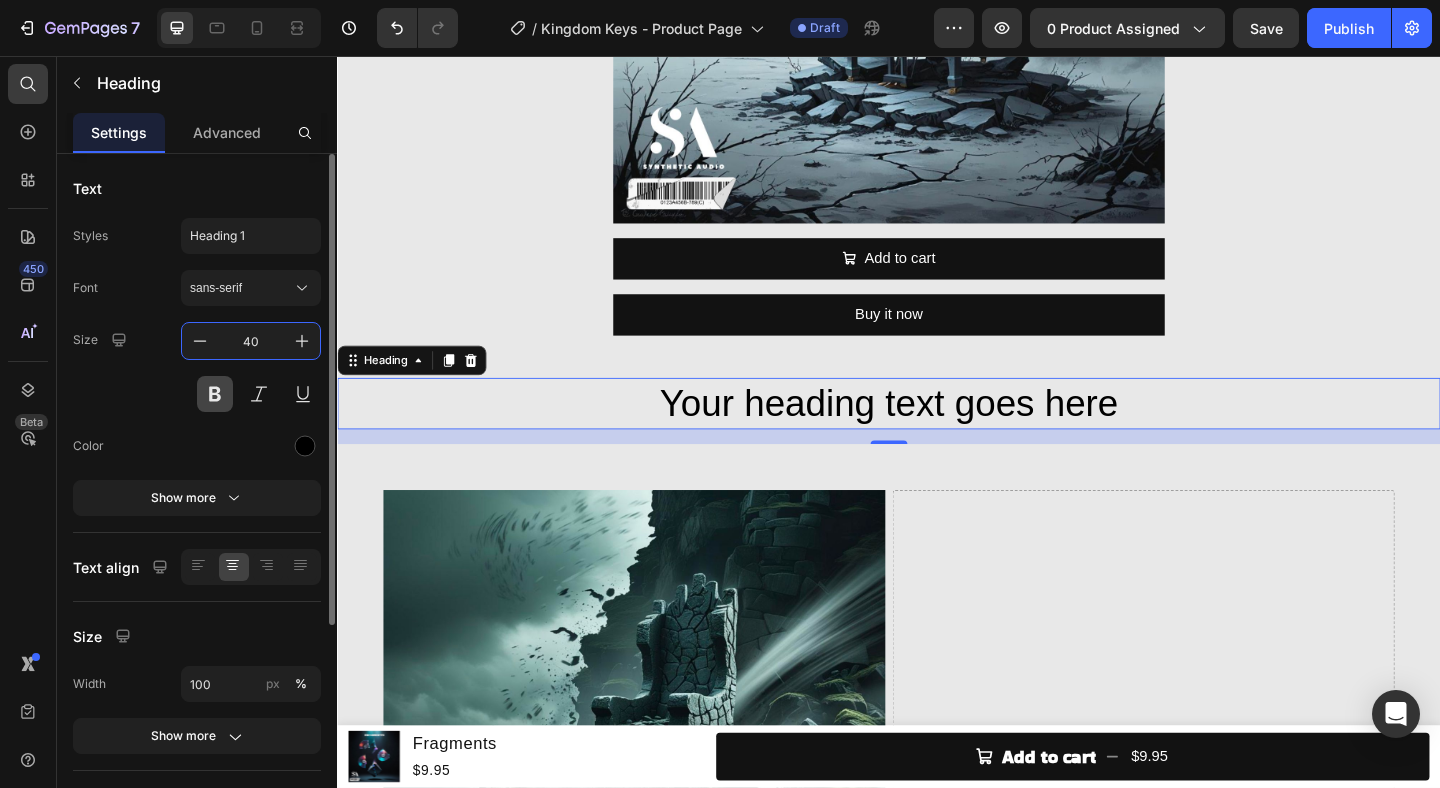 click at bounding box center [215, 394] 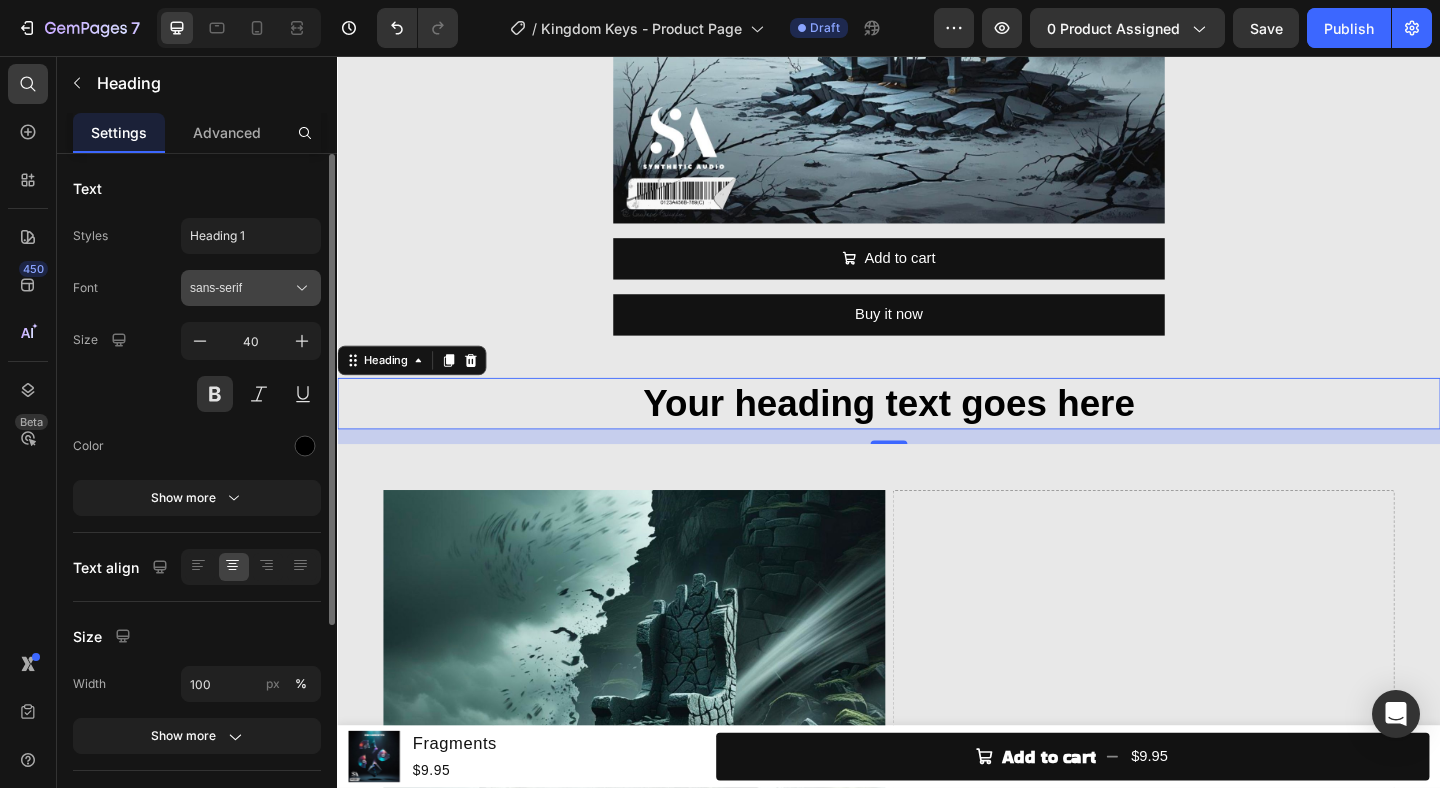 click on "sans-serif" at bounding box center (241, 288) 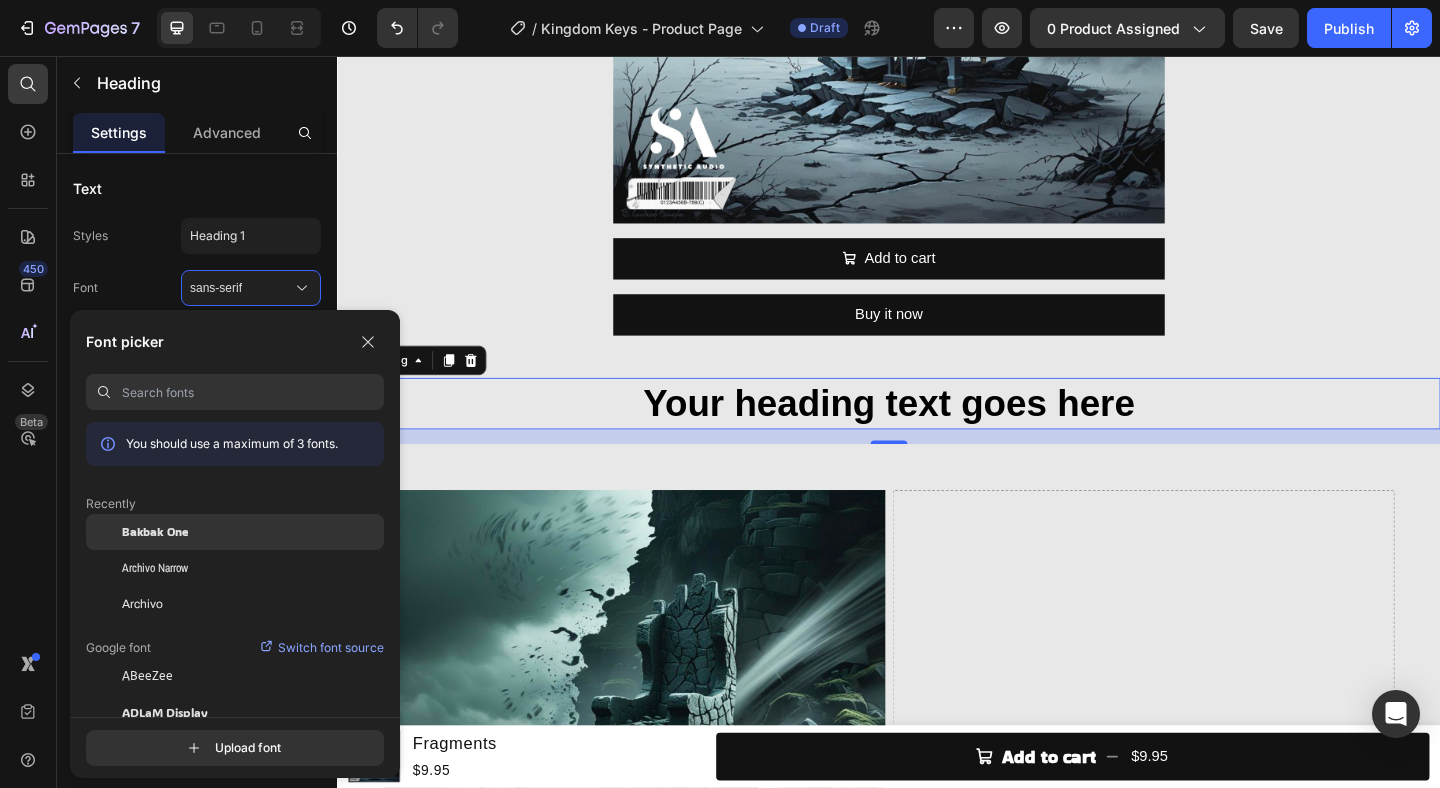 click on "Bakbak One" 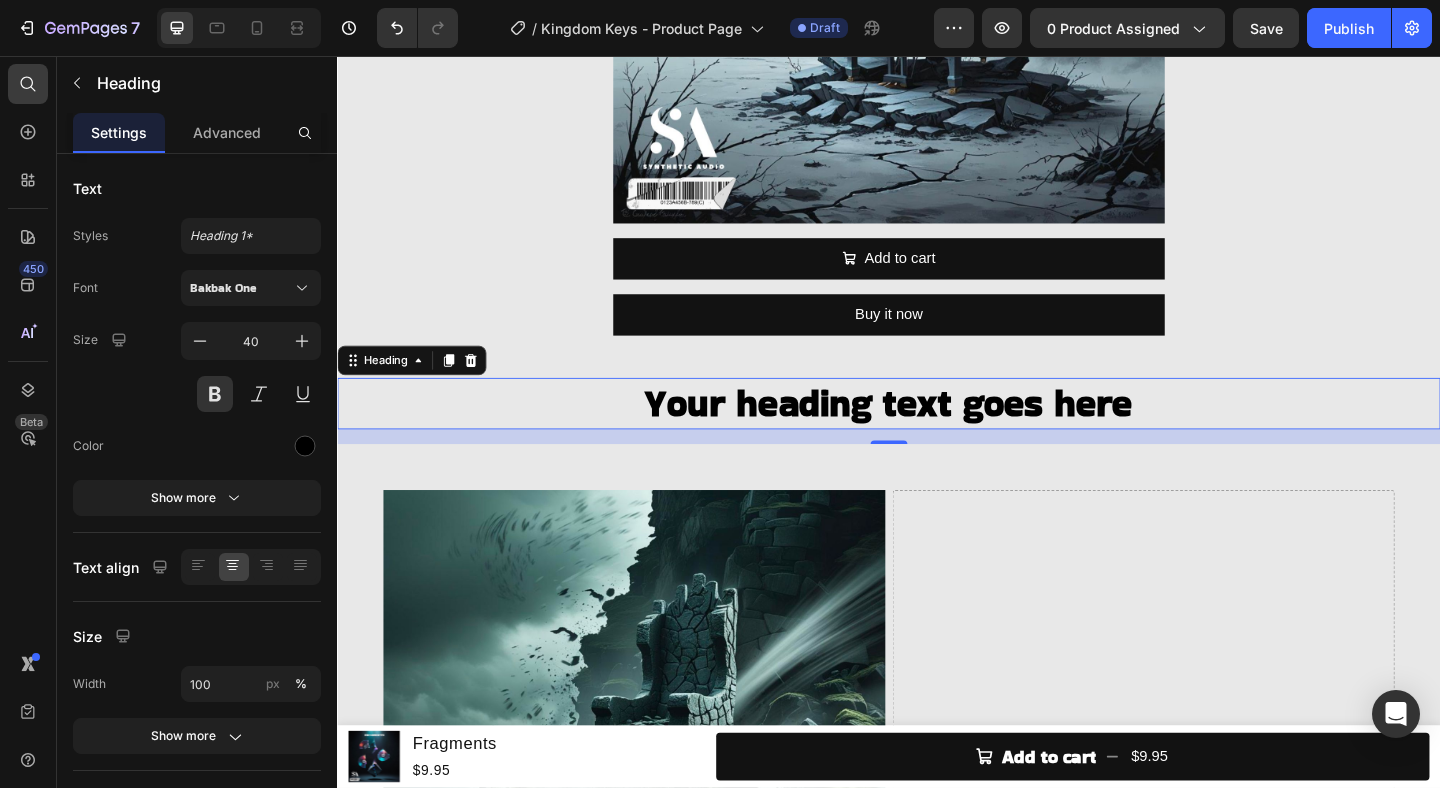 click on "Your heading text goes here" at bounding box center (937, 434) 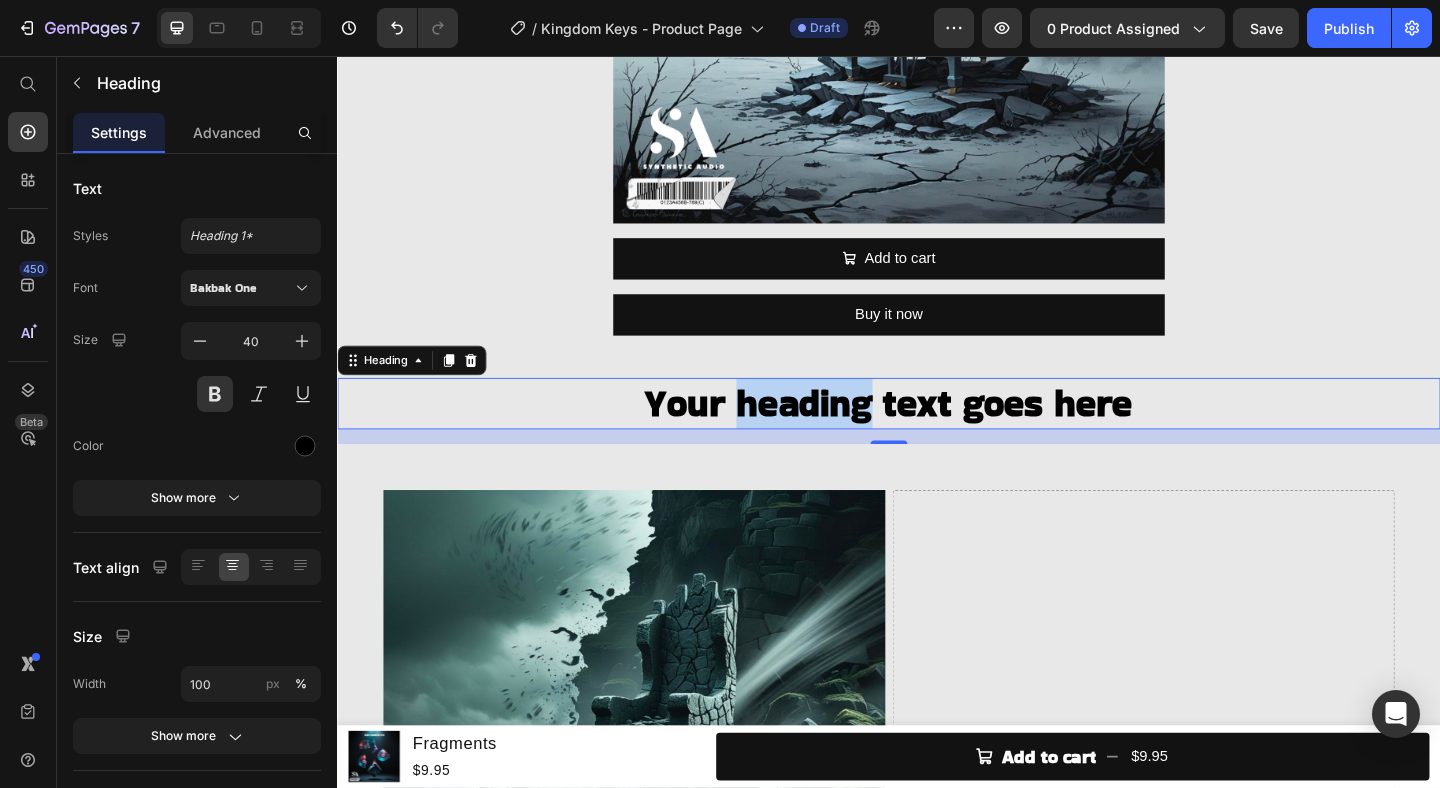 click on "Your heading text goes here" at bounding box center [937, 434] 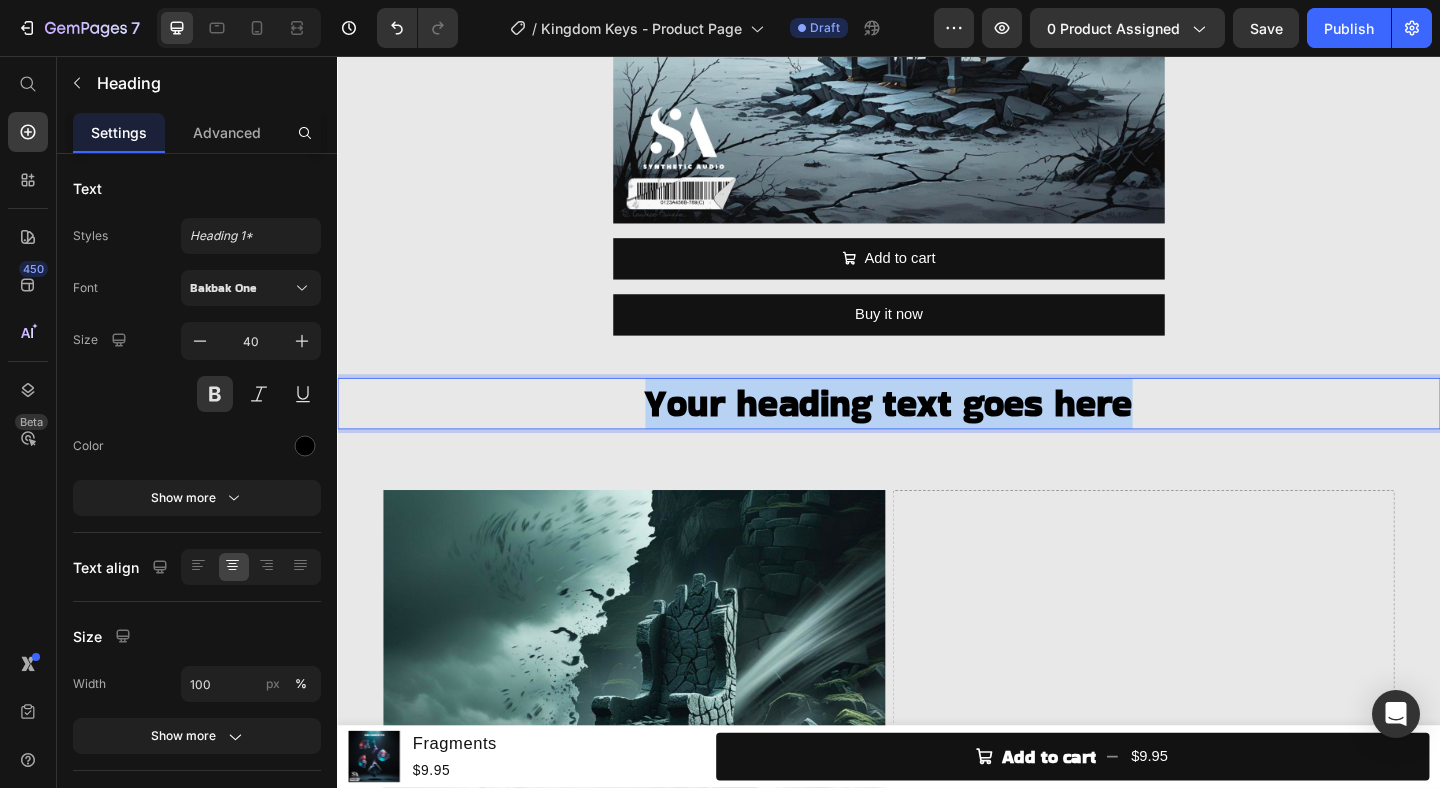 click on "Your heading text goes here" at bounding box center [937, 434] 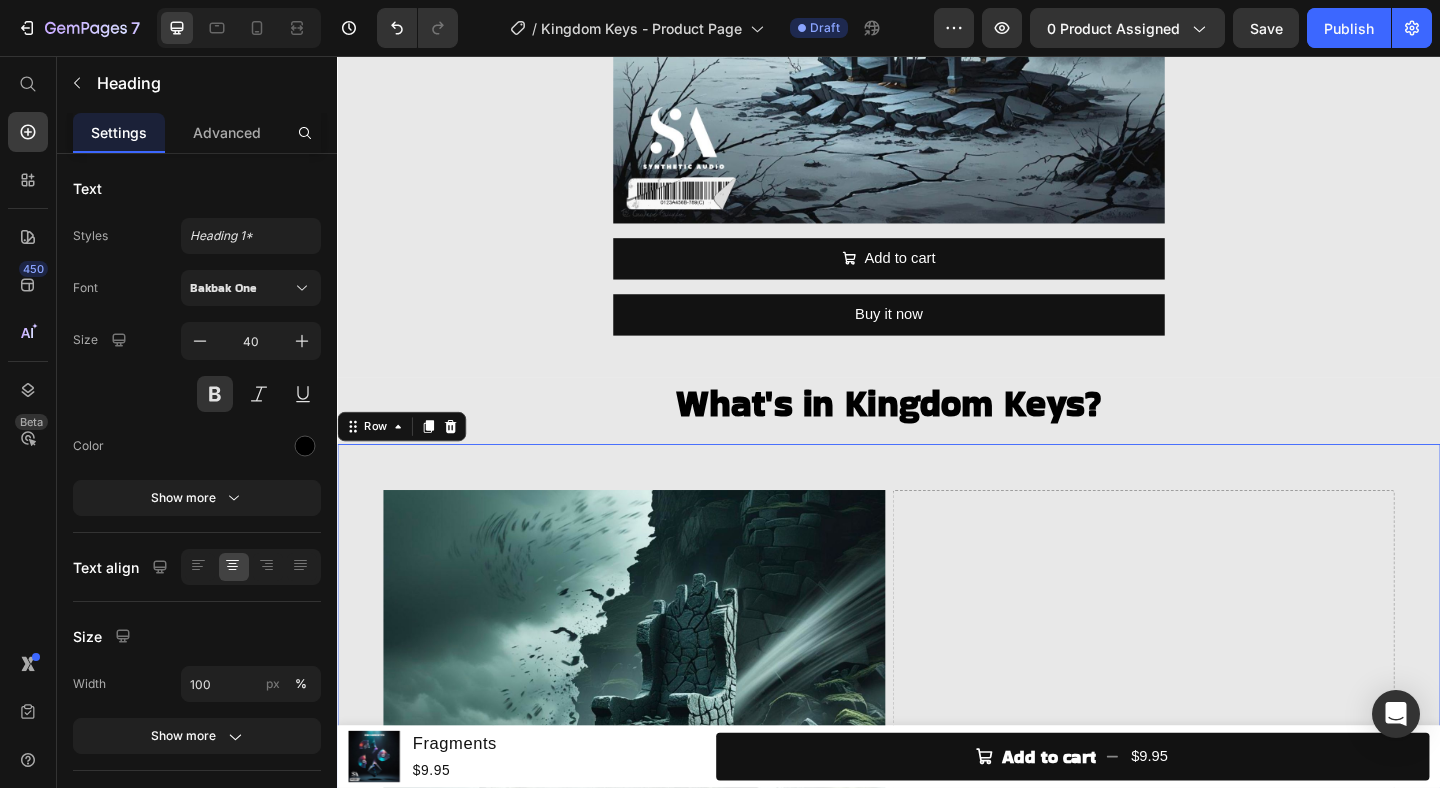 click on "Image
Drop element here Row   0" at bounding box center [937, 801] 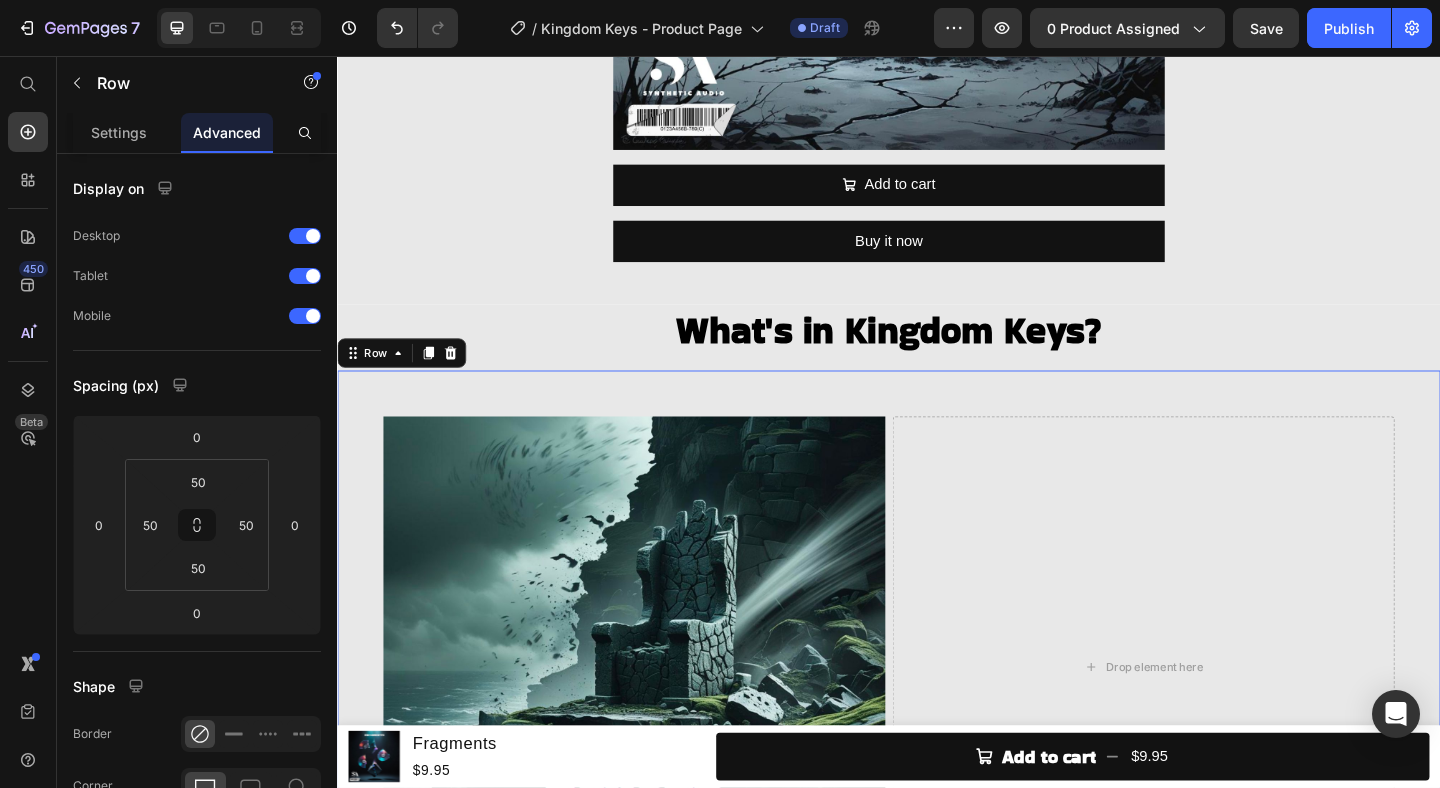 scroll, scrollTop: 672, scrollLeft: 0, axis: vertical 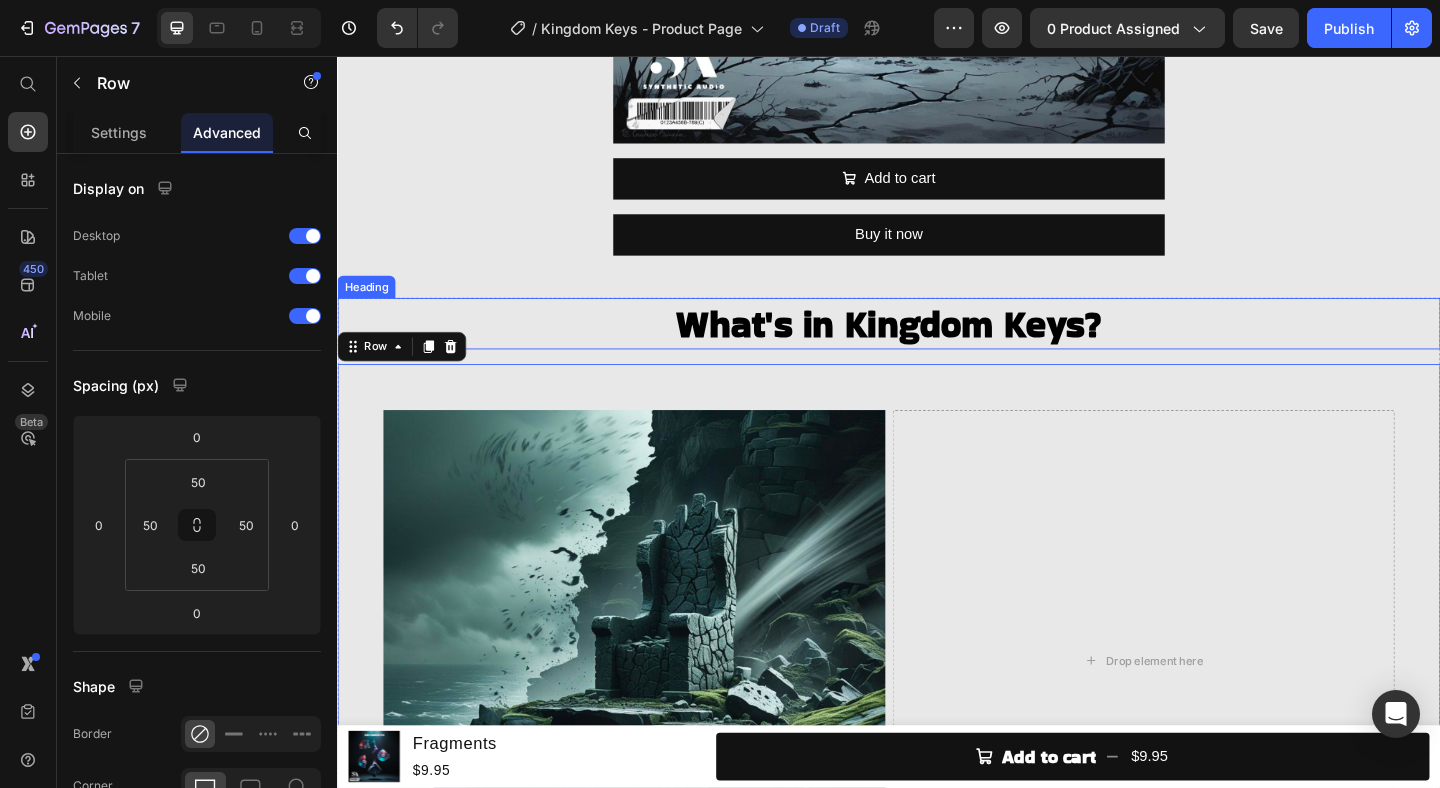 click on "What's in Kingdom Keys?" at bounding box center [937, 347] 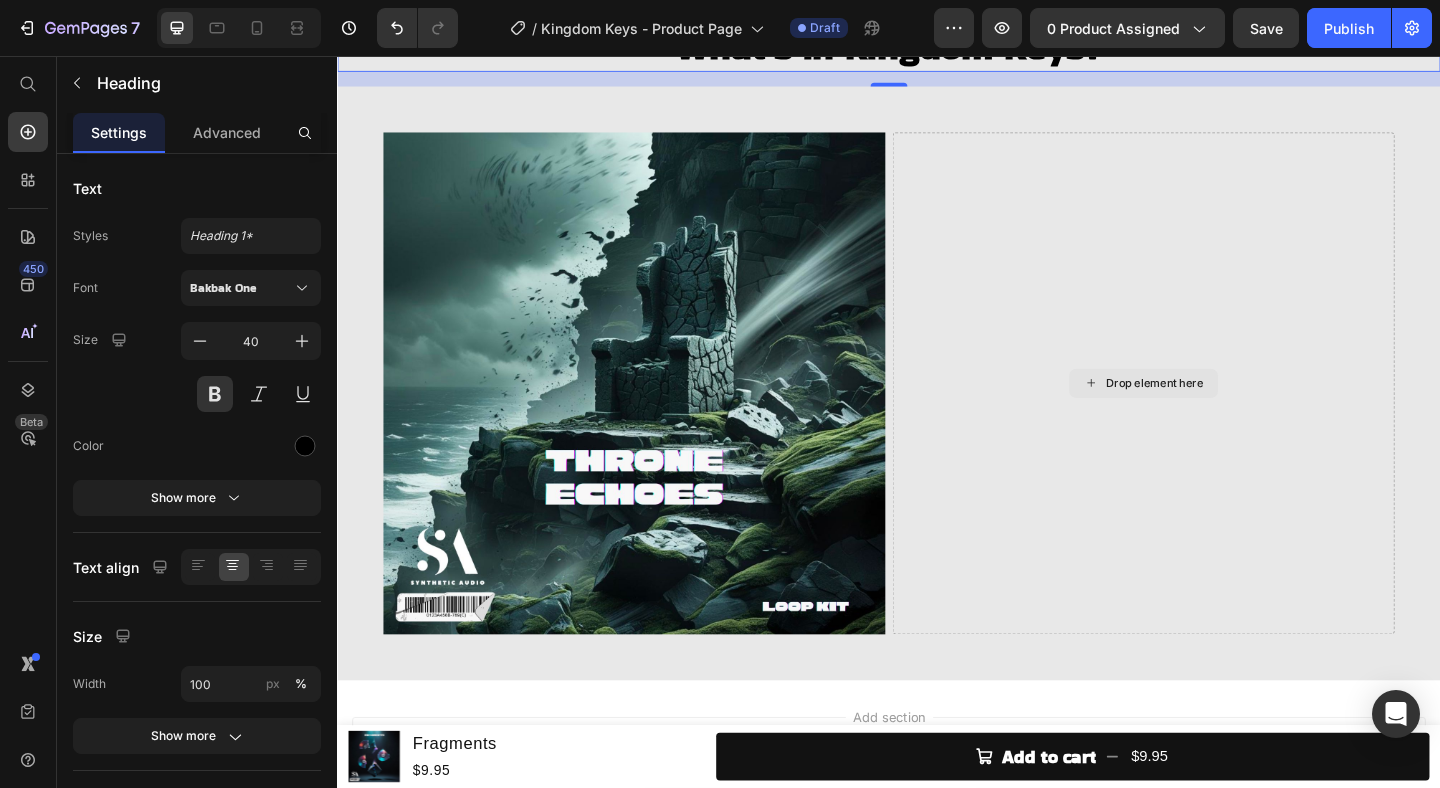 scroll, scrollTop: 964, scrollLeft: 0, axis: vertical 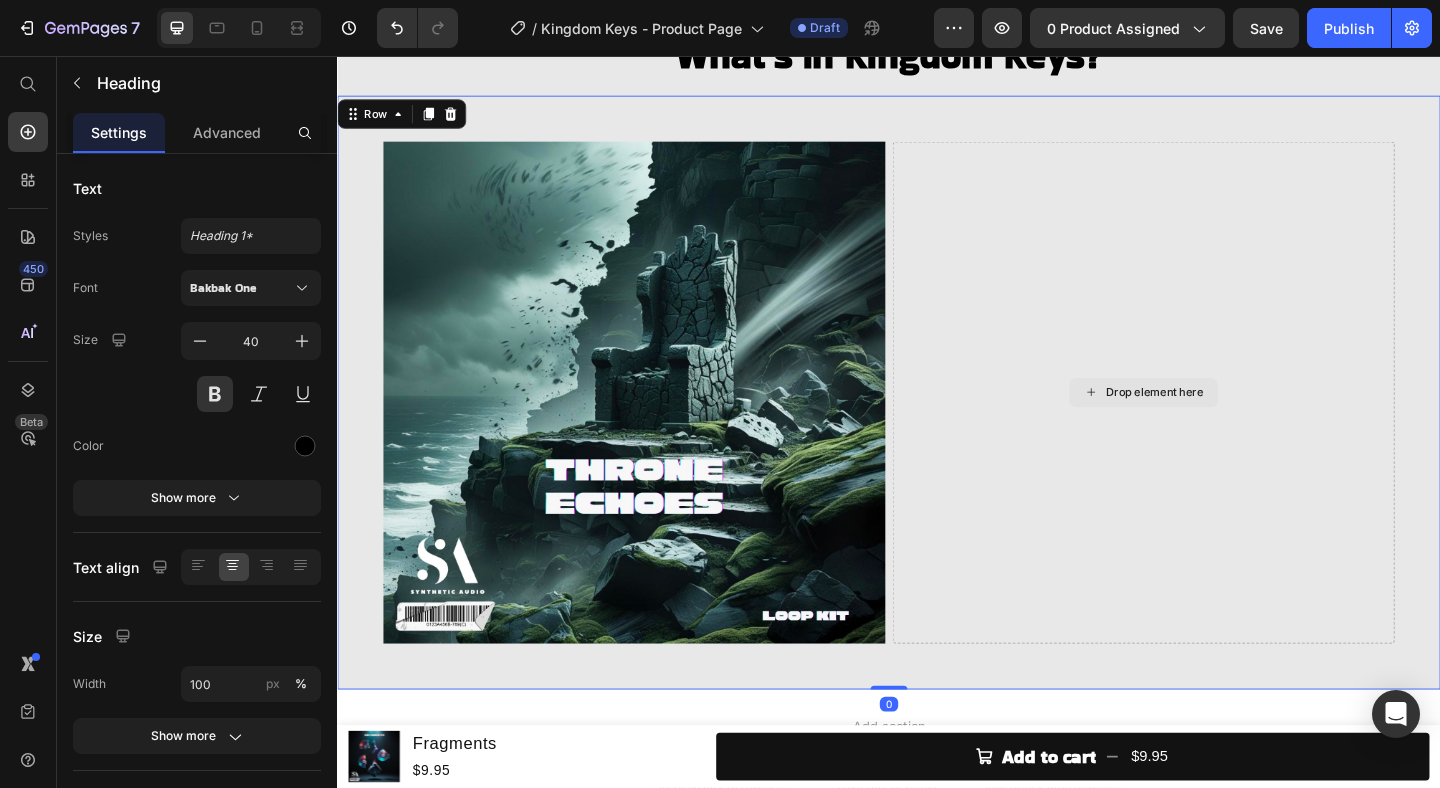 click on "Drop element here" at bounding box center (1214, 422) 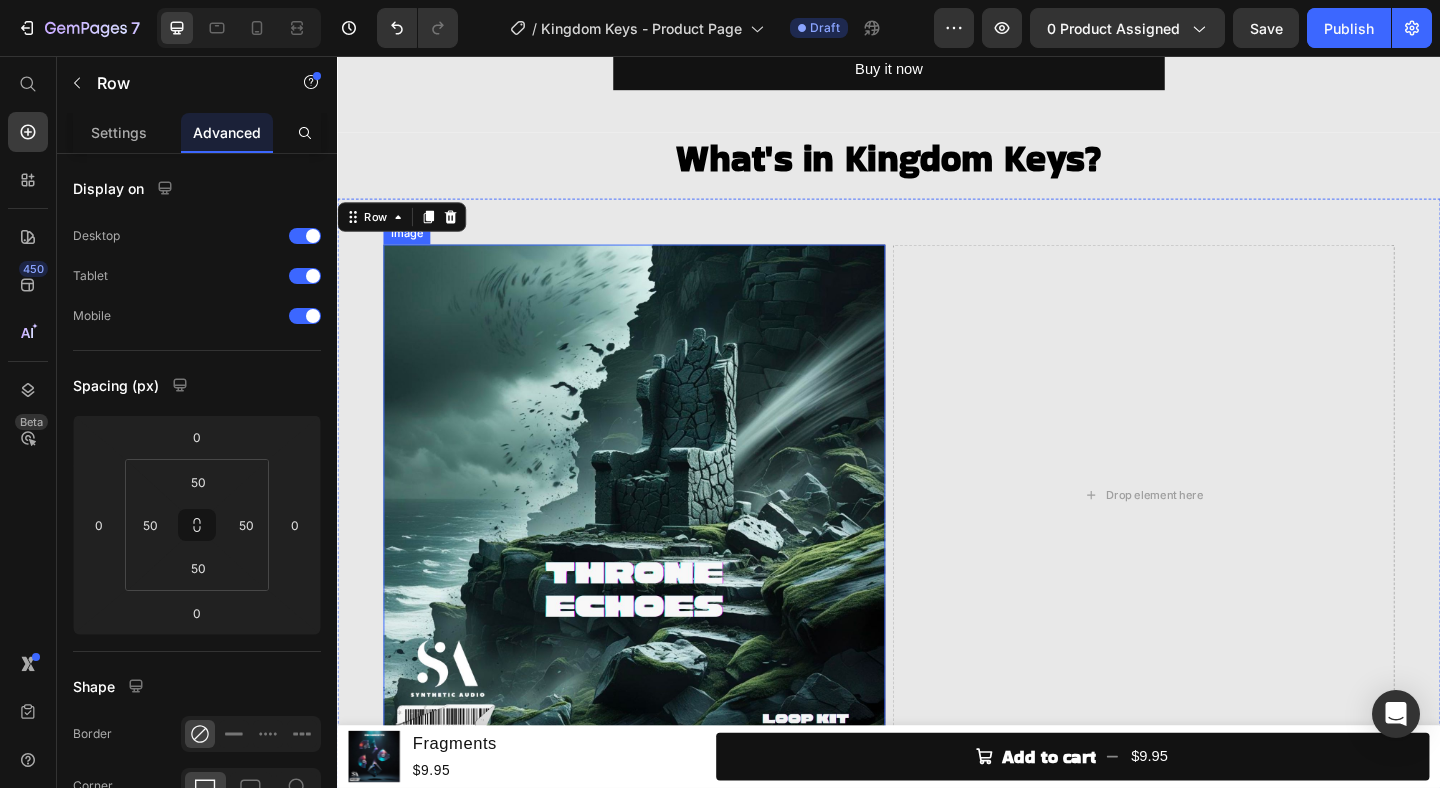 scroll, scrollTop: 788, scrollLeft: 0, axis: vertical 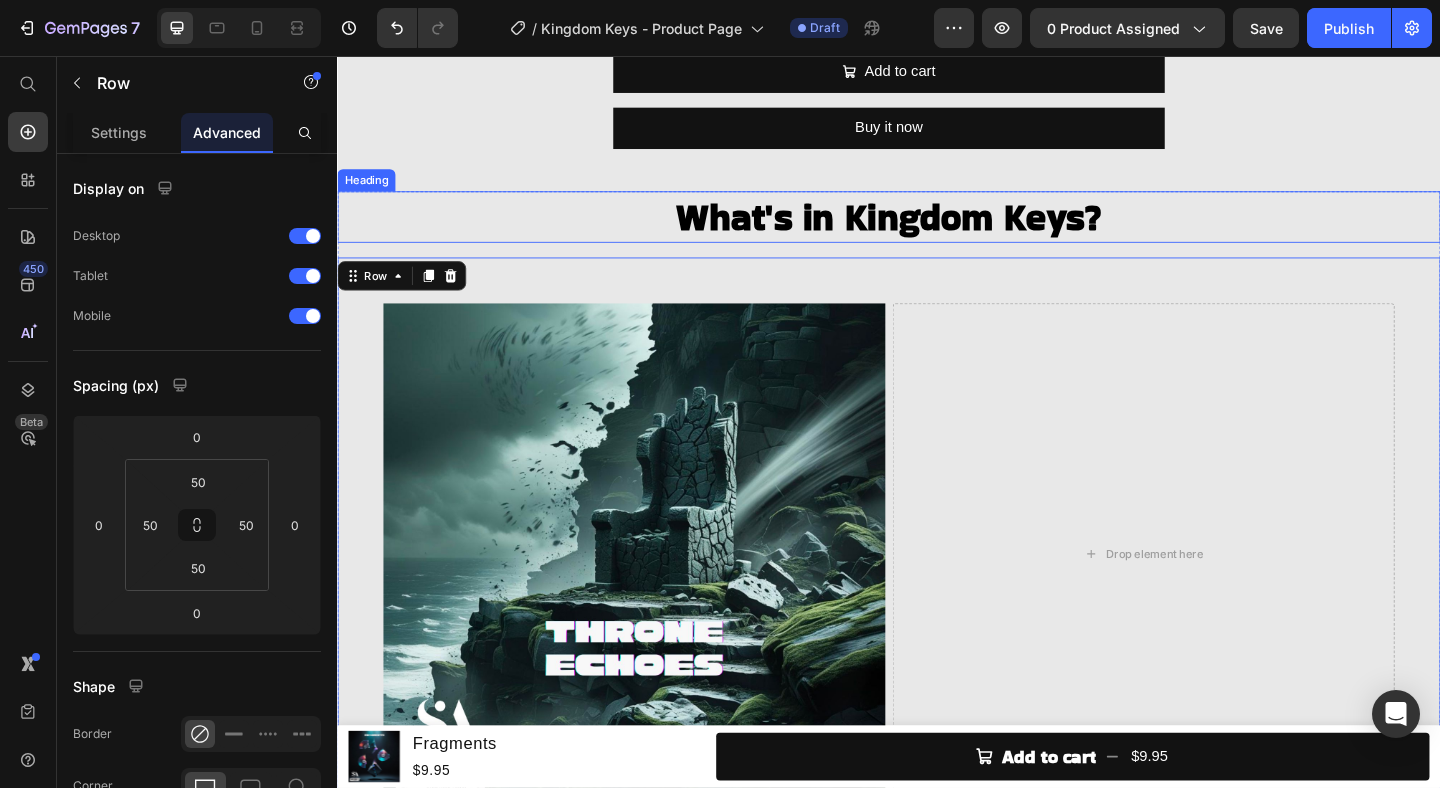 click on "What's in Kingdom Keys?" at bounding box center (937, 231) 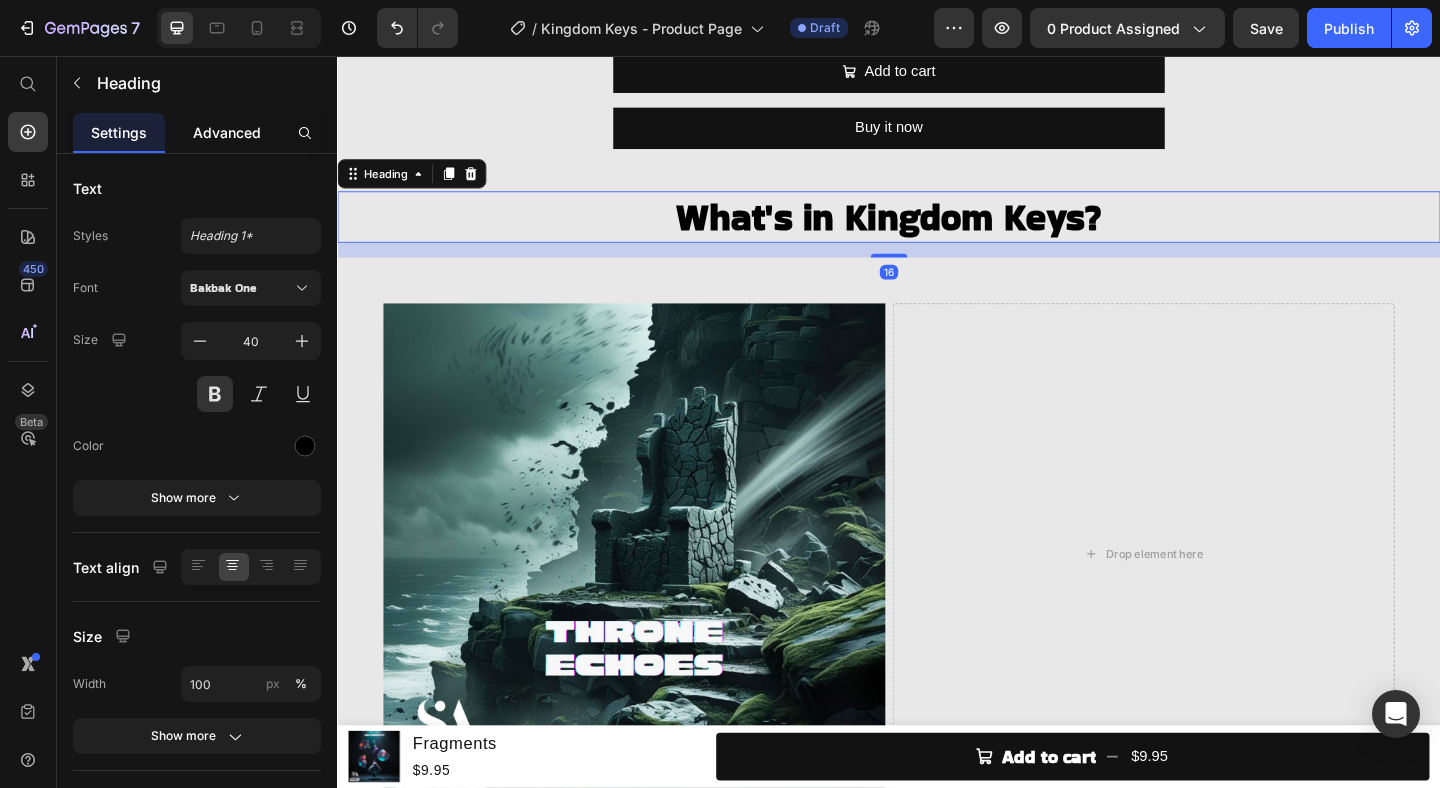 click on "Advanced" at bounding box center [227, 132] 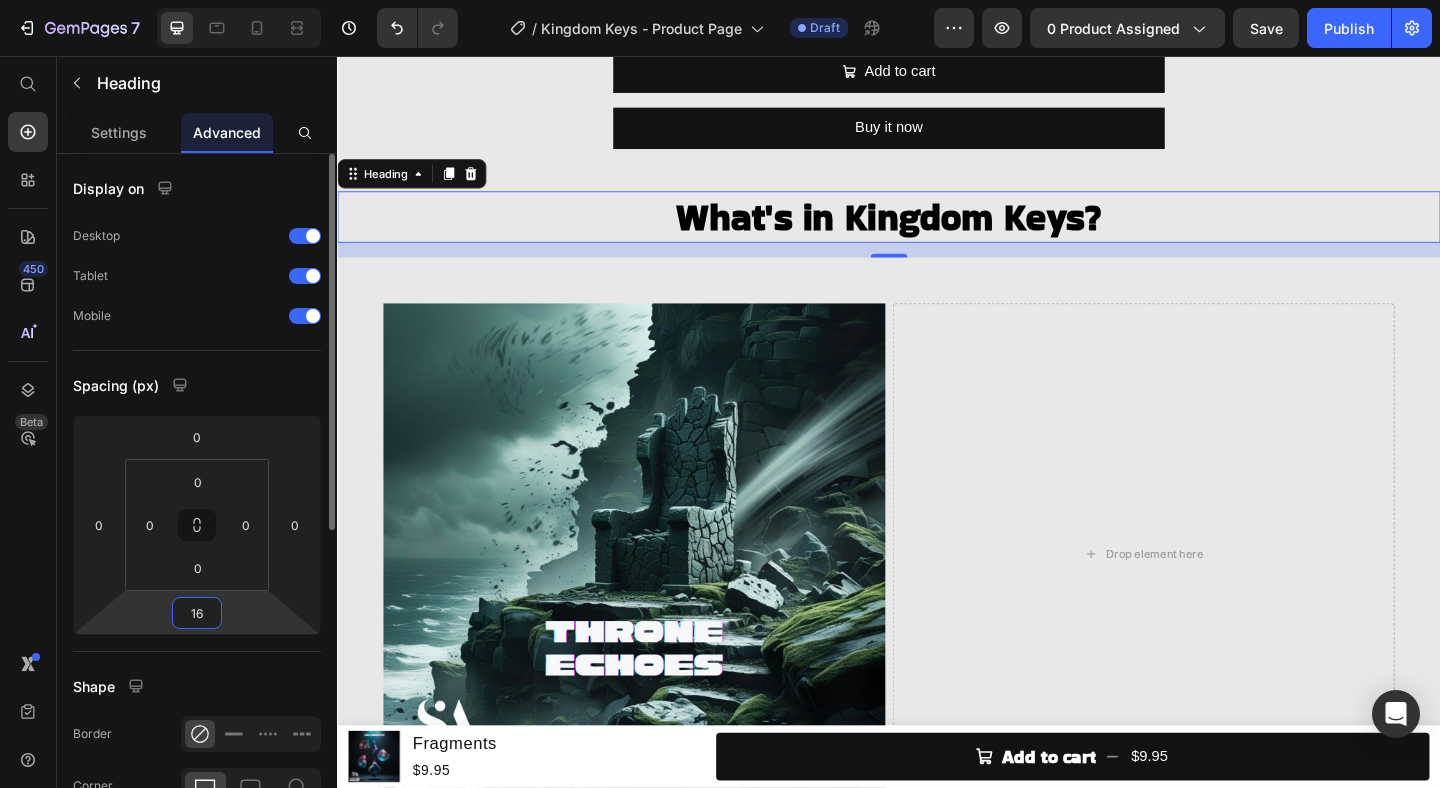 click on "16" at bounding box center (197, 613) 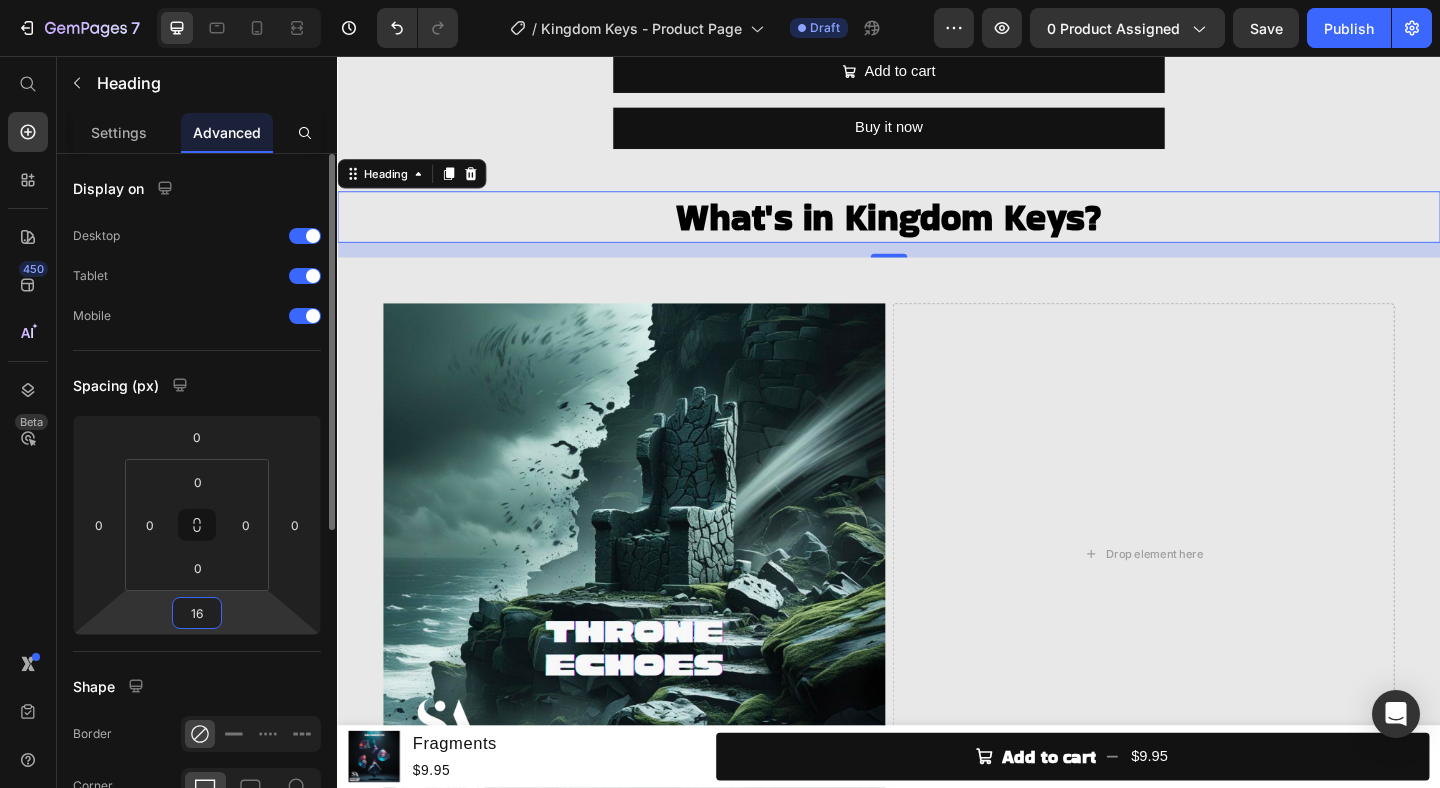 click on "16" at bounding box center (197, 613) 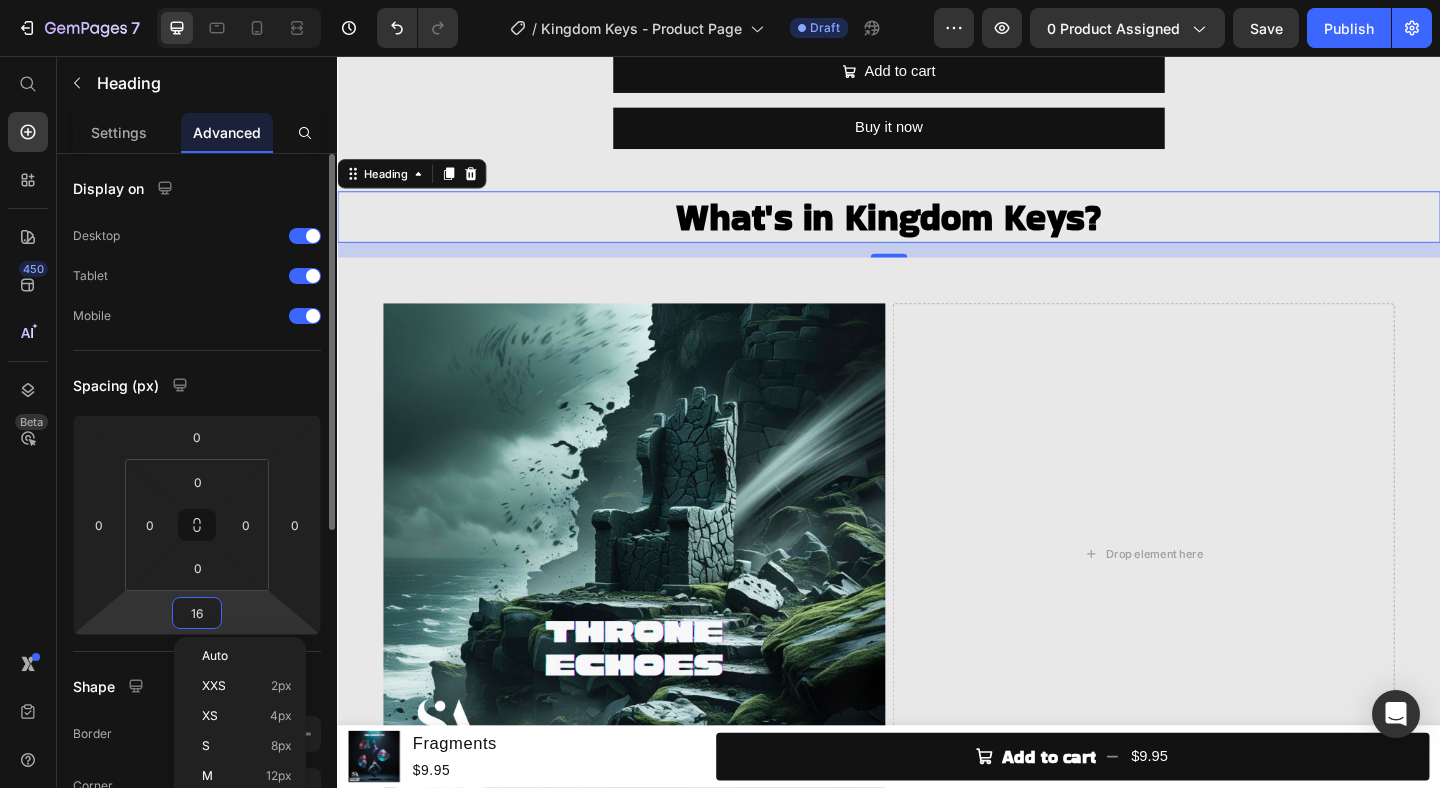 type on "0" 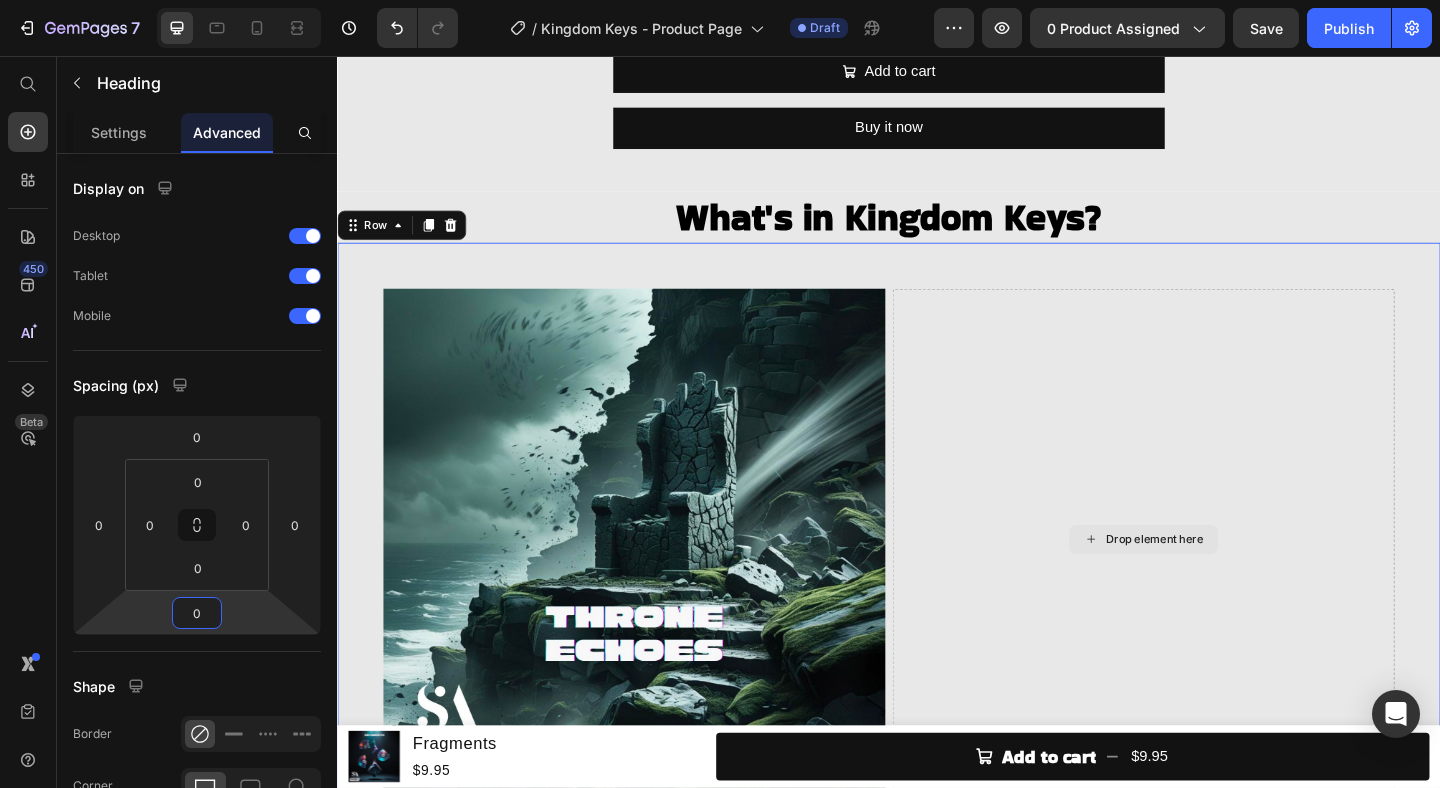 click on "Drop element here" at bounding box center (1214, 582) 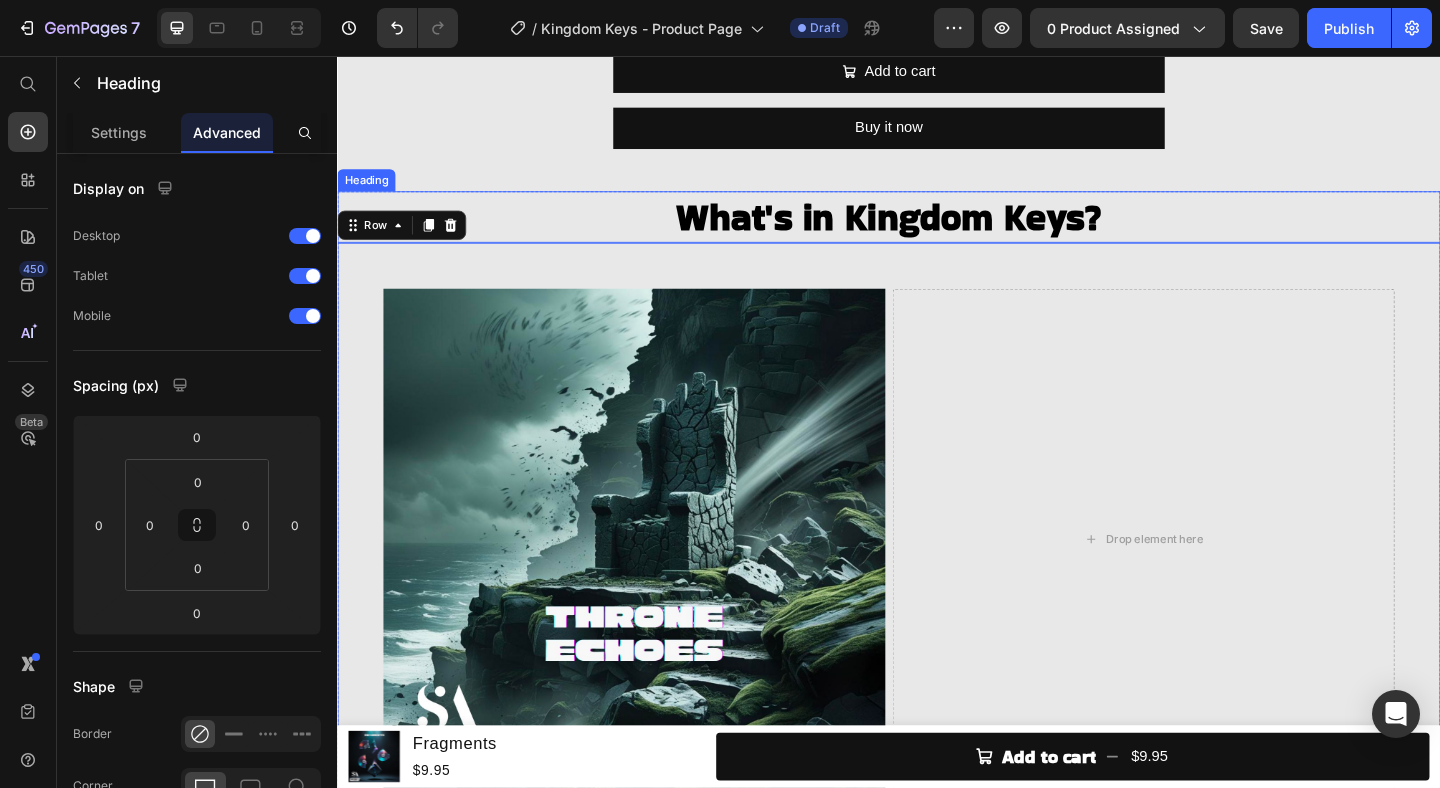 click on "What's in Kingdom Keys?" at bounding box center [937, 231] 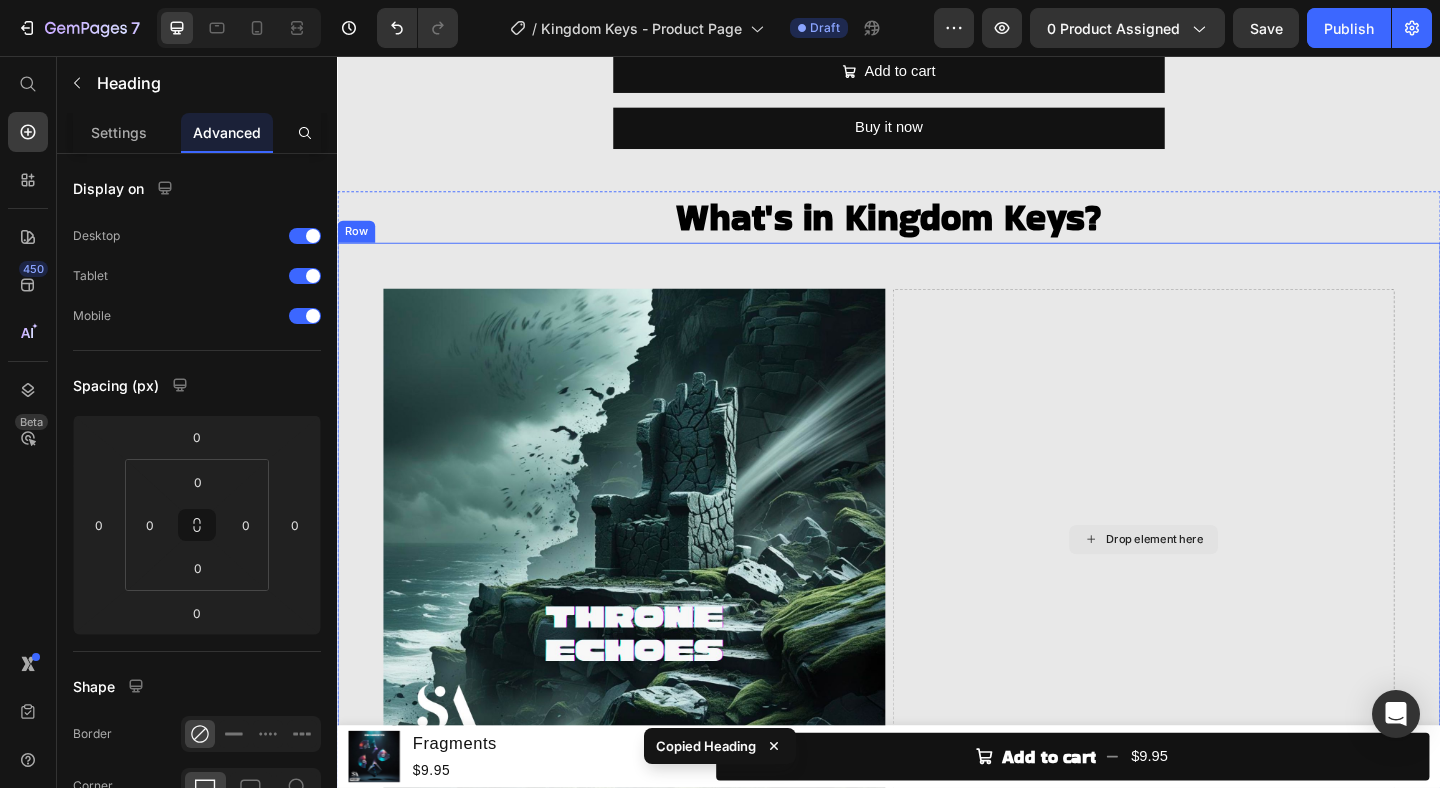 click on "Drop element here" at bounding box center (1214, 582) 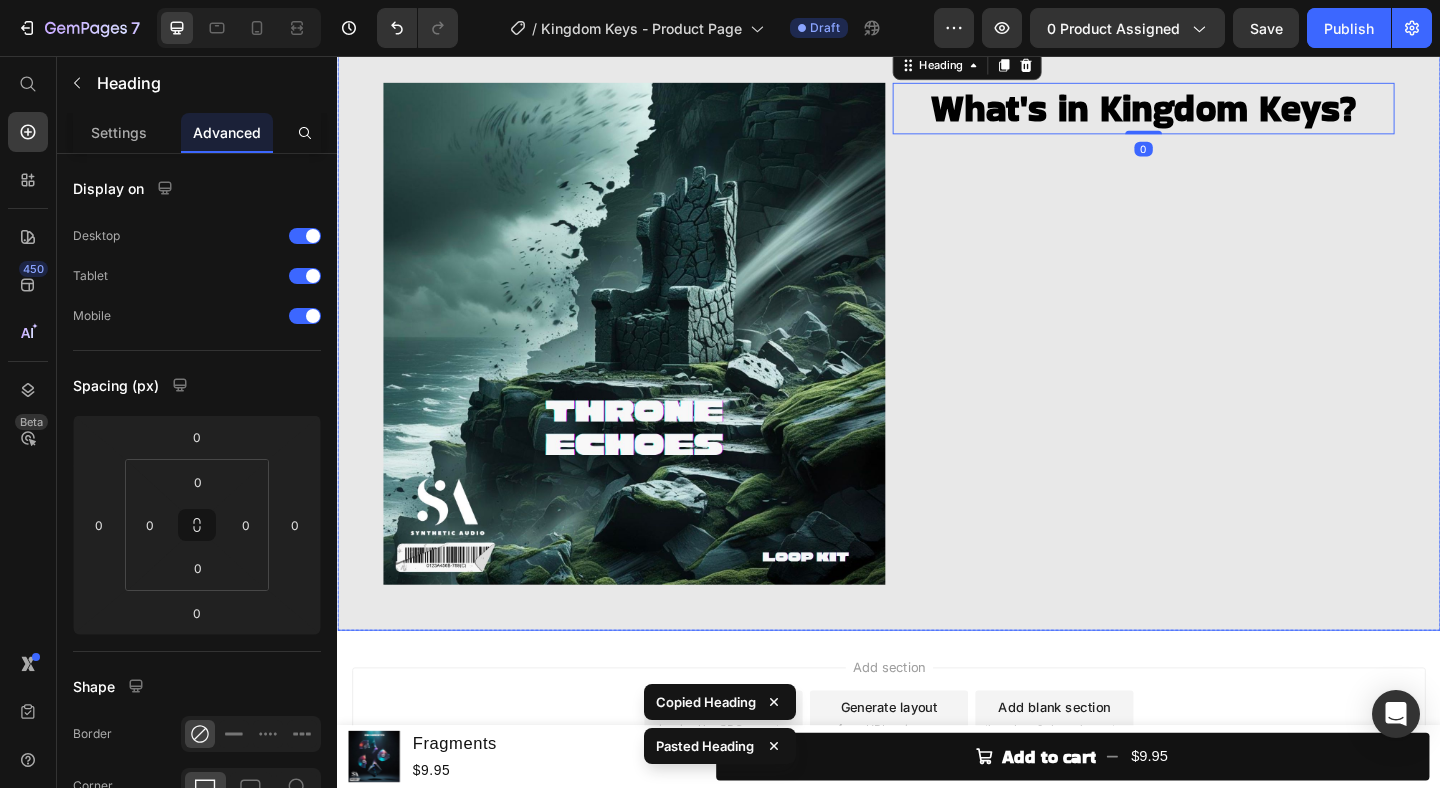 scroll, scrollTop: 957, scrollLeft: 0, axis: vertical 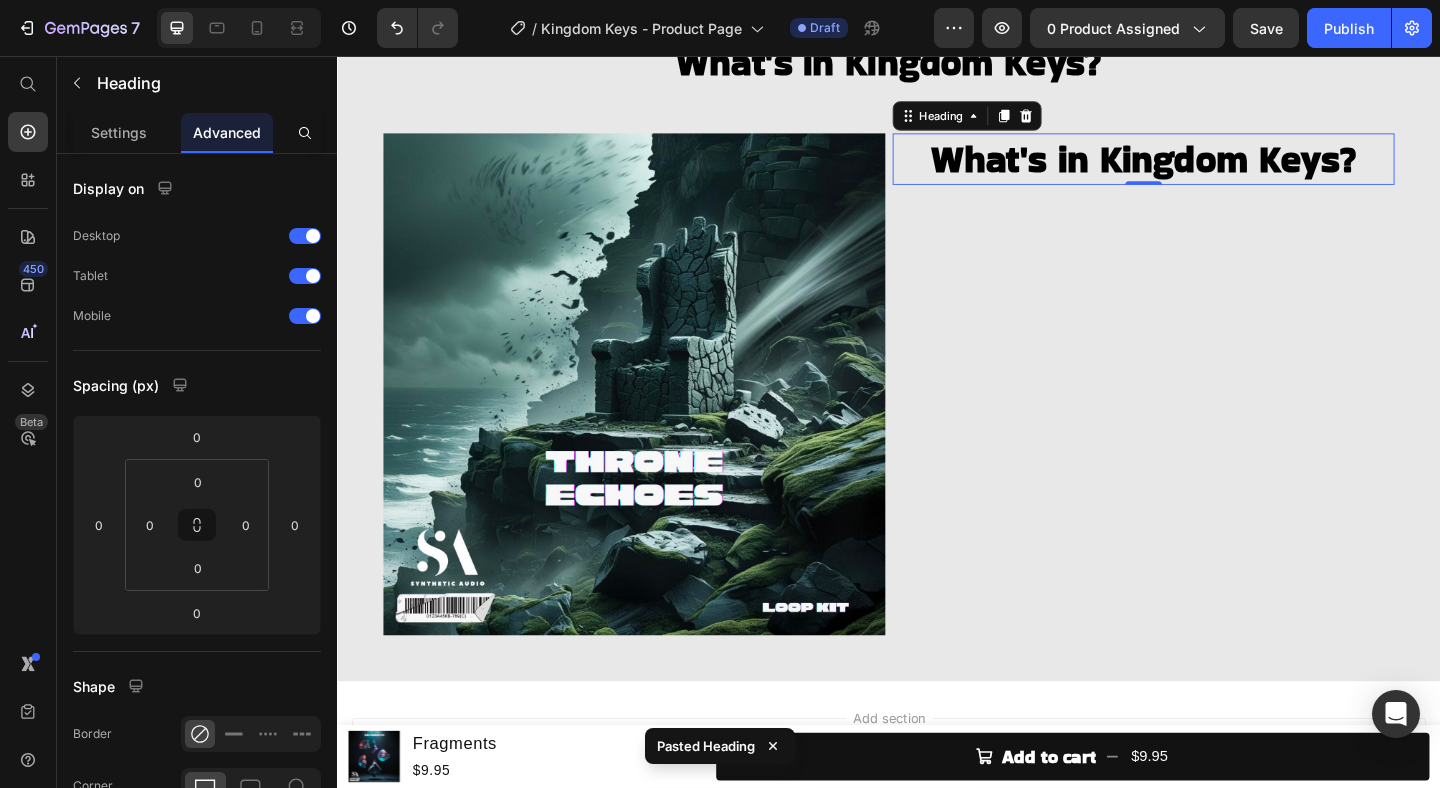 click on "What's in Kingdom Keys?" at bounding box center [1214, 168] 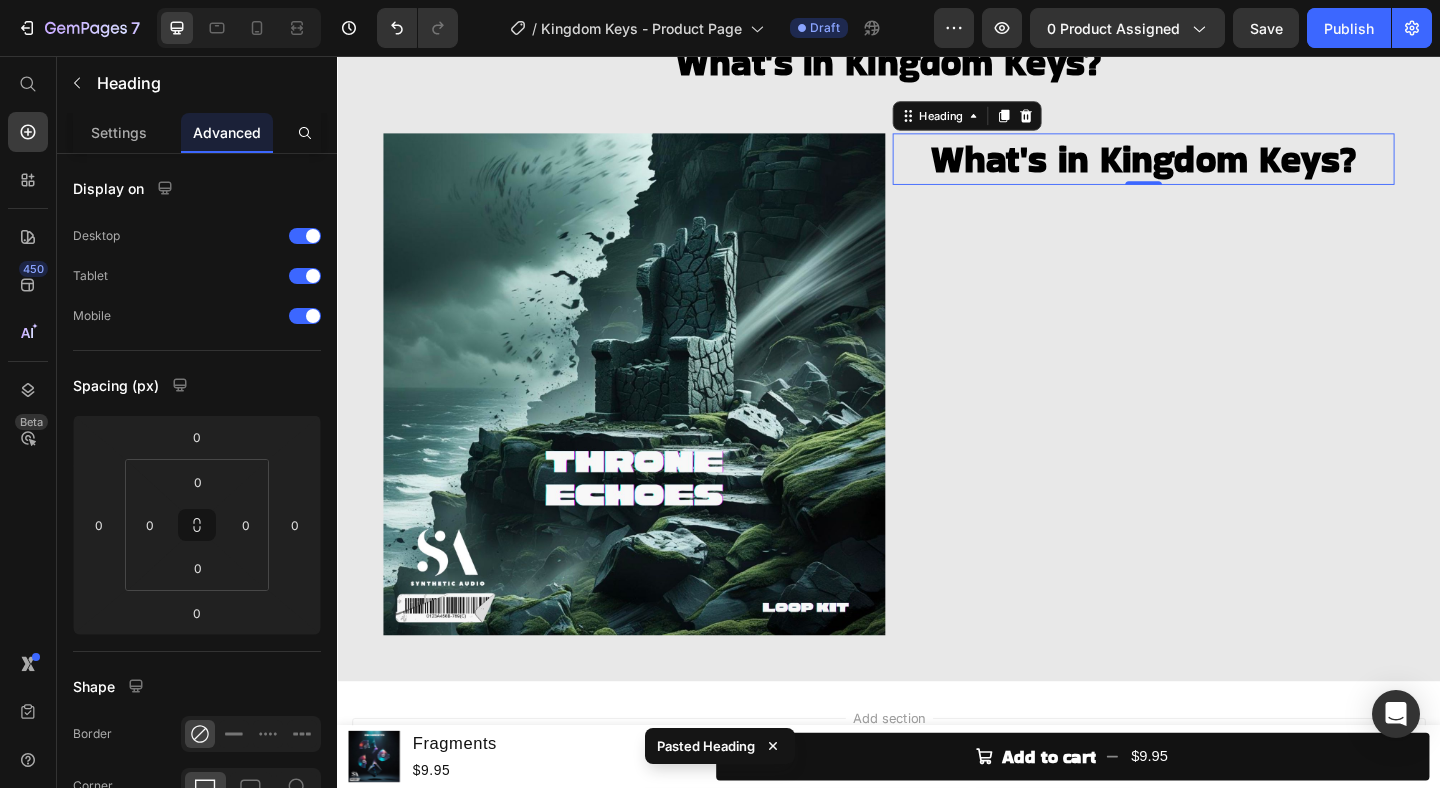 click on "What's in Kingdom Keys?" at bounding box center [1214, 168] 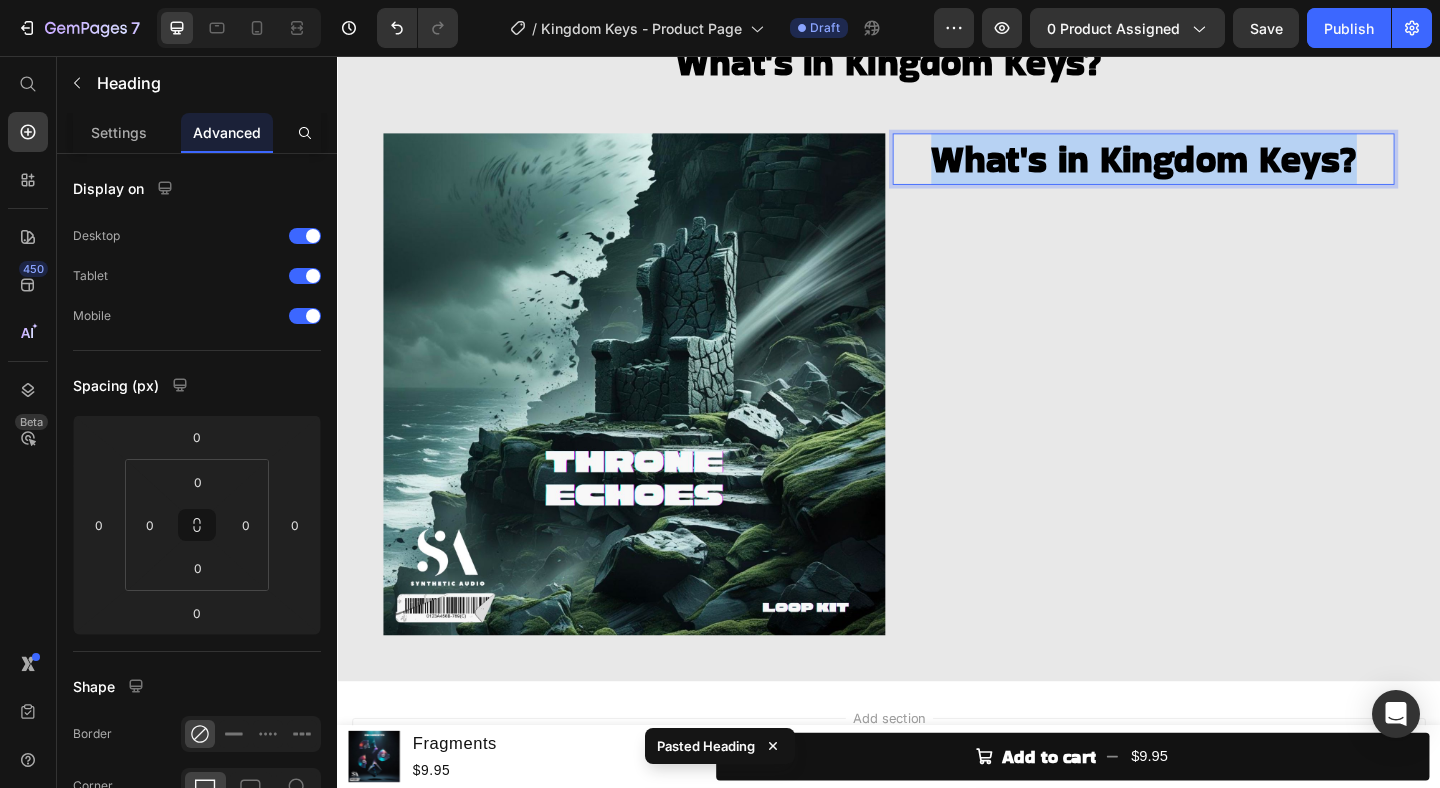 click on "What's in Kingdom Keys?" at bounding box center (1214, 168) 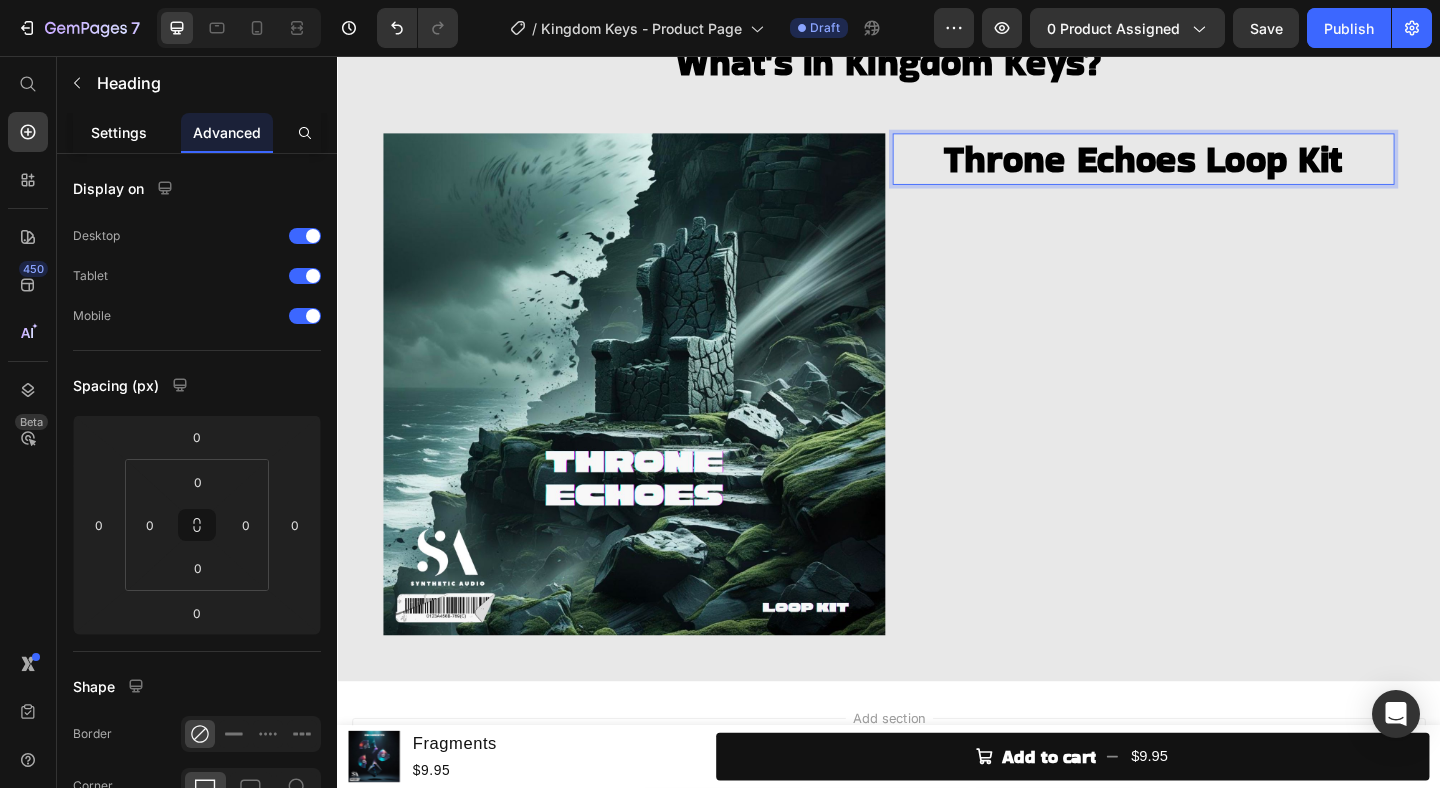 click on "Settings" at bounding box center [119, 132] 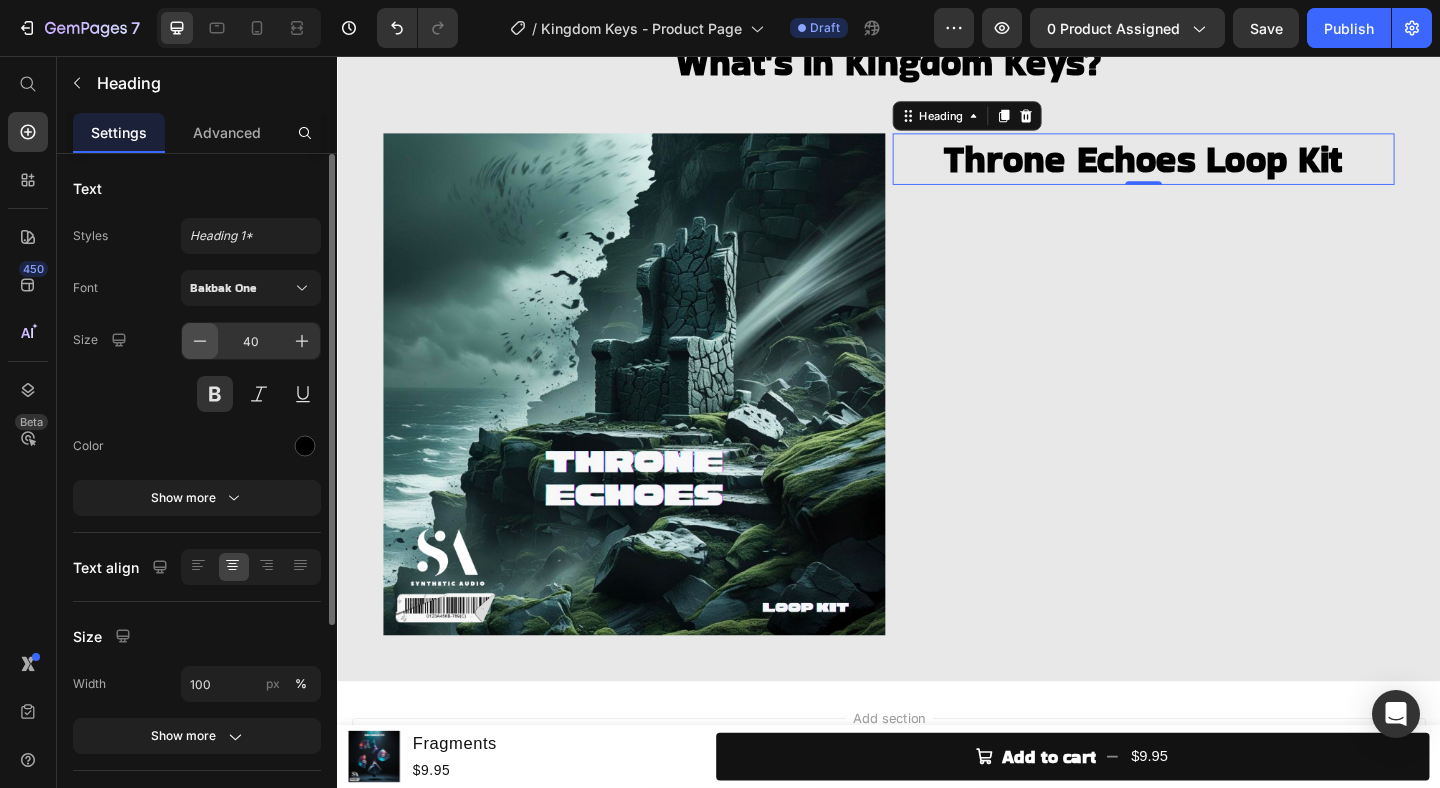 click 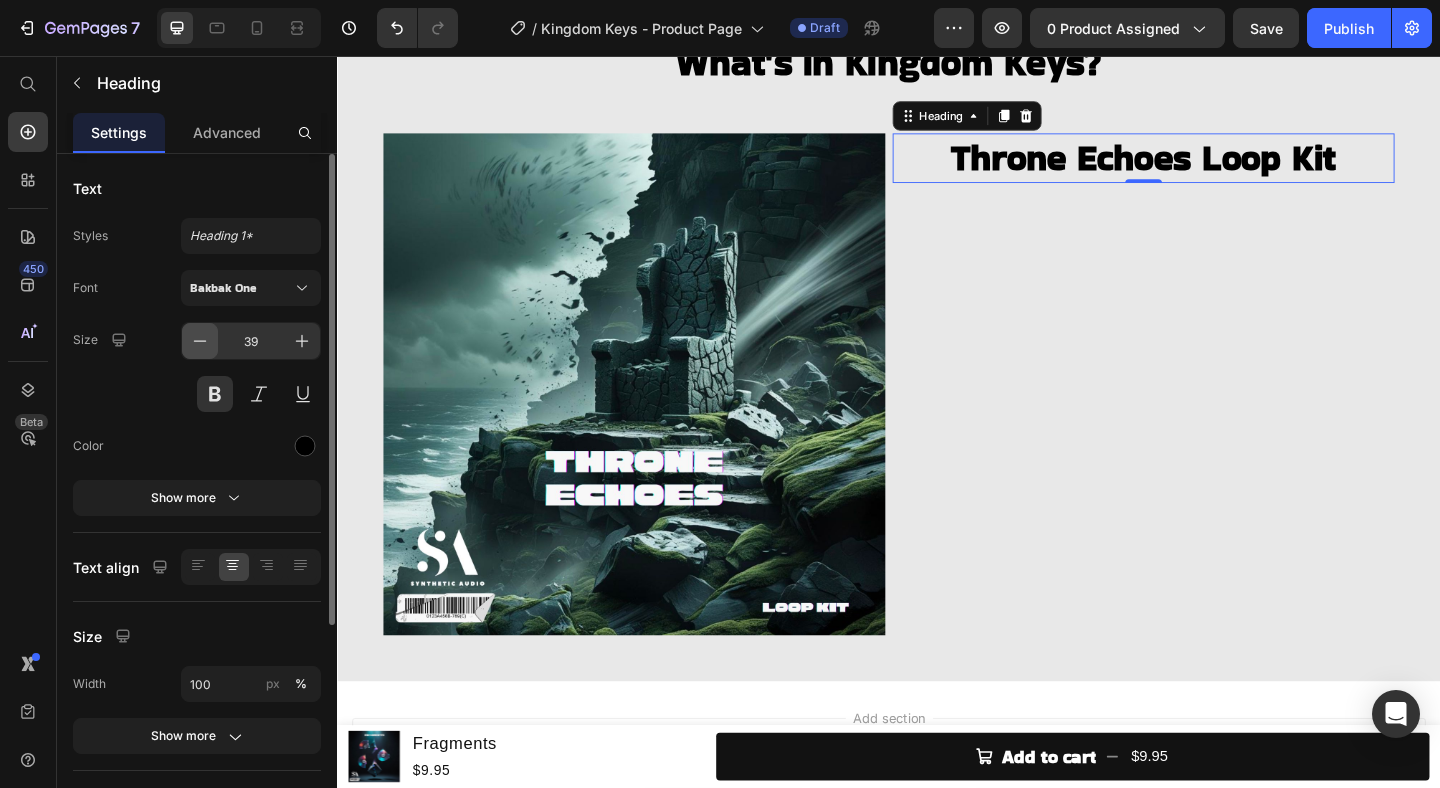 click 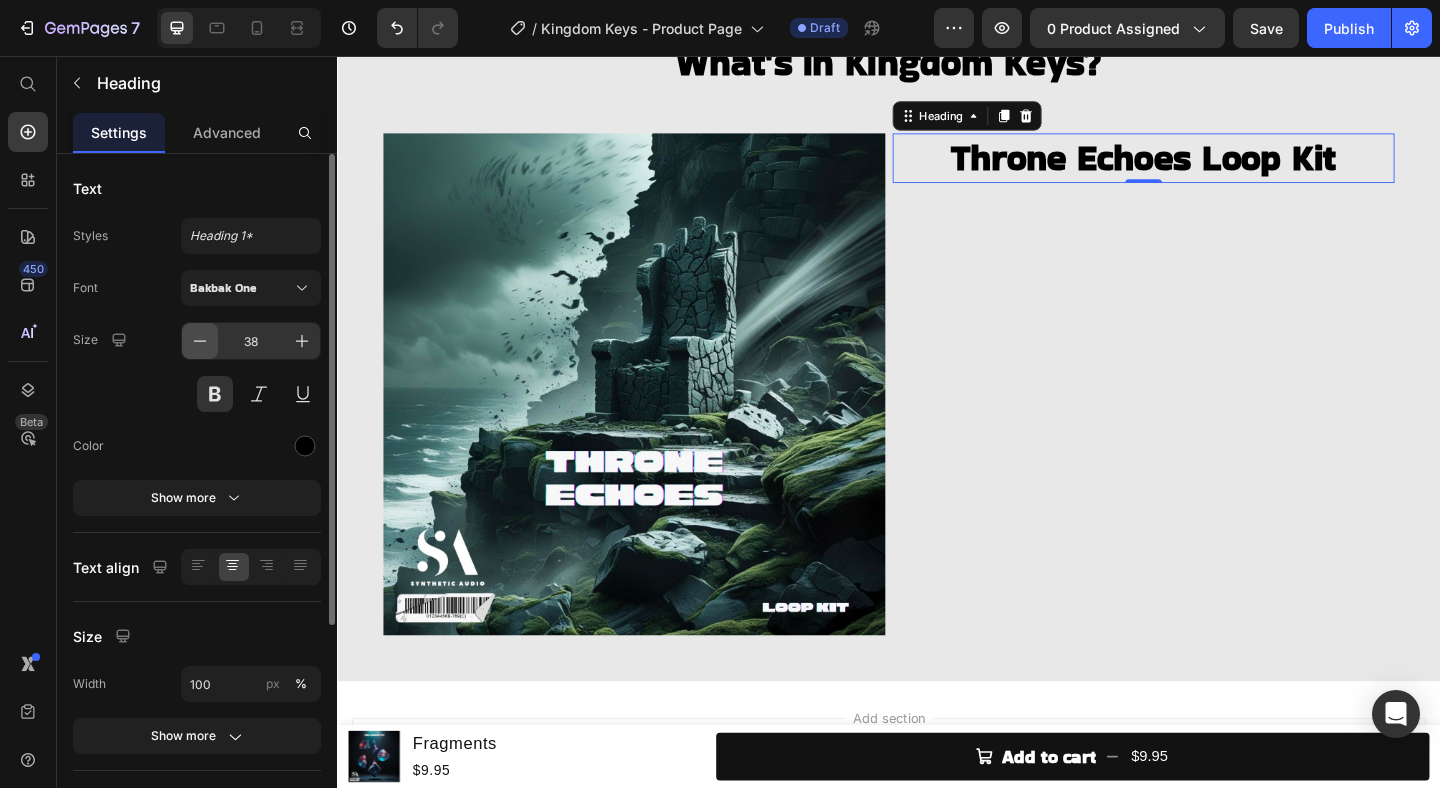 click 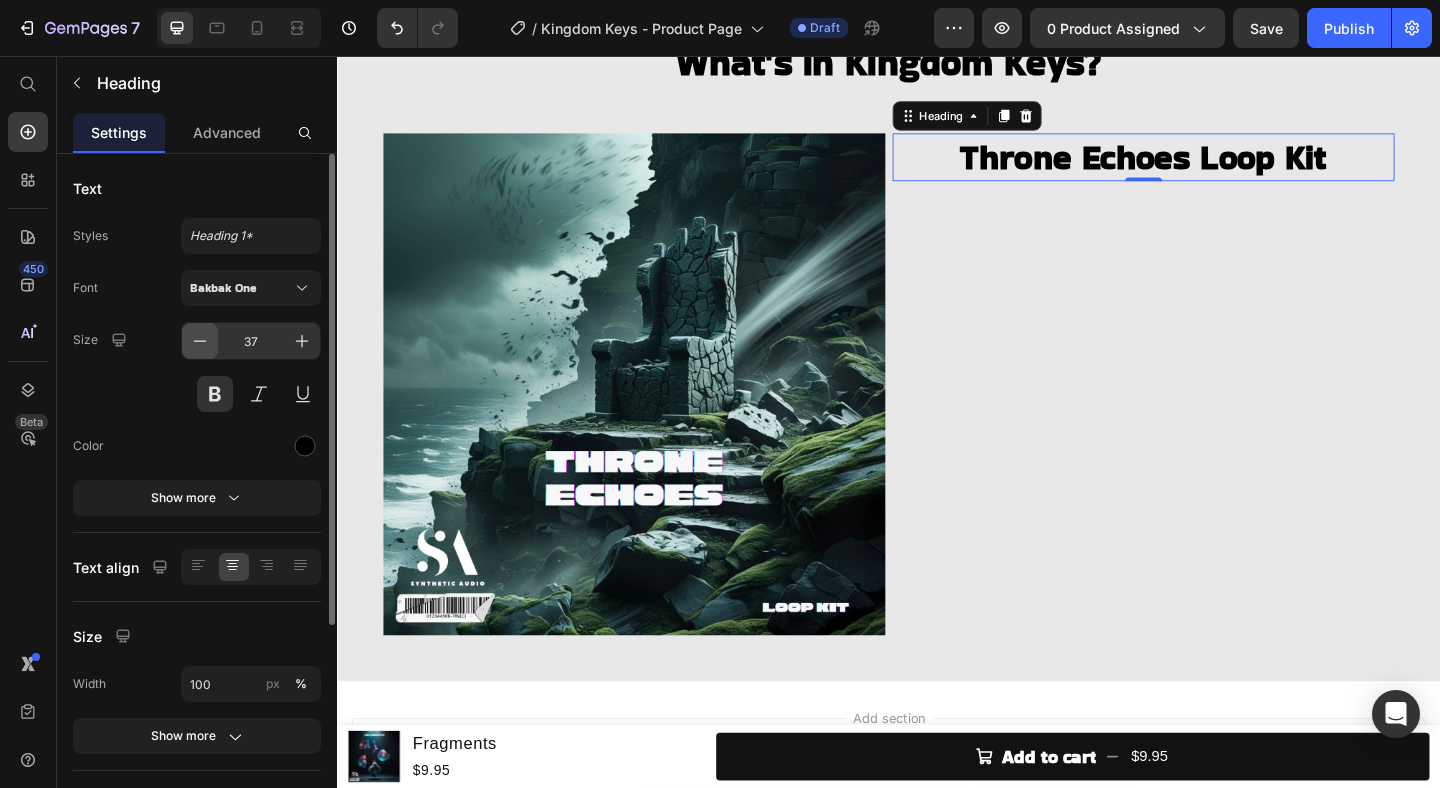 click 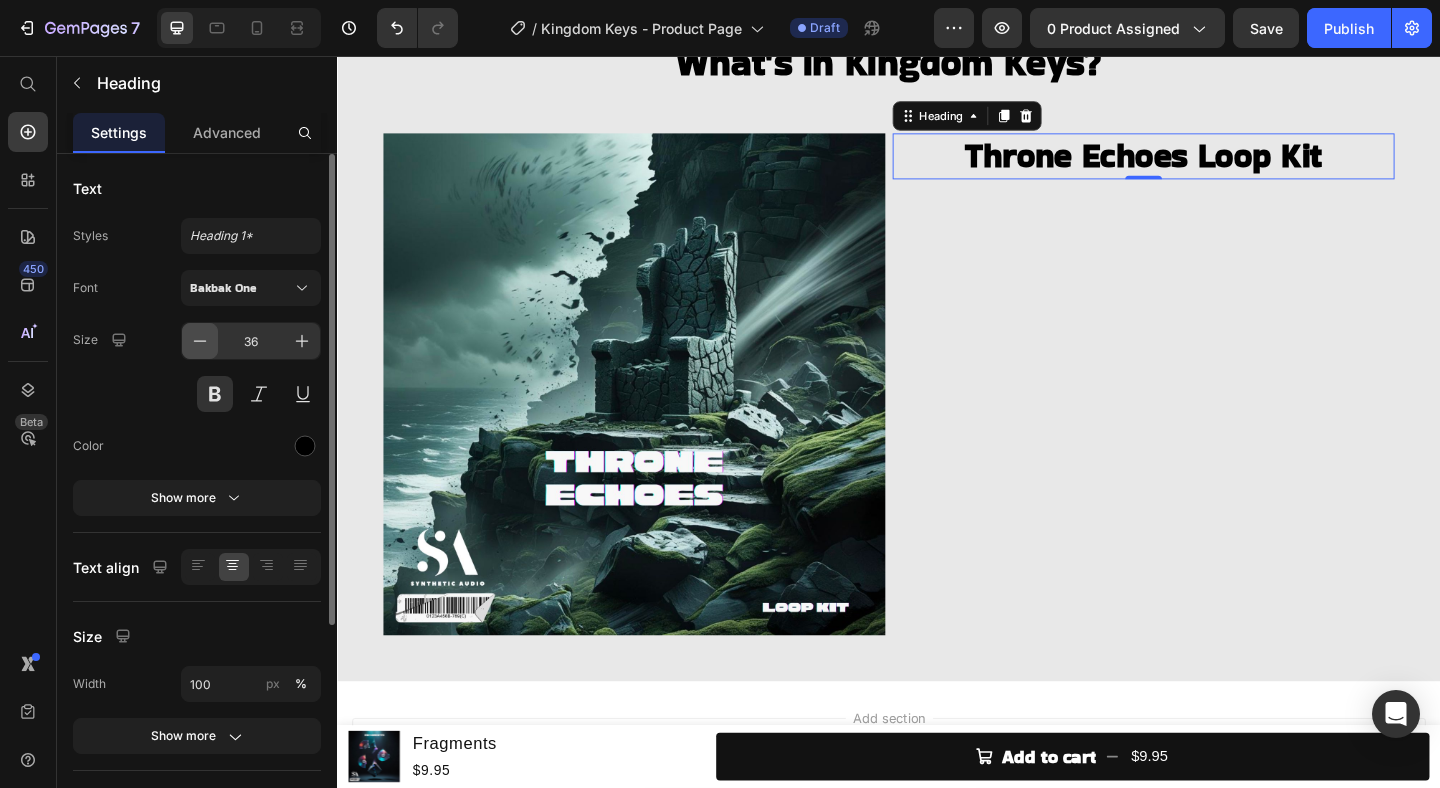 click 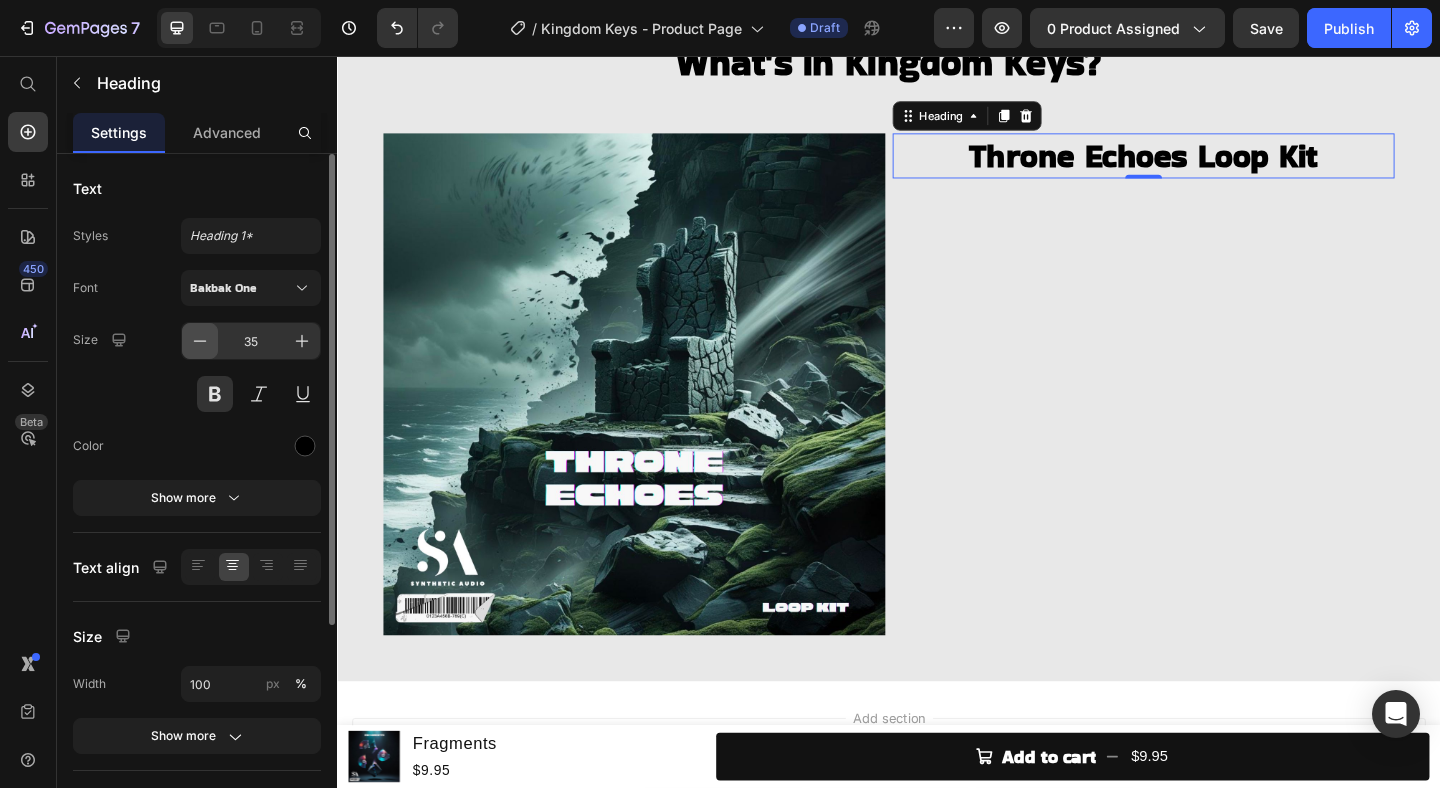 click 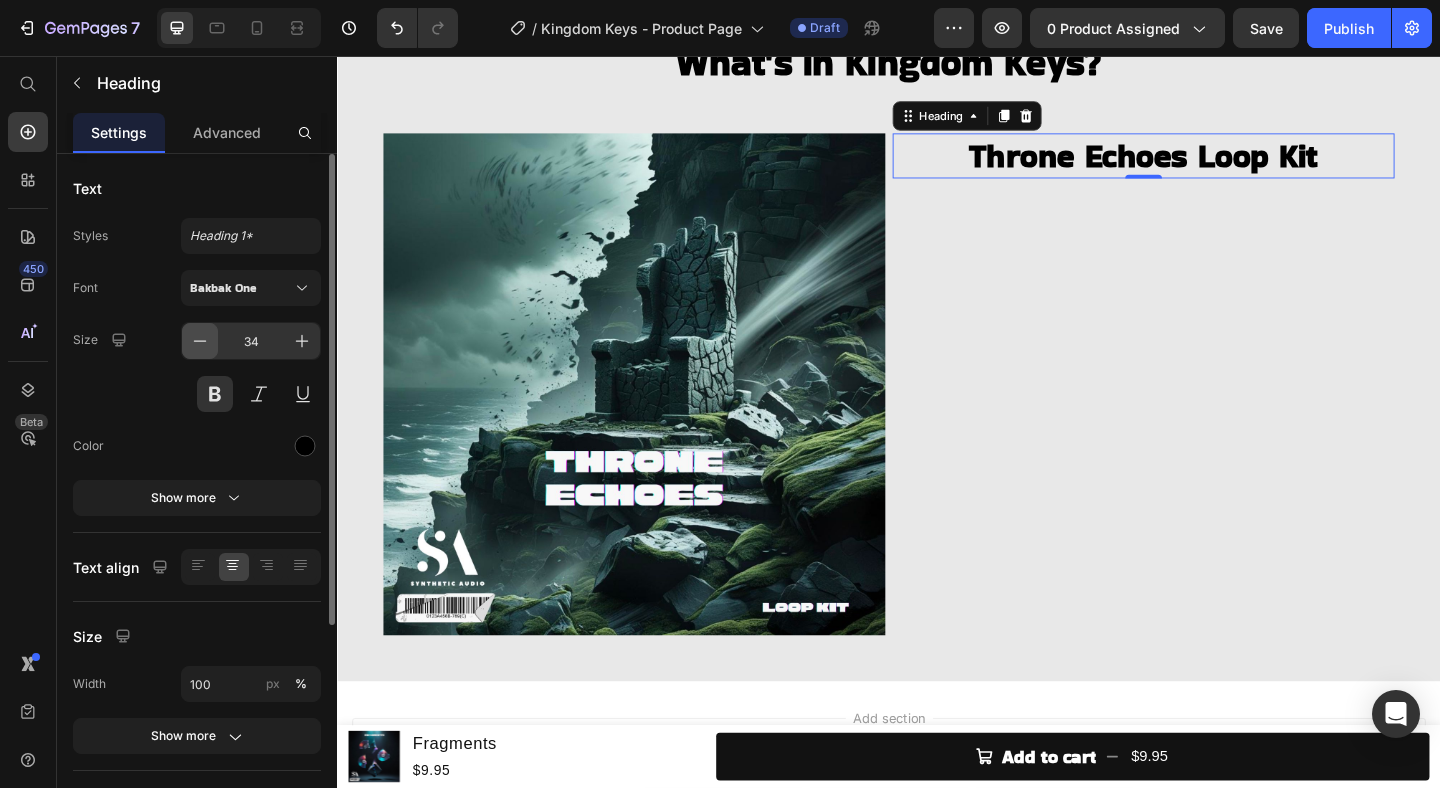 click 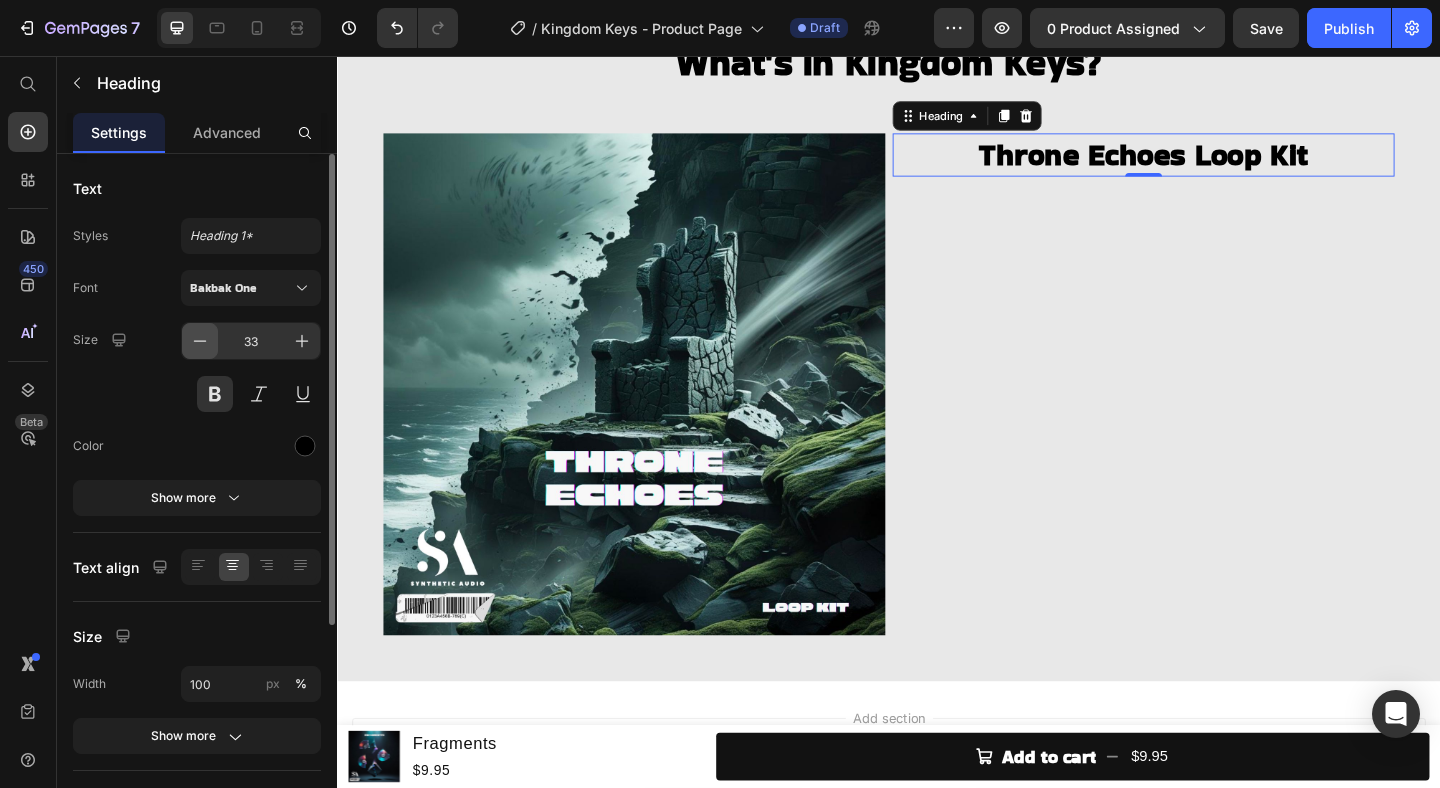 click 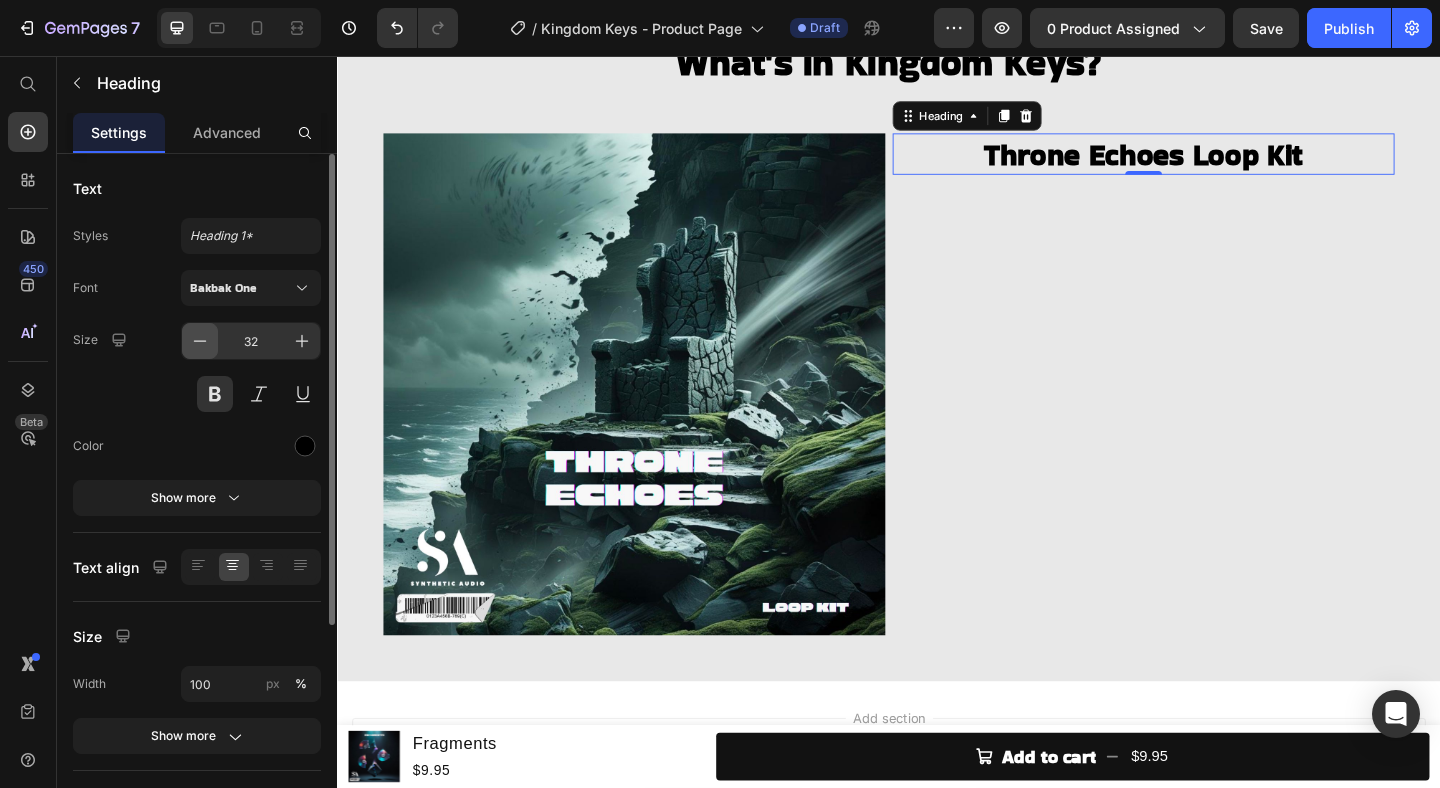 click 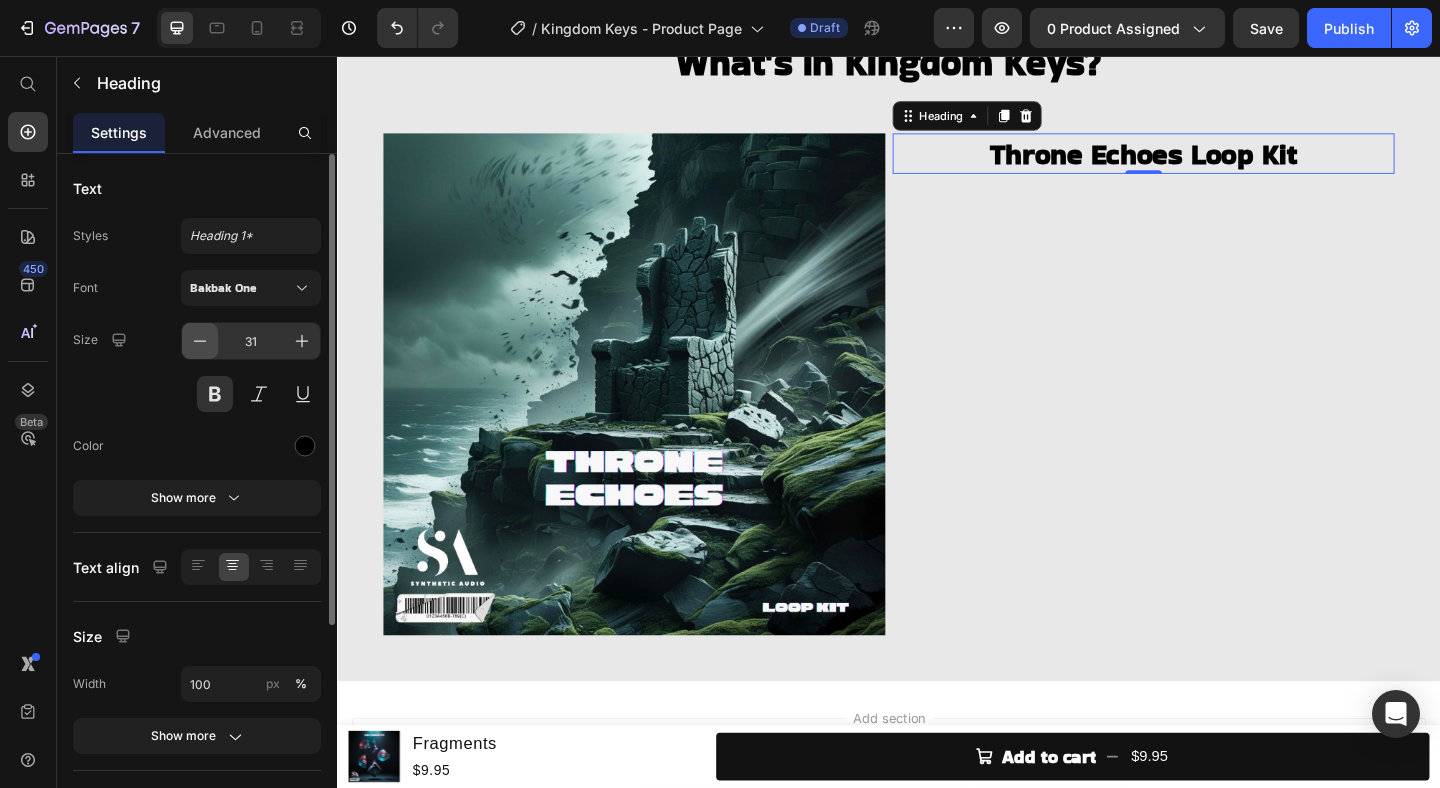 click 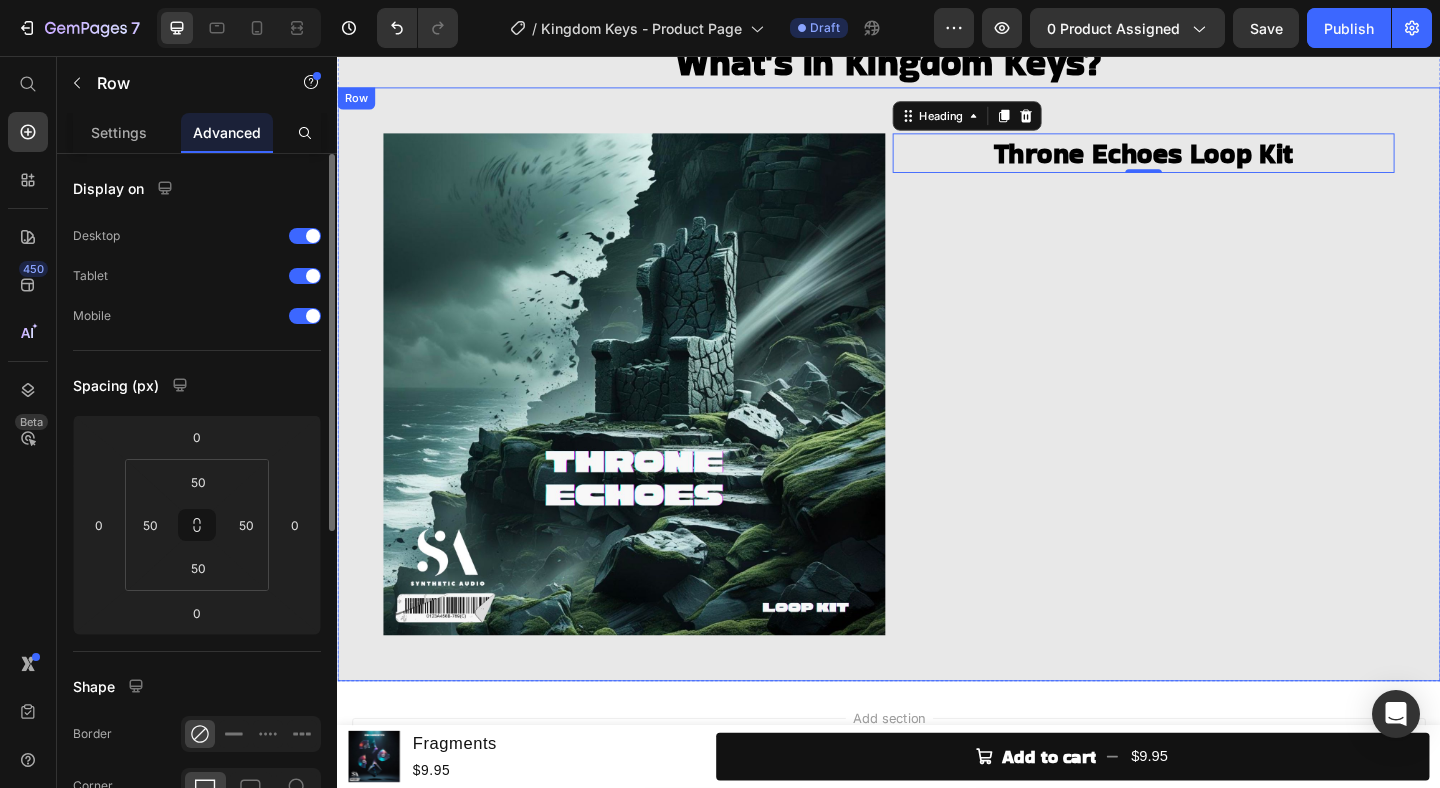 click on "Throne Echoes Loop Kit Heading   0" at bounding box center (1214, 413) 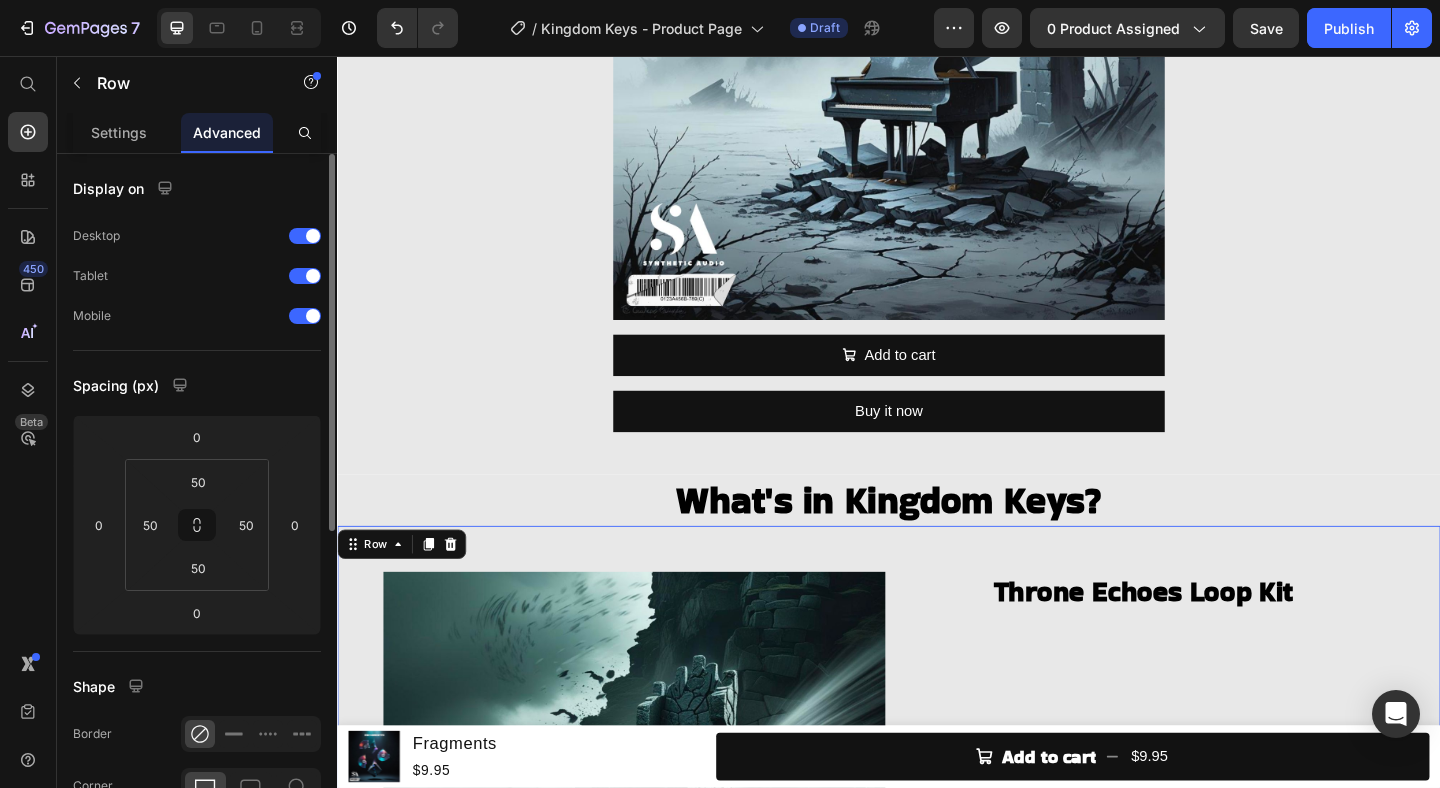 scroll, scrollTop: 0, scrollLeft: 0, axis: both 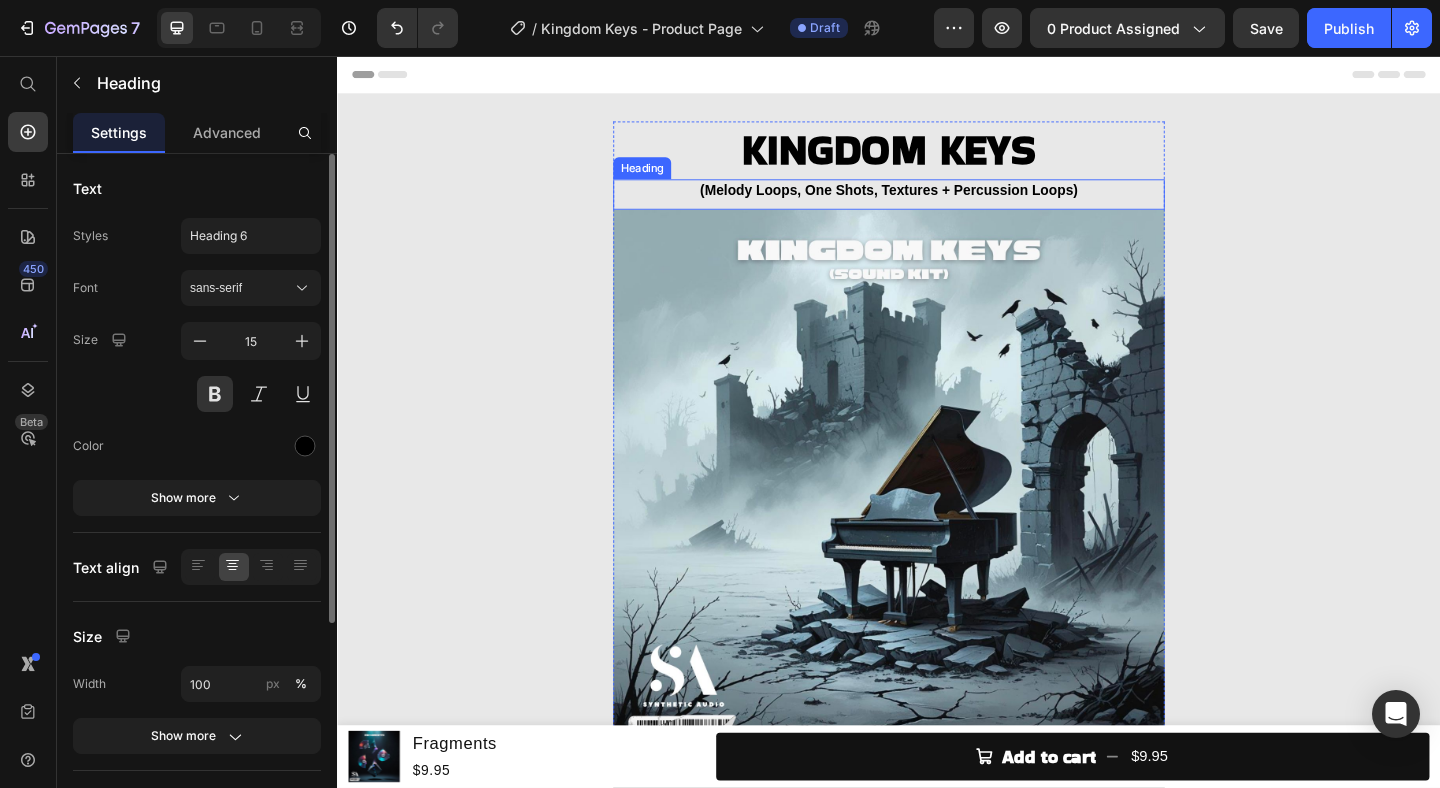 click on "(Melody Loops, One Shots, Textures + Percussion Loops)" at bounding box center [937, 202] 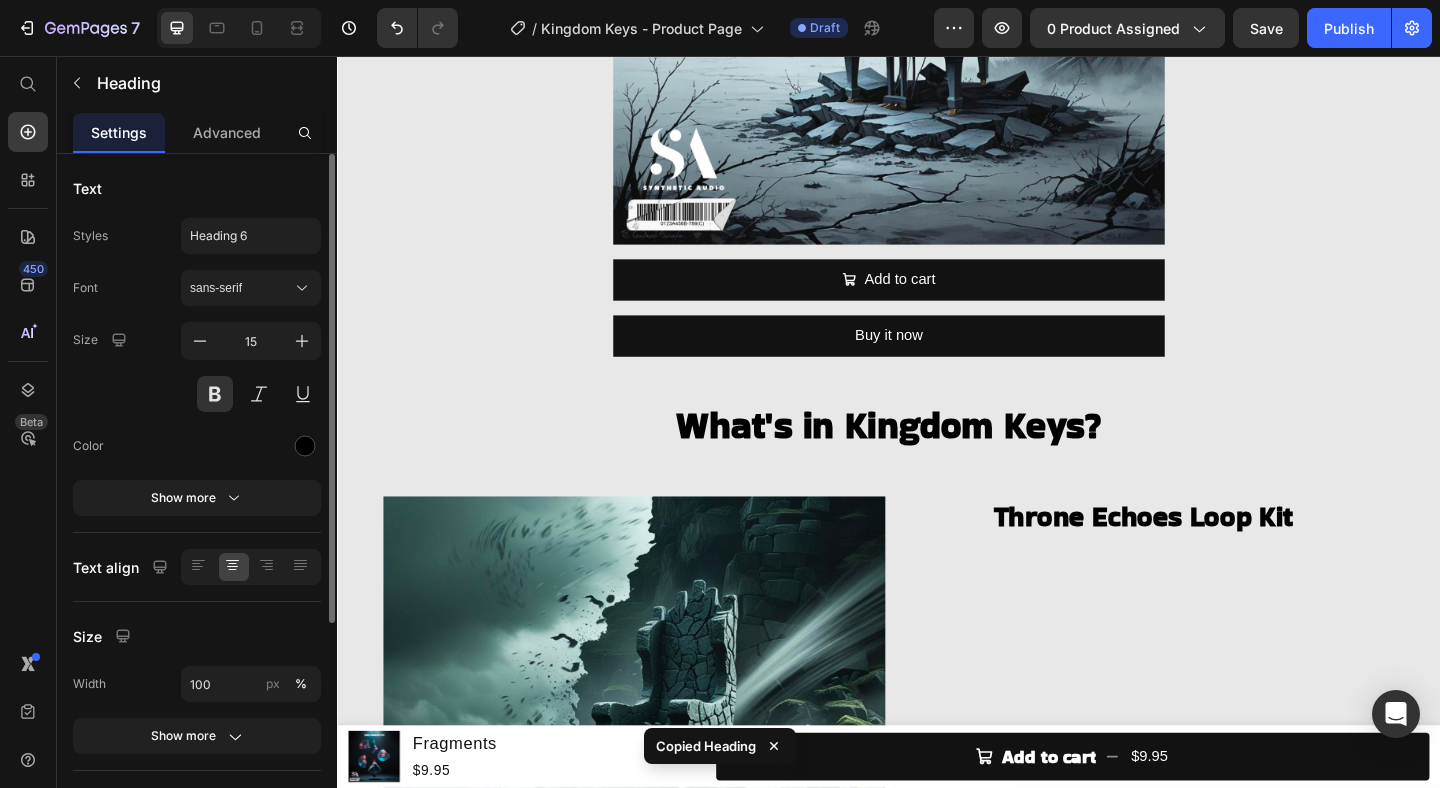 scroll, scrollTop: 661, scrollLeft: 0, axis: vertical 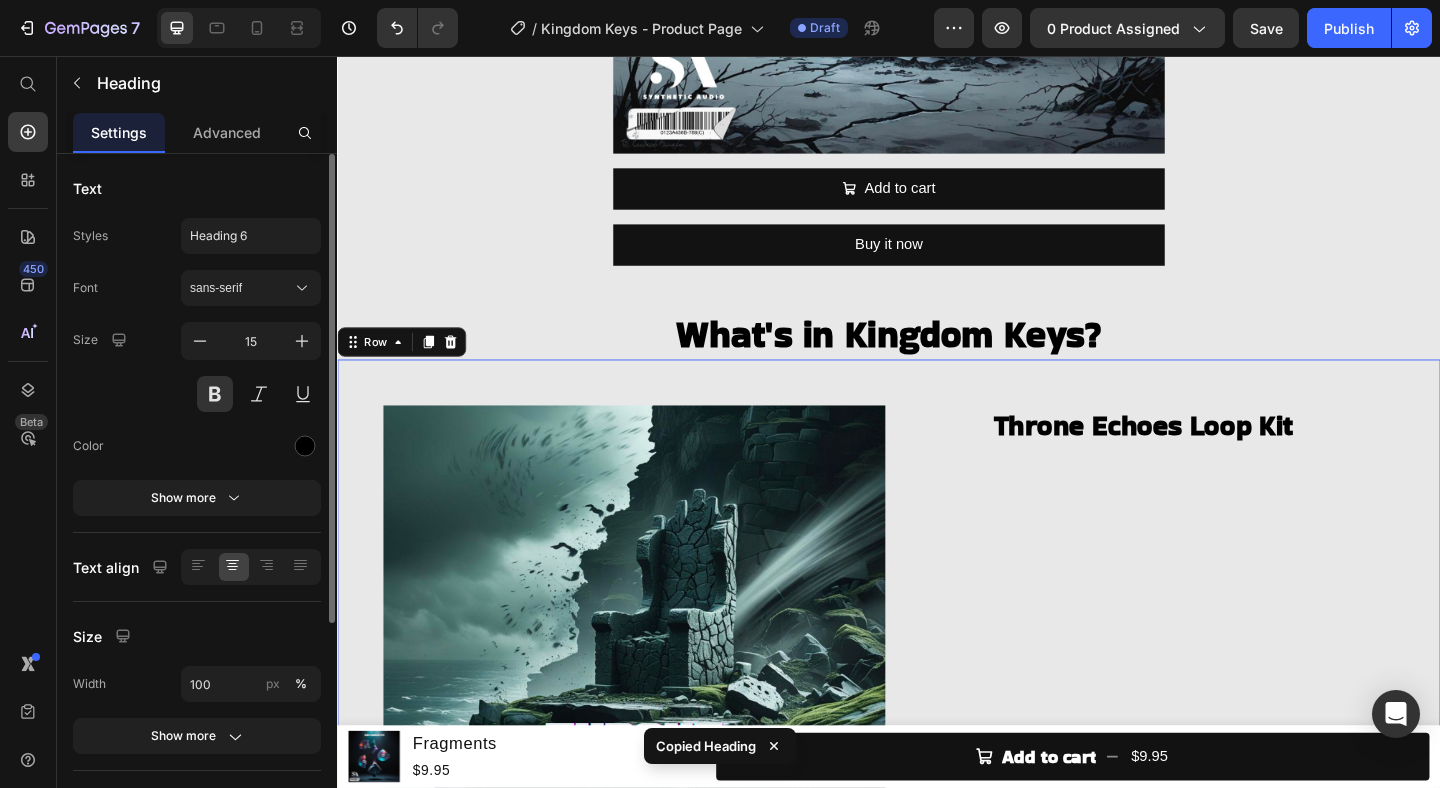 click on "Throne Echoes Loop Kit Heading" at bounding box center (1214, 709) 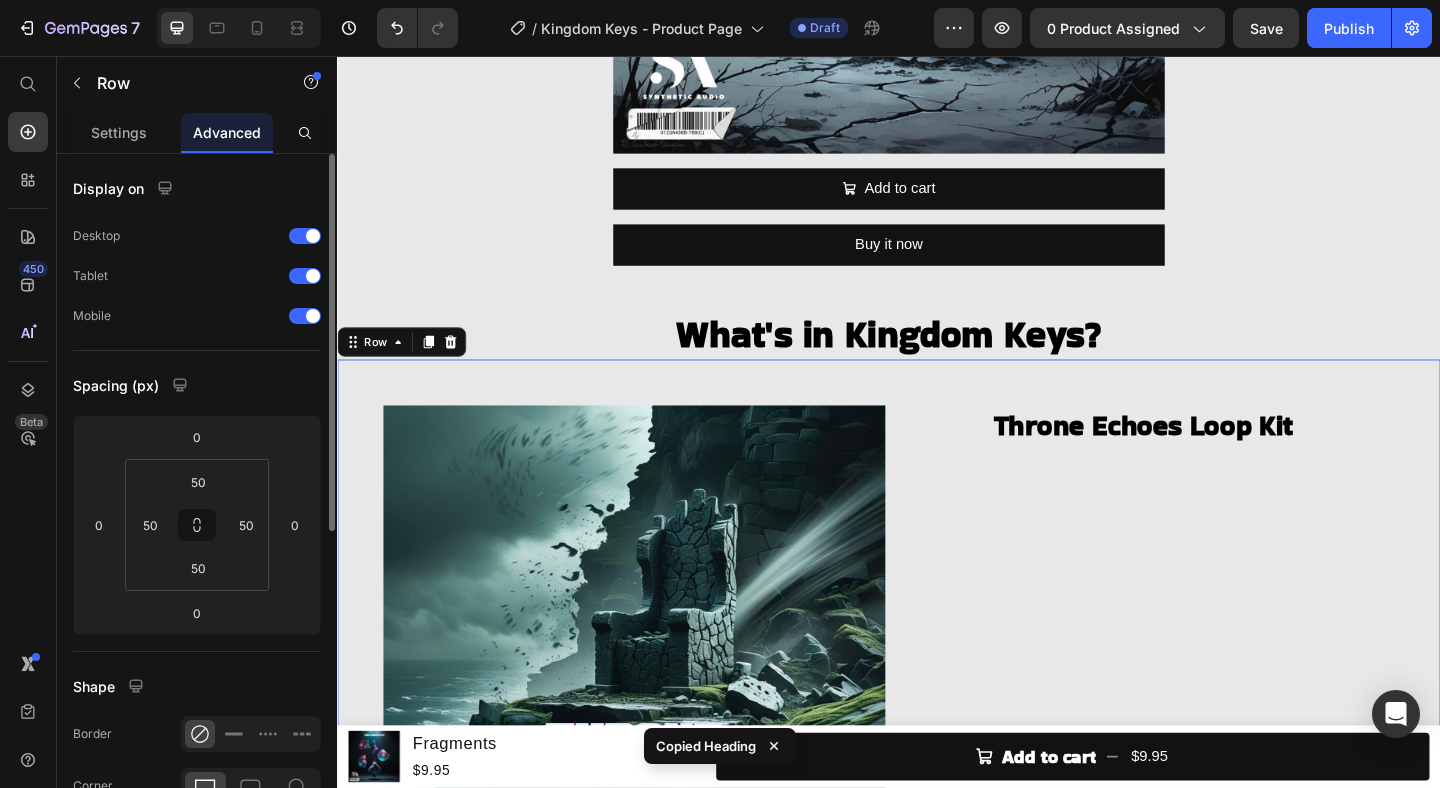 click on "Throne Echoes Loop Kit Heading" at bounding box center [1214, 709] 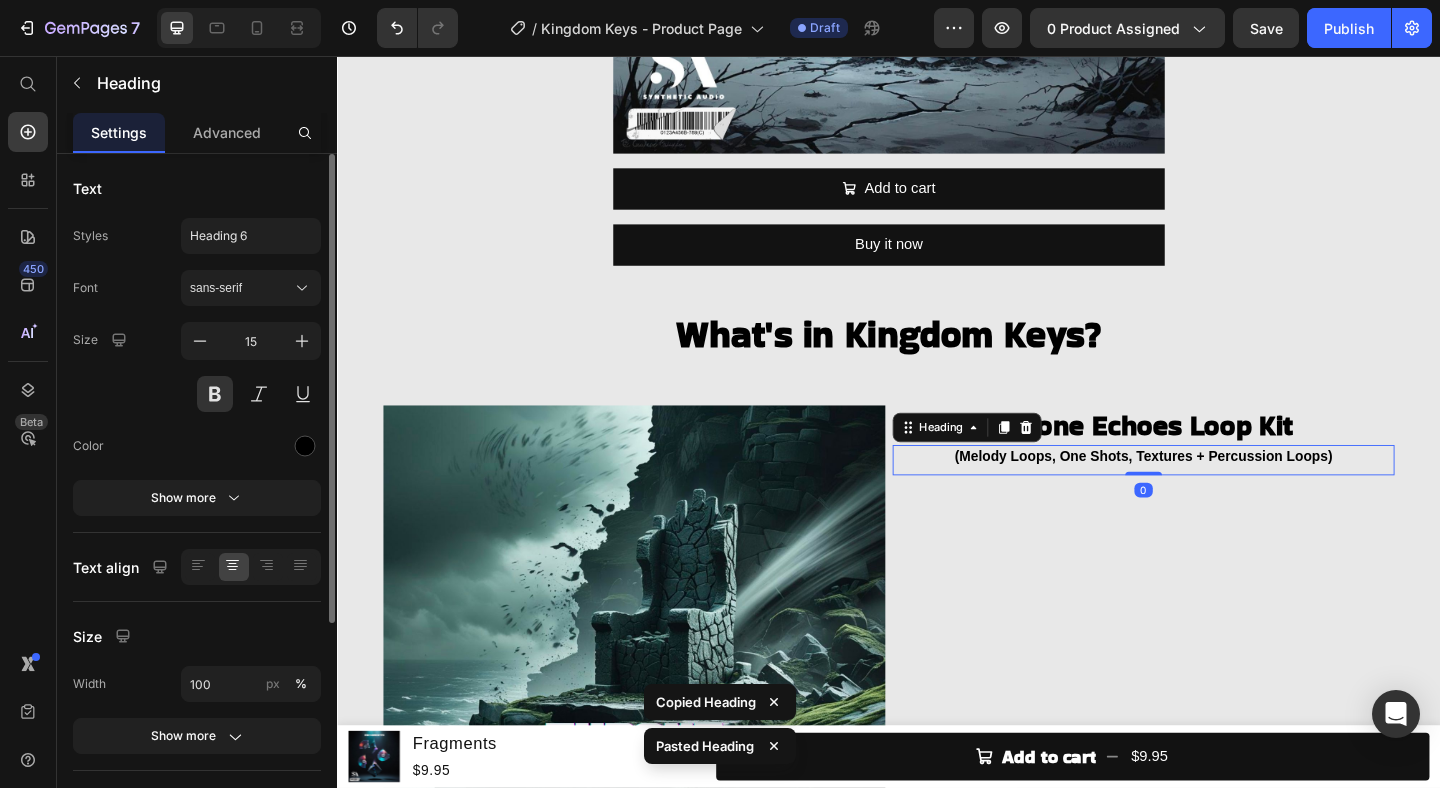 click on "(Melody Loops, One Shots, Textures + Percussion Loops)" at bounding box center (1214, 491) 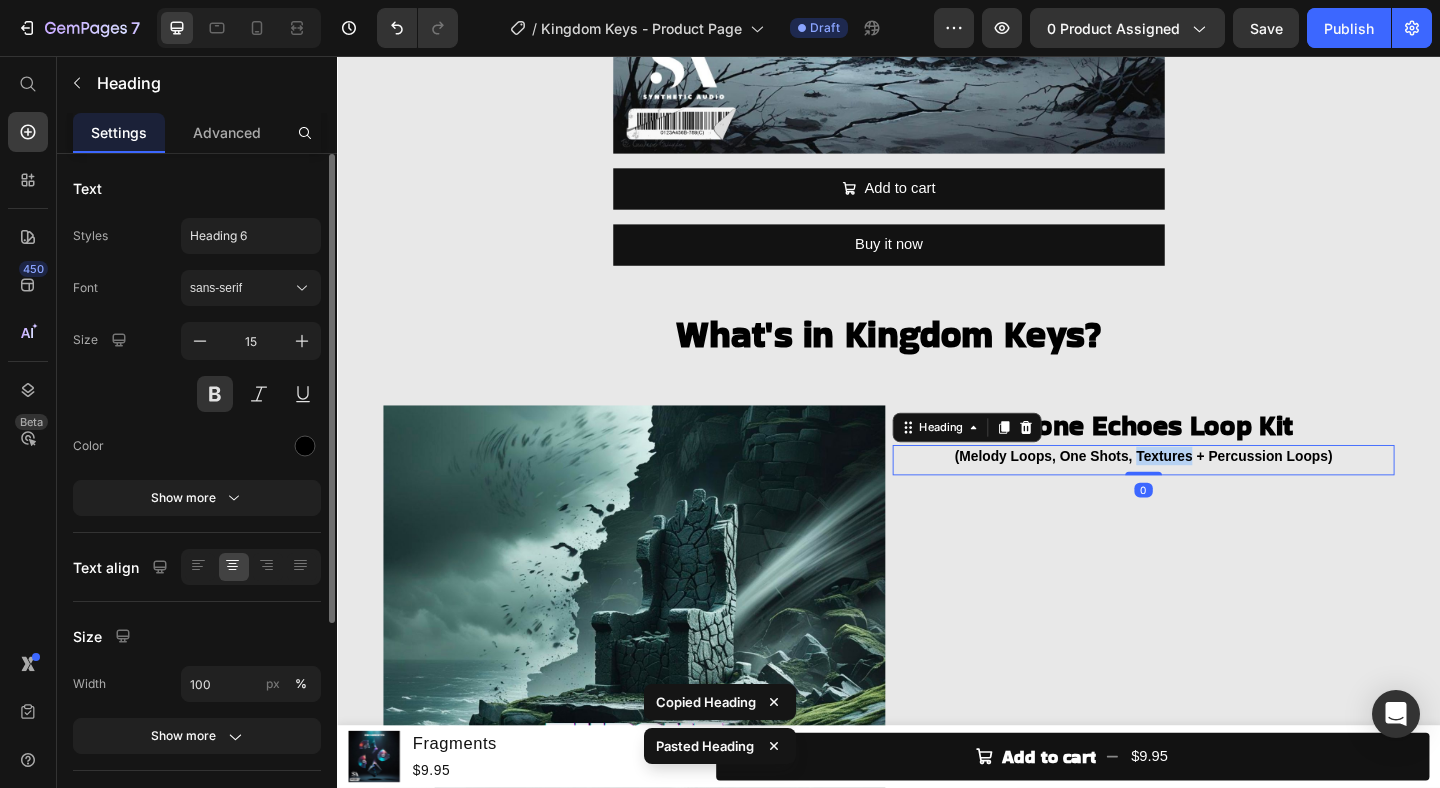click on "(Melody Loops, One Shots, Textures + Percussion Loops)" at bounding box center [1214, 491] 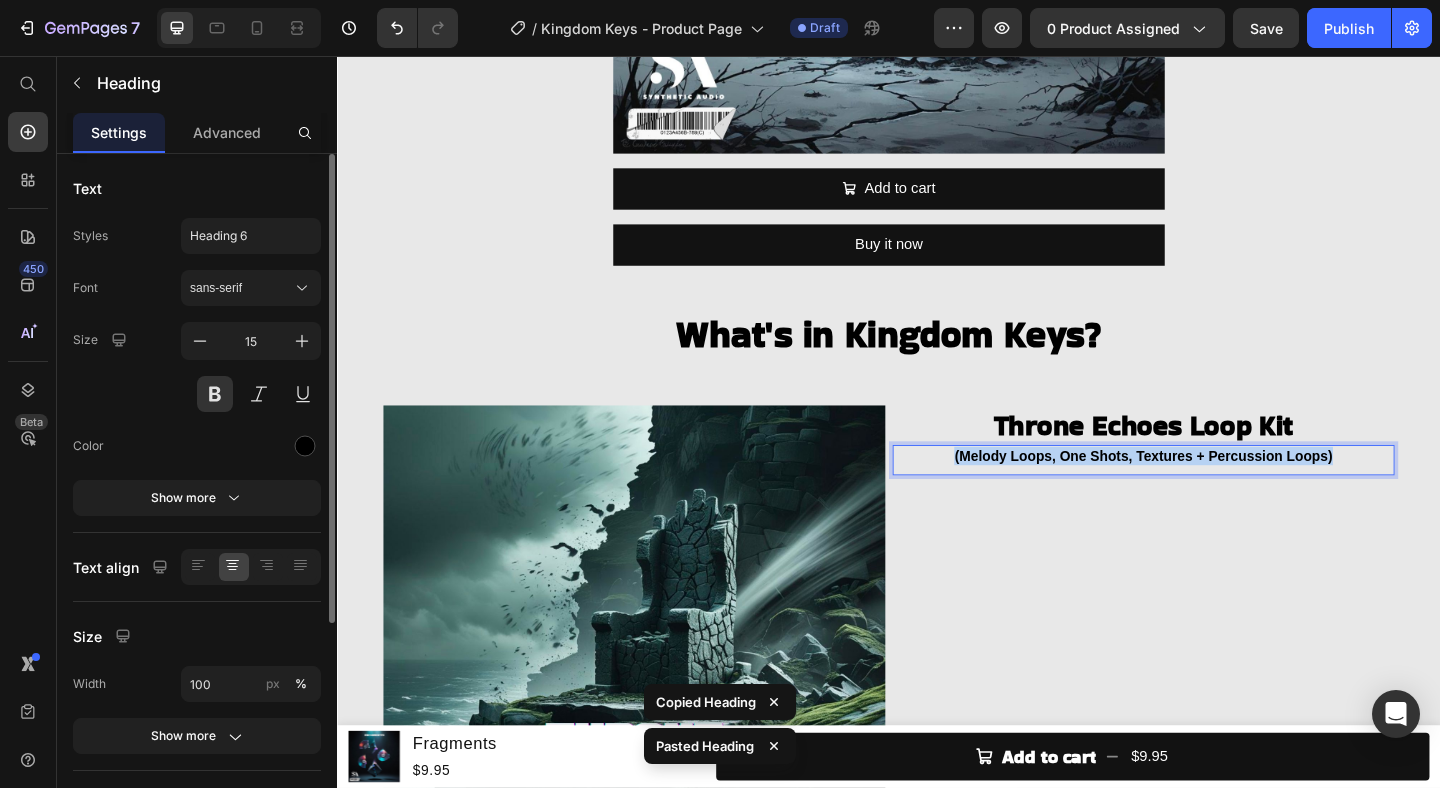 click on "(Melody Loops, One Shots, Textures + Percussion Loops)" at bounding box center (1214, 491) 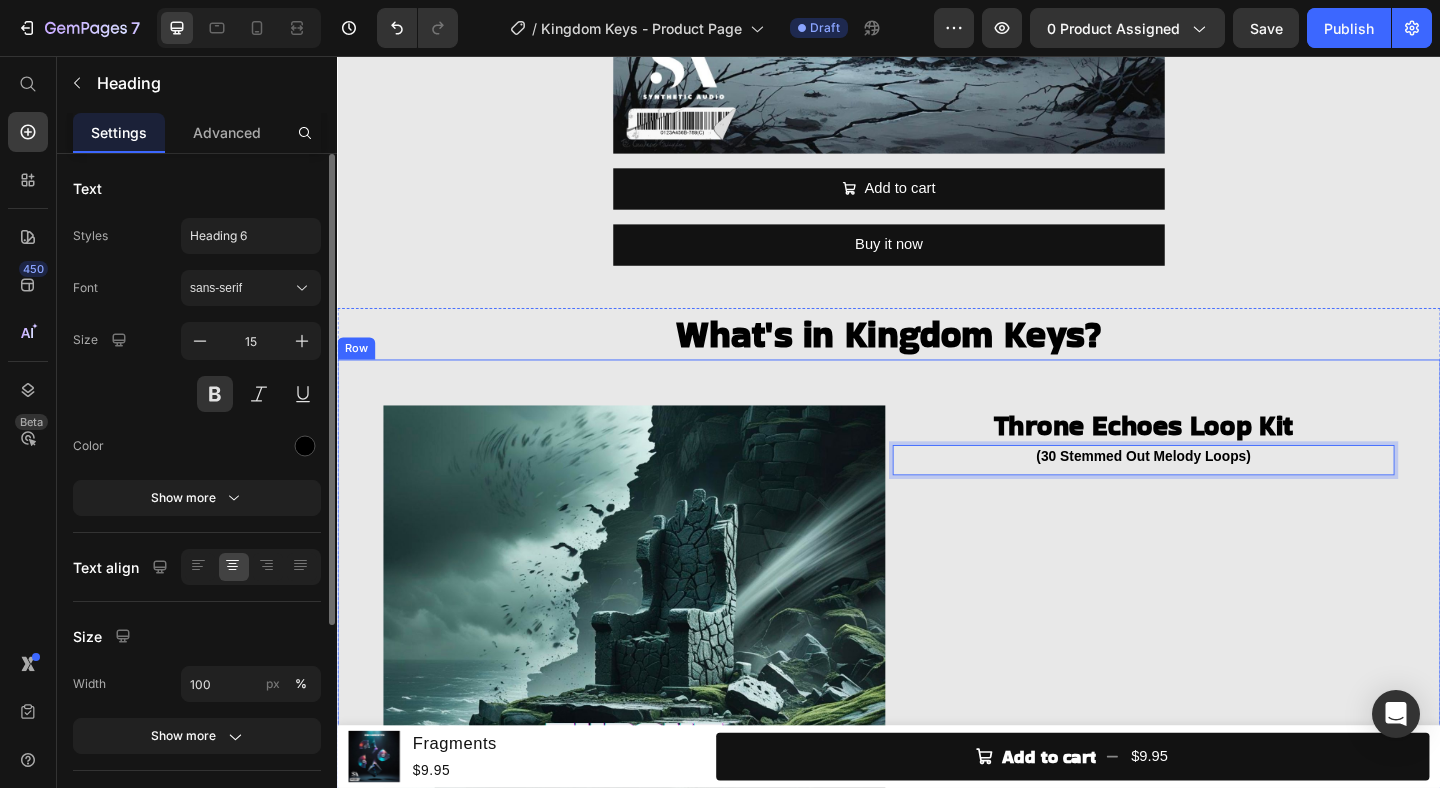 click on "Throne Echoes Loop Kit Heading (30 Stemmed Out Melody Loops) Heading   0" at bounding box center (1214, 709) 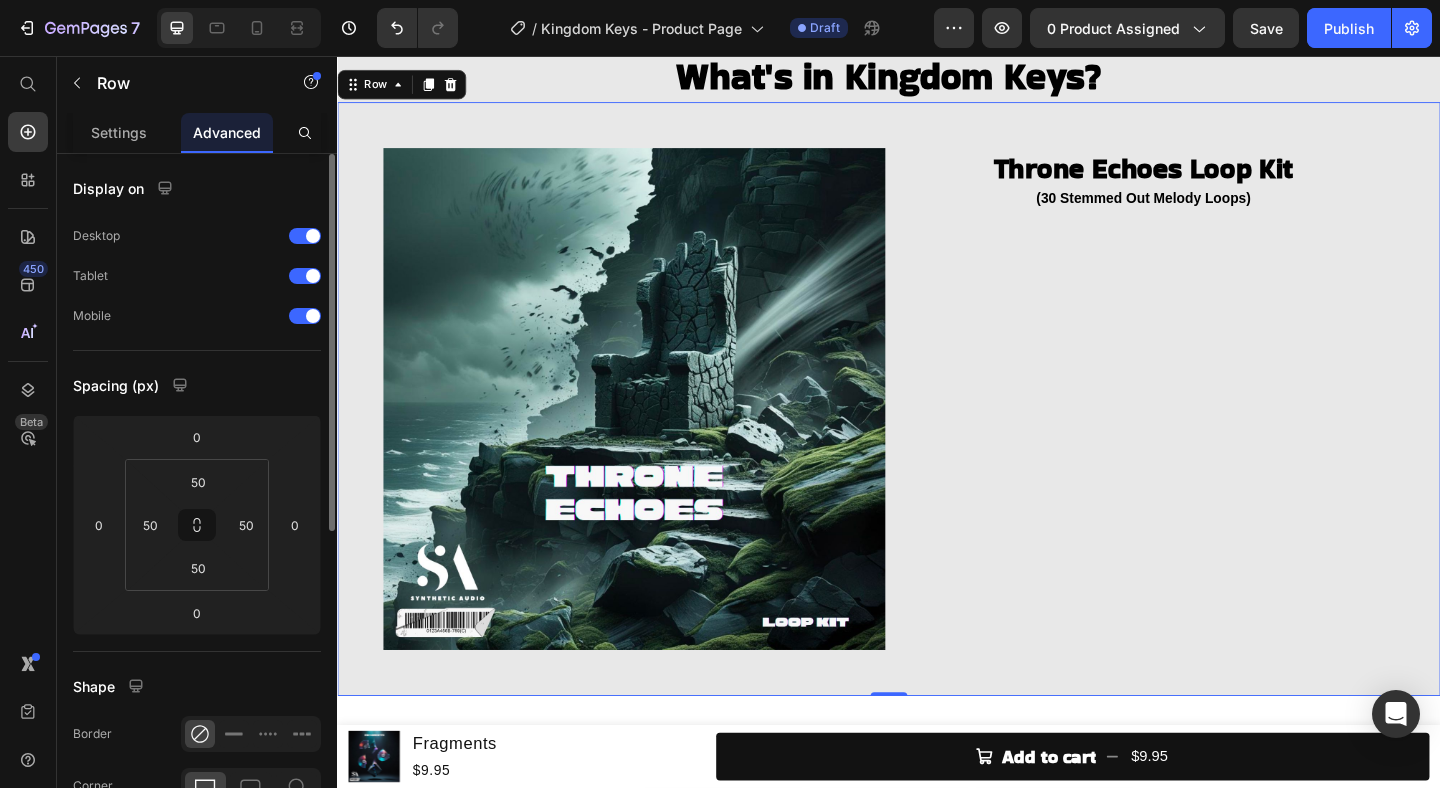 scroll, scrollTop: 948, scrollLeft: 0, axis: vertical 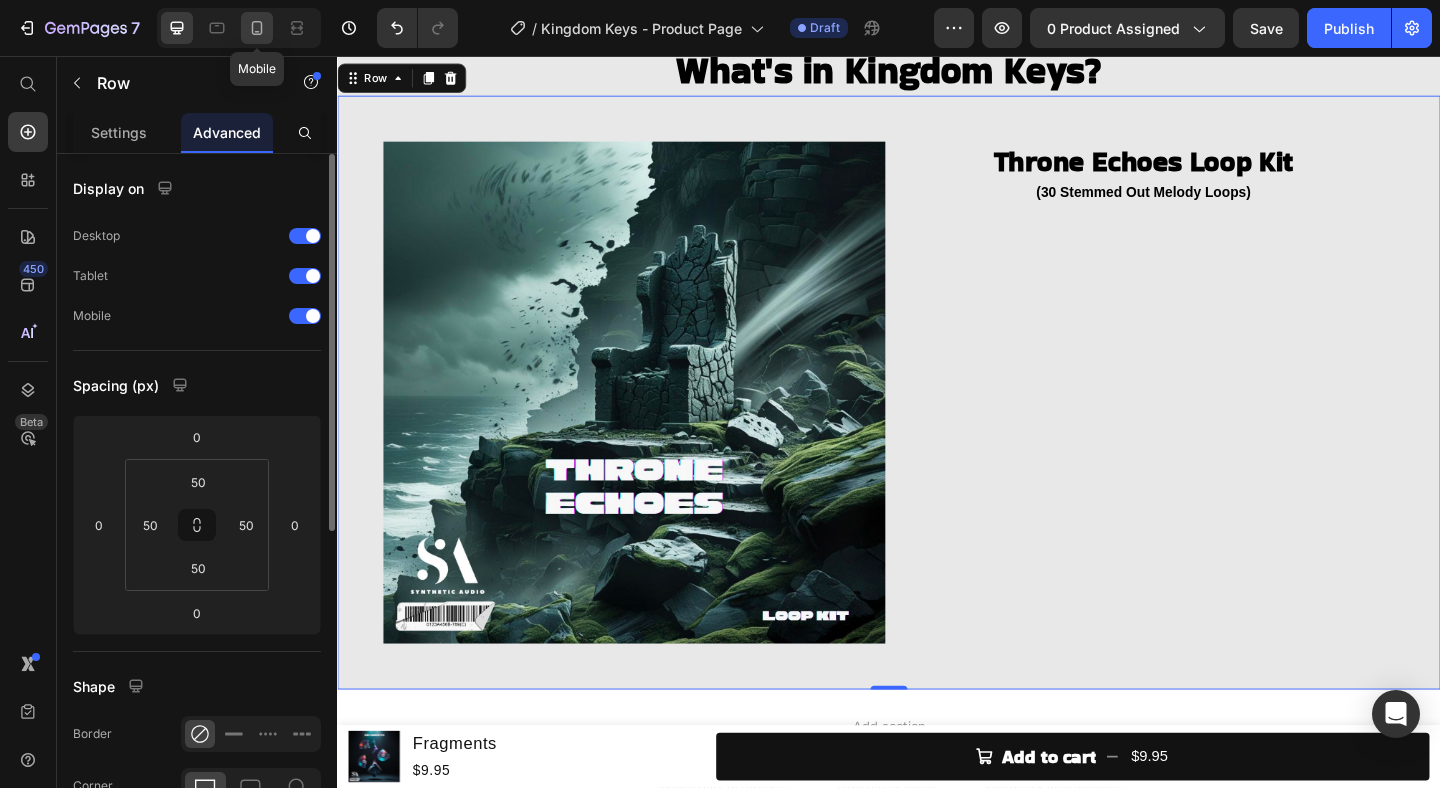 click 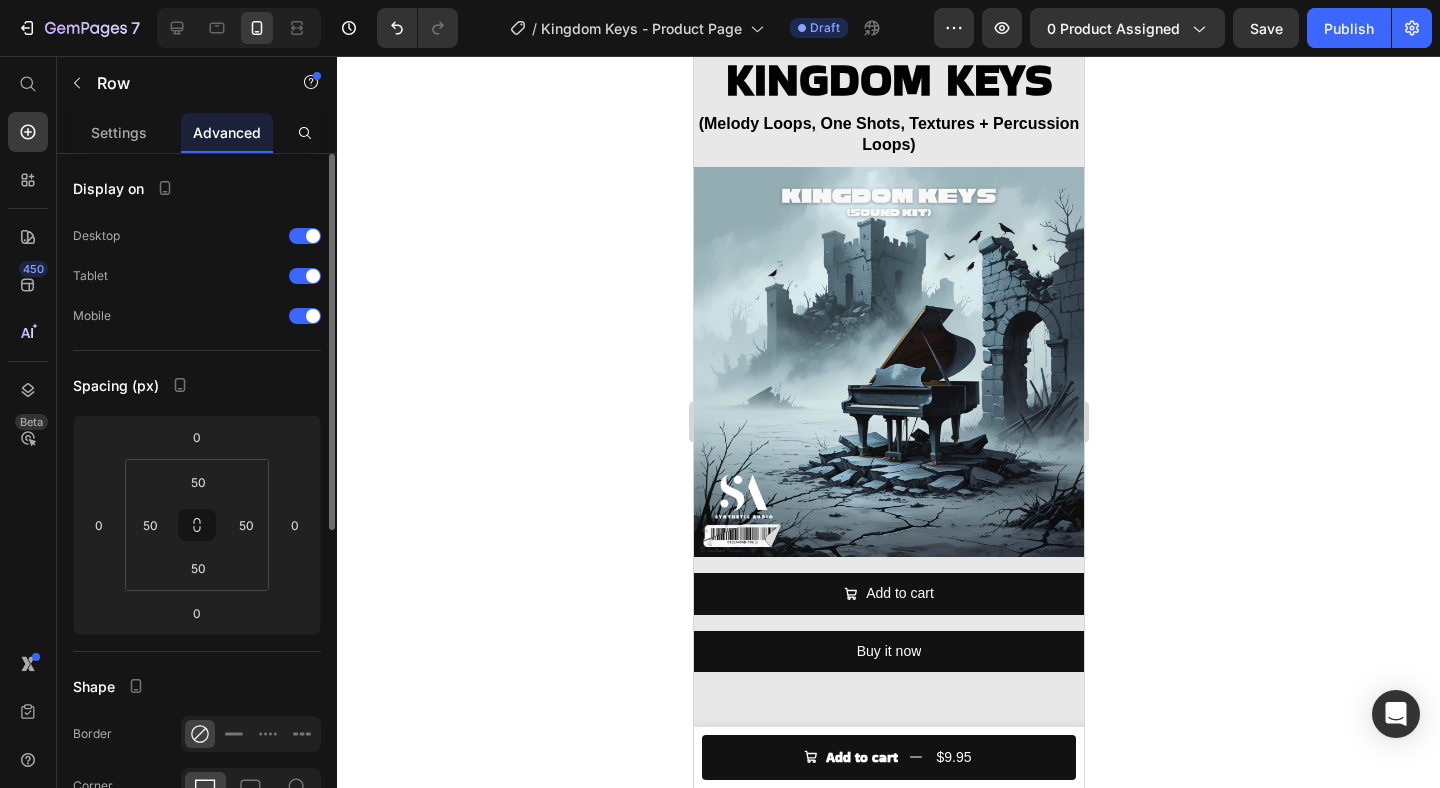 scroll, scrollTop: 0, scrollLeft: 0, axis: both 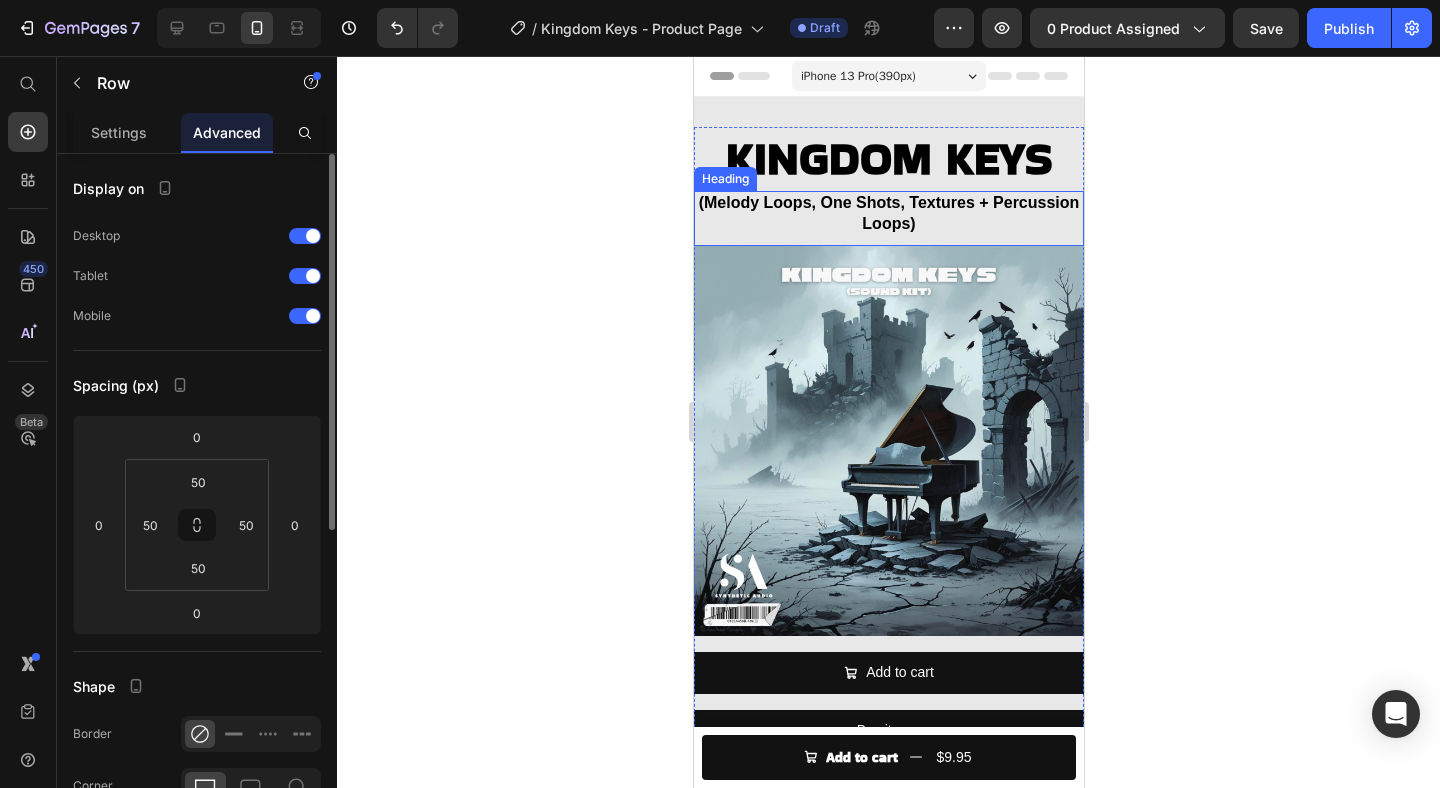 click on "(Melody Loops, One Shots, Textures + Percussion Loops)" at bounding box center (888, 214) 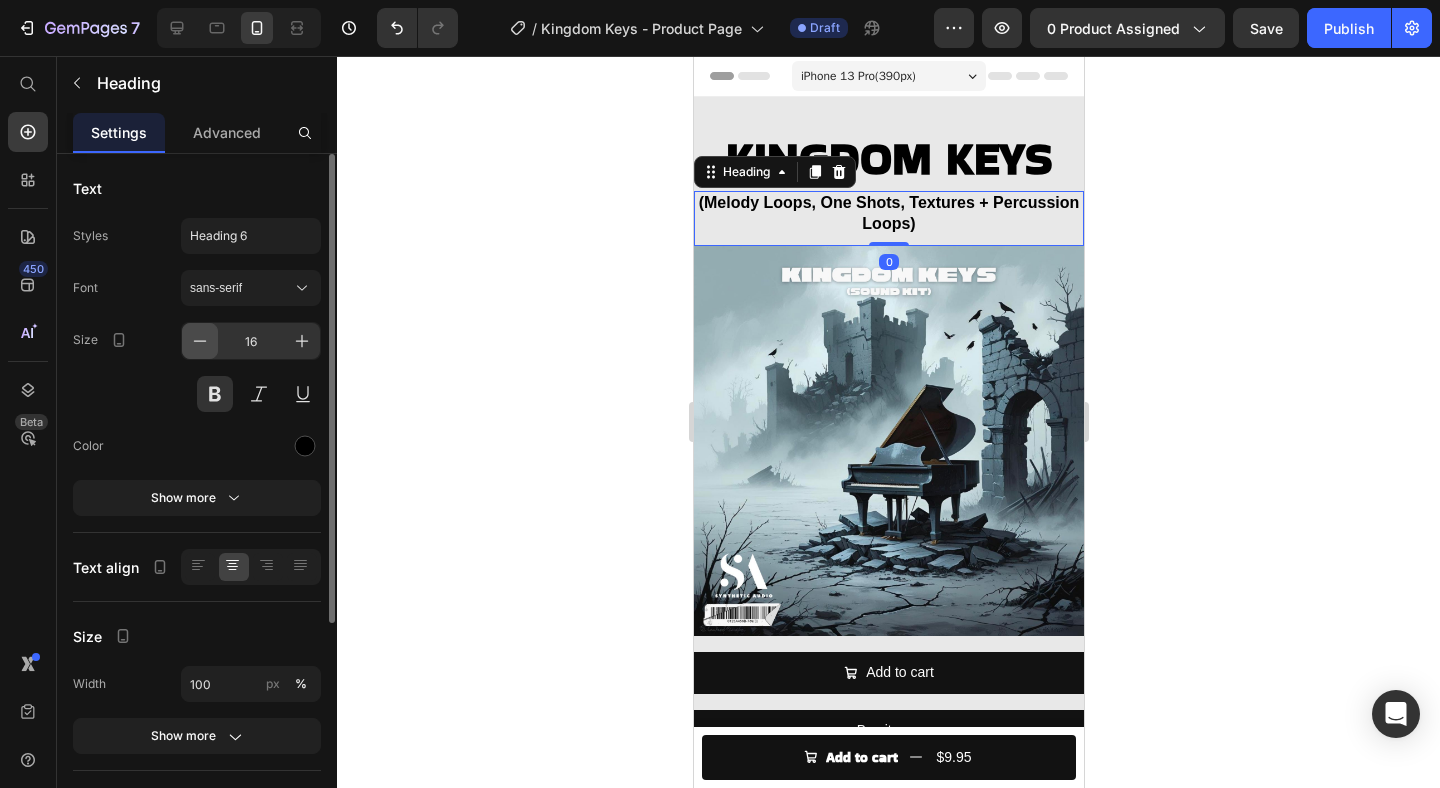 click at bounding box center [200, 341] 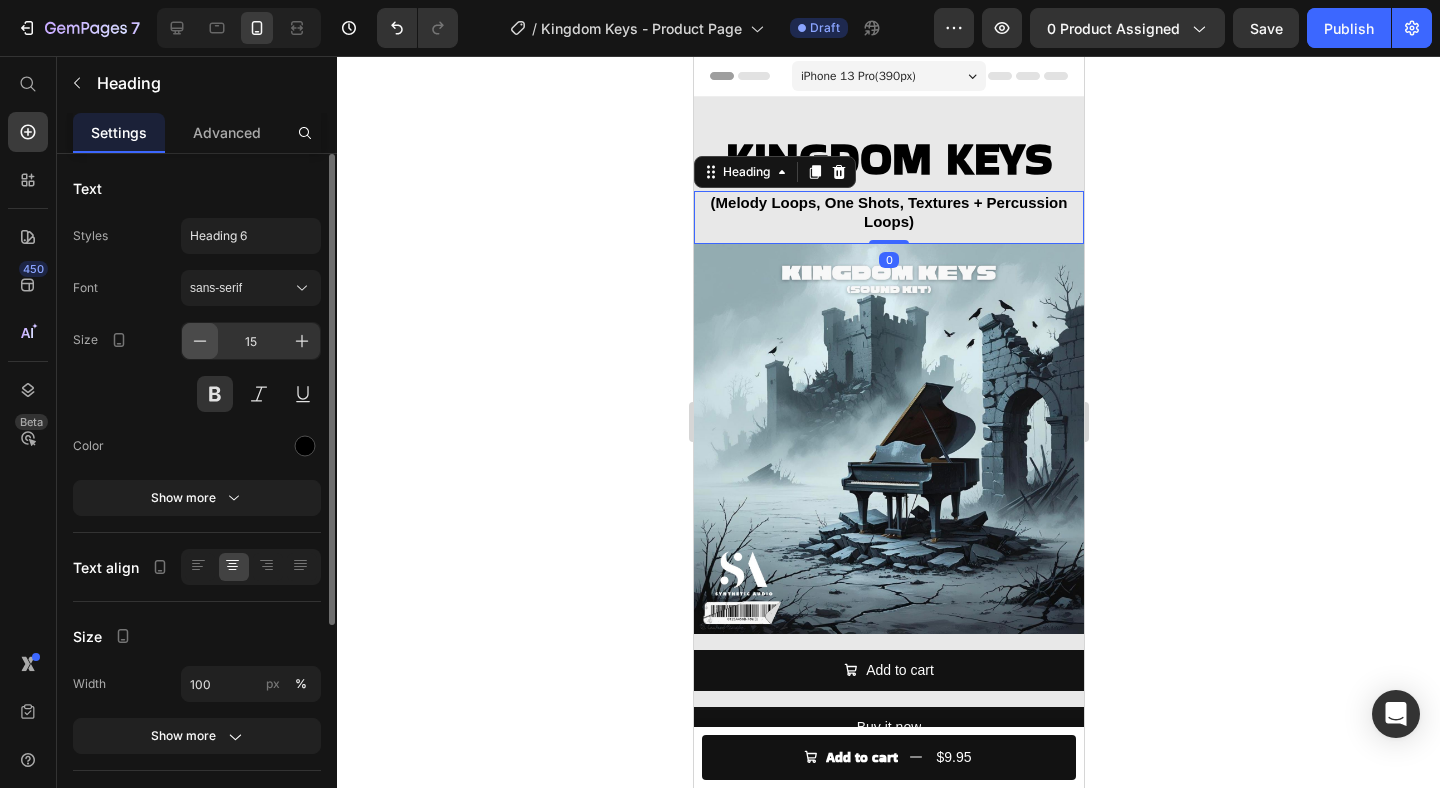 click at bounding box center [200, 341] 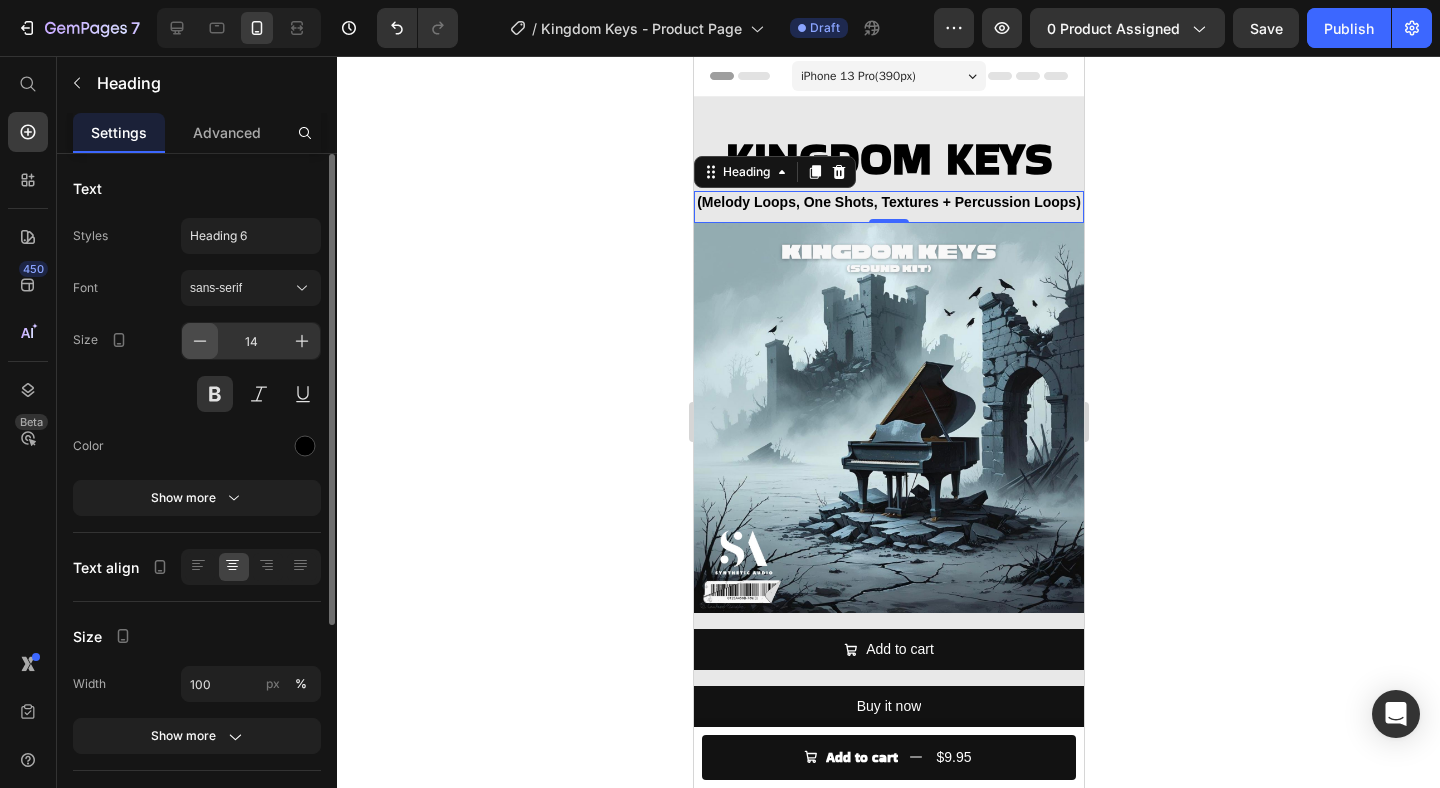 click at bounding box center [200, 341] 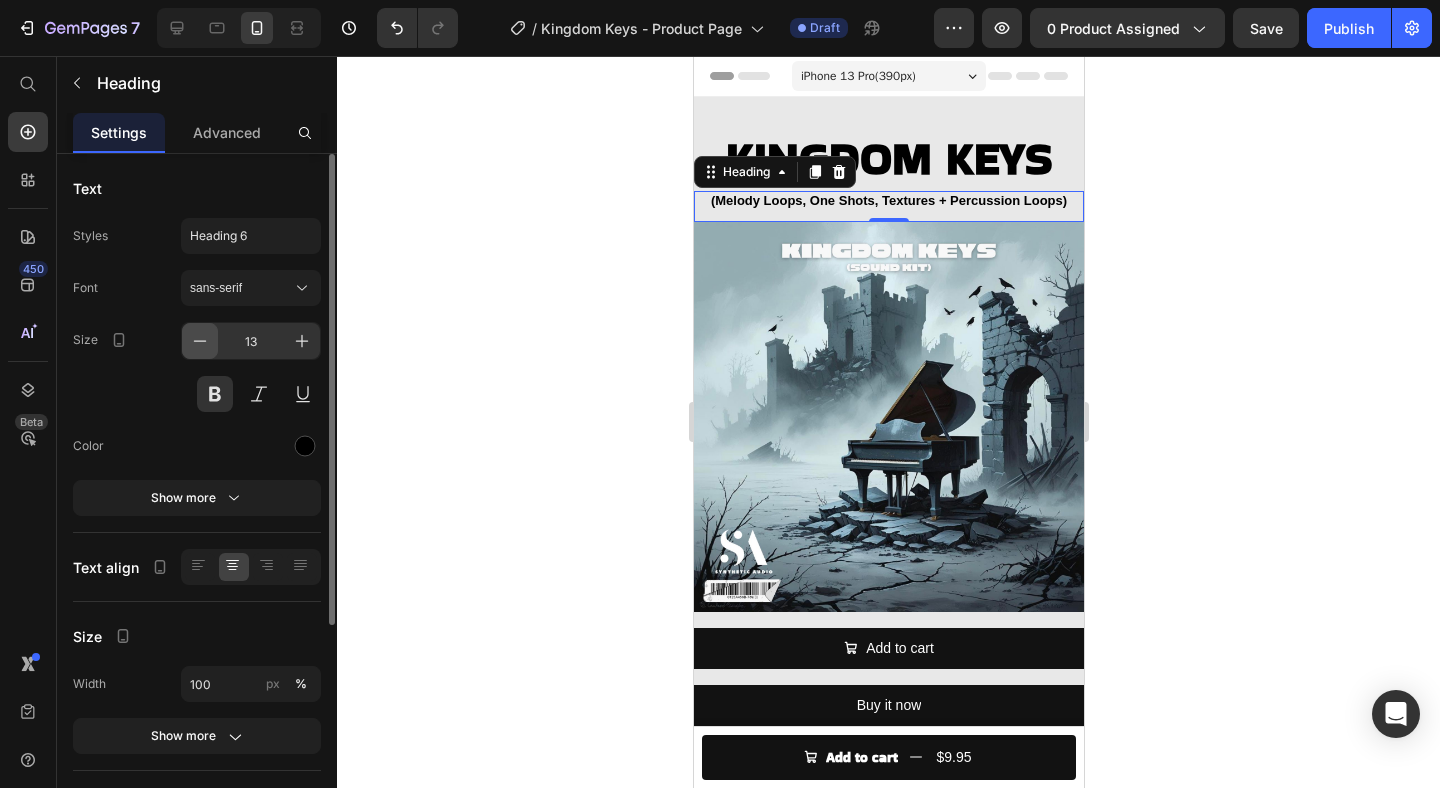 click at bounding box center [200, 341] 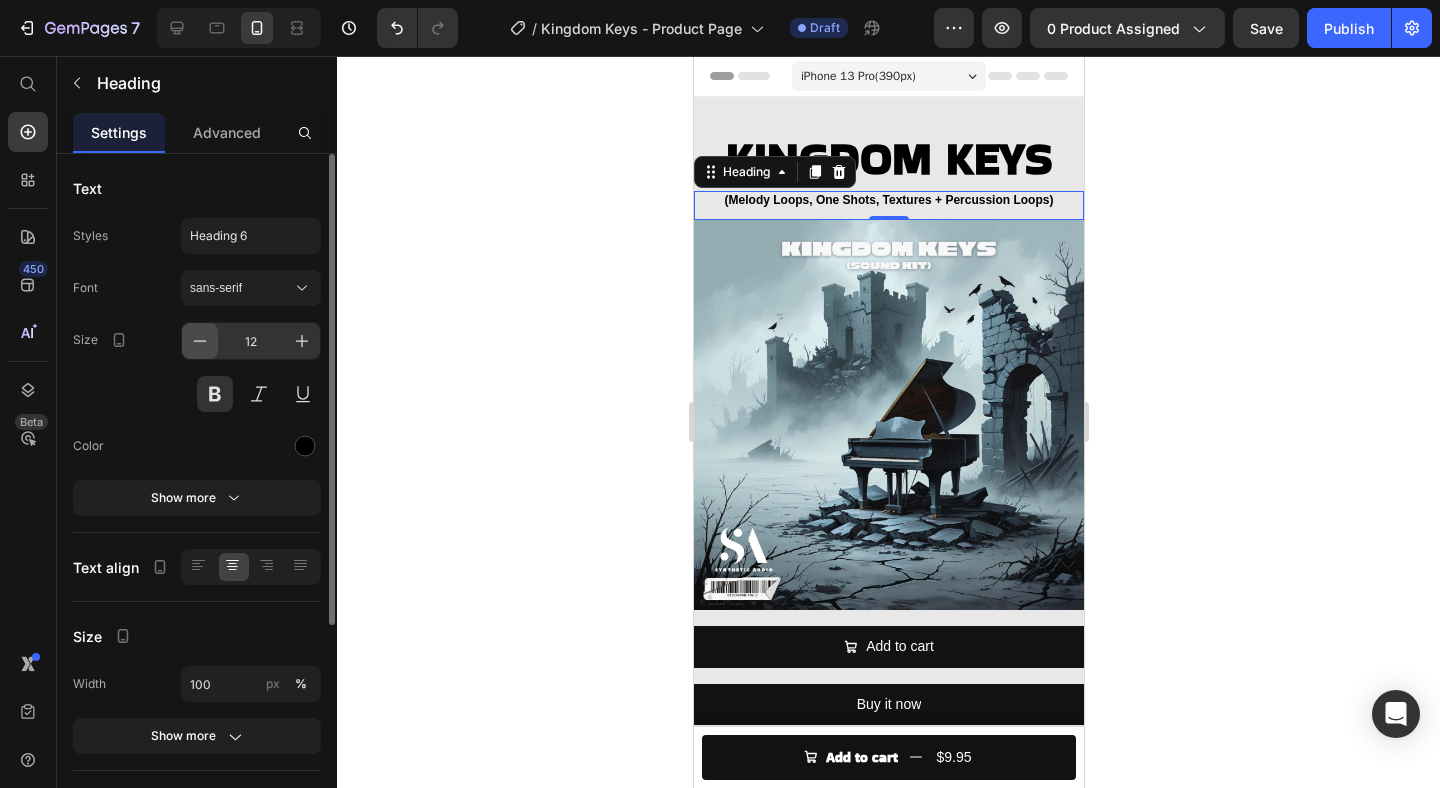 click at bounding box center (200, 341) 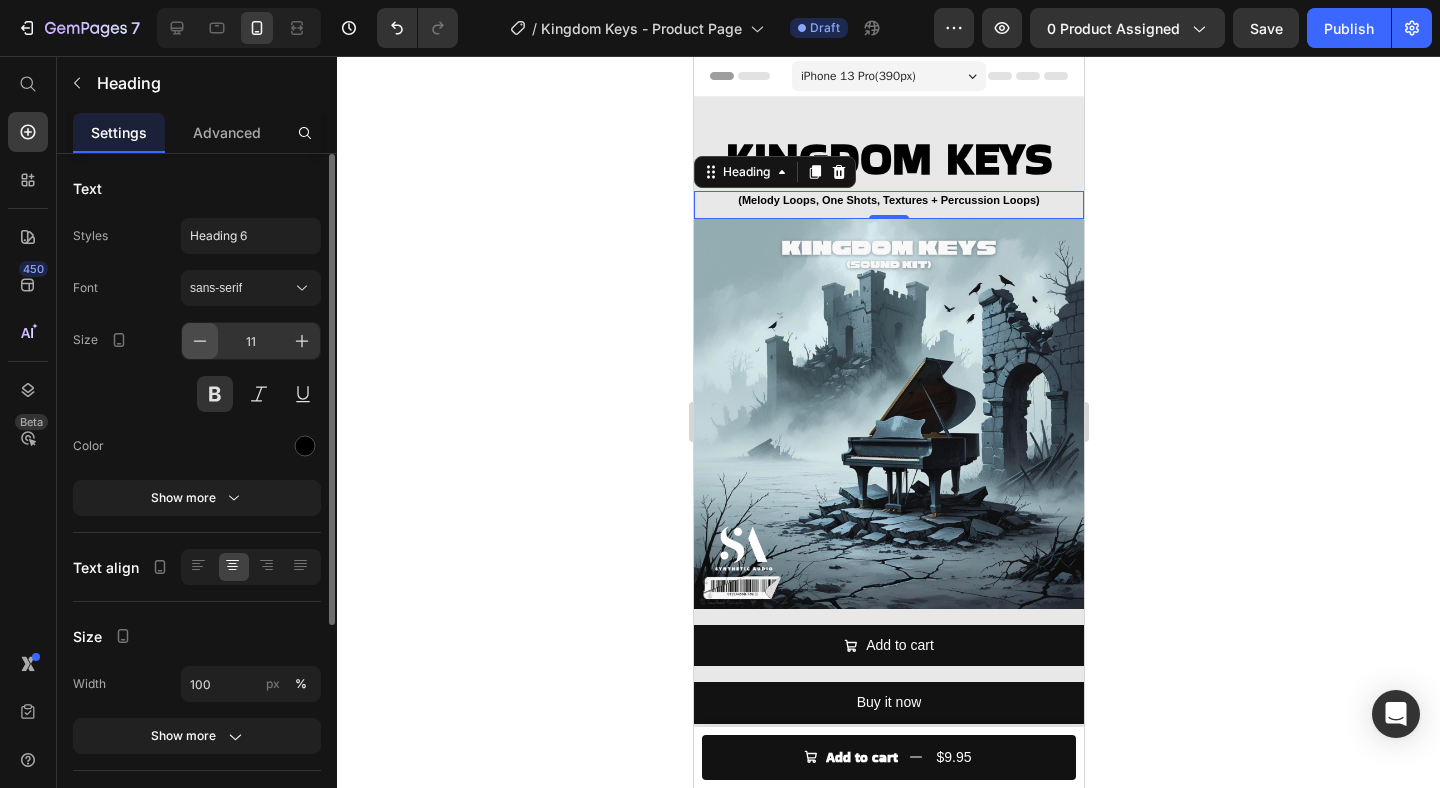 click at bounding box center [200, 341] 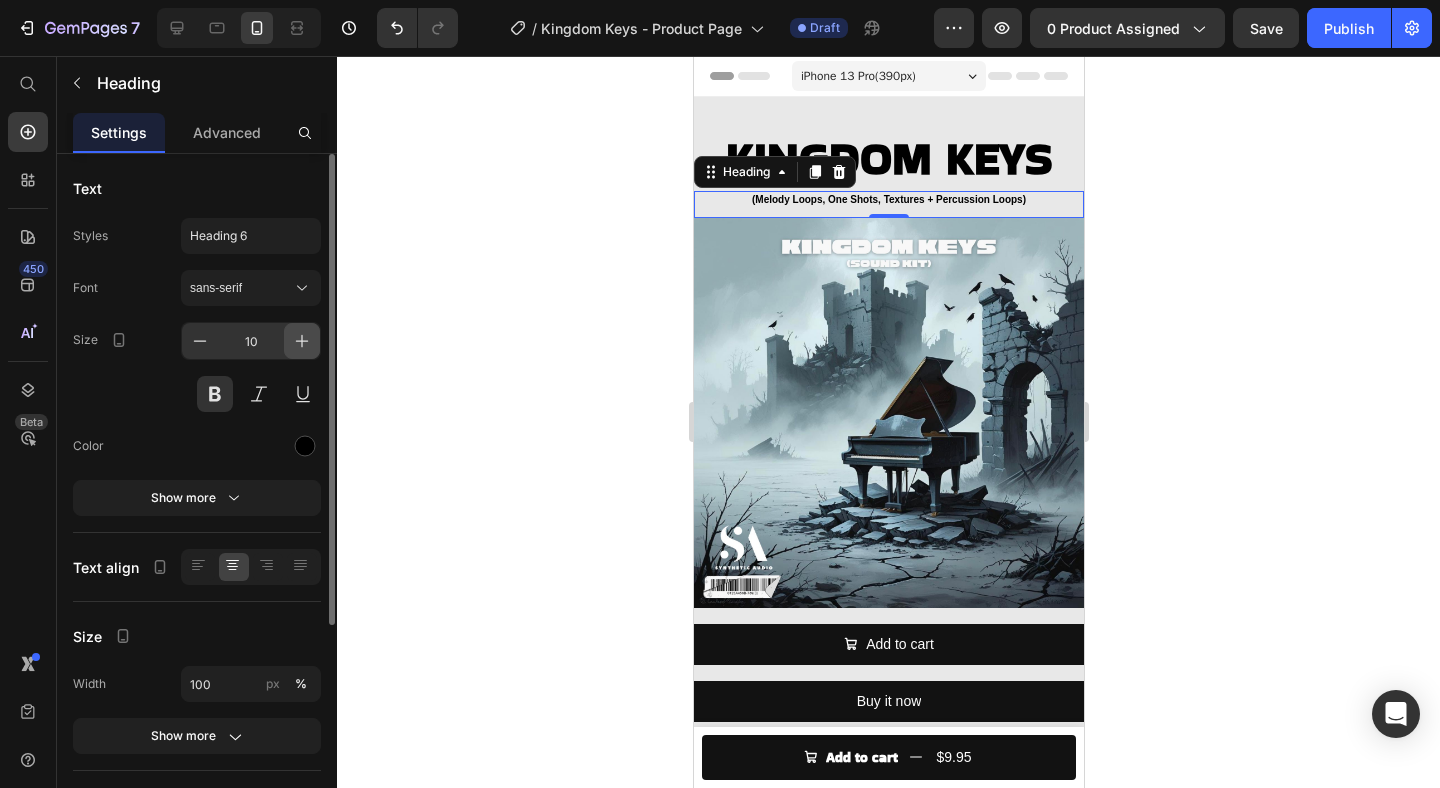 click 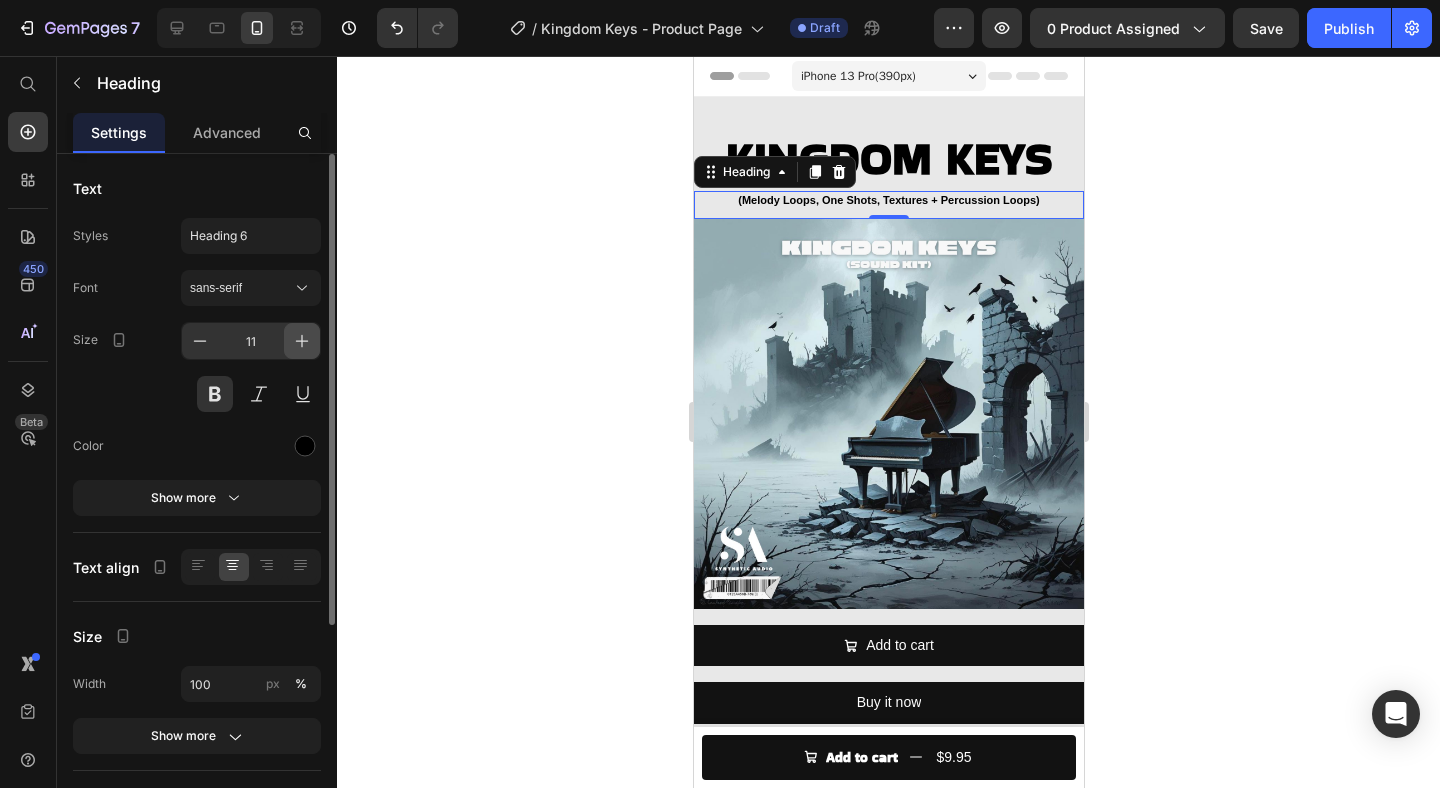 click 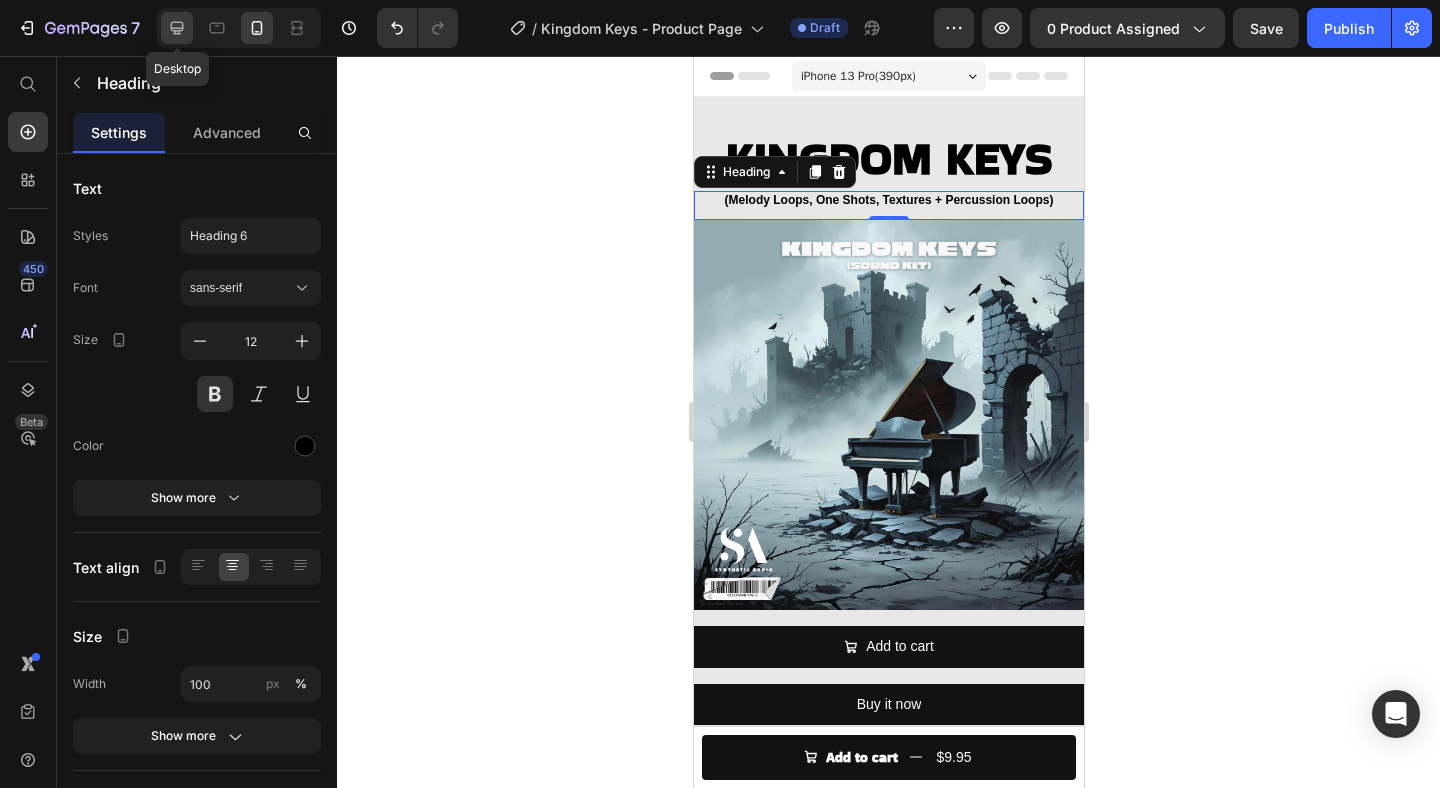 click 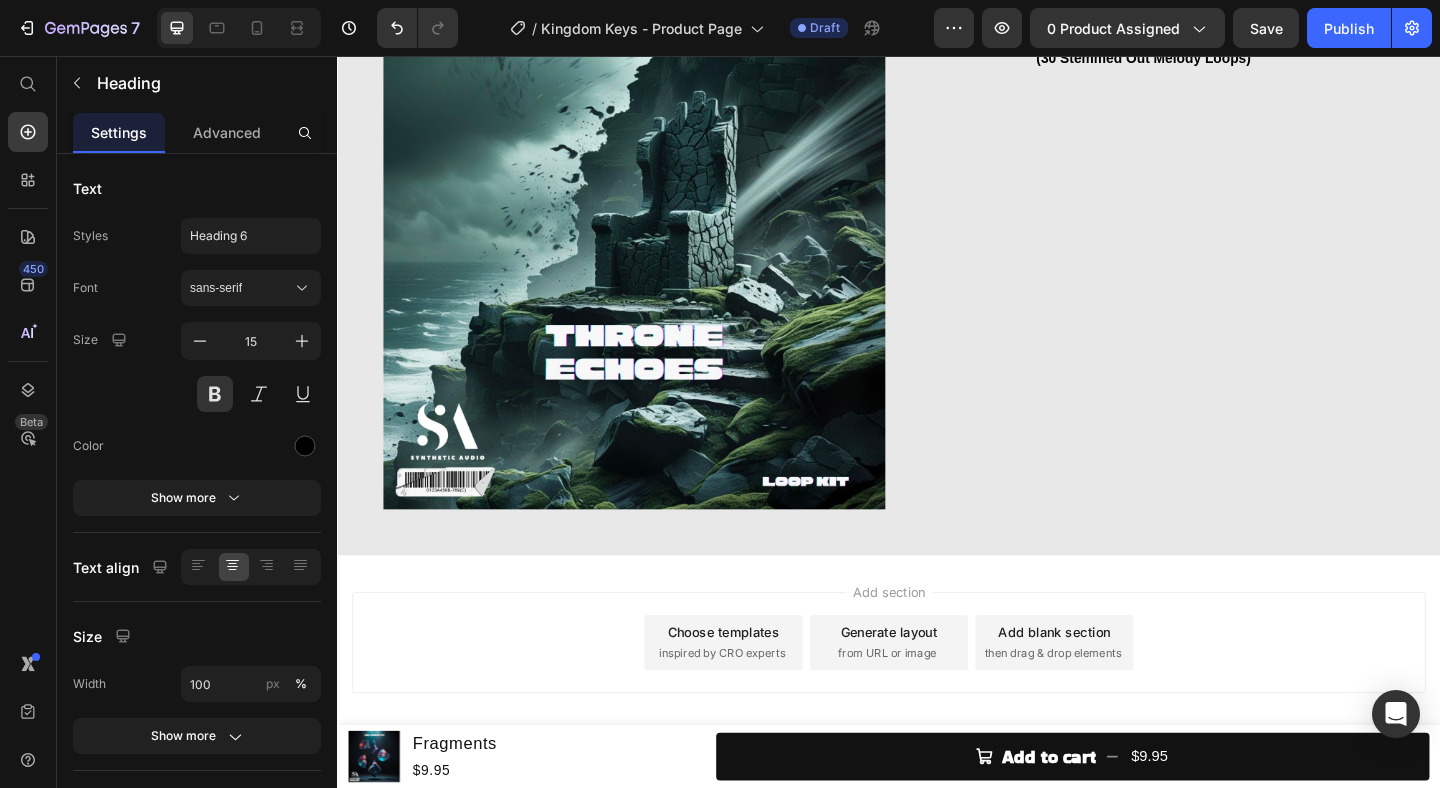 scroll, scrollTop: 1128, scrollLeft: 0, axis: vertical 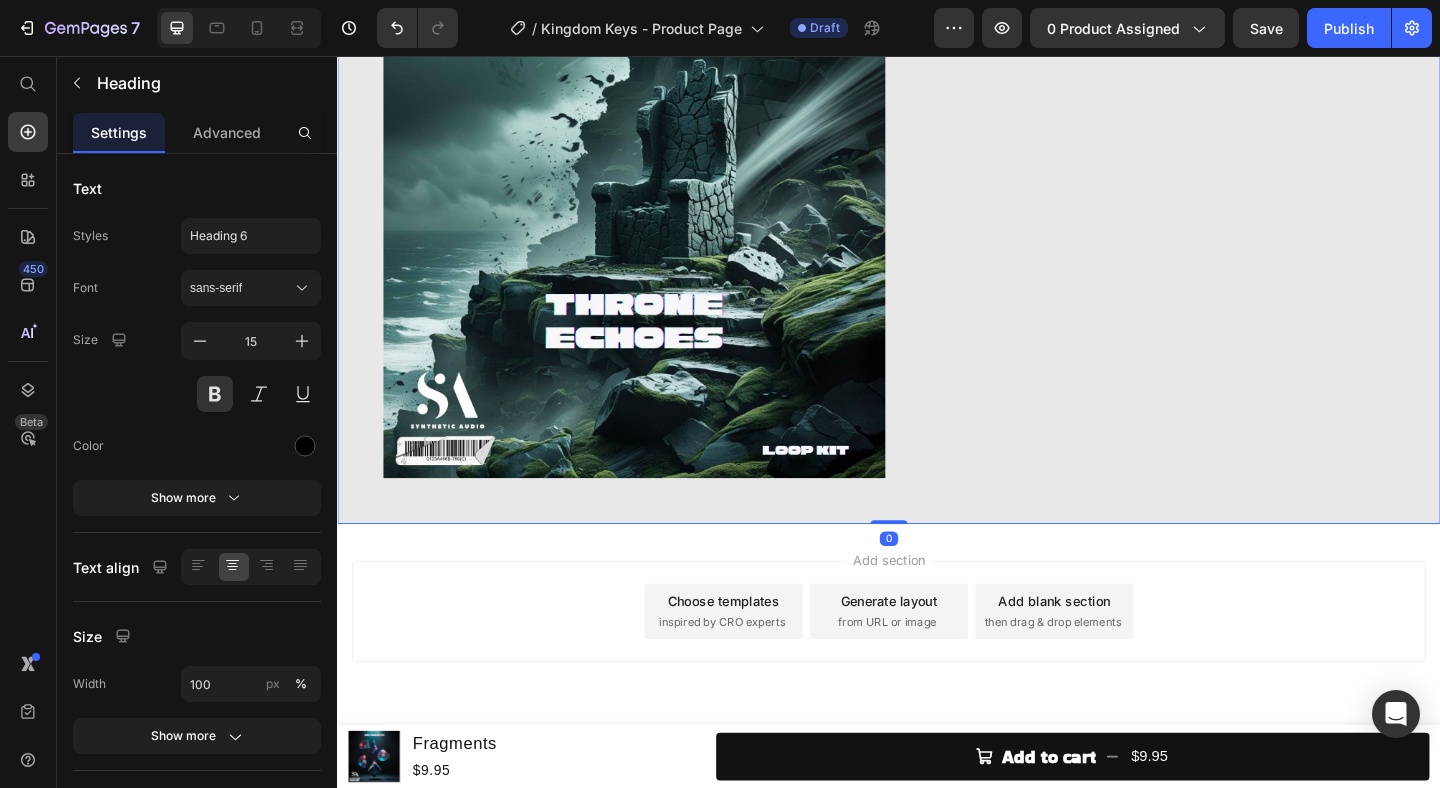 click on "Image Throne Echoes Loop Kit Heading (30 Stemmed Out Melody Loops) Heading Row   0" at bounding box center [937, 242] 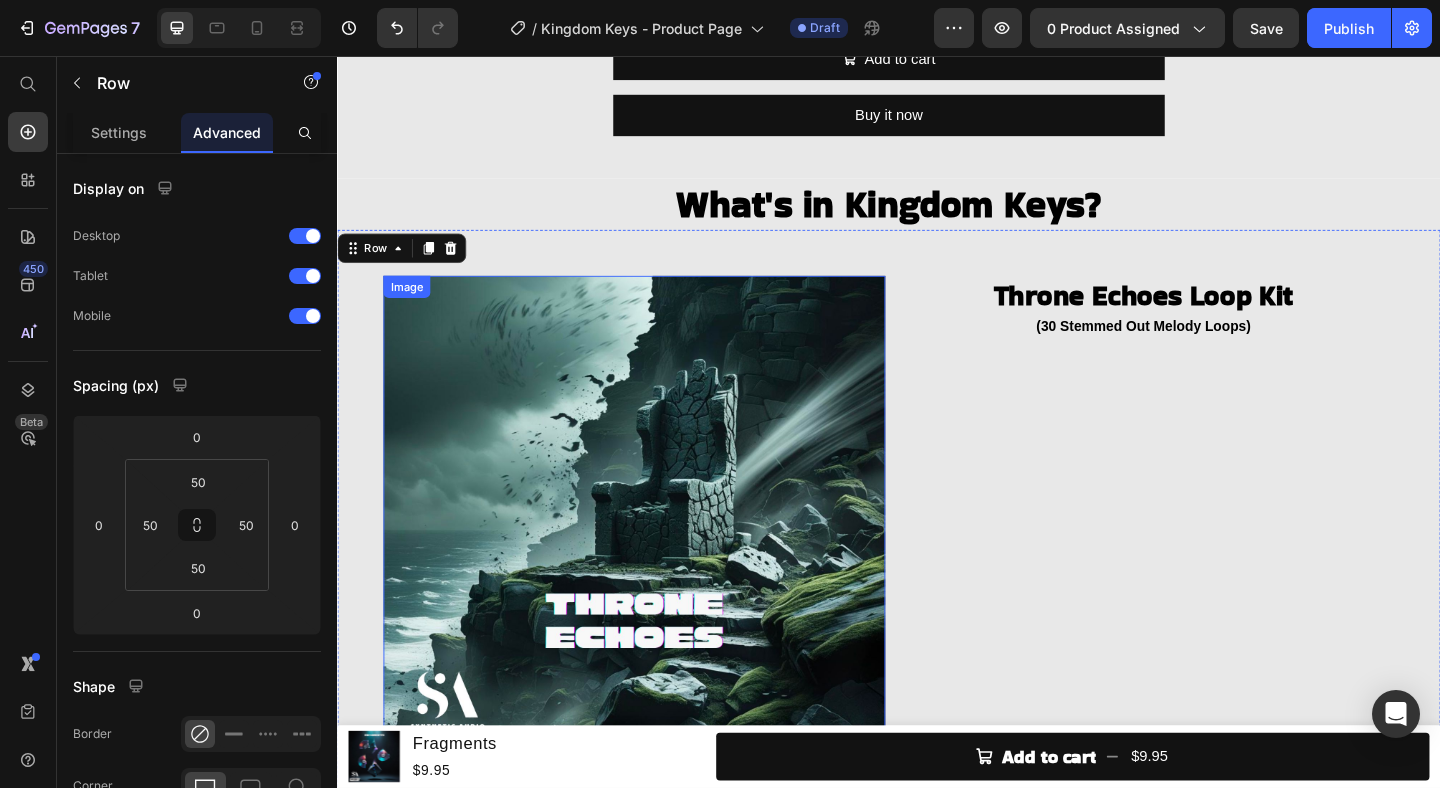 scroll, scrollTop: 795, scrollLeft: 0, axis: vertical 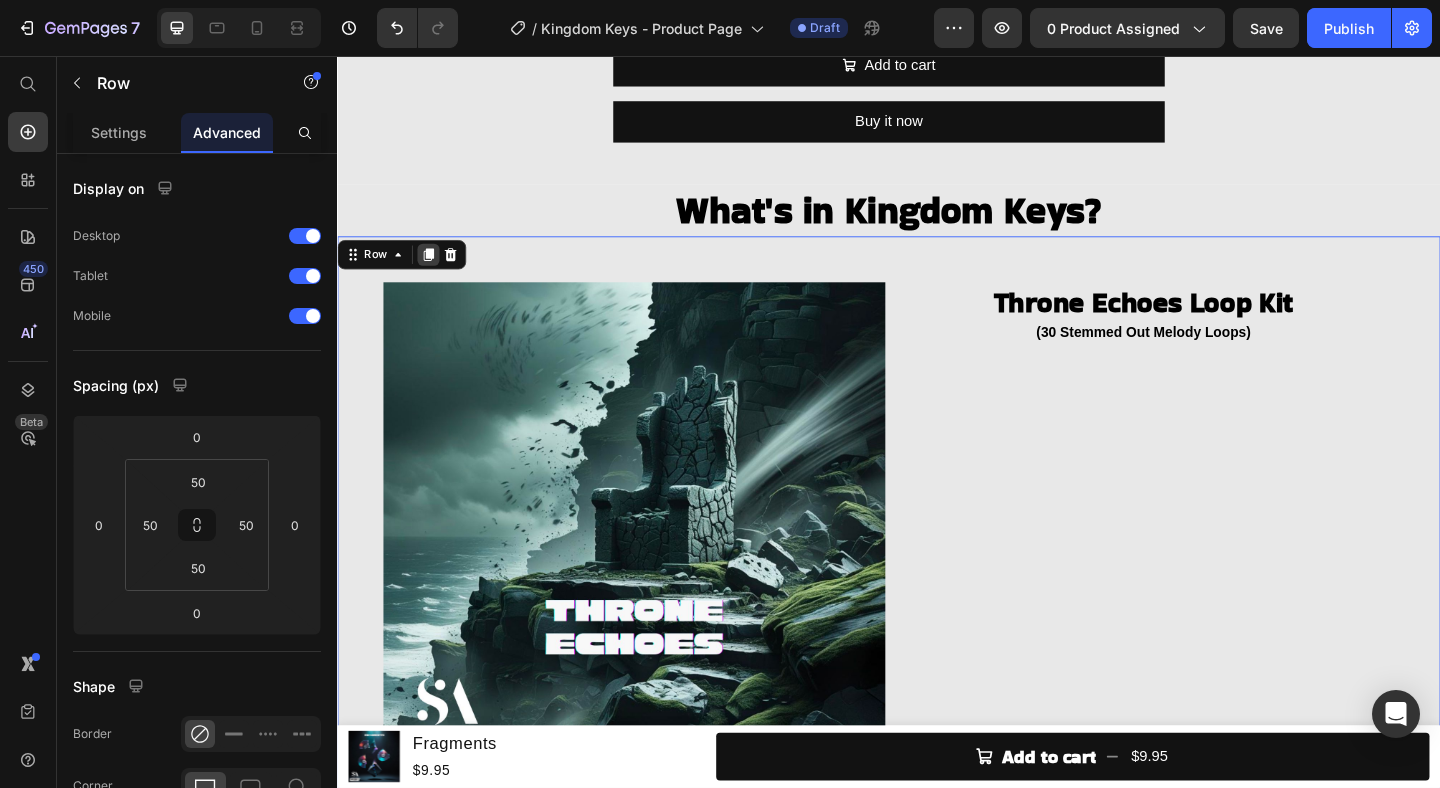 click 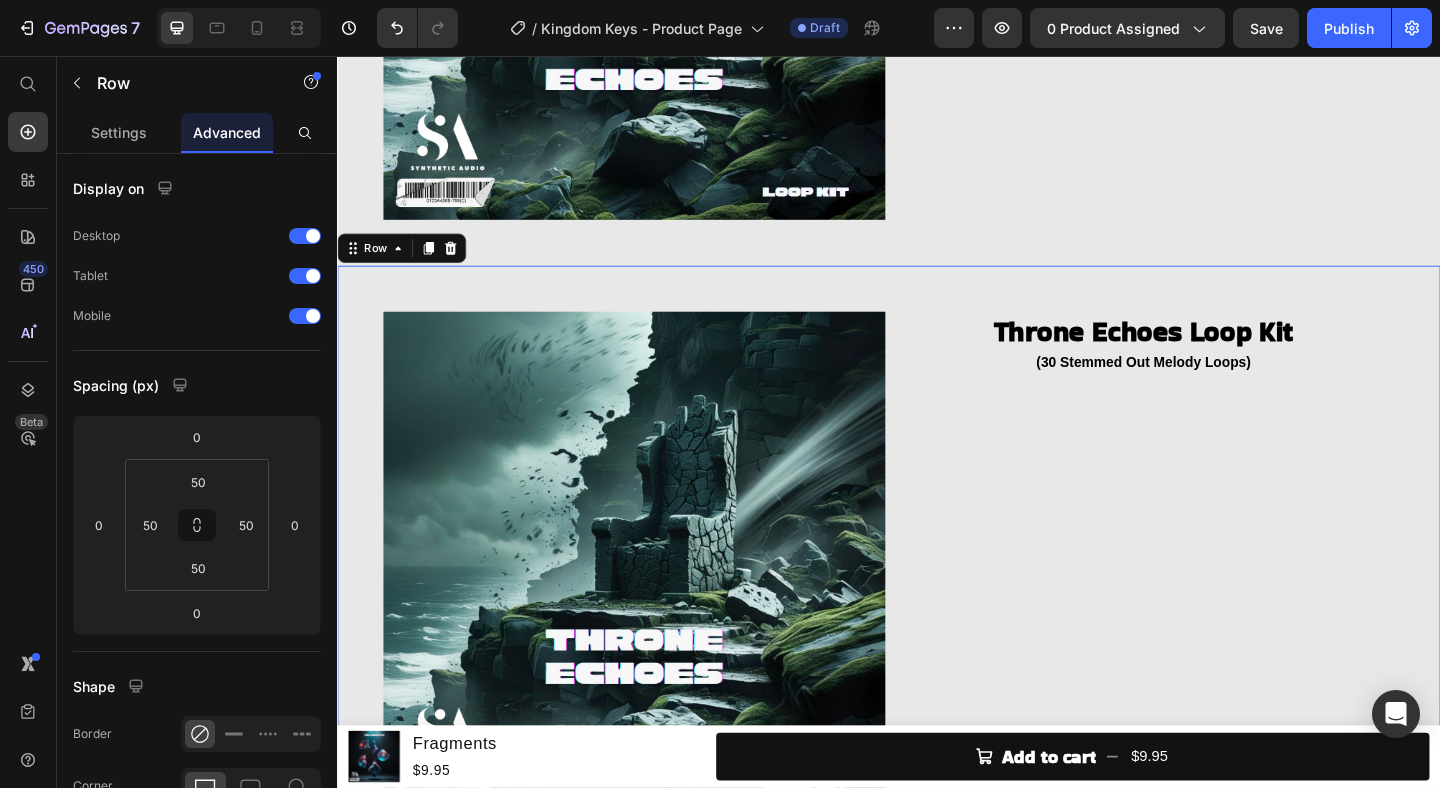 scroll, scrollTop: 1566, scrollLeft: 0, axis: vertical 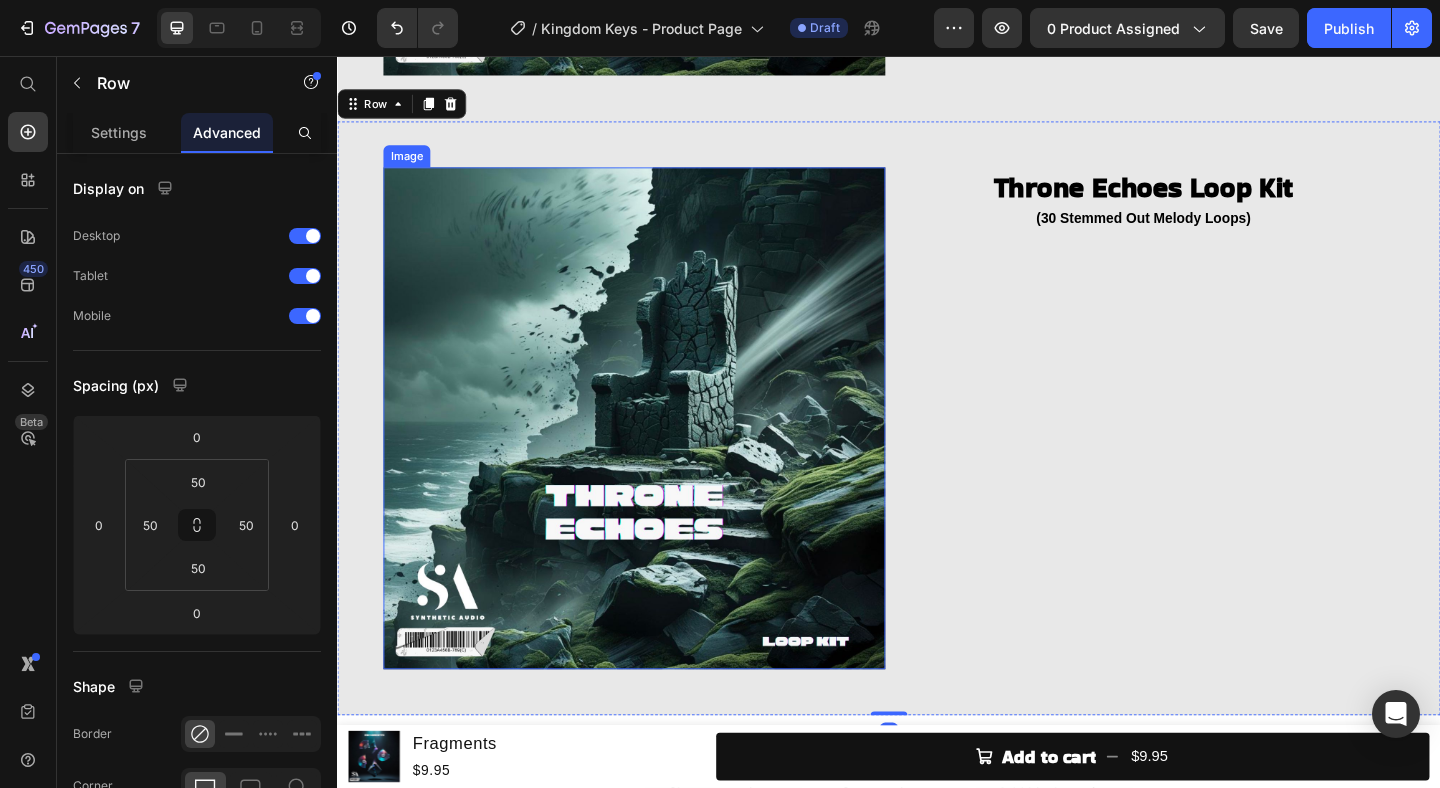 click at bounding box center (660, 450) 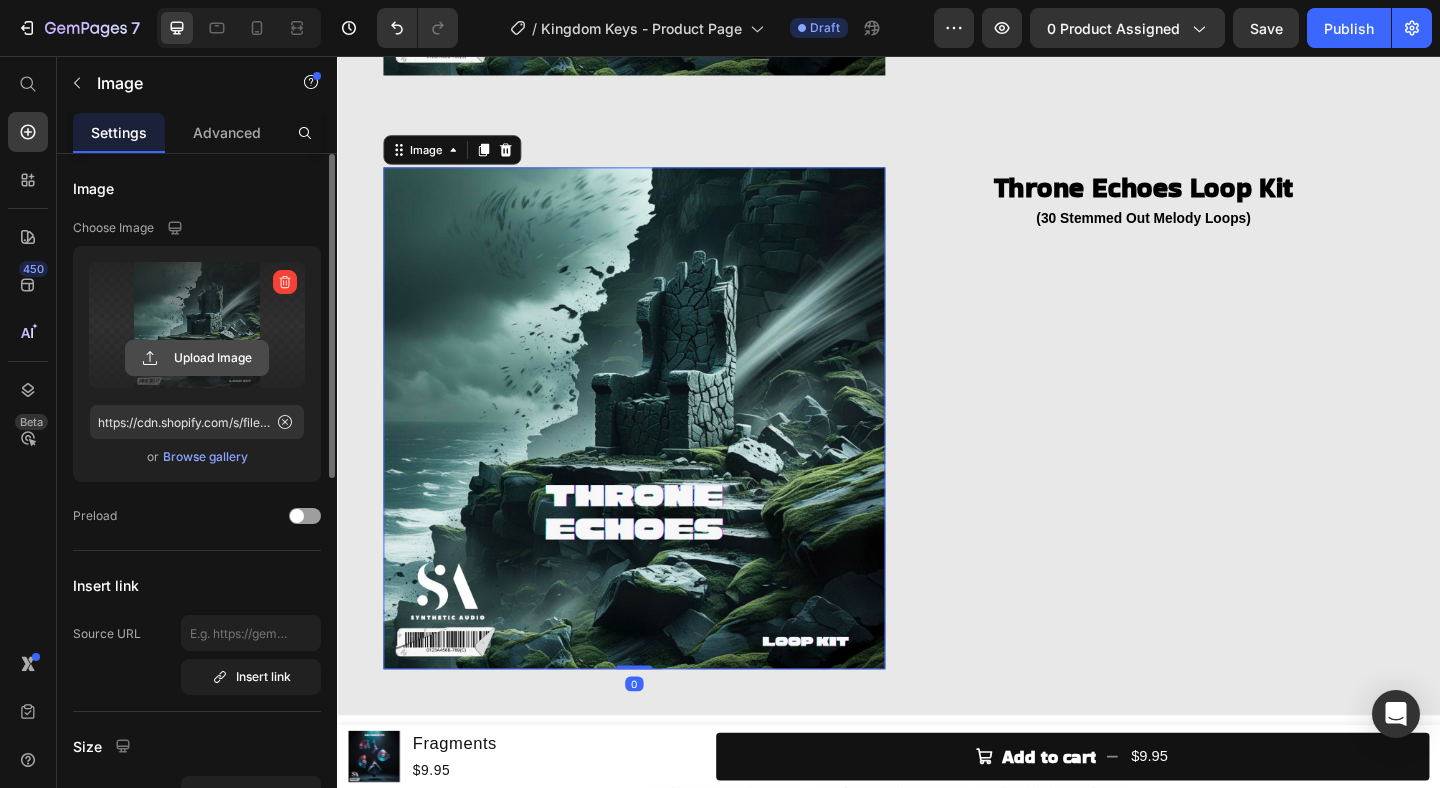 click 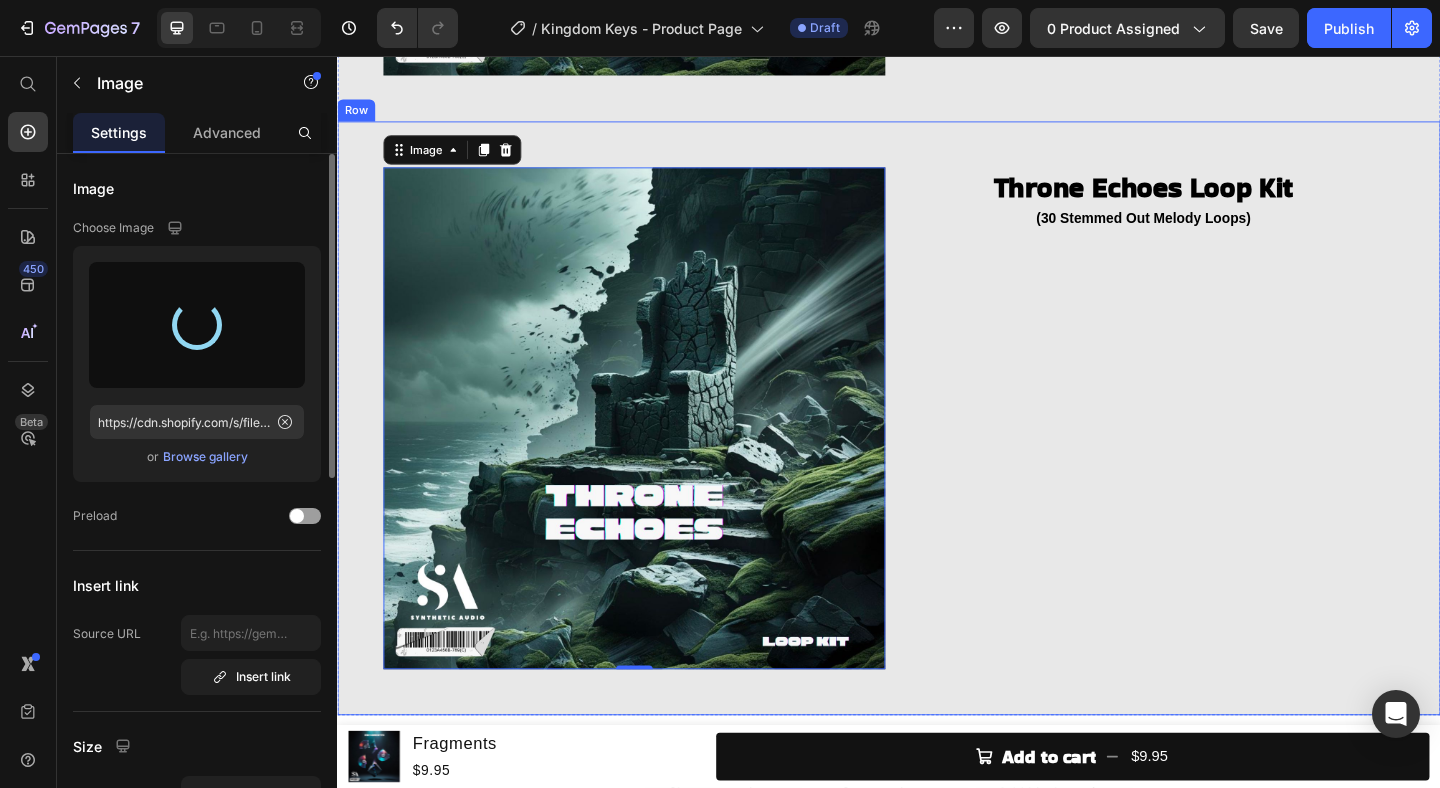 type on "https://cdn.shopify.com/s/files/1/0892/5423/2409/files/gempages_536743774492034257-302a7b18-b3b1-4e5d-bfb8-7fd05a6ee2b6.jpg" 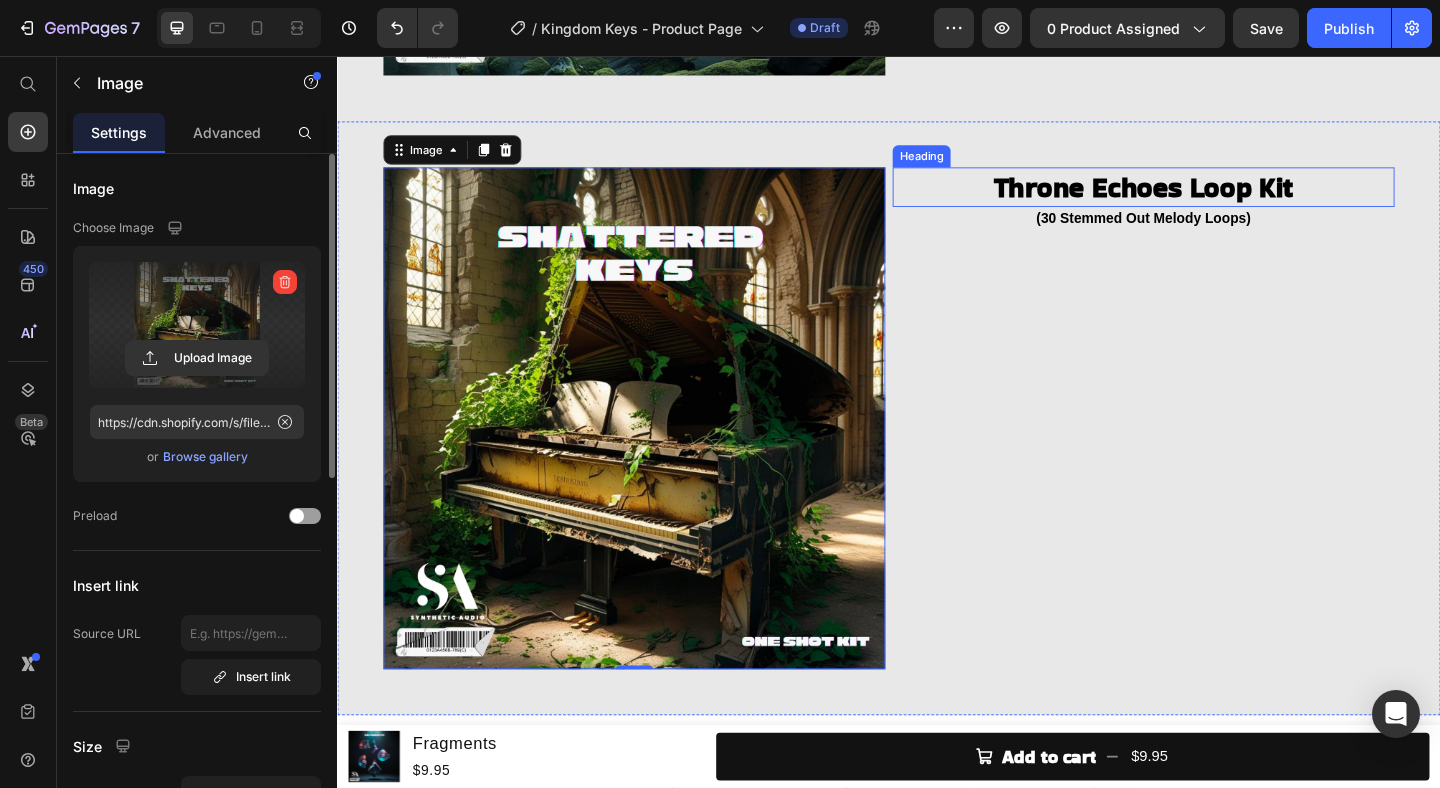 click on "Throne Echoes Loop Kit" at bounding box center [1214, 198] 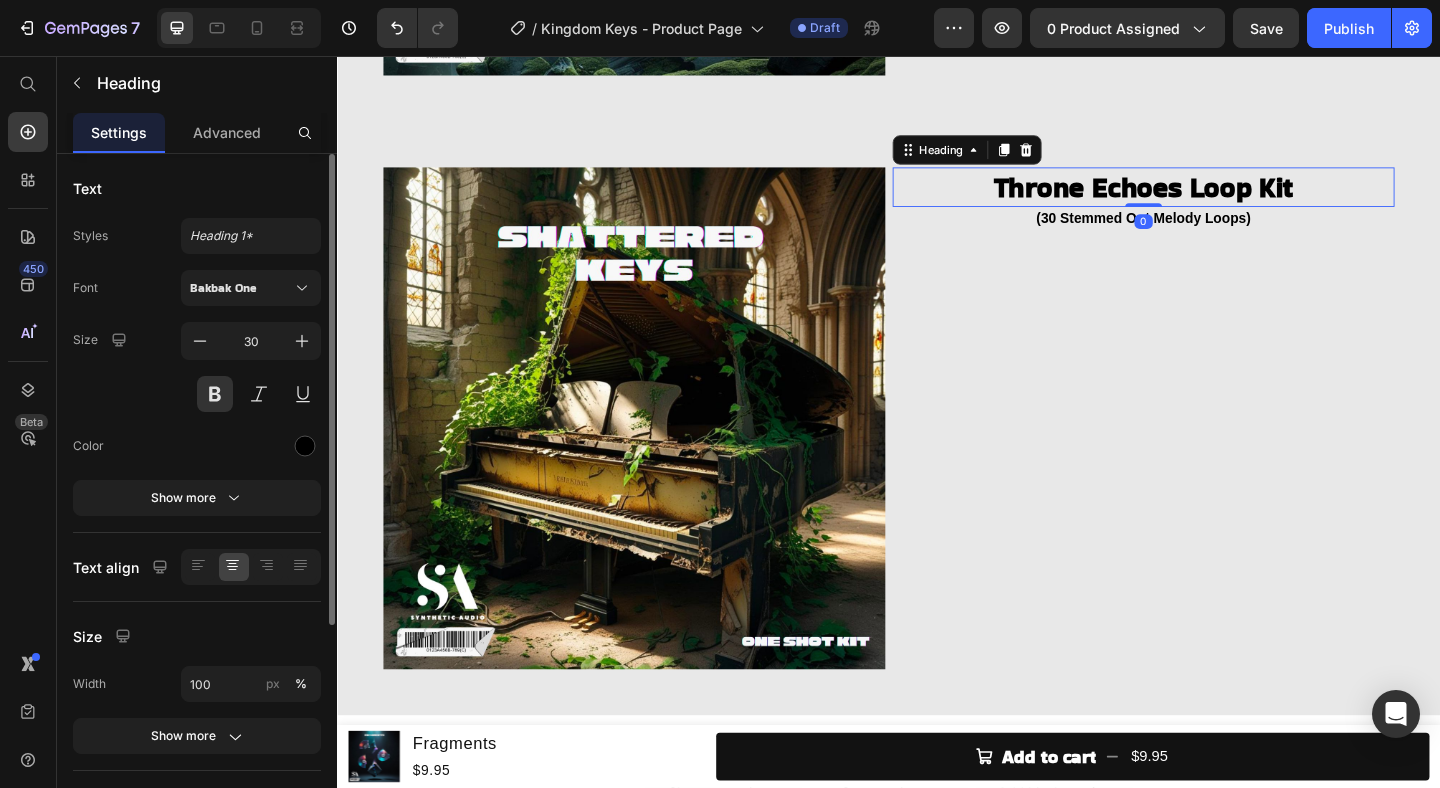 click on "Throne Echoes Loop Kit" at bounding box center [1214, 198] 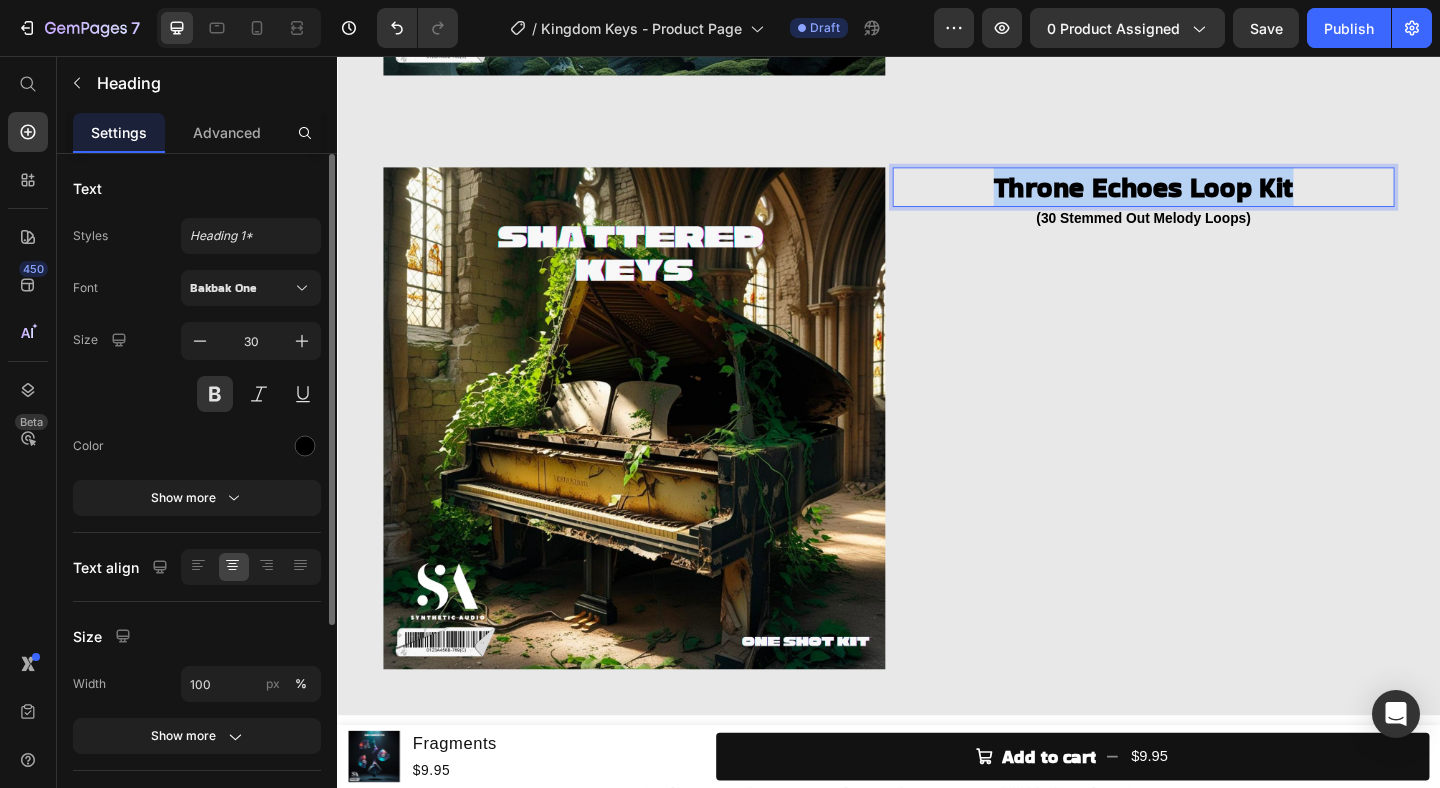 click on "Throne Echoes Loop Kit" at bounding box center [1214, 198] 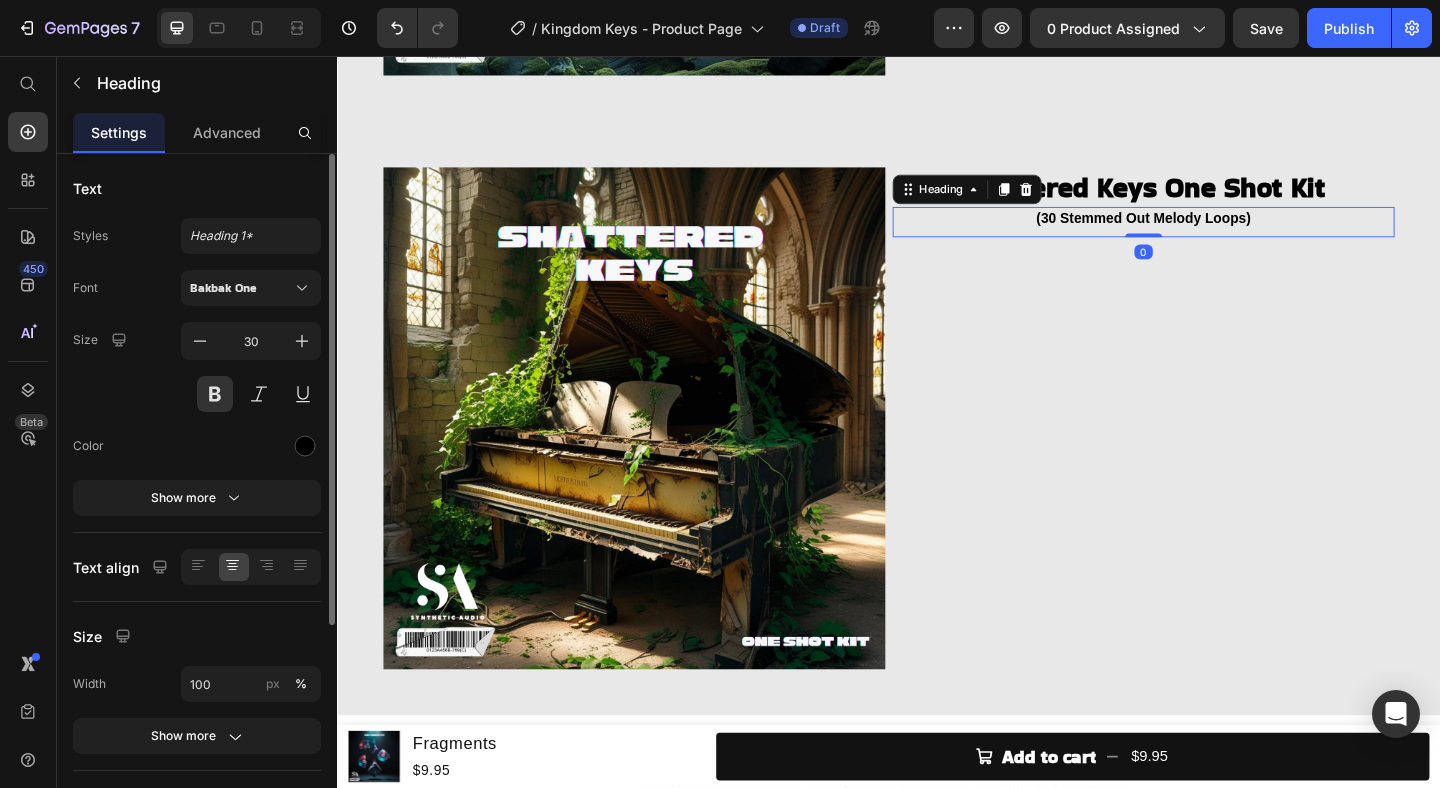 click on "(30 Stemmed Out Melody Loops)" at bounding box center (1214, 232) 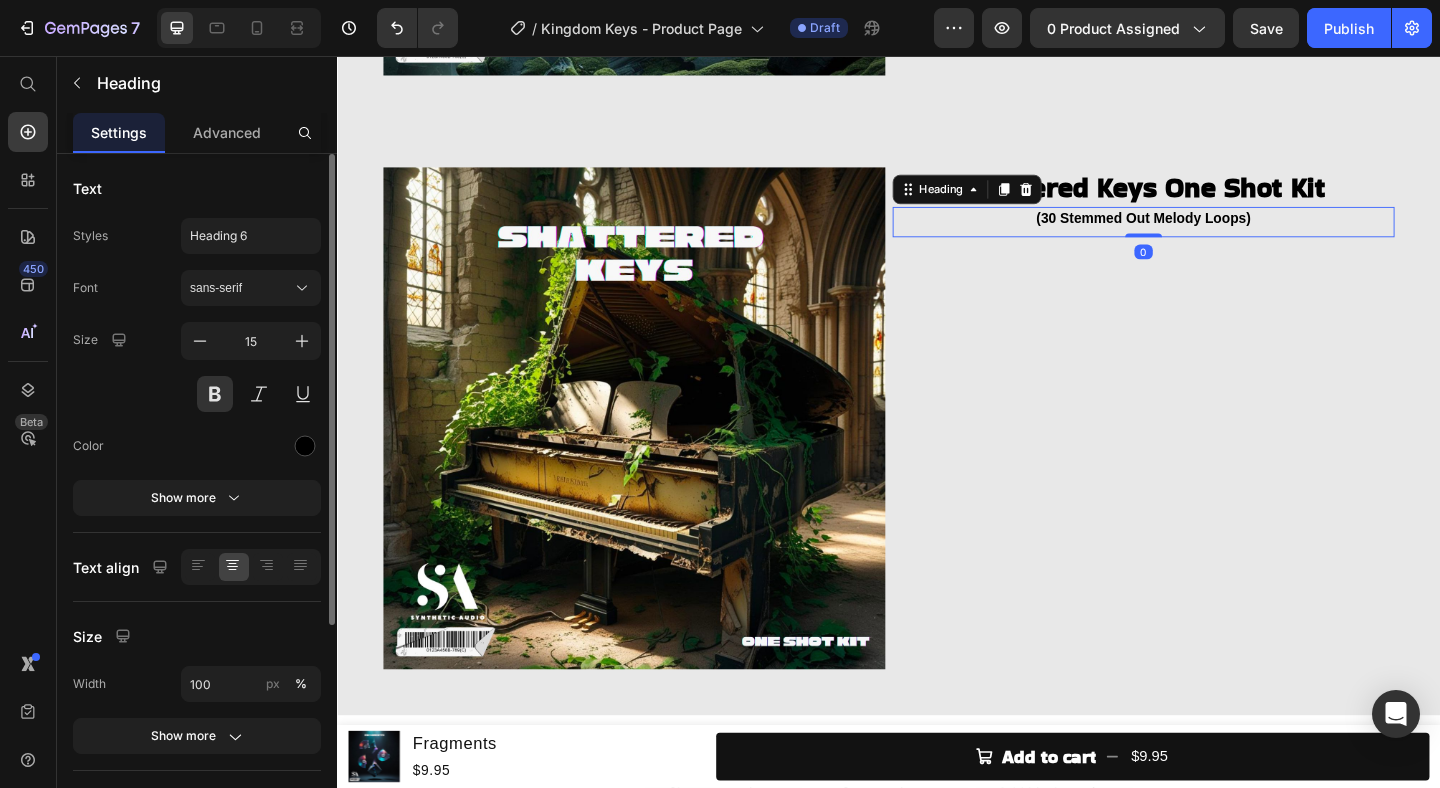 click on "(30 Stemmed Out Melody Loops)" at bounding box center (1214, 232) 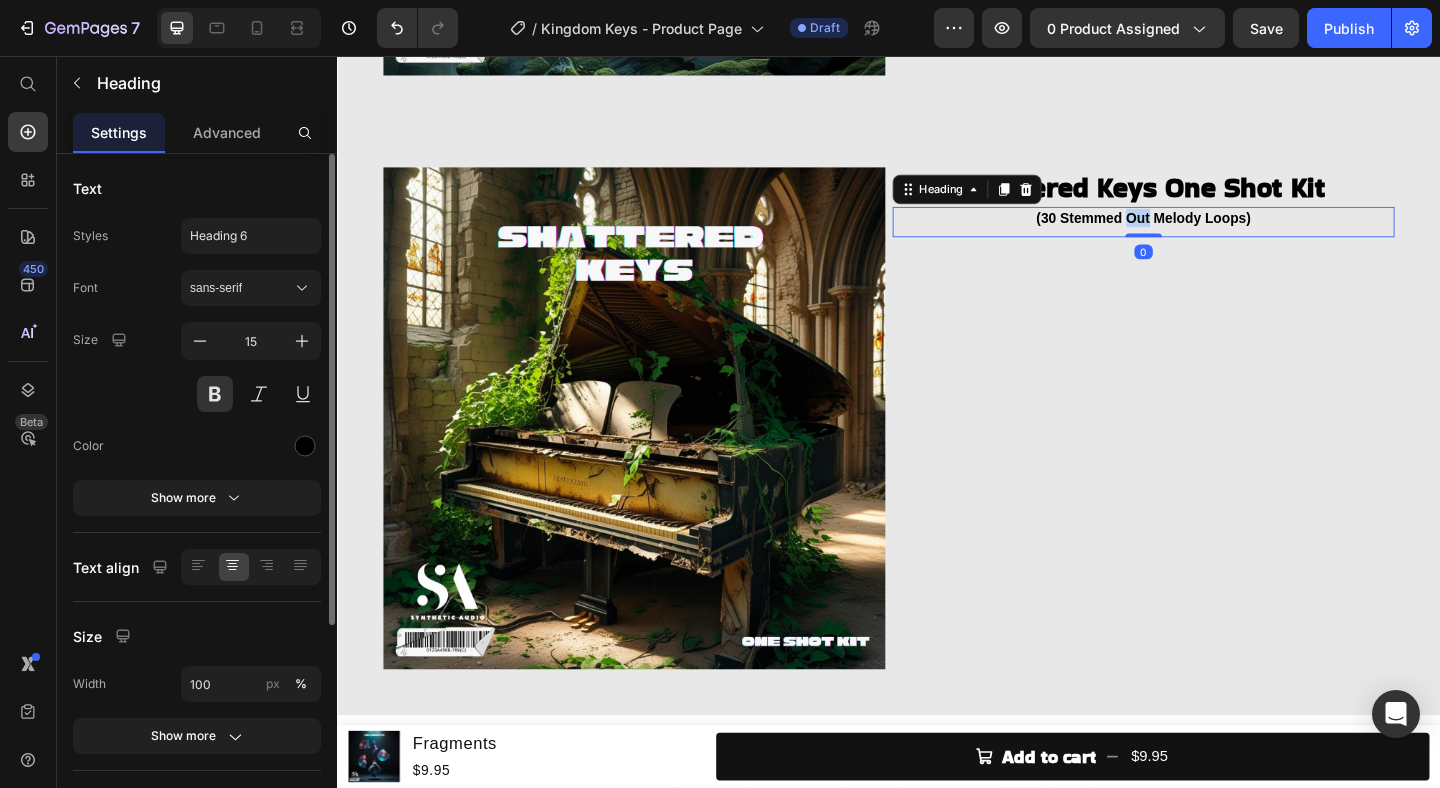 click on "(30 Stemmed Out Melody Loops)" at bounding box center [1214, 232] 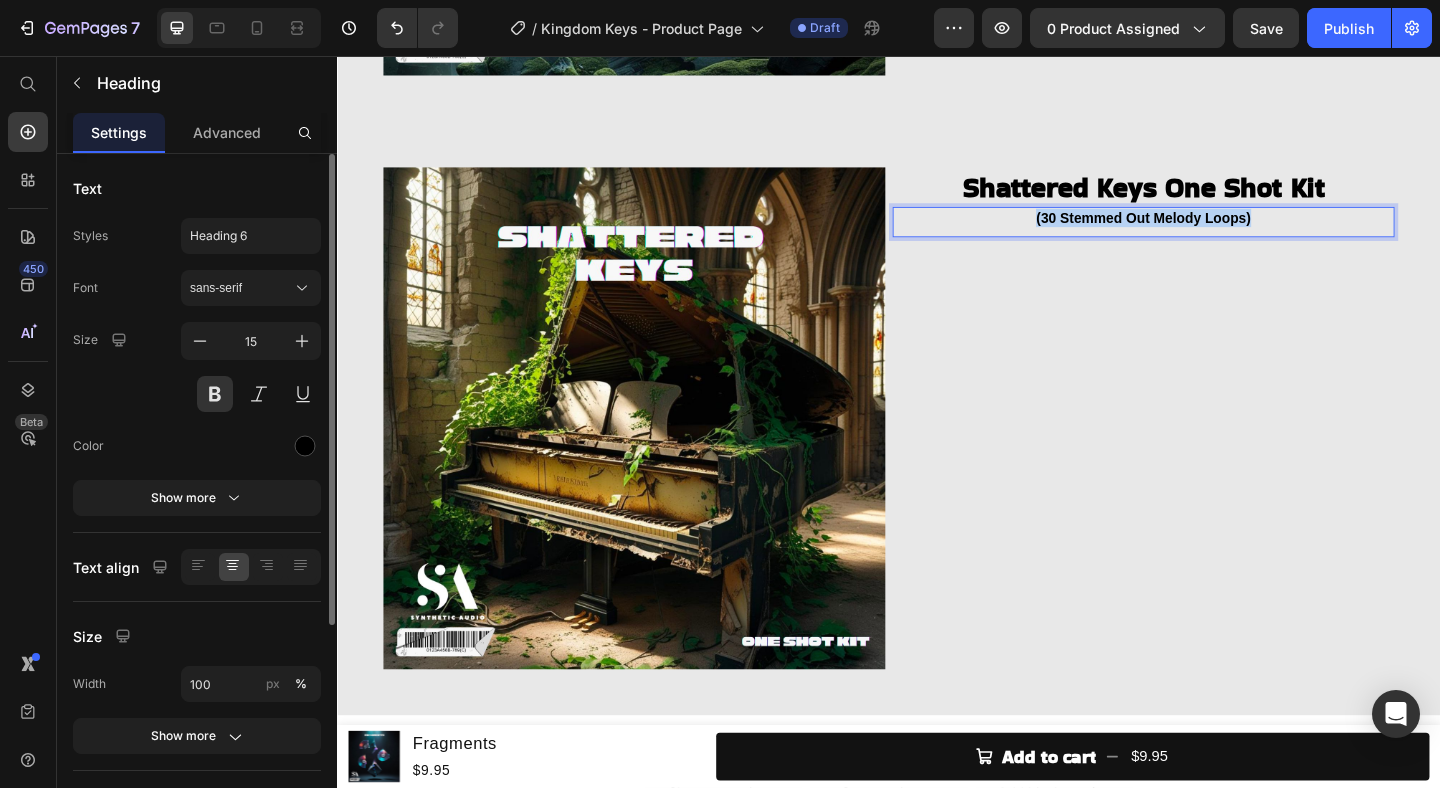 click on "(30 Stemmed Out Melody Loops)" at bounding box center (1214, 232) 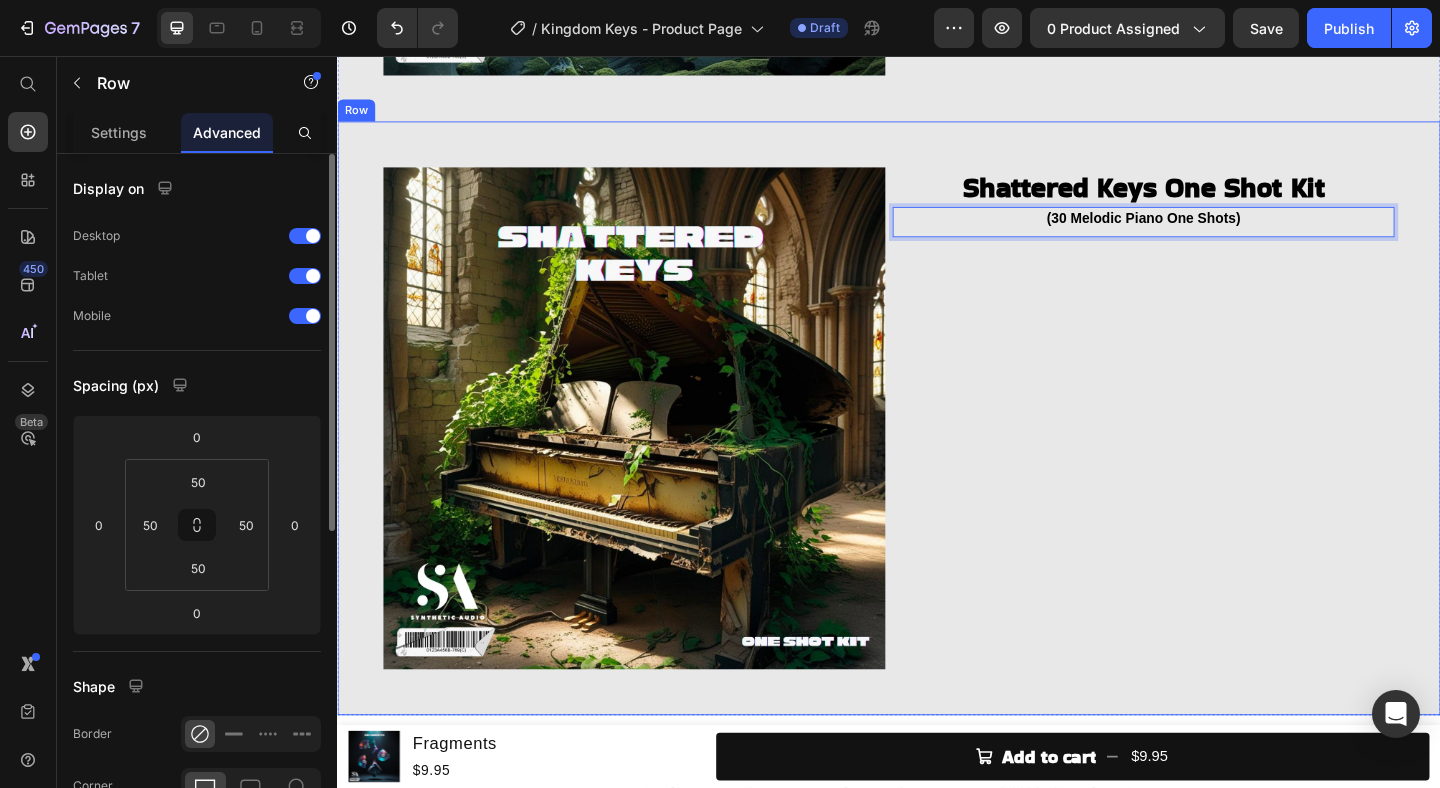 click on "Shattered Keys One Shot Kit Heading (30 Melodic Piano One Shots) Heading   0" at bounding box center (1214, 450) 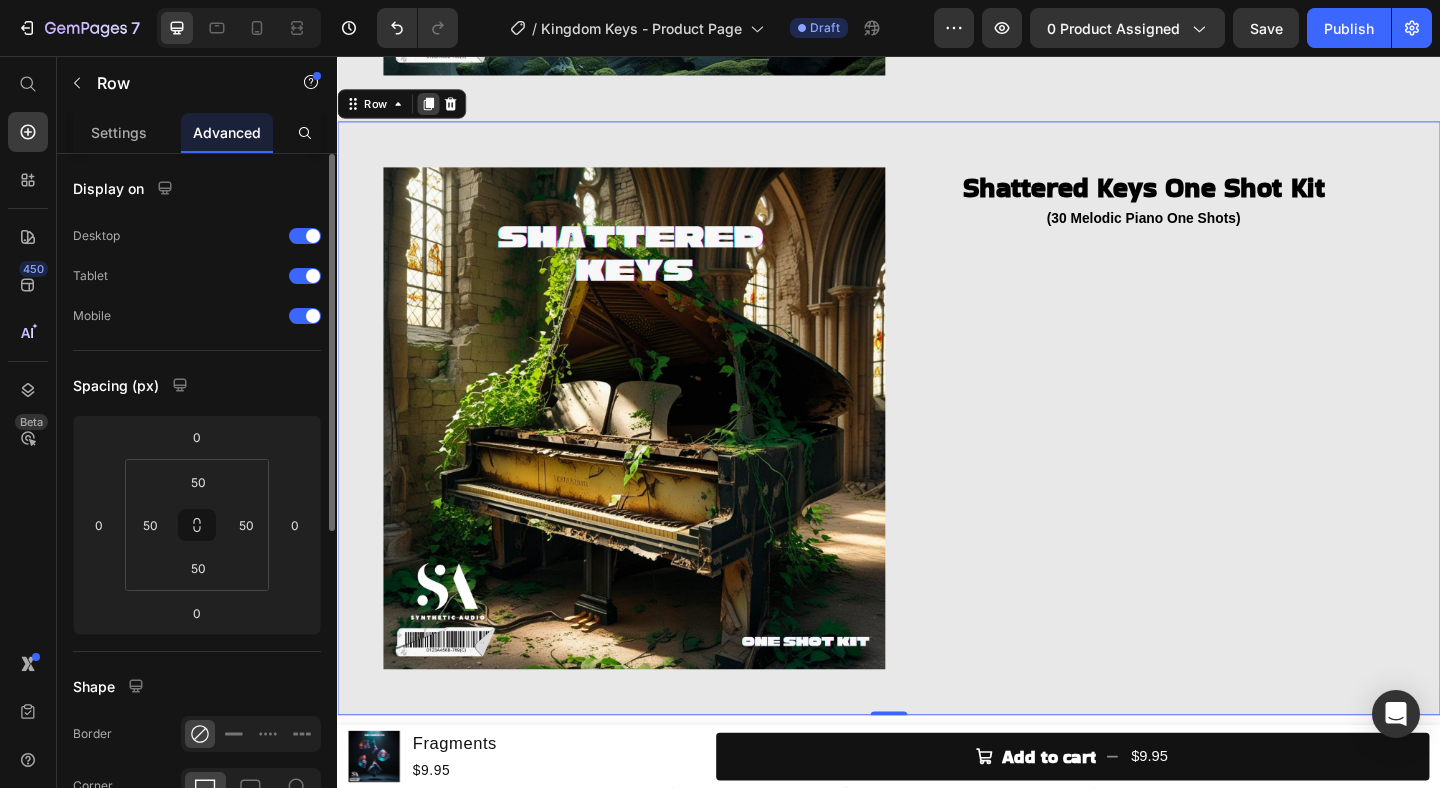 click 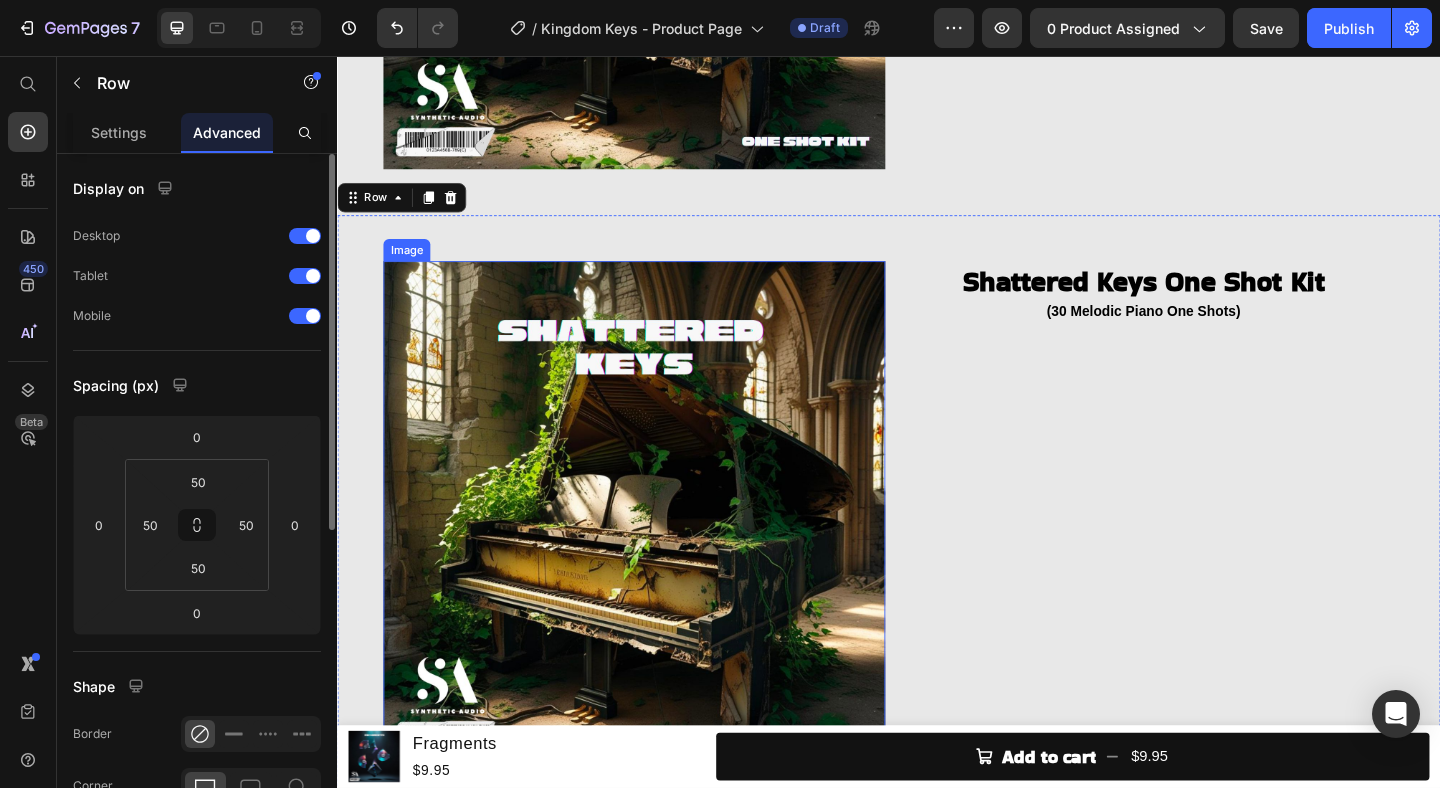 scroll, scrollTop: 2212, scrollLeft: 0, axis: vertical 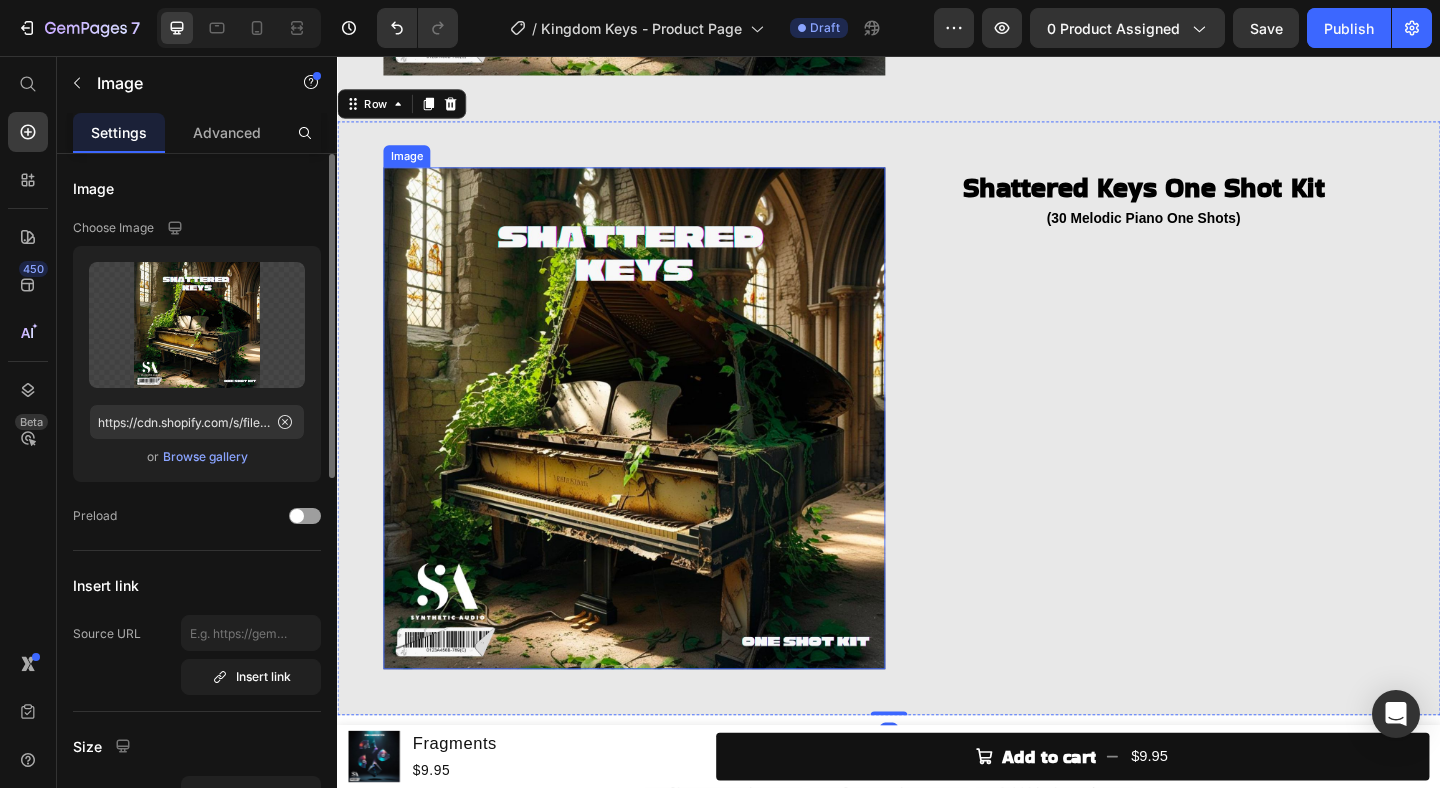 click at bounding box center (660, 450) 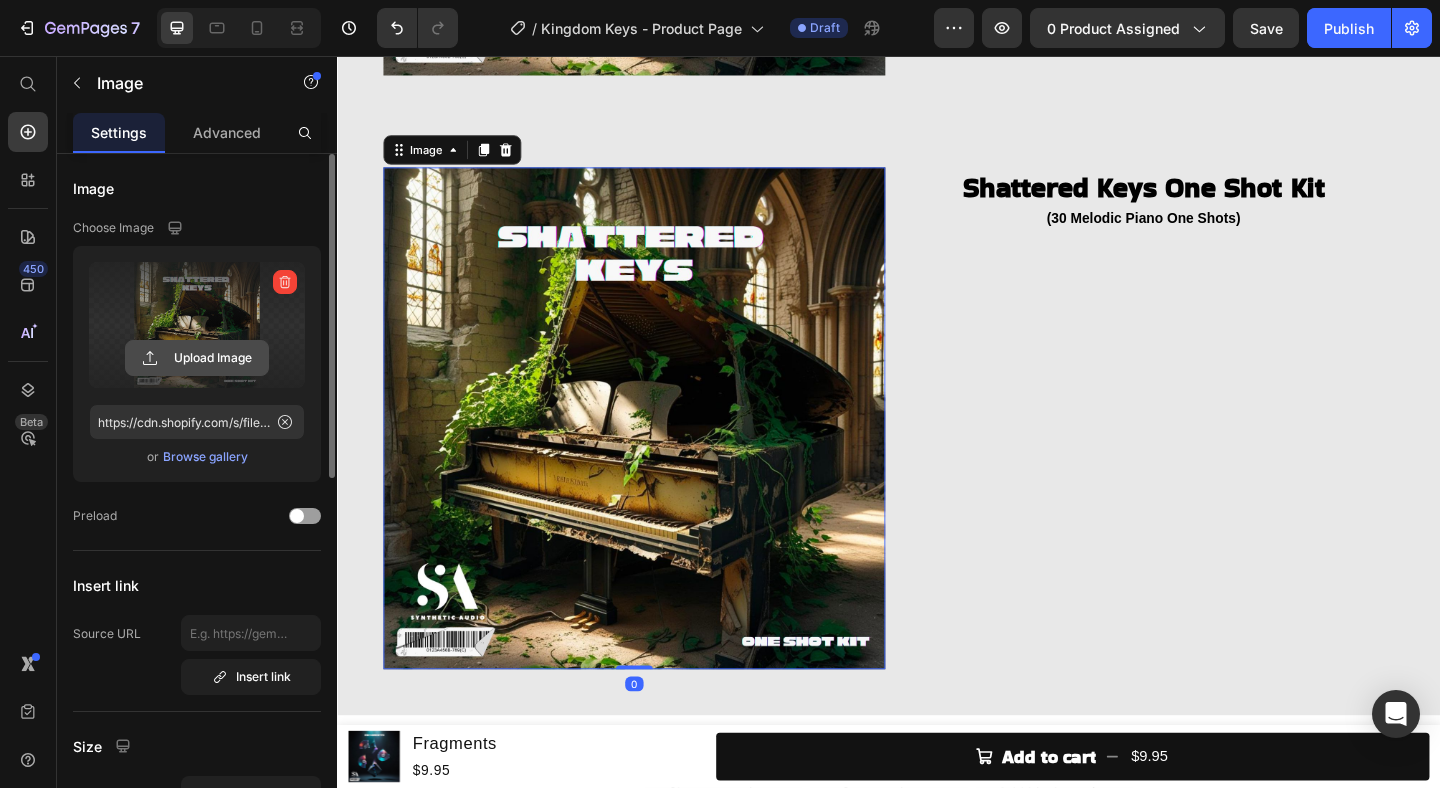 click 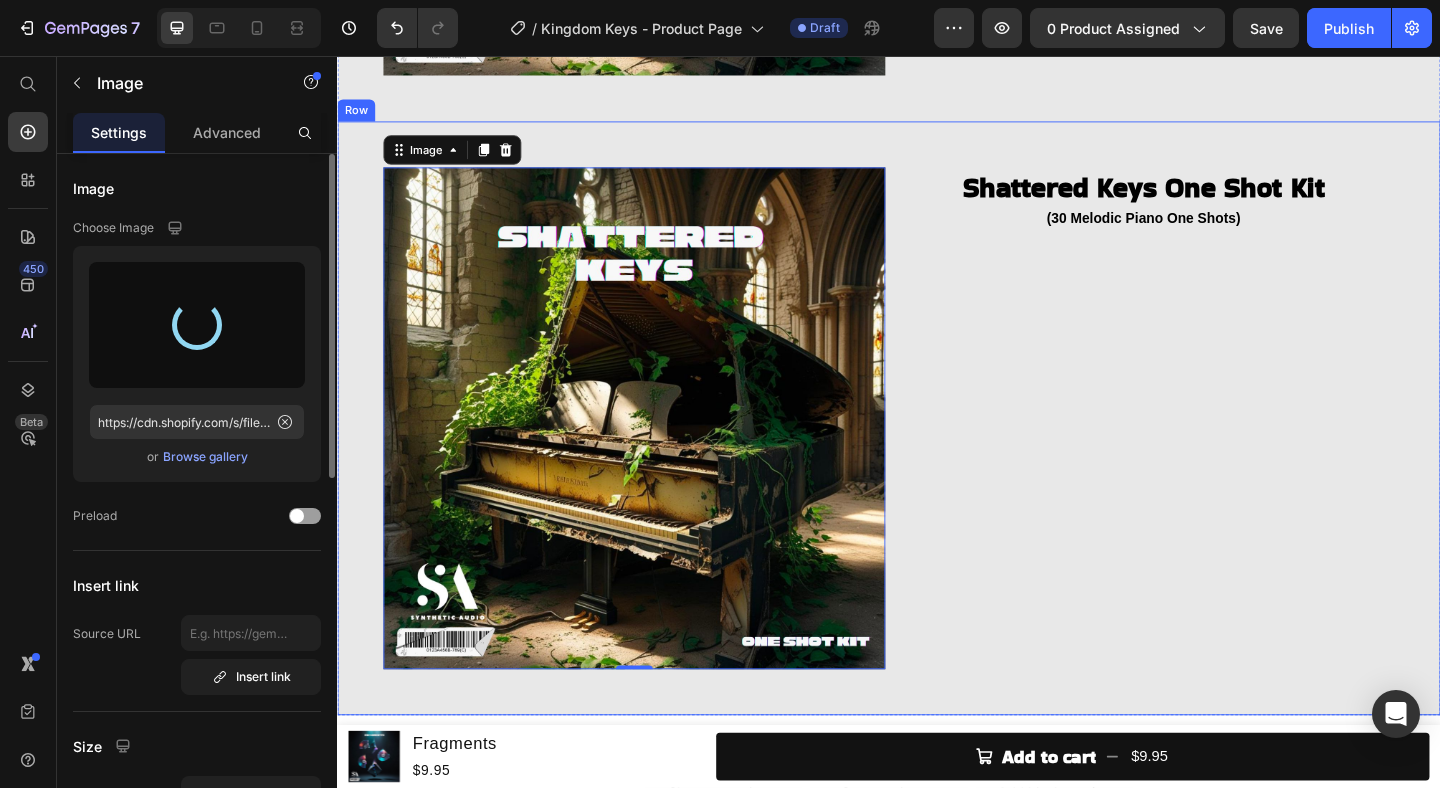 type on "https://cdn.shopify.com/s/files/1/0892/5423/2409/files/gempages_536743774492034257-bc61ab71-d8ec-40e2-b096-2ff1f27c997a.jpg" 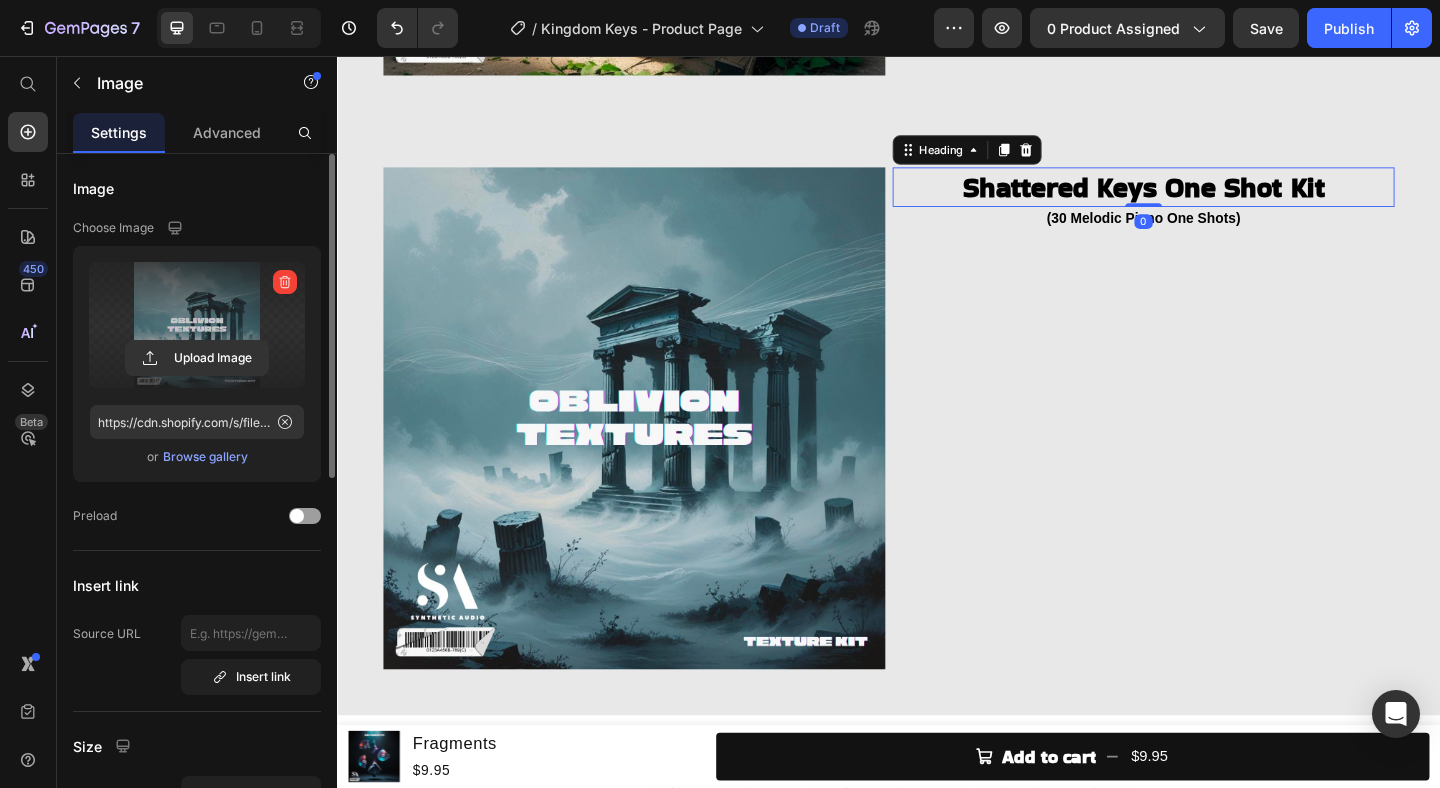click on "Shattered Keys One Shot Kit" at bounding box center (1214, 198) 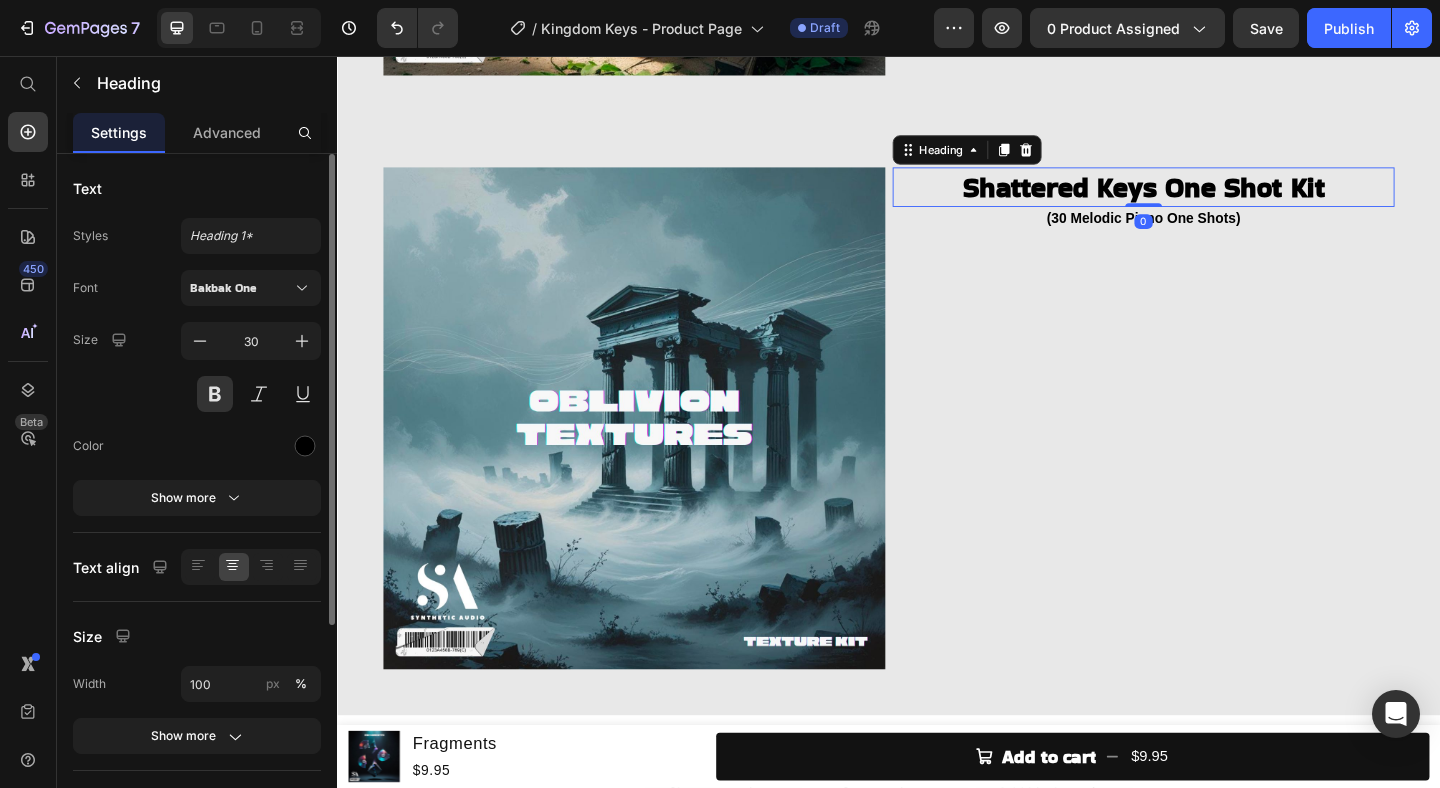 click on "Shattered Keys One Shot Kit" at bounding box center (1214, 198) 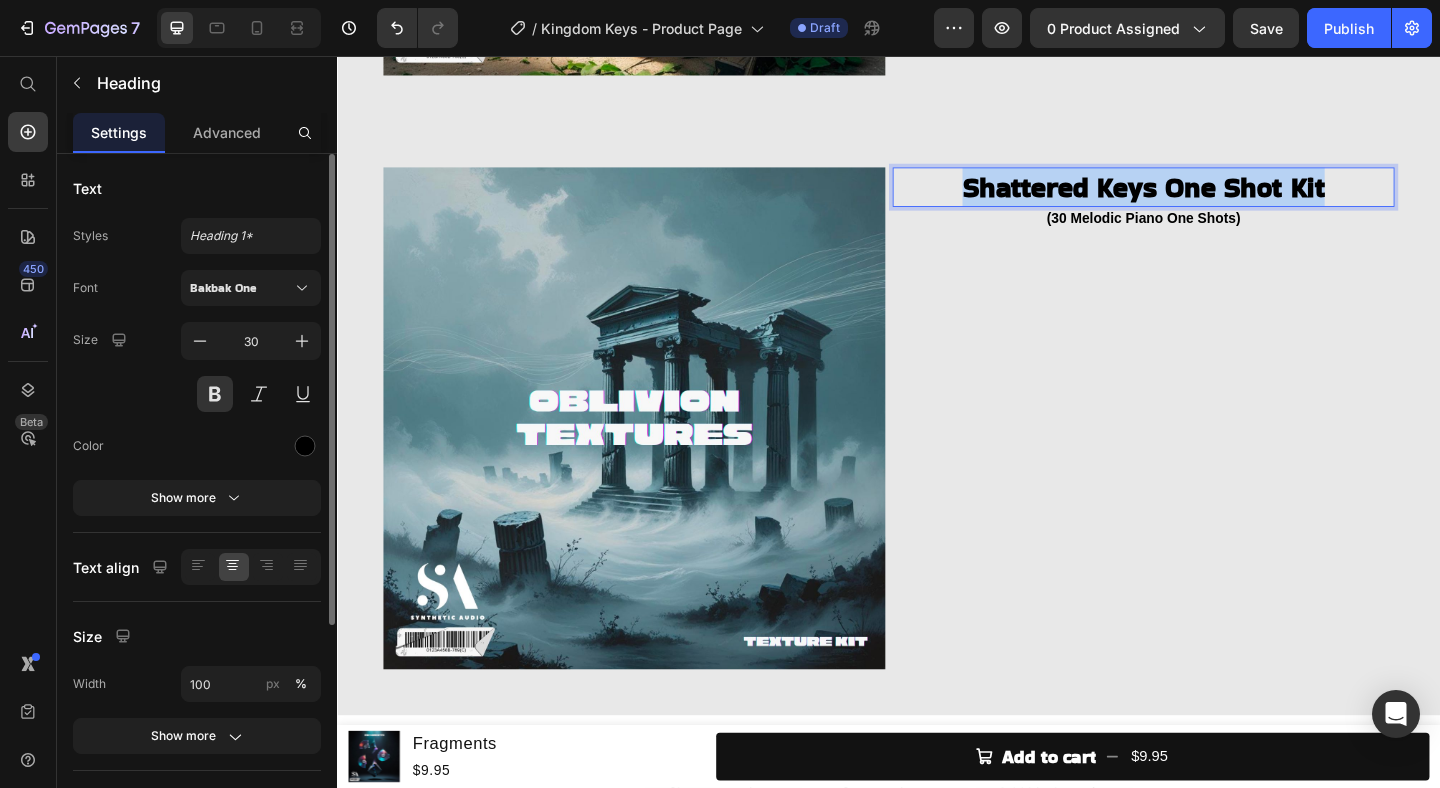 click on "Shattered Keys One Shot Kit" at bounding box center [1214, 198] 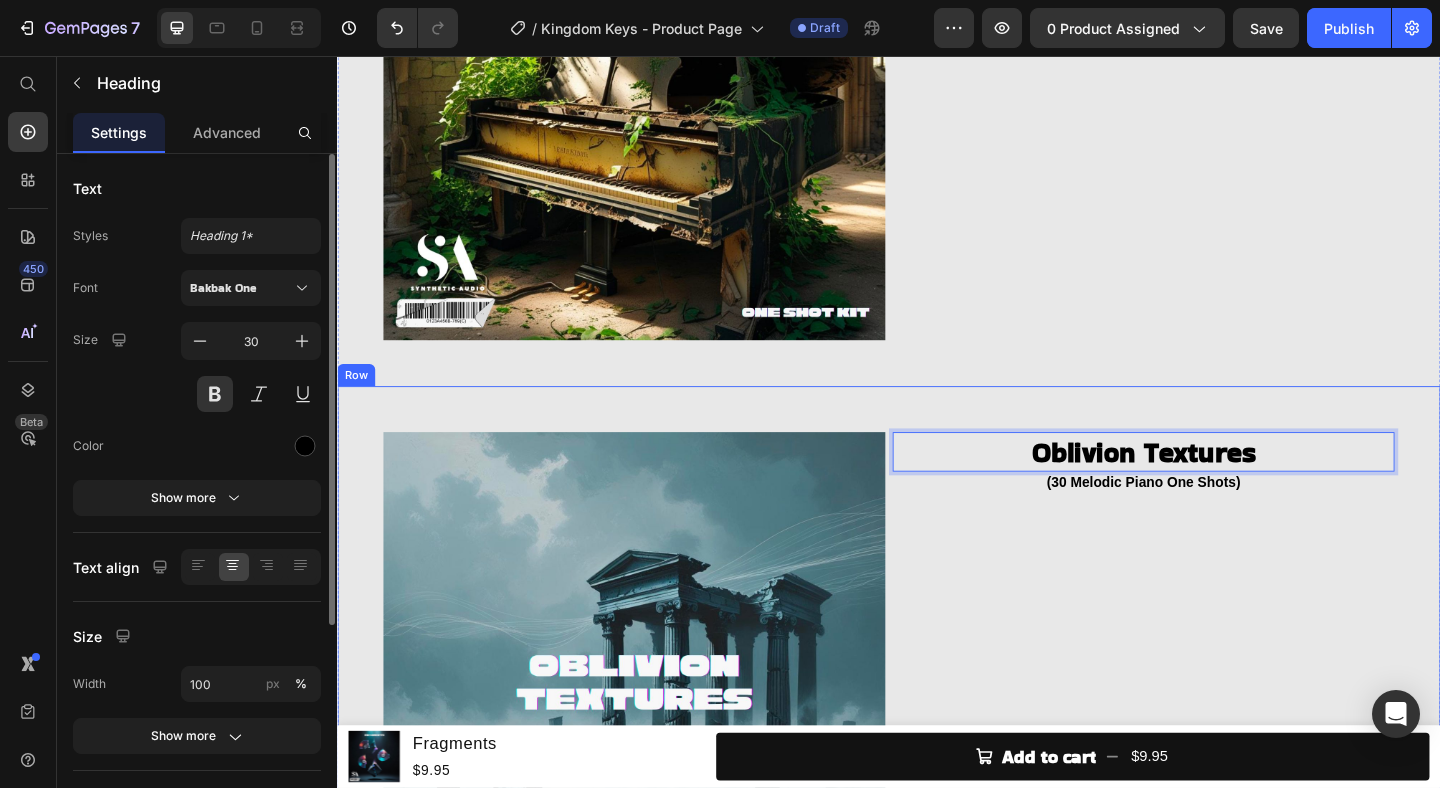 scroll, scrollTop: 1926, scrollLeft: 0, axis: vertical 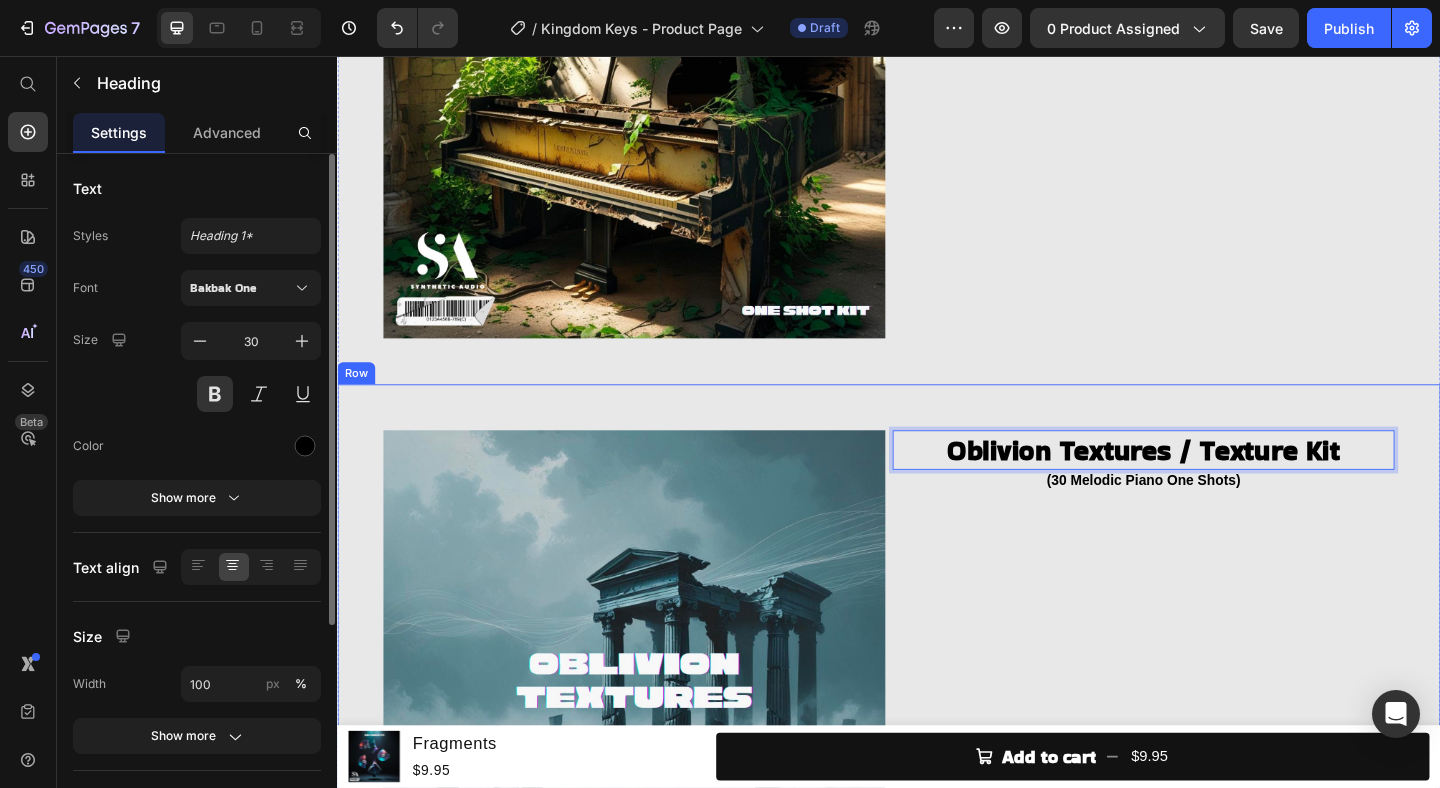click on "Oblivion Textures / Texture Kit Heading   0 (30 Melodic Piano One Shots) Heading" at bounding box center (1214, 736) 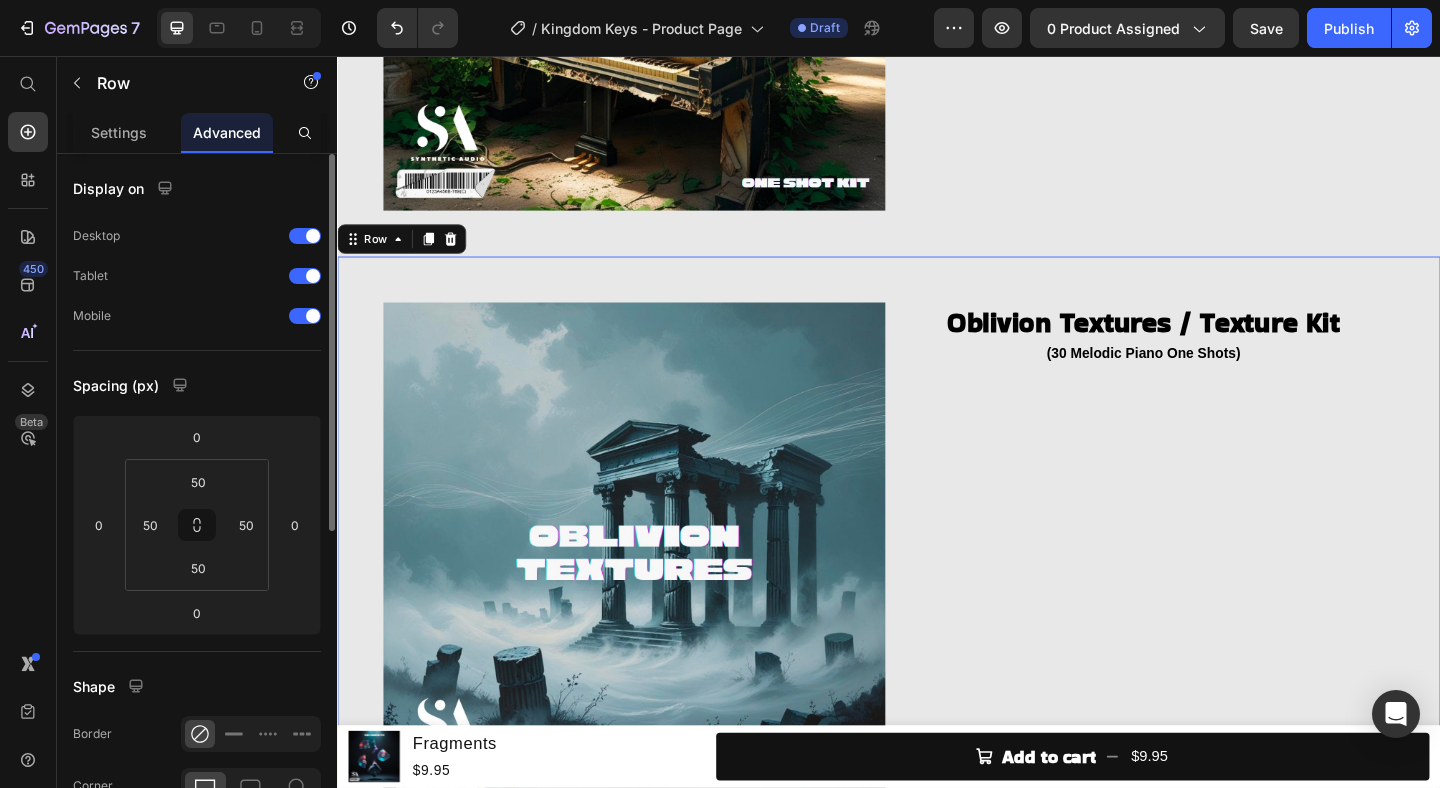 scroll, scrollTop: 2069, scrollLeft: 0, axis: vertical 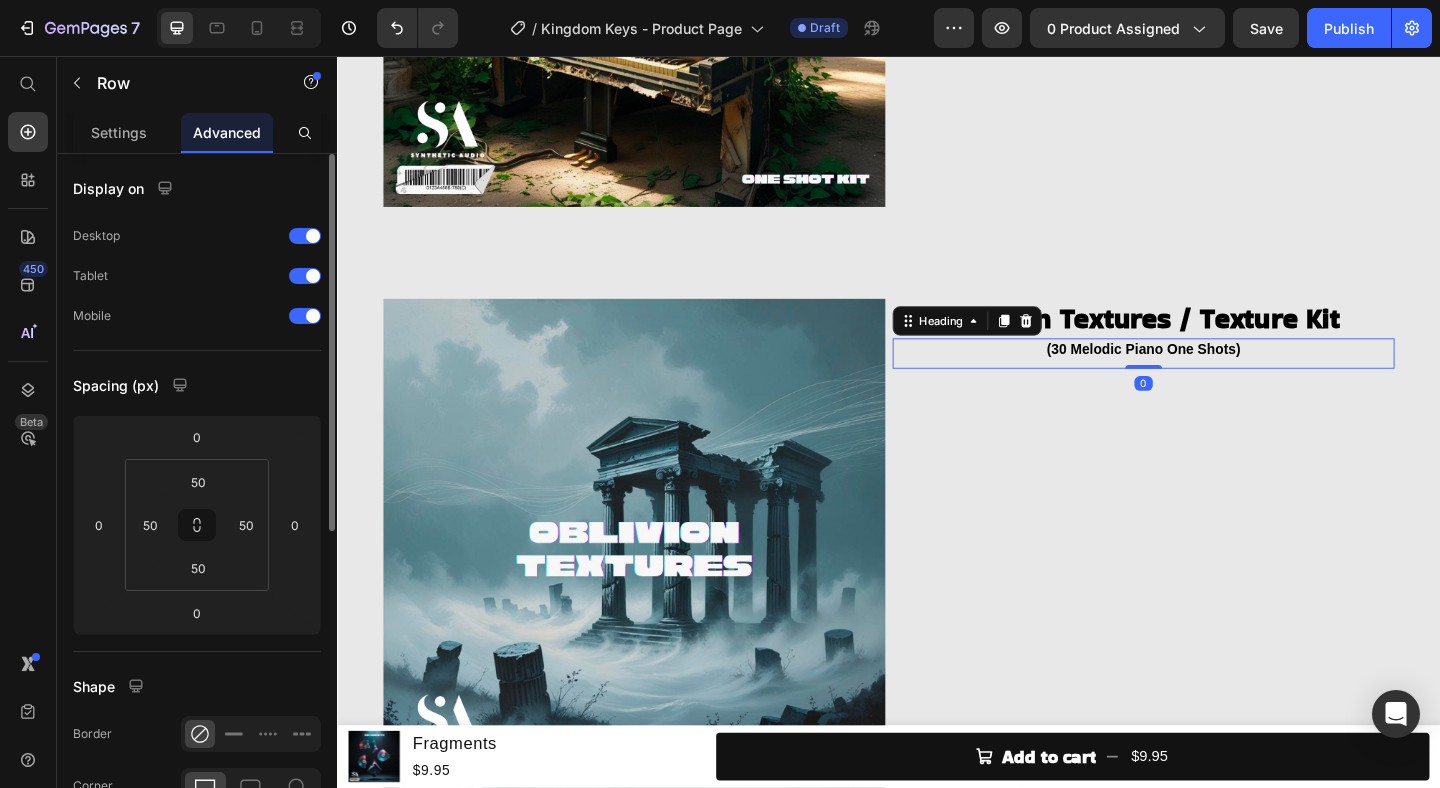 click on "(30 Melodic Piano One Shots)" at bounding box center [1214, 375] 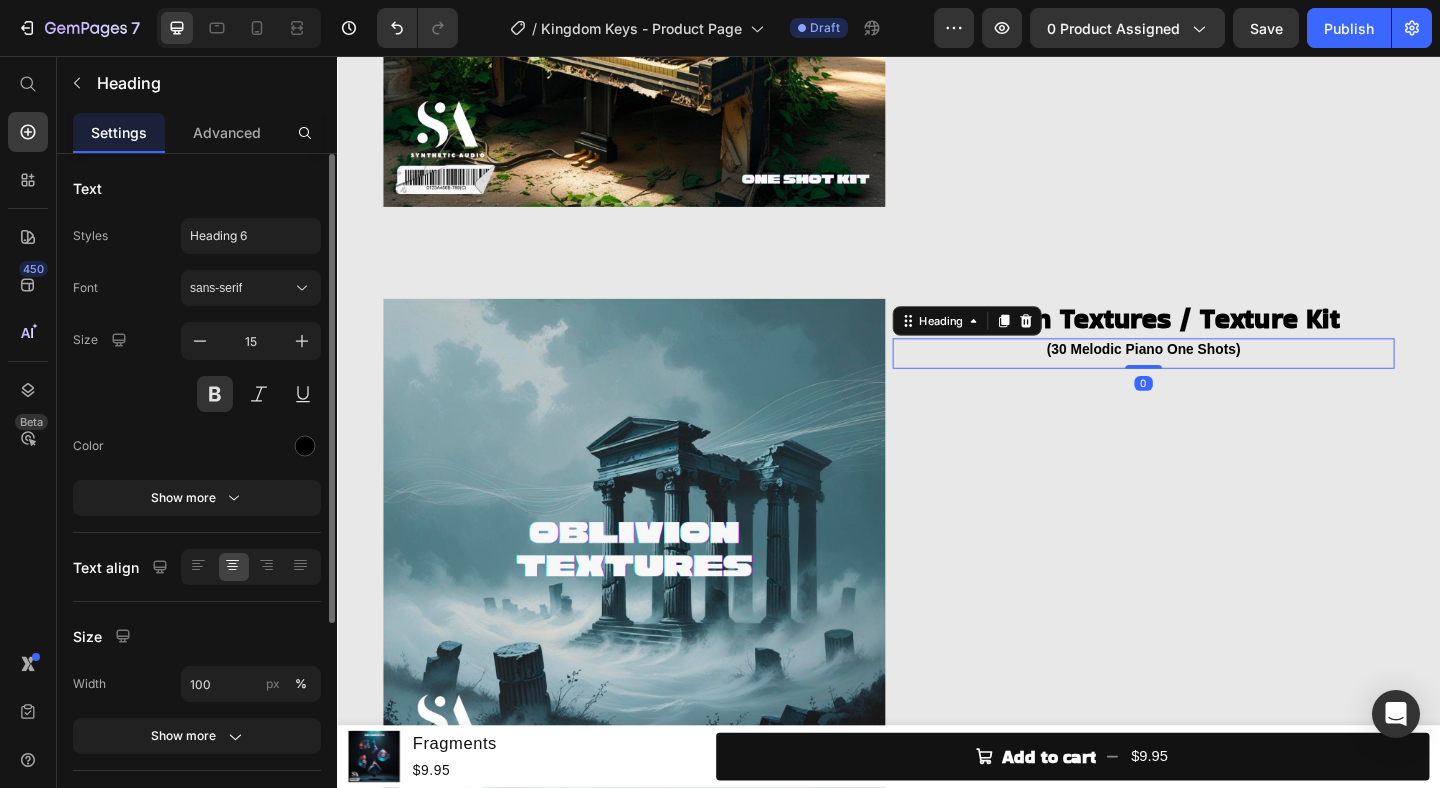 click on "(30 Melodic Piano One Shots)" at bounding box center (1214, 375) 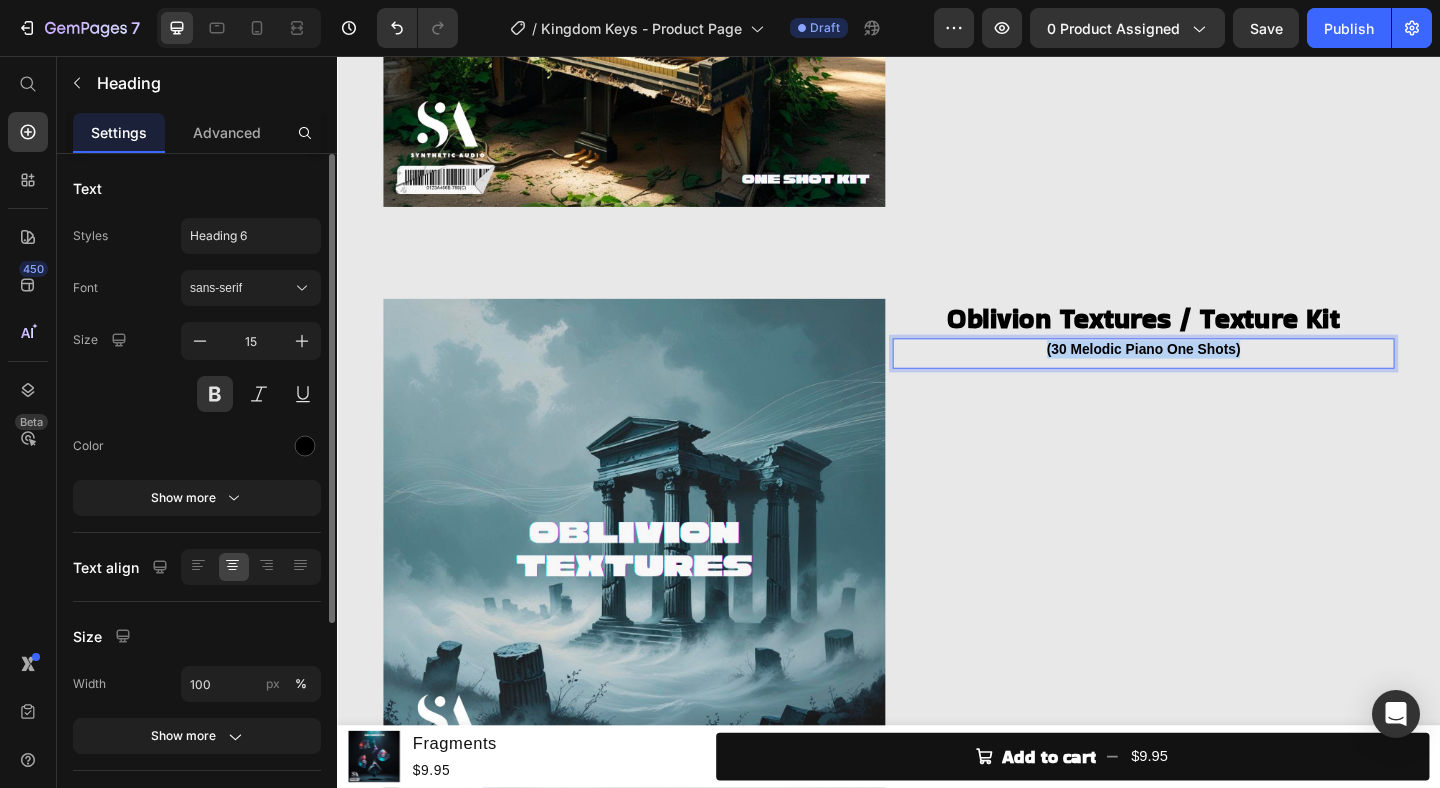 click on "(30 Melodic Piano One Shots)" at bounding box center [1214, 375] 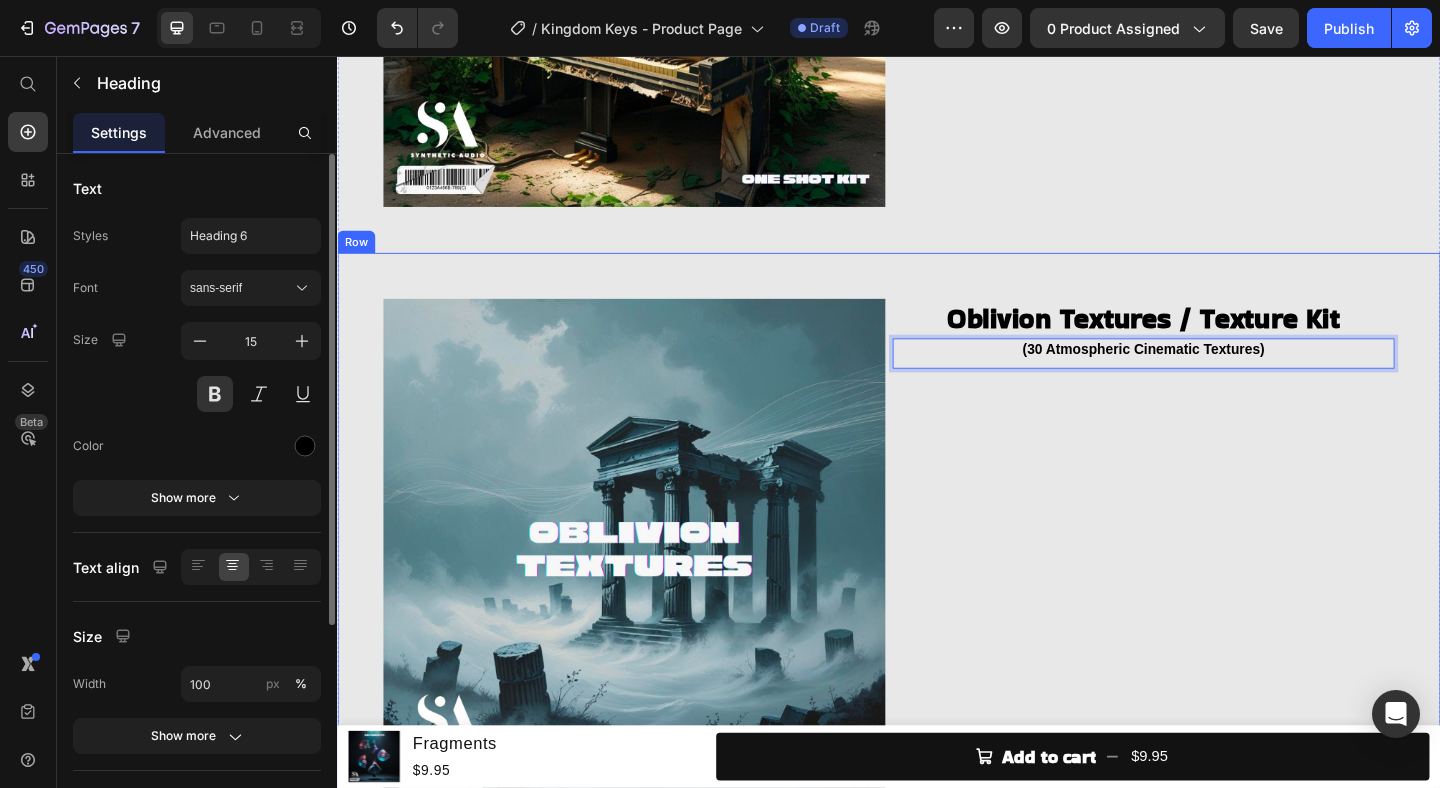 click on "Oblivion Textures / Texture Kit Heading (30 Atmospheric Cinematic Textures) Heading   0" at bounding box center (1214, 593) 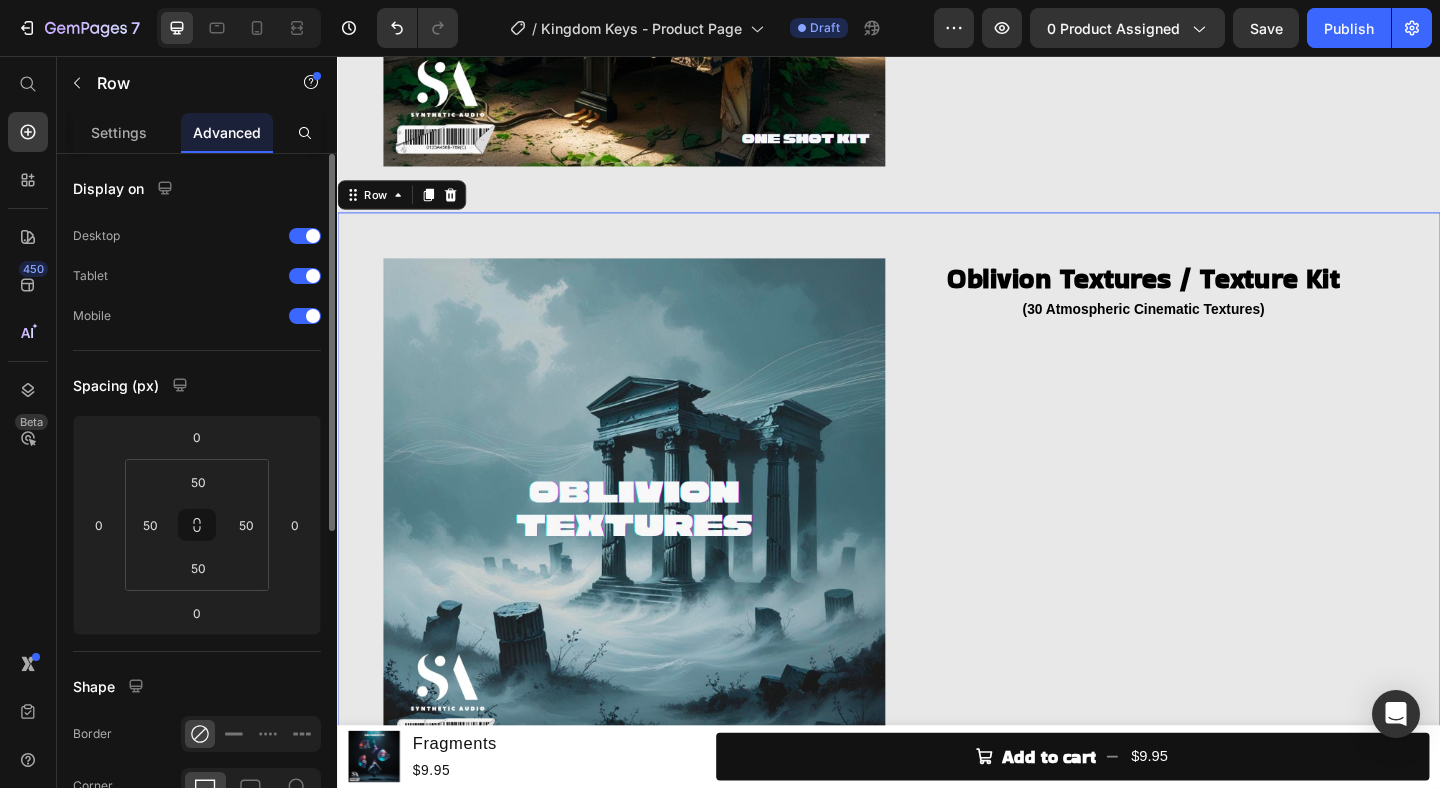 scroll, scrollTop: 2119, scrollLeft: 0, axis: vertical 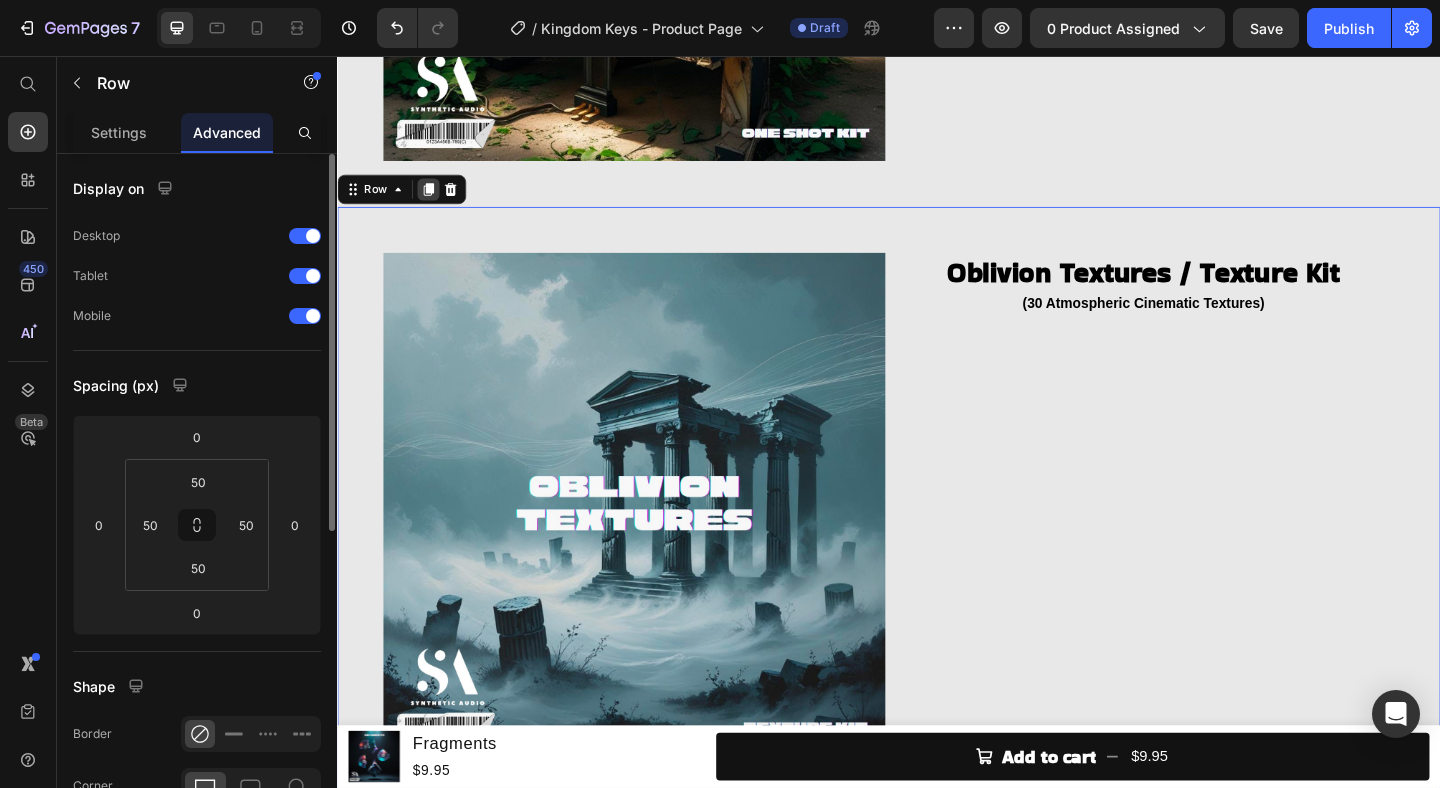 click 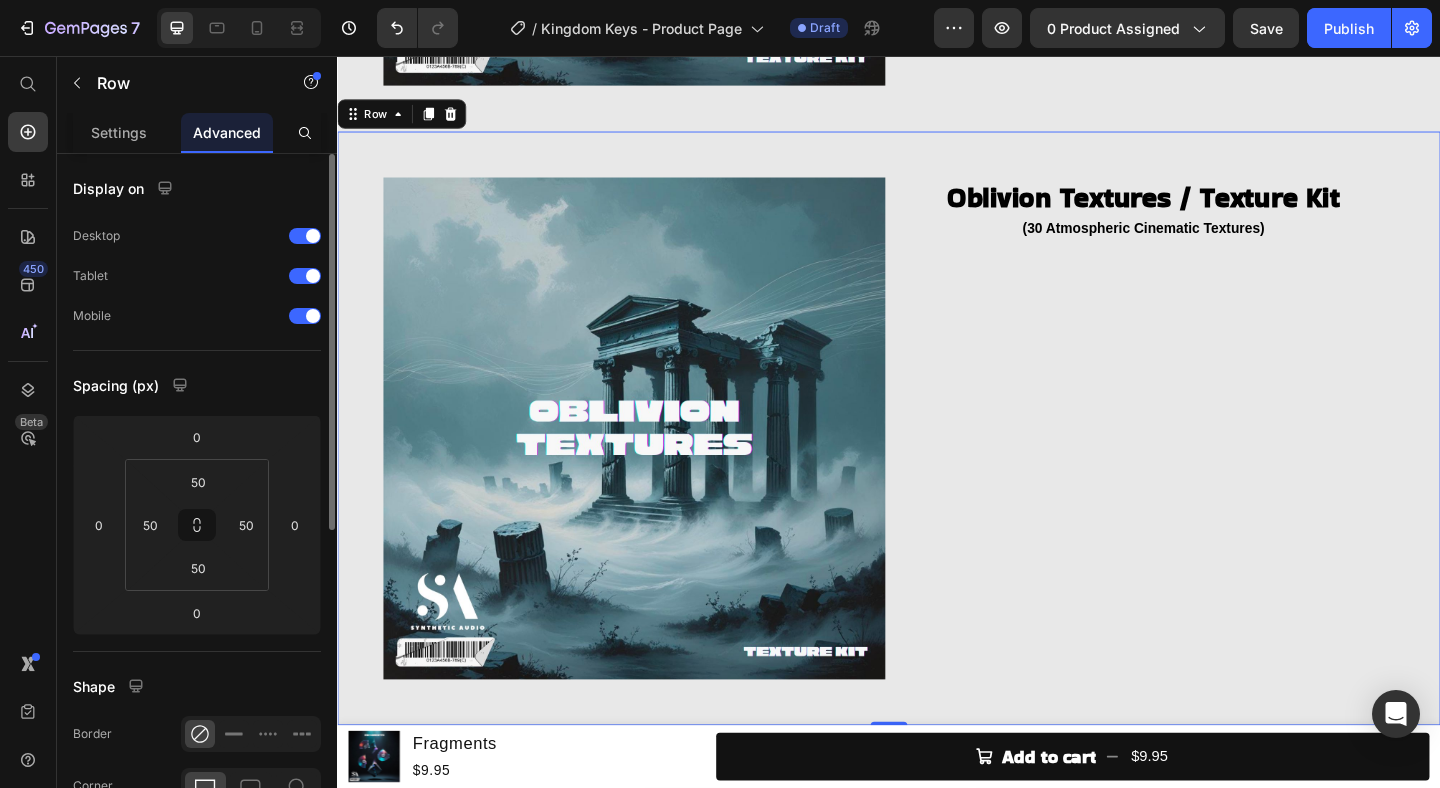 scroll, scrollTop: 2858, scrollLeft: 0, axis: vertical 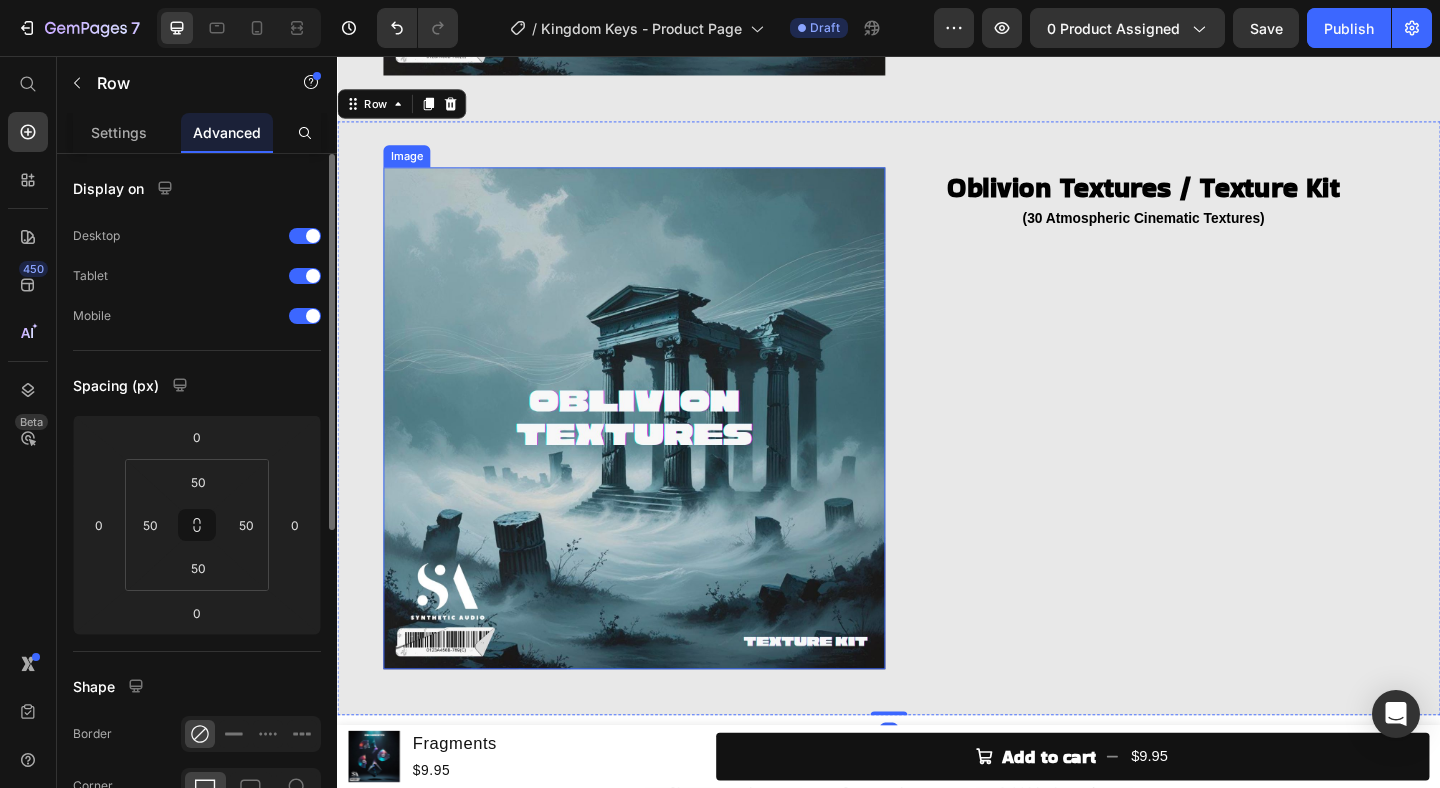 click at bounding box center (660, 450) 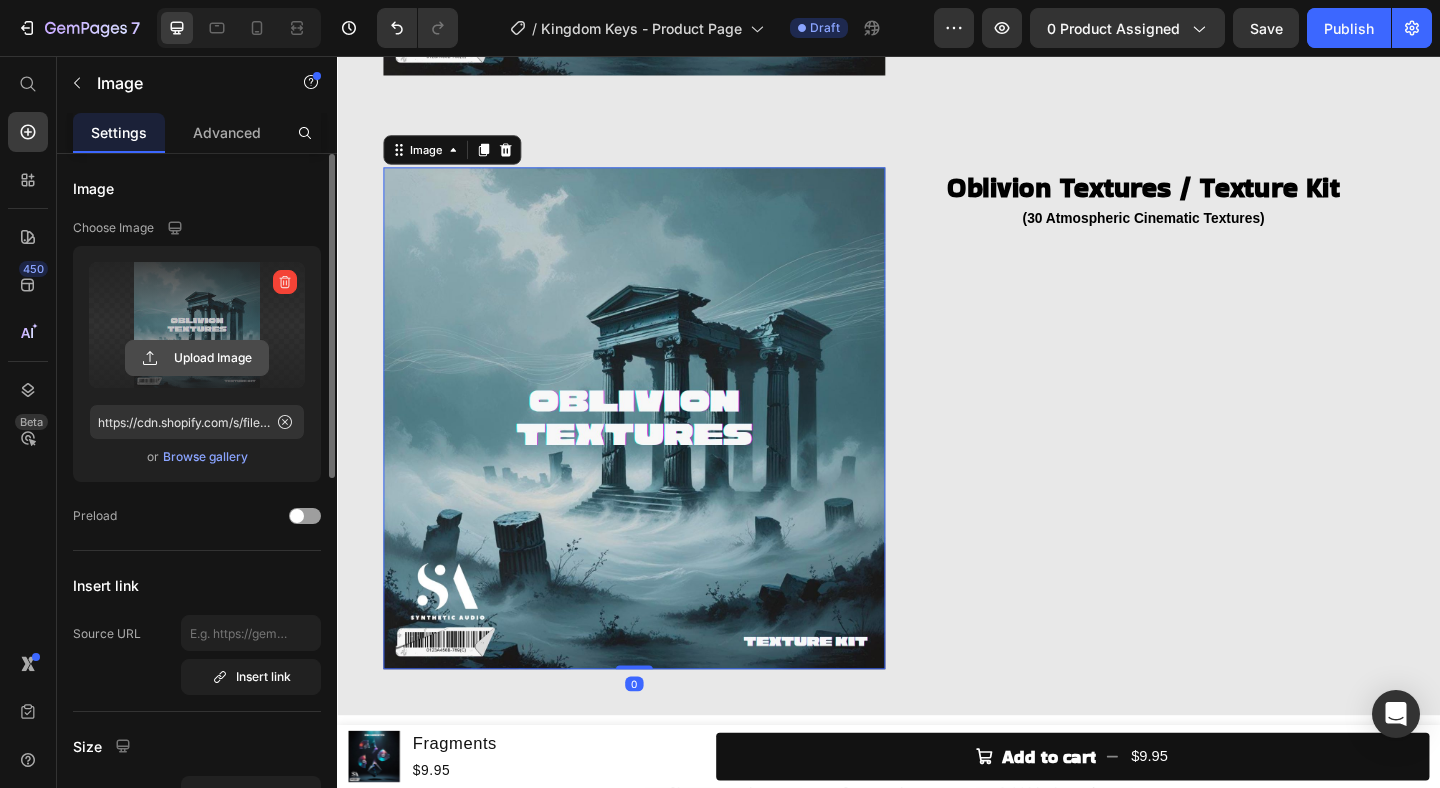 click 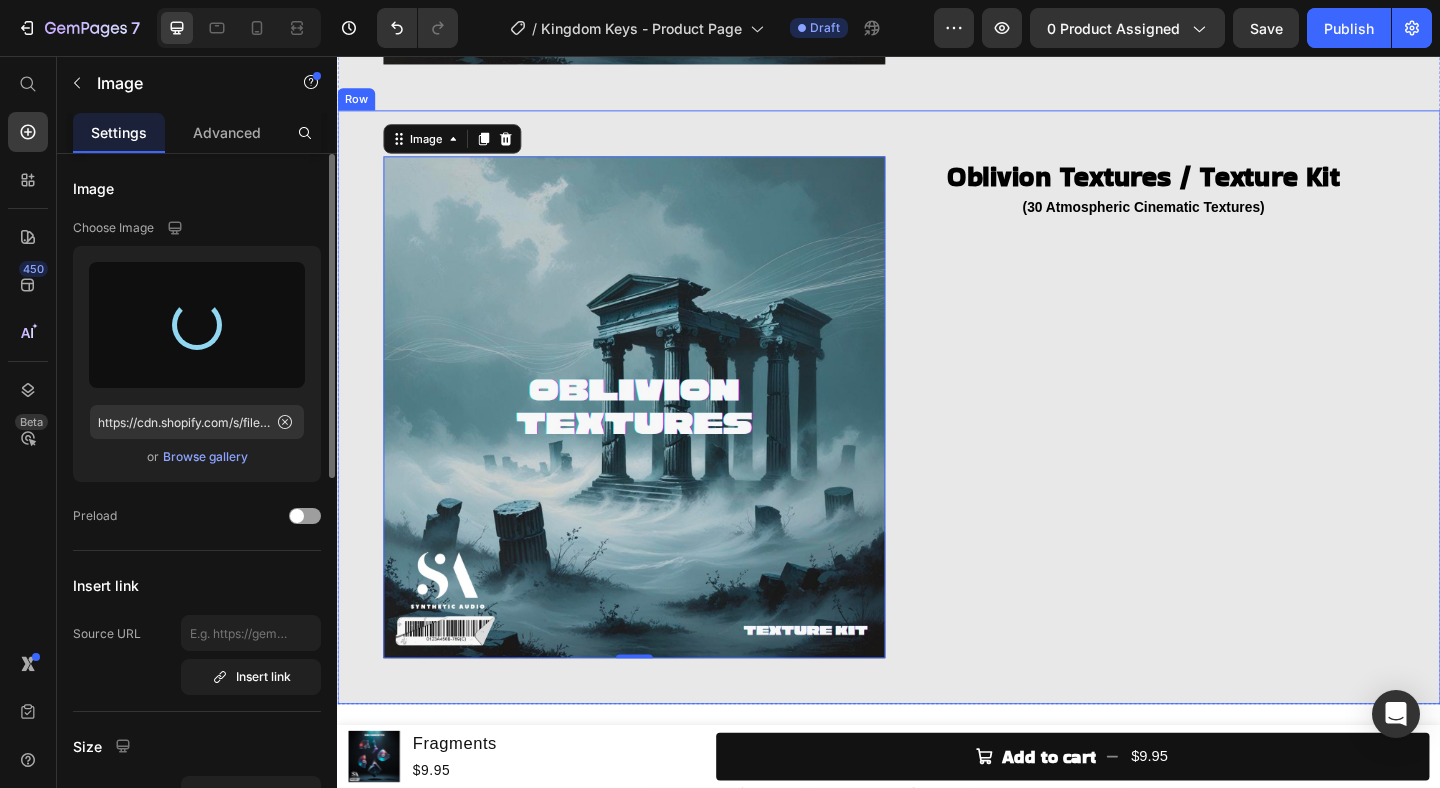 scroll, scrollTop: 2875, scrollLeft: 0, axis: vertical 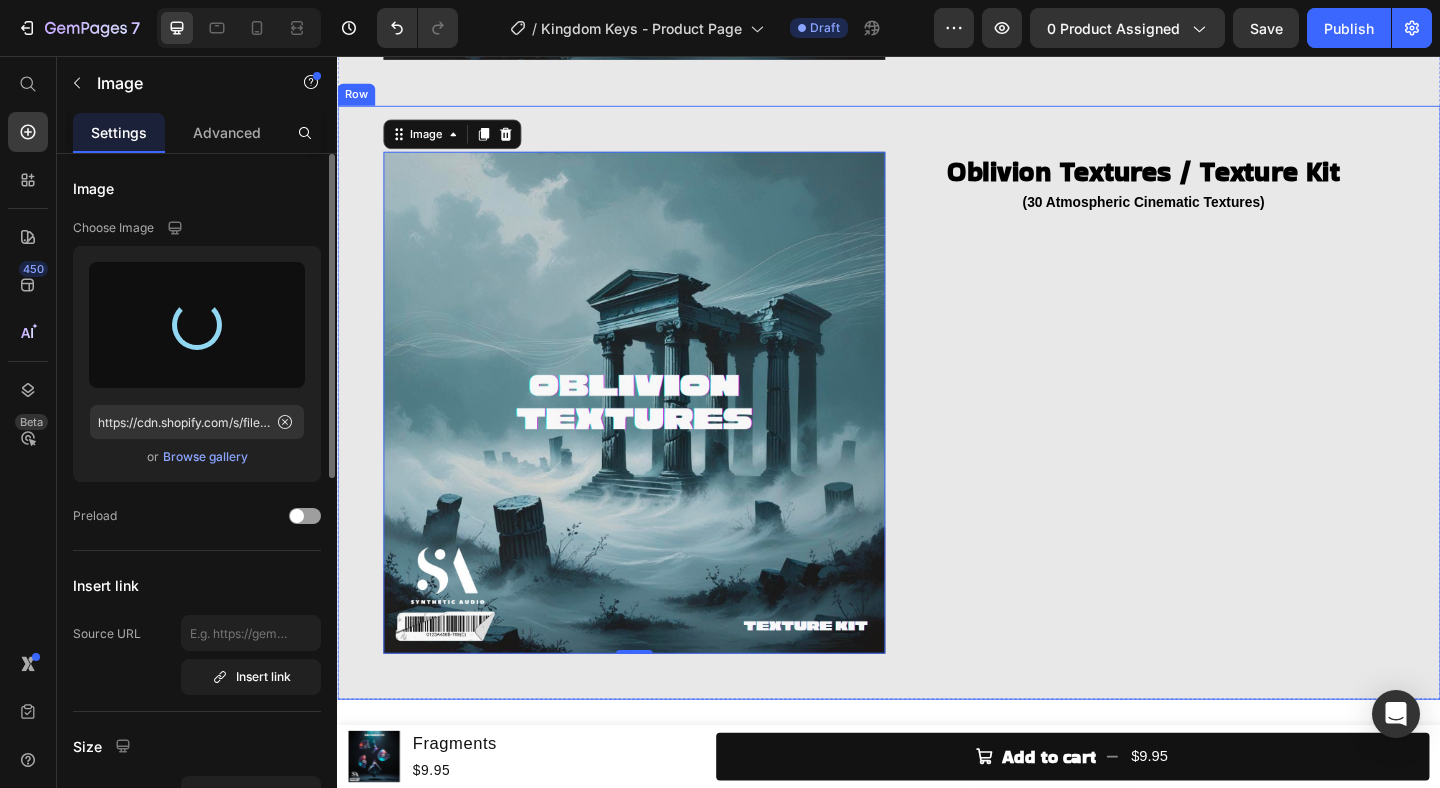 type on "https://cdn.shopify.com/s/files/1/0892/5423/2409/files/gempages_536743774492034257-8df53310-2d67-4e30-a2e5-7a191dc8de99.jpg" 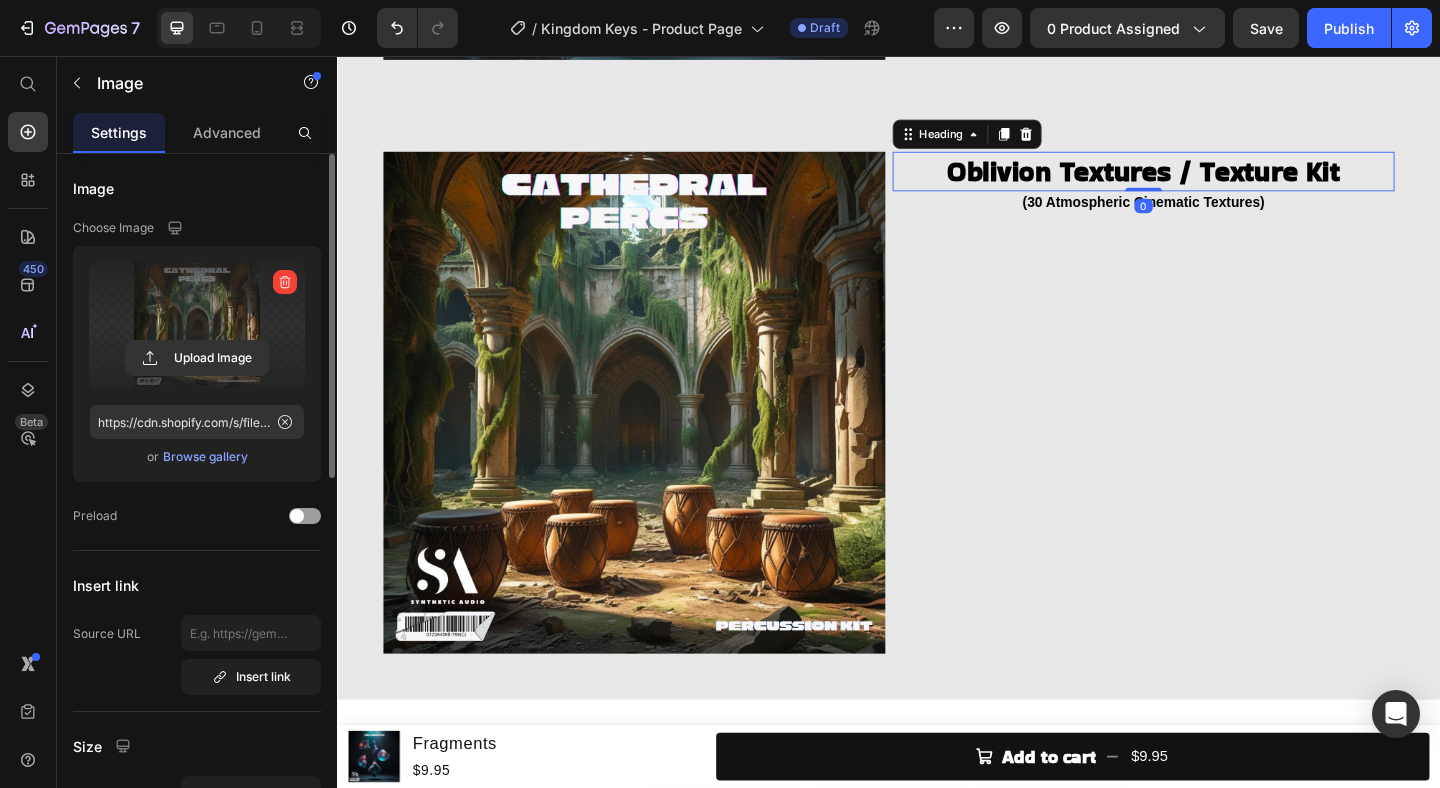 click on "Oblivion Textures / Texture Kit" at bounding box center (1214, 181) 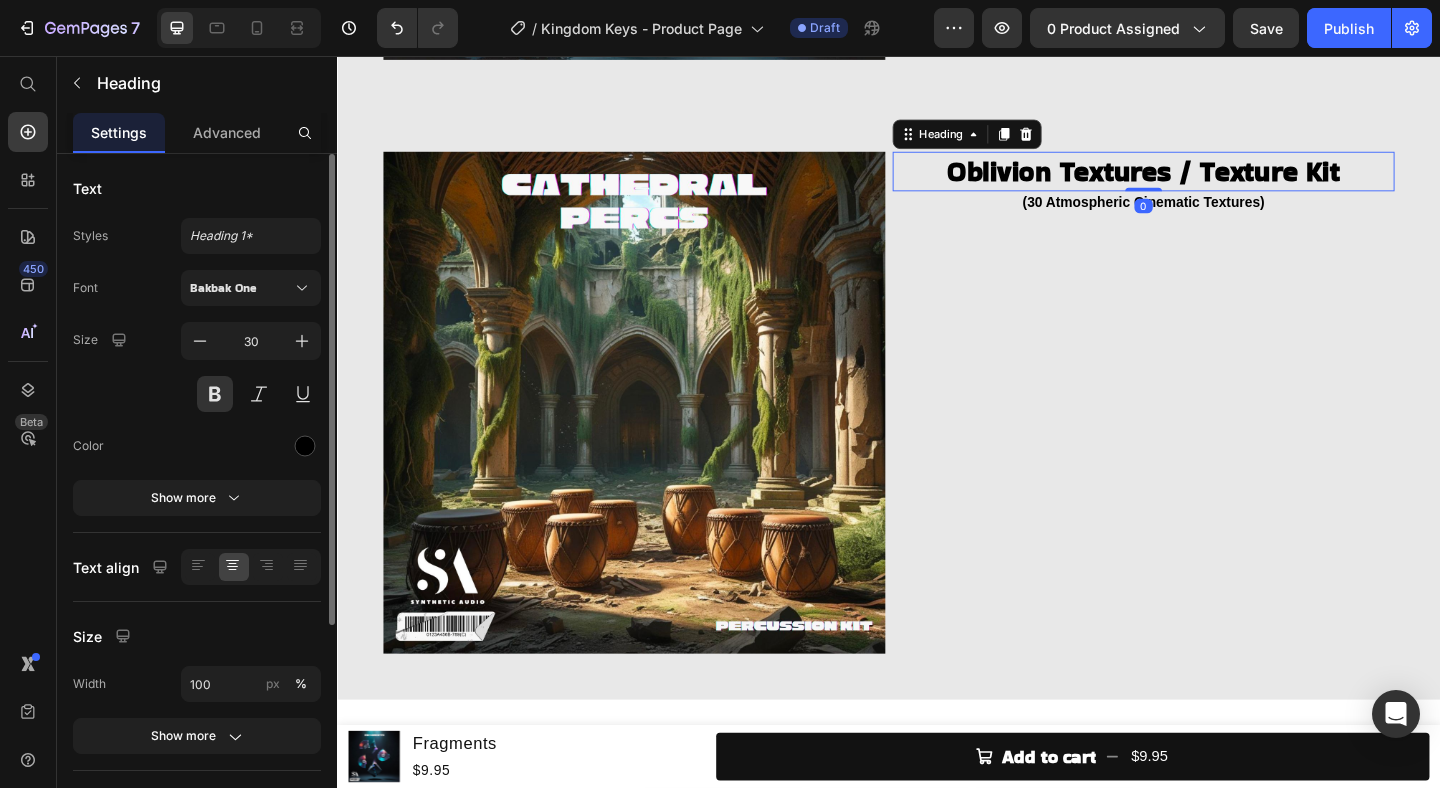 click on "Oblivion Textures / Texture Kit" at bounding box center [1214, 181] 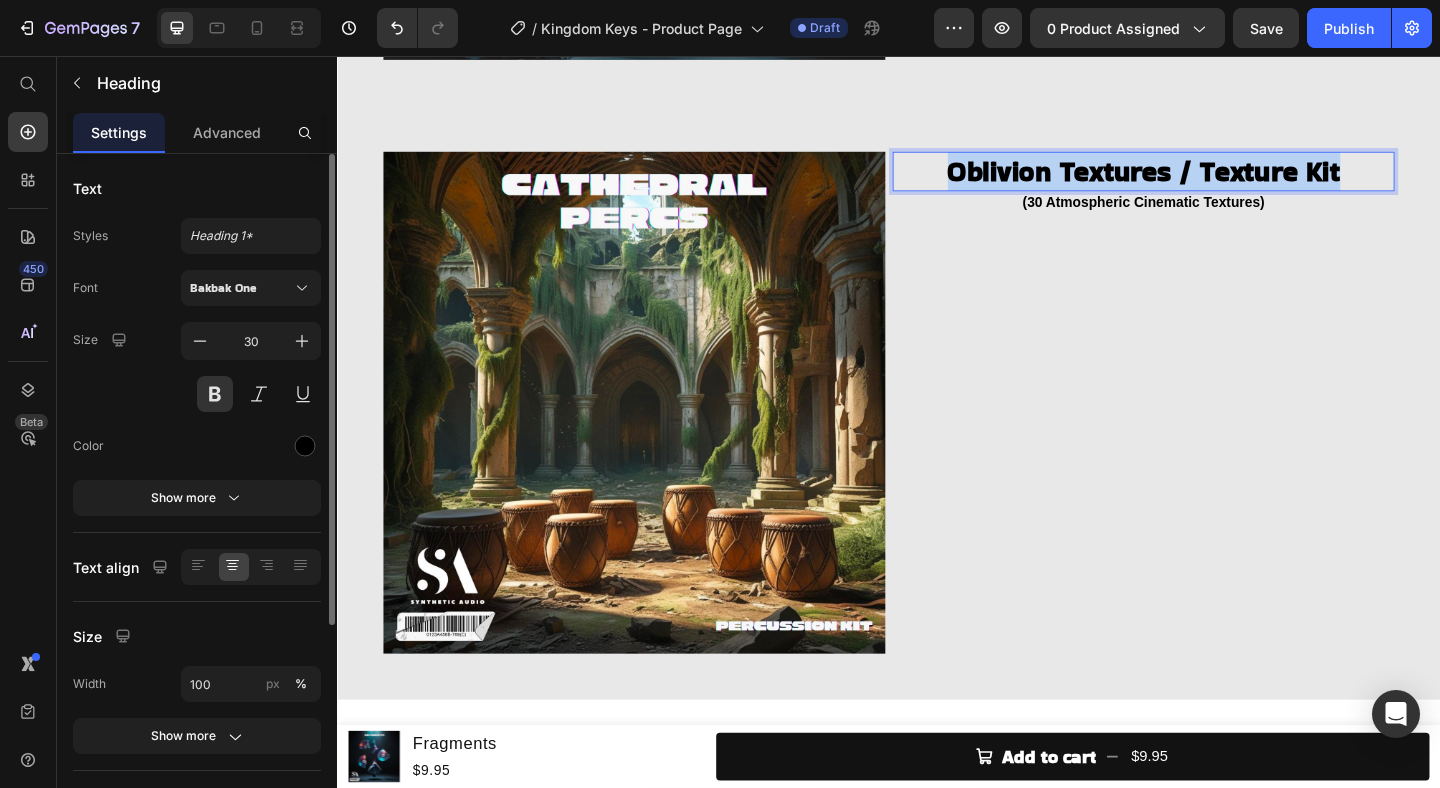 click on "Oblivion Textures / Texture Kit" at bounding box center (1214, 181) 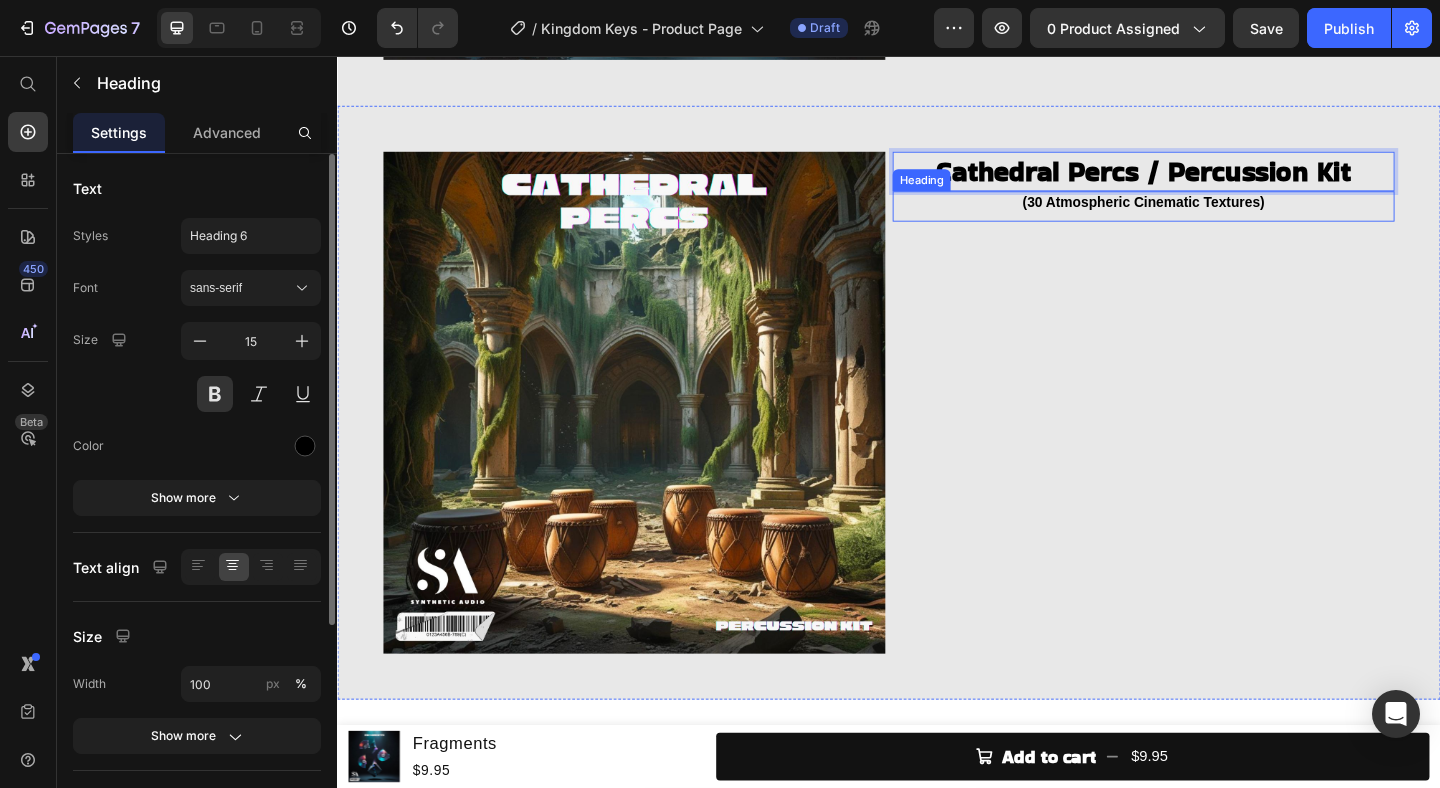 click on "(30 Atmospheric Cinematic Textures)" at bounding box center [1214, 215] 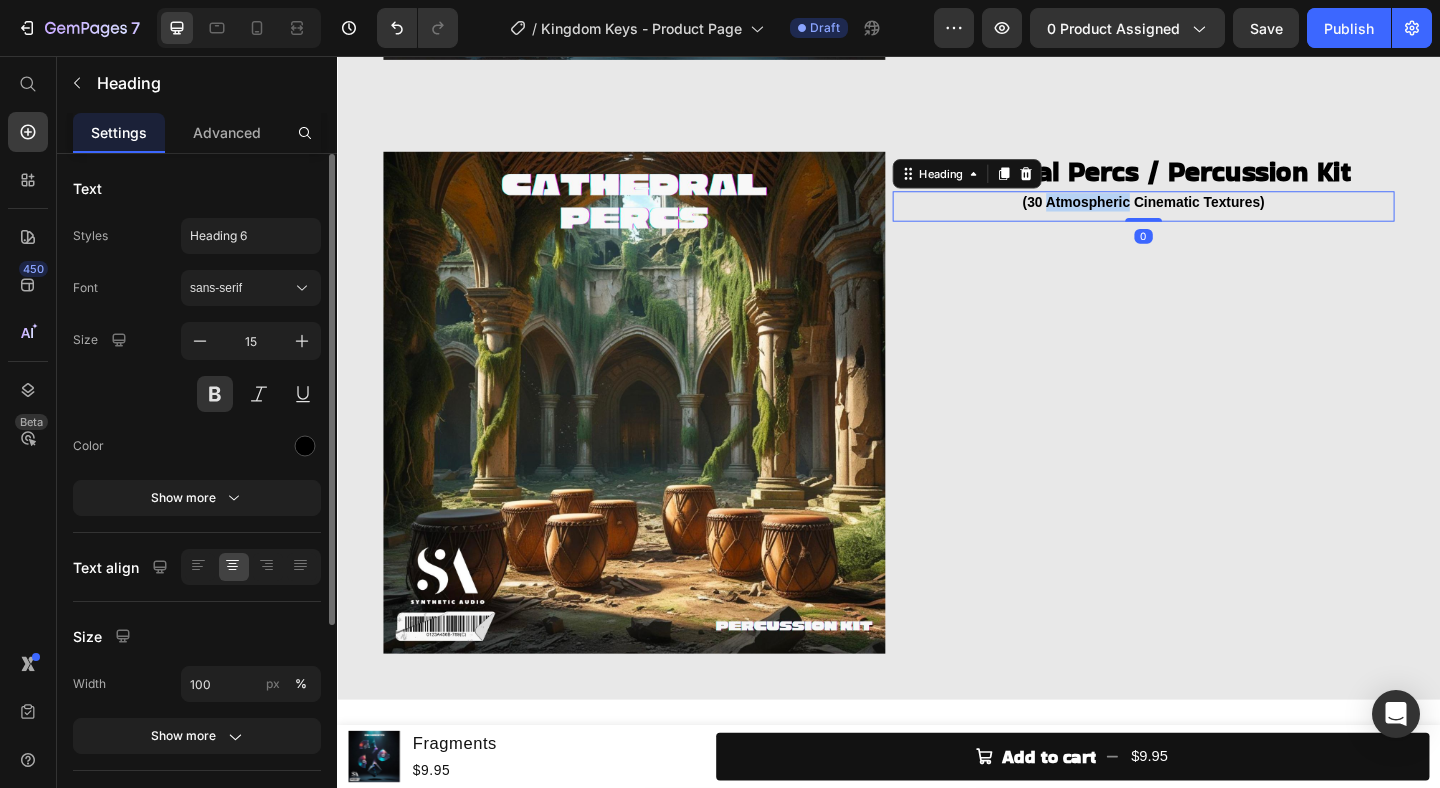 click on "(30 Atmospheric Cinematic Textures)" at bounding box center (1214, 215) 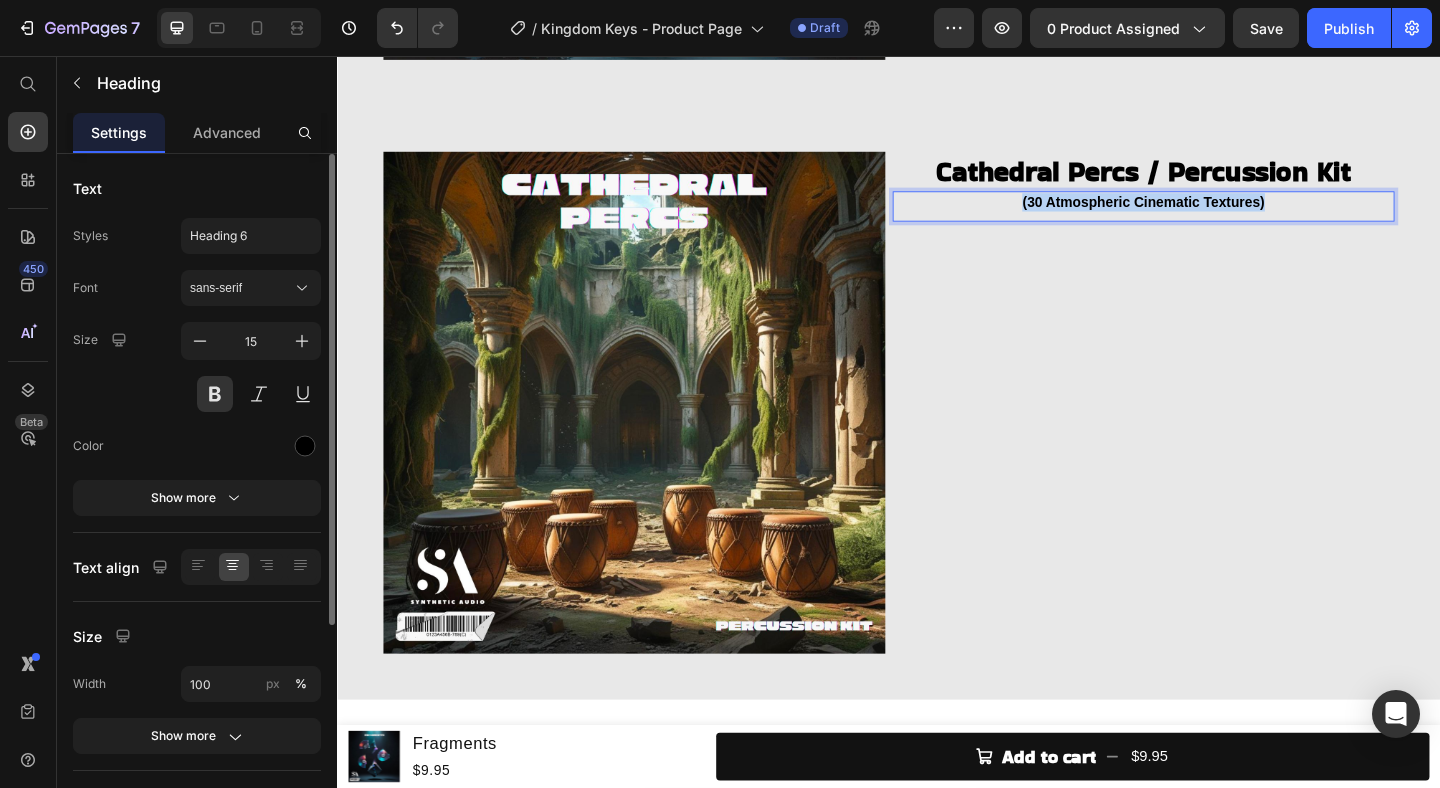 click on "(30 Atmospheric Cinematic Textures)" at bounding box center (1214, 215) 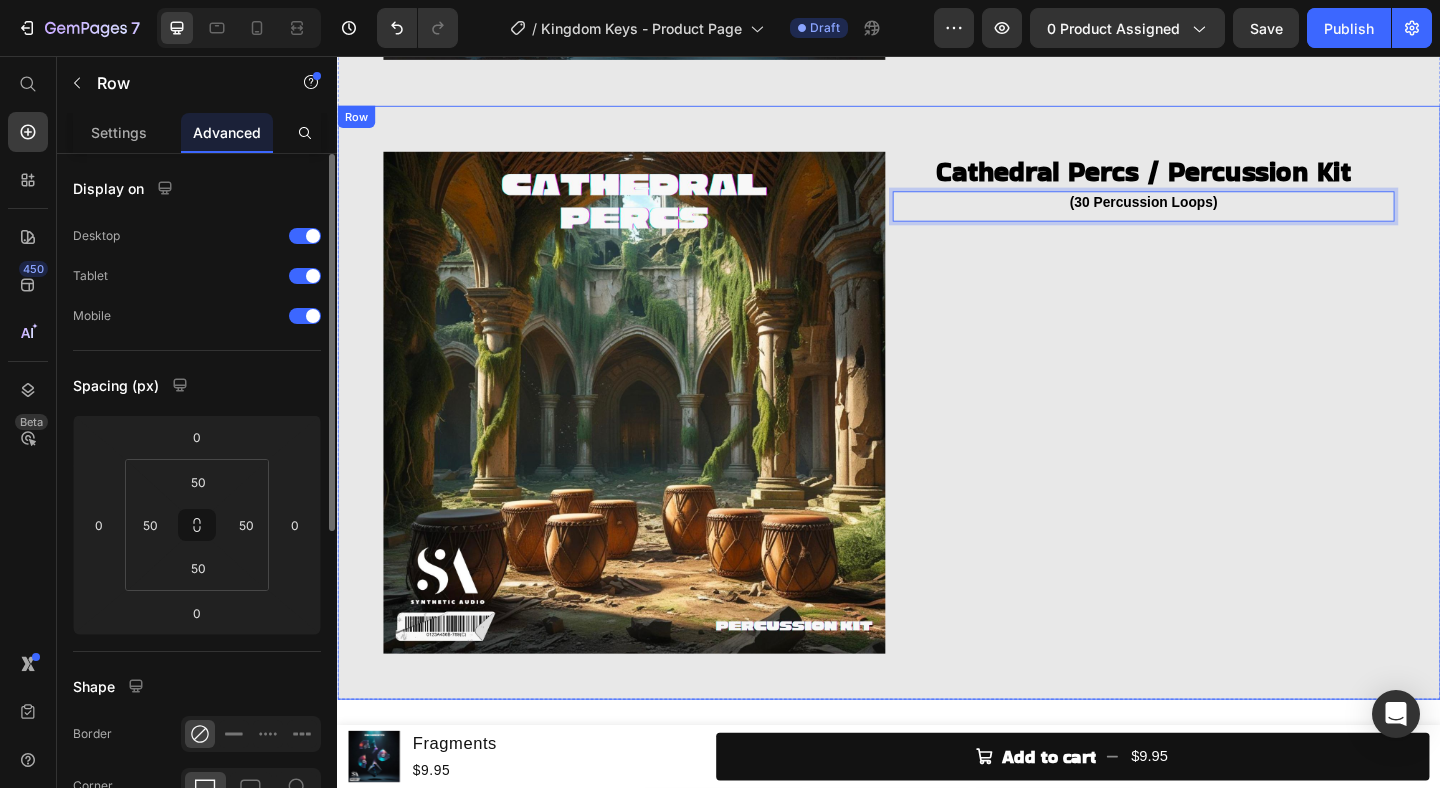 click on "Cathedral Percs / Percussion Kit Heading (30 Percussion Loops) Heading   0" at bounding box center (1214, 433) 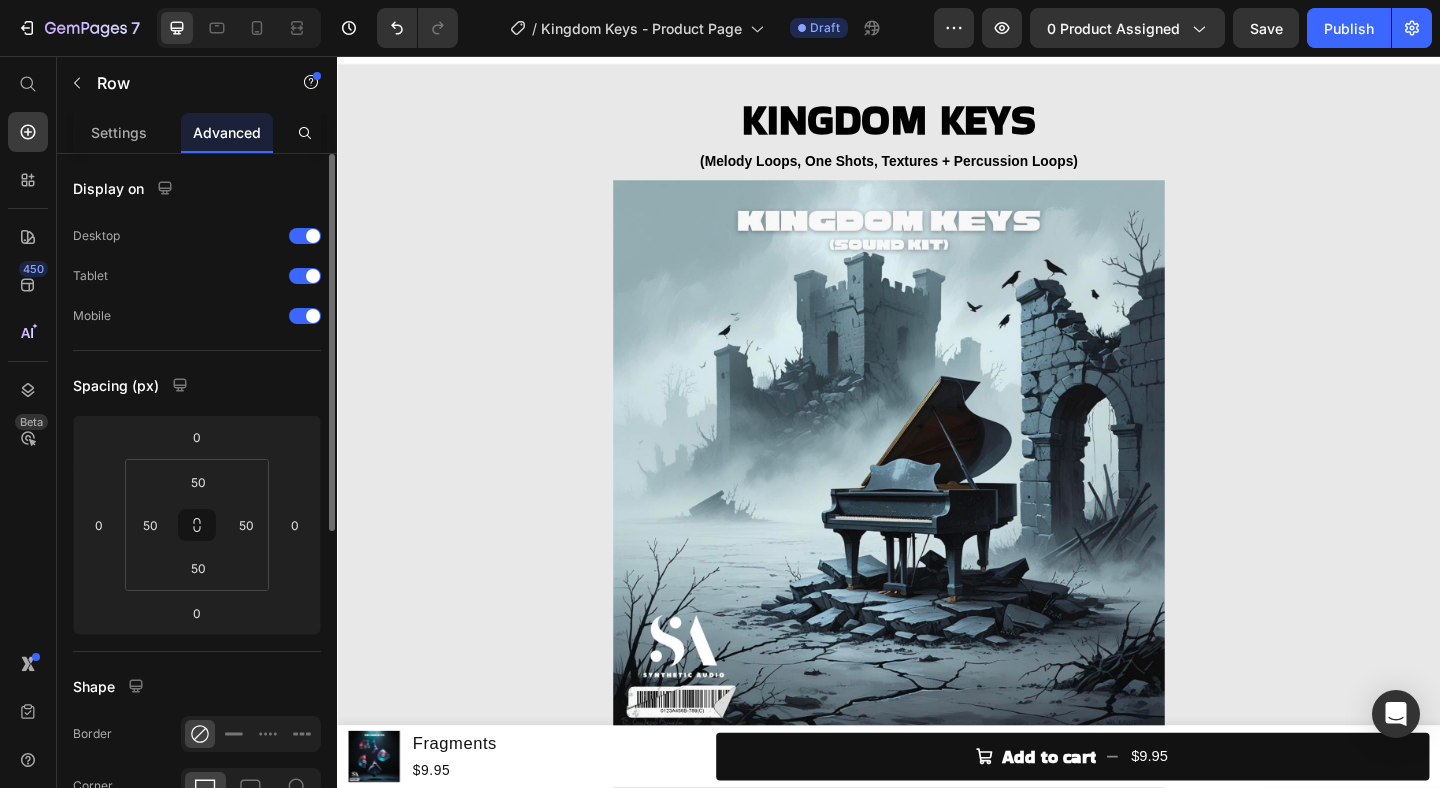 scroll, scrollTop: 0, scrollLeft: 0, axis: both 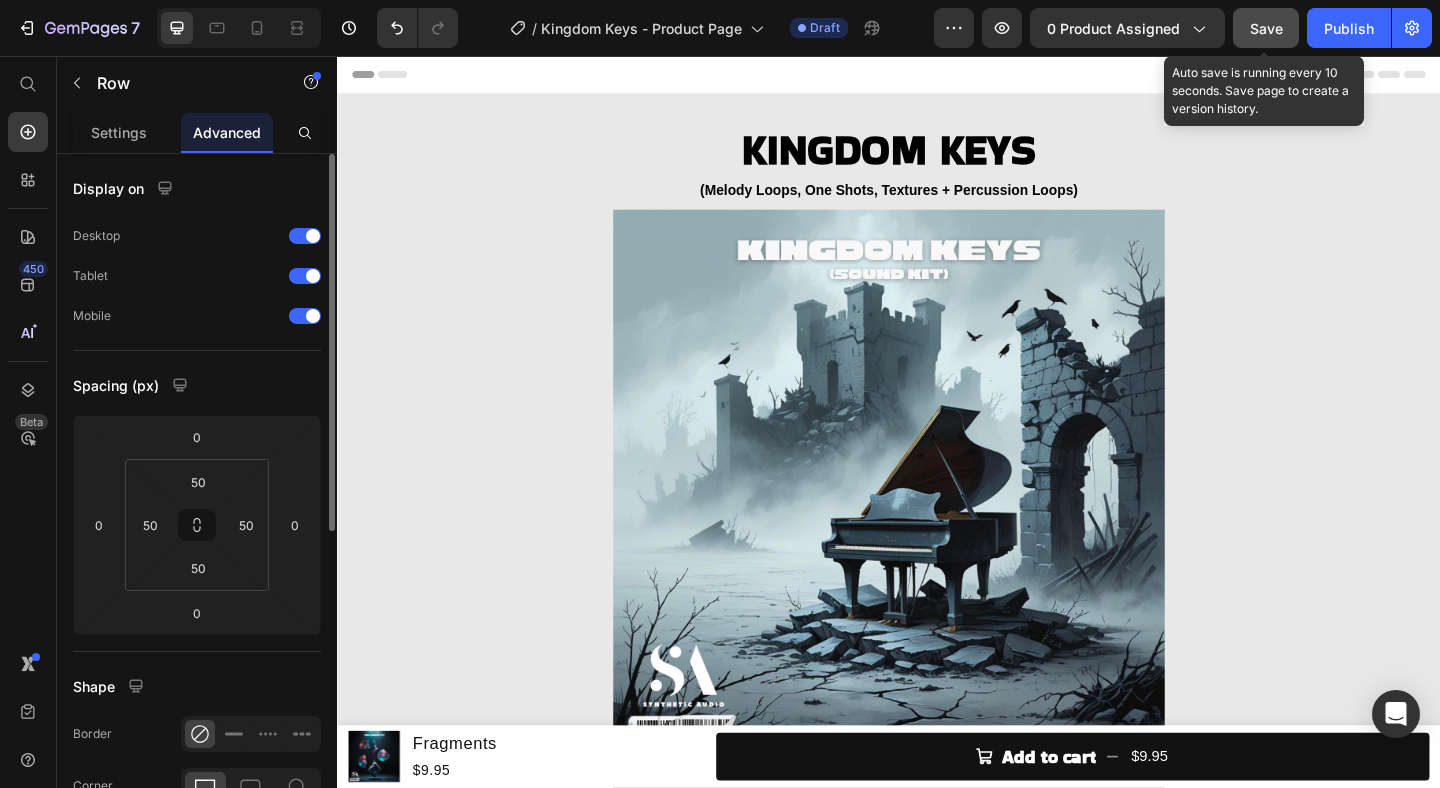click on "Save" at bounding box center (1266, 28) 